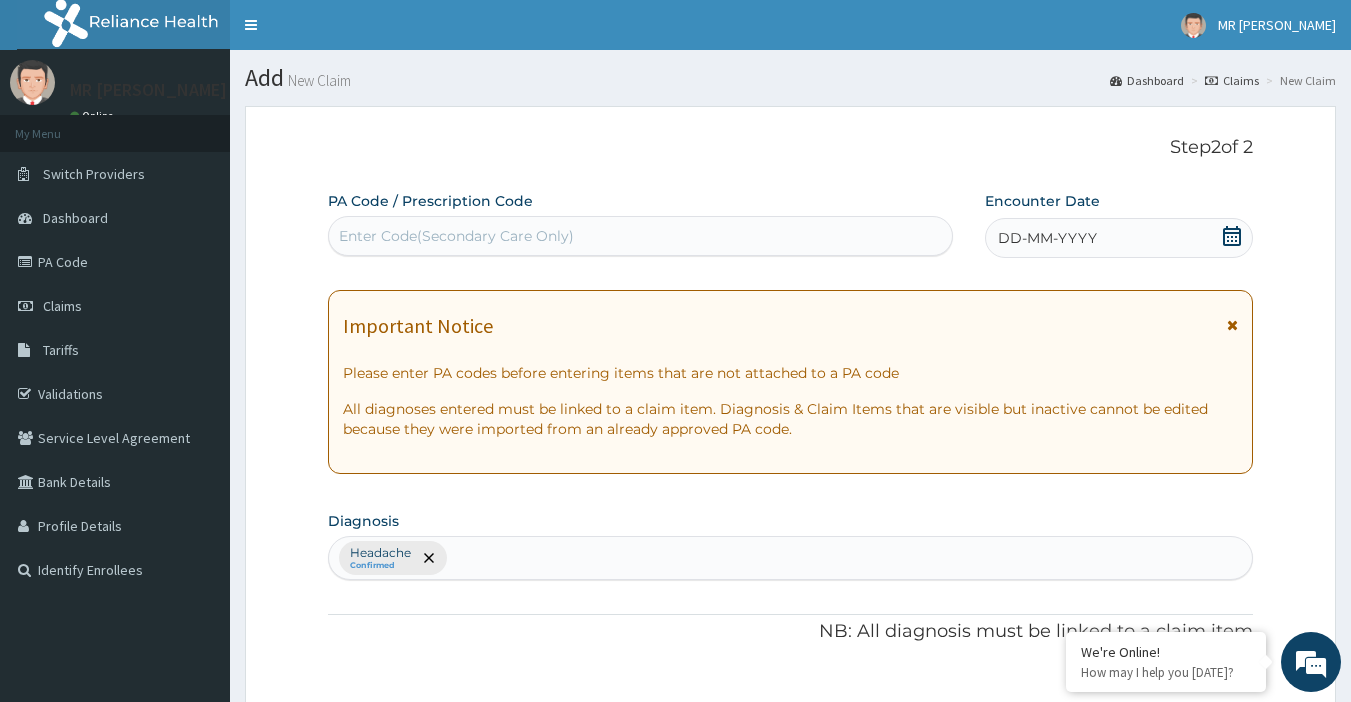 scroll, scrollTop: 660, scrollLeft: 0, axis: vertical 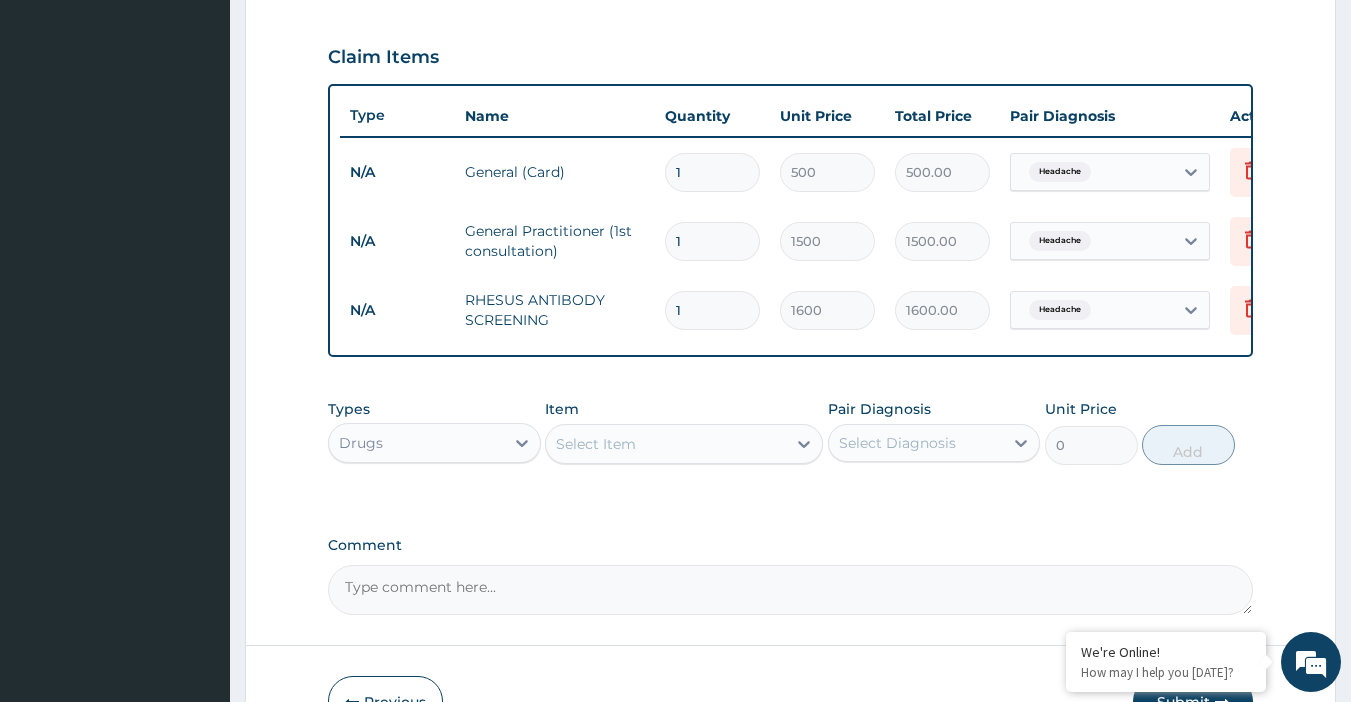 click on "1" at bounding box center (712, 310) 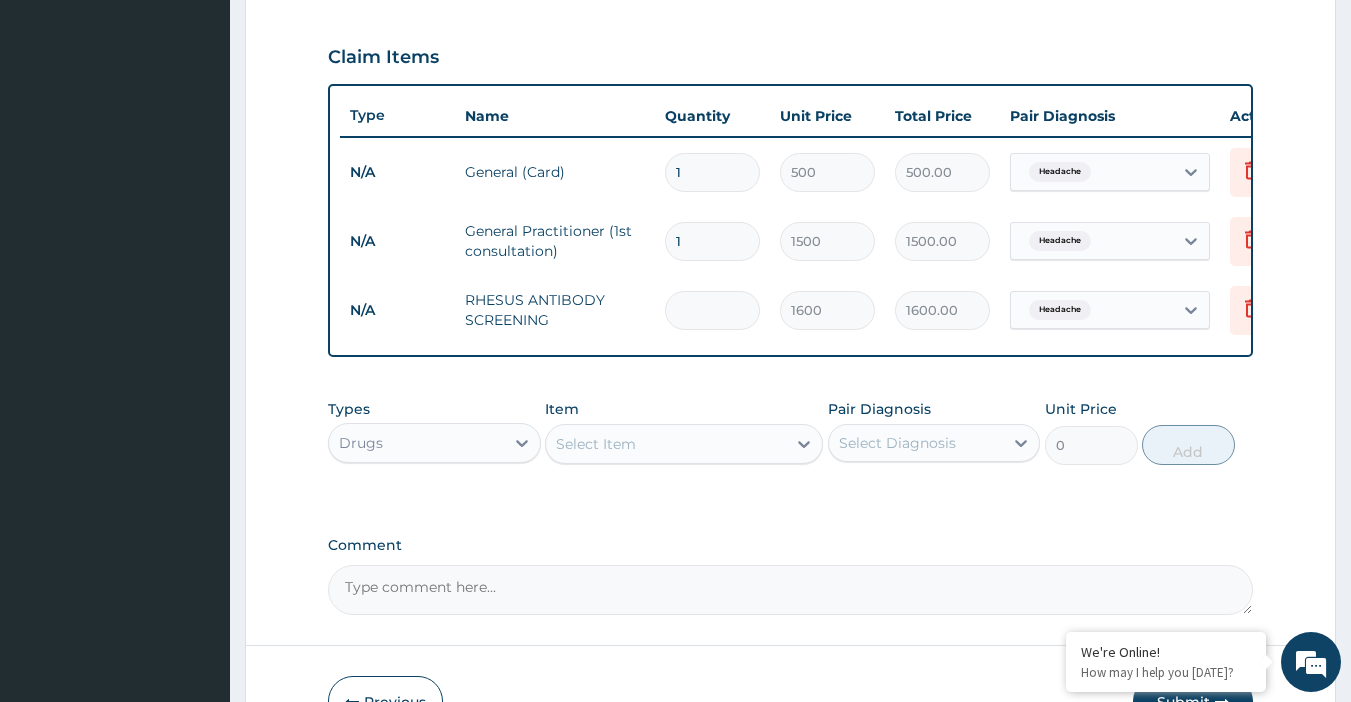 type on "6" 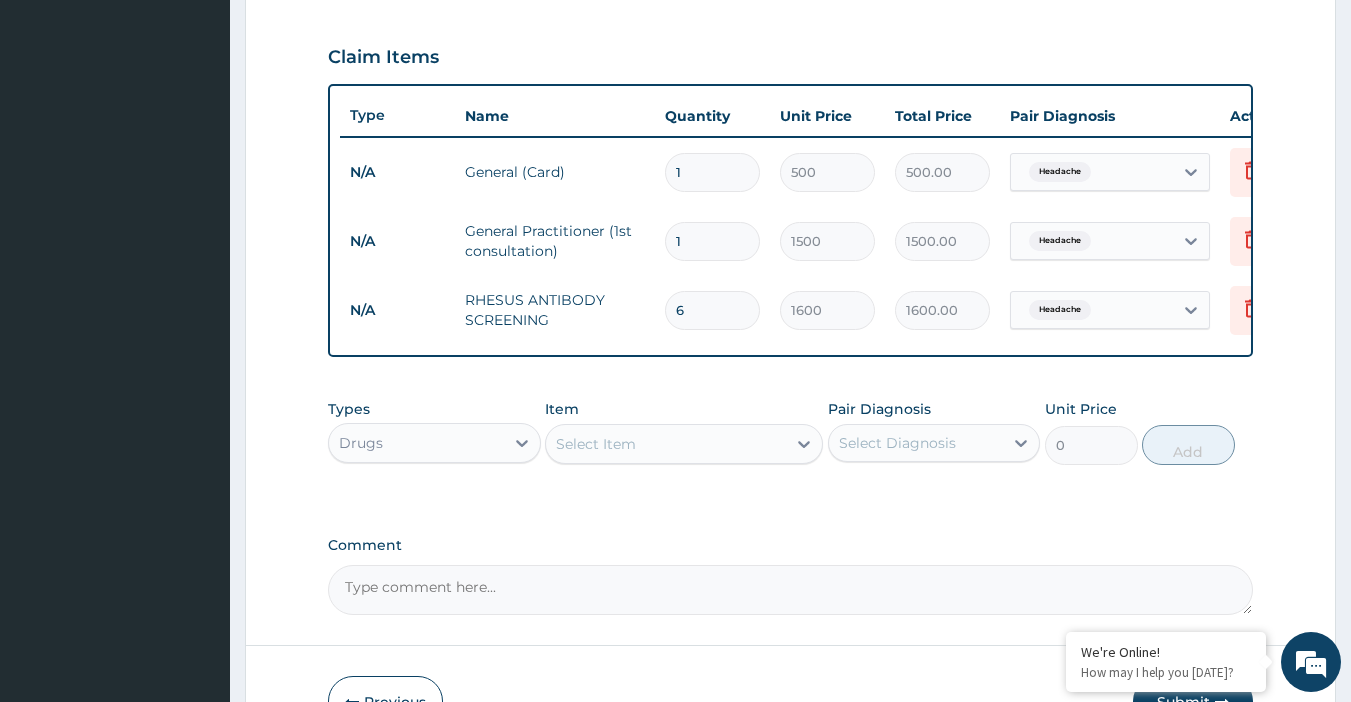 click on "Types Drugs Item option RHESUS ANTIBODY SCREENING, selected.   Select is focused ,type to refine list, press Down to open the menu,  Select Item Pair Diagnosis Select Diagnosis Unit Price 0 Add" at bounding box center [791, 447] 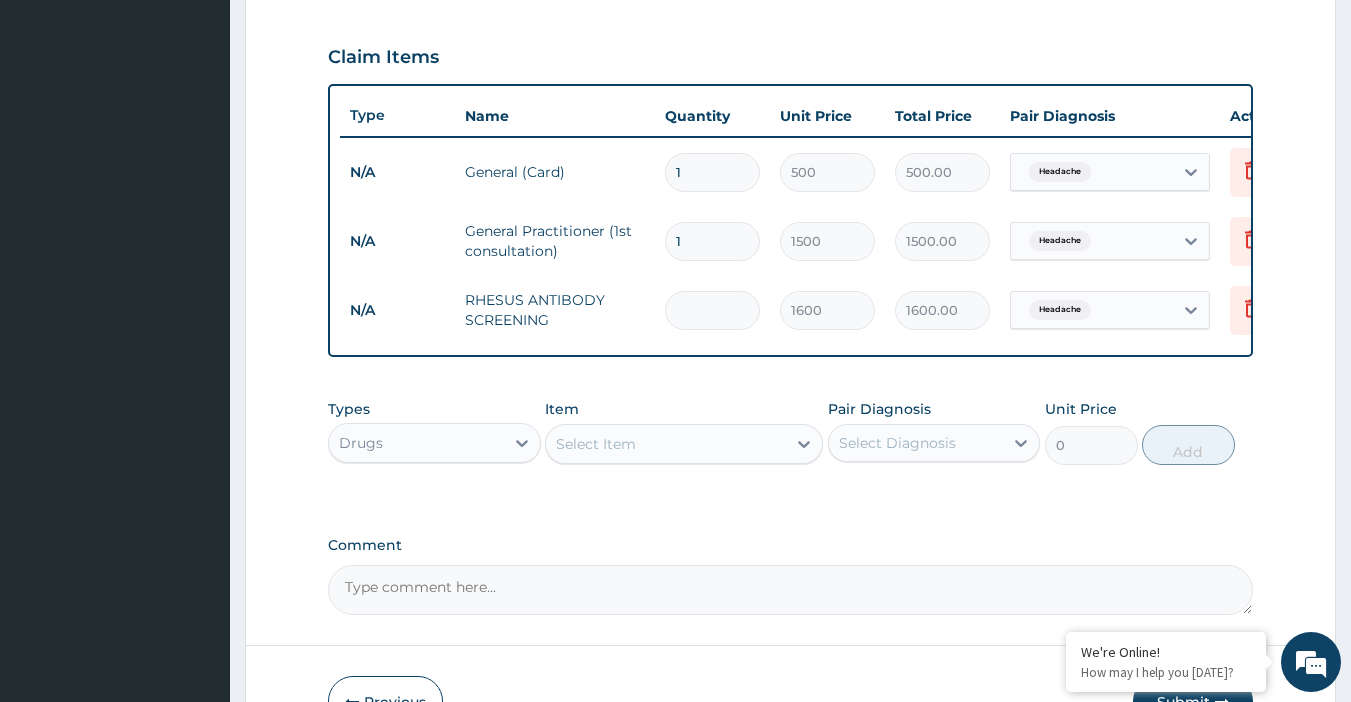 click at bounding box center [712, 310] 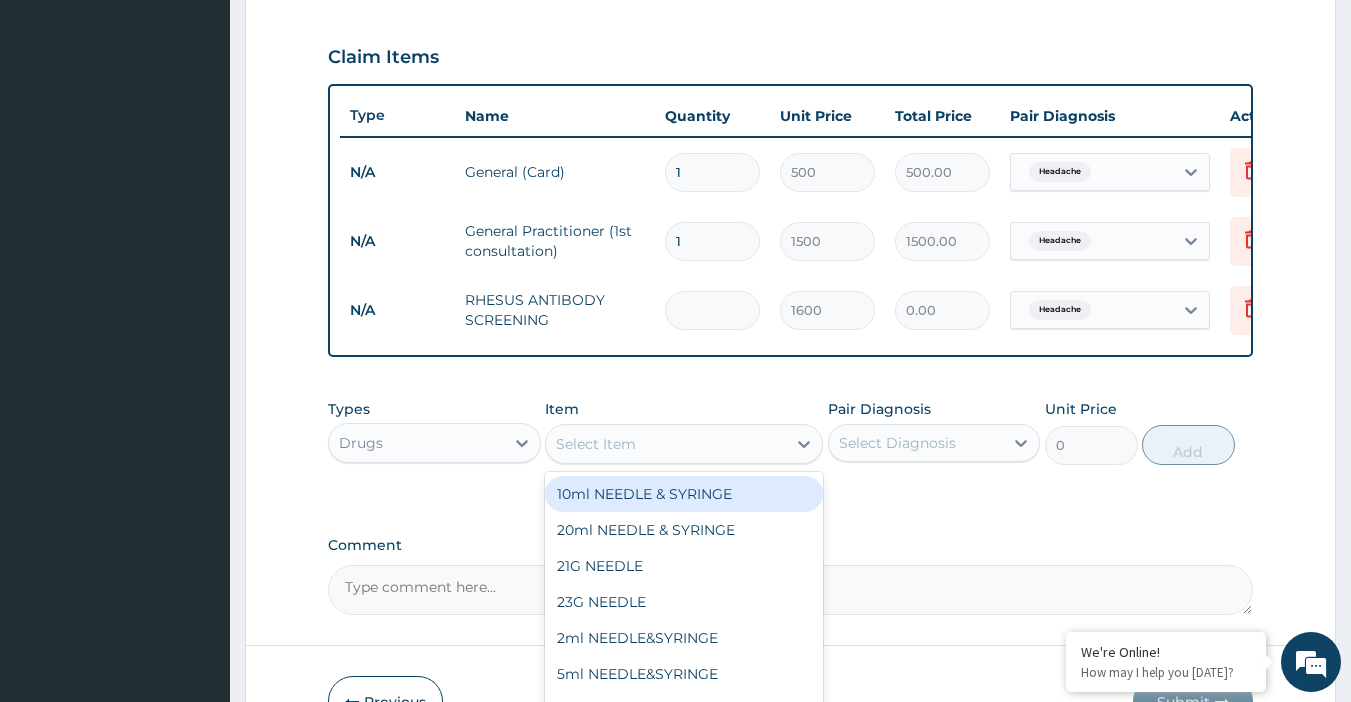 type on "0.00" 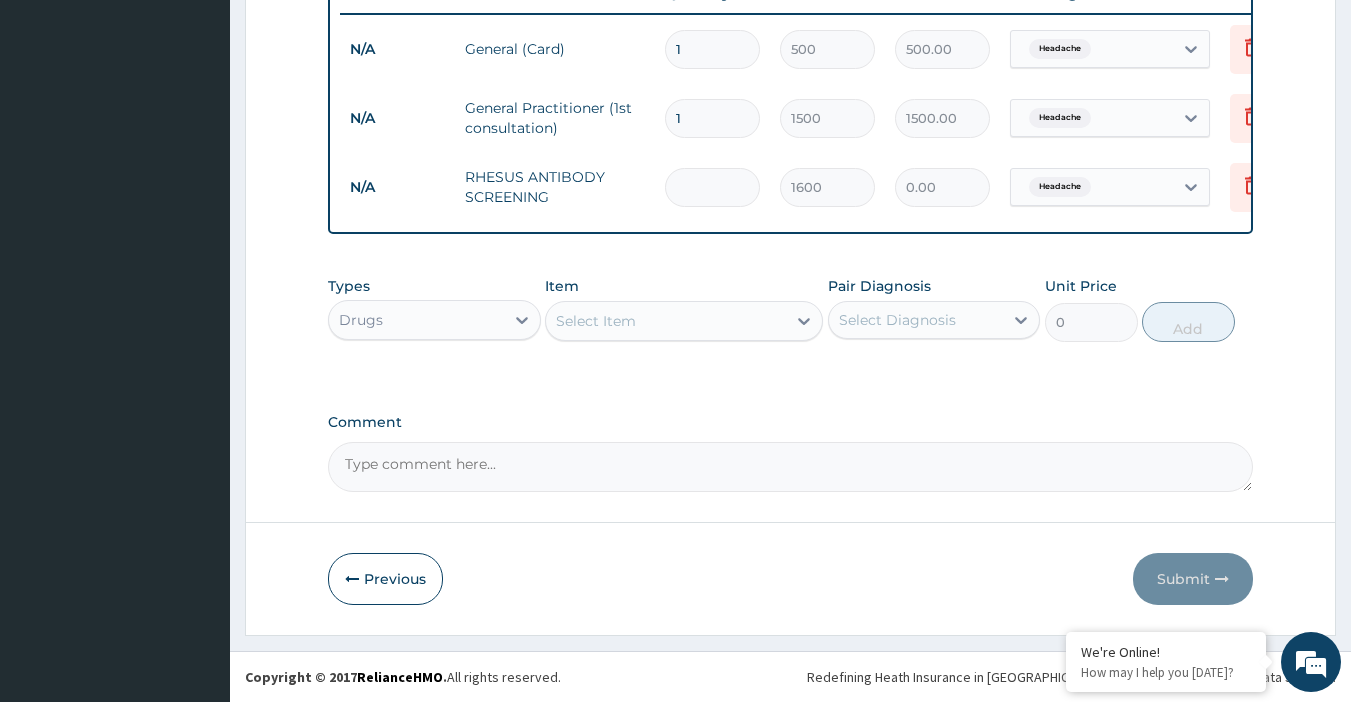 scroll, scrollTop: 798, scrollLeft: 0, axis: vertical 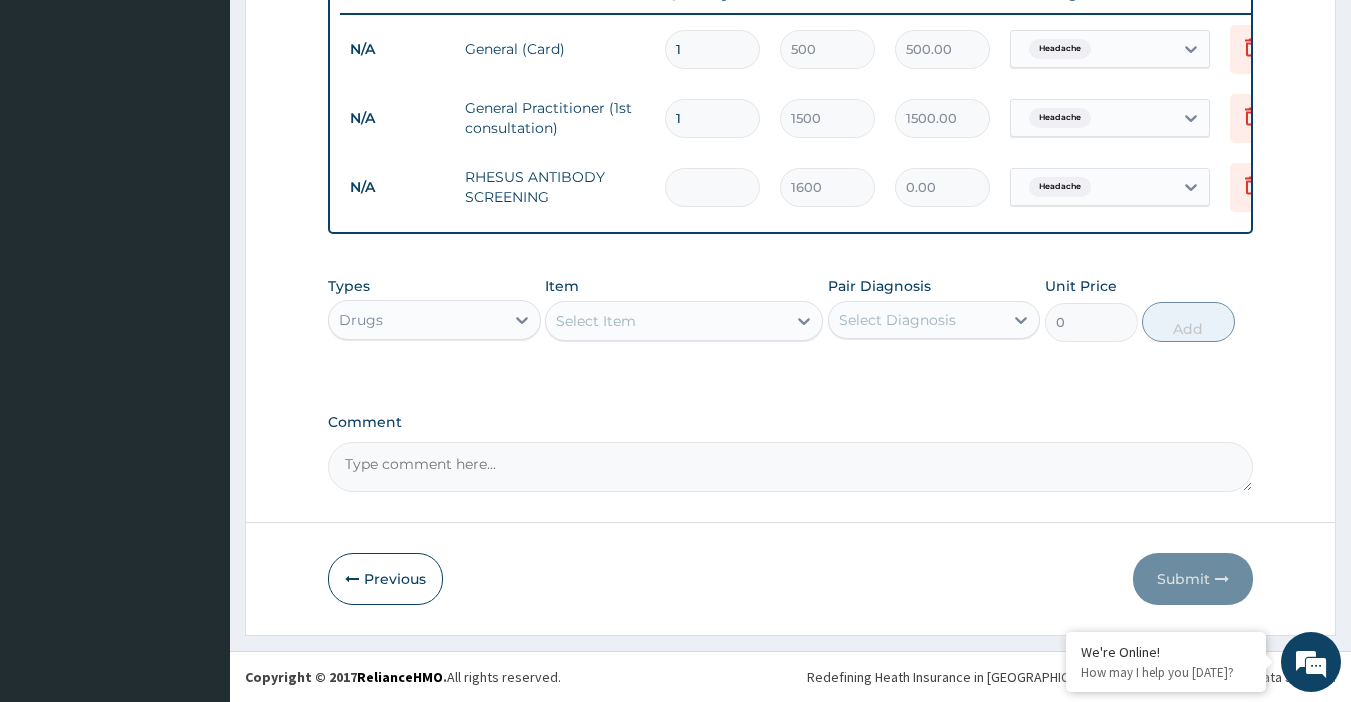 click on "Submit" at bounding box center [1193, 579] 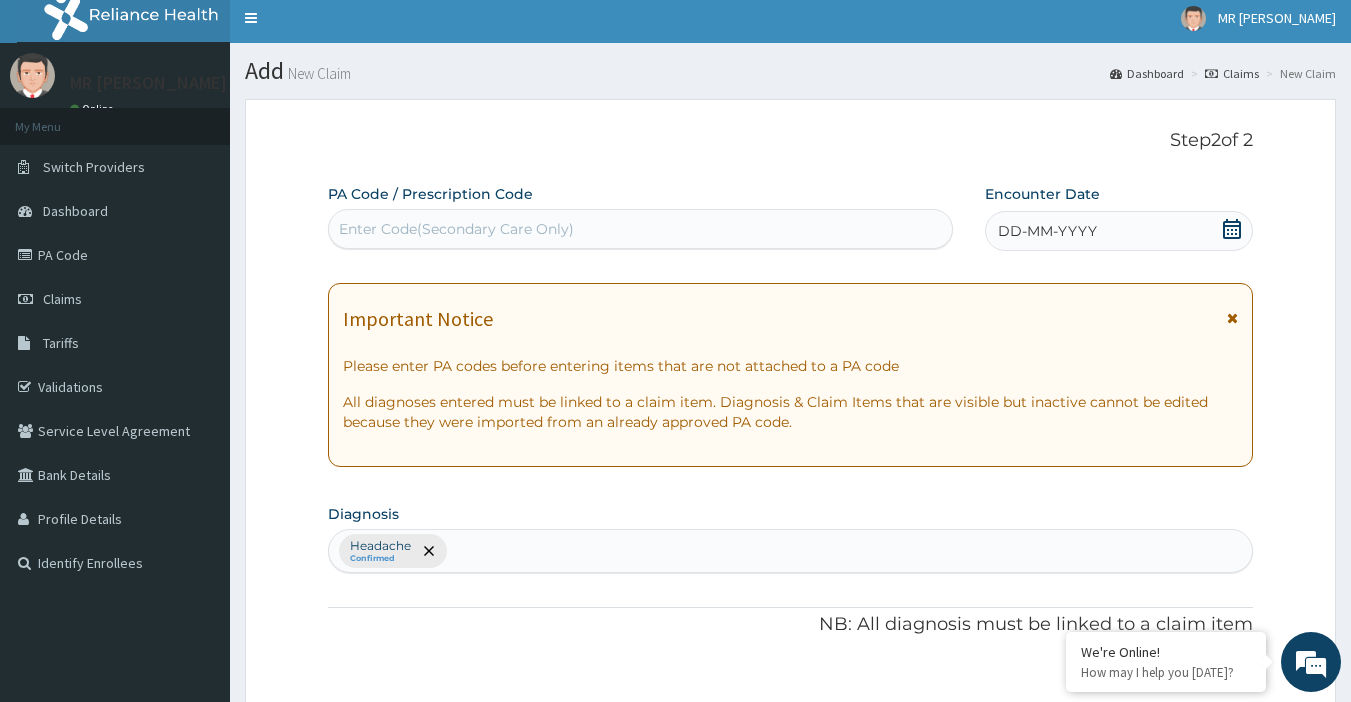 scroll, scrollTop: 0, scrollLeft: 0, axis: both 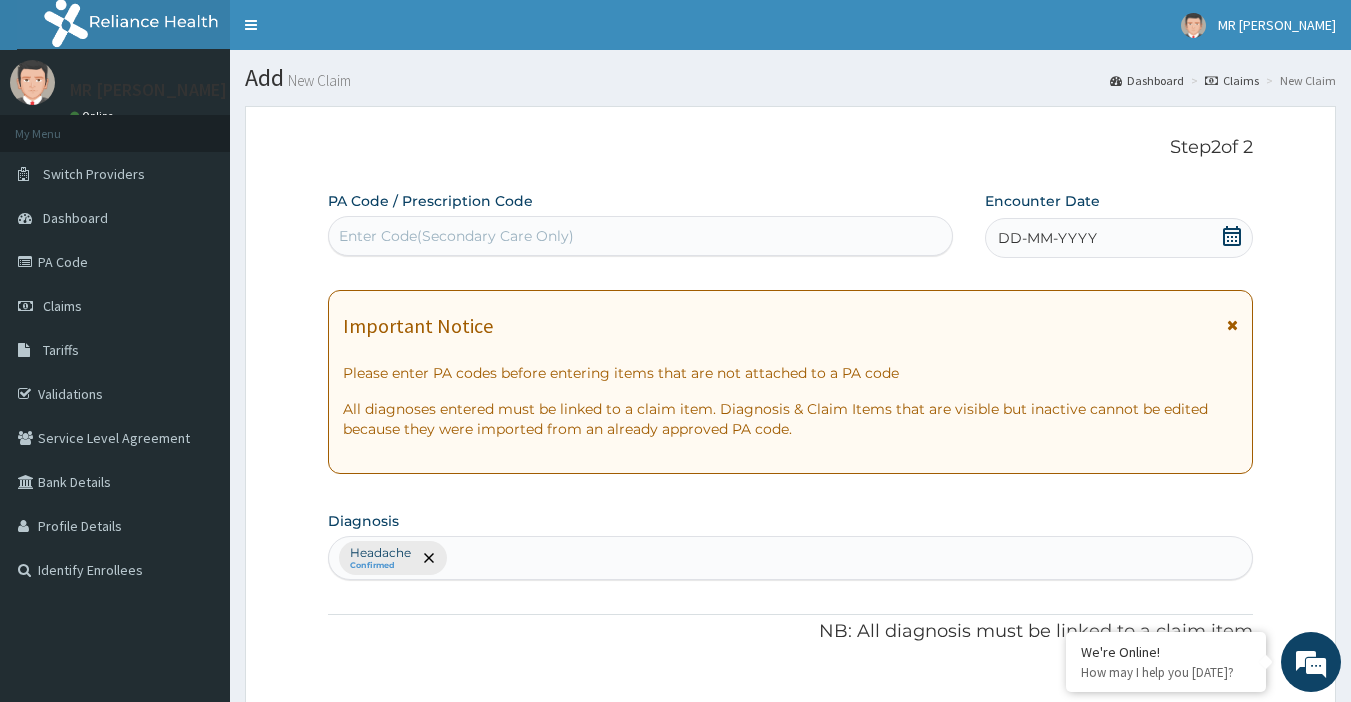 click on "DD-MM-YYYY" at bounding box center (1119, 238) 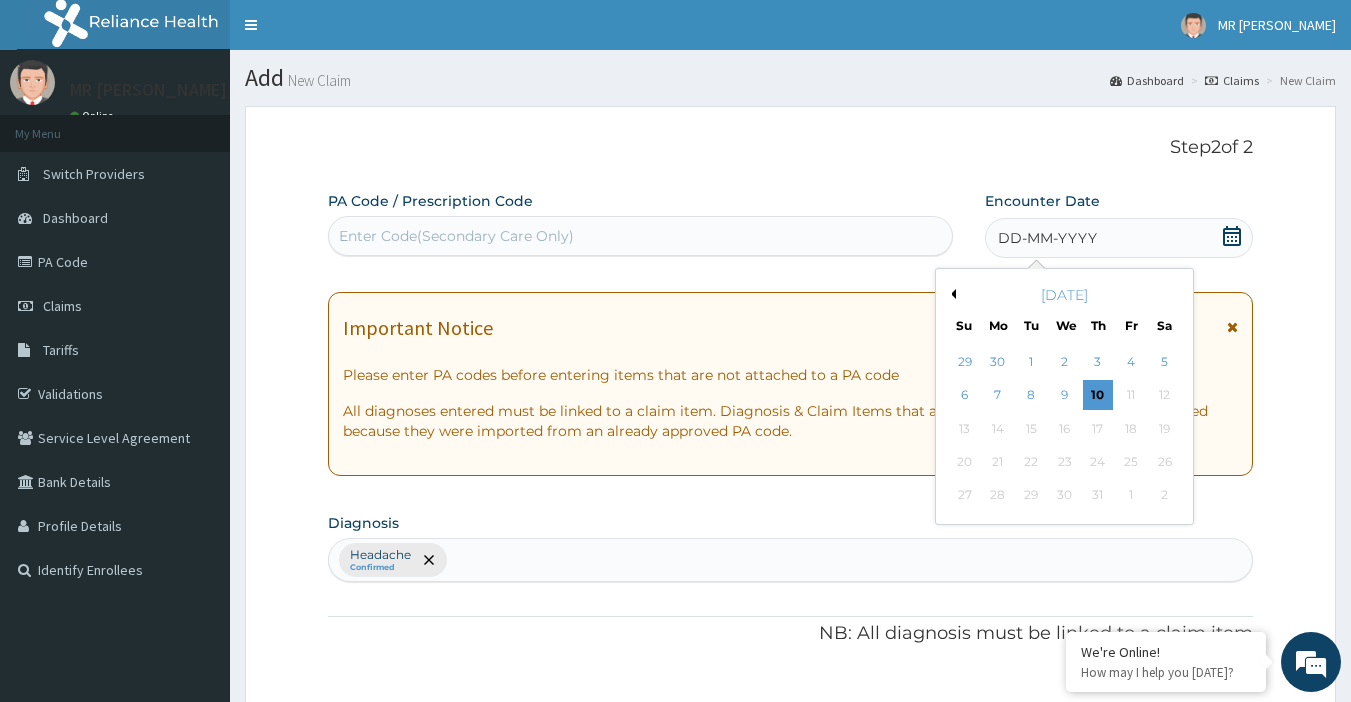 click on "[DATE]" at bounding box center [1064, 295] 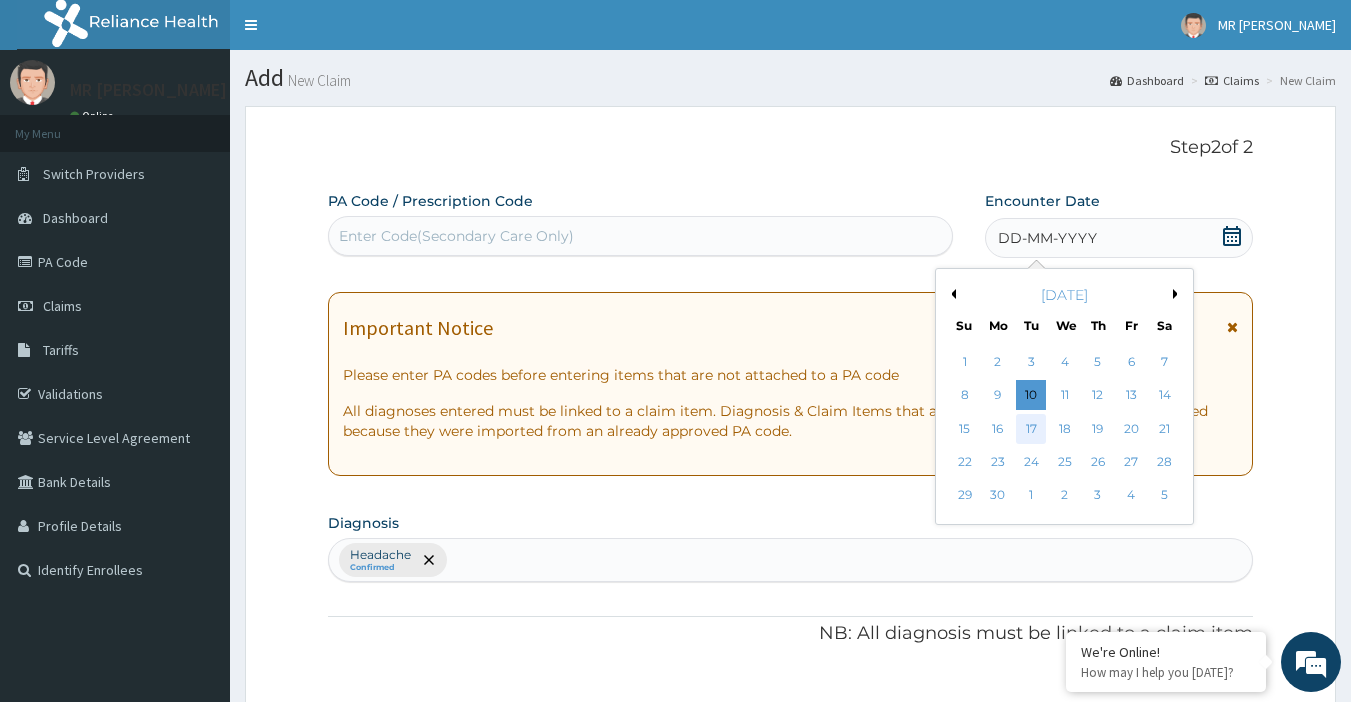 click on "17" at bounding box center [1032, 429] 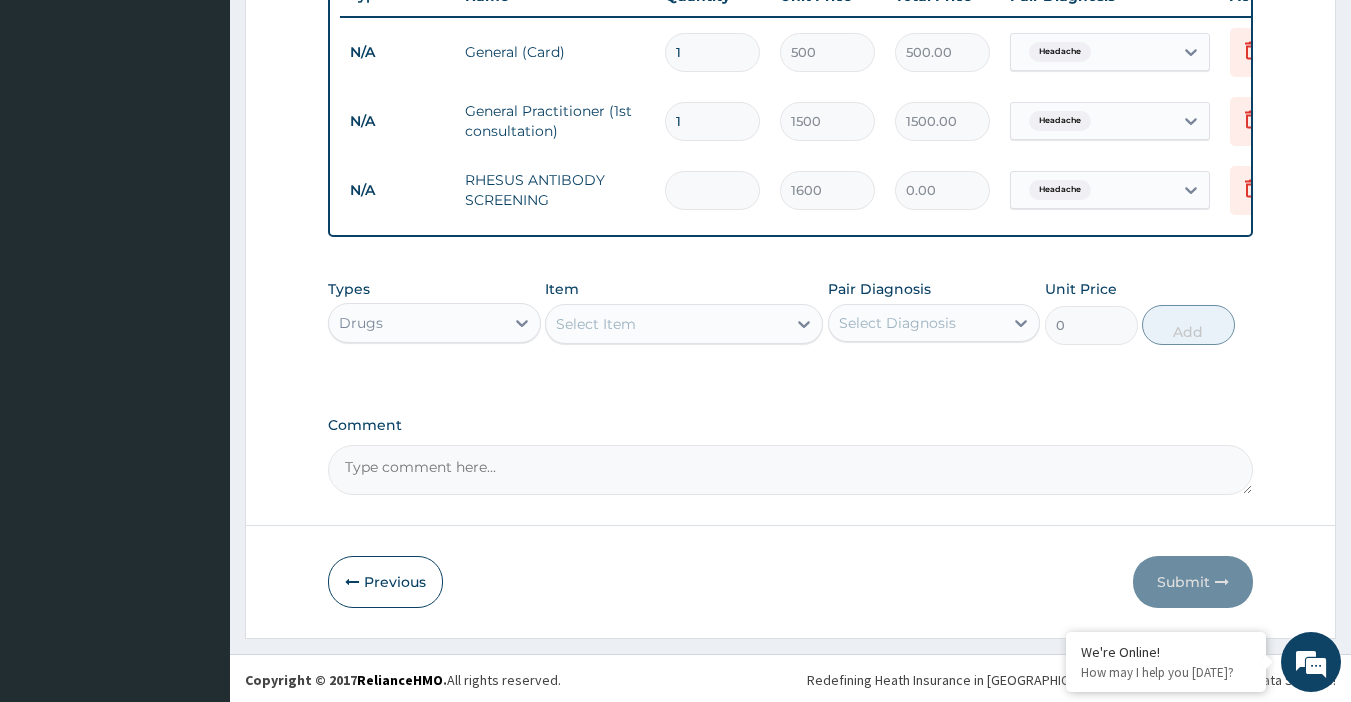 scroll, scrollTop: 798, scrollLeft: 0, axis: vertical 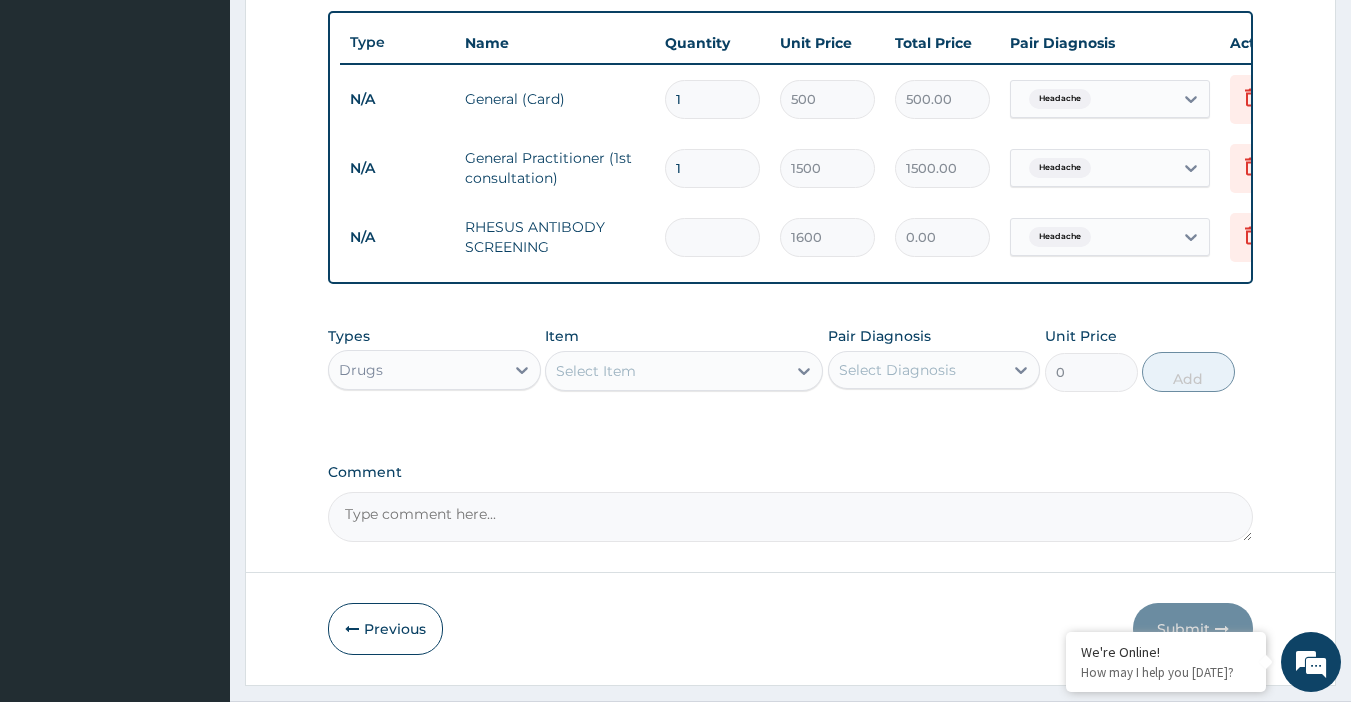 click on "Comment" at bounding box center (791, 517) 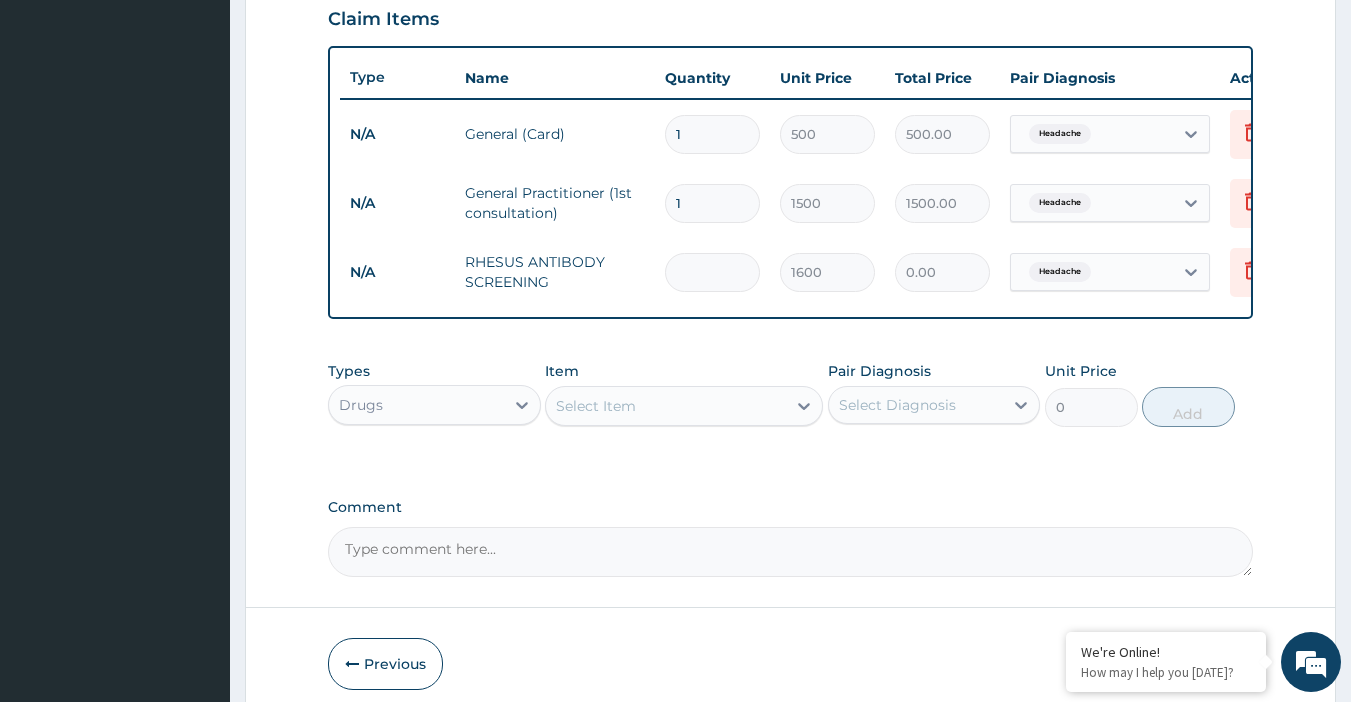 click on "Comment" at bounding box center [791, 552] 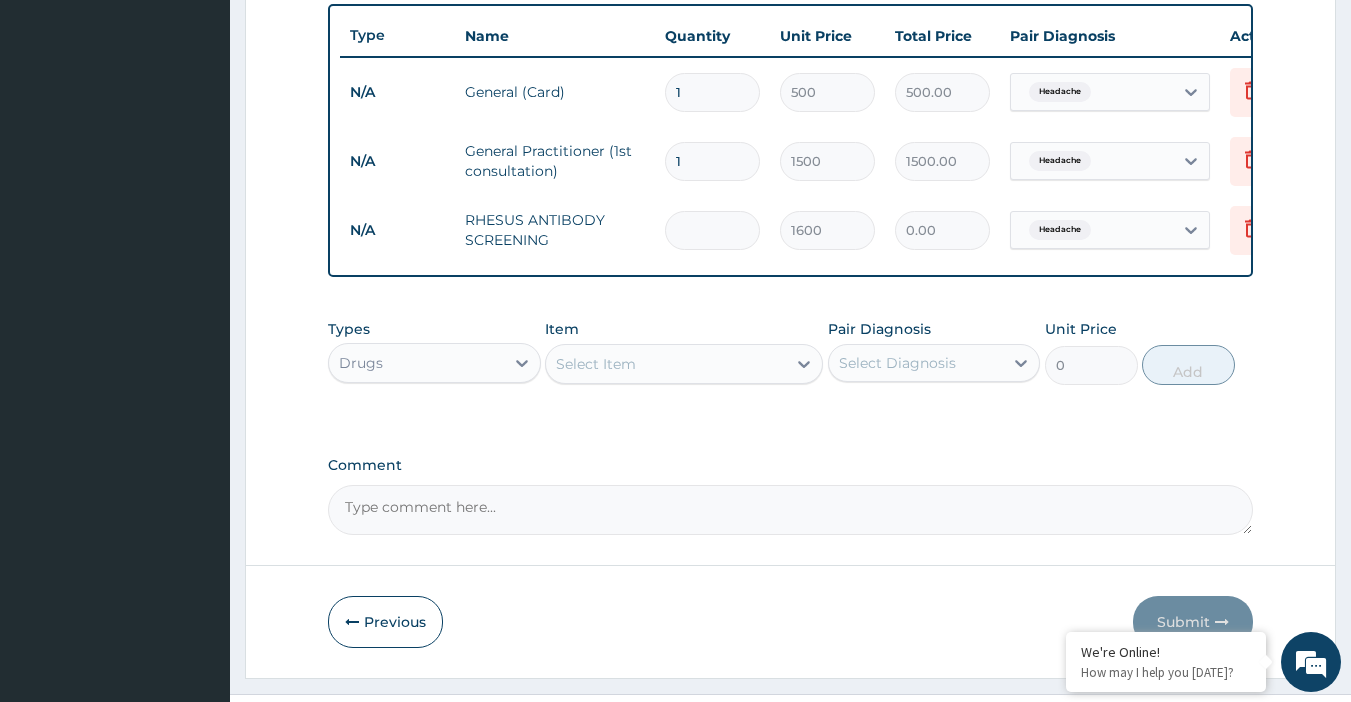 scroll, scrollTop: 798, scrollLeft: 0, axis: vertical 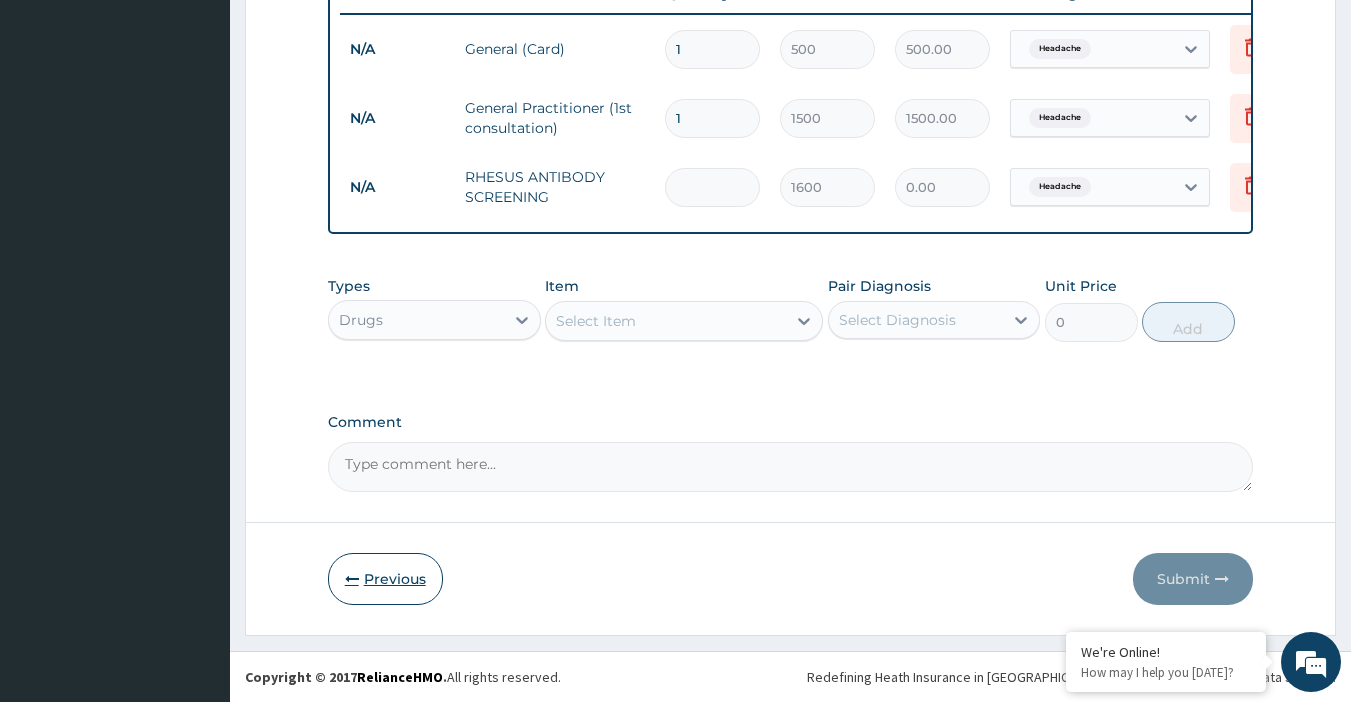 click on "Previous" at bounding box center [385, 579] 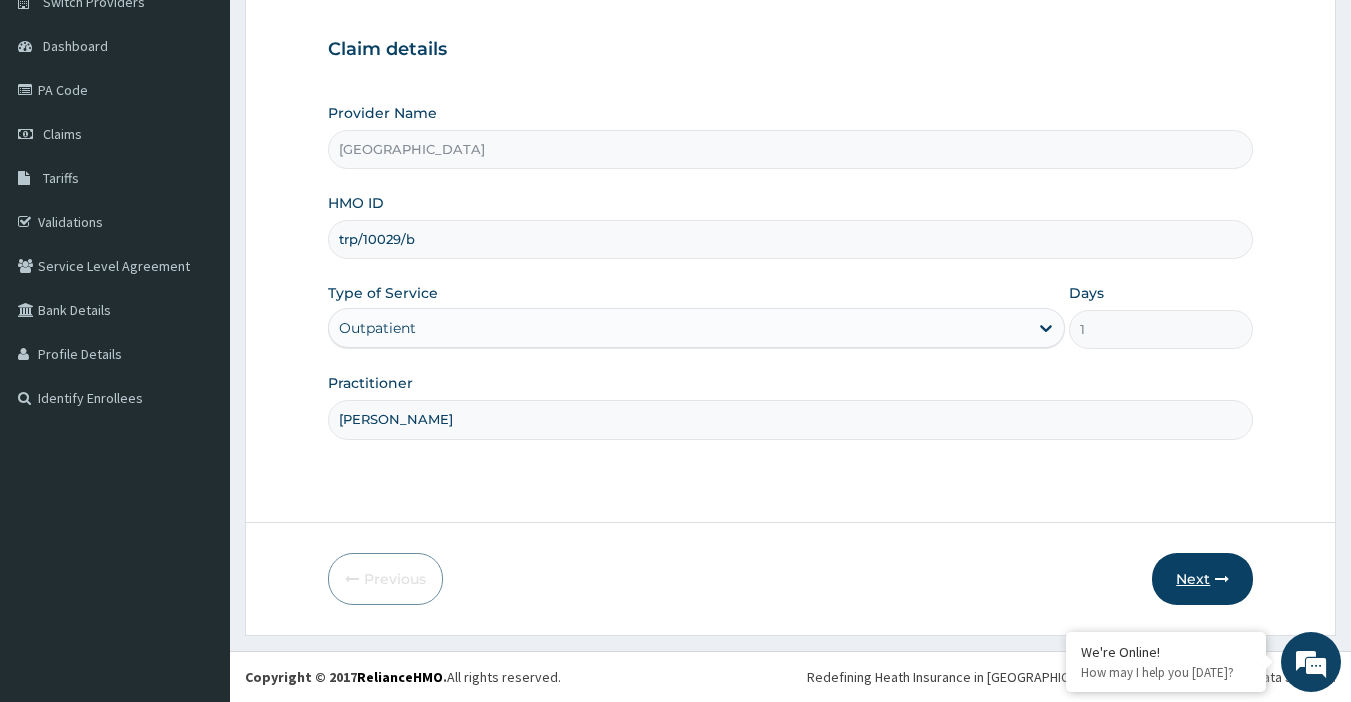 click on "Next" at bounding box center [1202, 579] 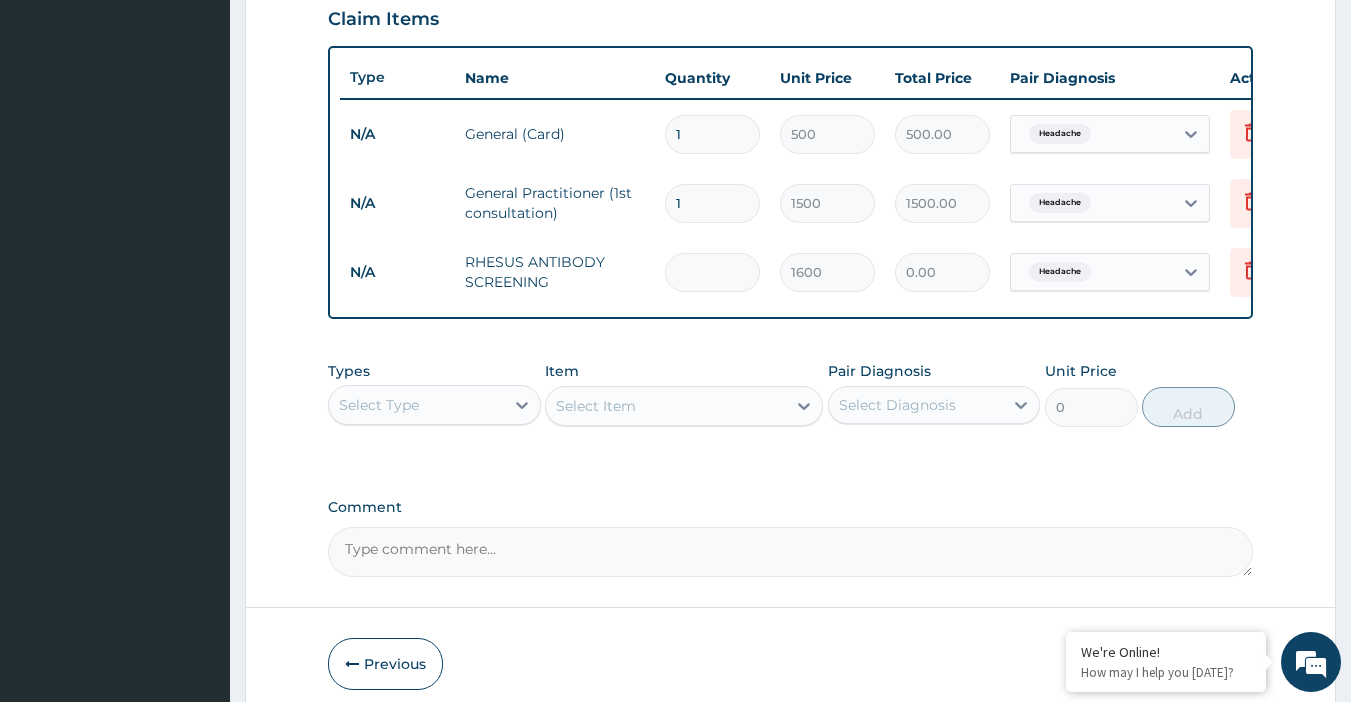 scroll, scrollTop: 598, scrollLeft: 0, axis: vertical 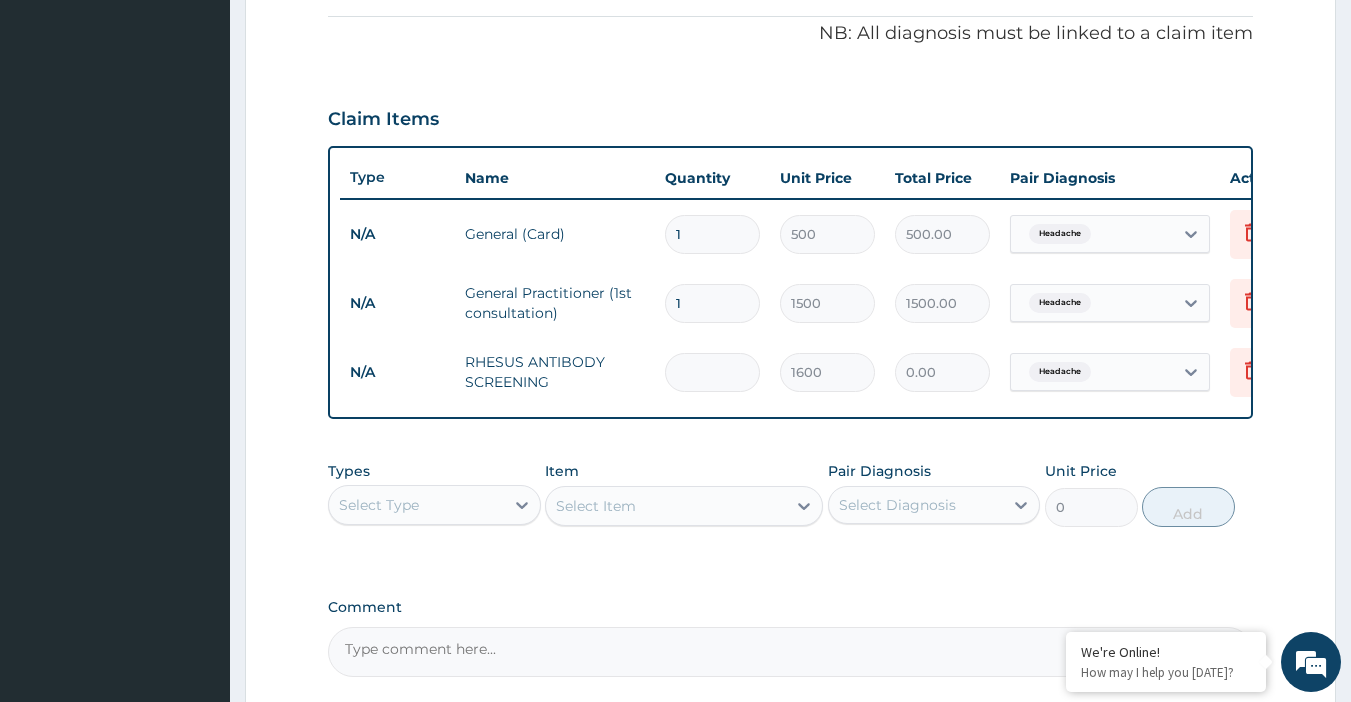 click at bounding box center (712, 372) 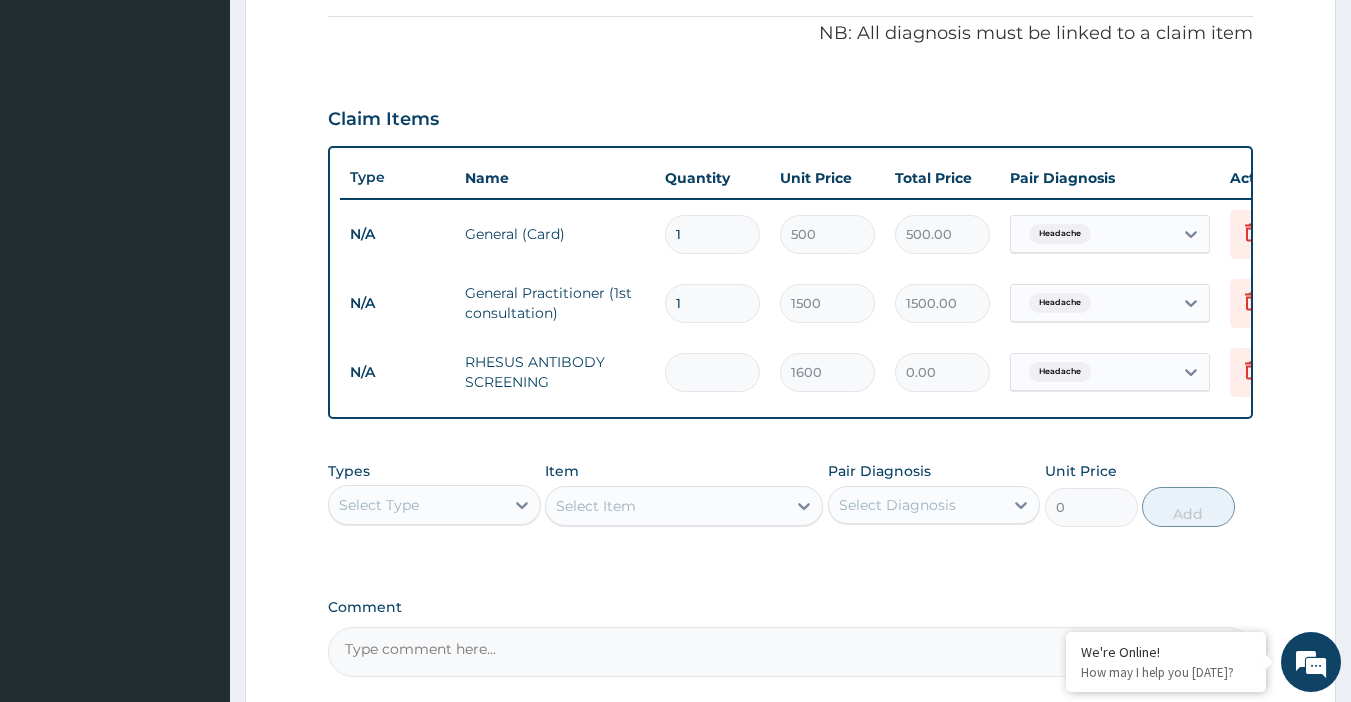 type on "1" 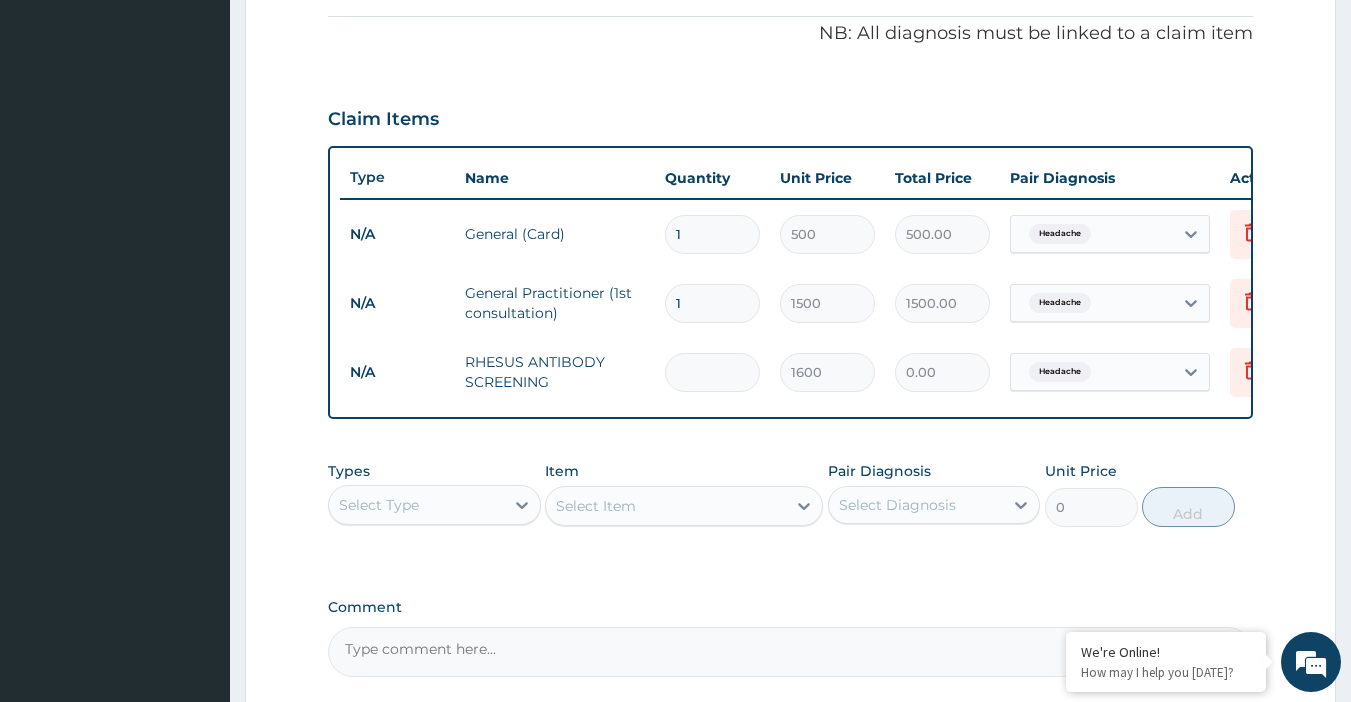 type on "1600.00" 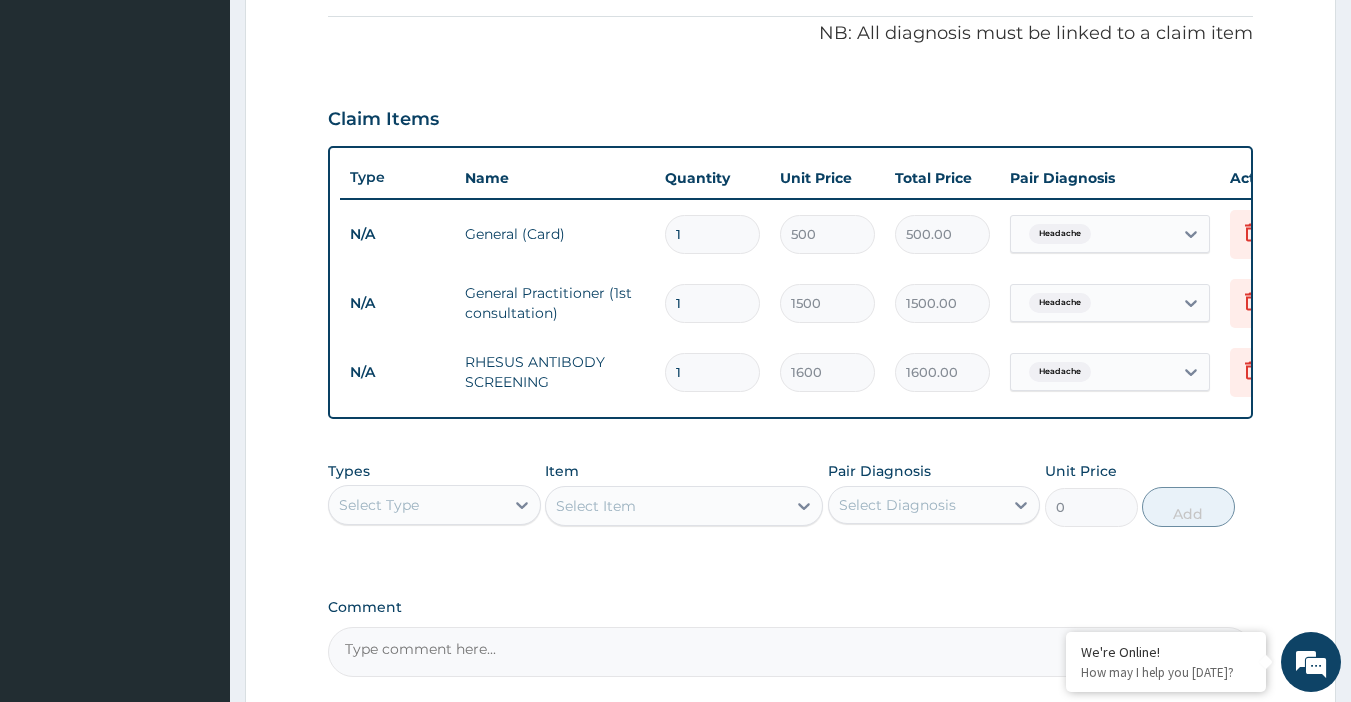 type on "2" 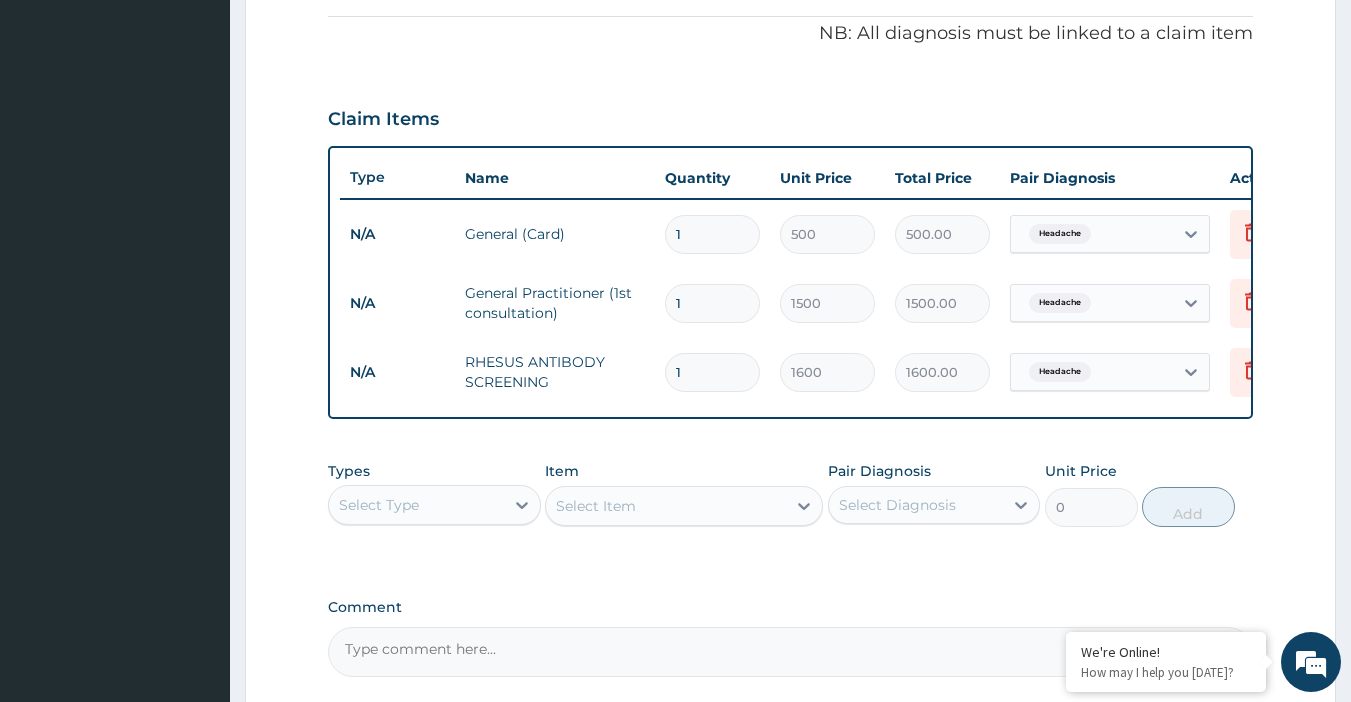 type on "3200.00" 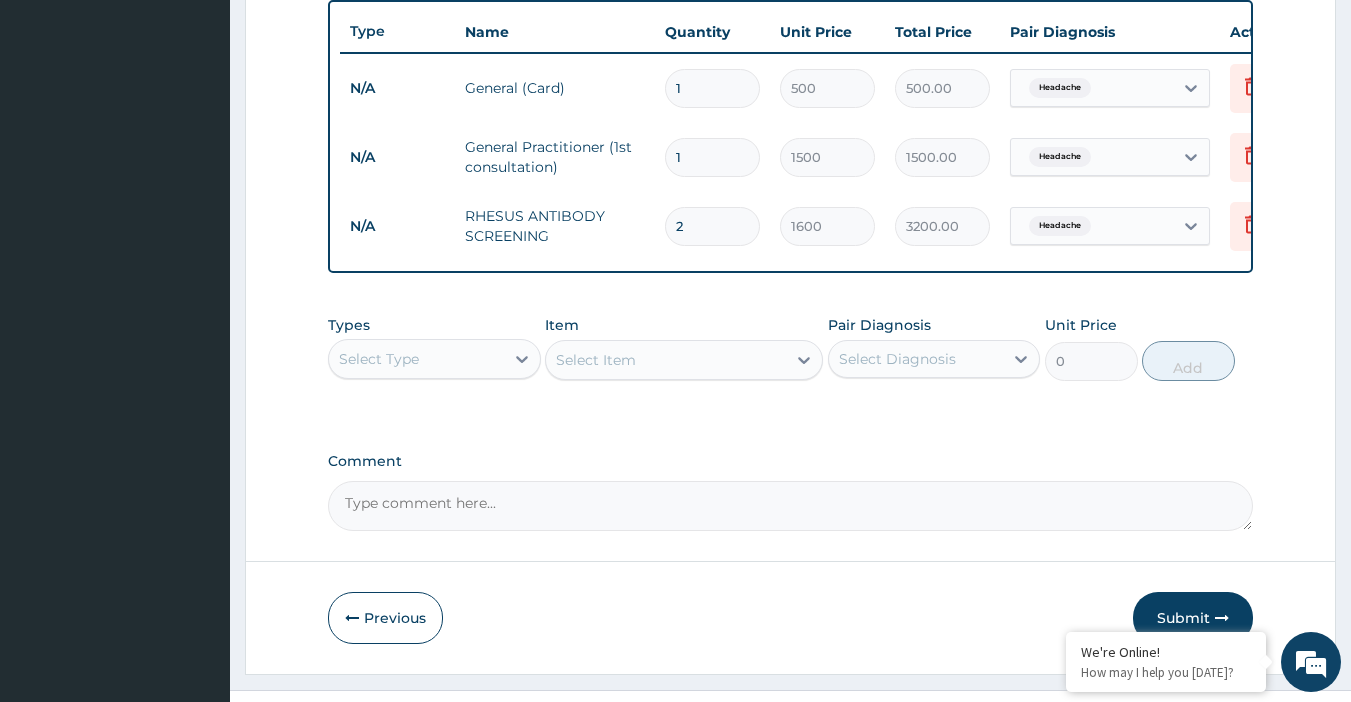 scroll, scrollTop: 798, scrollLeft: 0, axis: vertical 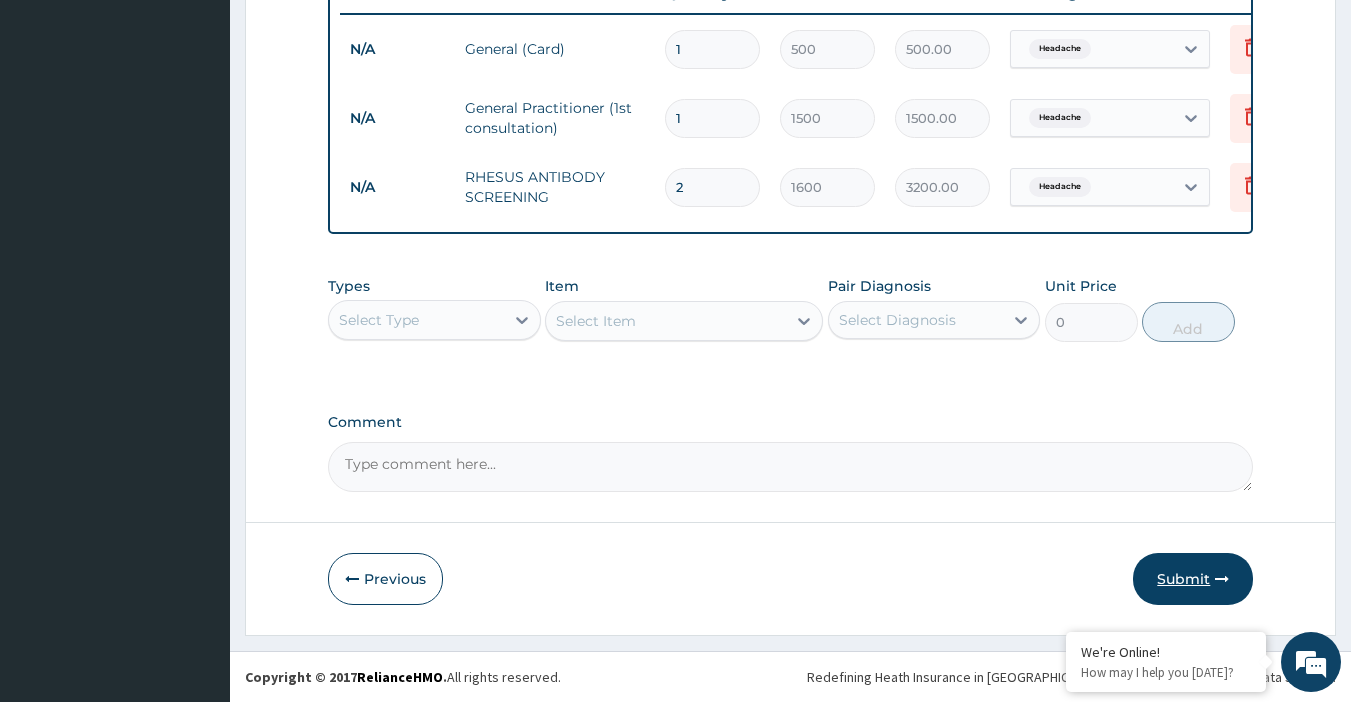 type on "2" 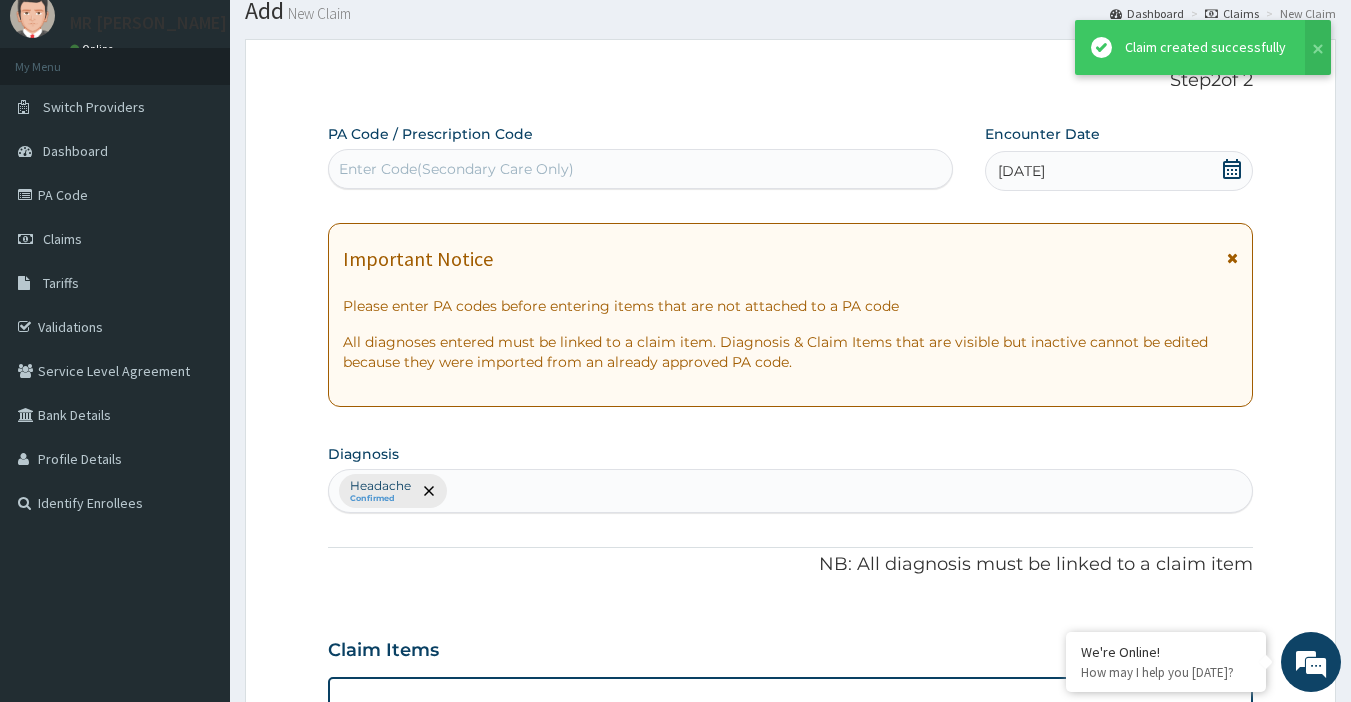 scroll, scrollTop: 798, scrollLeft: 0, axis: vertical 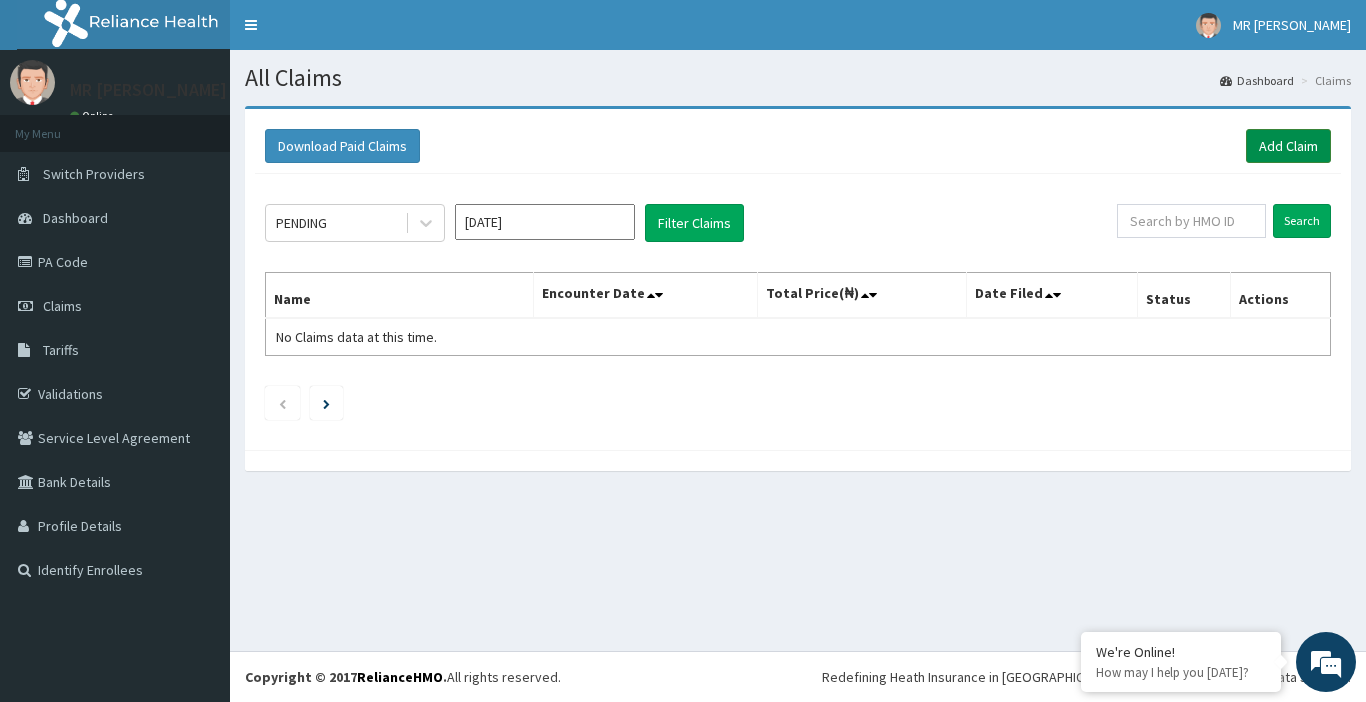 click on "Add Claim" at bounding box center [1288, 146] 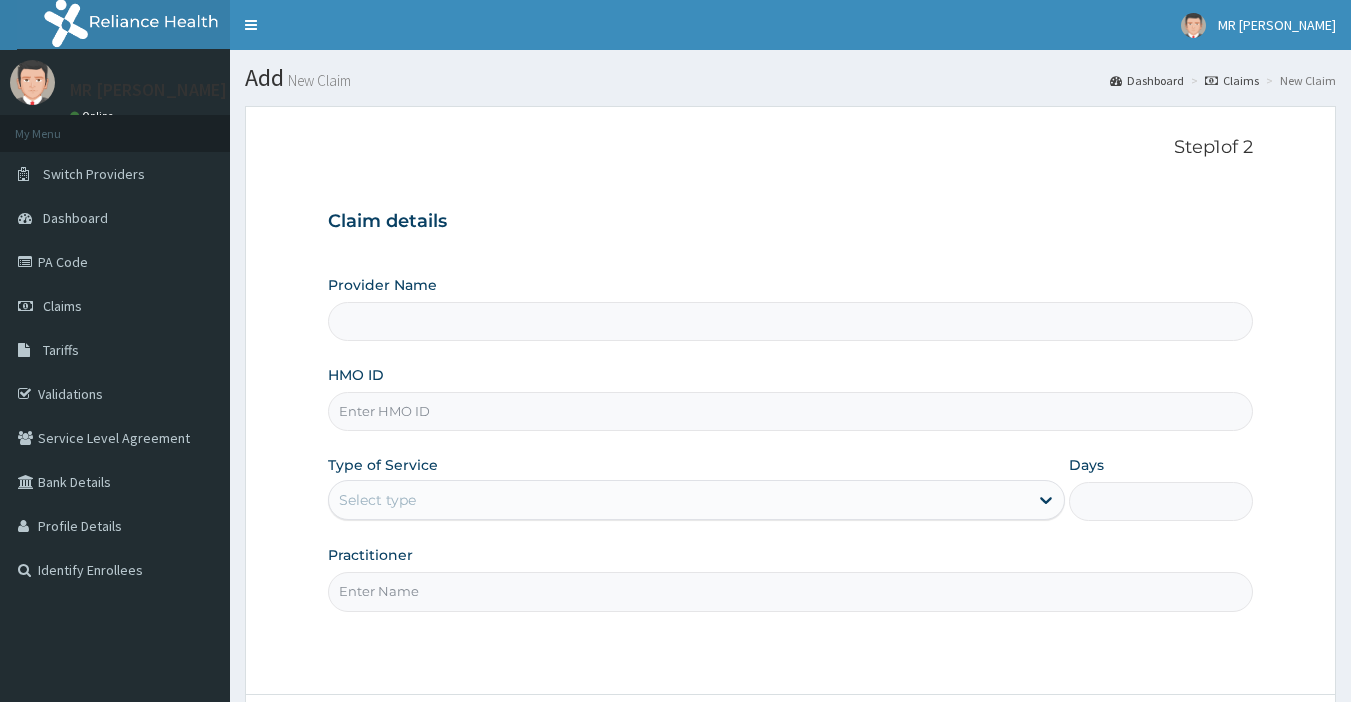 scroll, scrollTop: 0, scrollLeft: 0, axis: both 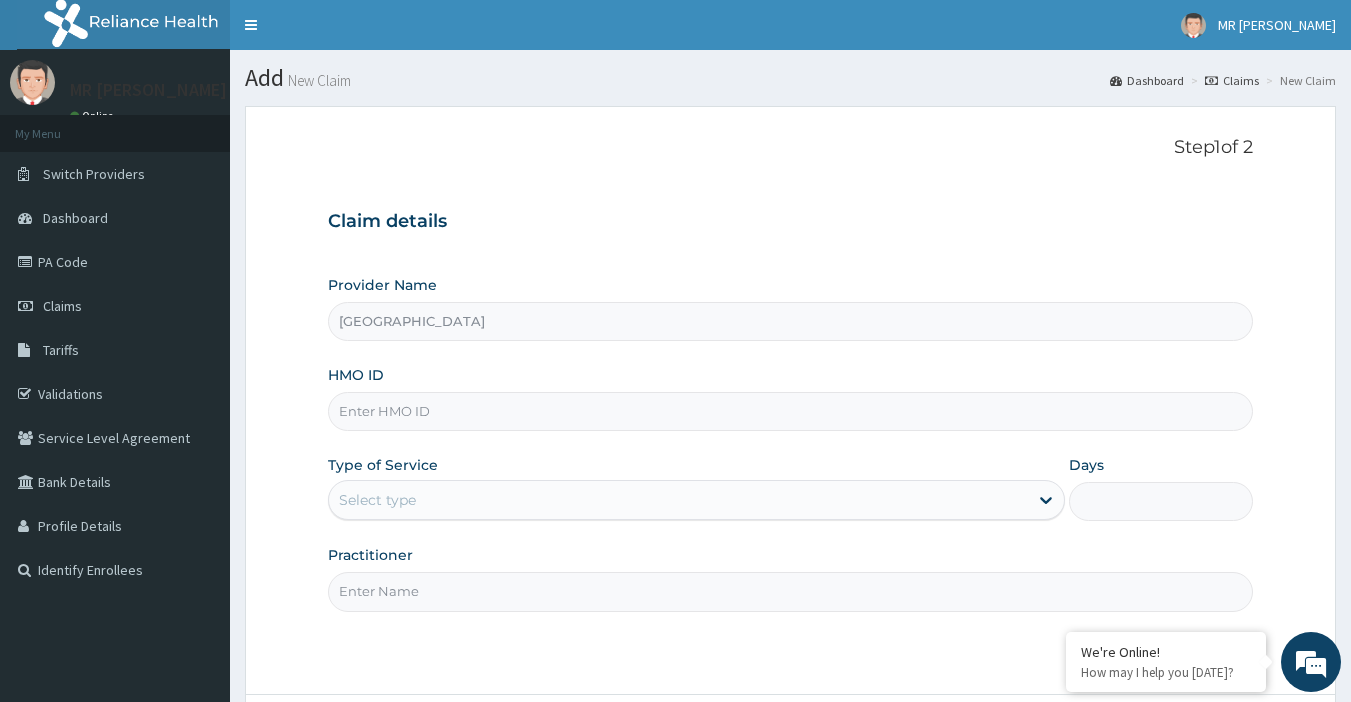 click on "HMO ID" at bounding box center [791, 411] 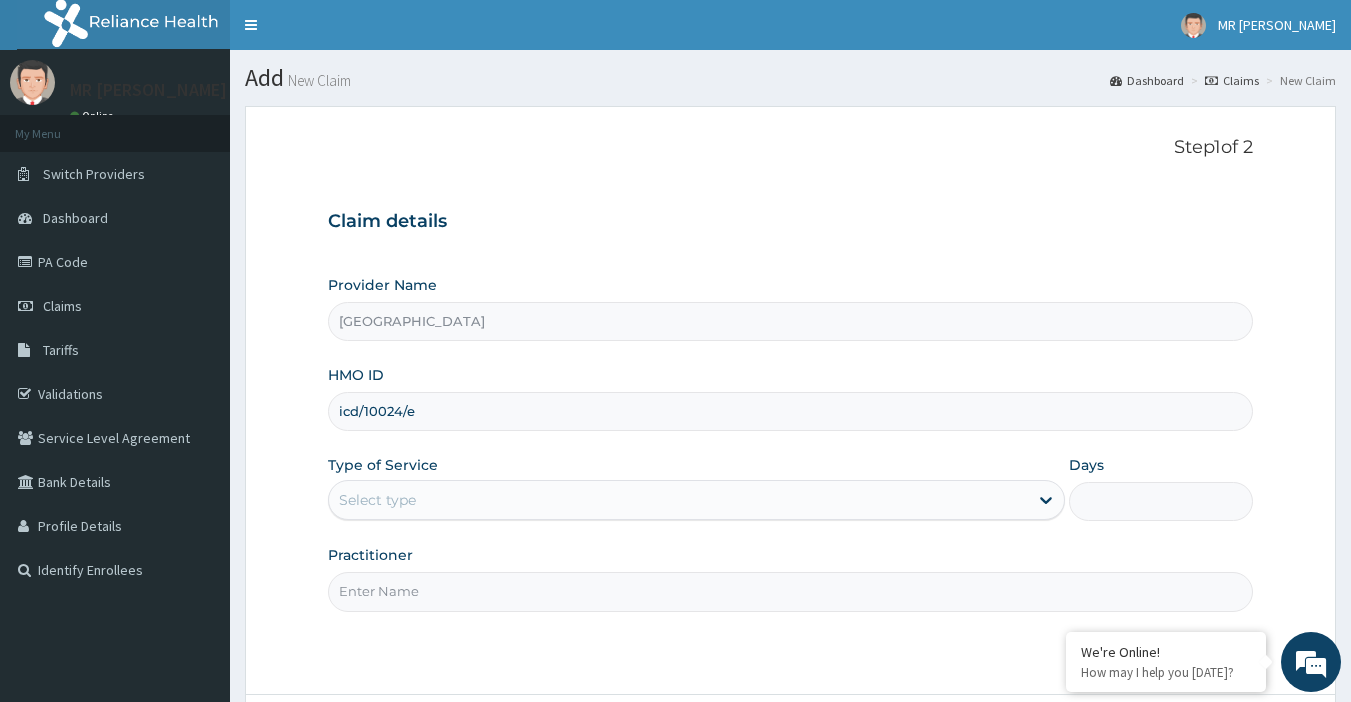 type on "icd/10024/e" 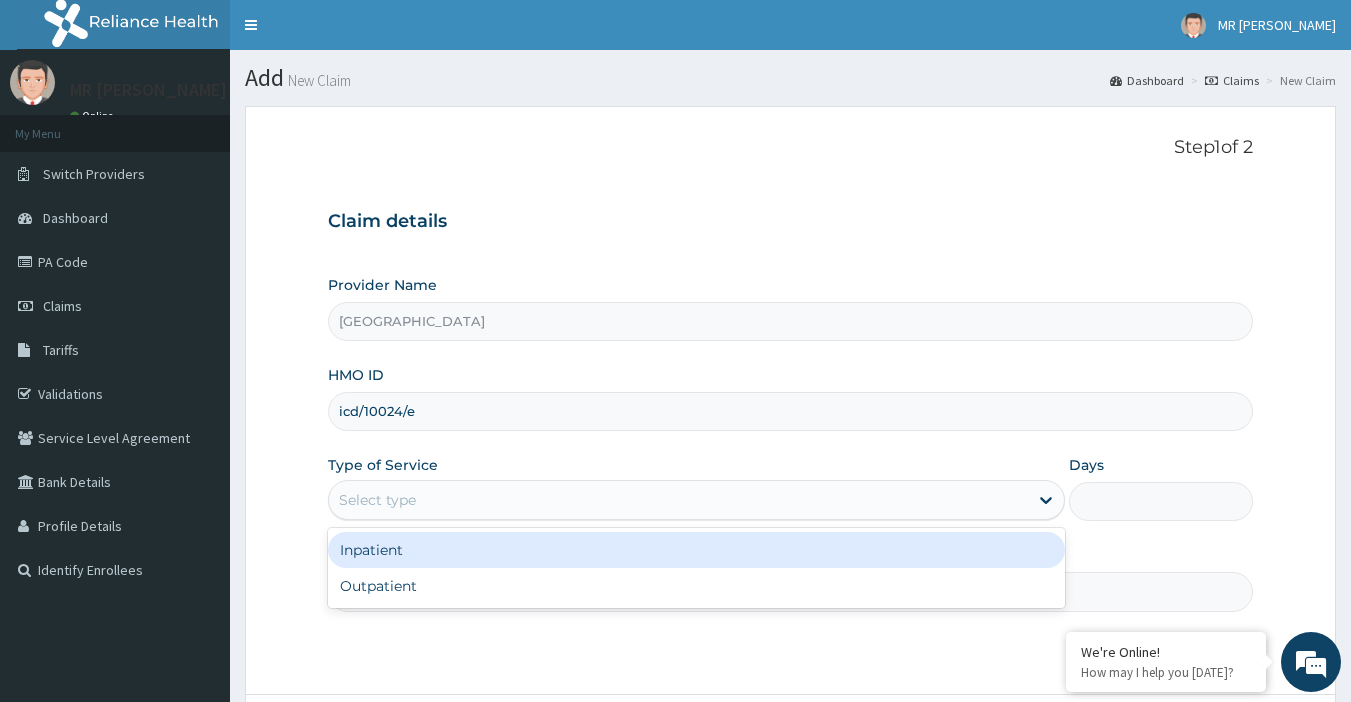 click on "Select type" at bounding box center (678, 500) 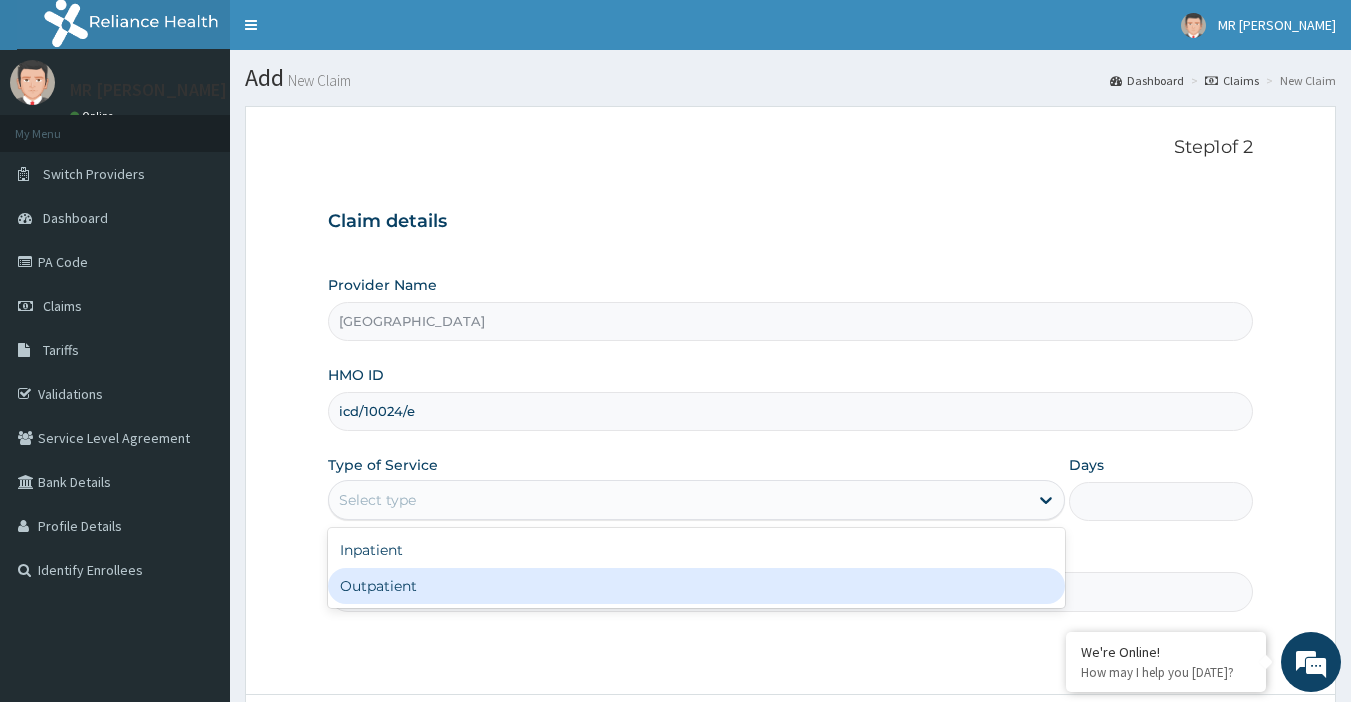 click on "Outpatient" at bounding box center [696, 586] 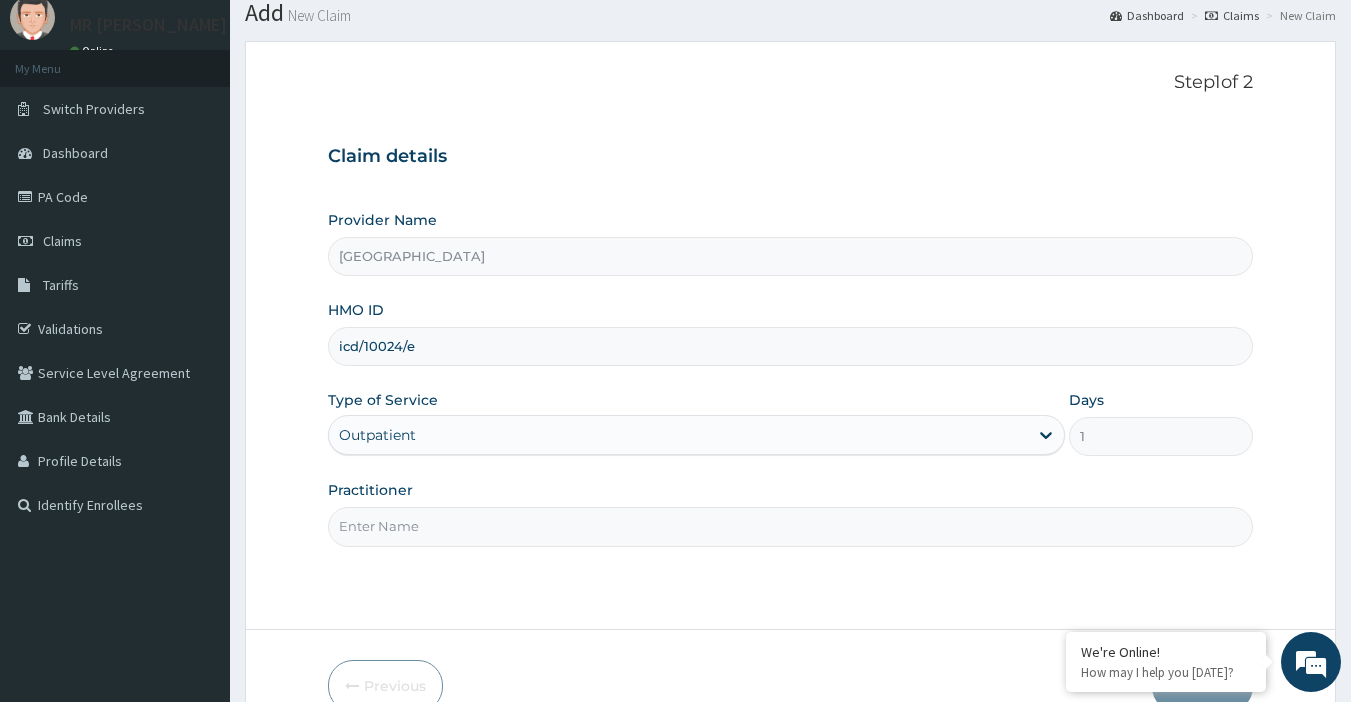 scroll, scrollTop: 100, scrollLeft: 0, axis: vertical 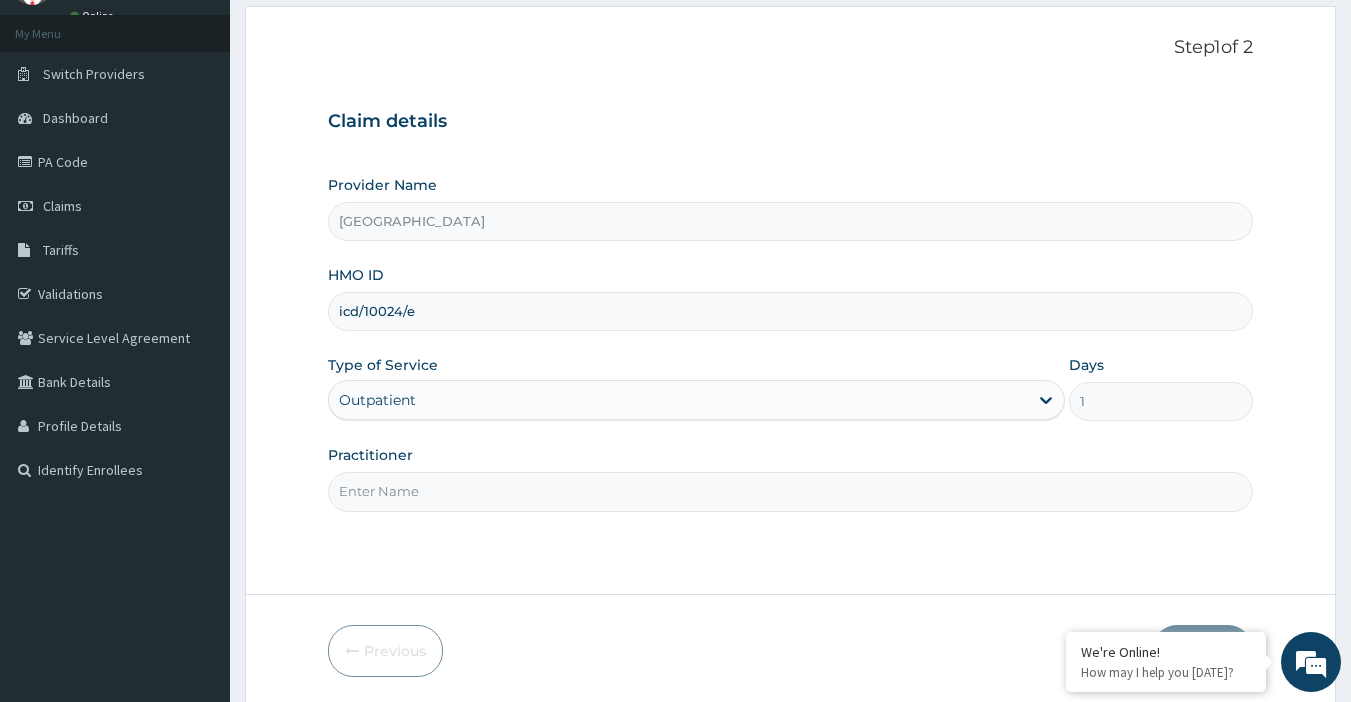 click on "Practitioner" at bounding box center [791, 491] 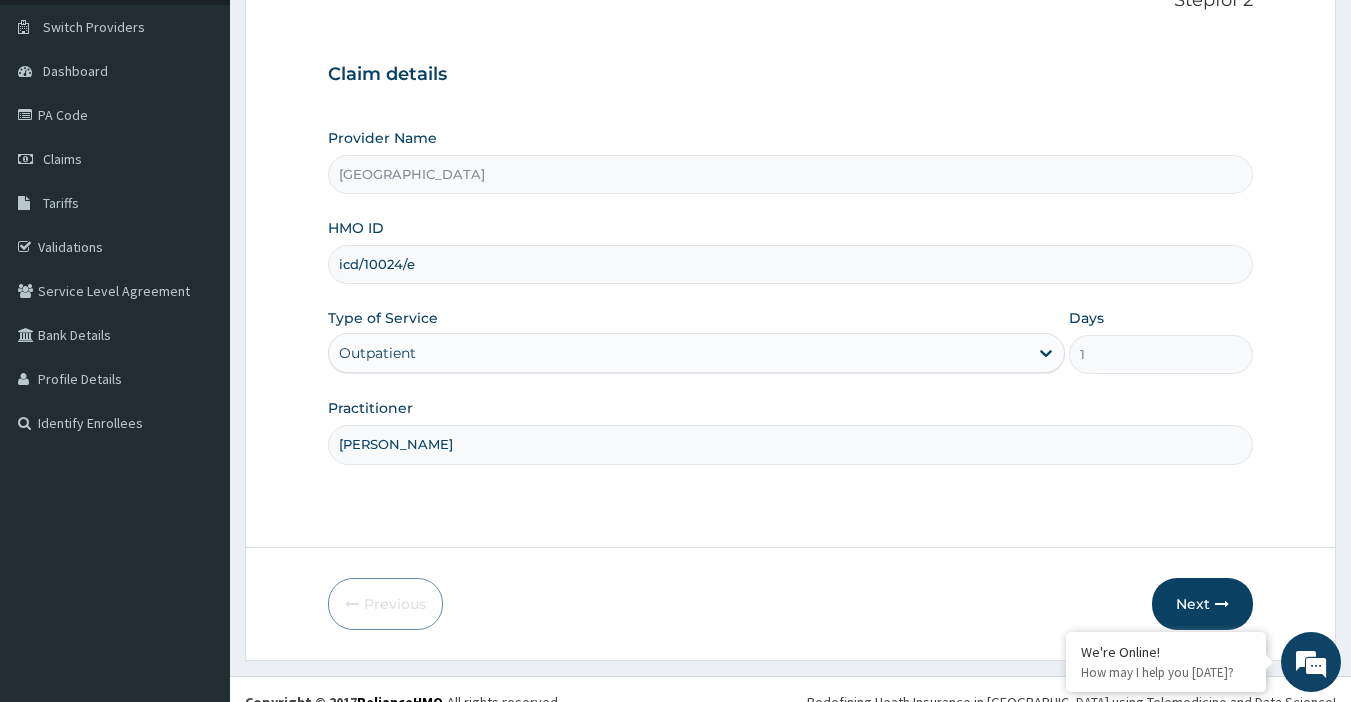 scroll, scrollTop: 172, scrollLeft: 0, axis: vertical 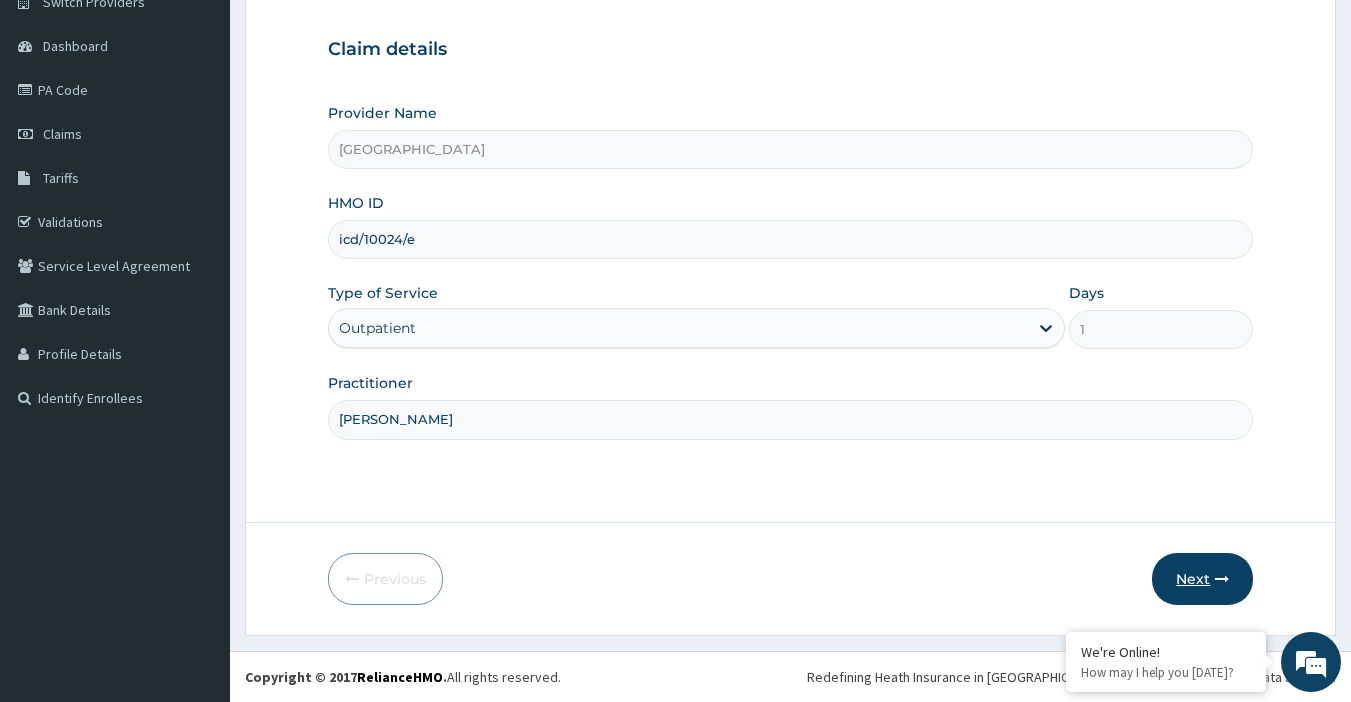 type on "dr james" 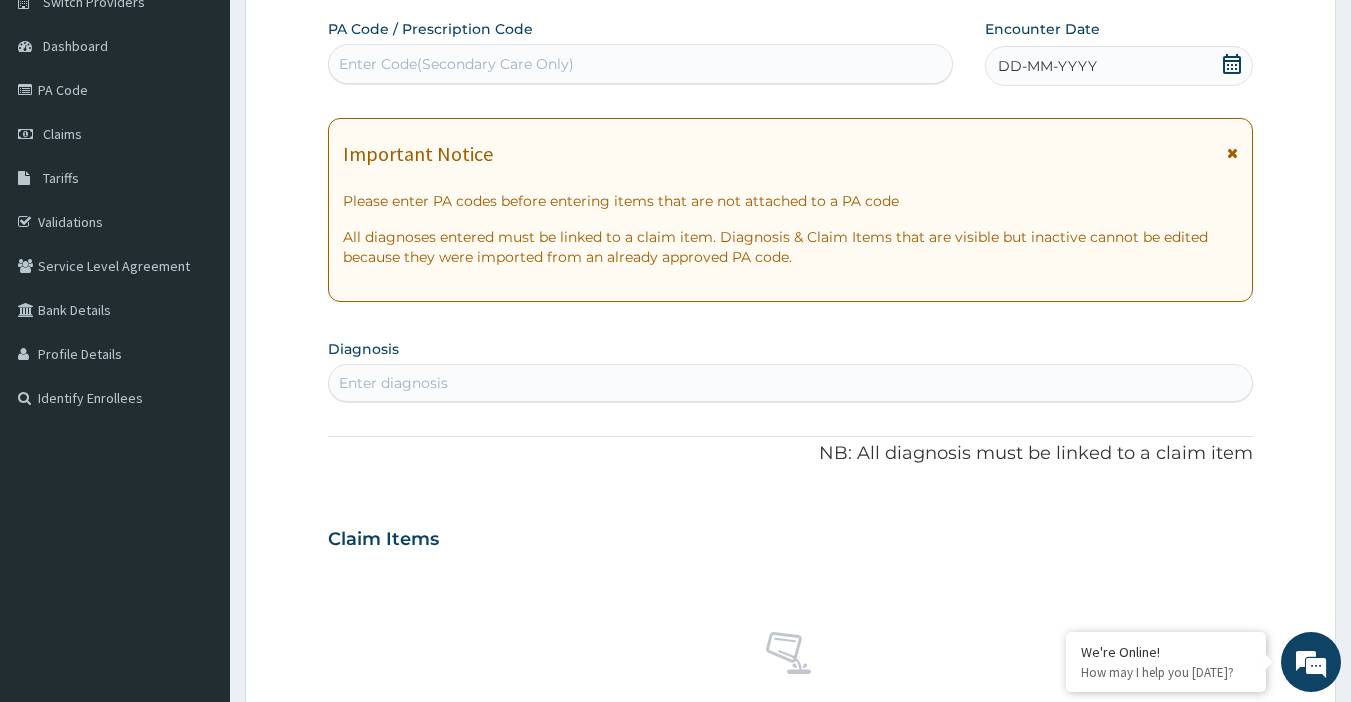 click on "Enter diagnosis" at bounding box center (791, 383) 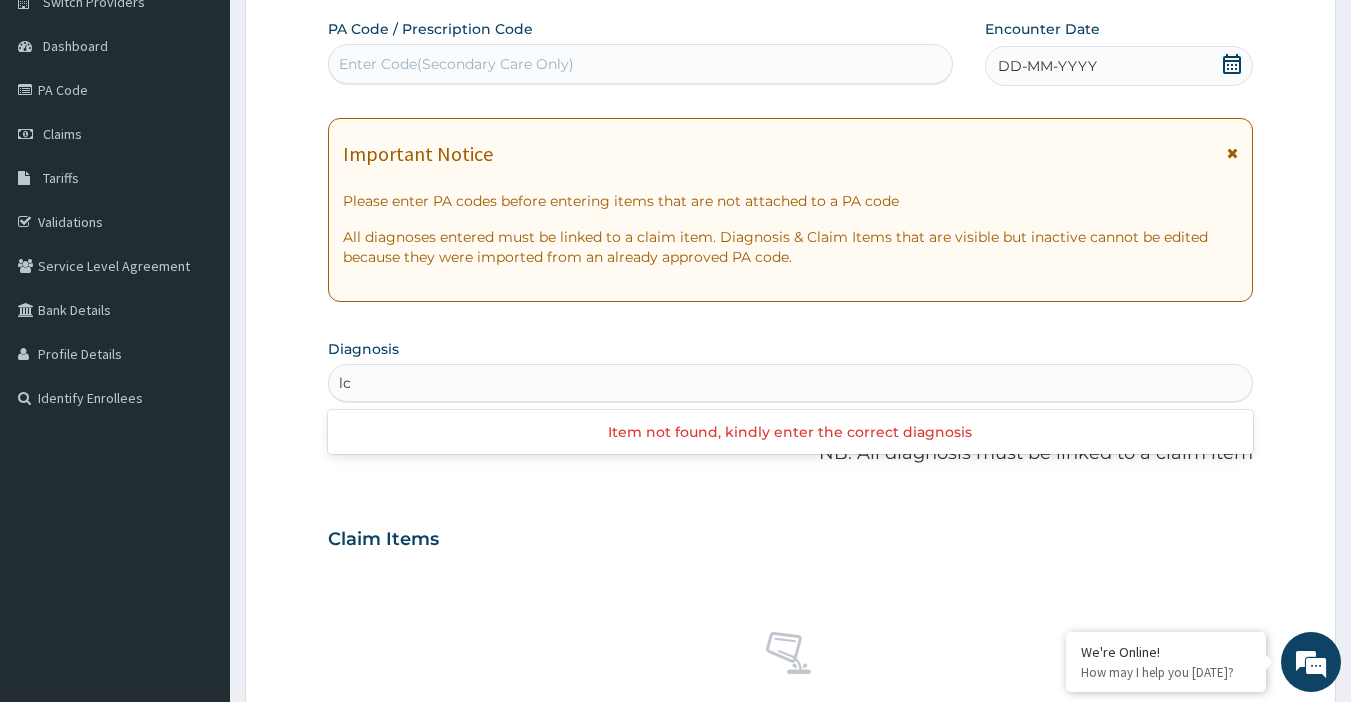 type on "l" 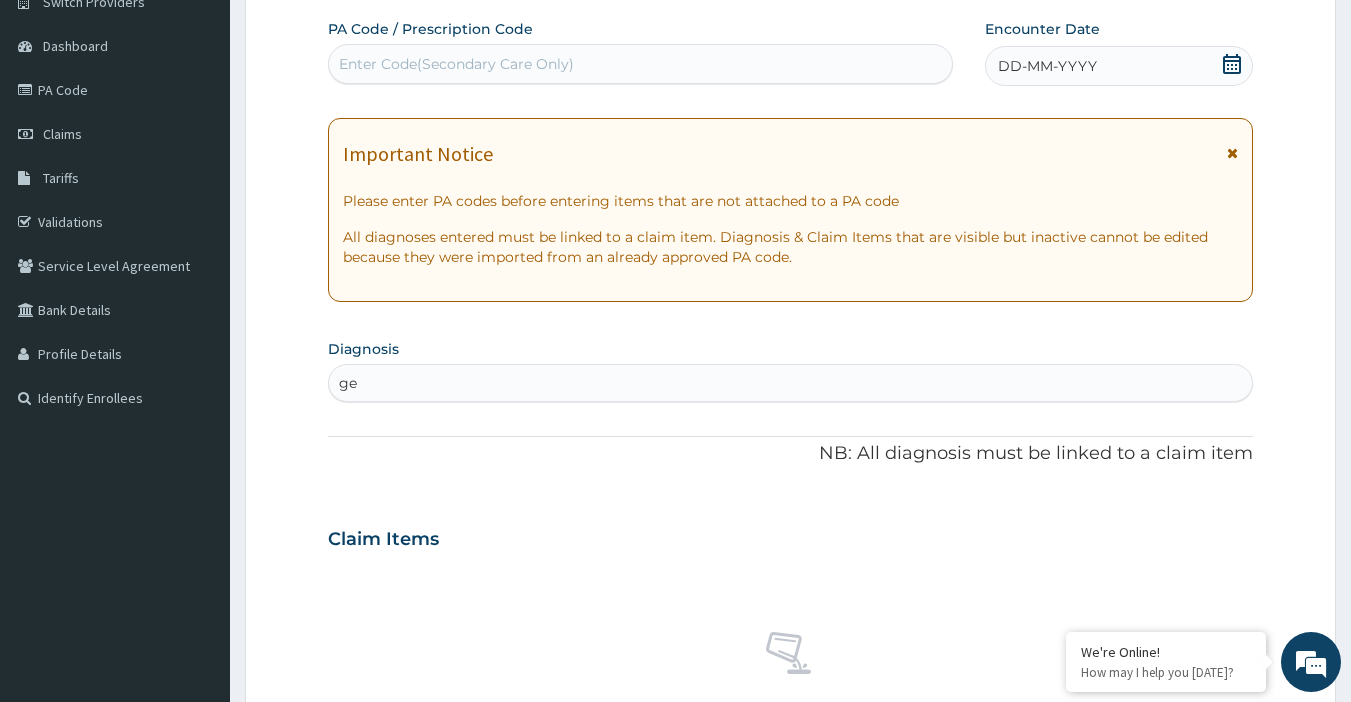 type on "g" 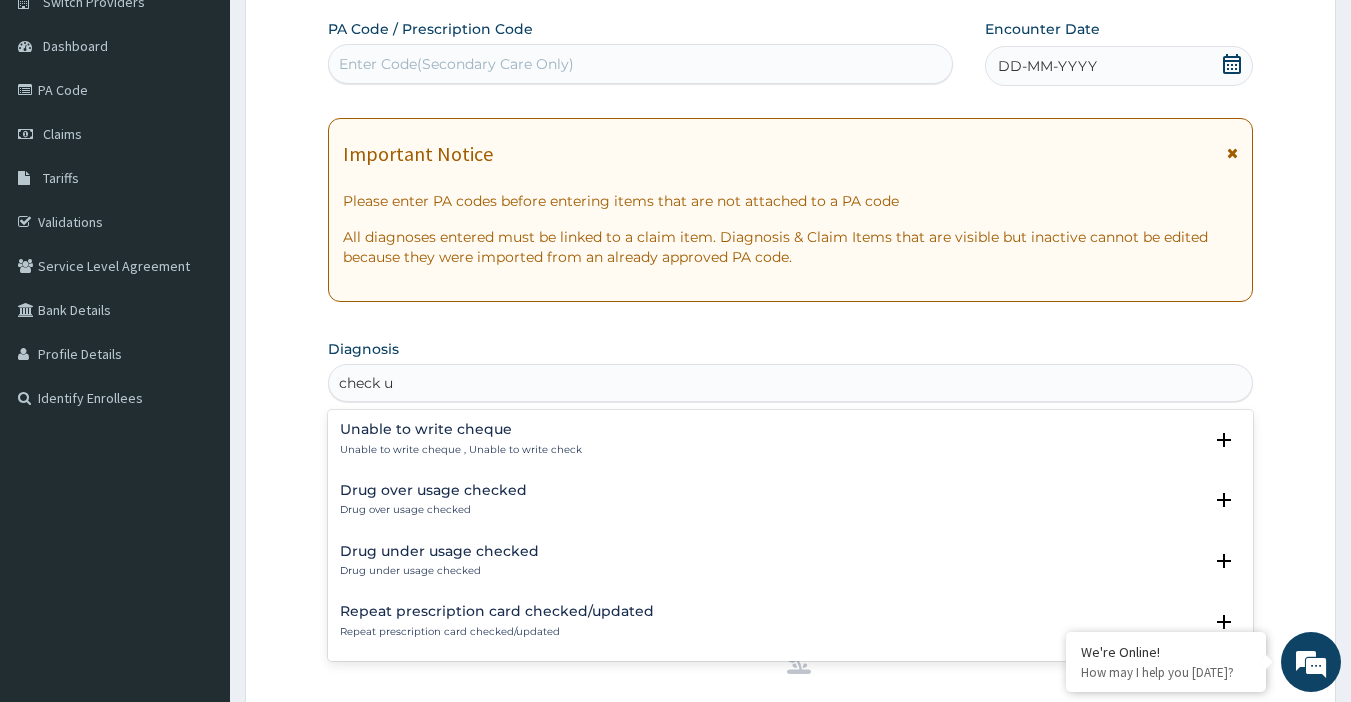 type on "check up" 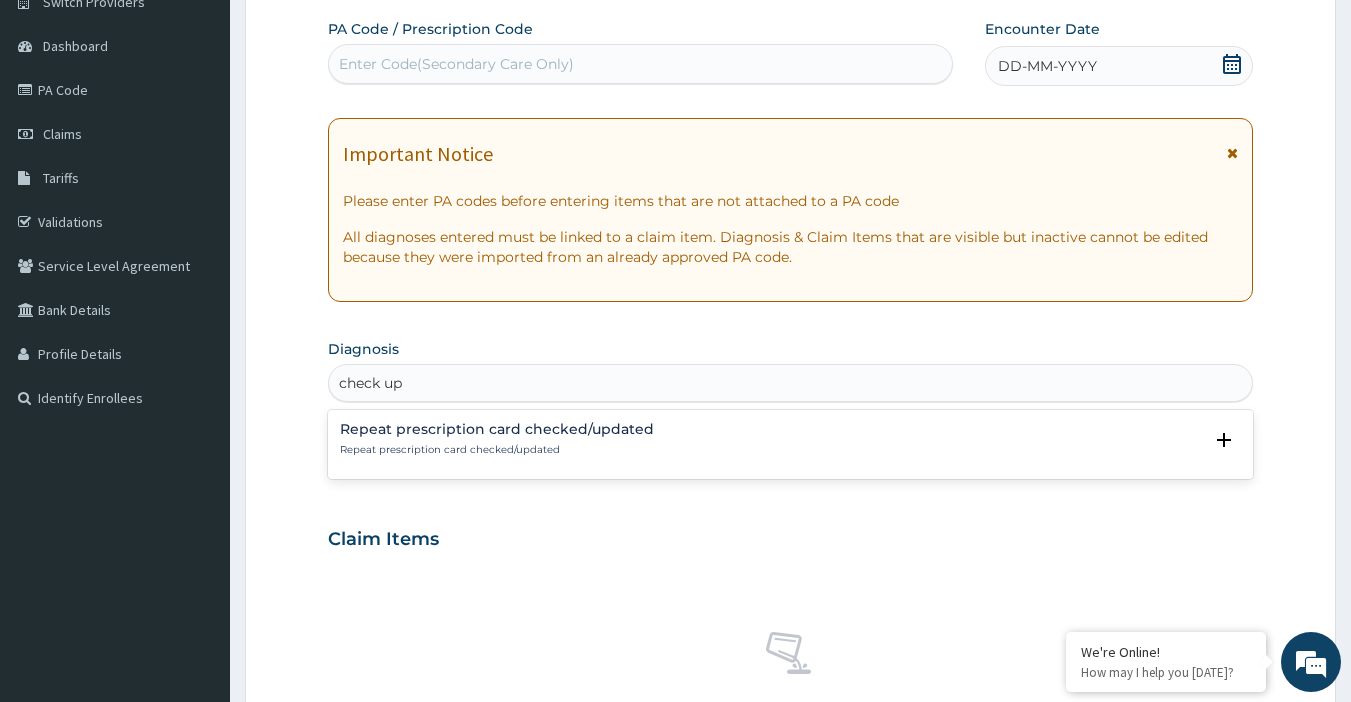 click on "Repeat prescription card checked/updated" at bounding box center [497, 450] 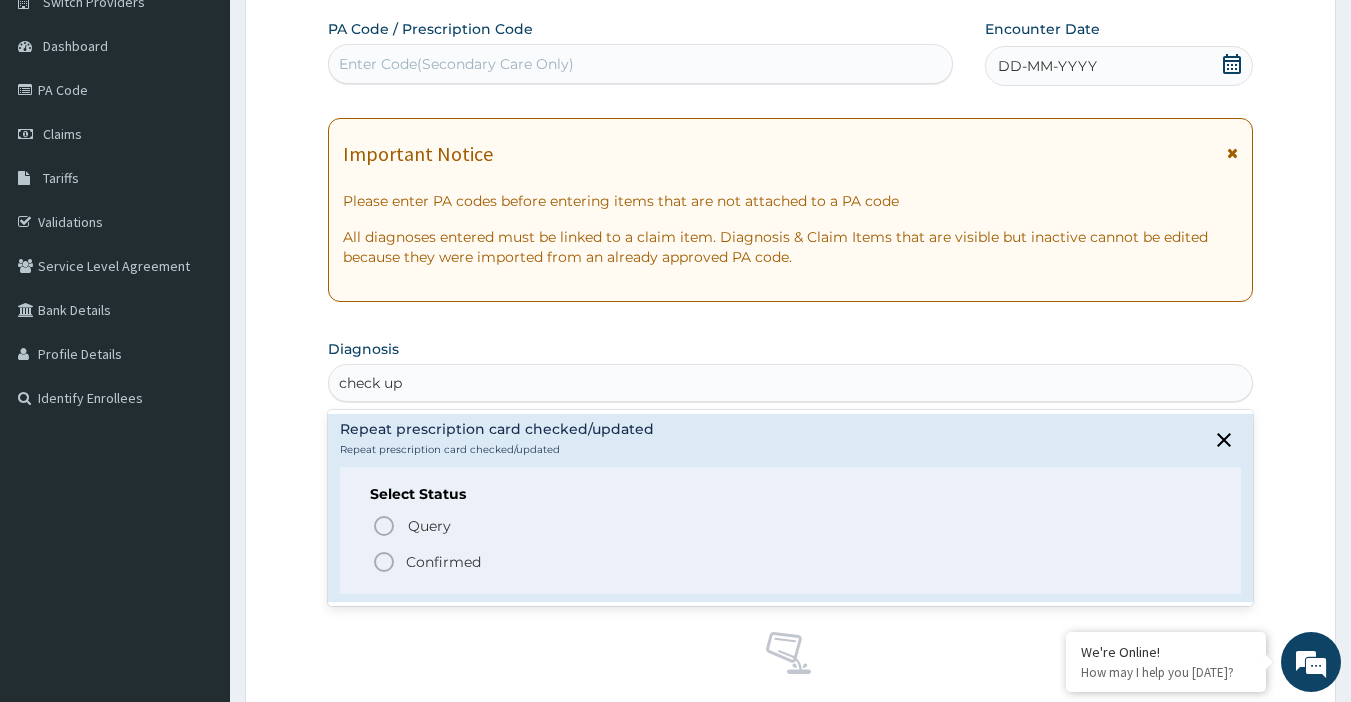 click on "Confirmed" at bounding box center (792, 562) 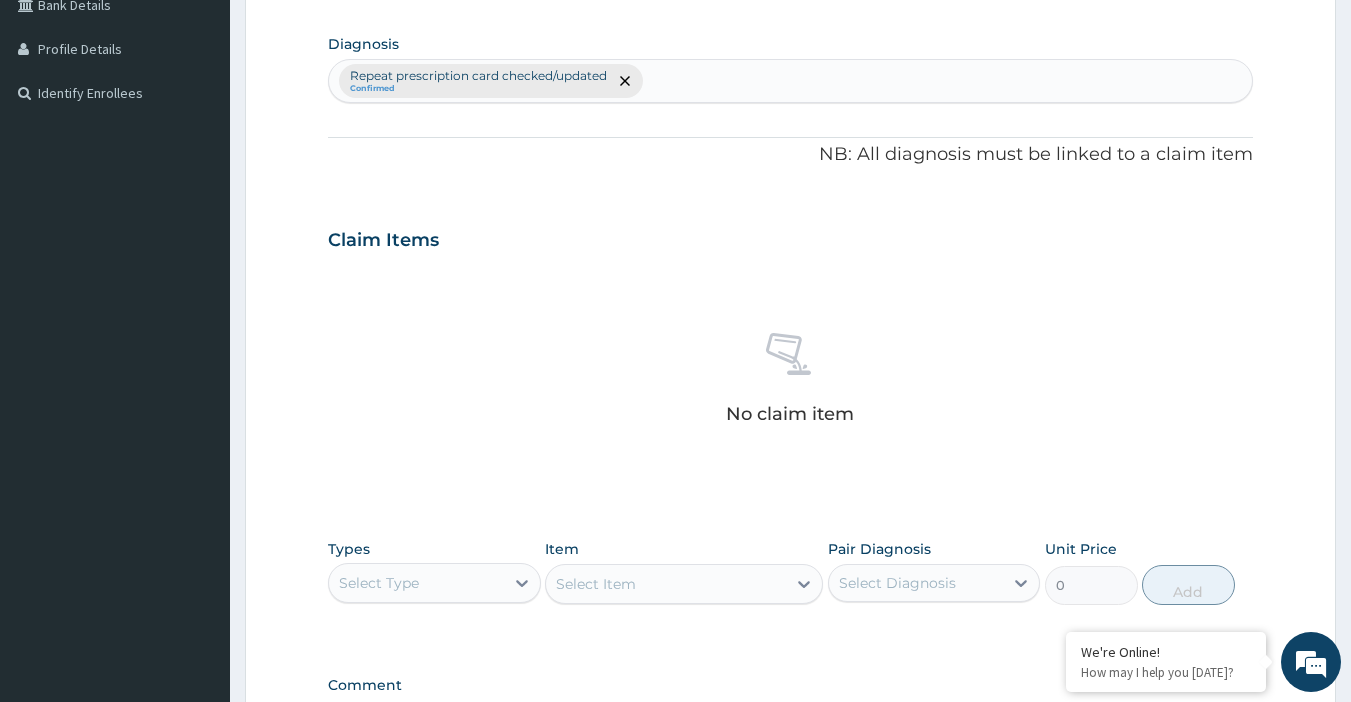 scroll, scrollTop: 672, scrollLeft: 0, axis: vertical 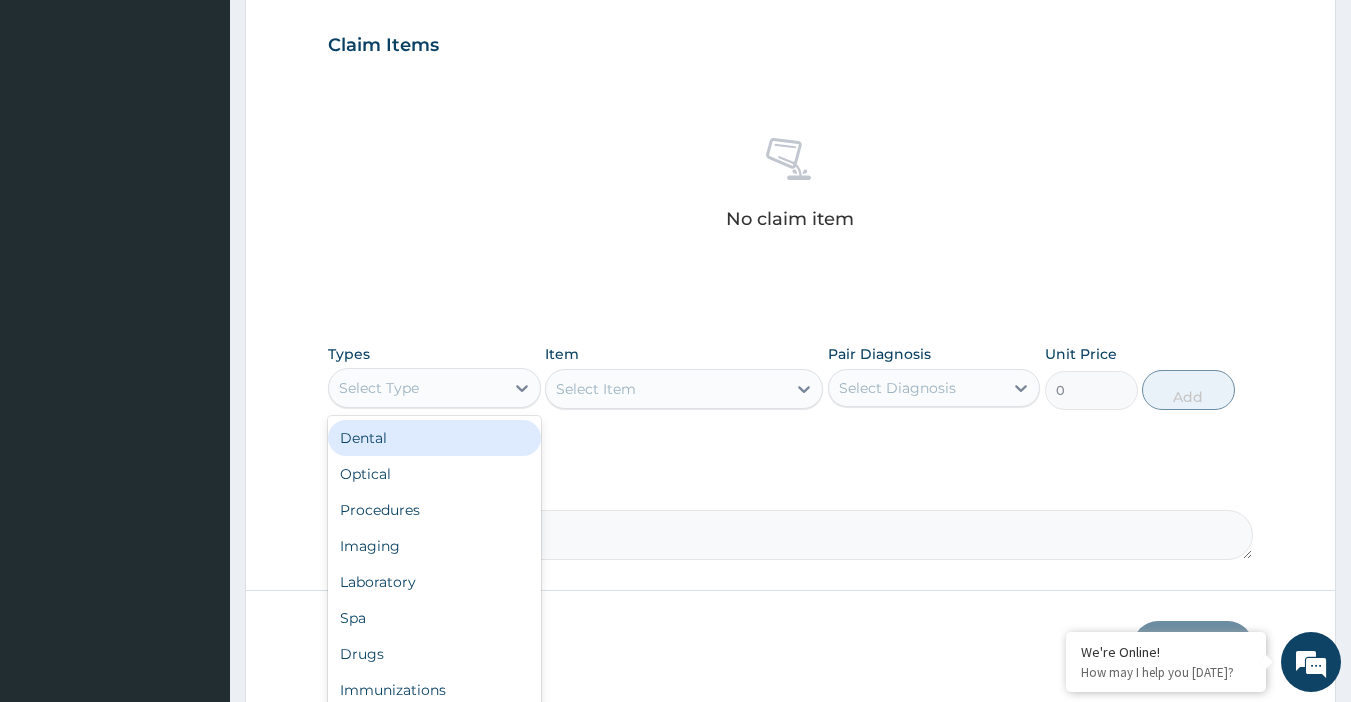 click on "Select Type" at bounding box center (416, 388) 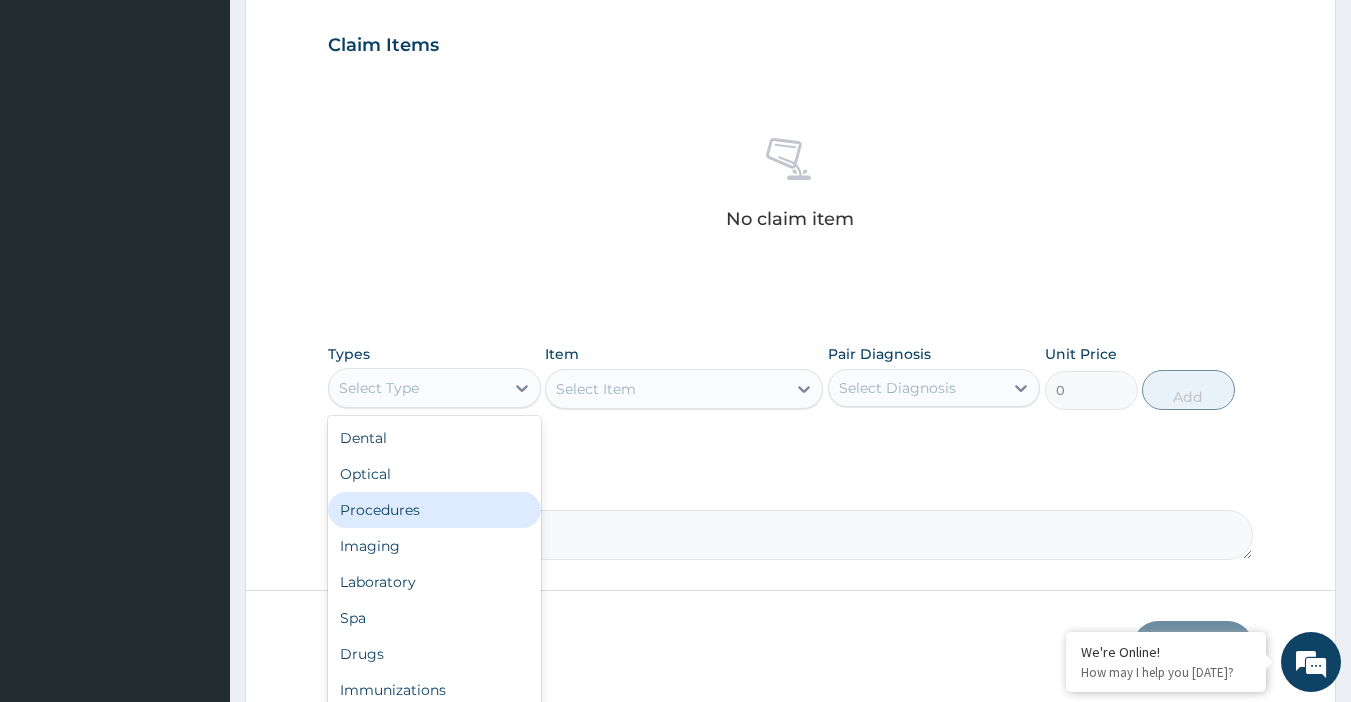 click on "Procedures" at bounding box center (434, 510) 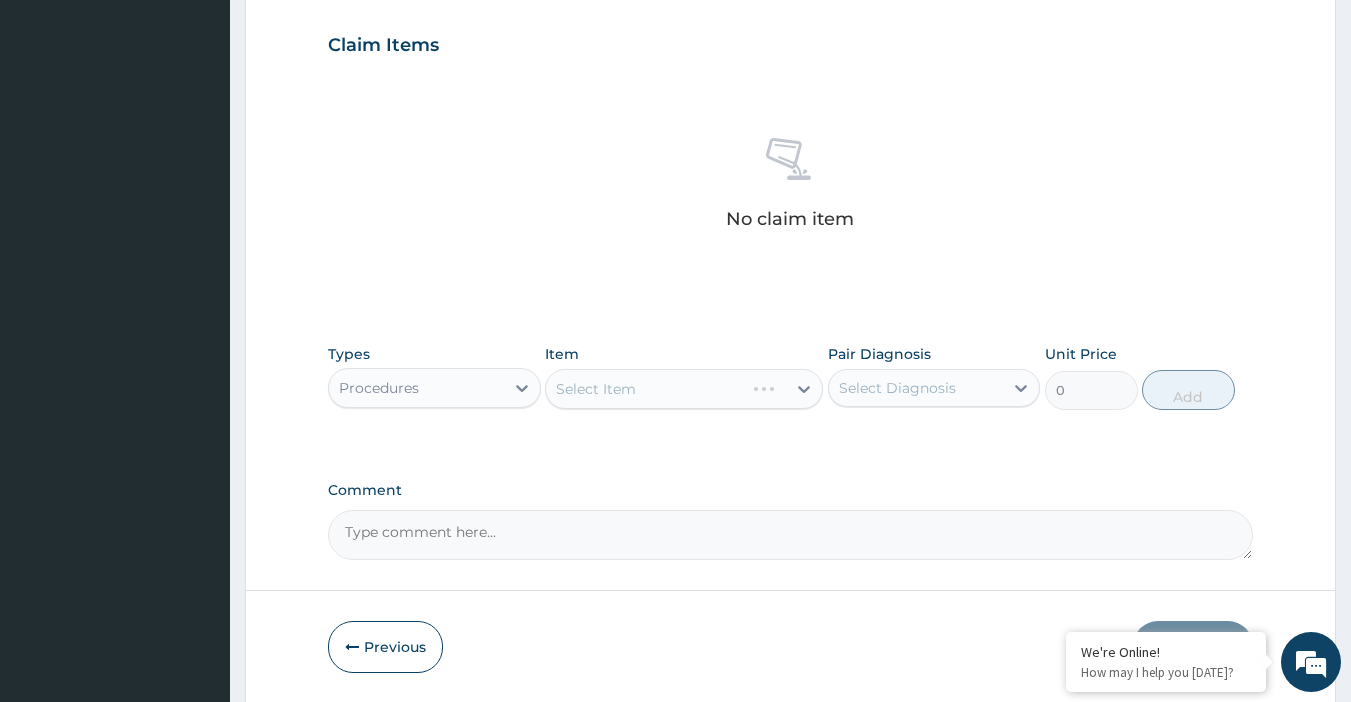 click on "Select Item" at bounding box center (684, 389) 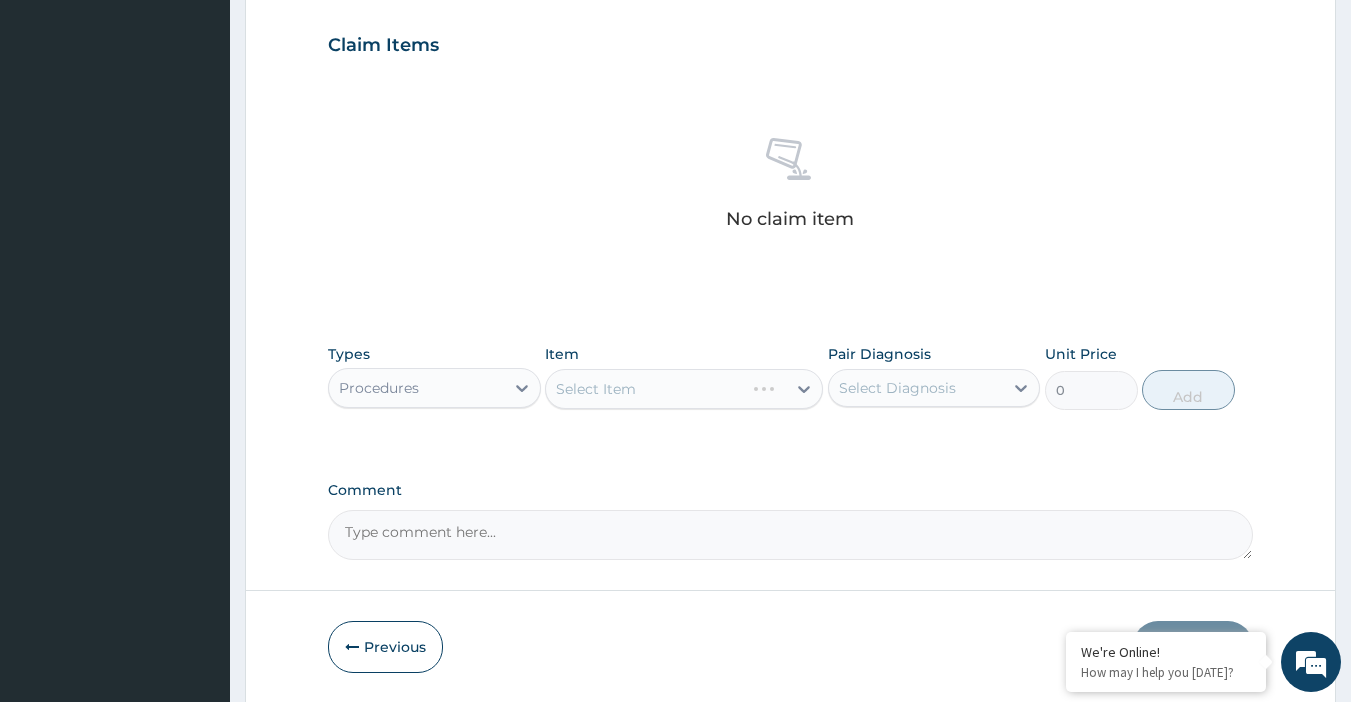 click on "Types Procedures Item Select Item Pair Diagnosis Select Diagnosis Unit Price 0 Add" at bounding box center (791, 377) 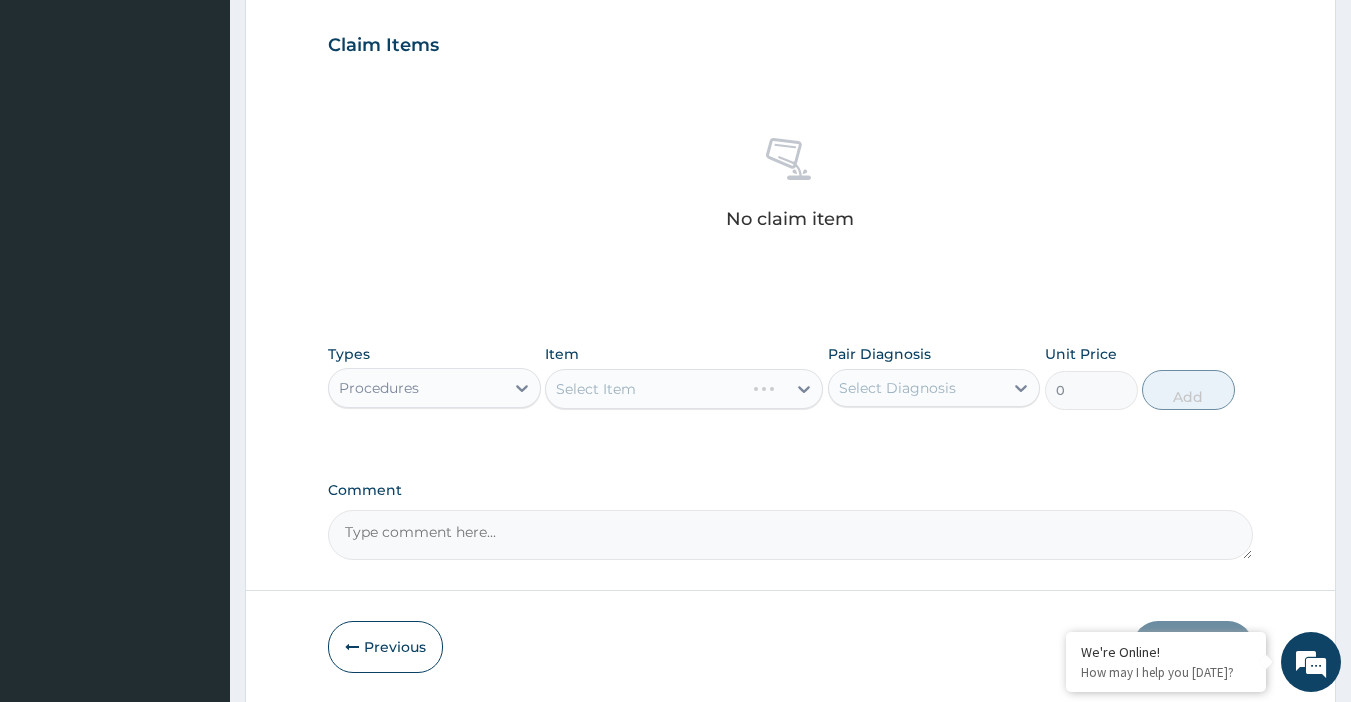 click on "Select Item" at bounding box center [684, 389] 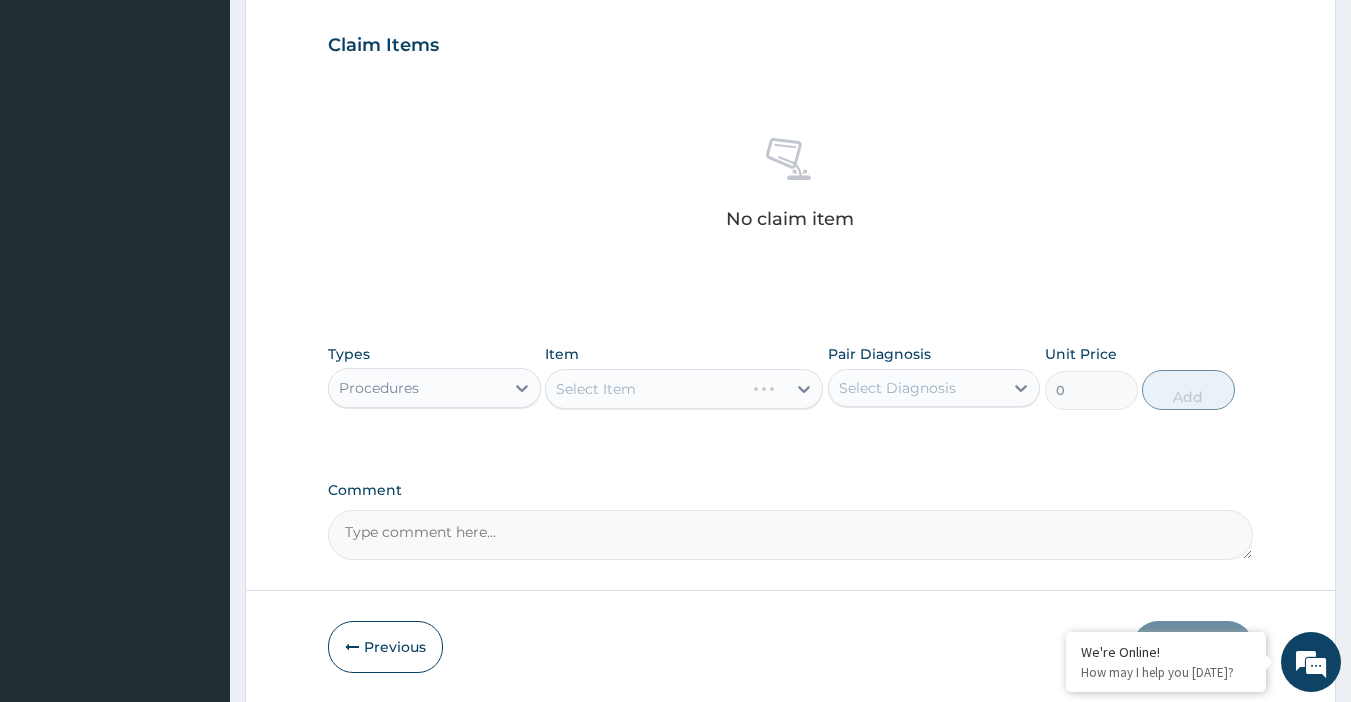 click on "Select Item" at bounding box center [684, 389] 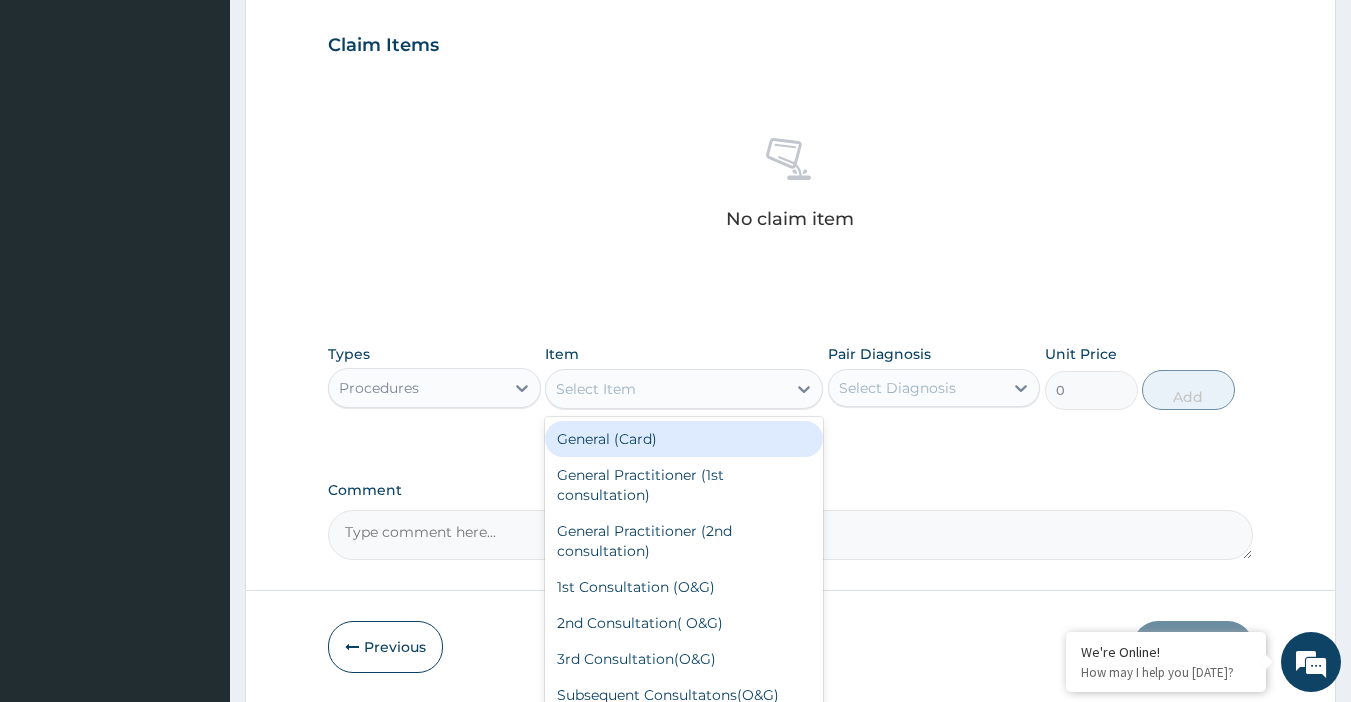click 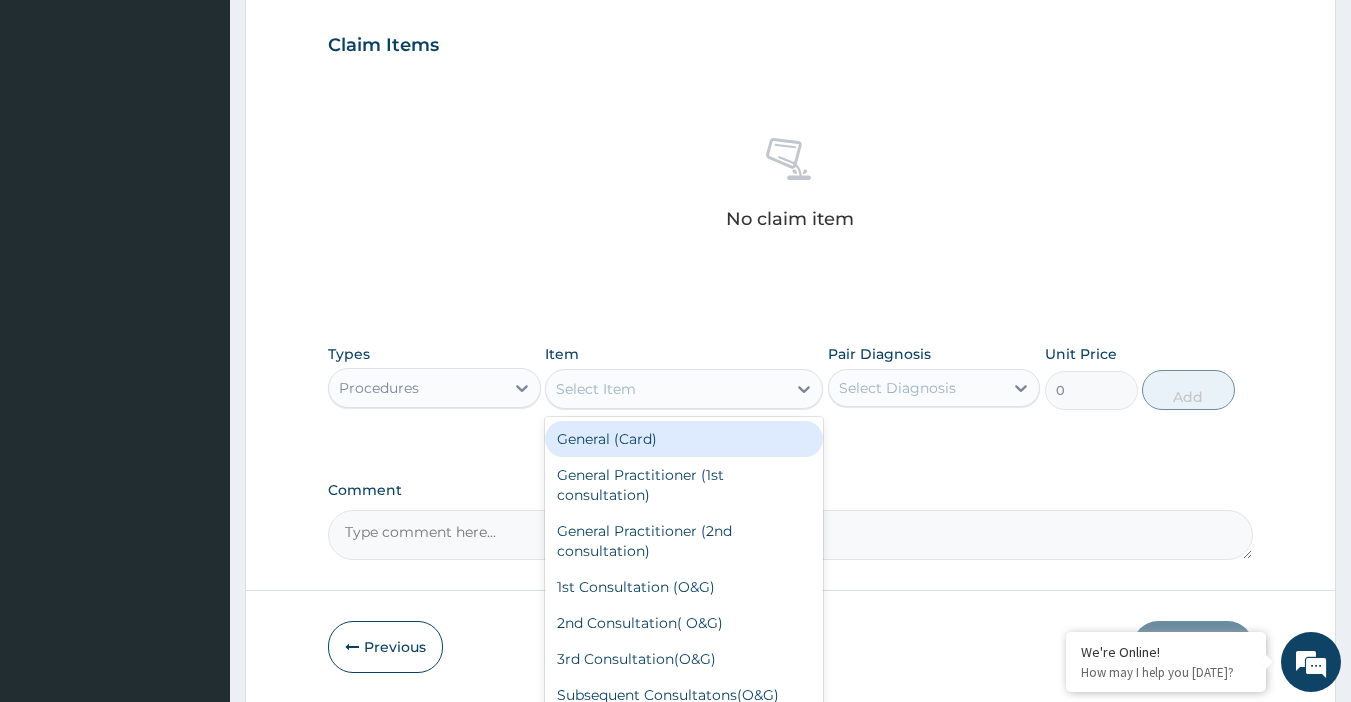 click on "General (Card)" at bounding box center [684, 439] 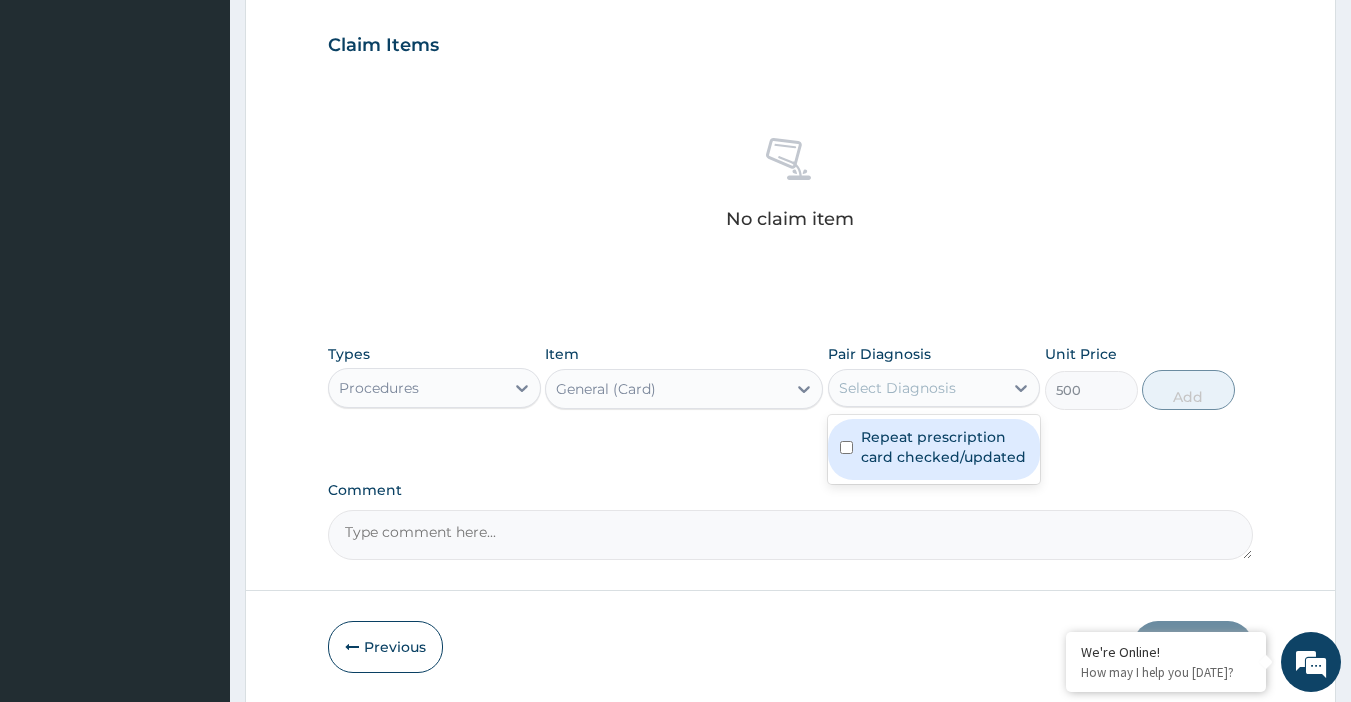 click on "Select Diagnosis" at bounding box center [897, 388] 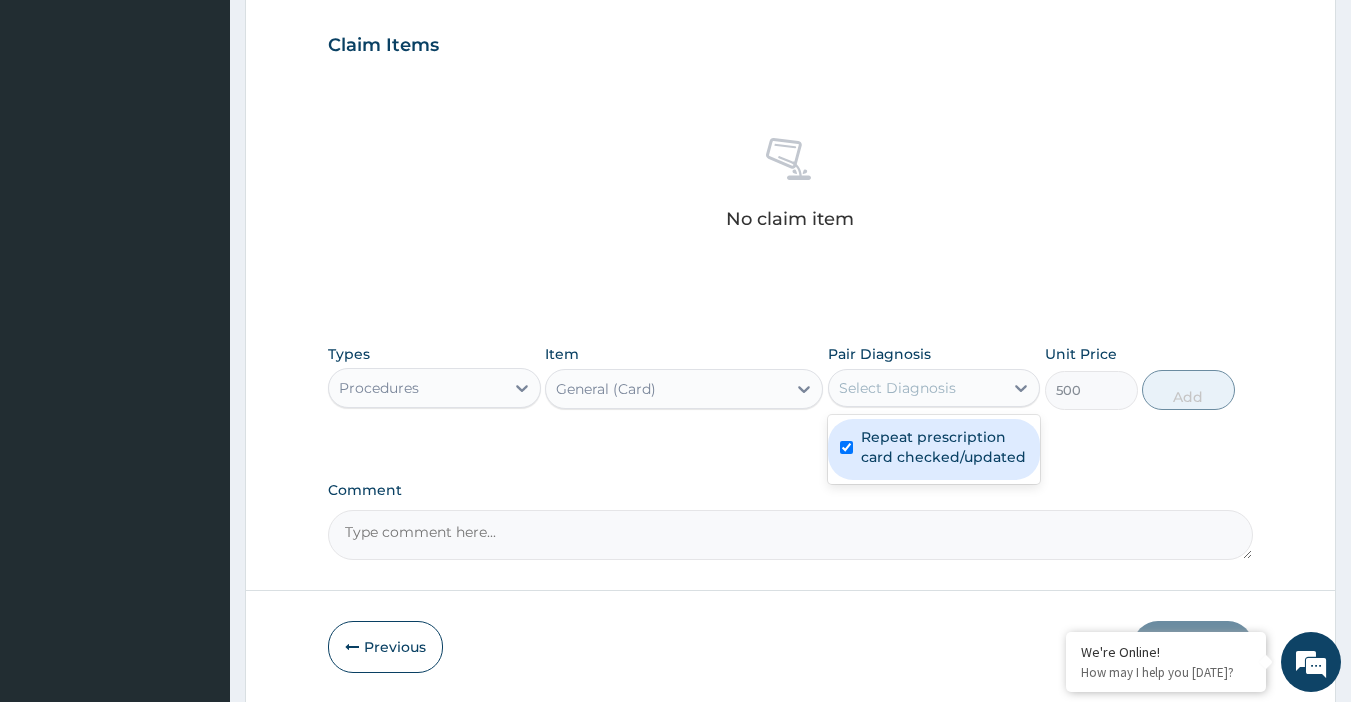 checkbox on "true" 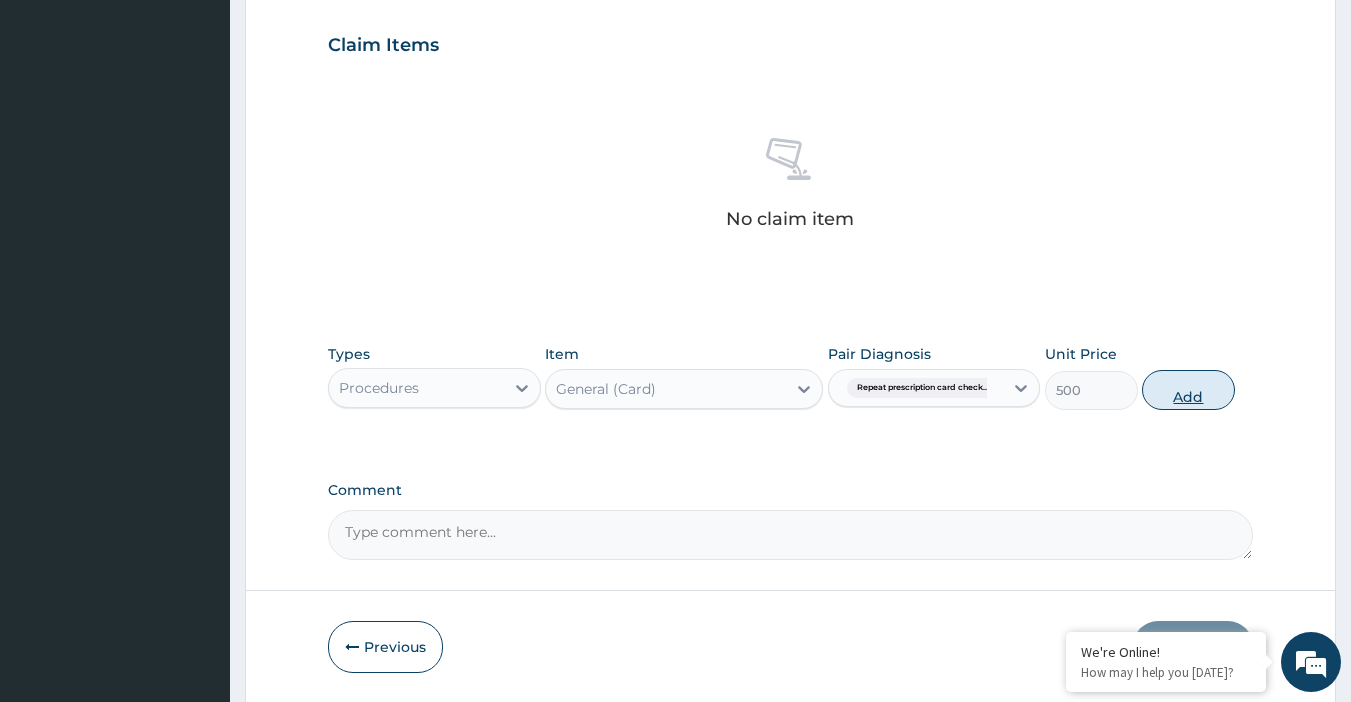 click on "Add" at bounding box center (1188, 390) 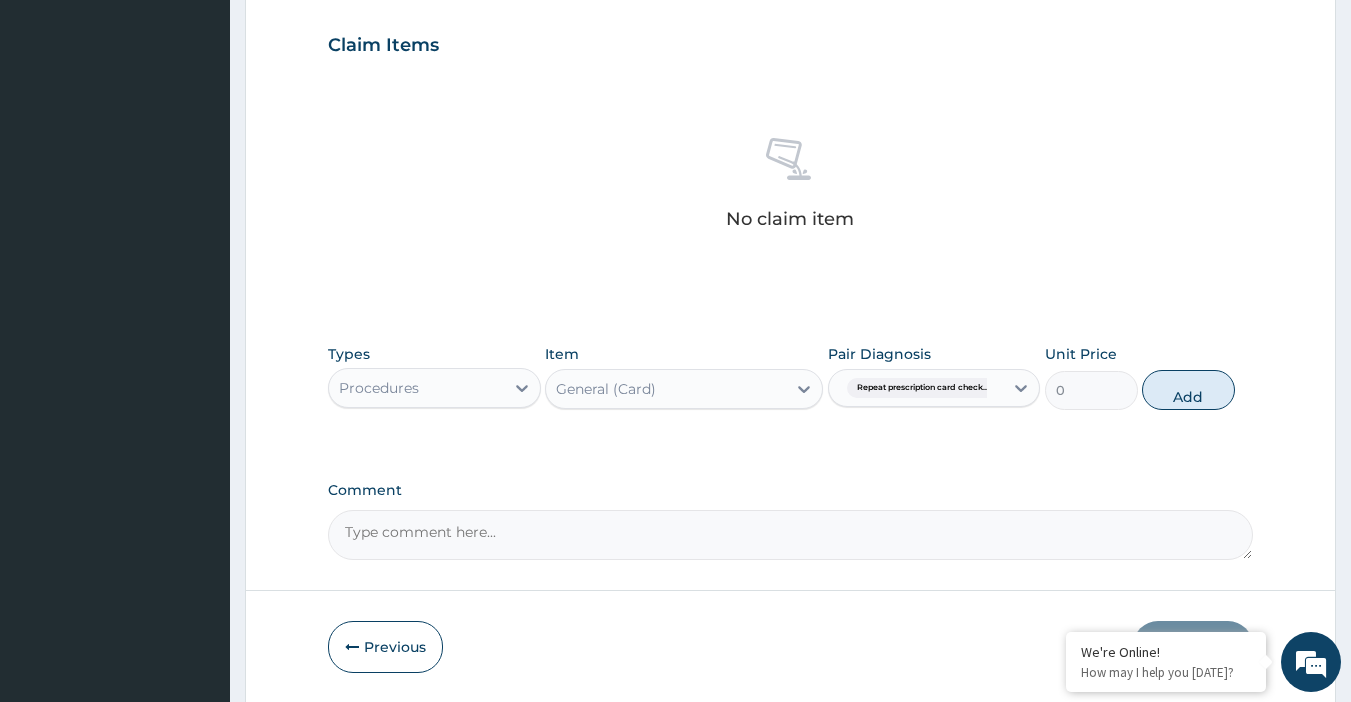 scroll, scrollTop: 660, scrollLeft: 0, axis: vertical 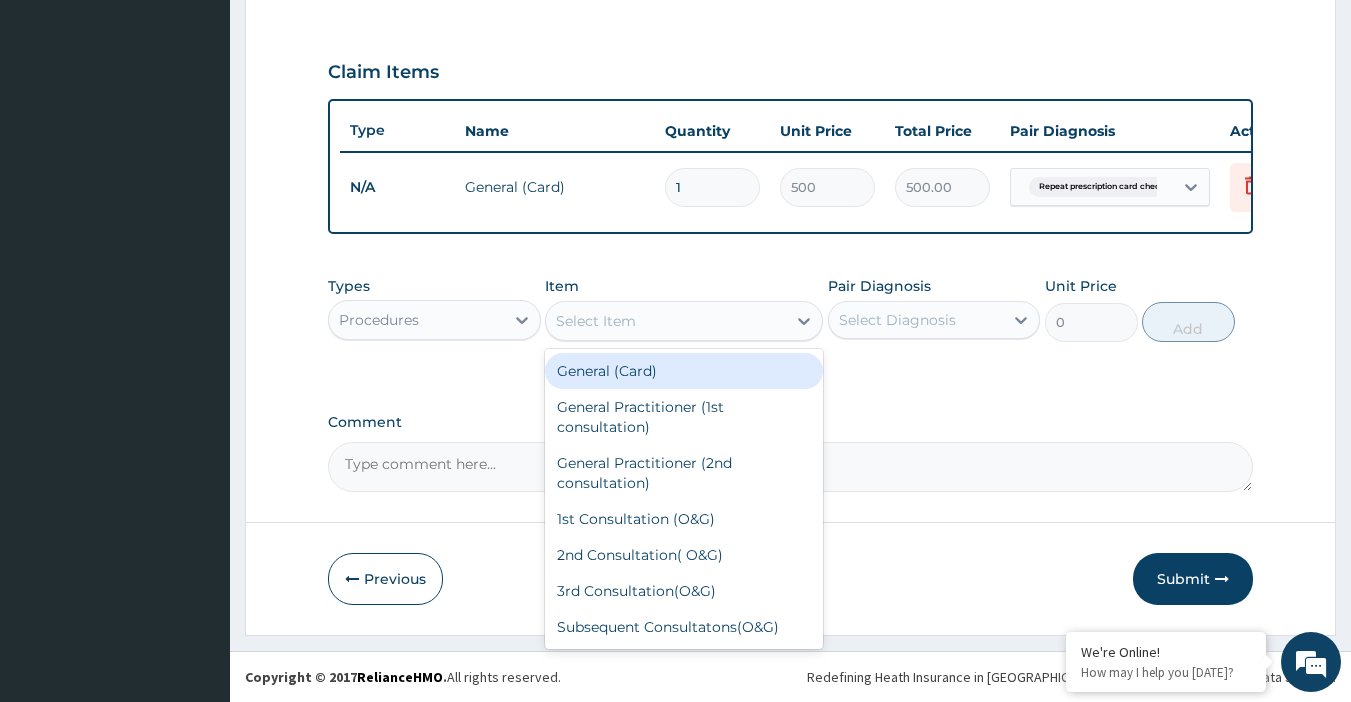 click on "Select Item" at bounding box center (666, 321) 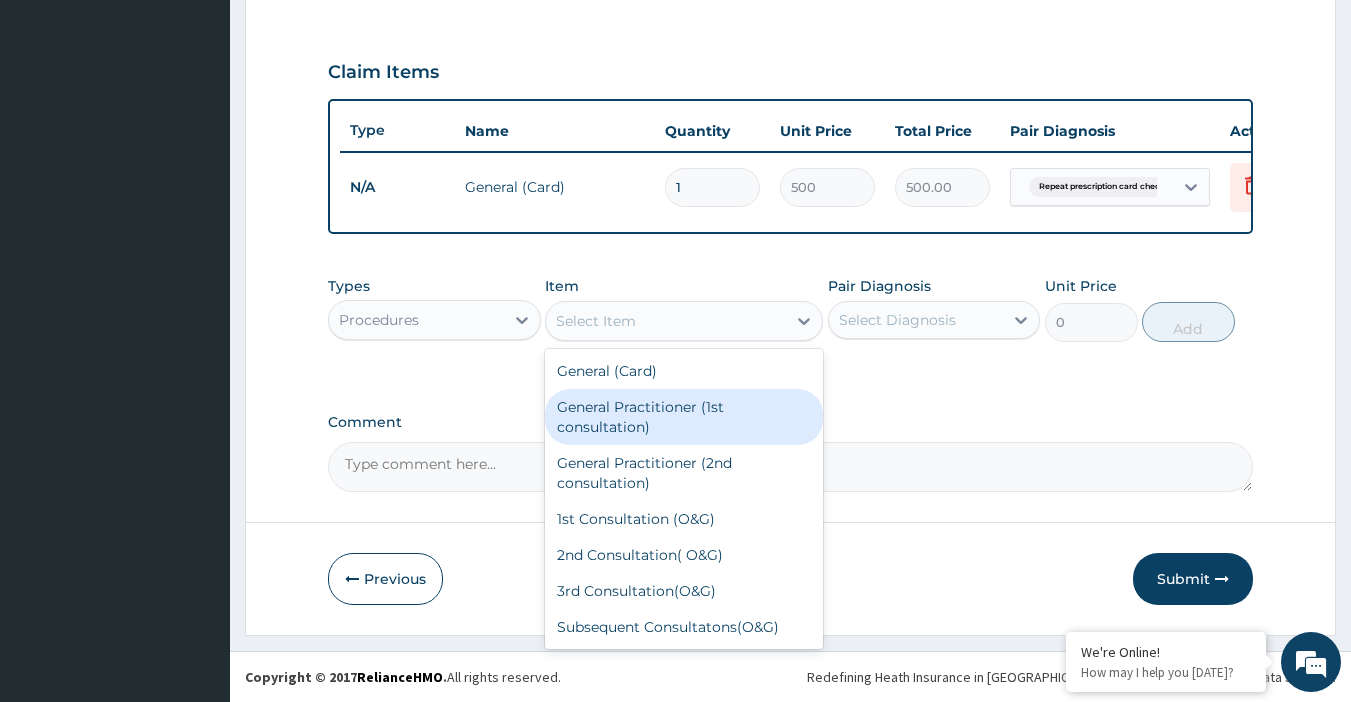 click on "General Practitioner (1st consultation)" at bounding box center [684, 417] 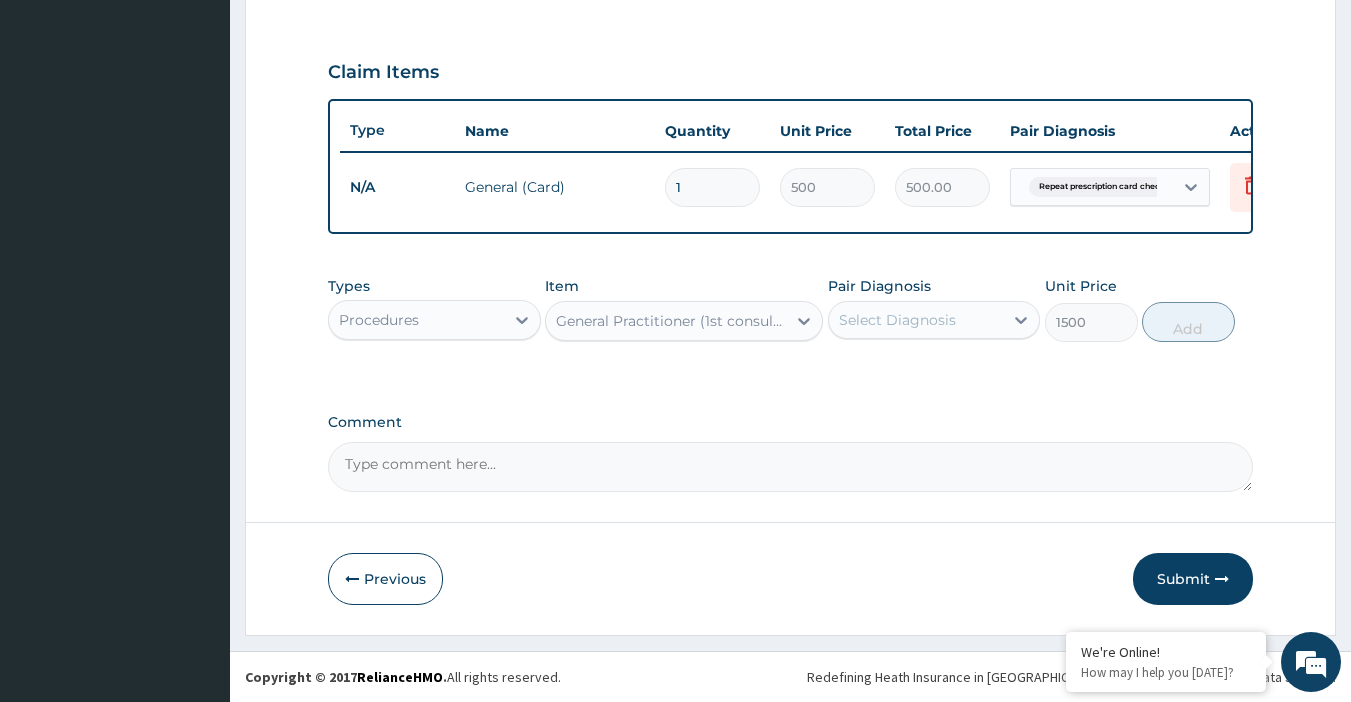 click on "Select Diagnosis" at bounding box center (916, 320) 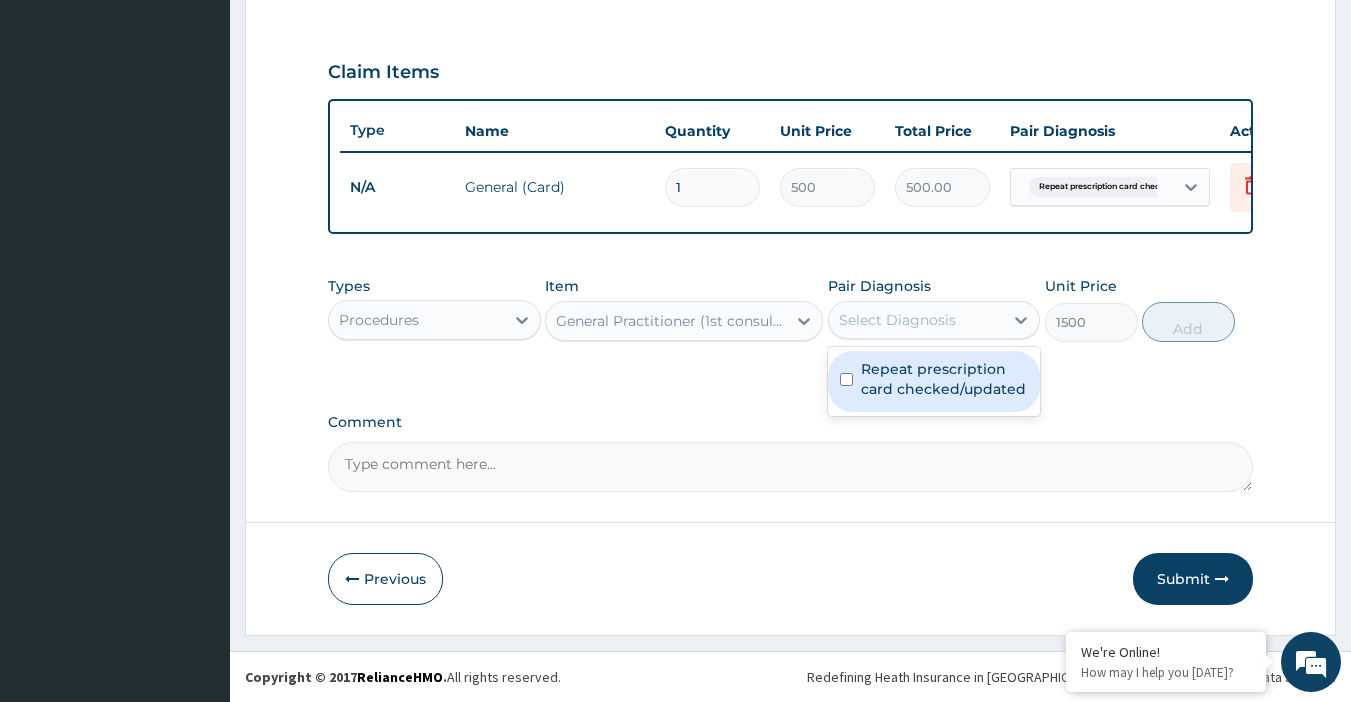 drag, startPoint x: 848, startPoint y: 378, endPoint x: 850, endPoint y: 366, distance: 12.165525 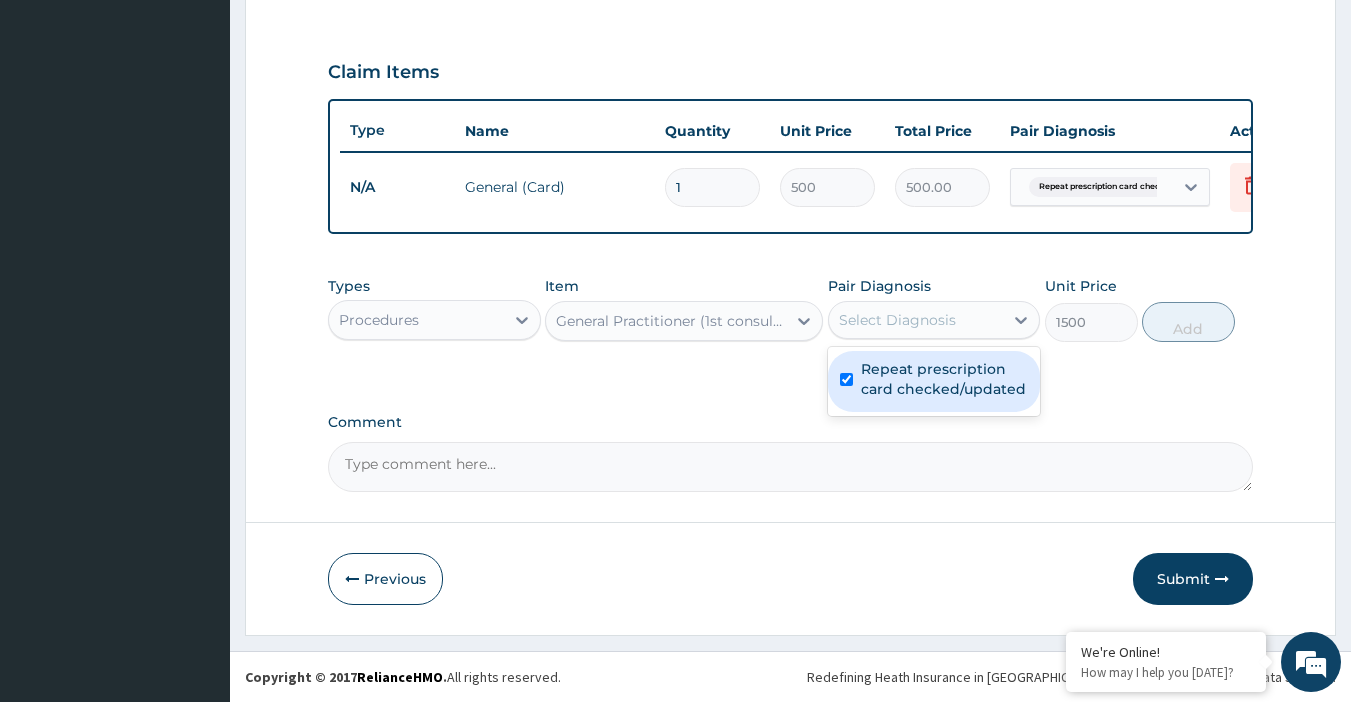 checkbox on "true" 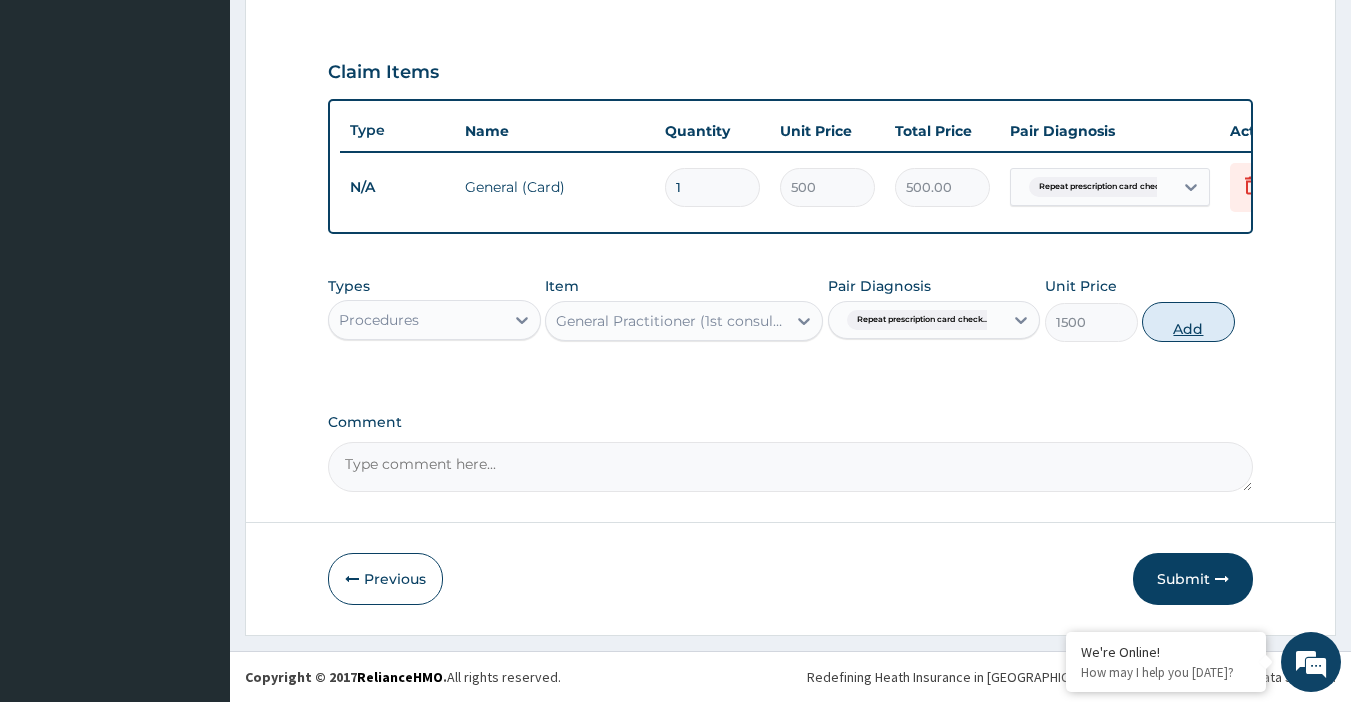 click on "Add" at bounding box center [1188, 322] 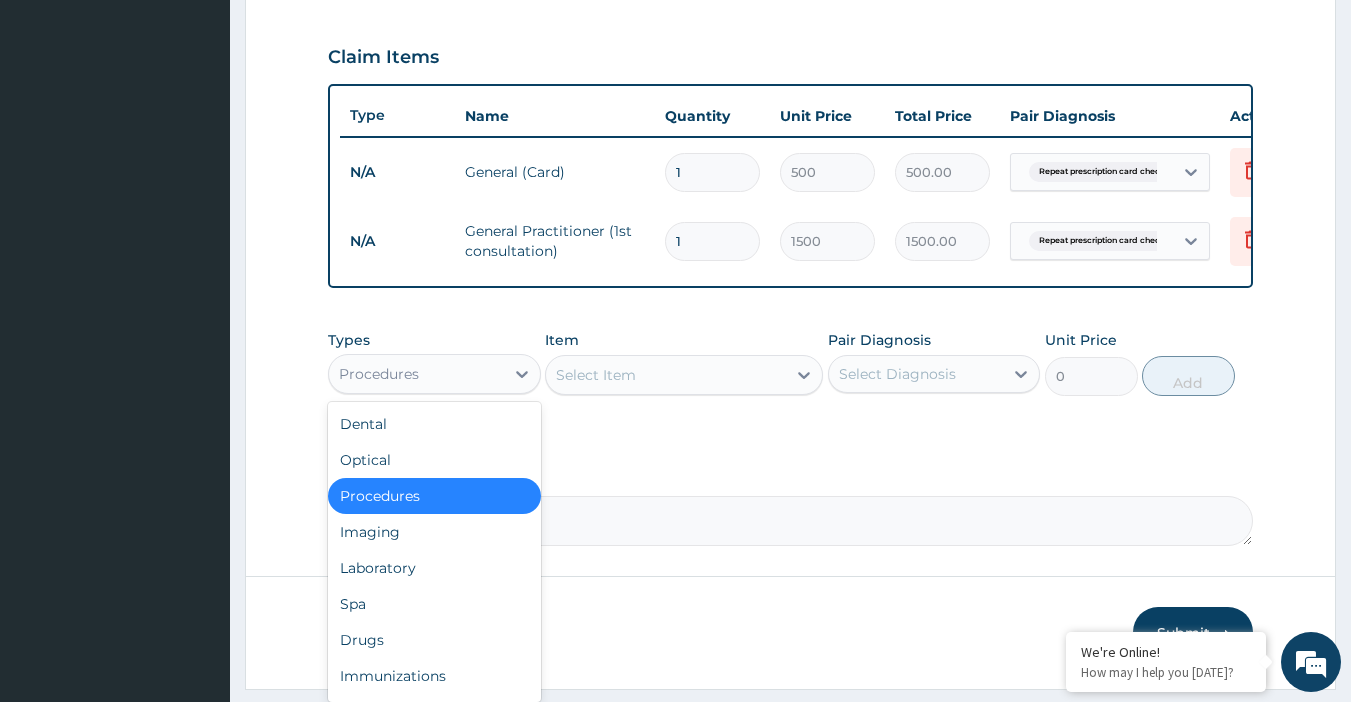 click on "Procedures" at bounding box center (416, 374) 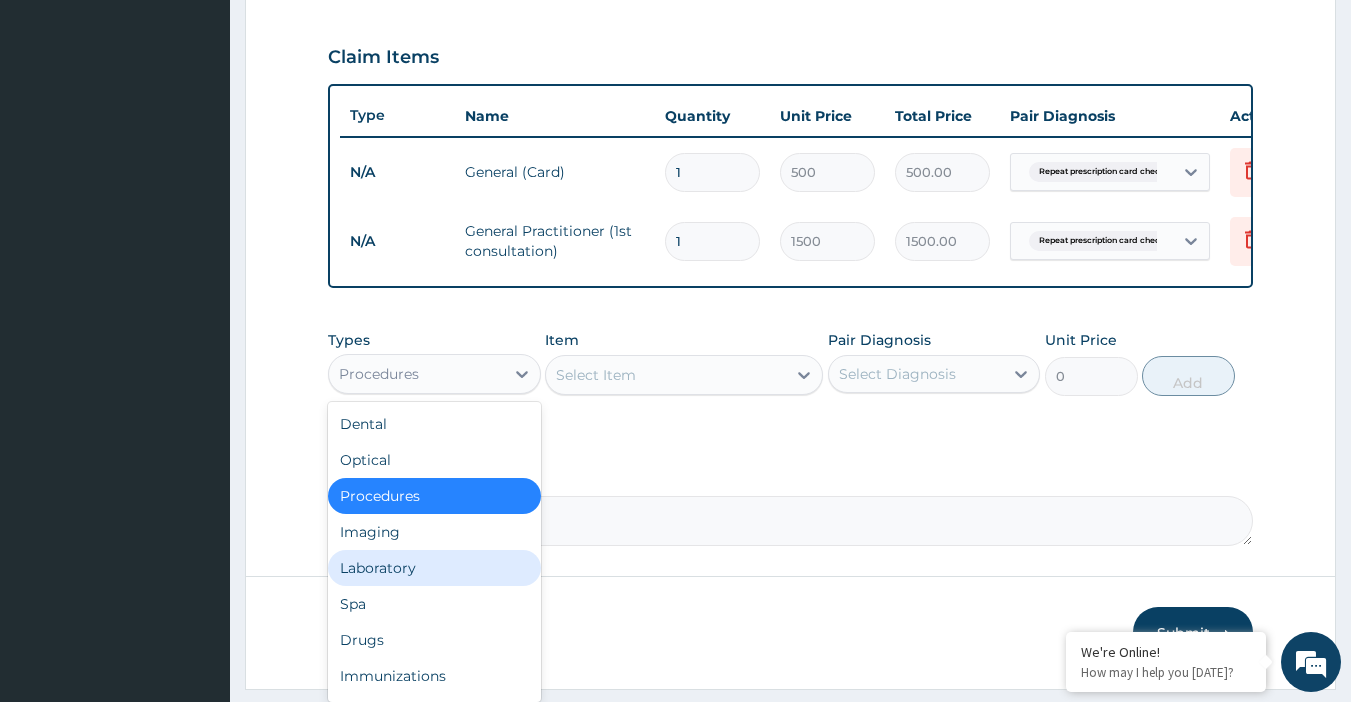 click on "Laboratory" at bounding box center (434, 568) 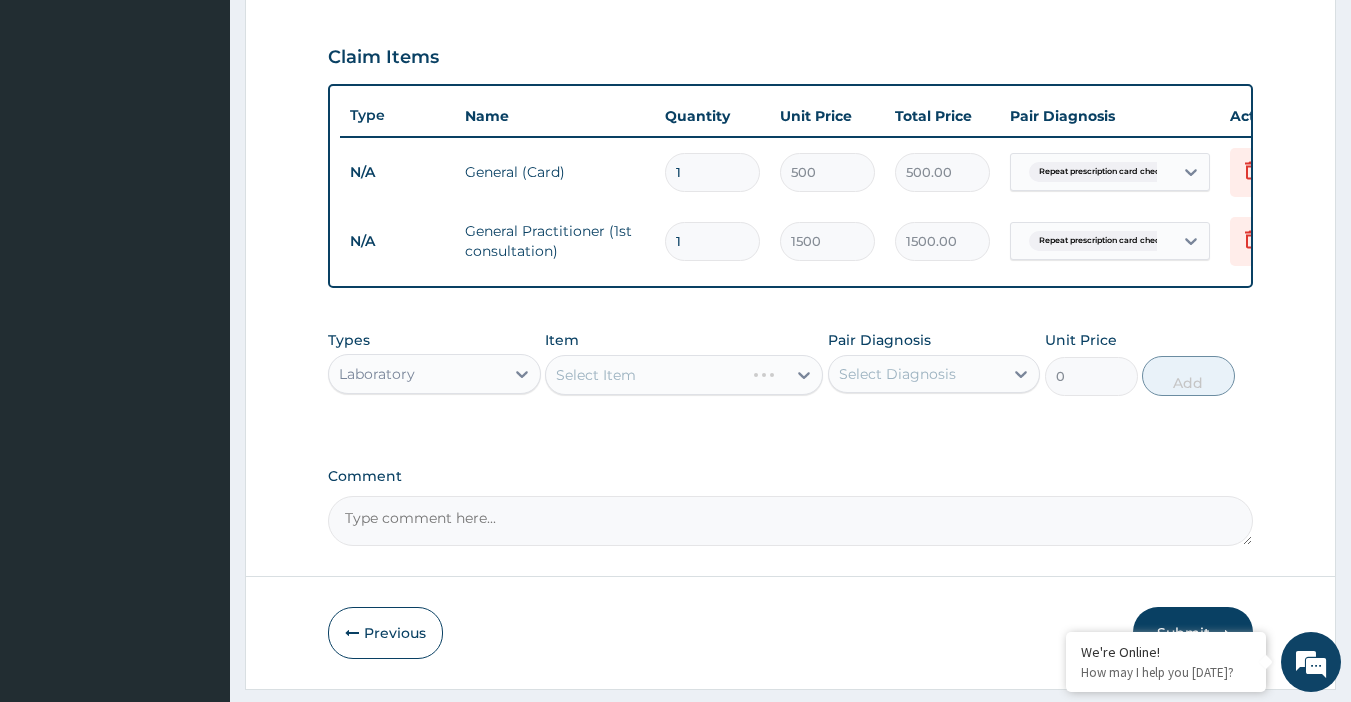 click on "Select Item" at bounding box center (684, 375) 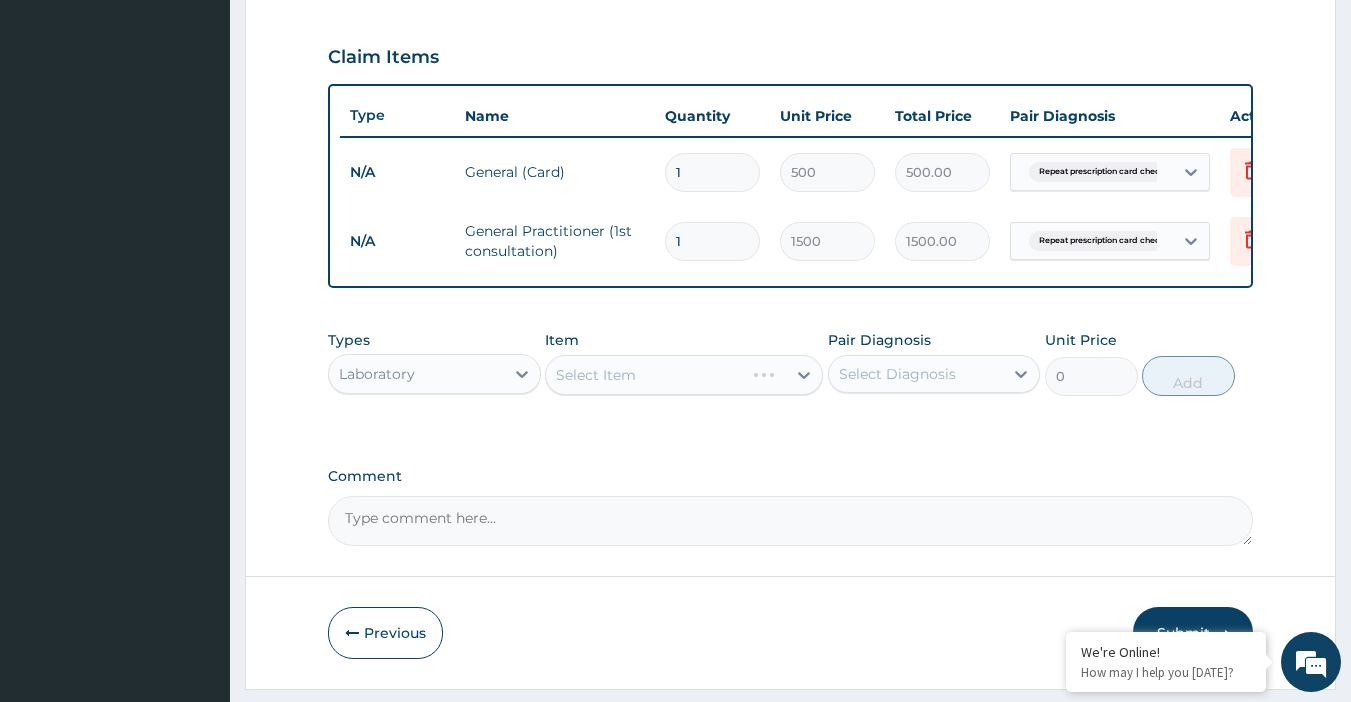 click on "Select Item" at bounding box center (684, 375) 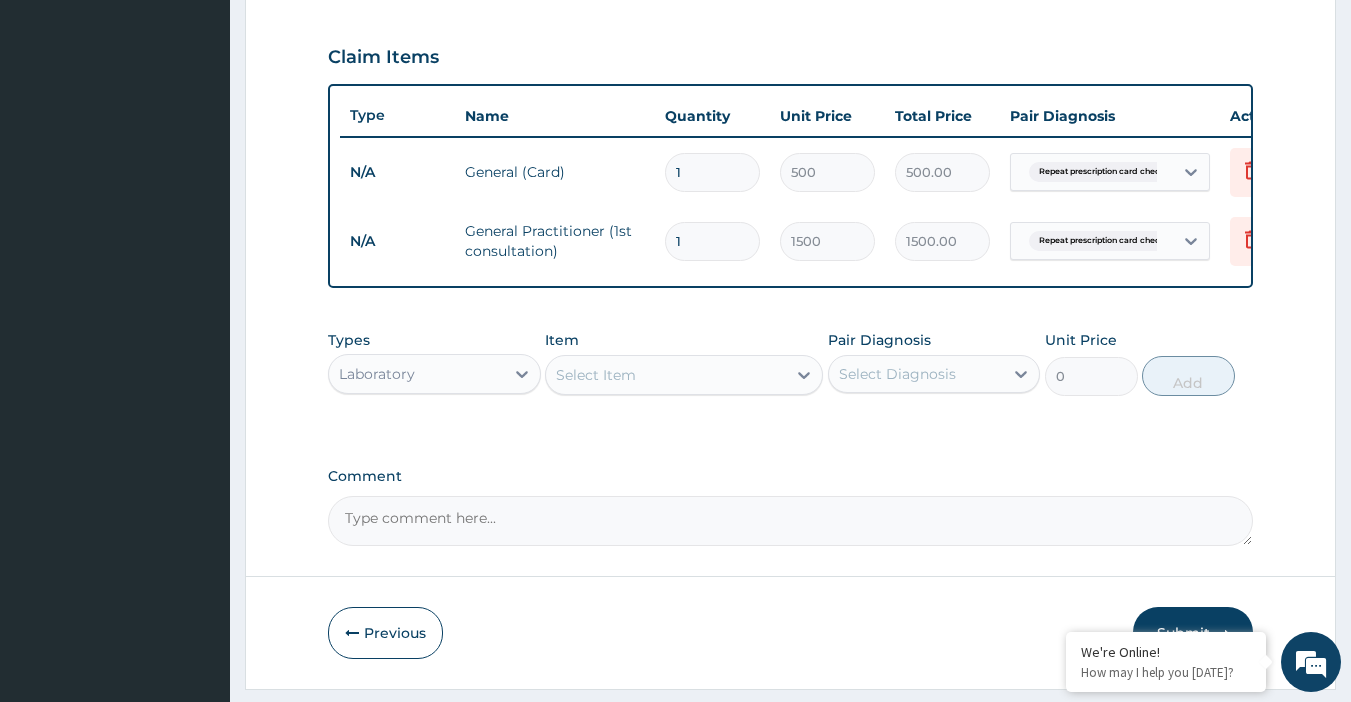 click on "Select Item" at bounding box center [666, 375] 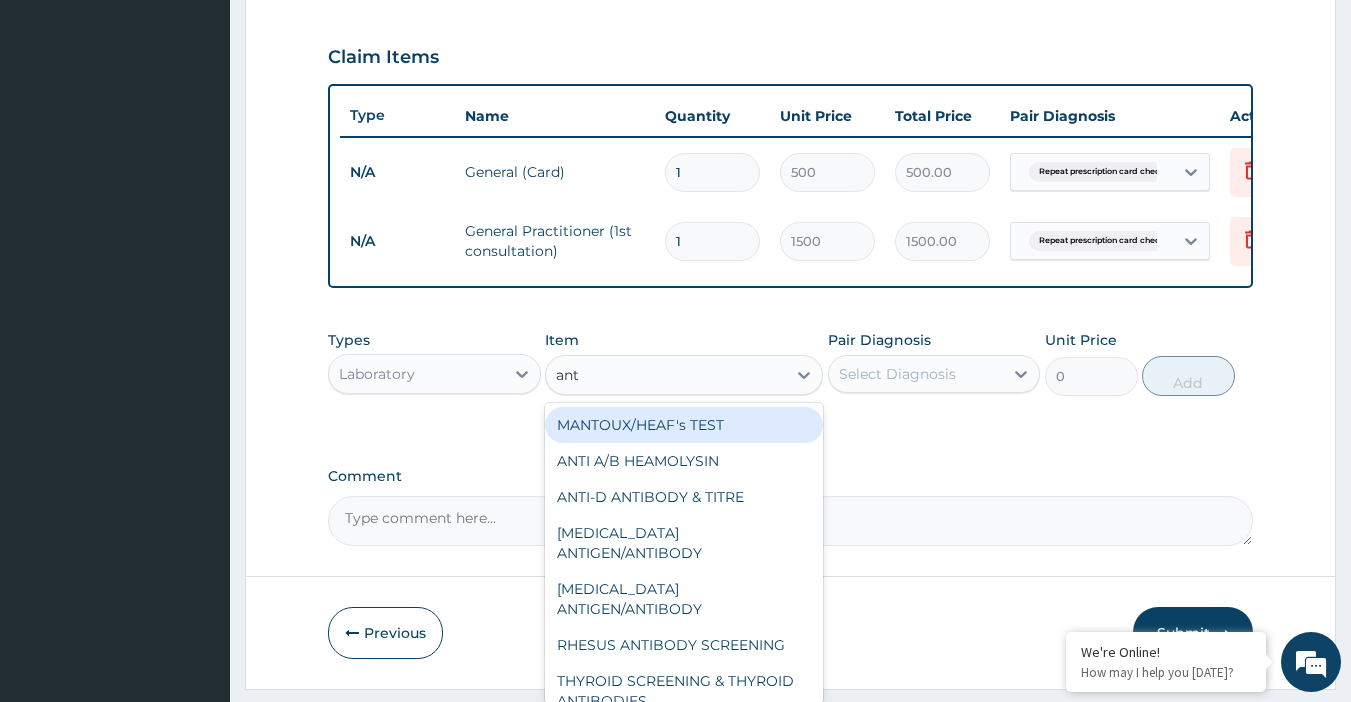 type on "anti" 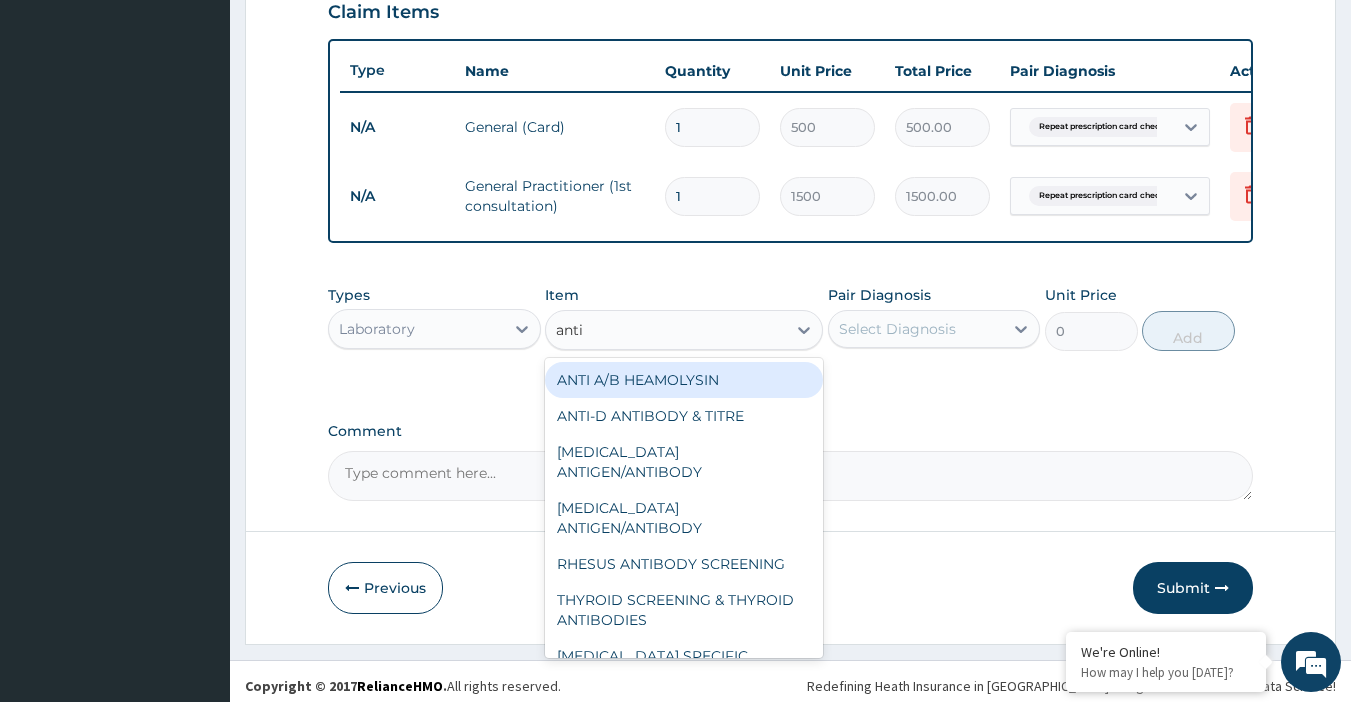 scroll, scrollTop: 729, scrollLeft: 0, axis: vertical 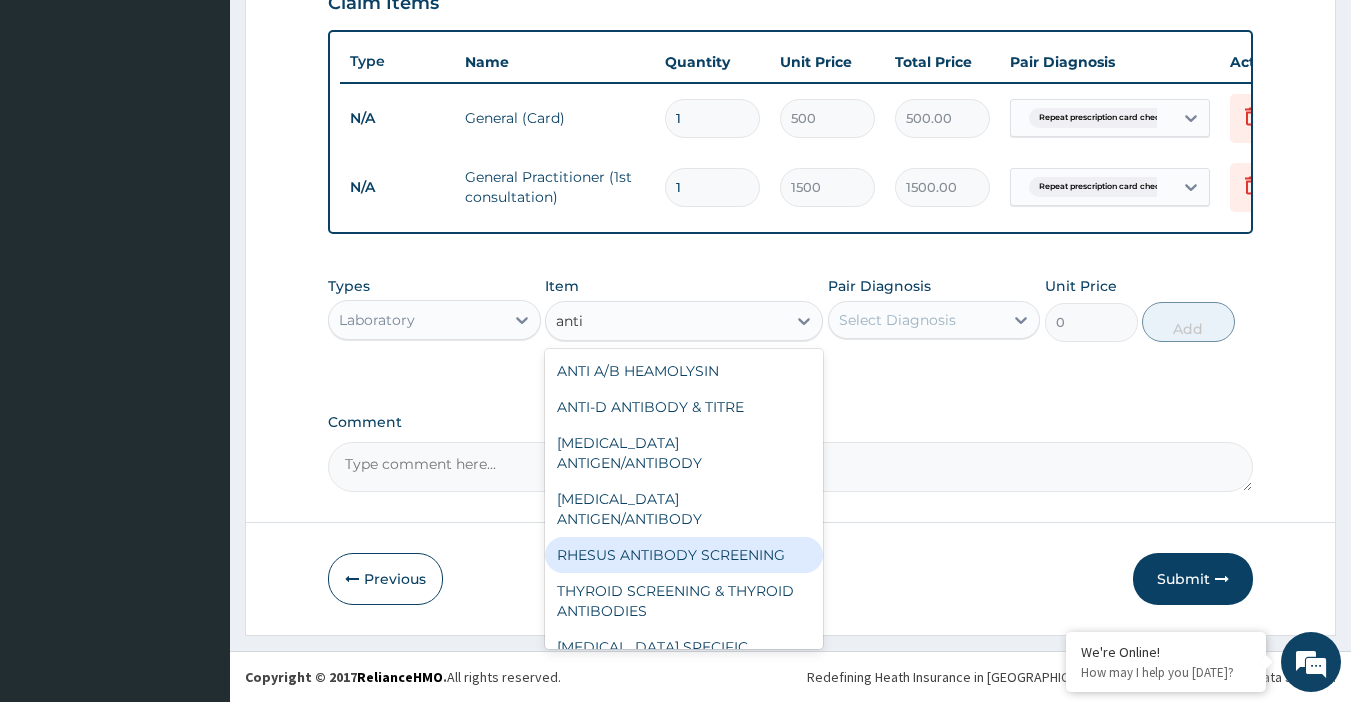 click on "RHESUS ANTIBODY SCREENING" at bounding box center (684, 555) 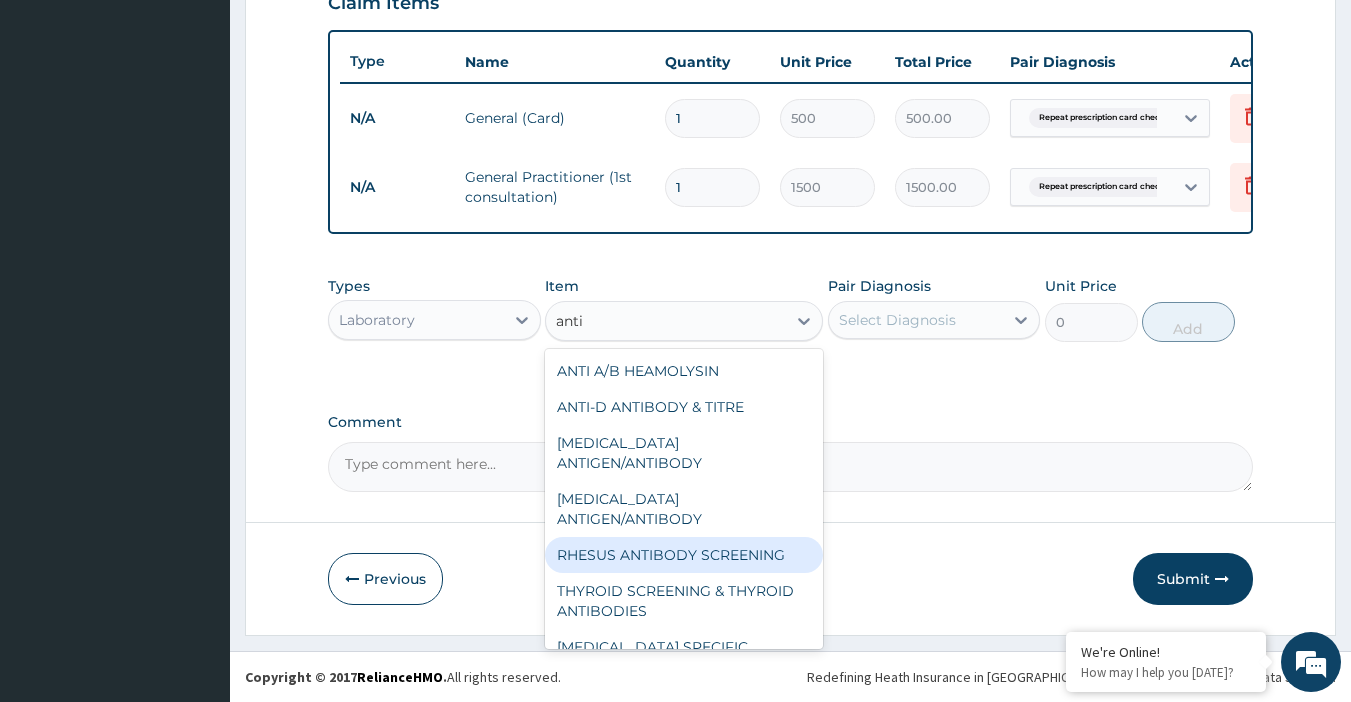 type 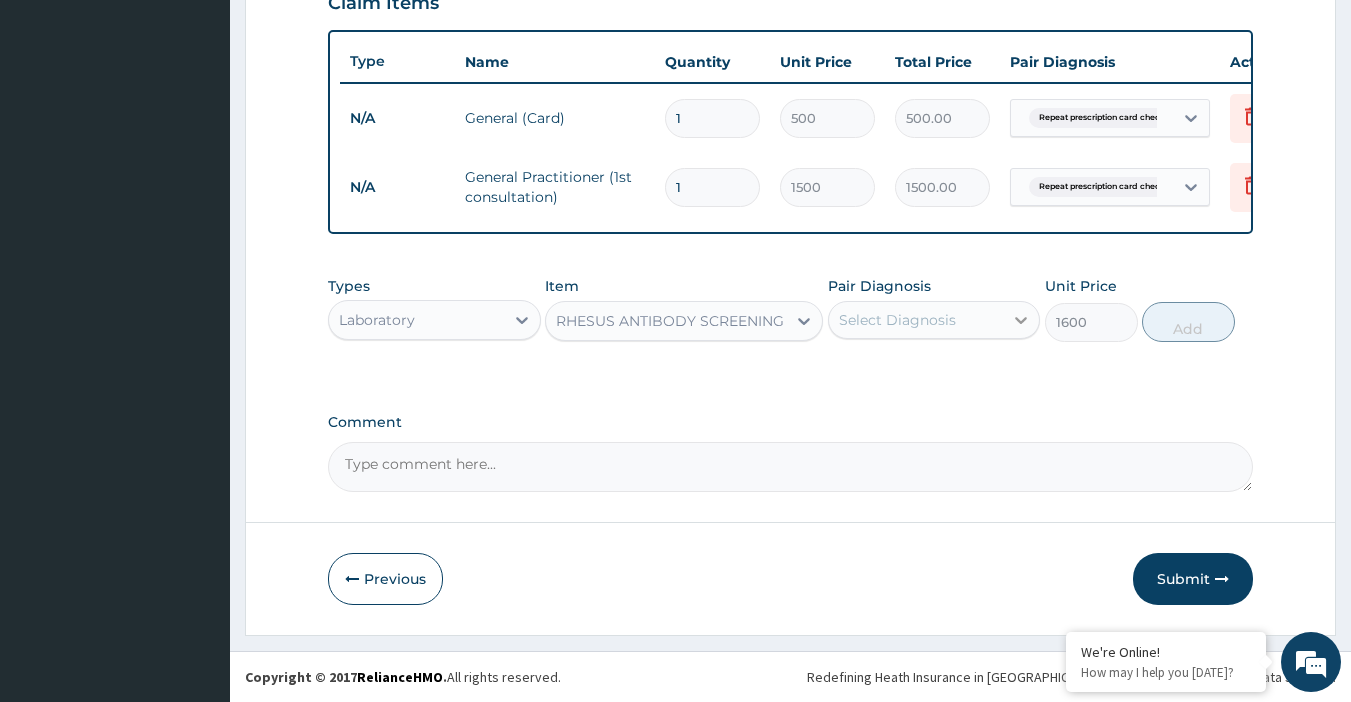 click at bounding box center (1021, 320) 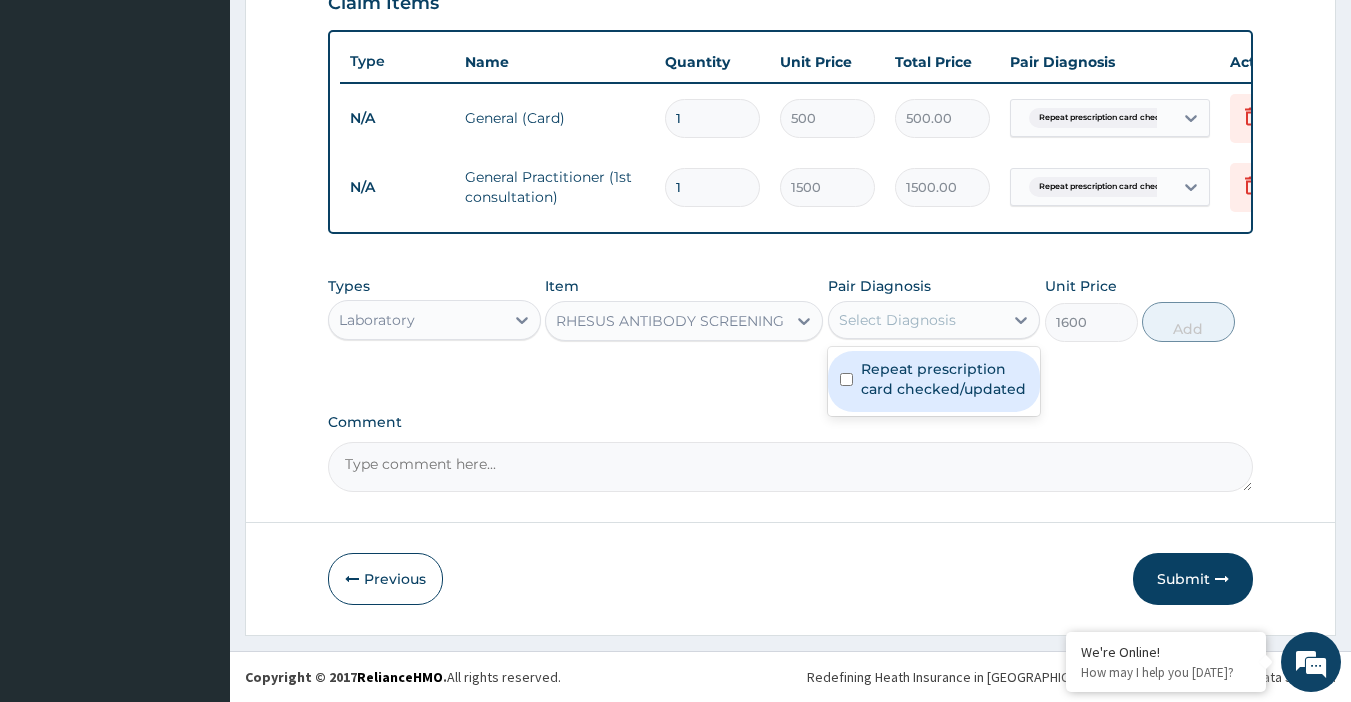 click on "Repeat prescription card checked/updated" at bounding box center [945, 379] 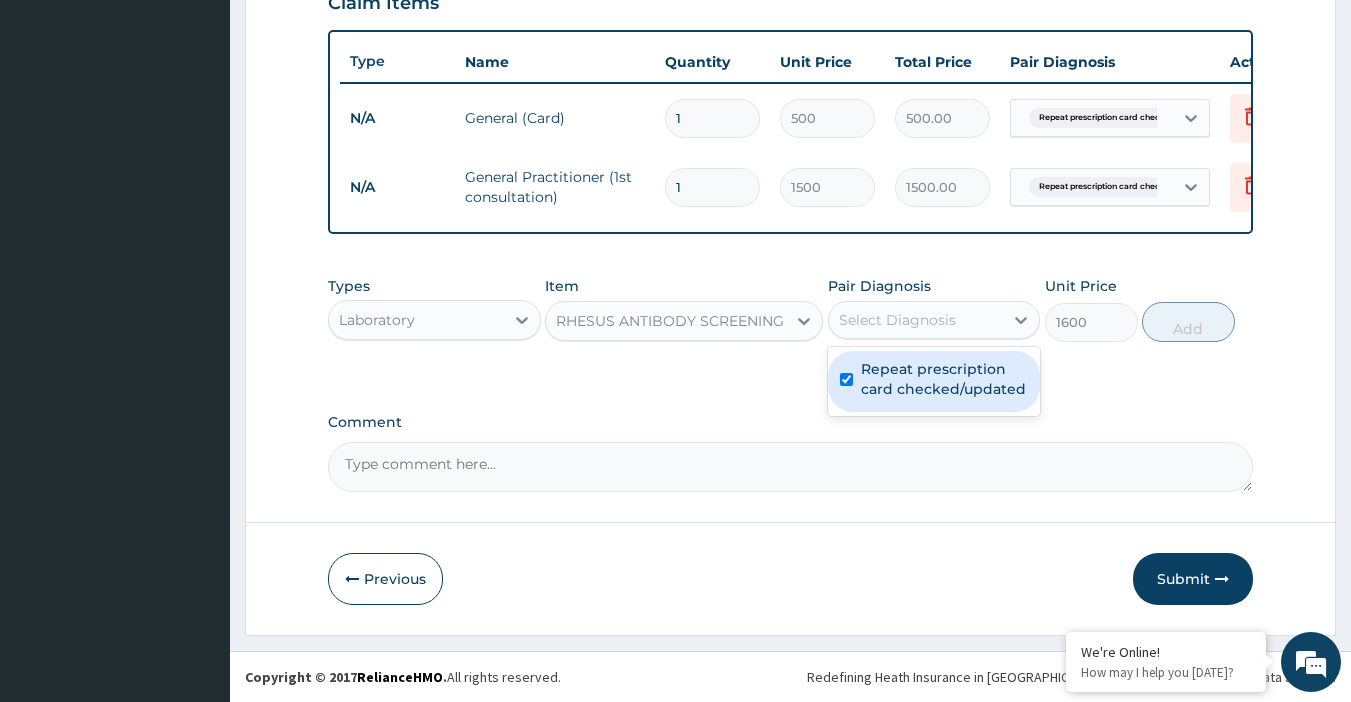 checkbox on "true" 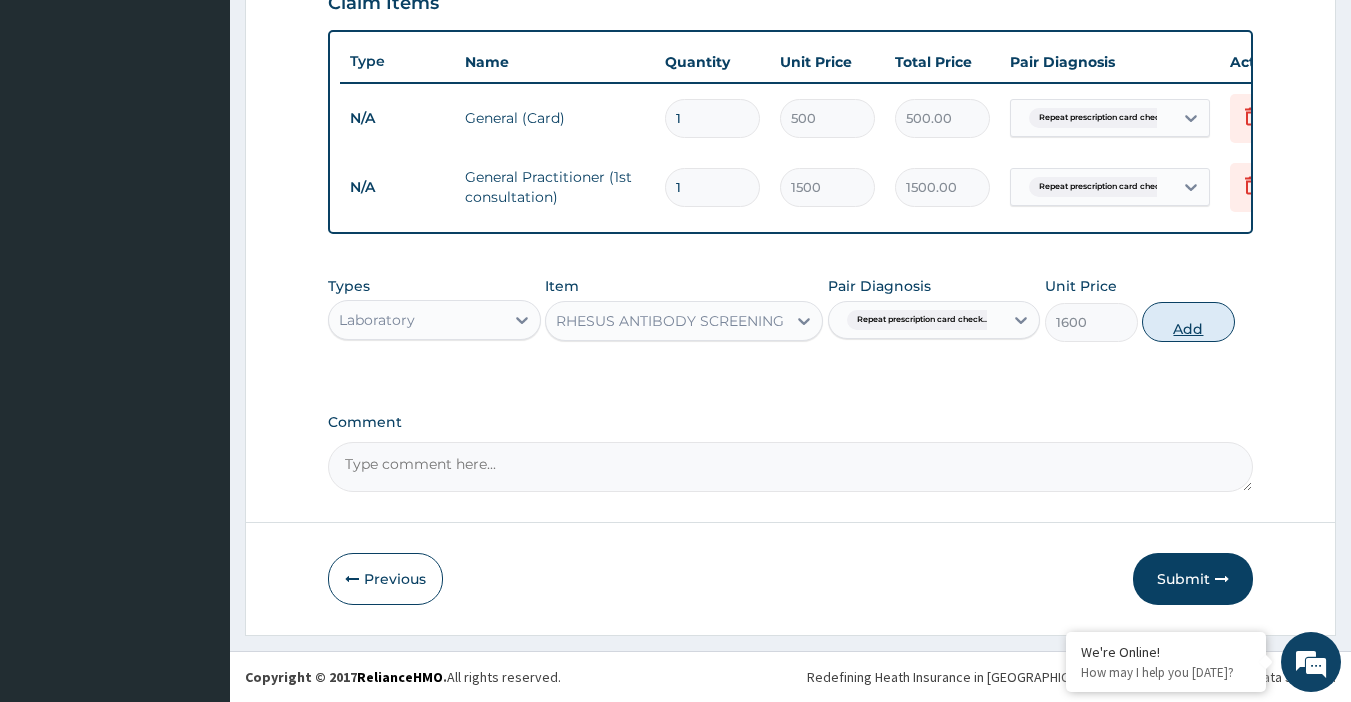 click on "Add" at bounding box center [1188, 322] 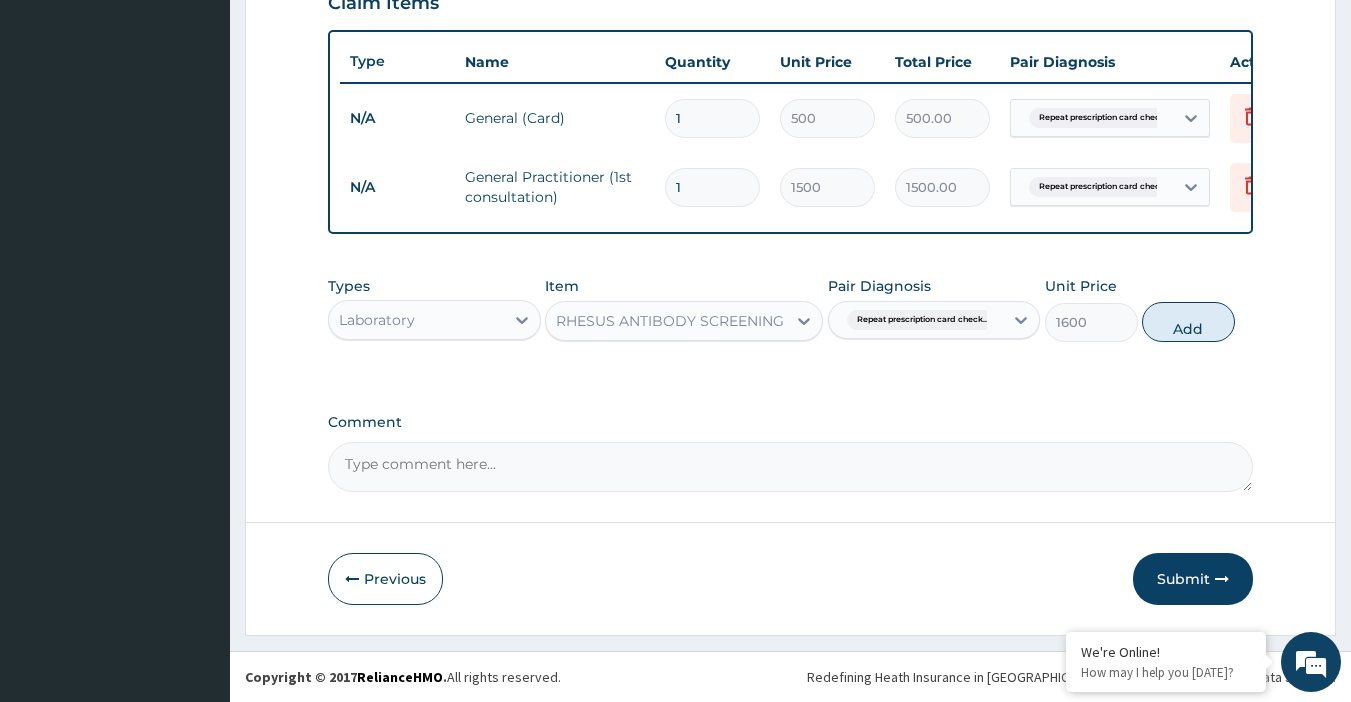 type on "0" 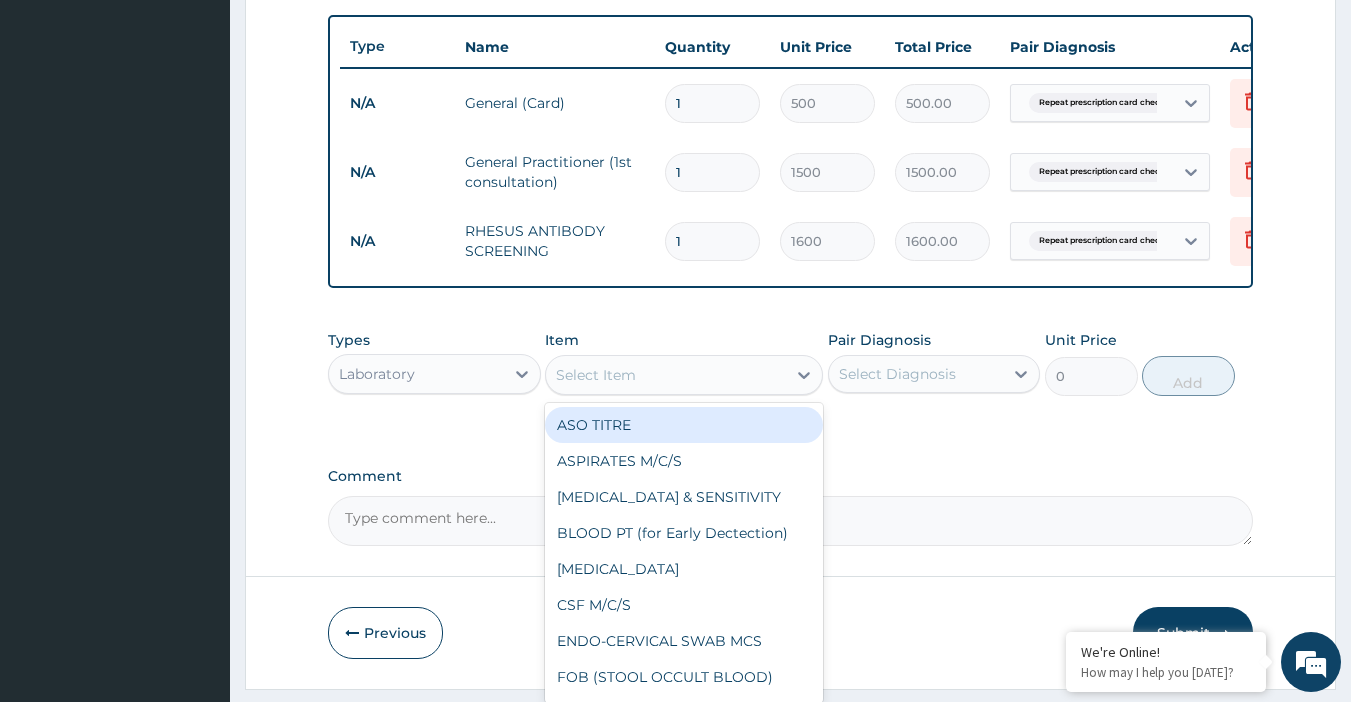click on "Select Item" at bounding box center (666, 375) 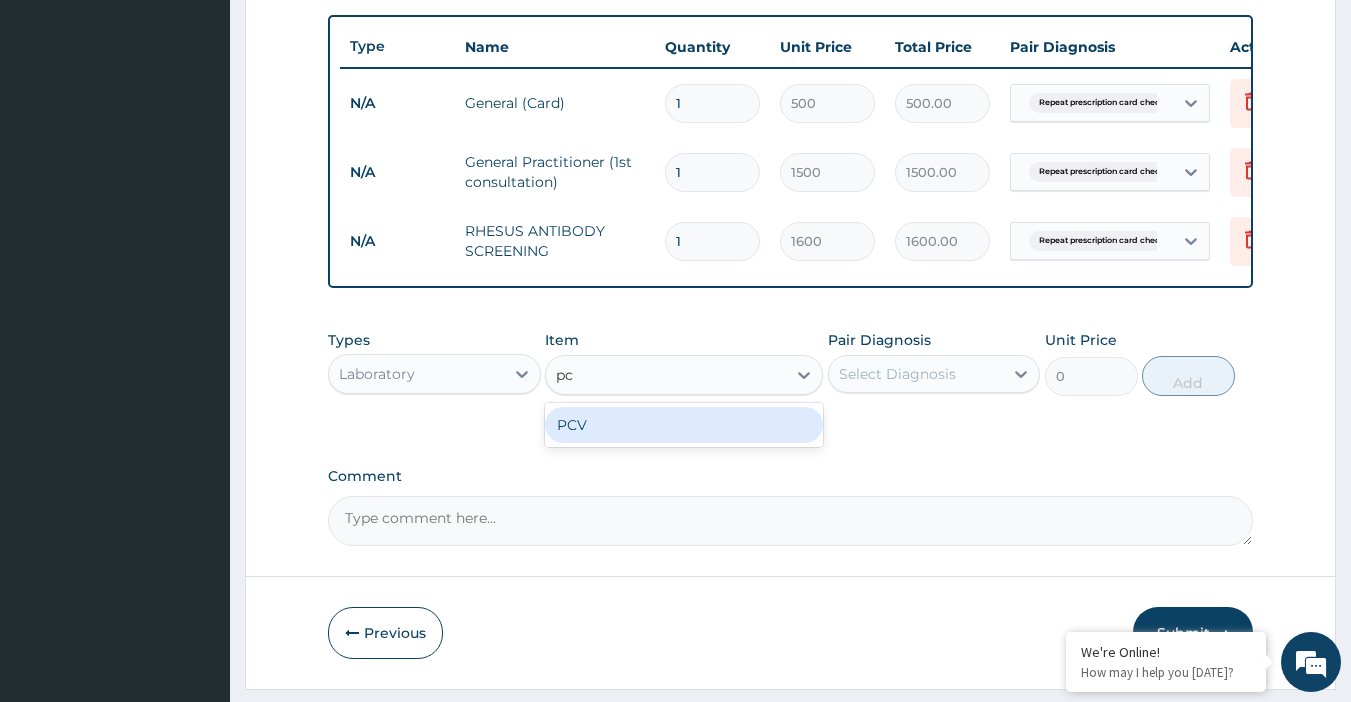 type on "pcv" 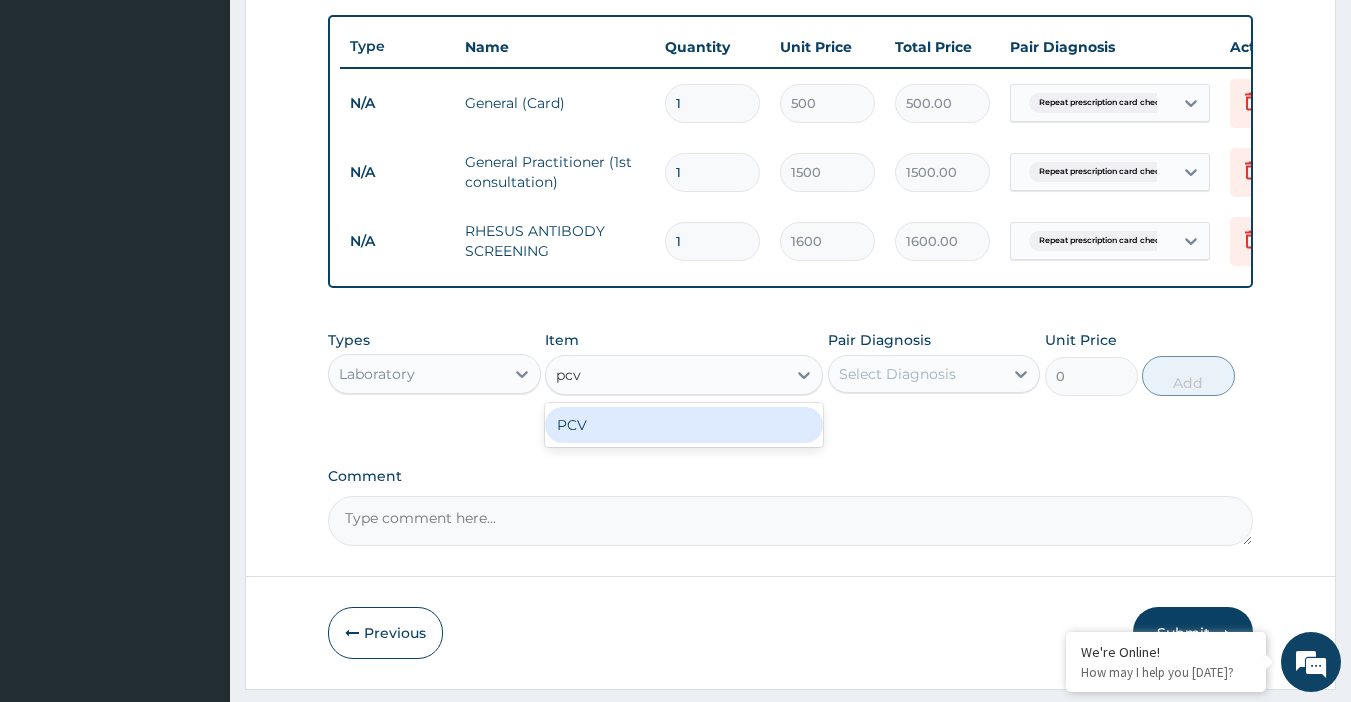 click on "PCV" at bounding box center [684, 425] 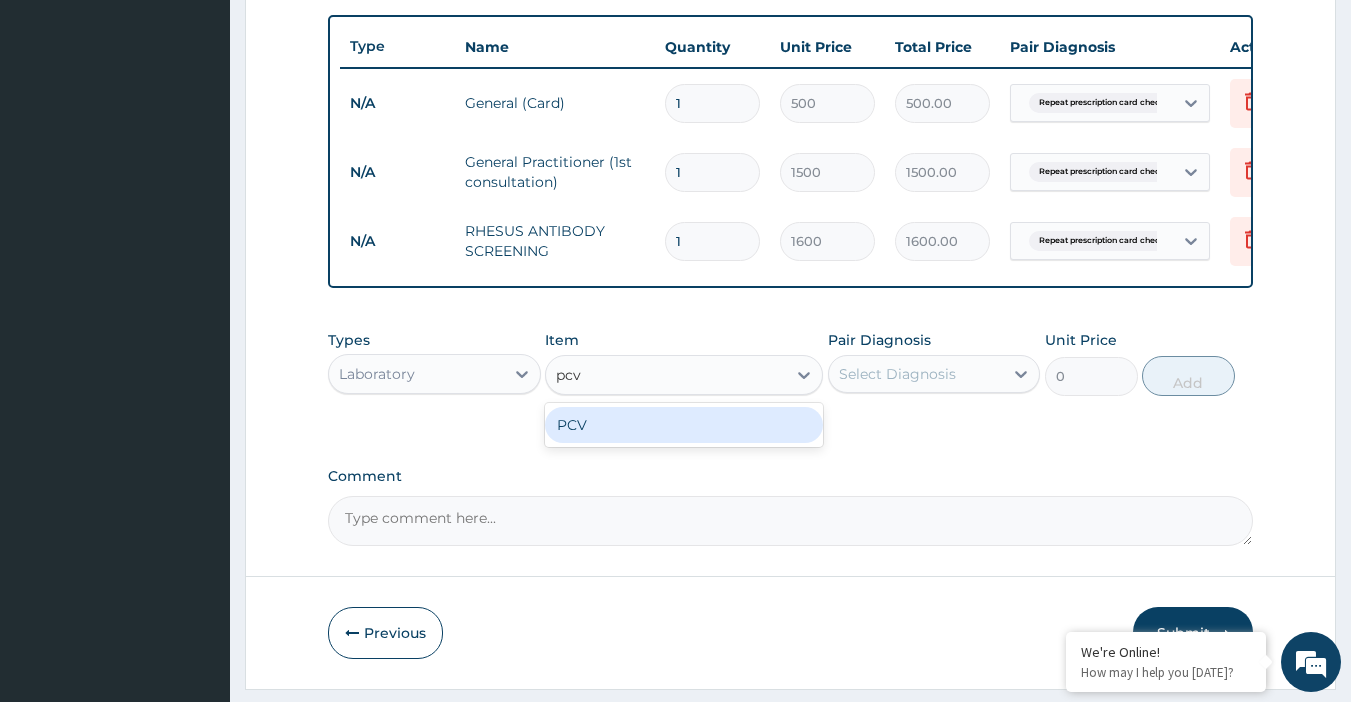 type 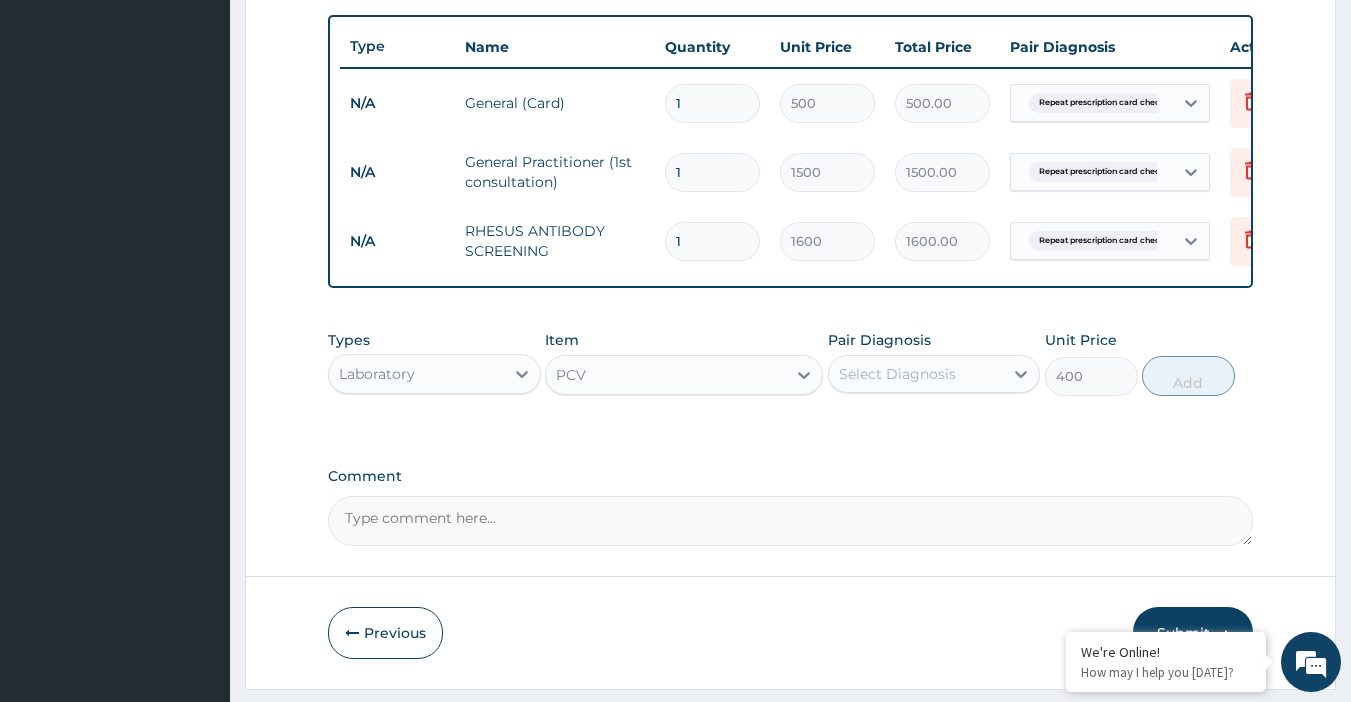 click on "Select Diagnosis" at bounding box center [897, 374] 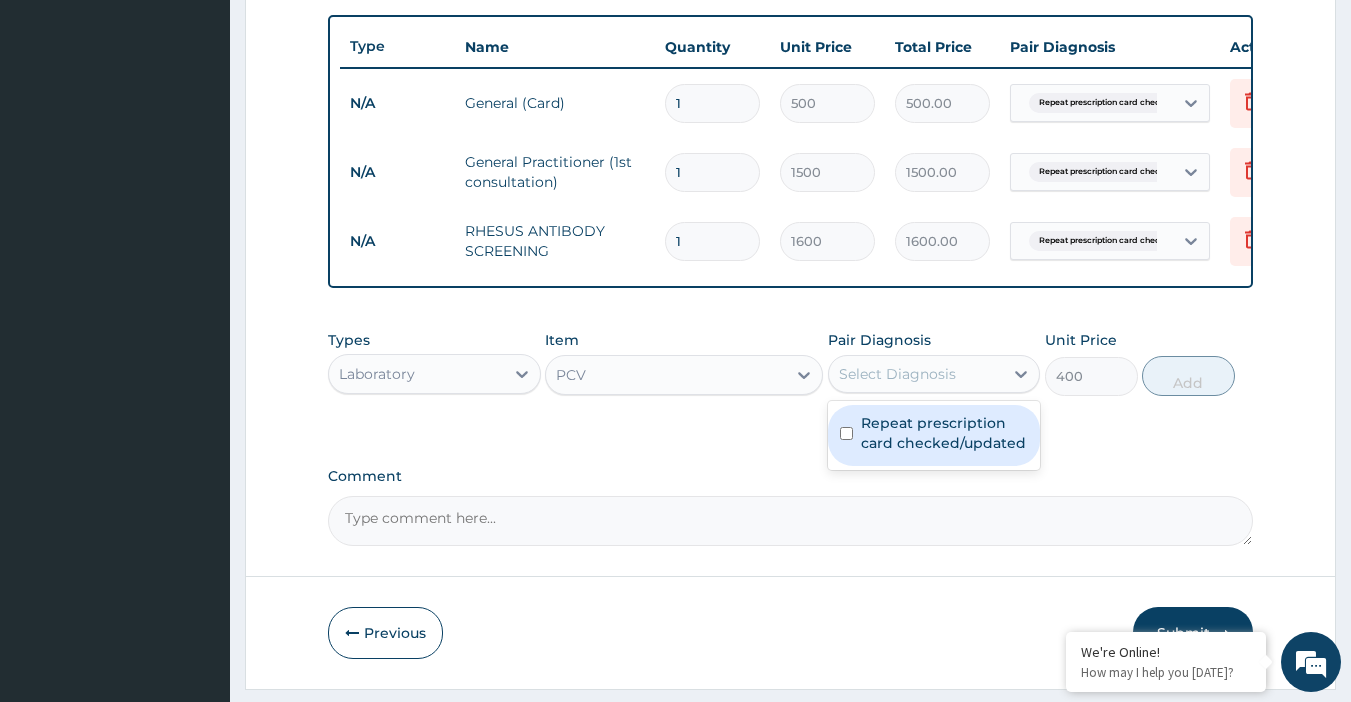 click on "Repeat prescription card checked/updated" at bounding box center (945, 433) 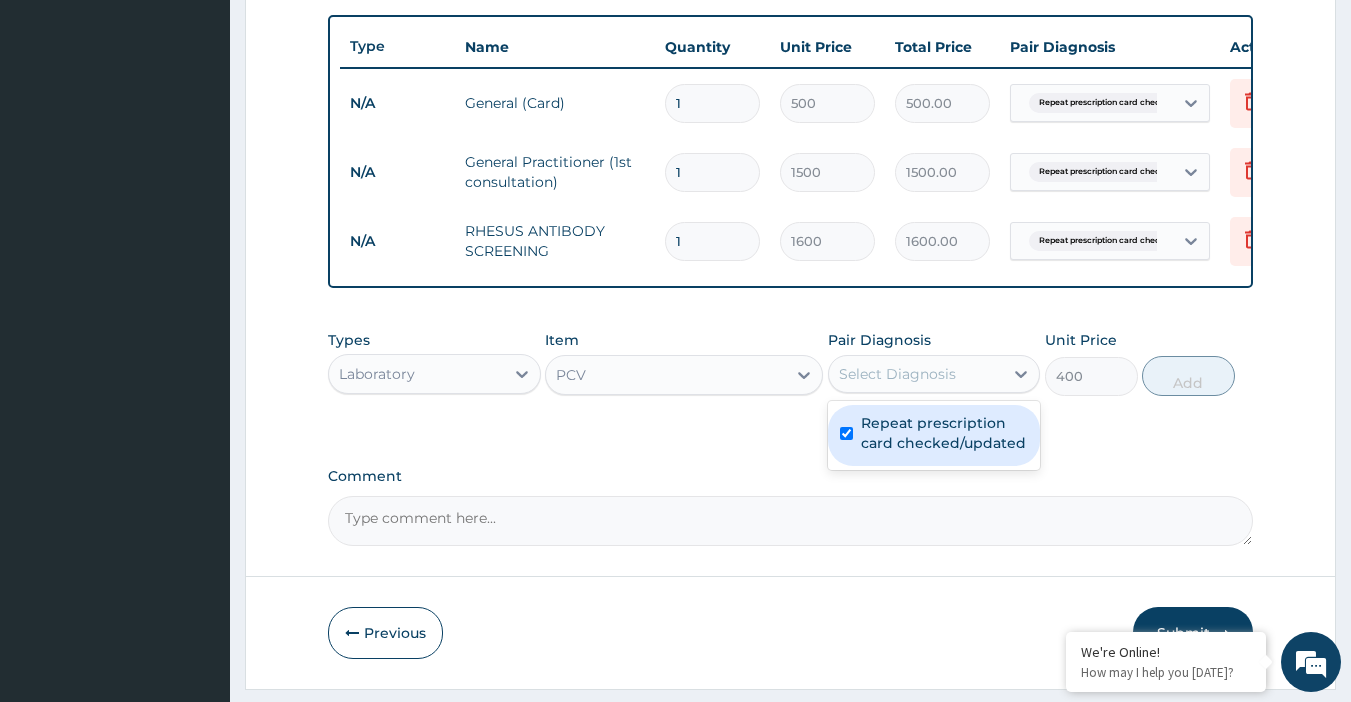 checkbox on "true" 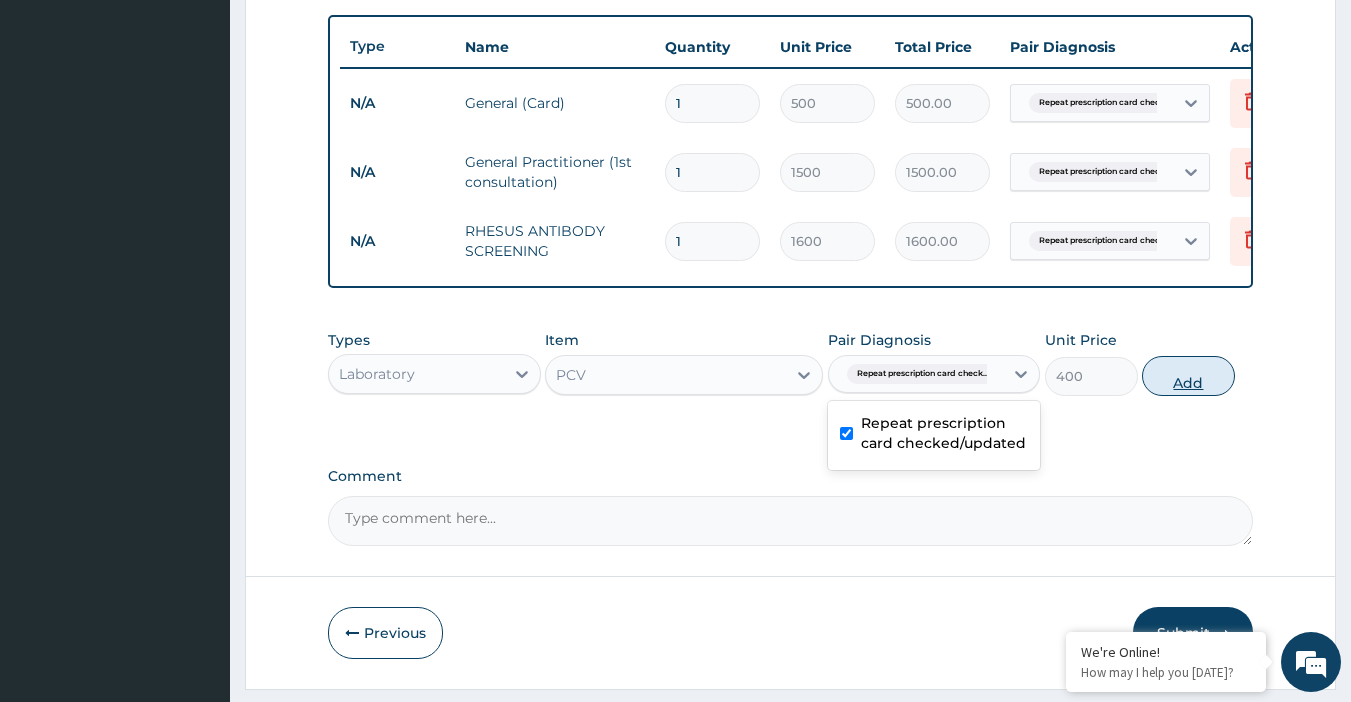 click on "Add" at bounding box center (1188, 376) 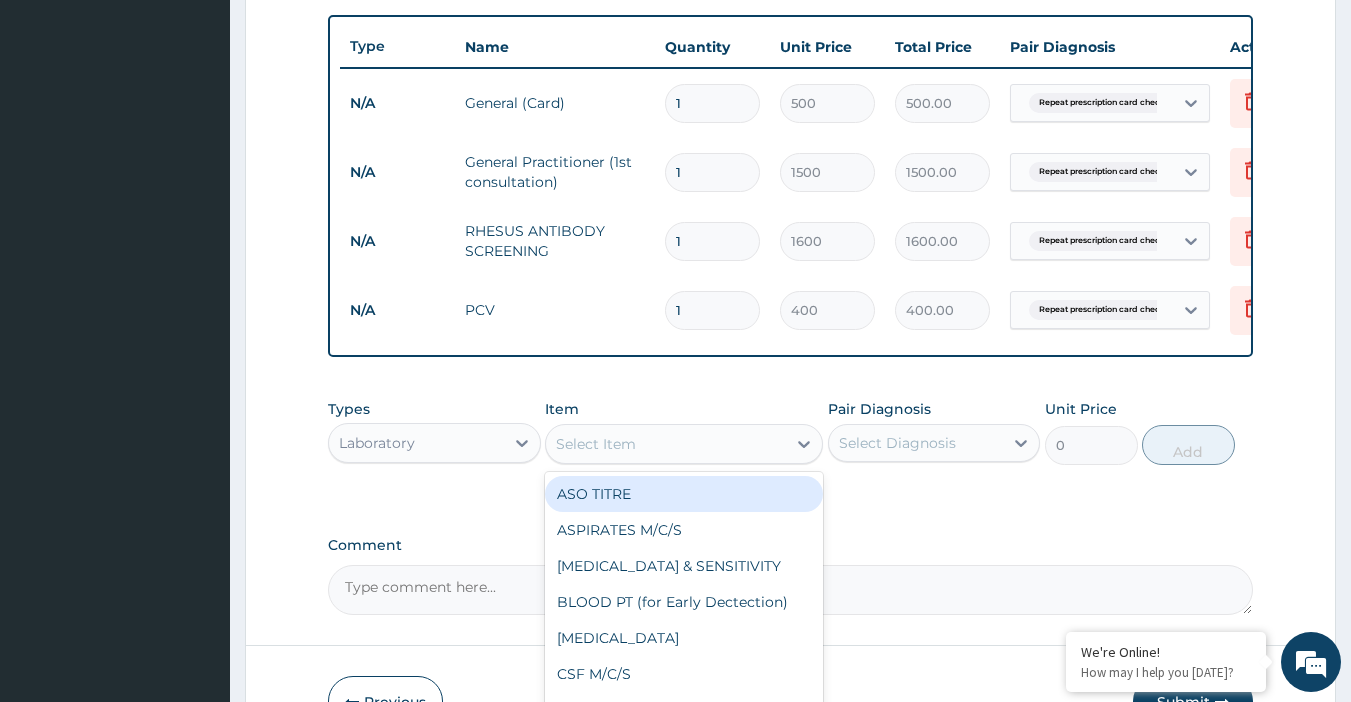 click on "Select Item" at bounding box center (666, 444) 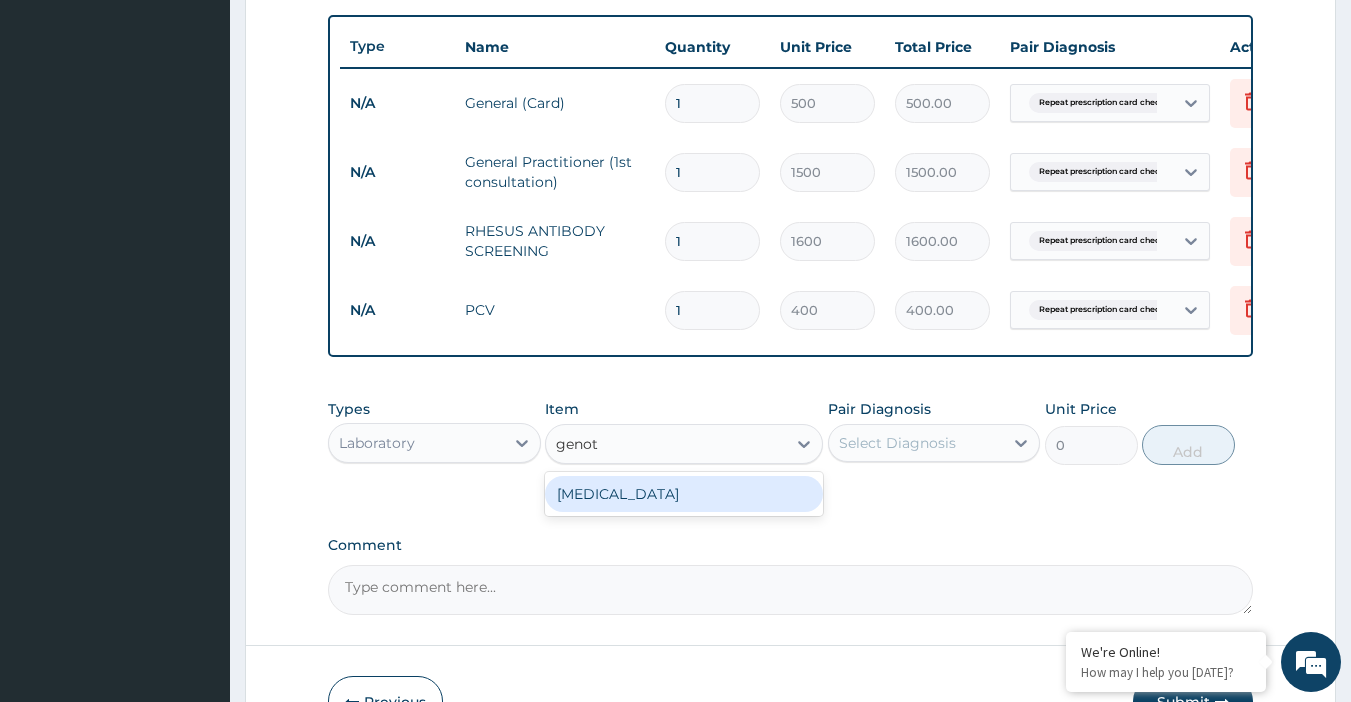 type on "genoty" 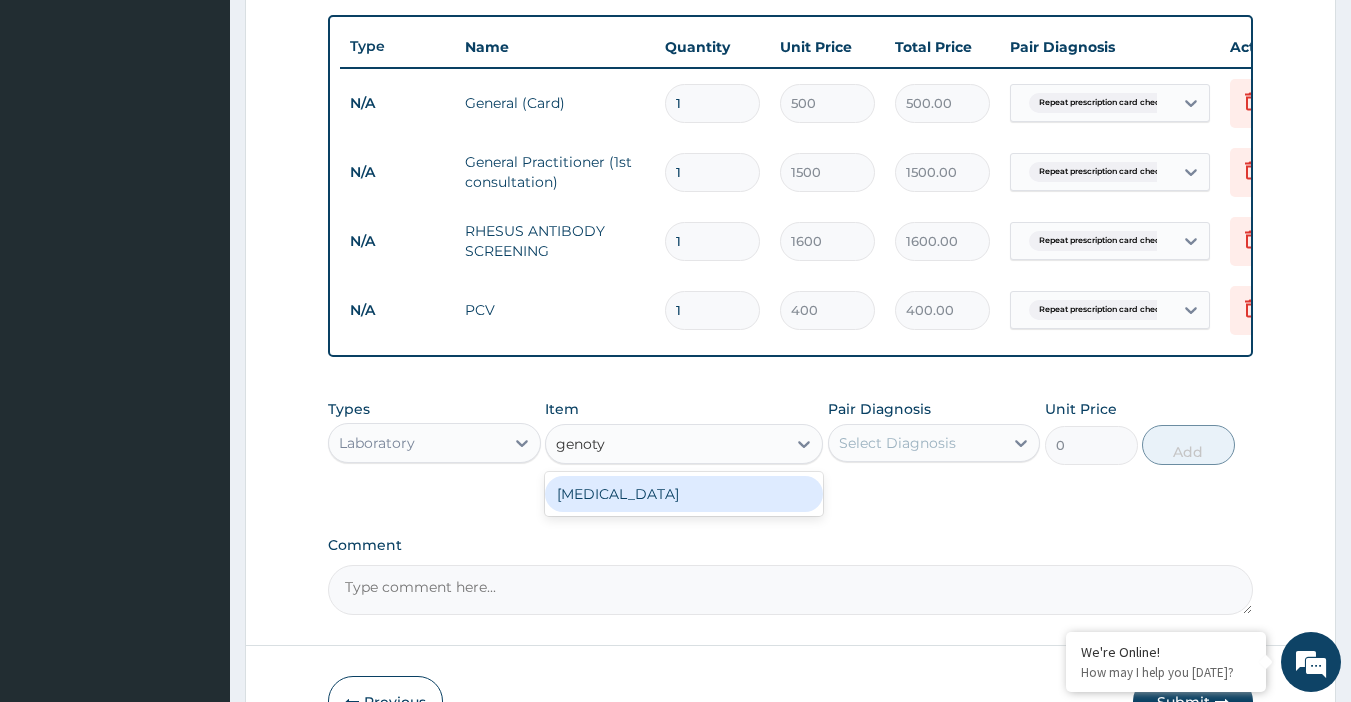 click on "GENOTYPE" at bounding box center (684, 494) 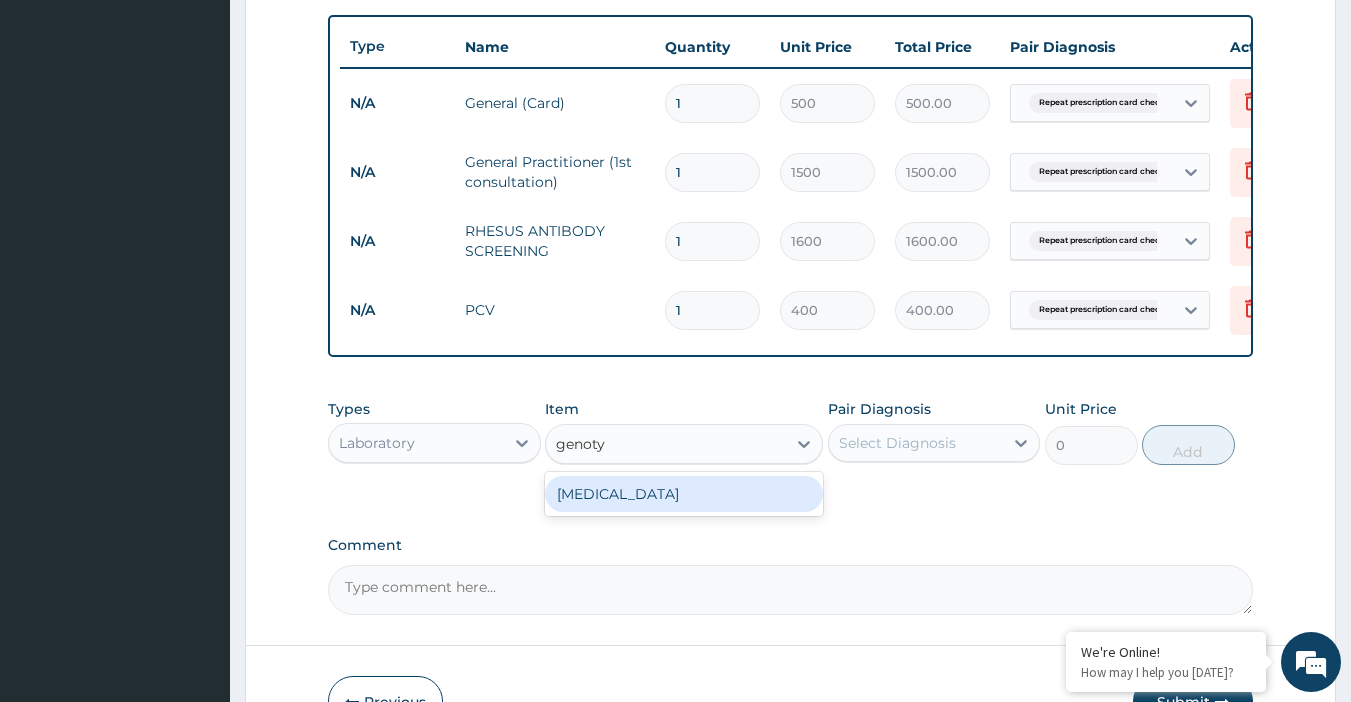 type 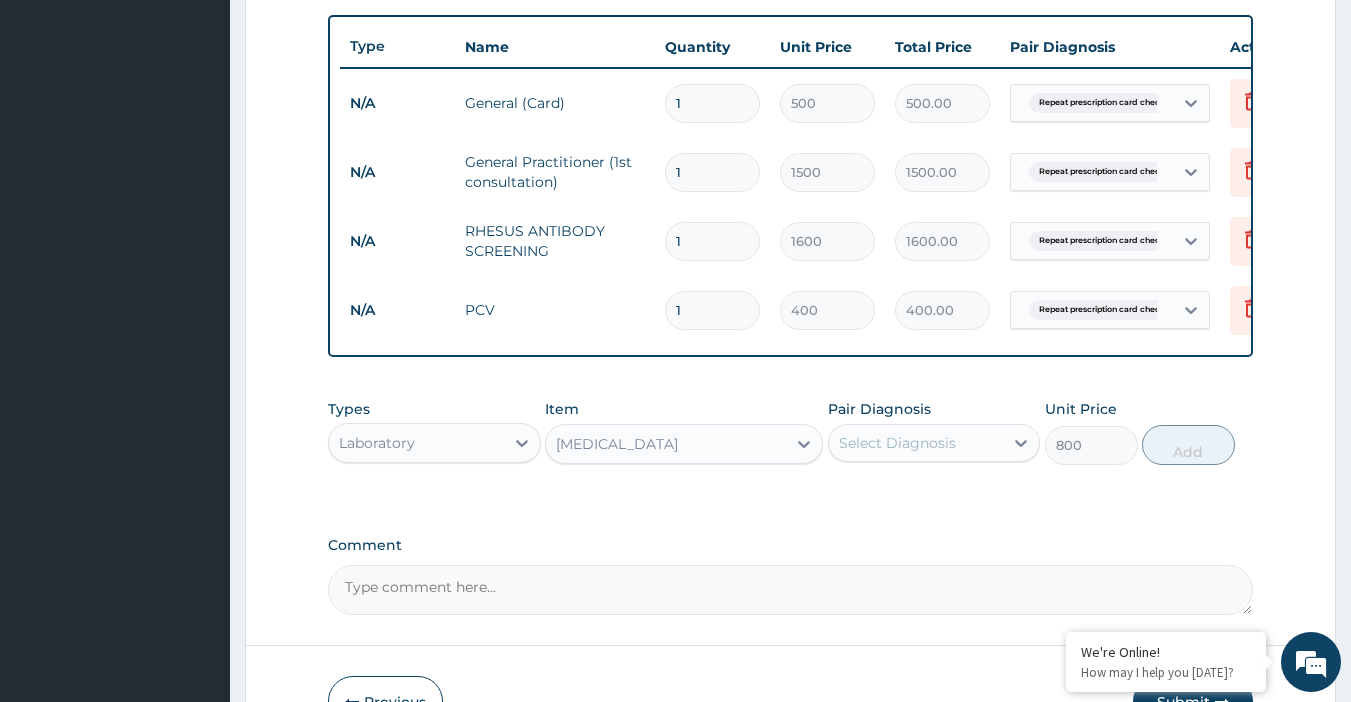 click on "Select Diagnosis" at bounding box center (916, 443) 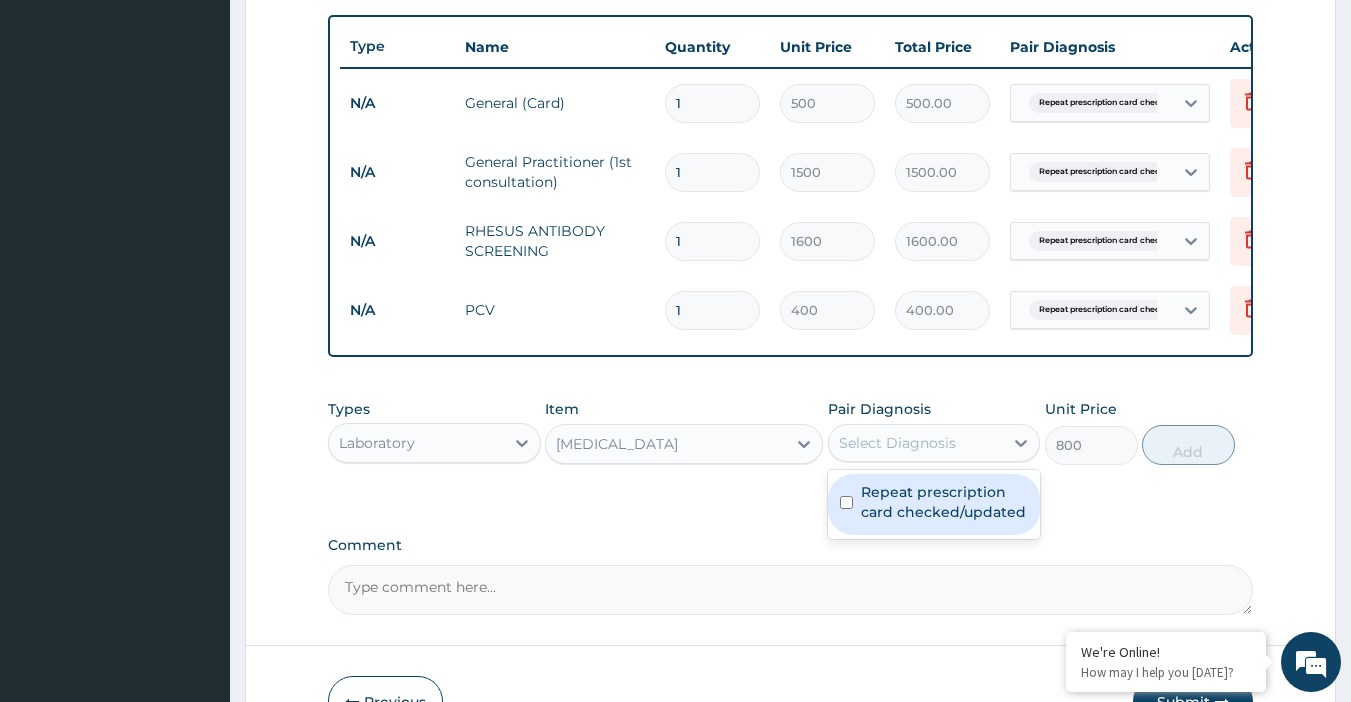 click on "Repeat prescription card checked/updated" at bounding box center (945, 502) 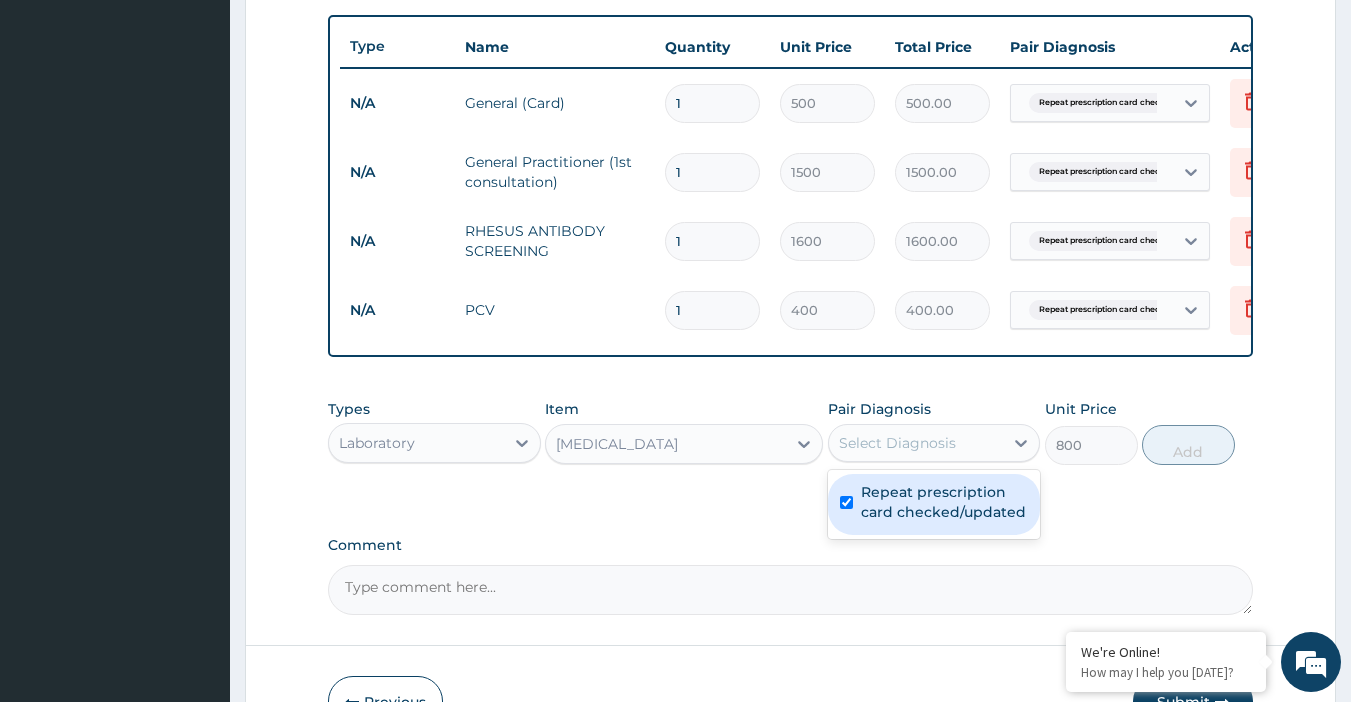 checkbox on "true" 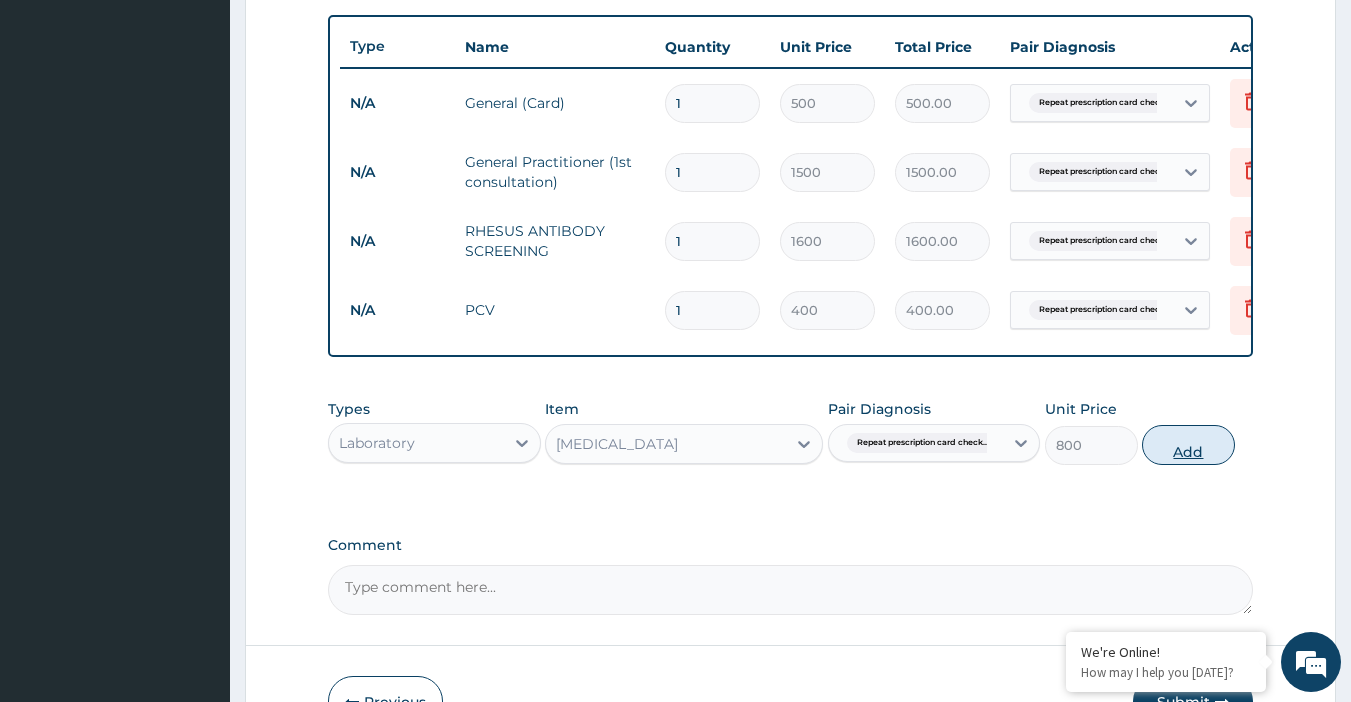 click on "Add" at bounding box center (1188, 445) 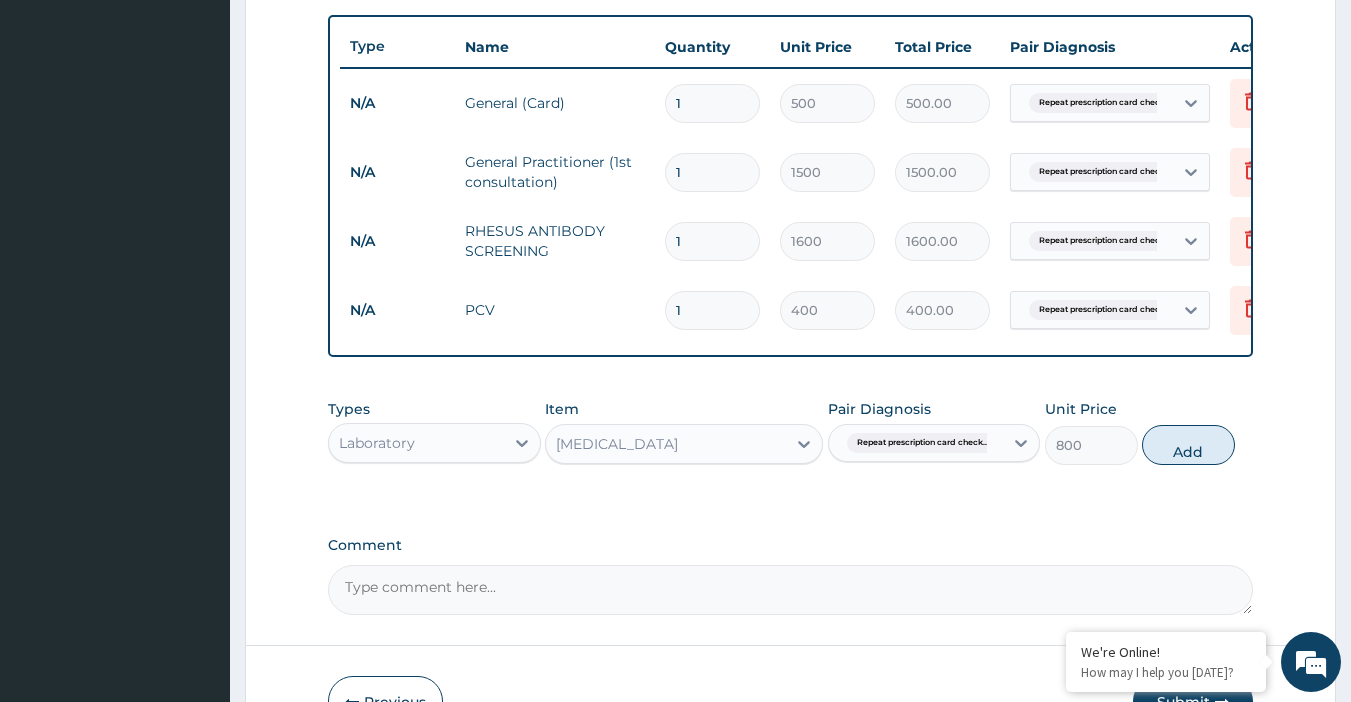 type on "0" 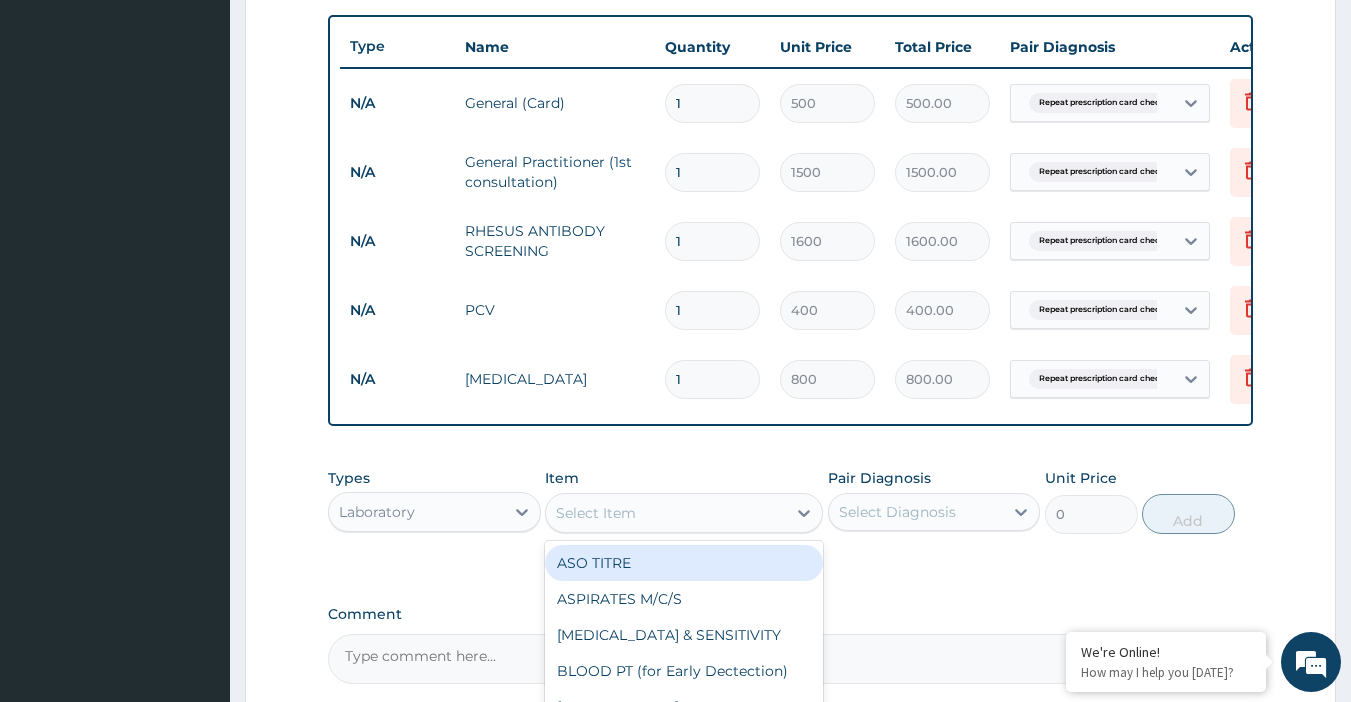 click on "Select Item" at bounding box center [666, 513] 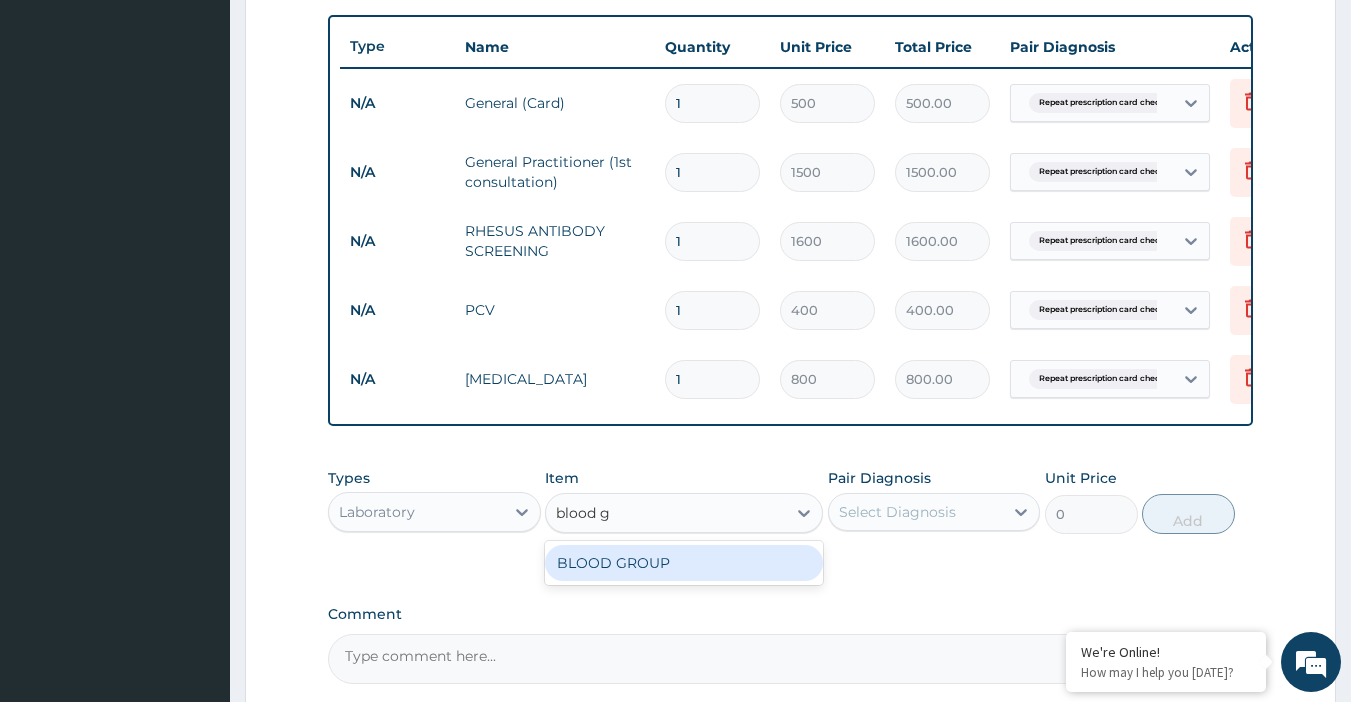 type on "blood gr" 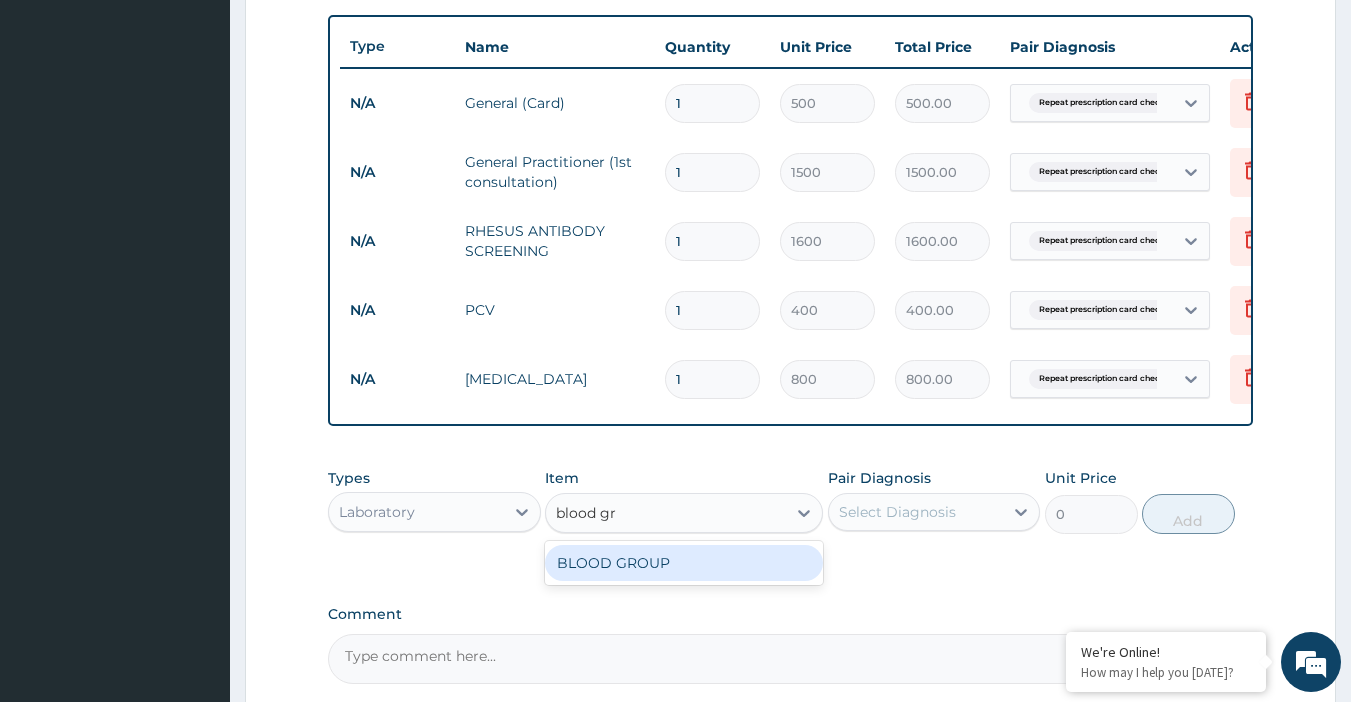 click on "BLOOD GROUP" at bounding box center [684, 563] 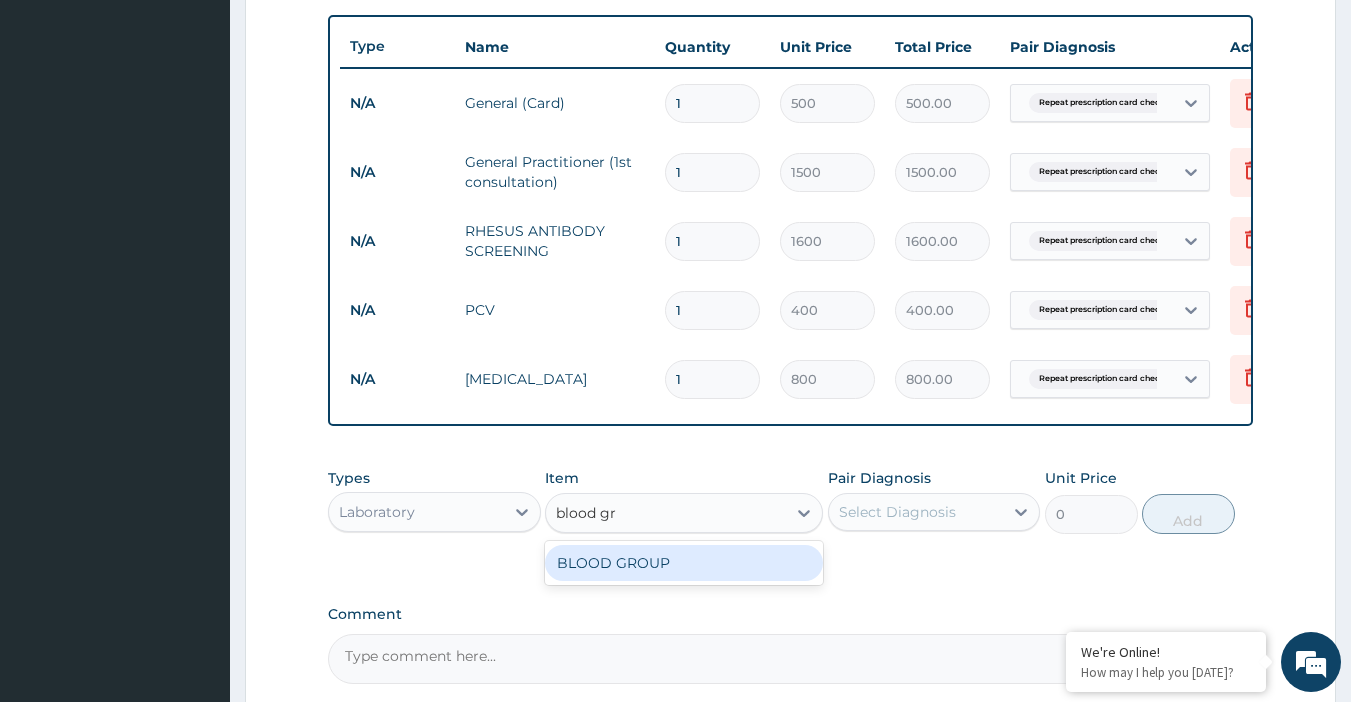 type 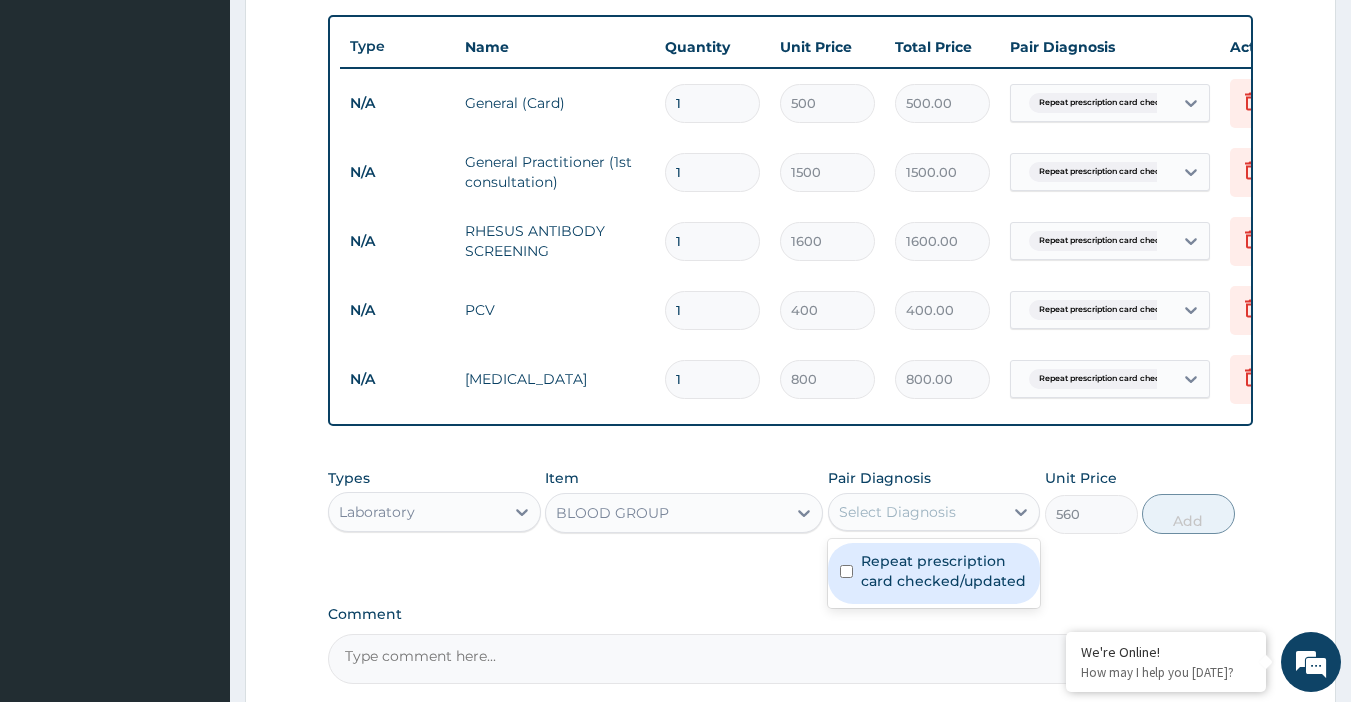 click on "Select Diagnosis" at bounding box center (897, 512) 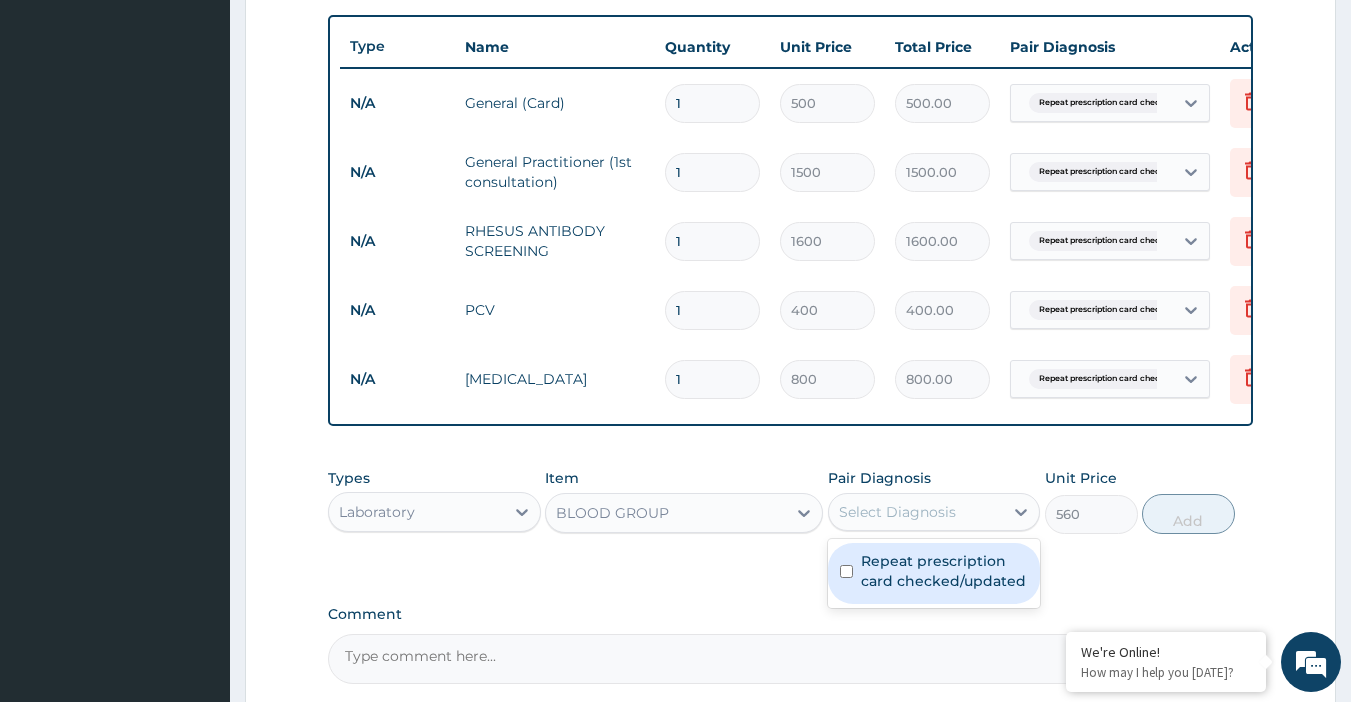 click on "Repeat prescription card checked/updated" at bounding box center [945, 571] 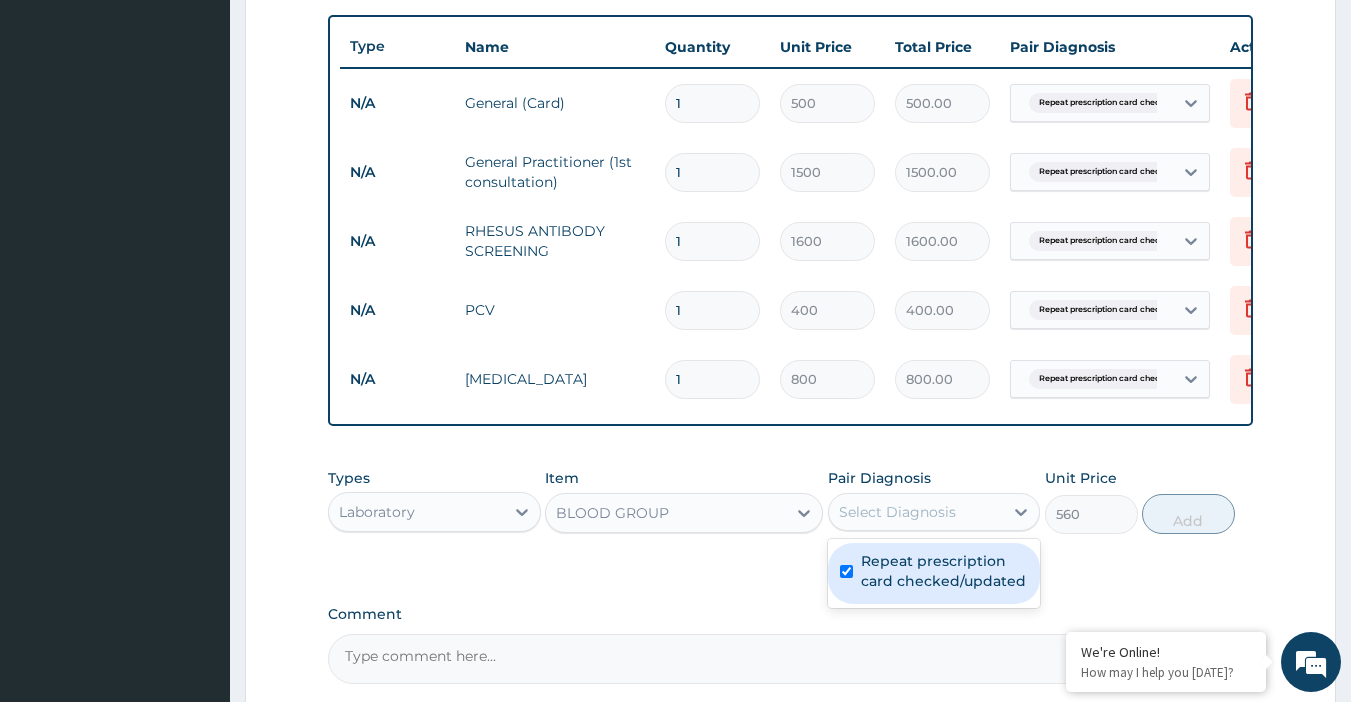 checkbox on "true" 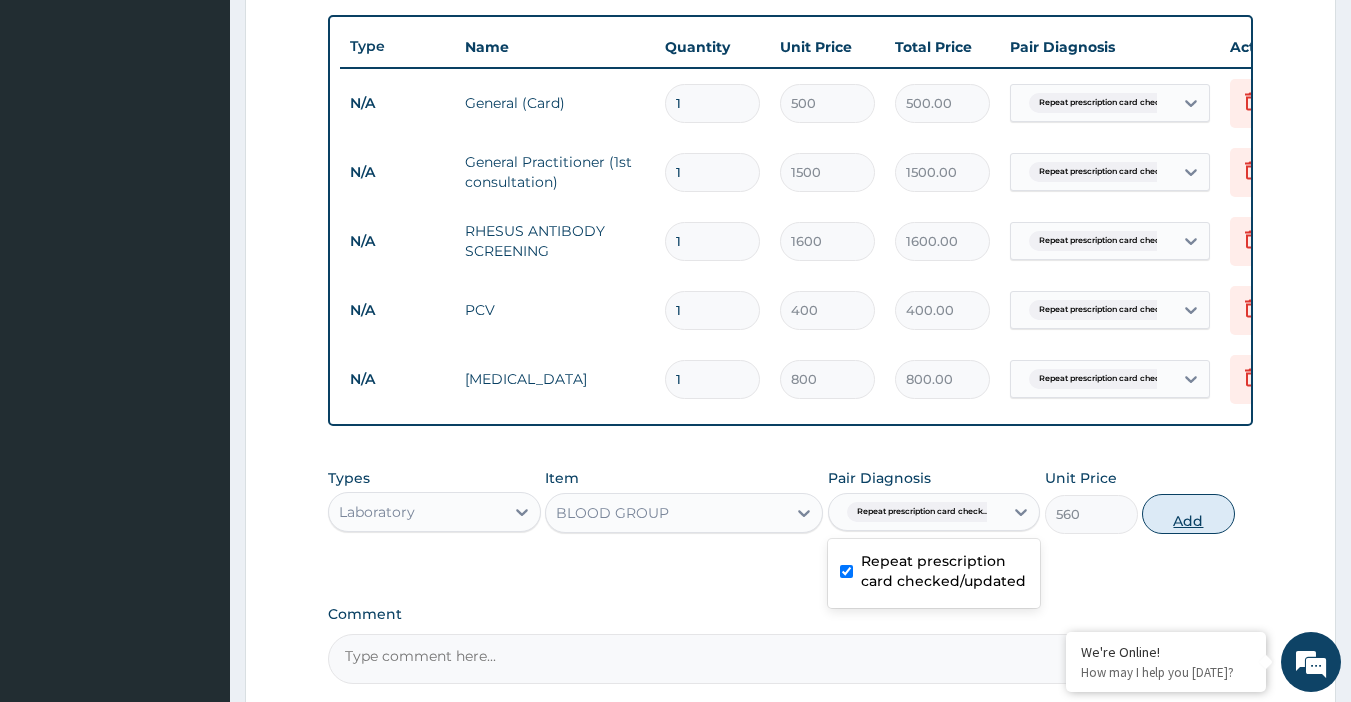 click on "Add" at bounding box center (1188, 514) 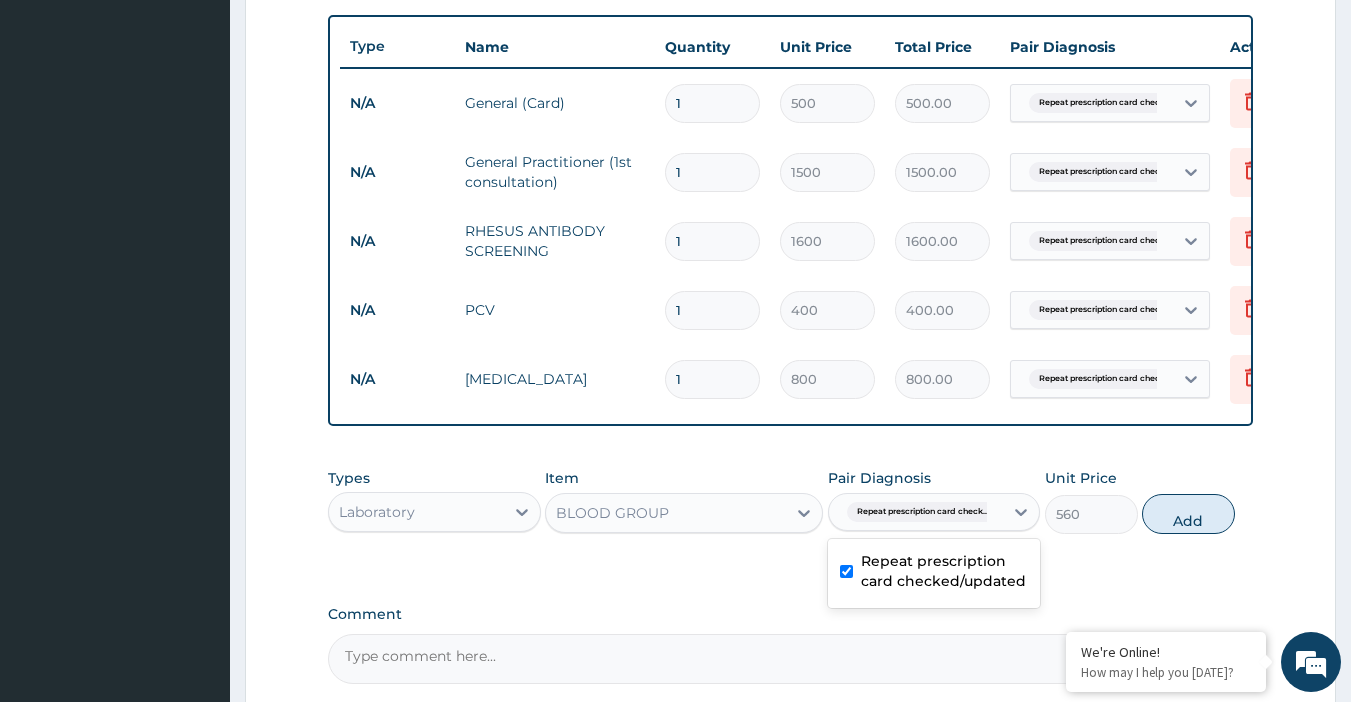 type on "0" 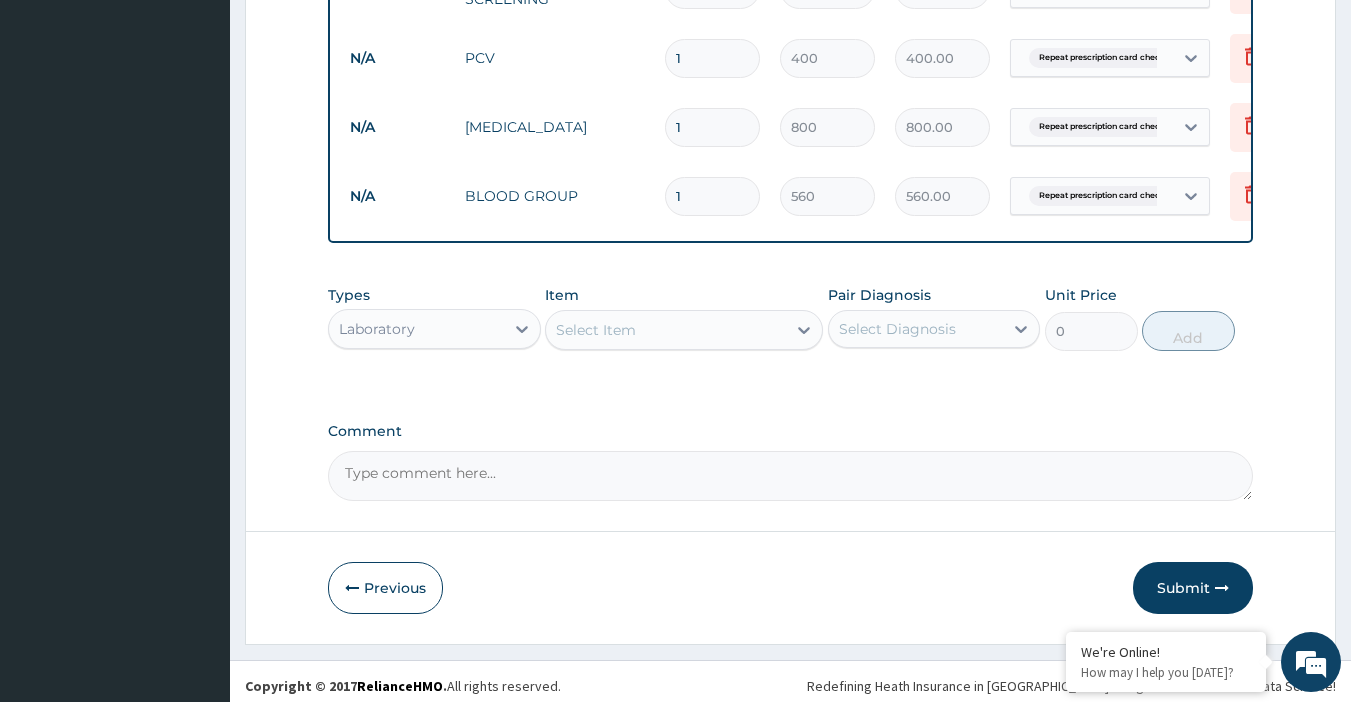 scroll, scrollTop: 1005, scrollLeft: 0, axis: vertical 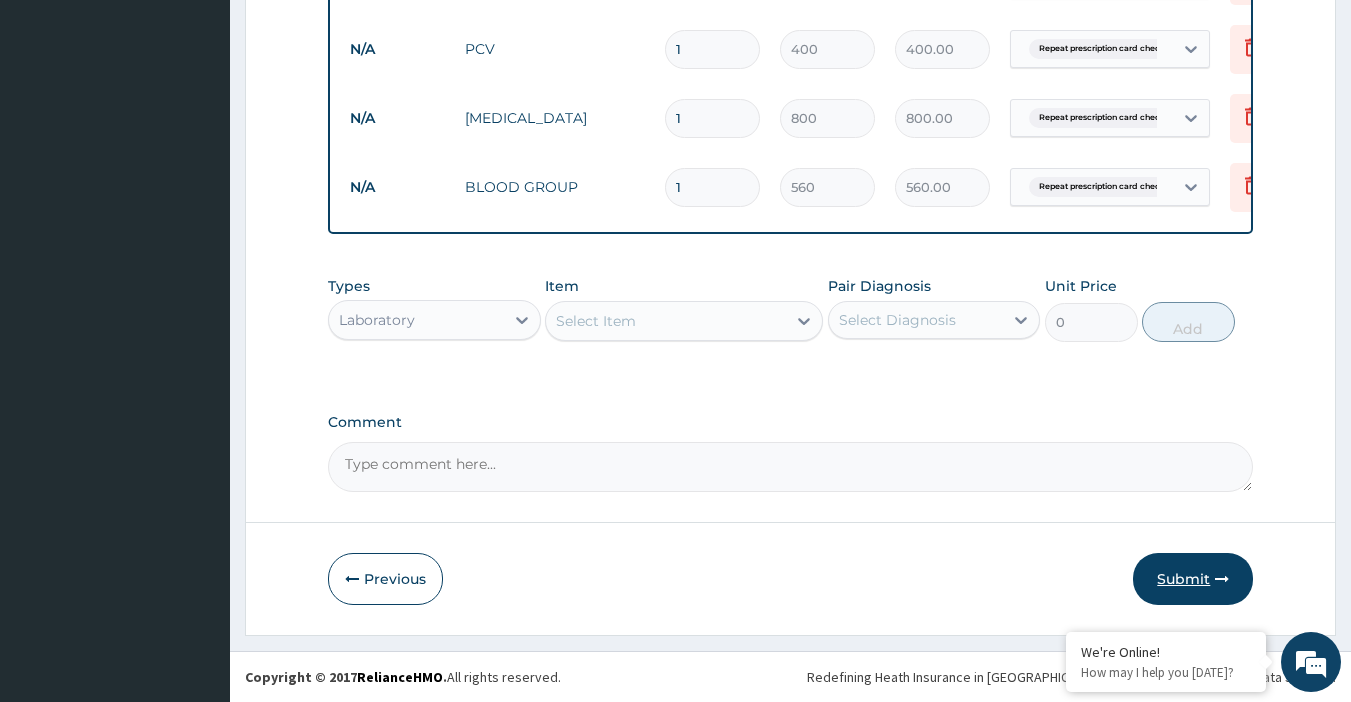 click on "Submit" at bounding box center (1193, 579) 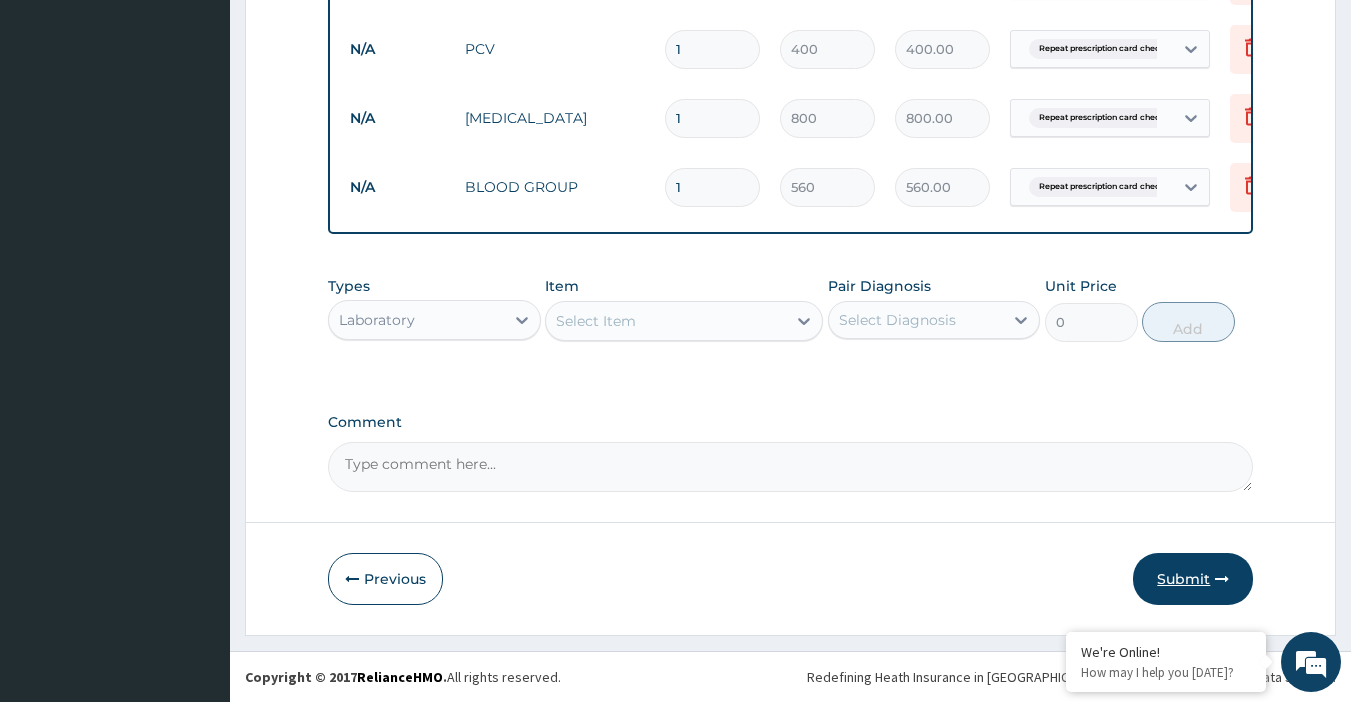 click at bounding box center (1222, 579) 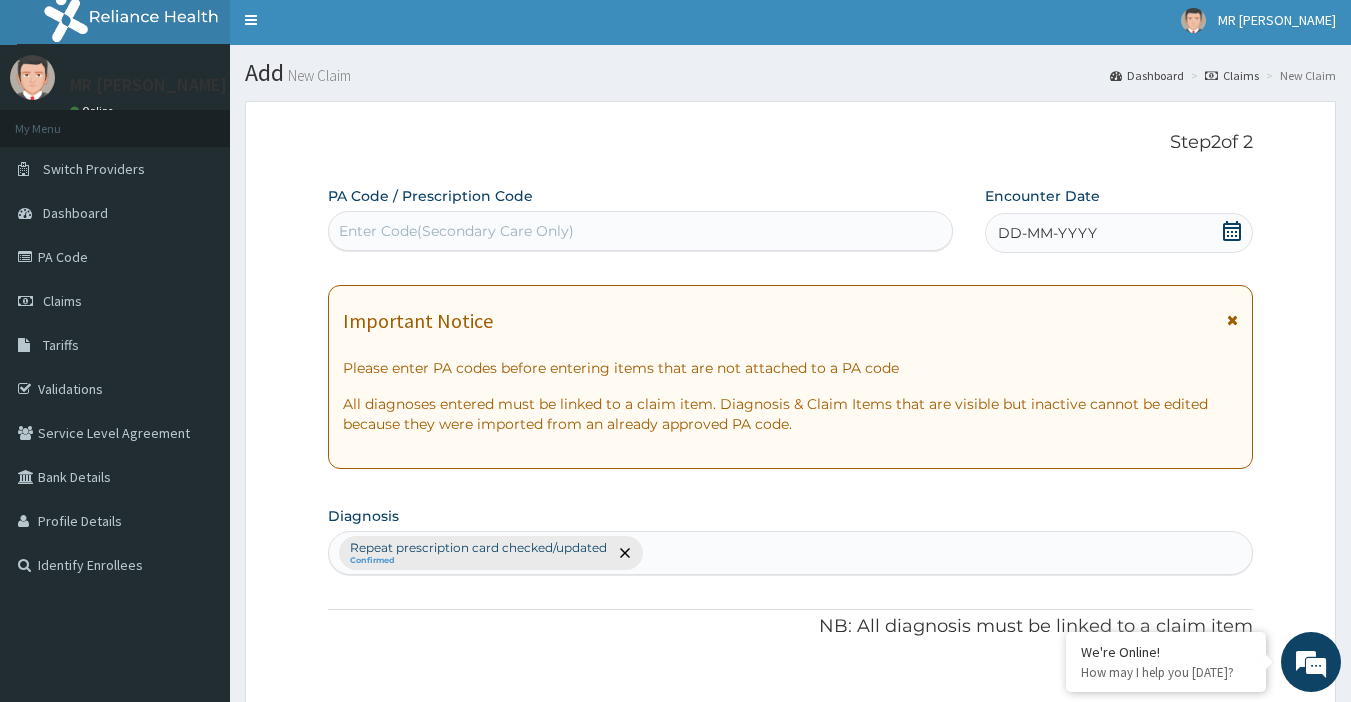 scroll, scrollTop: 0, scrollLeft: 0, axis: both 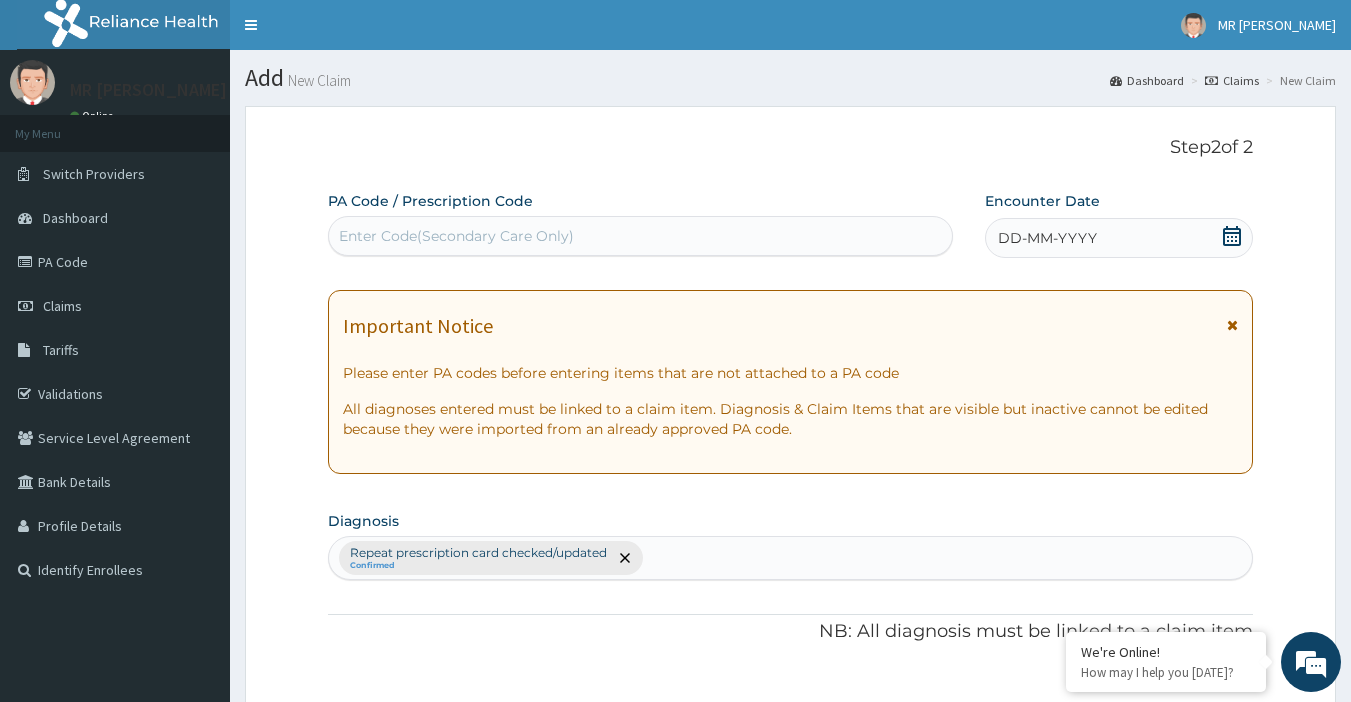 click on "DD-MM-YYYY" at bounding box center [1119, 238] 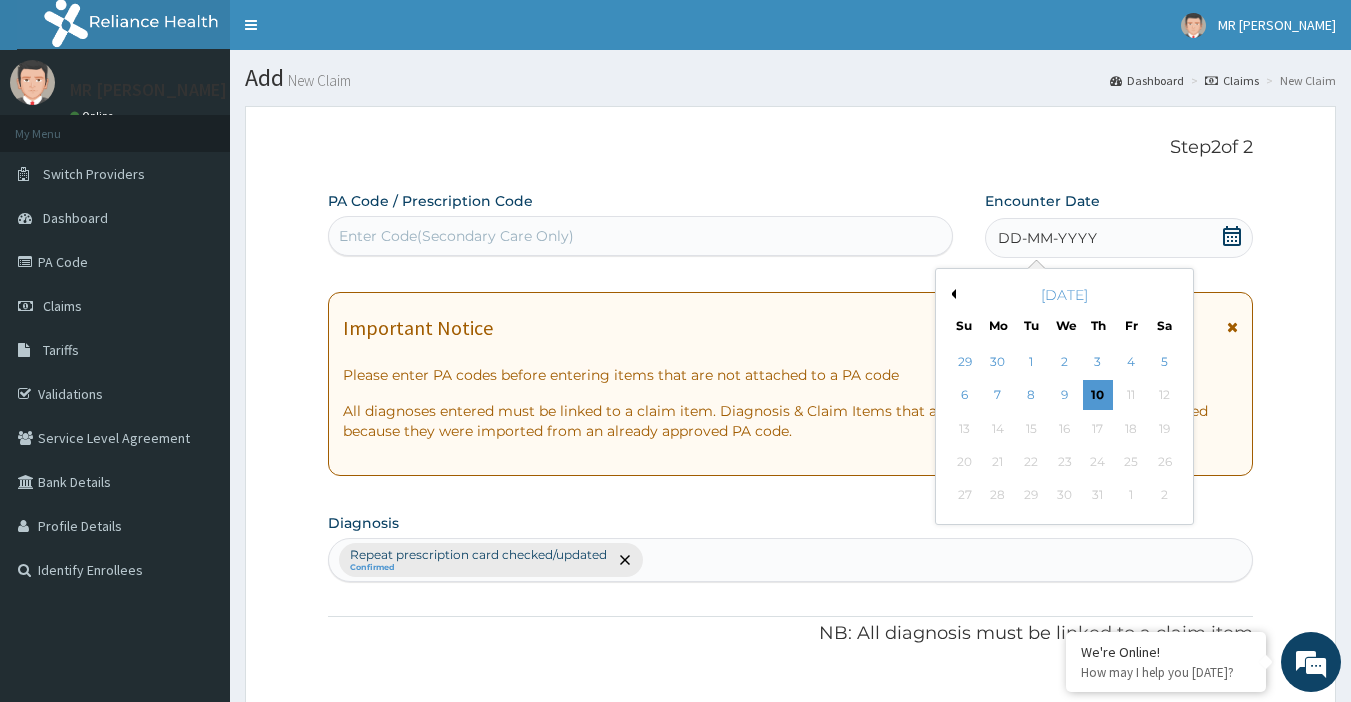 click on "Previous Month" at bounding box center (951, 294) 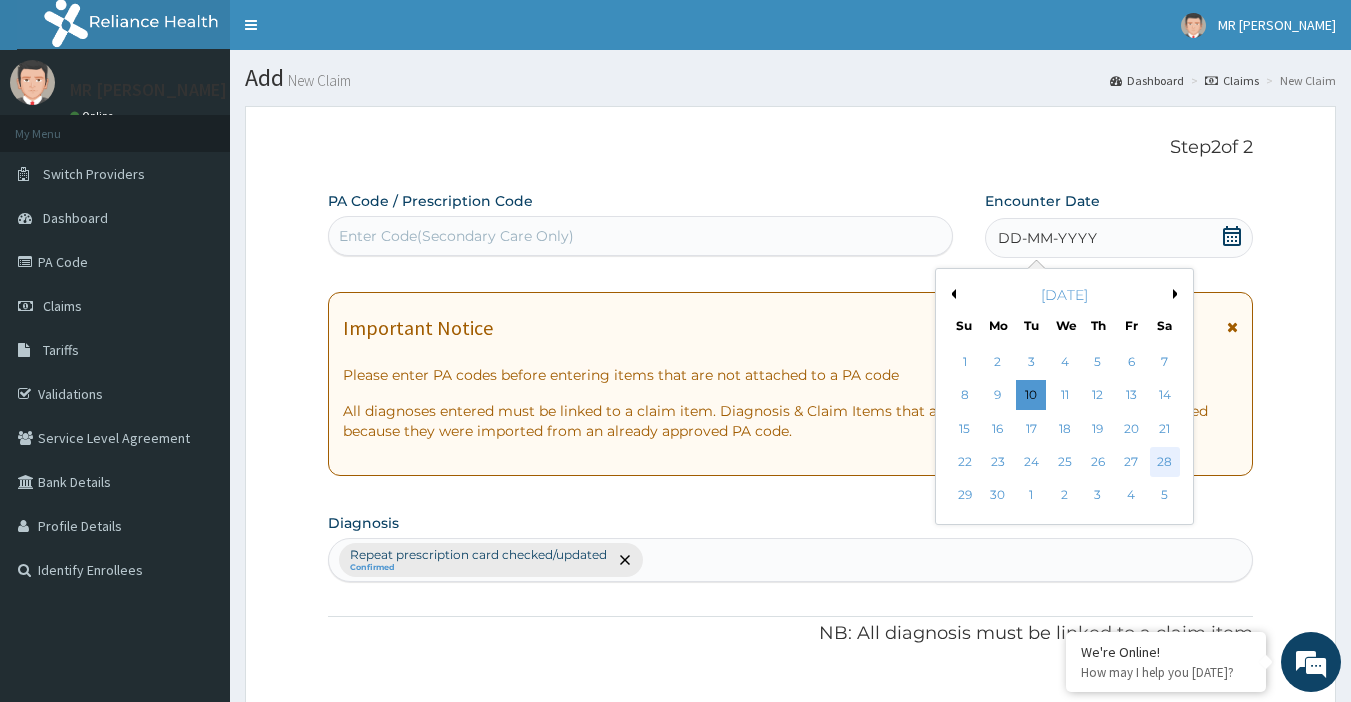 click on "28" at bounding box center [1165, 462] 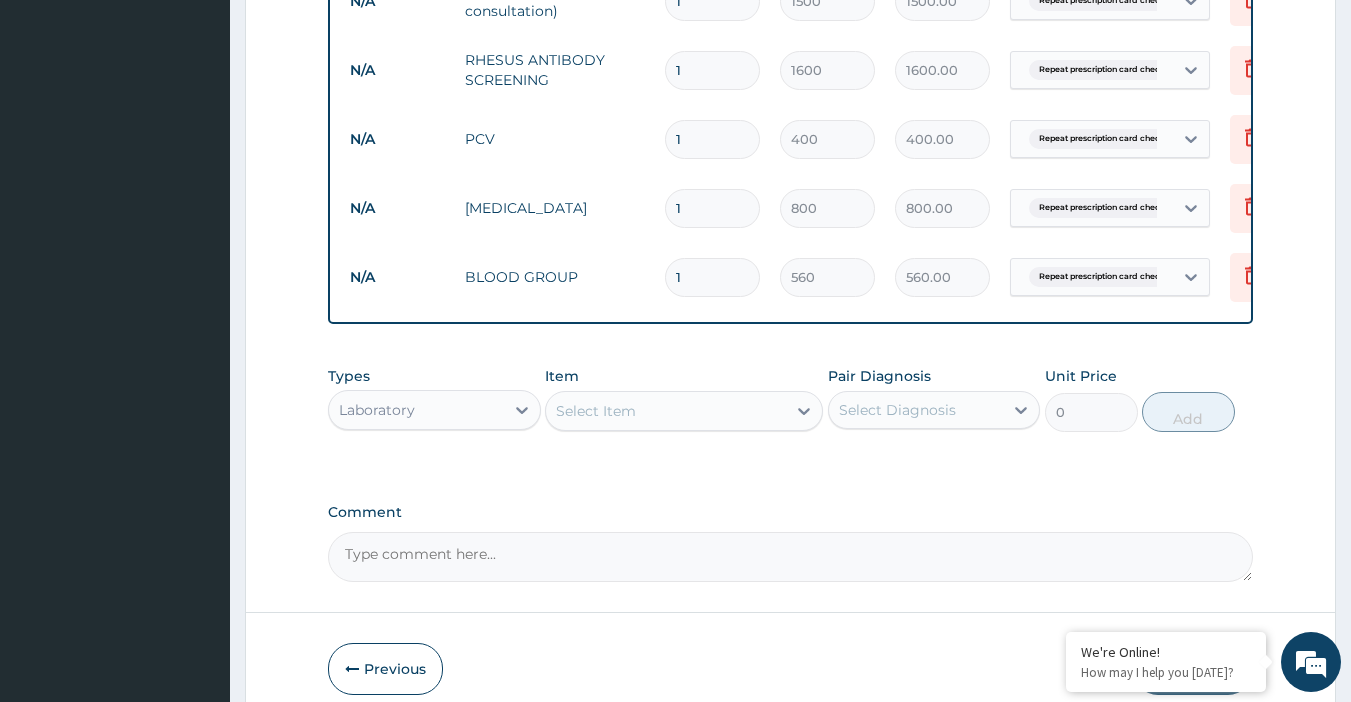 scroll, scrollTop: 1005, scrollLeft: 0, axis: vertical 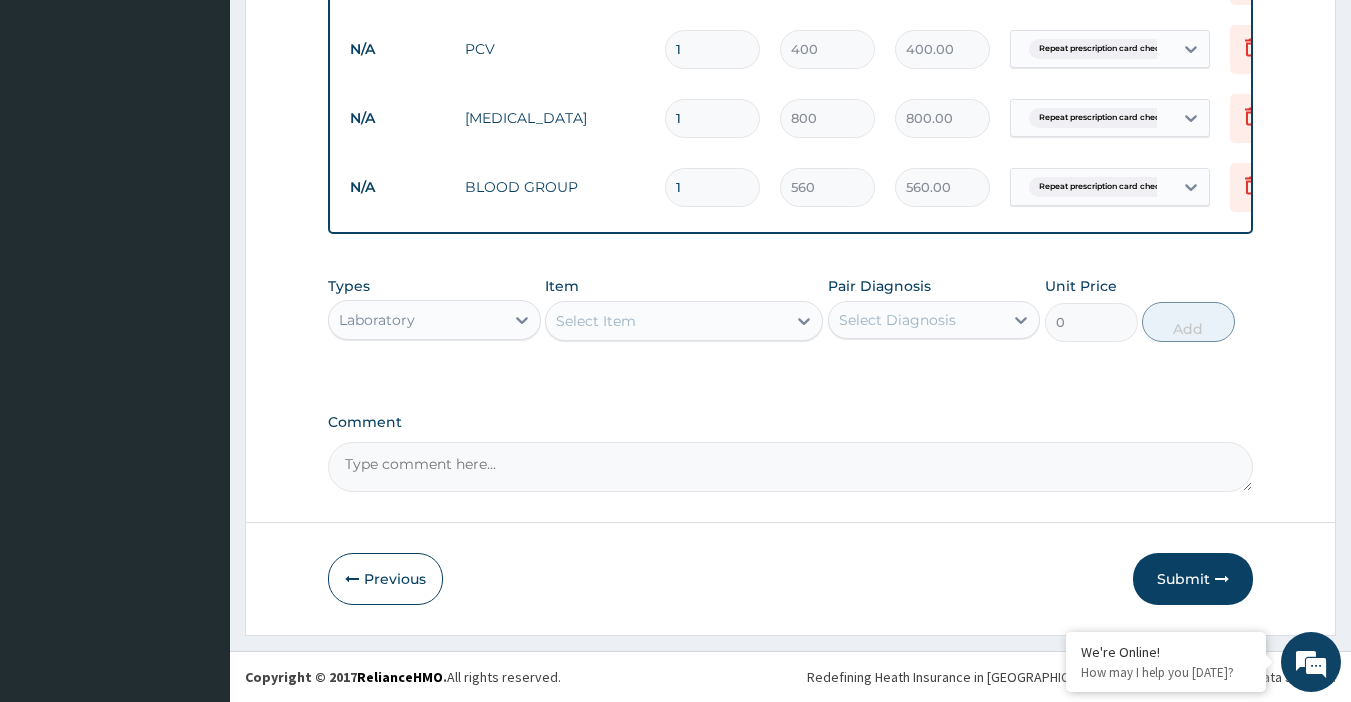 click on "Submit" at bounding box center [1193, 579] 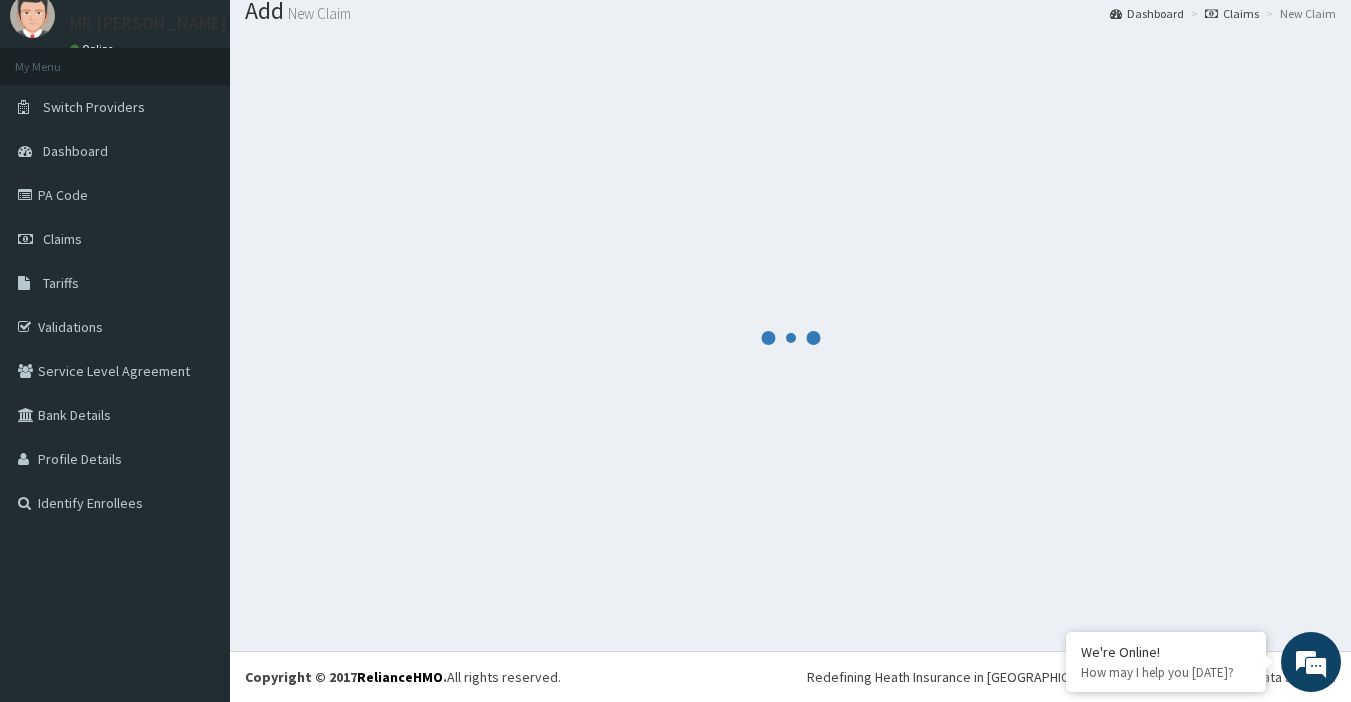 scroll, scrollTop: 1005, scrollLeft: 0, axis: vertical 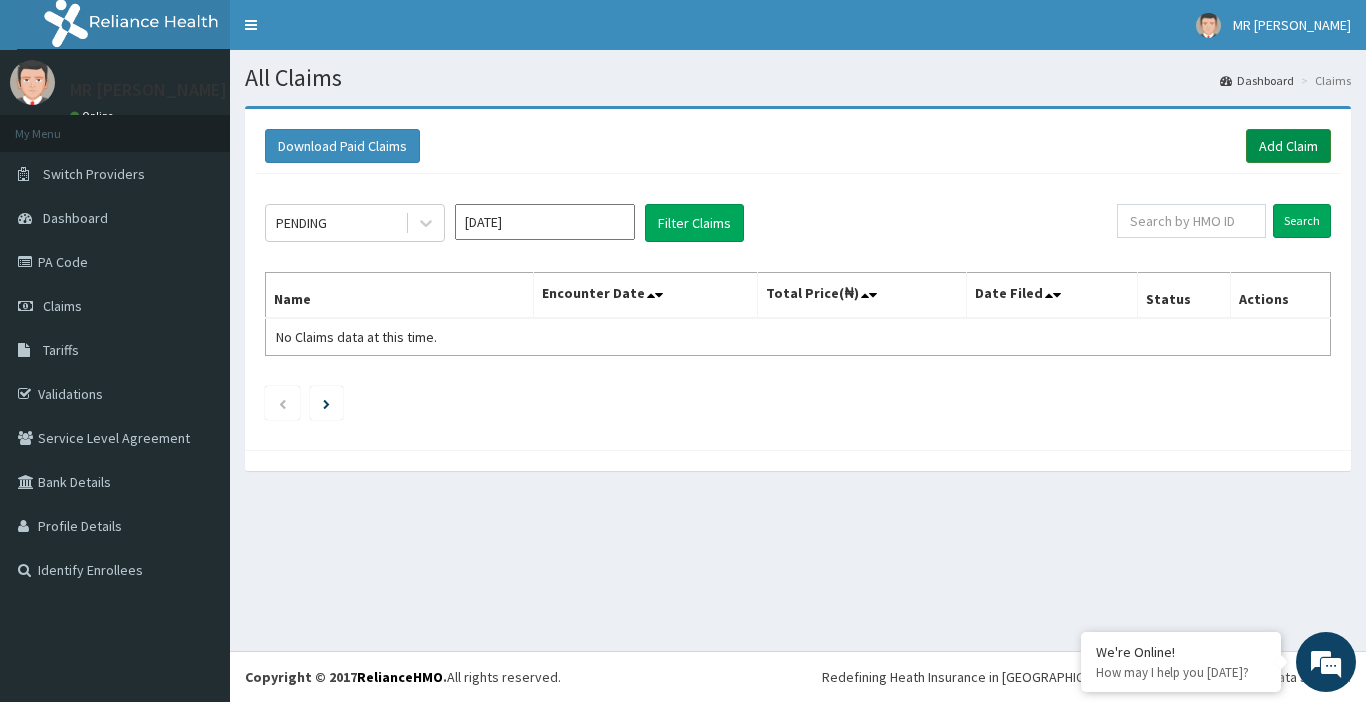 click on "Add Claim" at bounding box center [1288, 146] 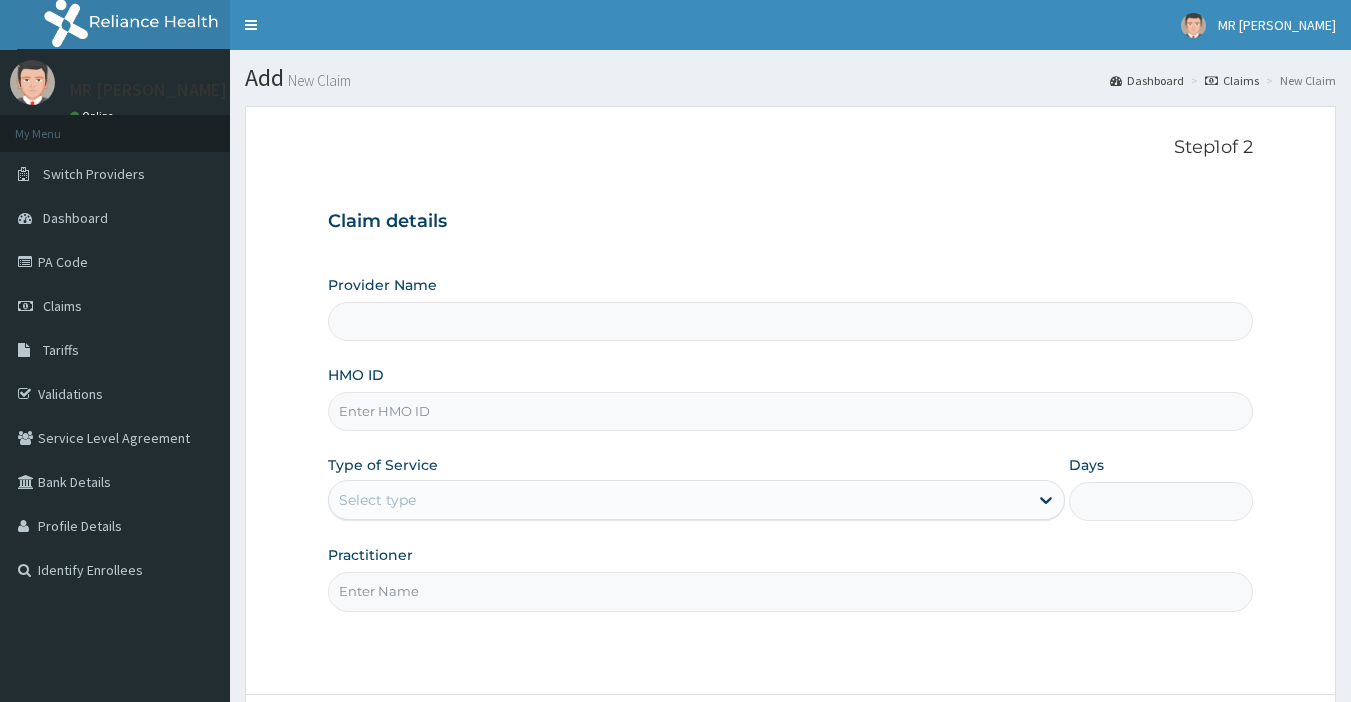 scroll, scrollTop: 0, scrollLeft: 0, axis: both 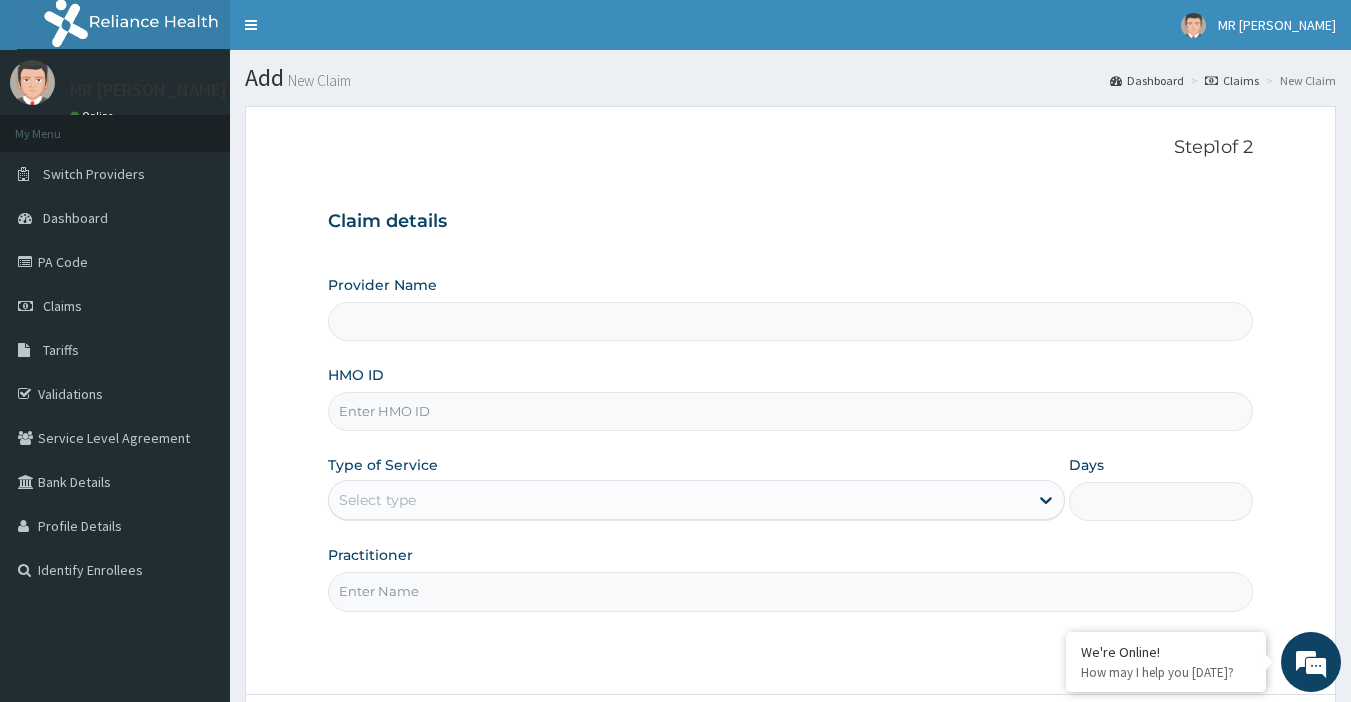 click on "Provider Name" at bounding box center [791, 321] 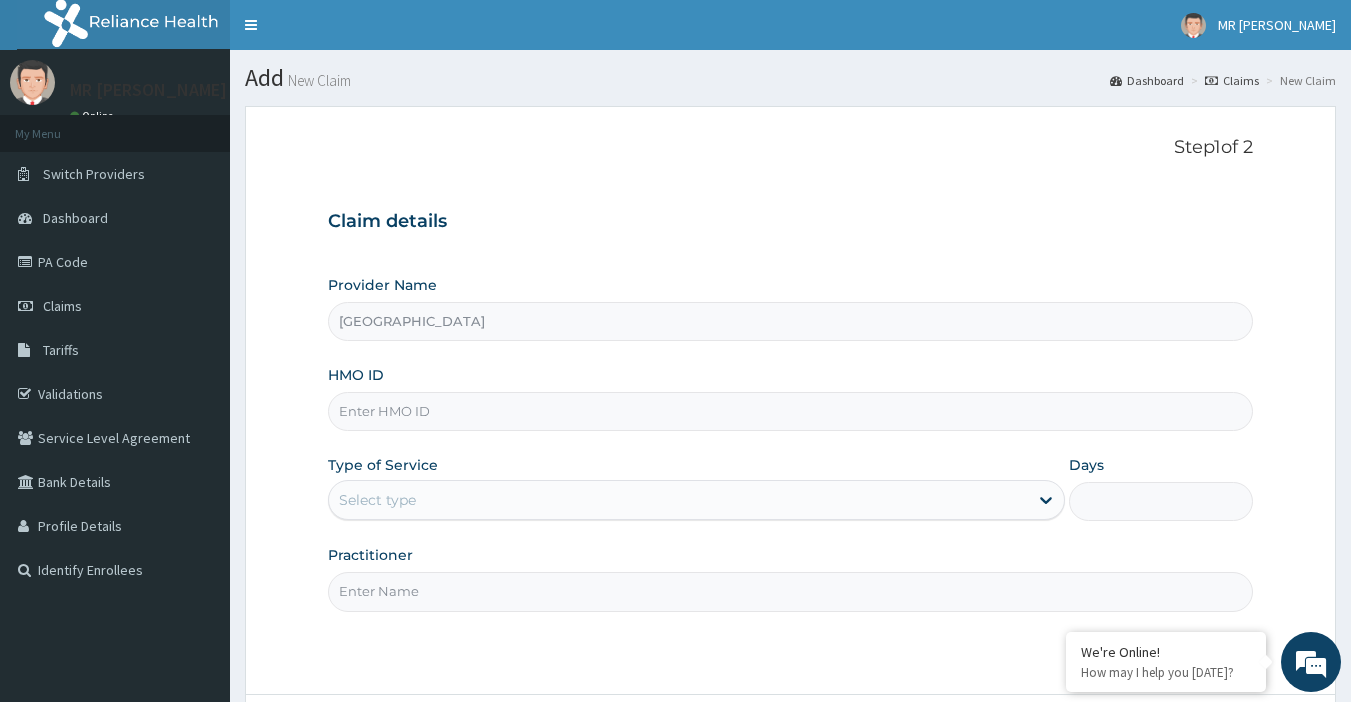 click on "[GEOGRAPHIC_DATA]" at bounding box center [791, 321] 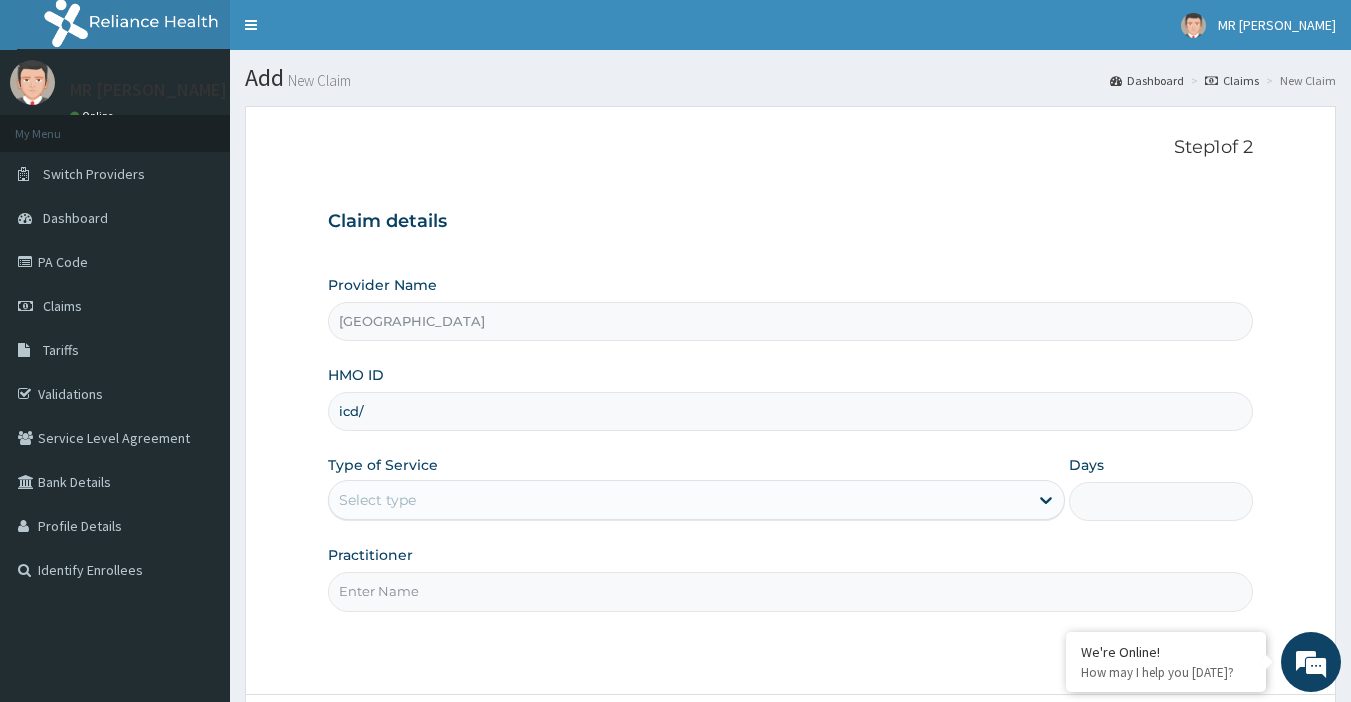 scroll, scrollTop: 0, scrollLeft: 0, axis: both 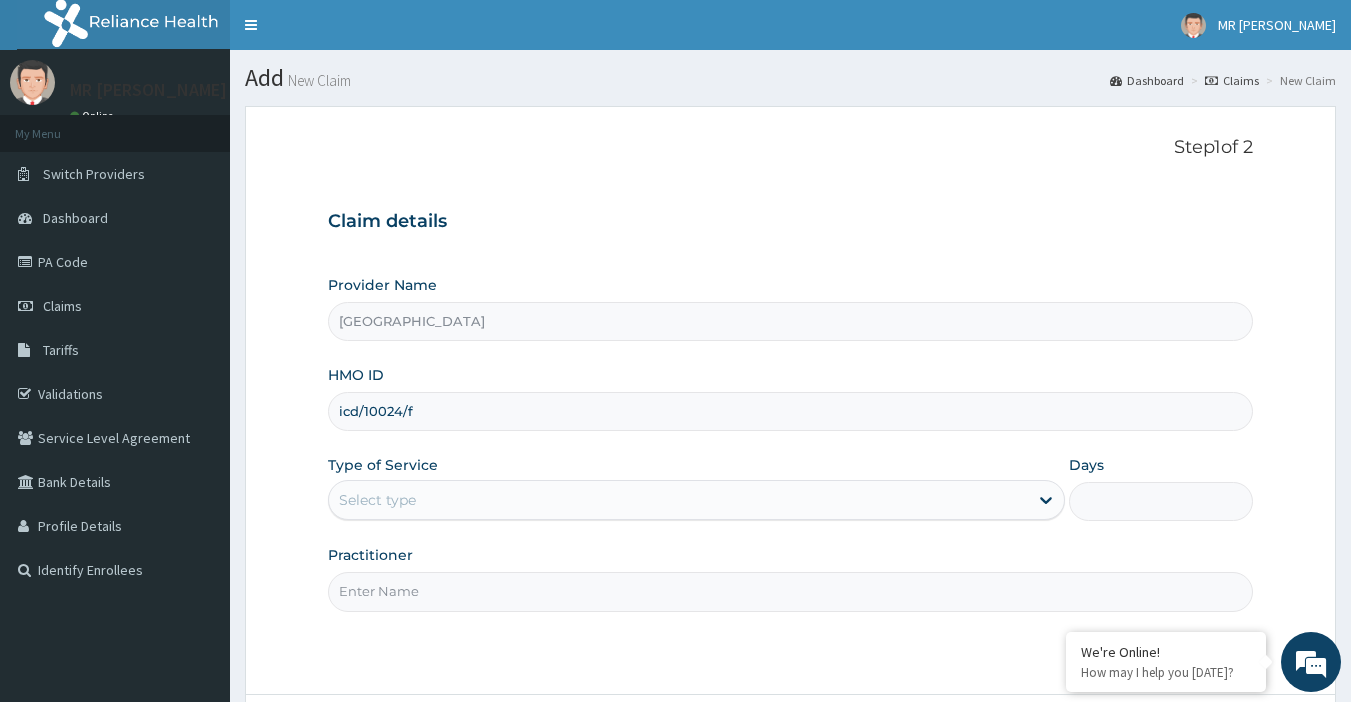 type on "icd/10024/f" 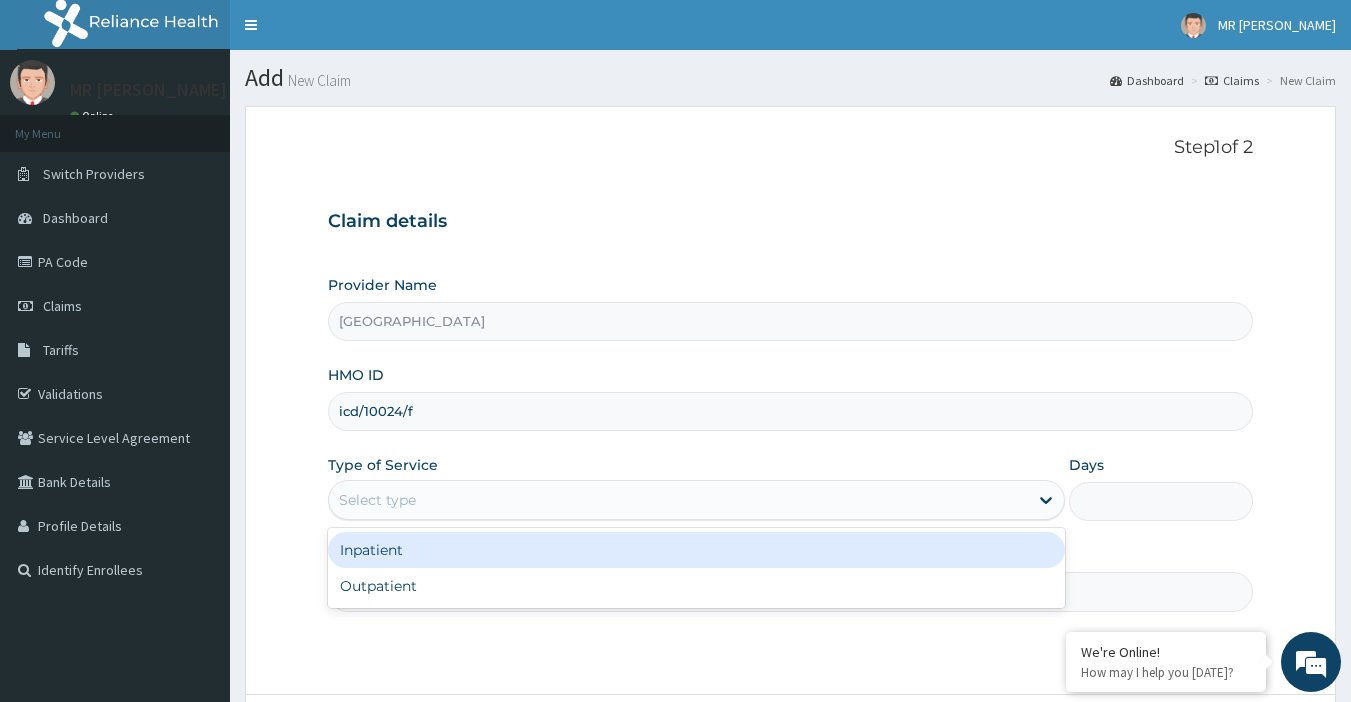 click on "Select type" at bounding box center [678, 500] 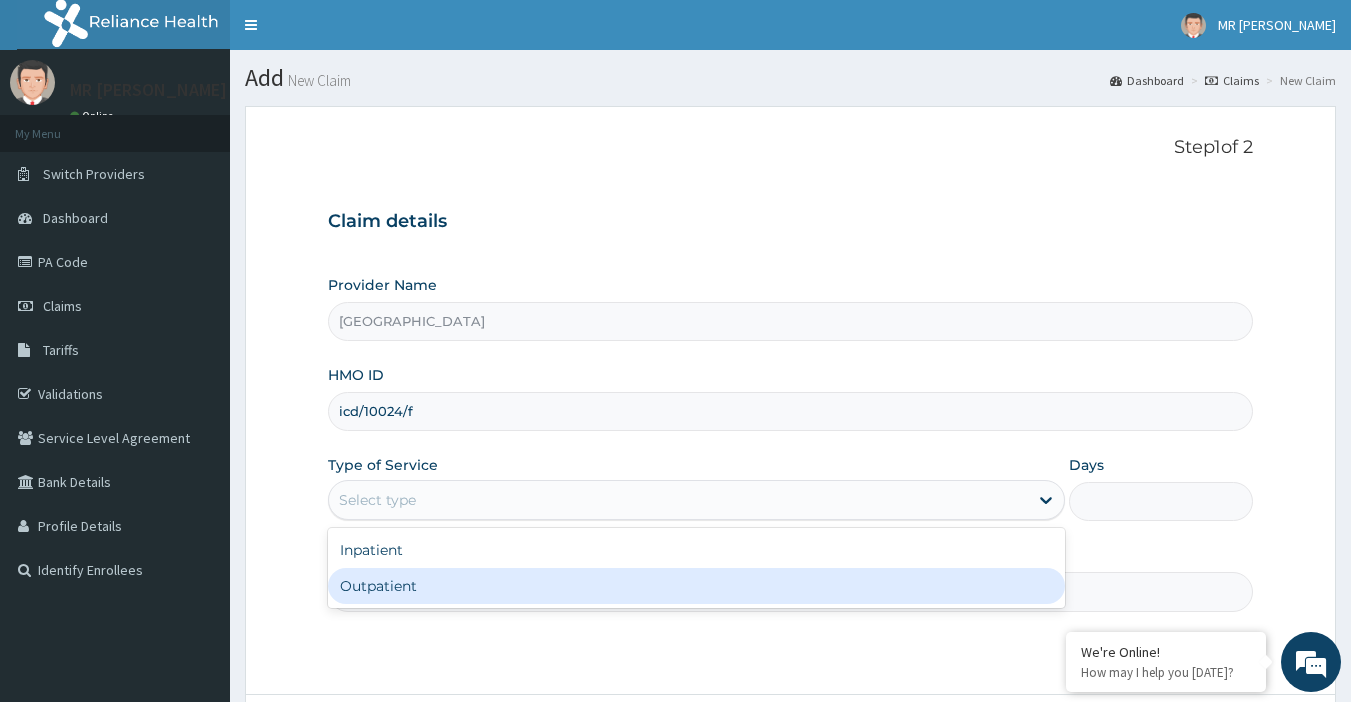click on "Outpatient" at bounding box center [696, 586] 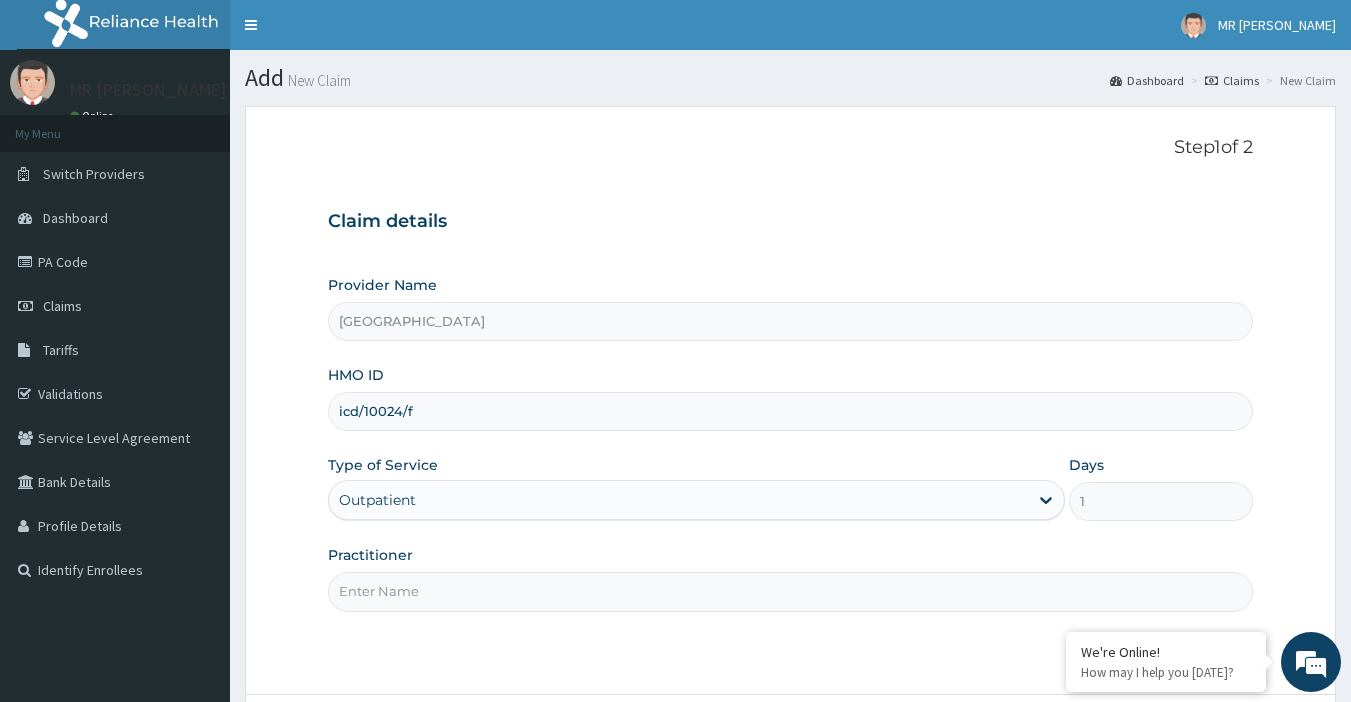 click on "Practitioner" at bounding box center (791, 591) 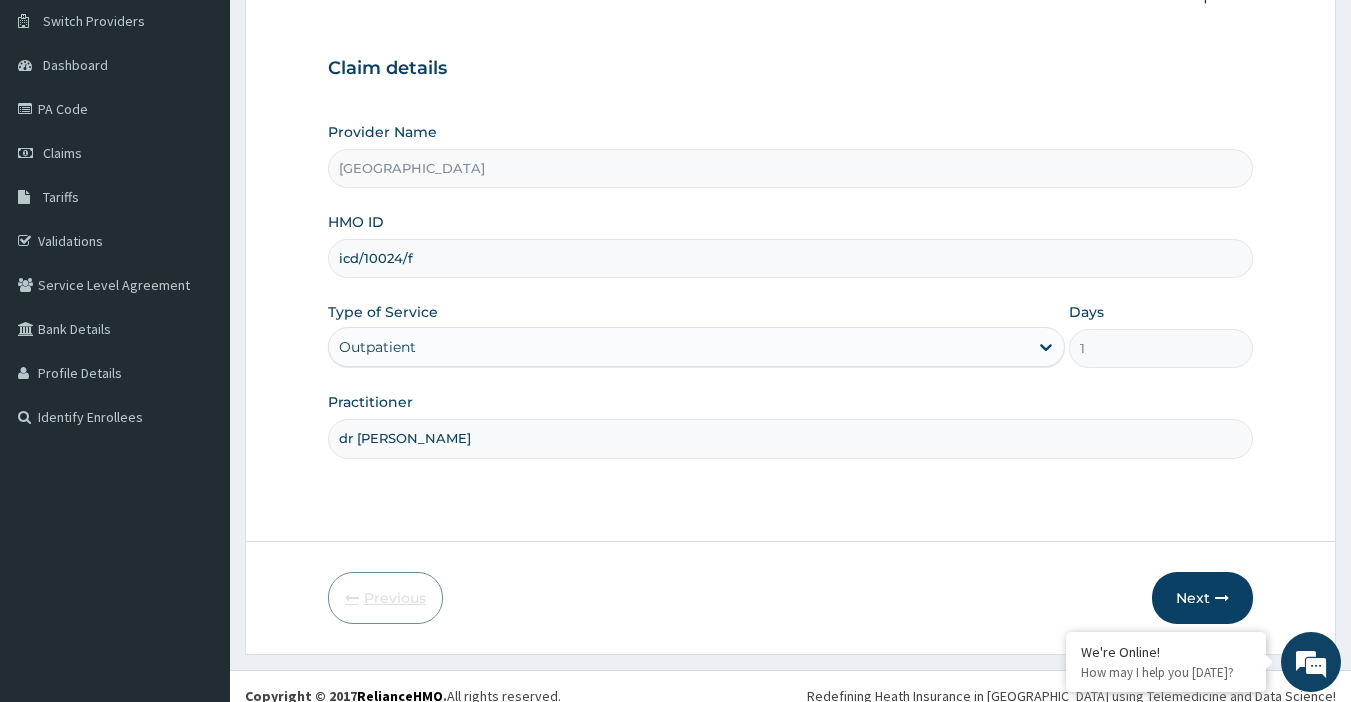 scroll, scrollTop: 172, scrollLeft: 0, axis: vertical 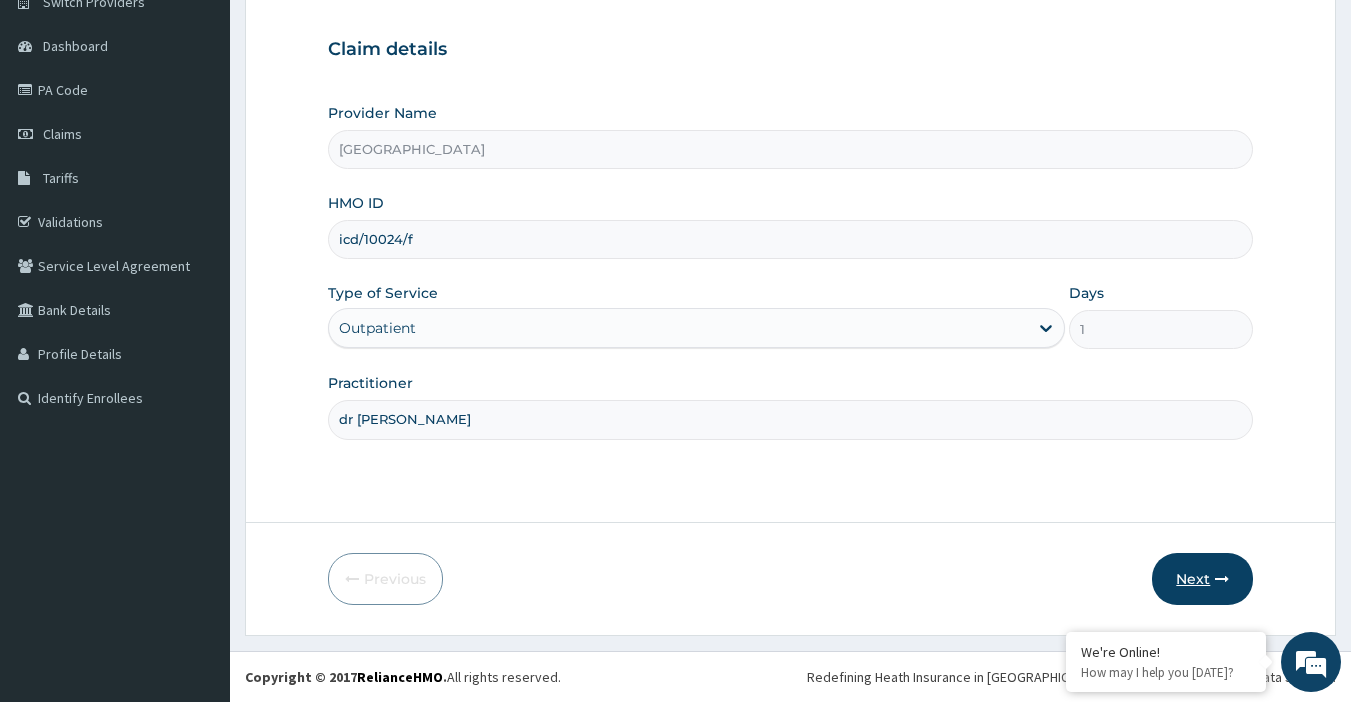 type on "dr israel" 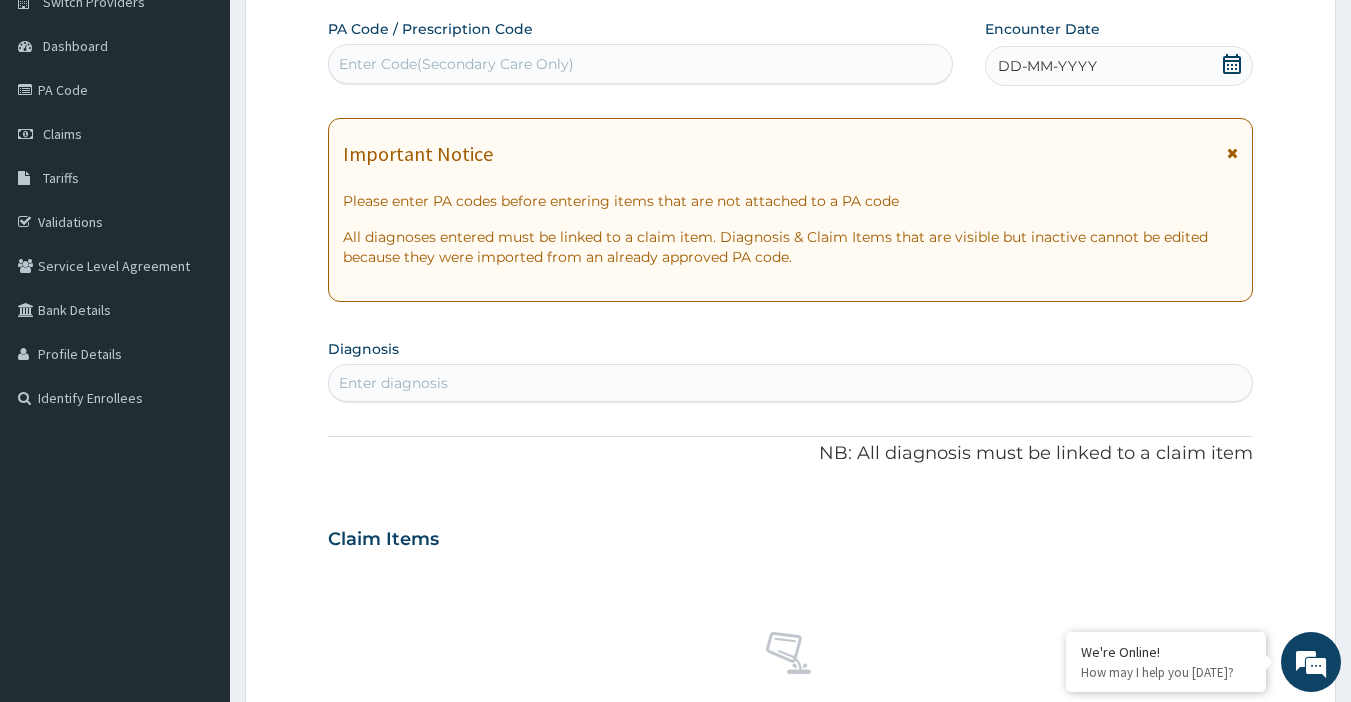 click 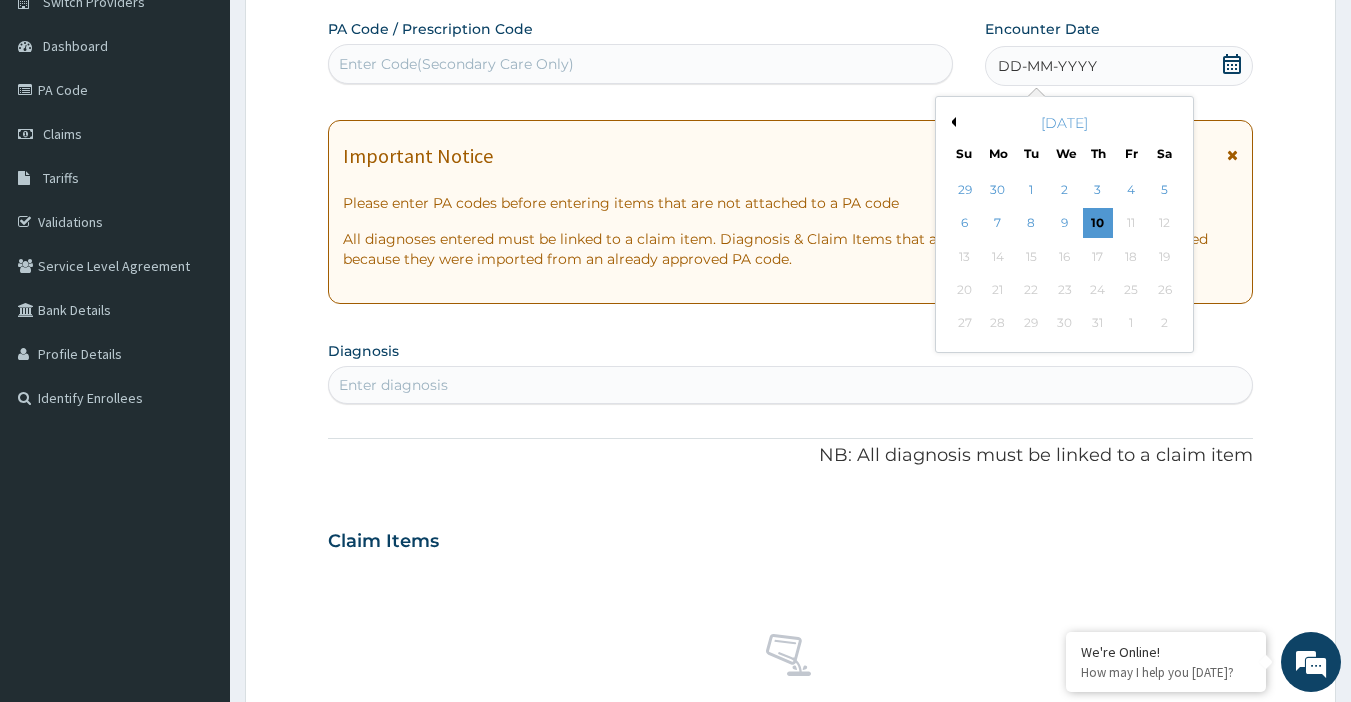 click on "July 2025" at bounding box center [1064, 123] 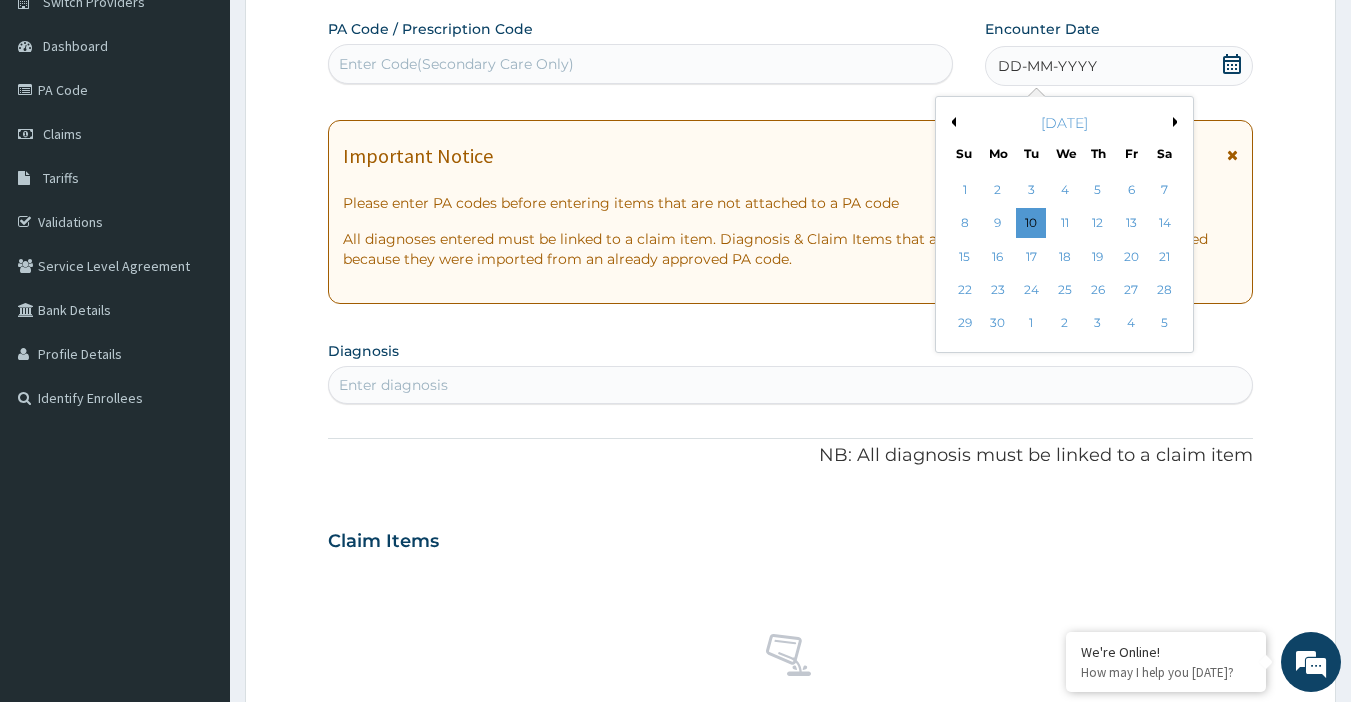 click on "Previous Month" at bounding box center (951, 122) 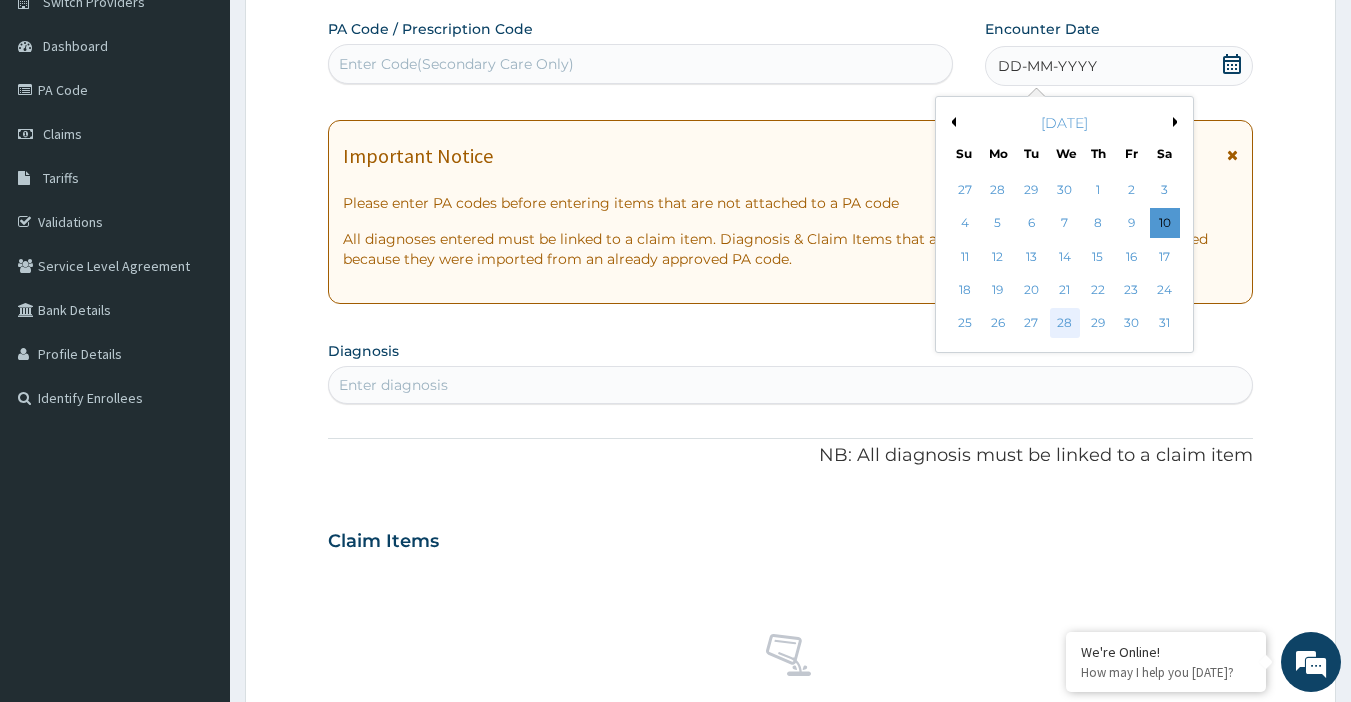 click on "28" at bounding box center [1065, 324] 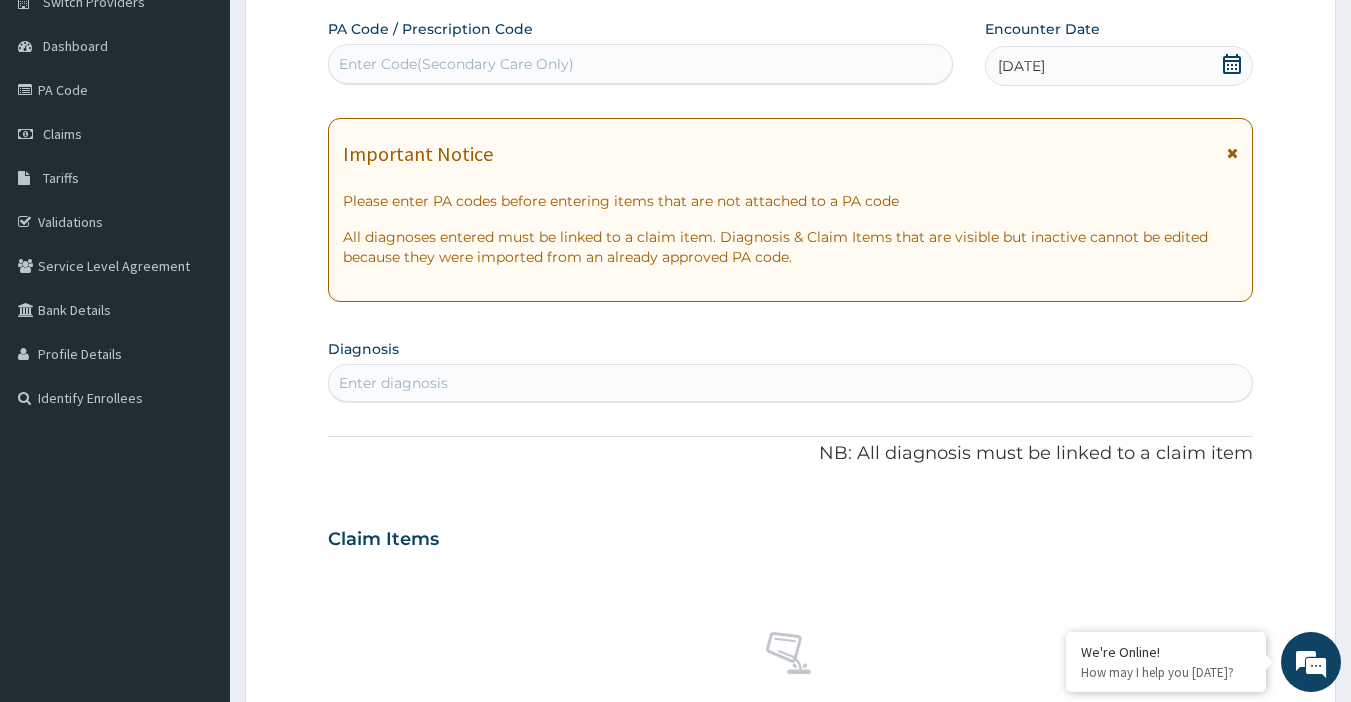 click on "Enter diagnosis" at bounding box center [791, 383] 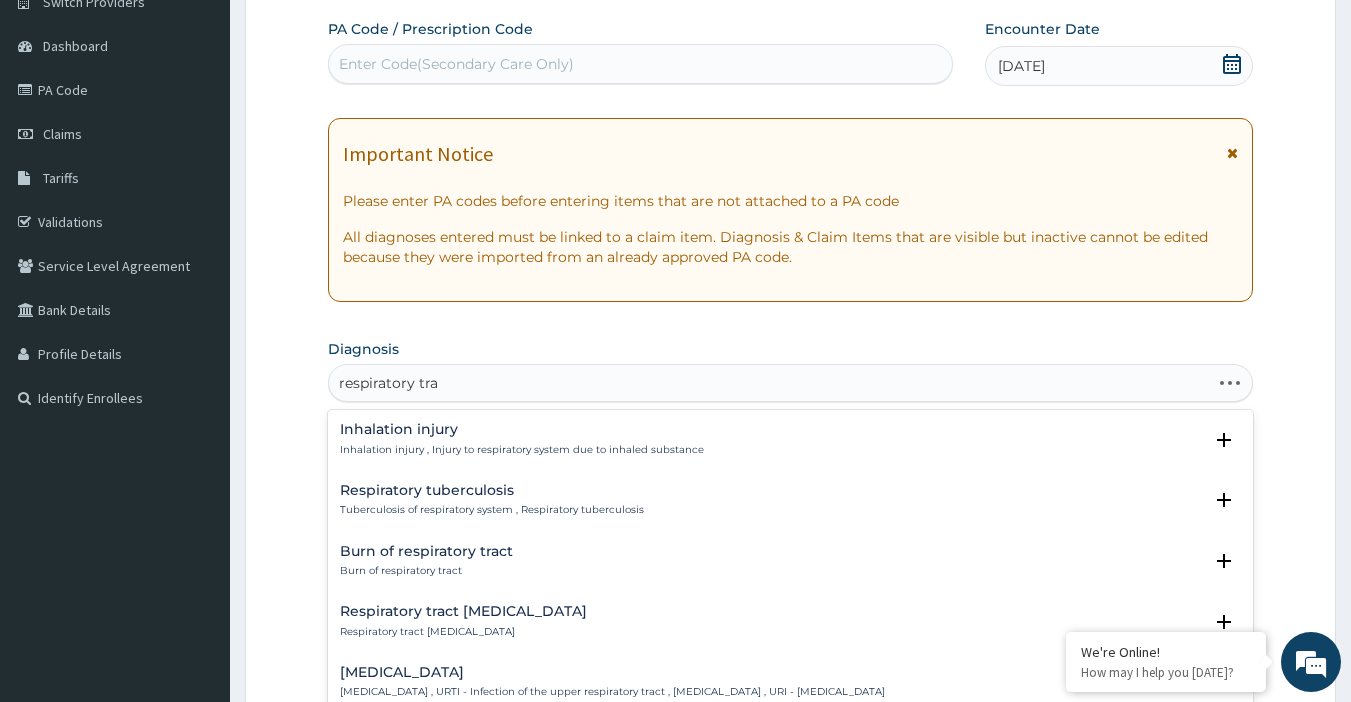 type on "respiratory trac" 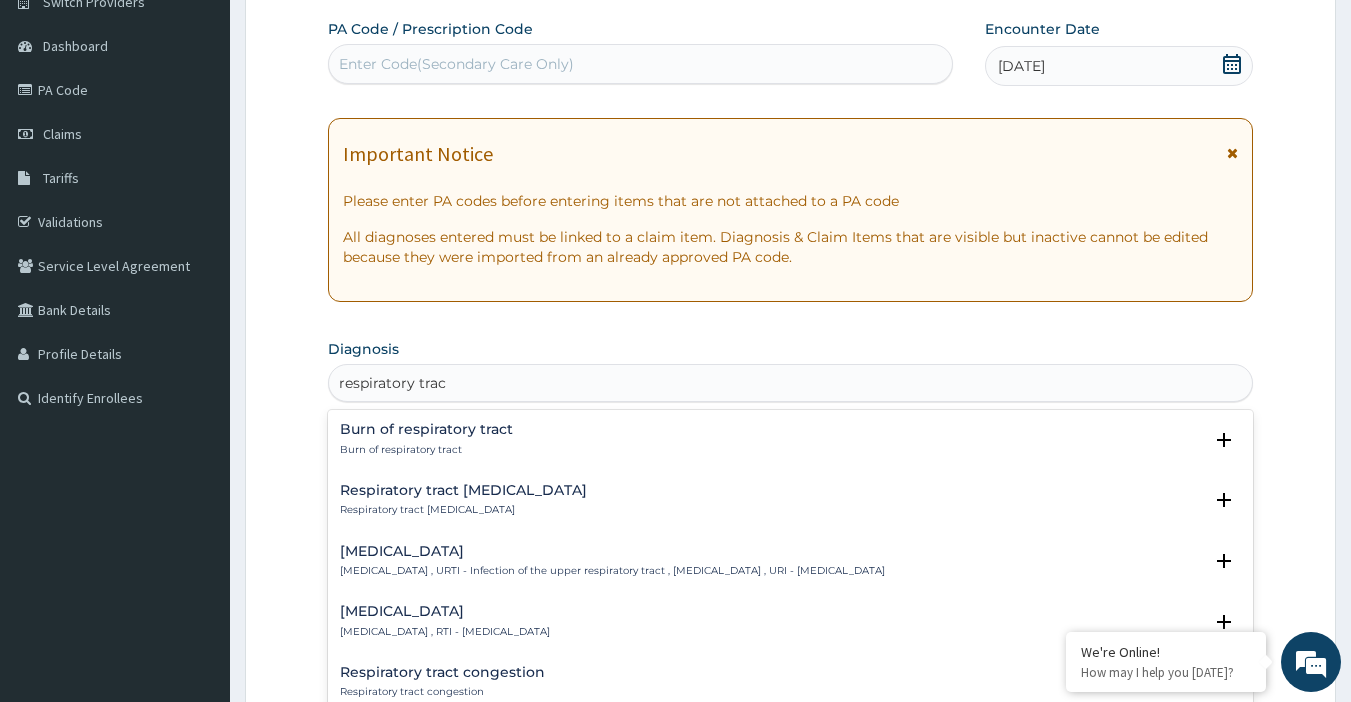 click on "Respiratory tract infection , RTI - Respiratory tract infection" at bounding box center (445, 632) 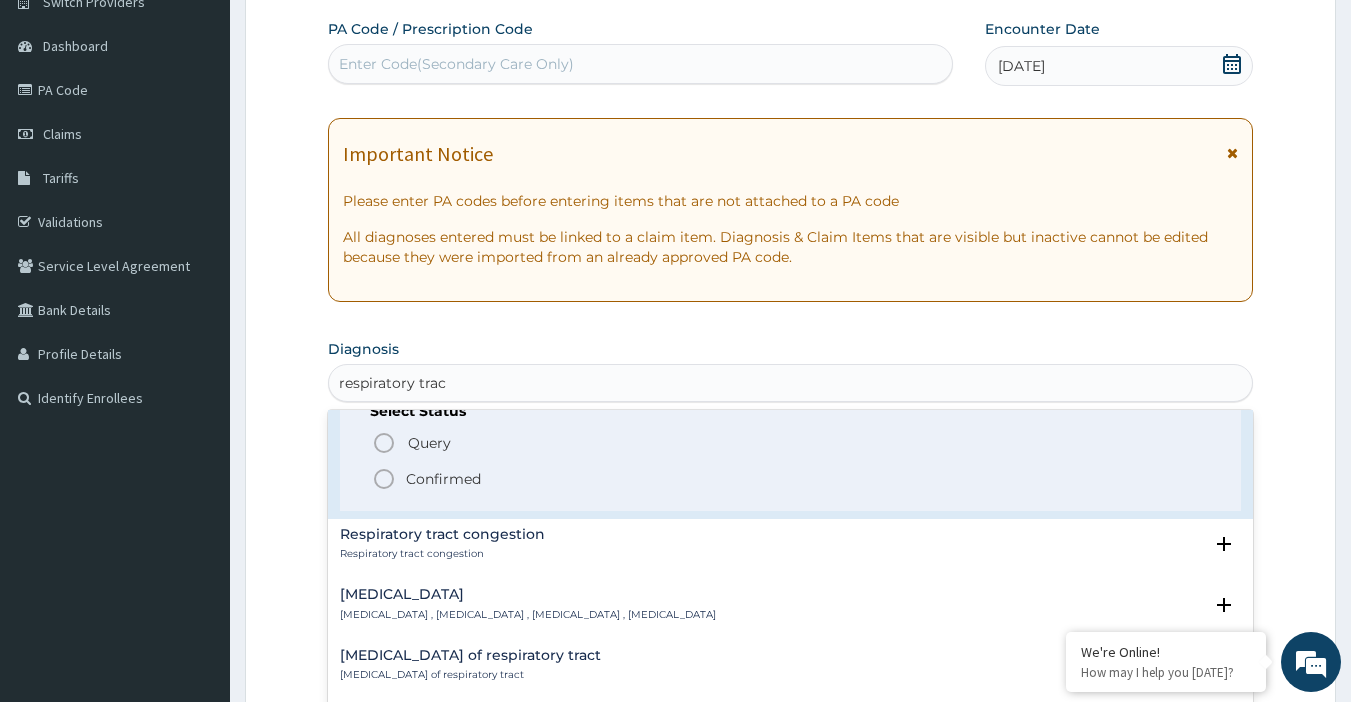 scroll, scrollTop: 200, scrollLeft: 0, axis: vertical 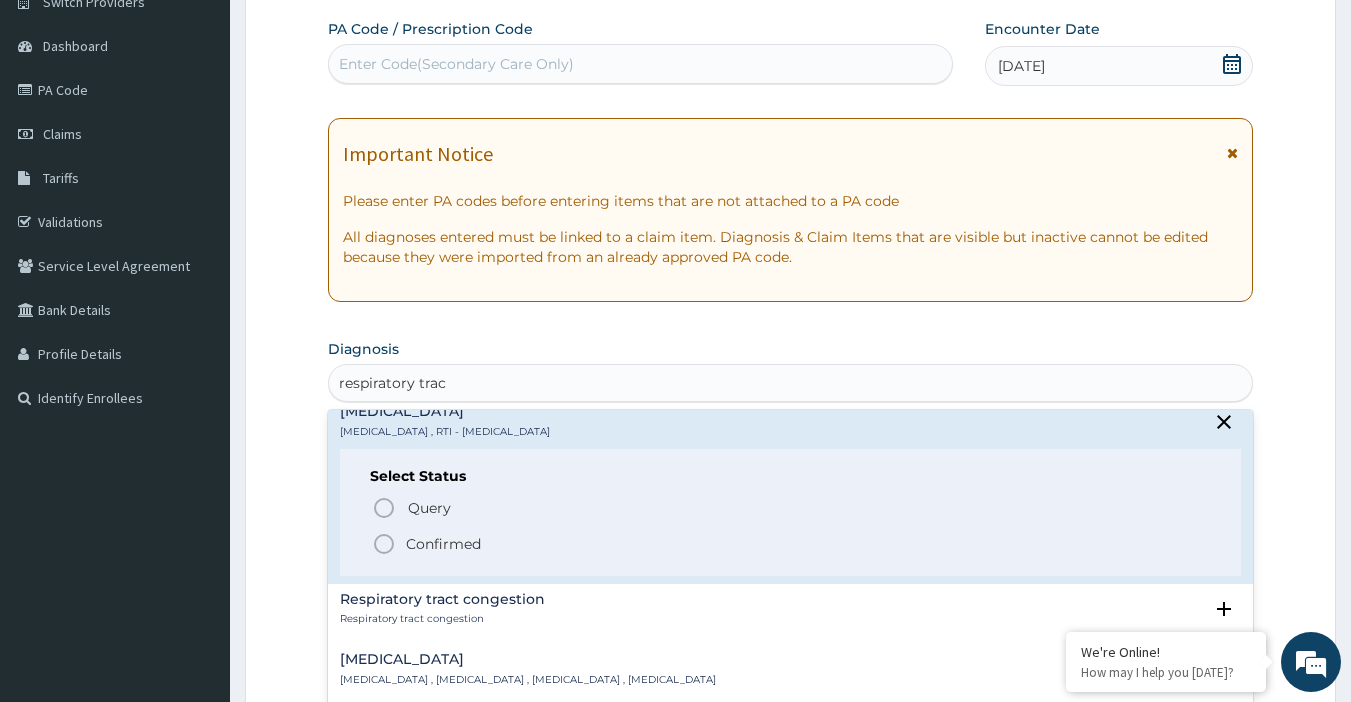 click on "Select Status Query Query covers suspected (?), Keep in view (kiv), Ruled out (r/o) Confirmed" at bounding box center [791, 512] 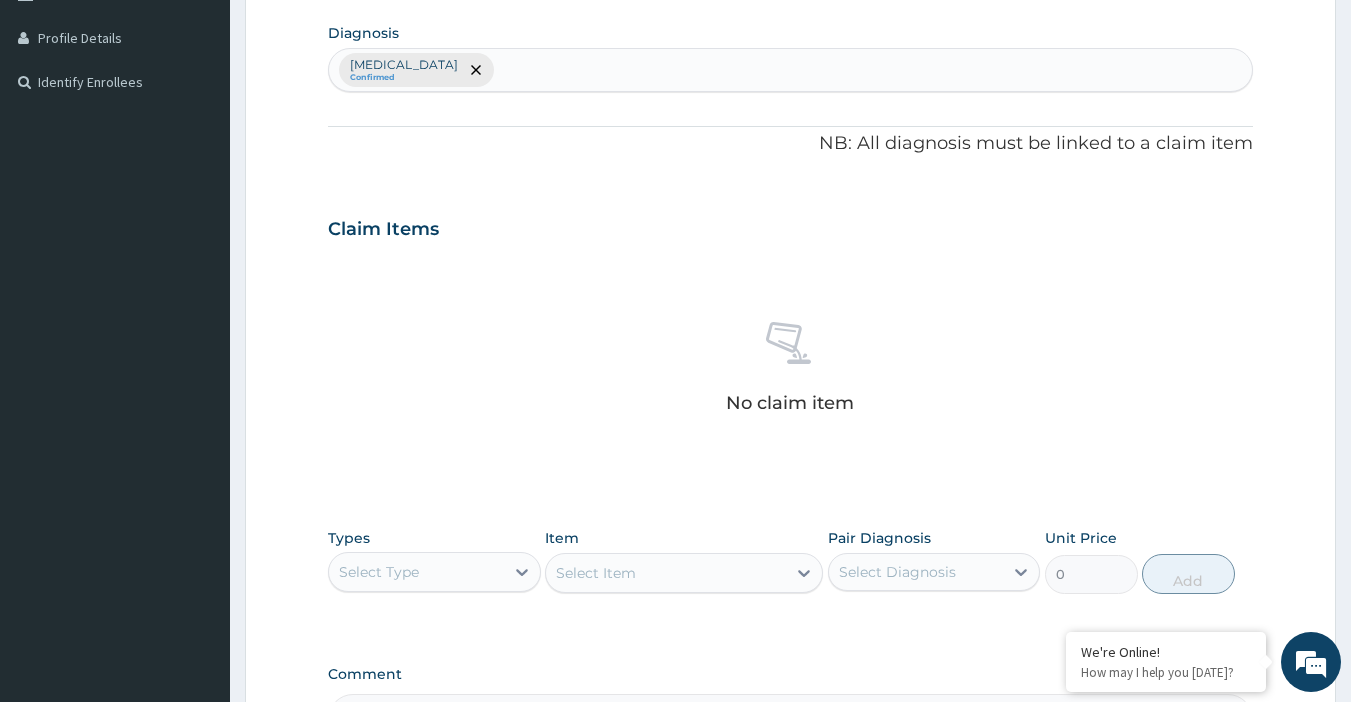 scroll, scrollTop: 672, scrollLeft: 0, axis: vertical 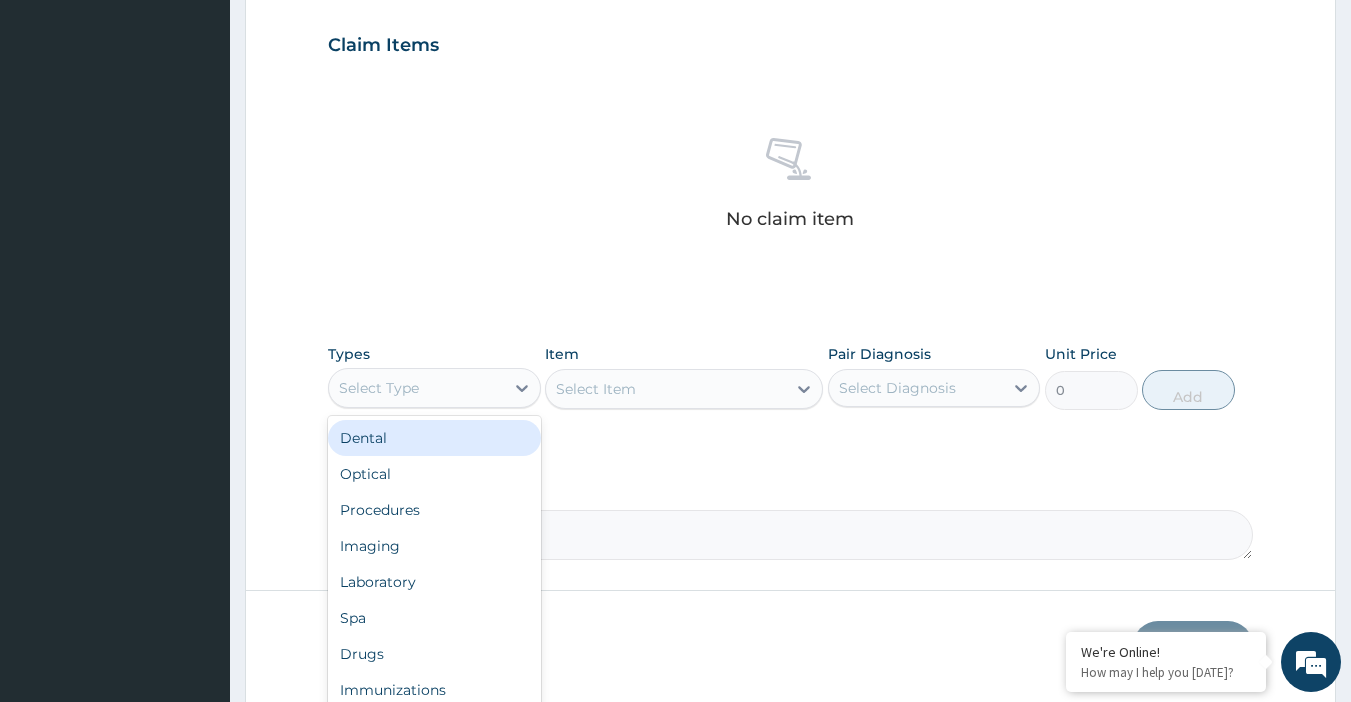 click on "Select Type" at bounding box center [416, 388] 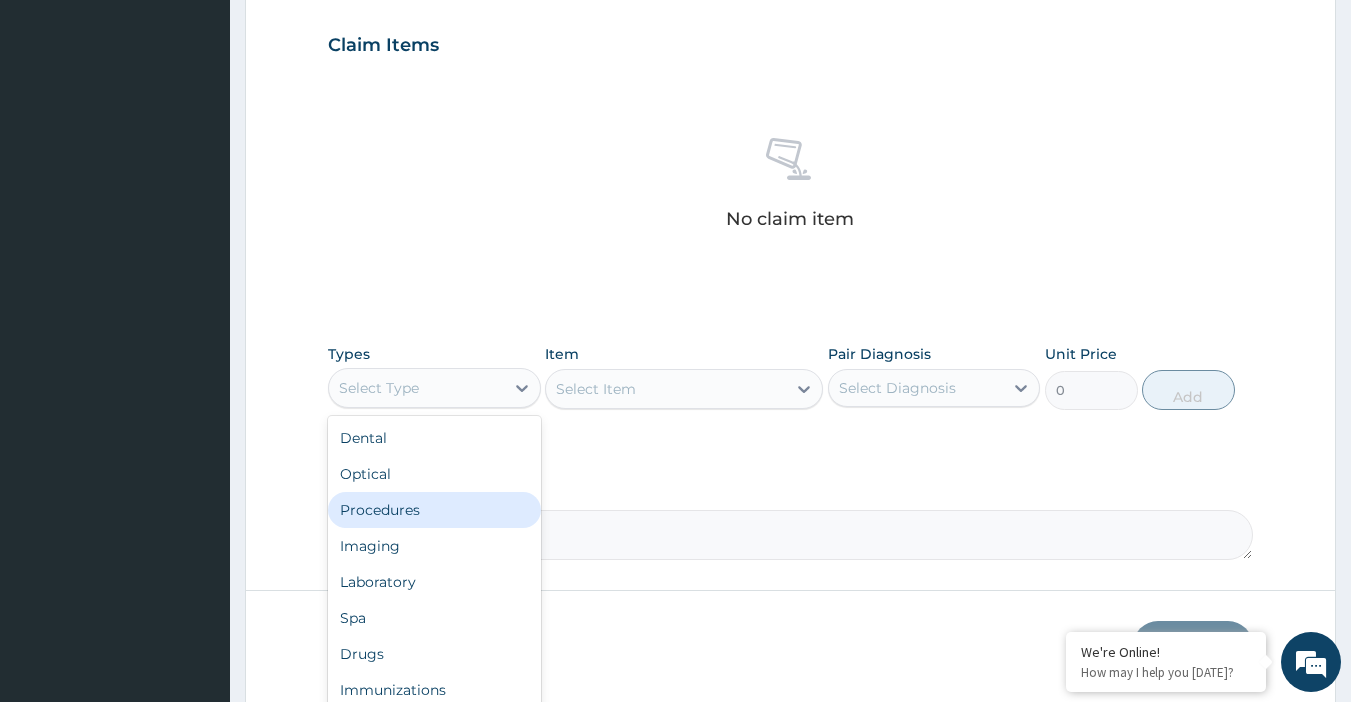 click on "Procedures" at bounding box center (434, 510) 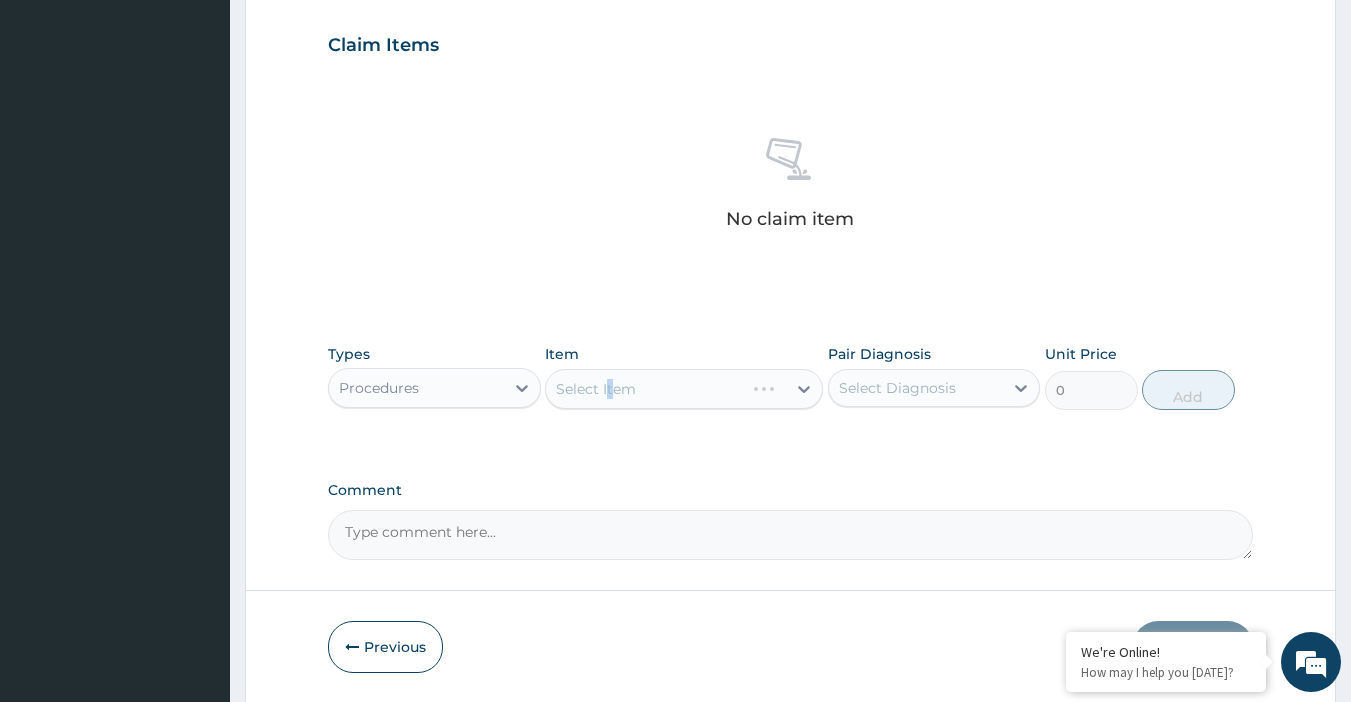 drag, startPoint x: 609, startPoint y: 398, endPoint x: 616, endPoint y: 384, distance: 15.652476 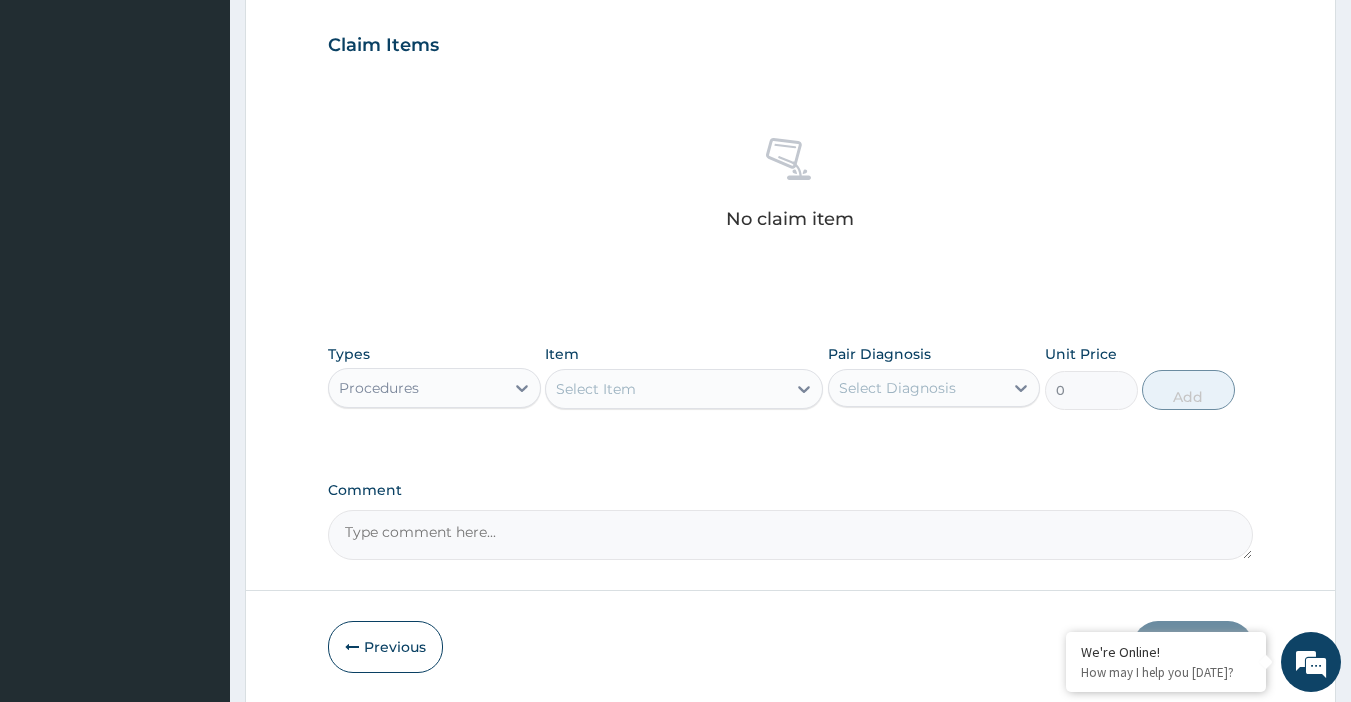 click on "Types Procedures Item Select Item Pair Diagnosis Select Diagnosis Unit Price 0 Add" at bounding box center [791, 377] 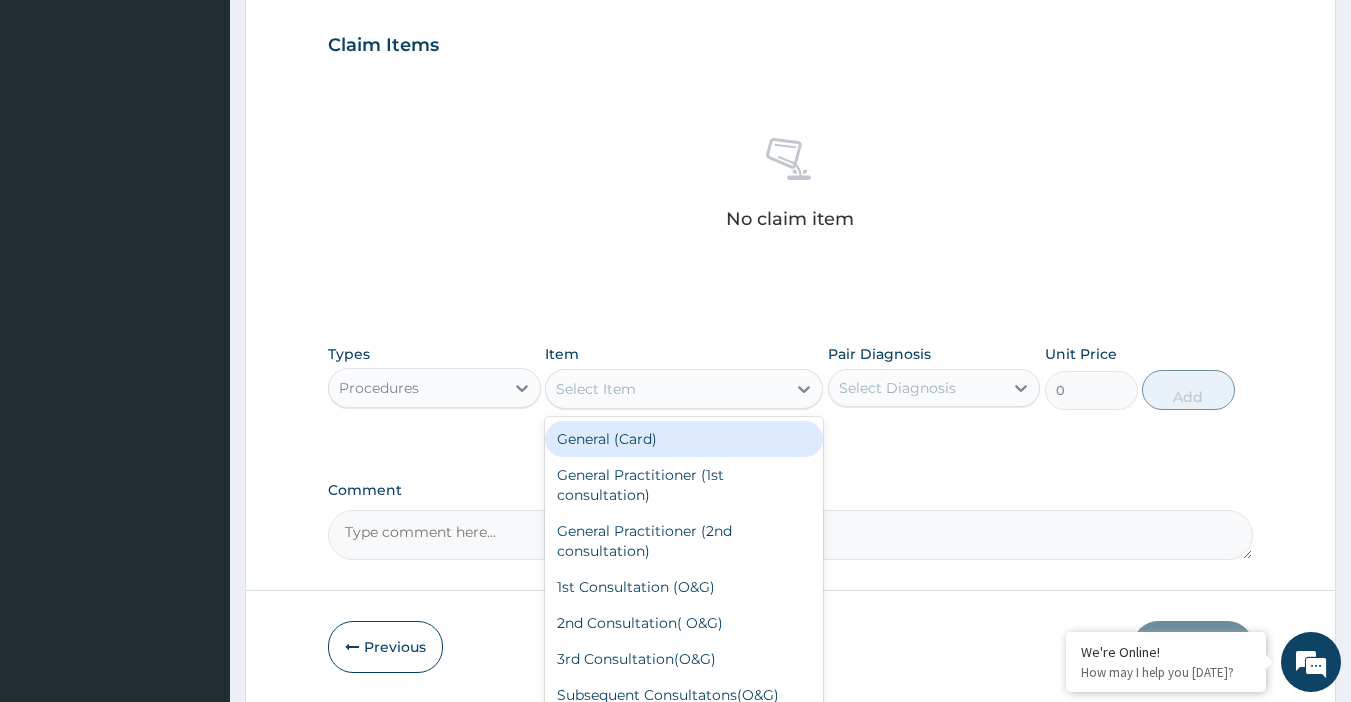 click on "Select Item" at bounding box center [666, 389] 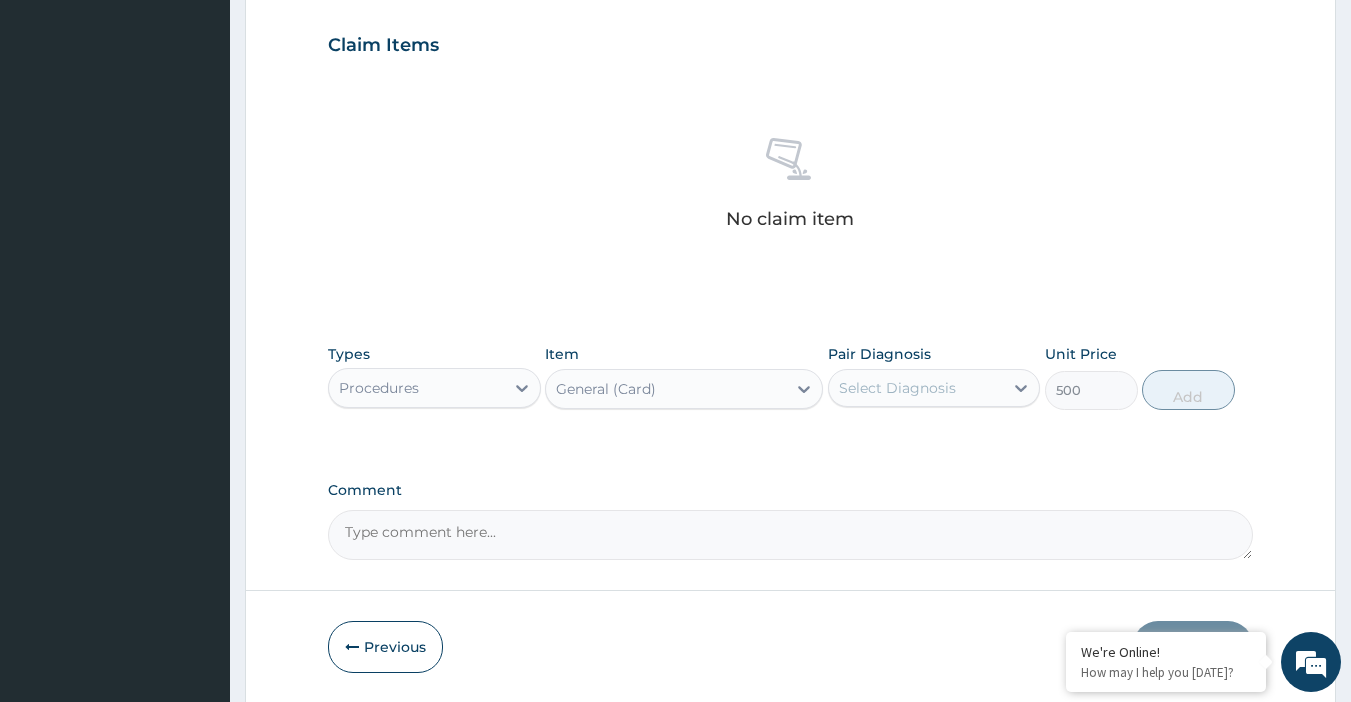 click on "Select Diagnosis" at bounding box center (916, 388) 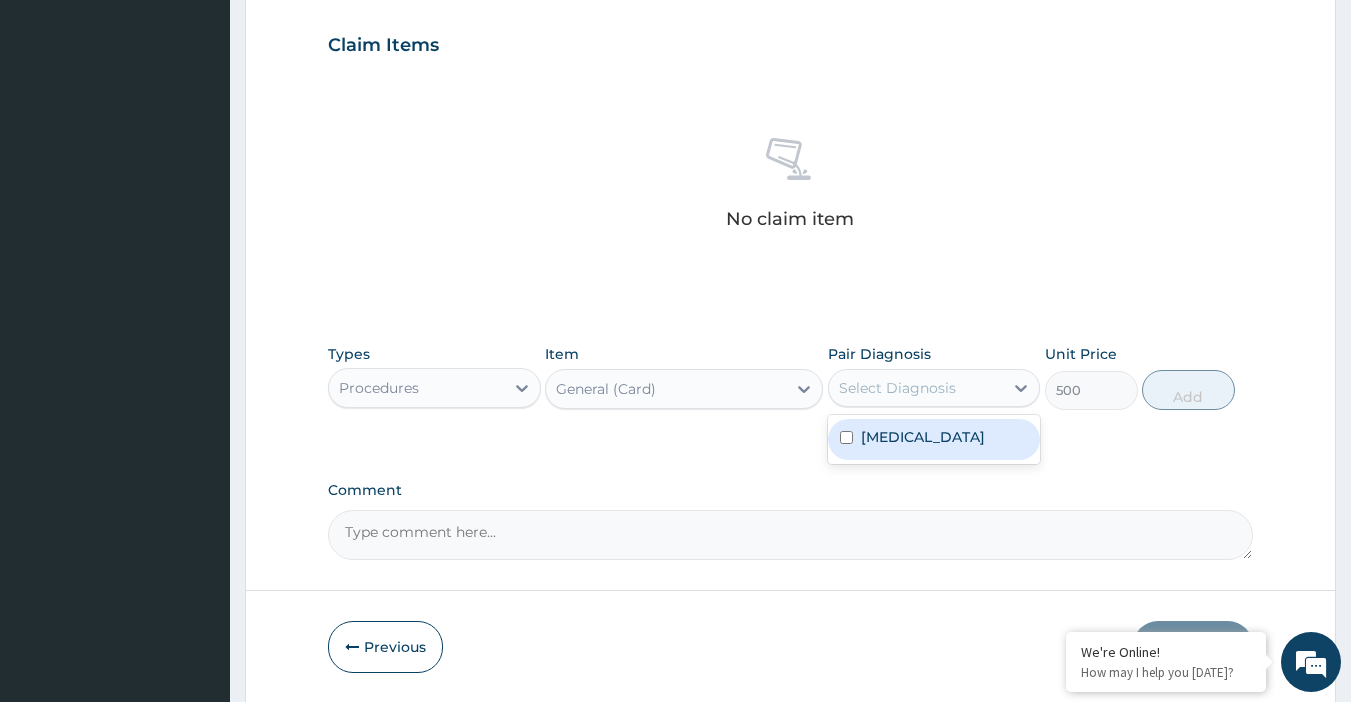 click on "Respiratory tract infection" at bounding box center [923, 437] 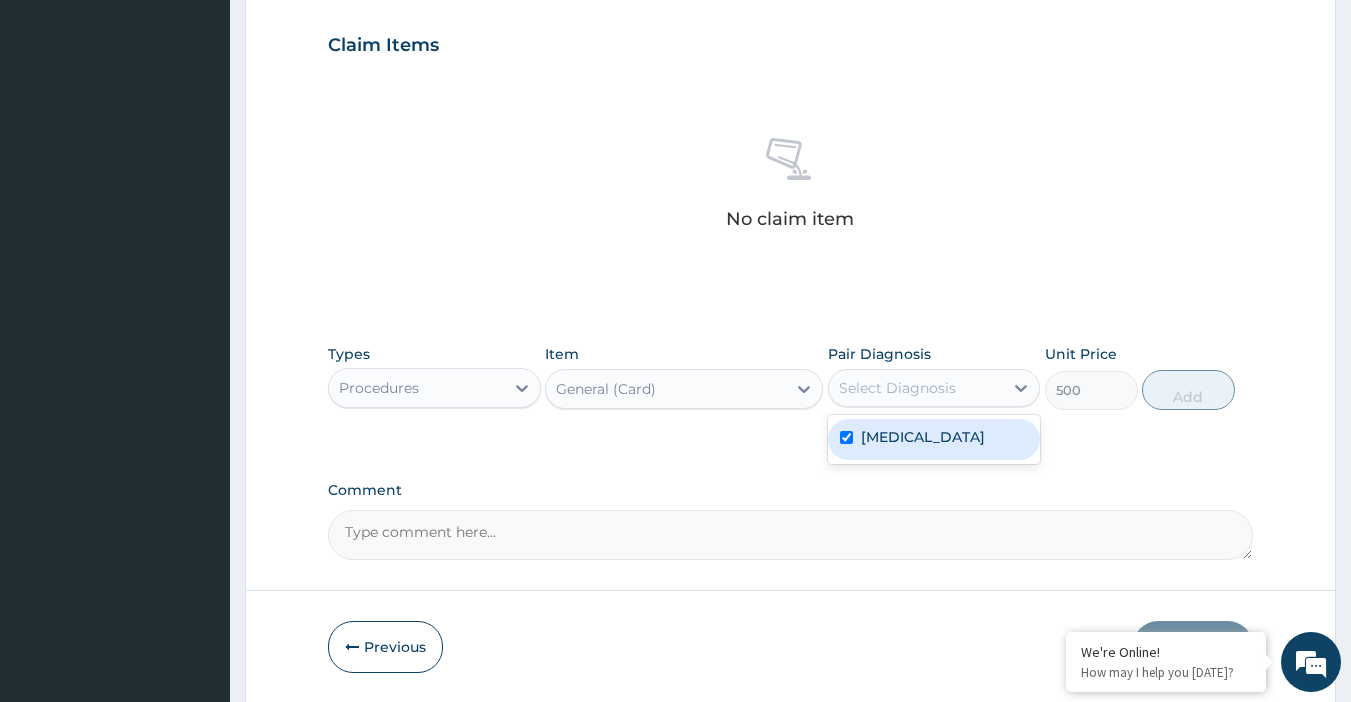 checkbox on "true" 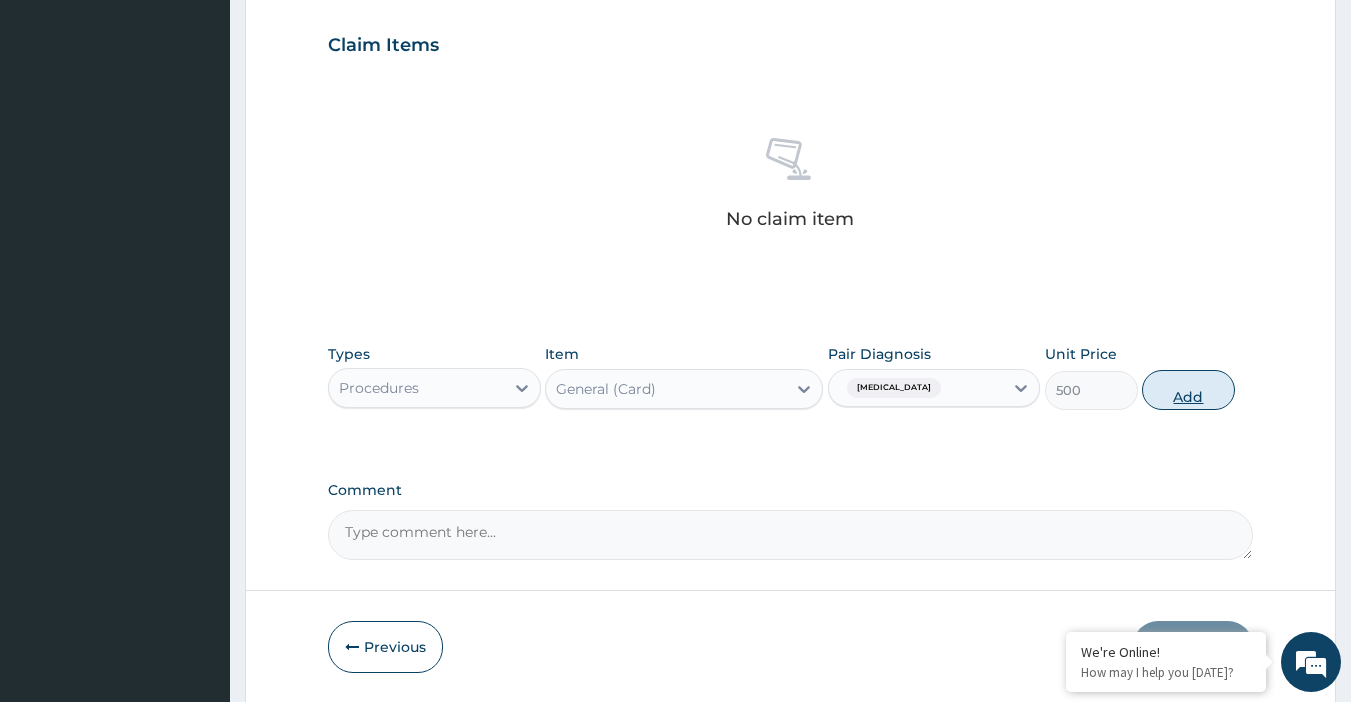 click on "Add" at bounding box center [1188, 390] 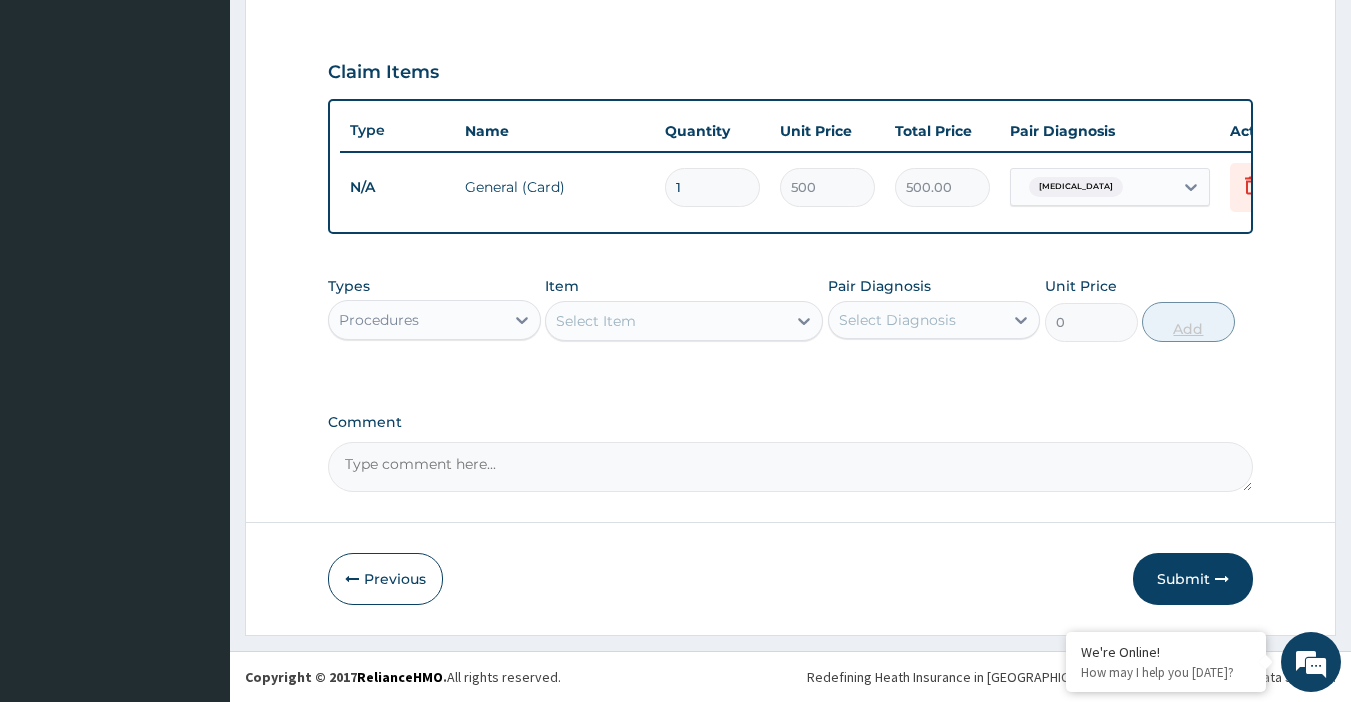 scroll, scrollTop: 660, scrollLeft: 0, axis: vertical 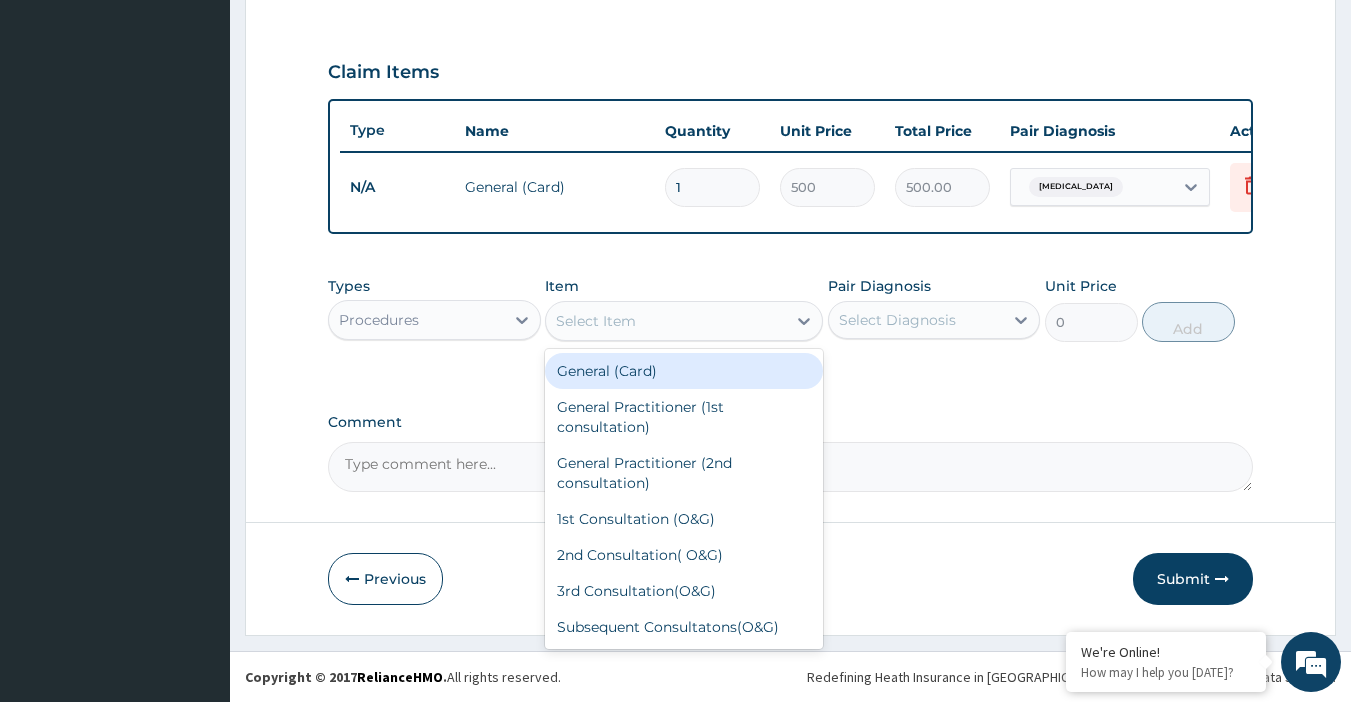 click on "Select Item" at bounding box center (666, 321) 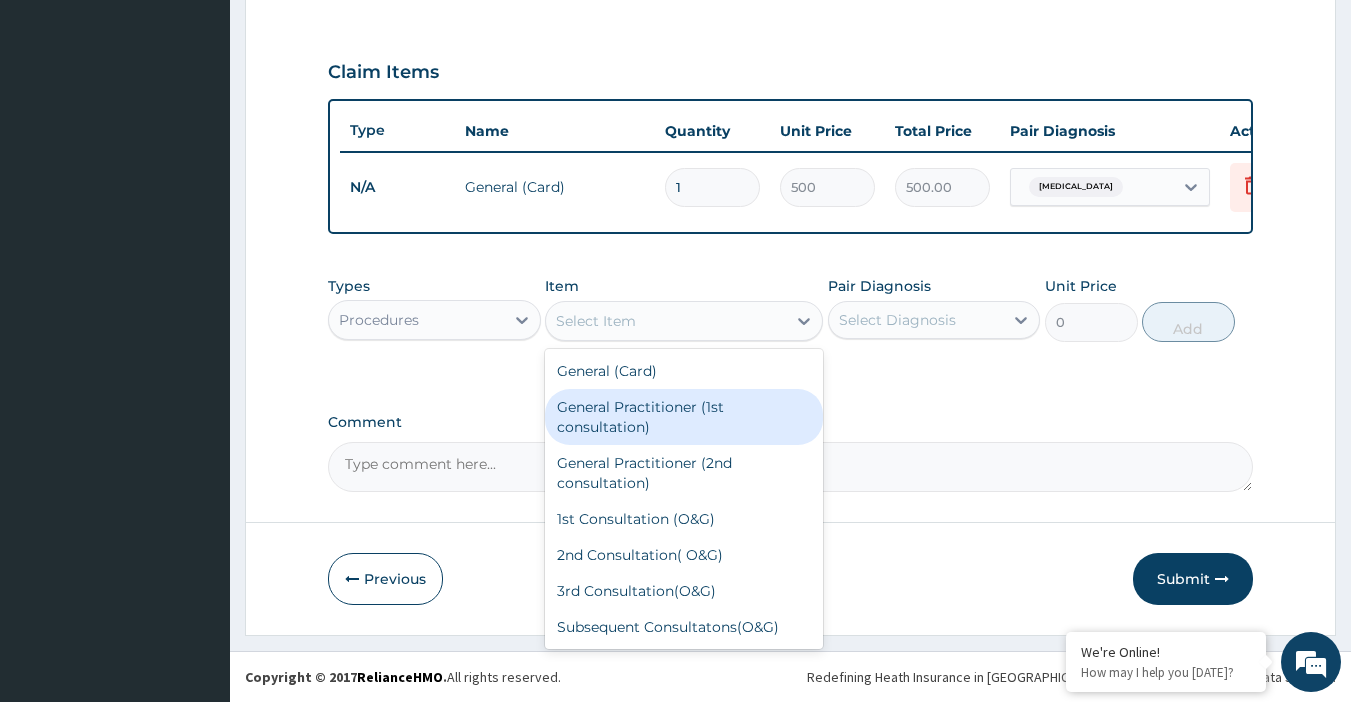 click on "General Practitioner (1st consultation)" at bounding box center (684, 417) 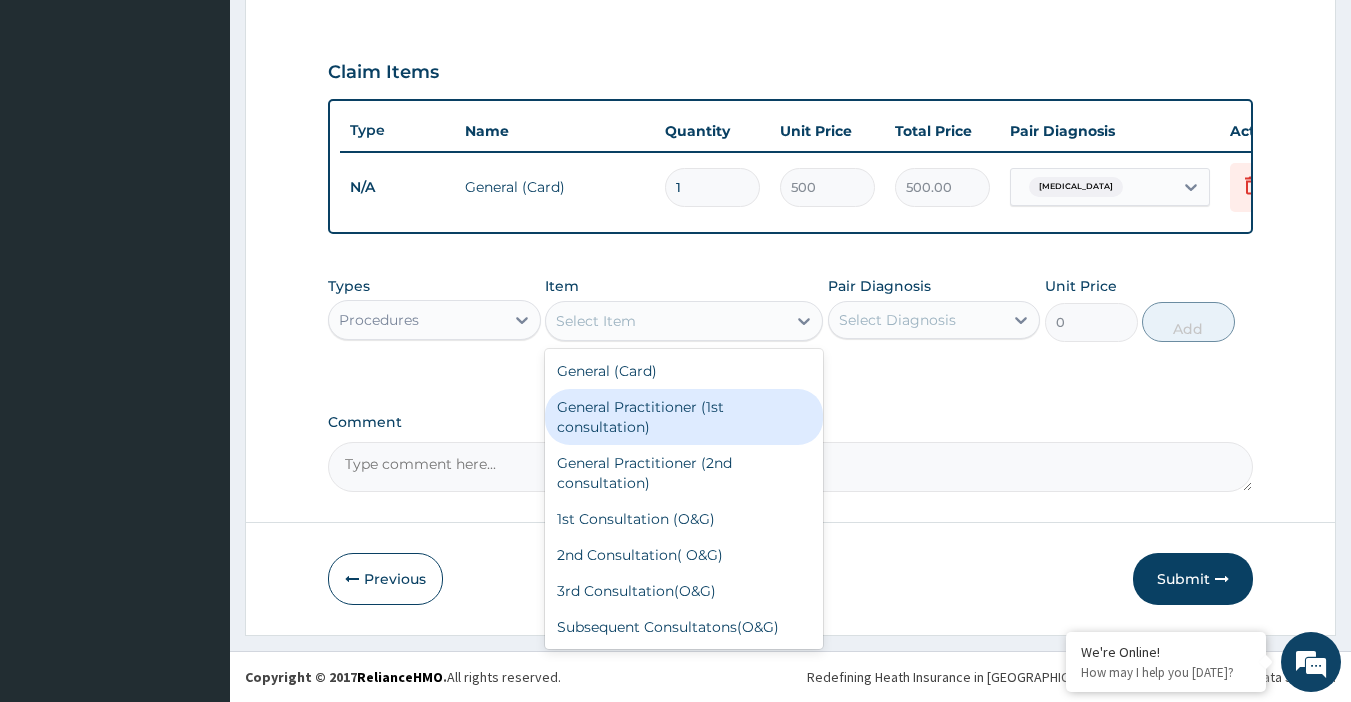 type on "1500" 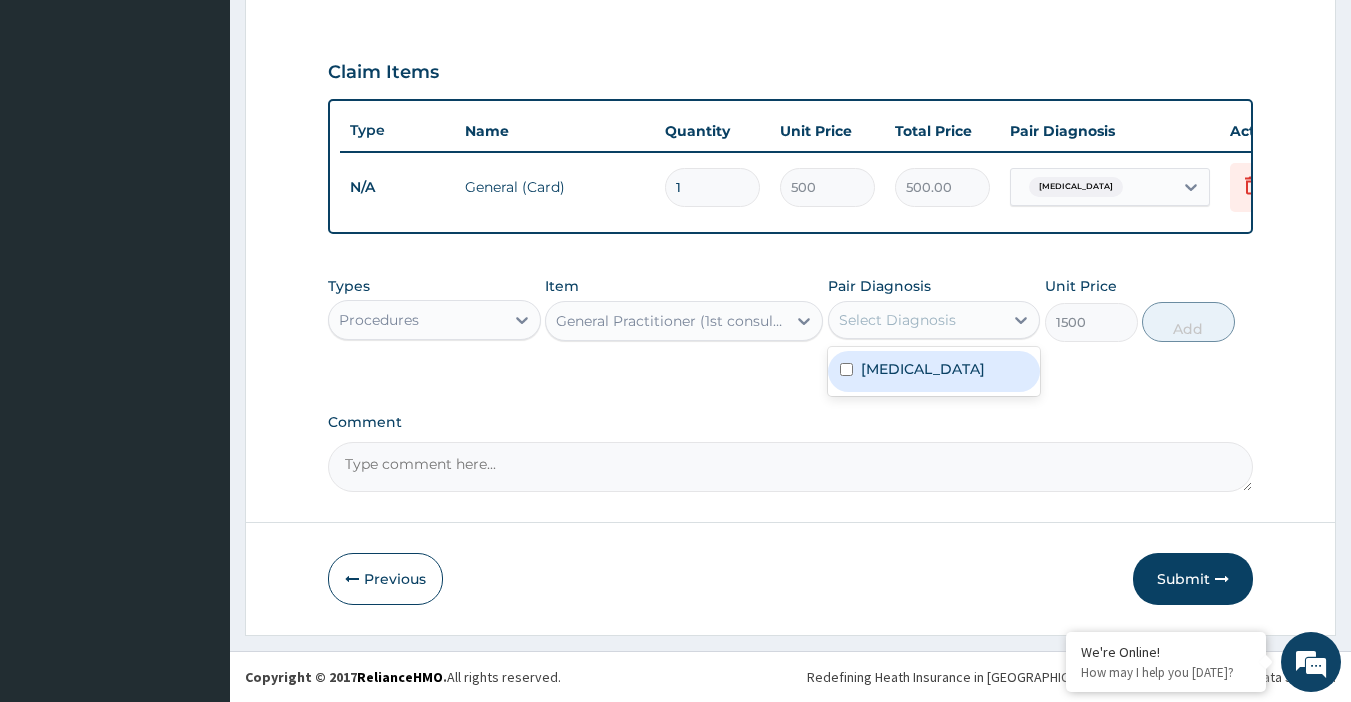 click on "Select Diagnosis" at bounding box center (897, 320) 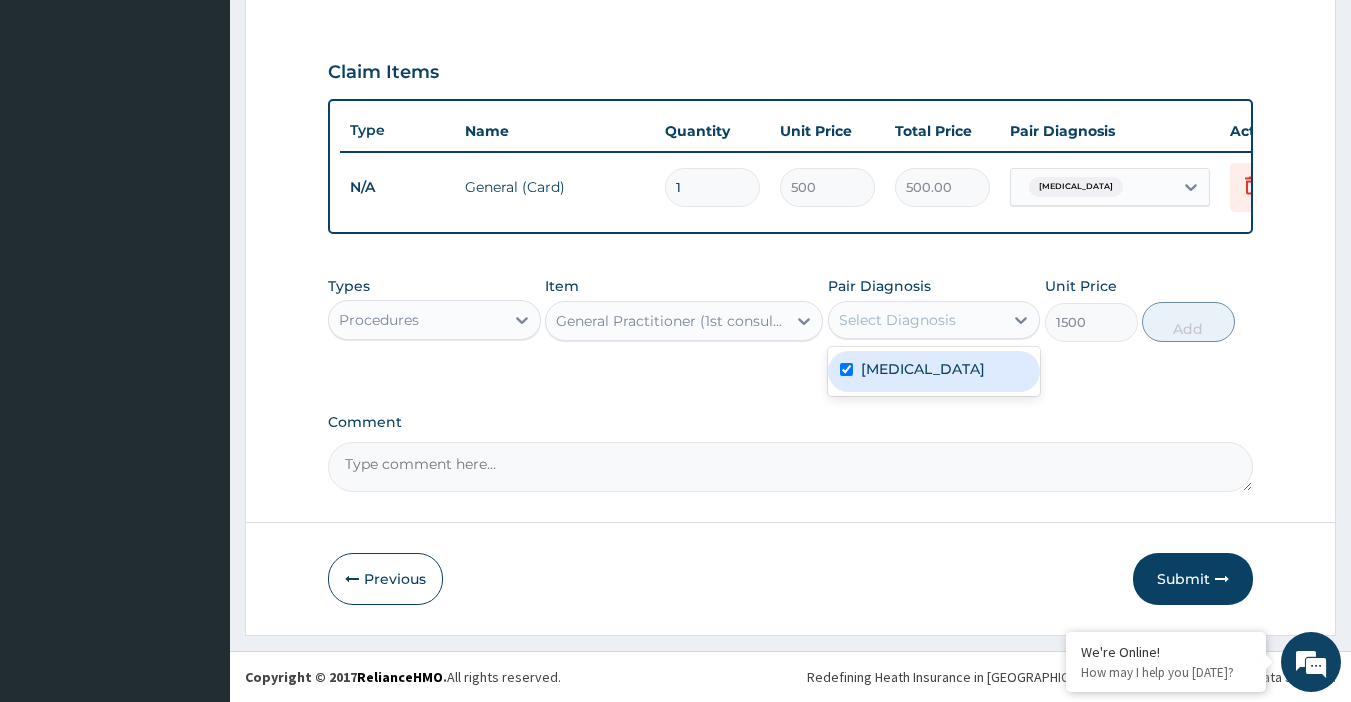 checkbox on "true" 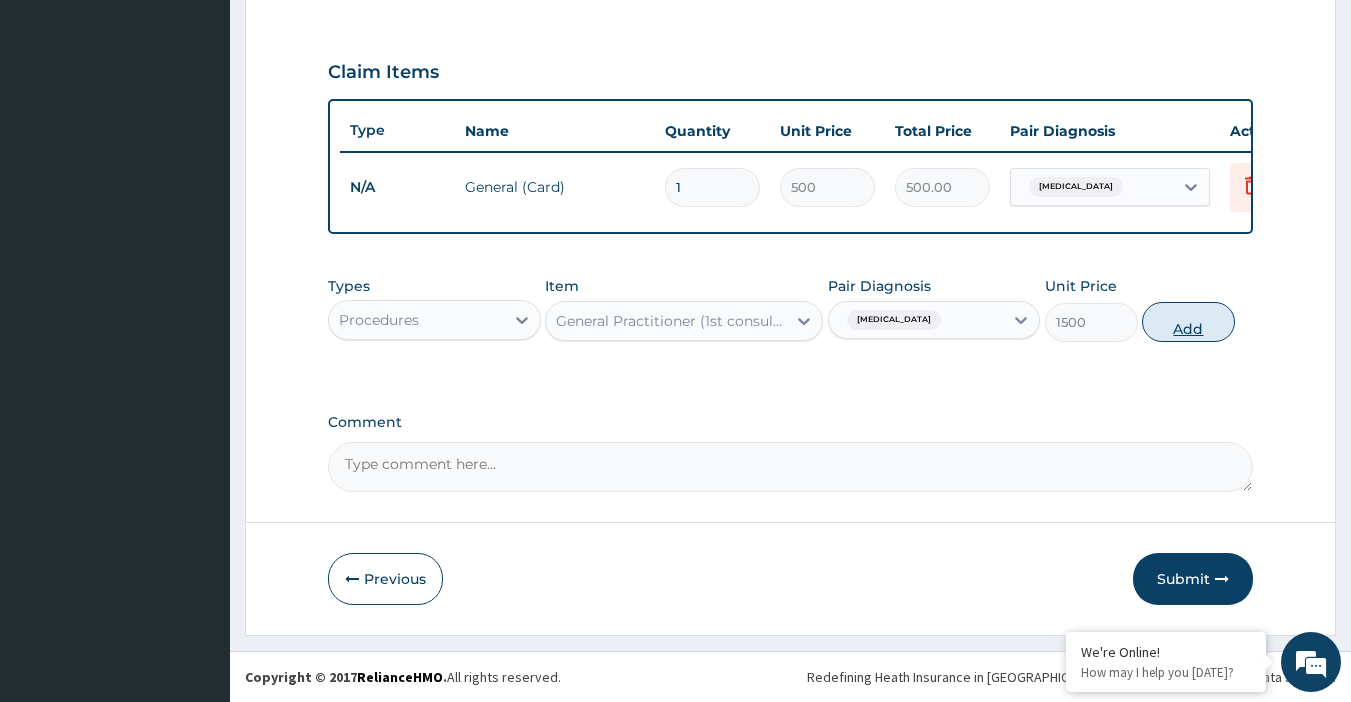 click on "Add" at bounding box center (1188, 322) 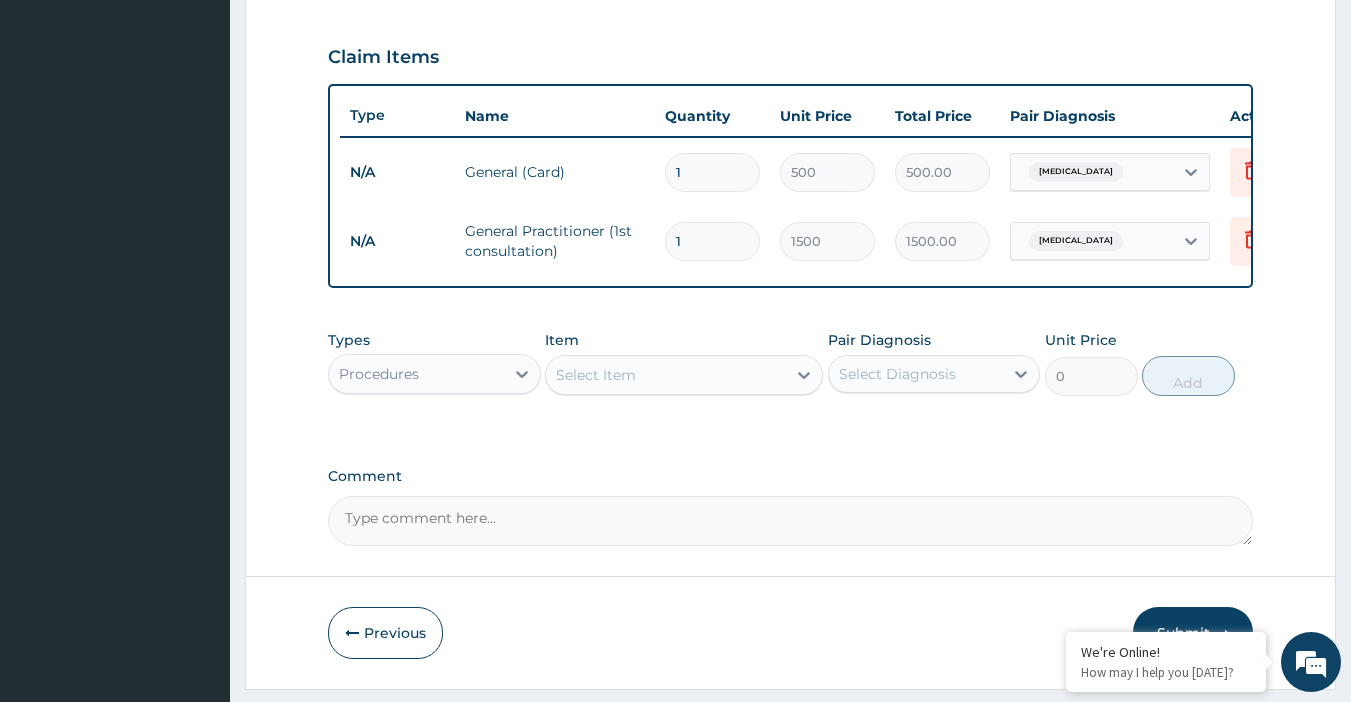 click on "Types Procedures" at bounding box center [434, 363] 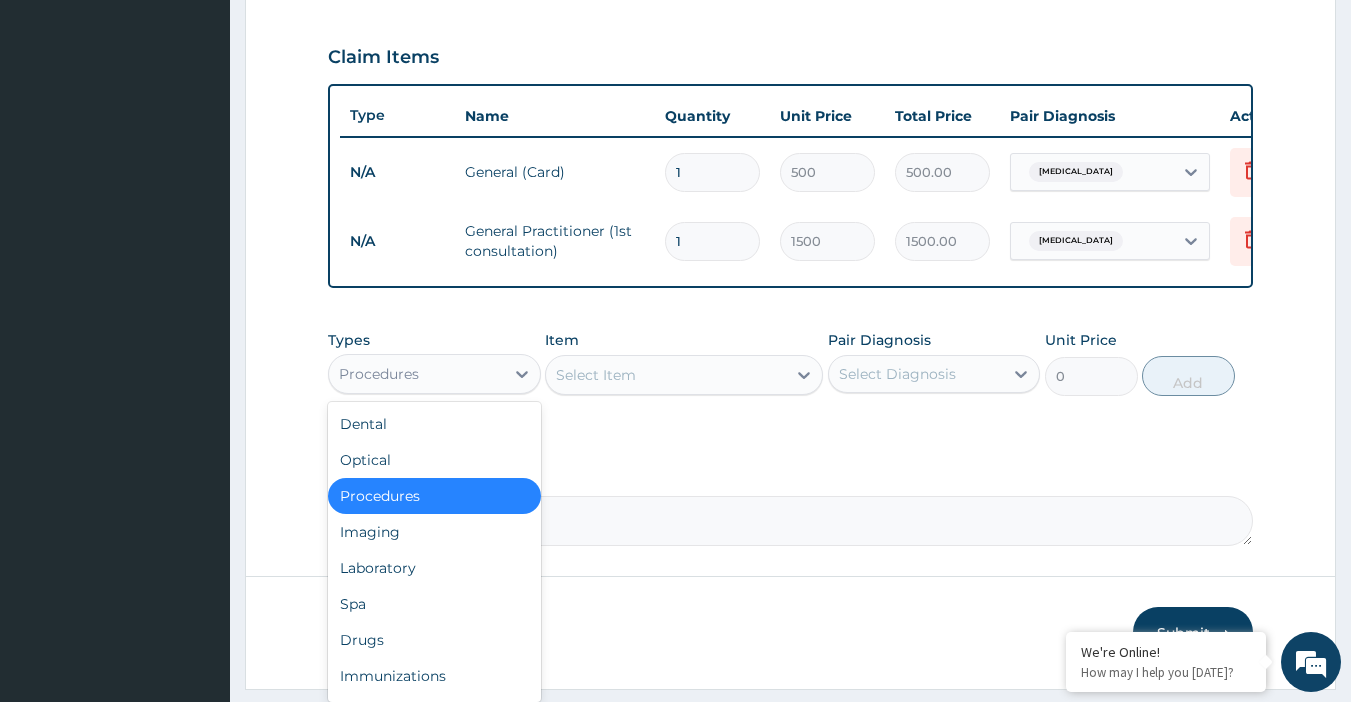 click on "Procedures" at bounding box center [416, 374] 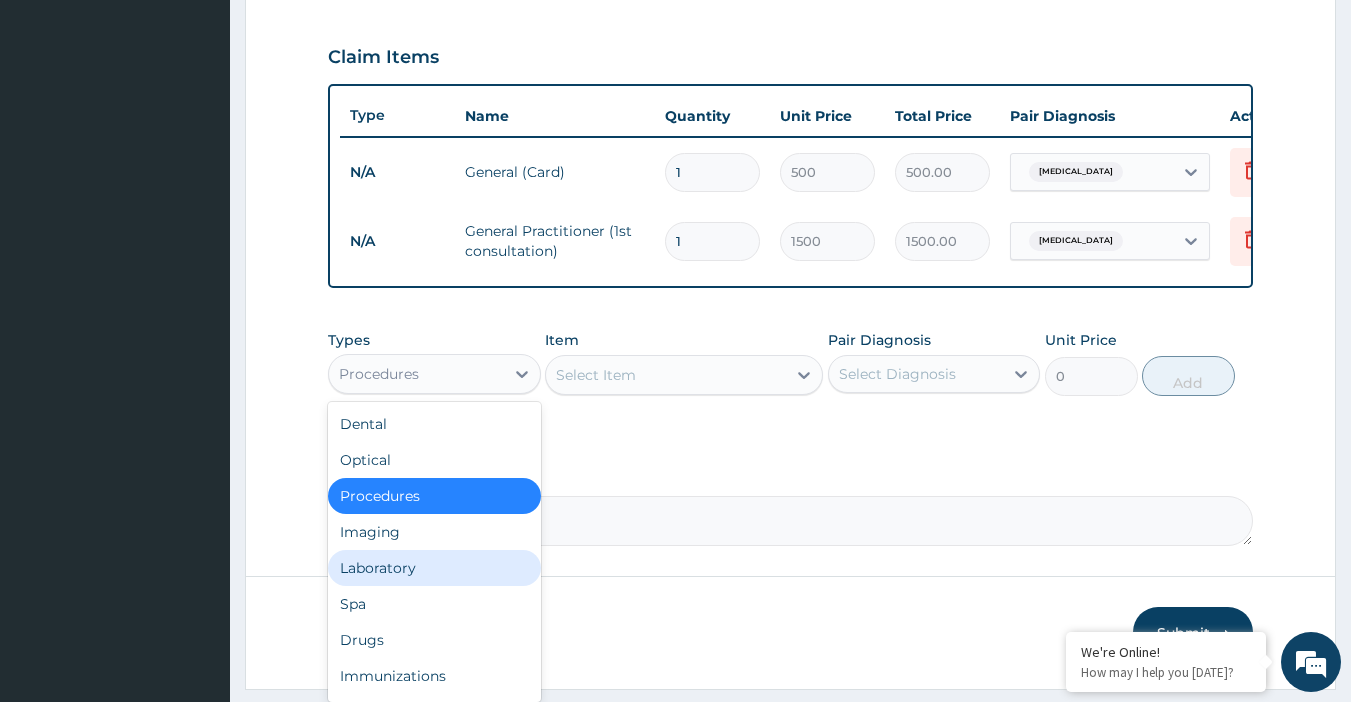 click on "Laboratory" at bounding box center (434, 568) 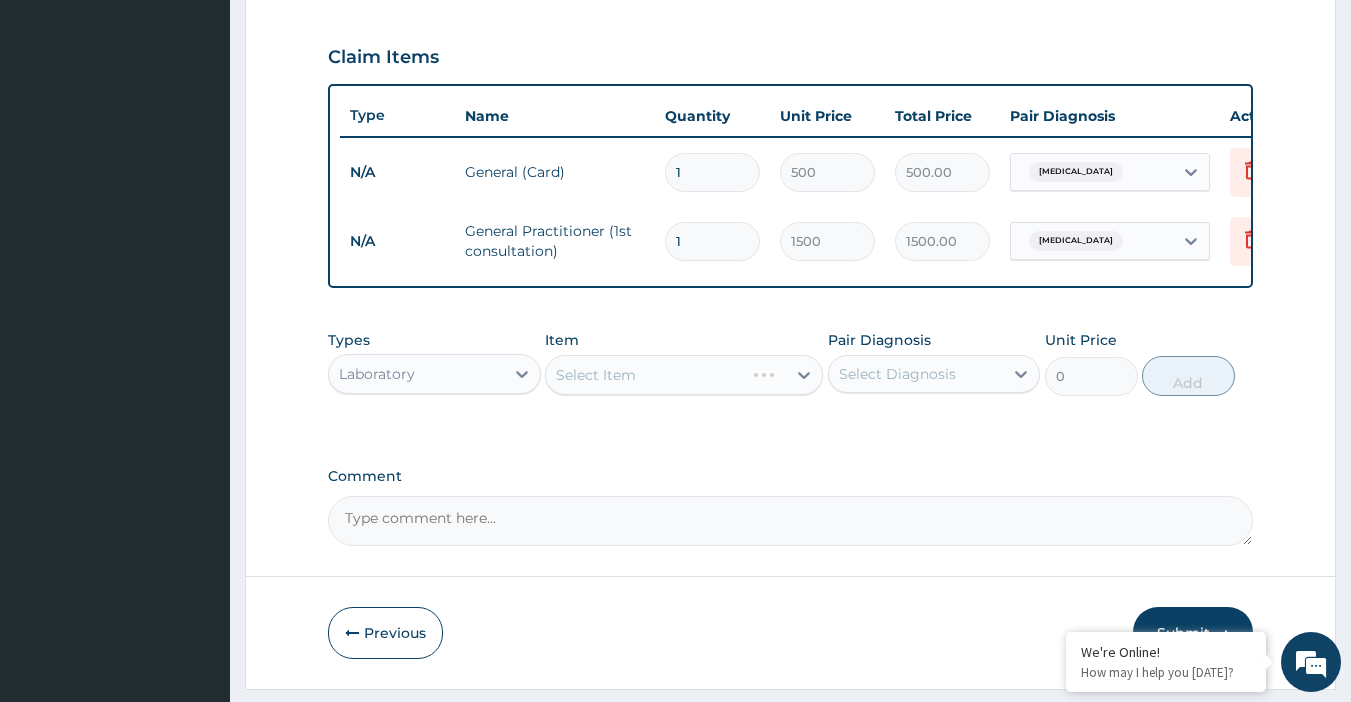 click on "Select Item" at bounding box center (684, 375) 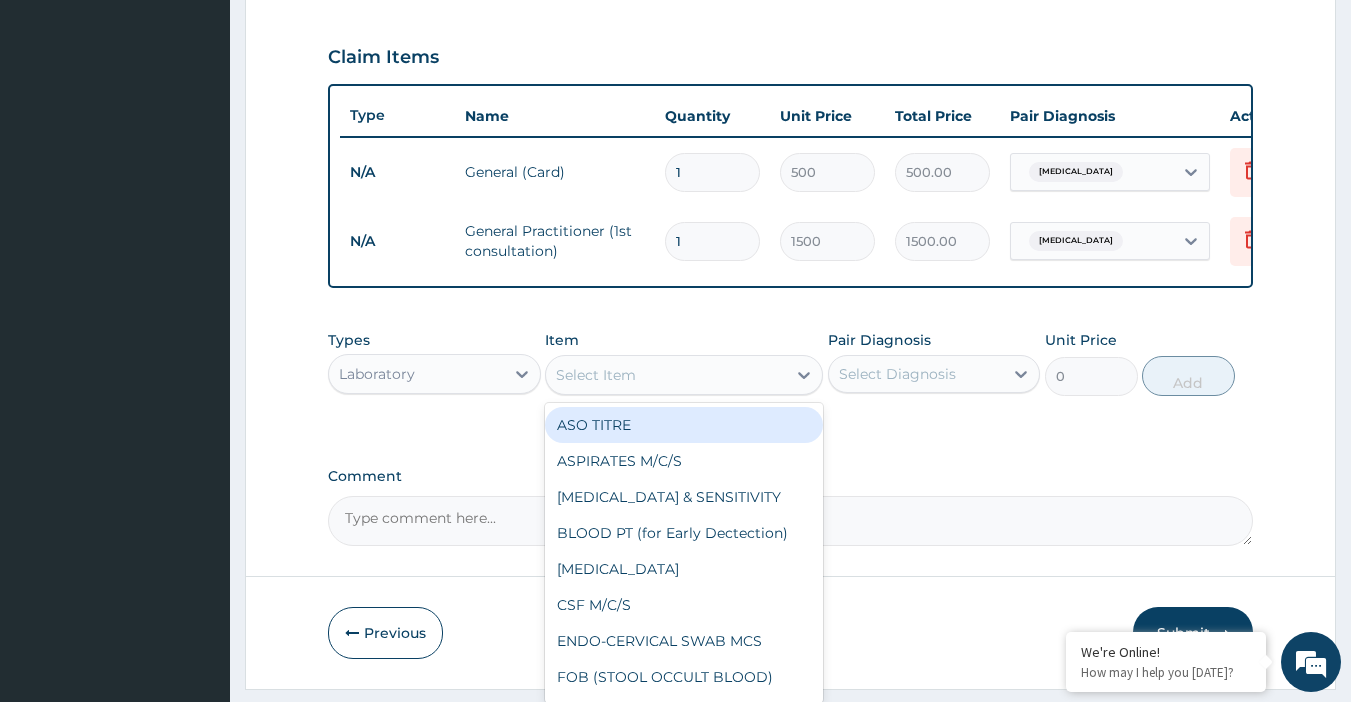click on "Select Item" at bounding box center (666, 375) 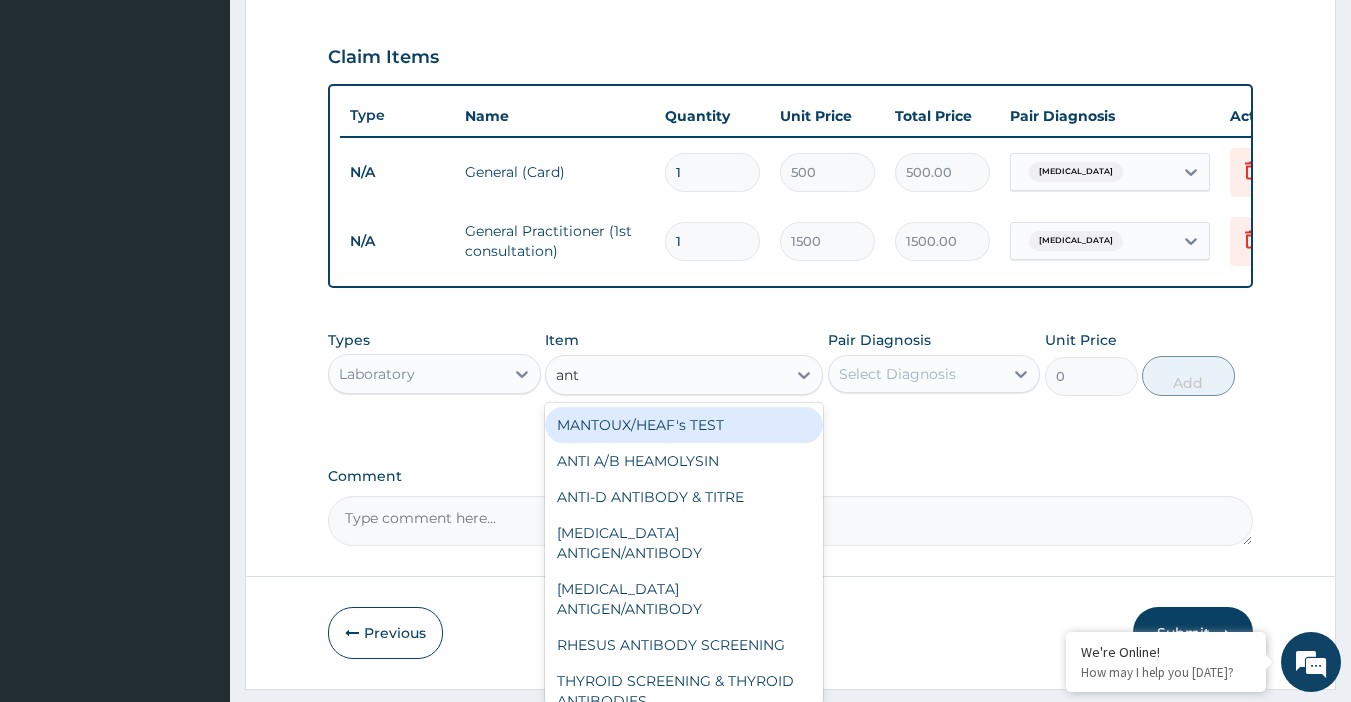 type on "anti" 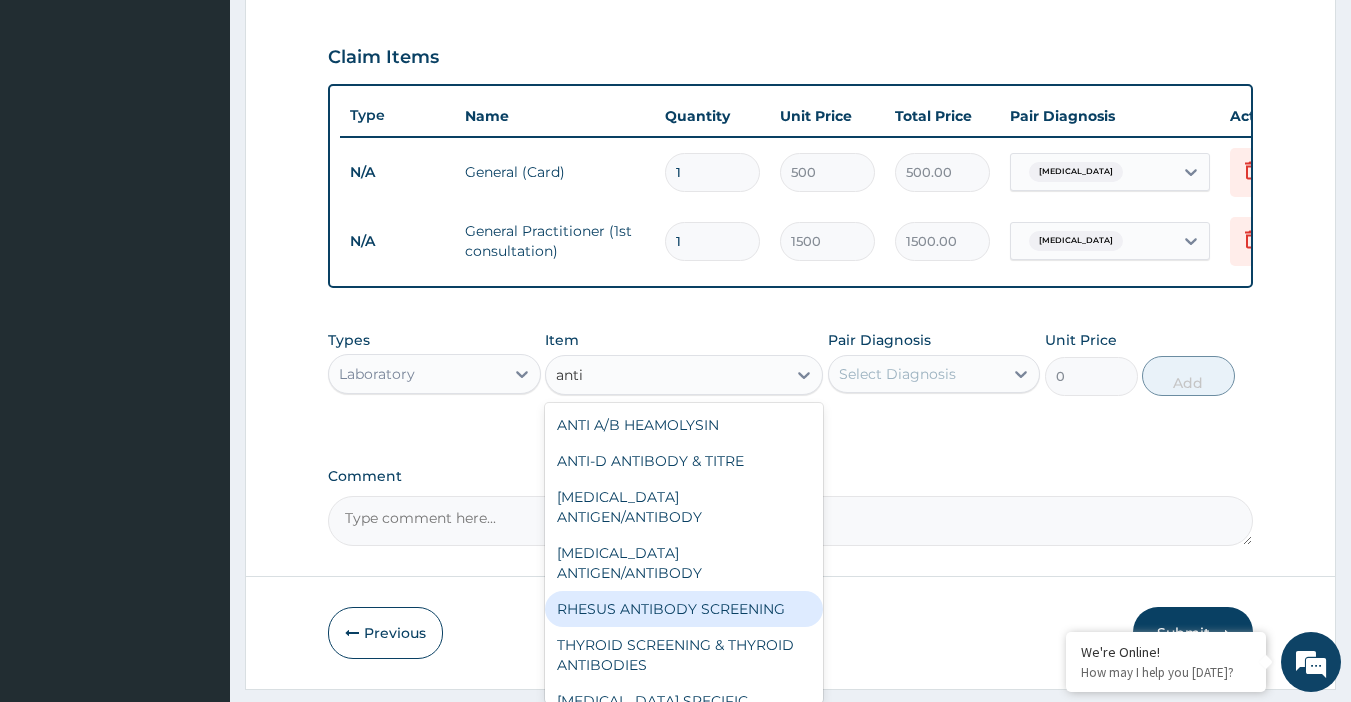 click on "RHESUS ANTIBODY SCREENING" at bounding box center (684, 609) 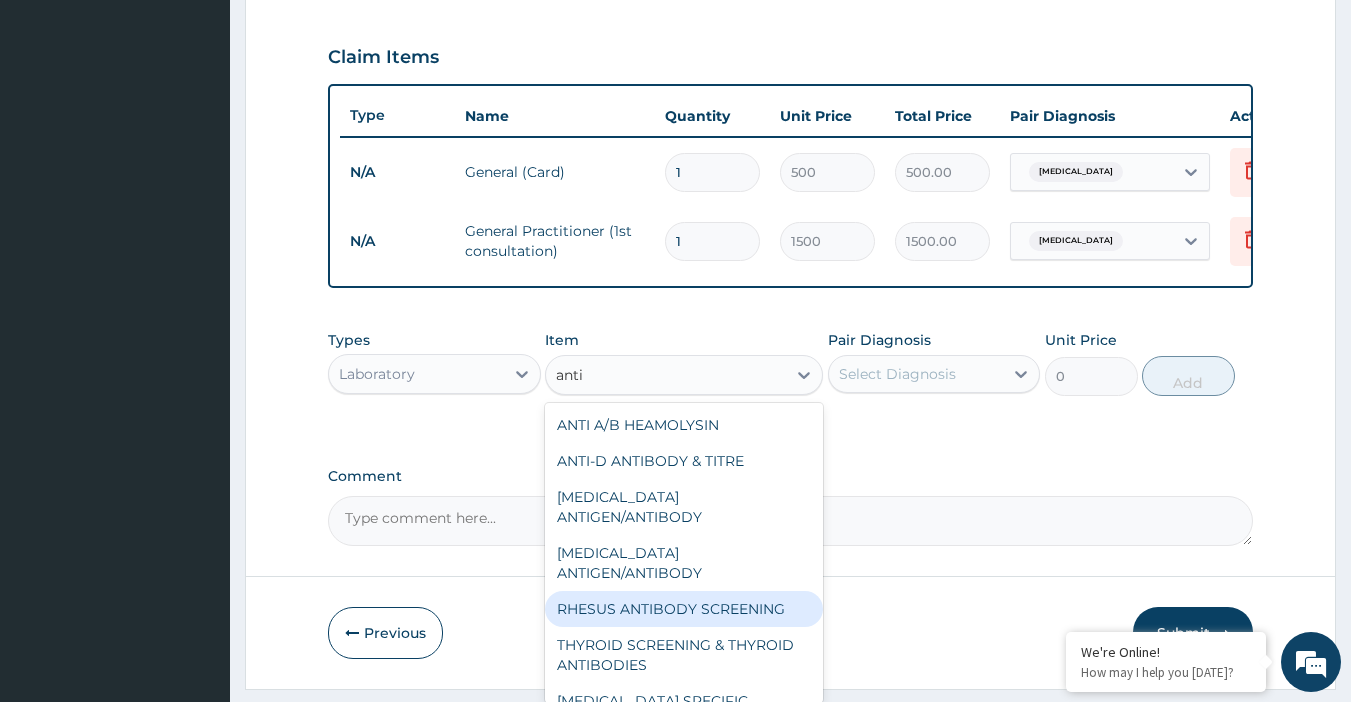 type 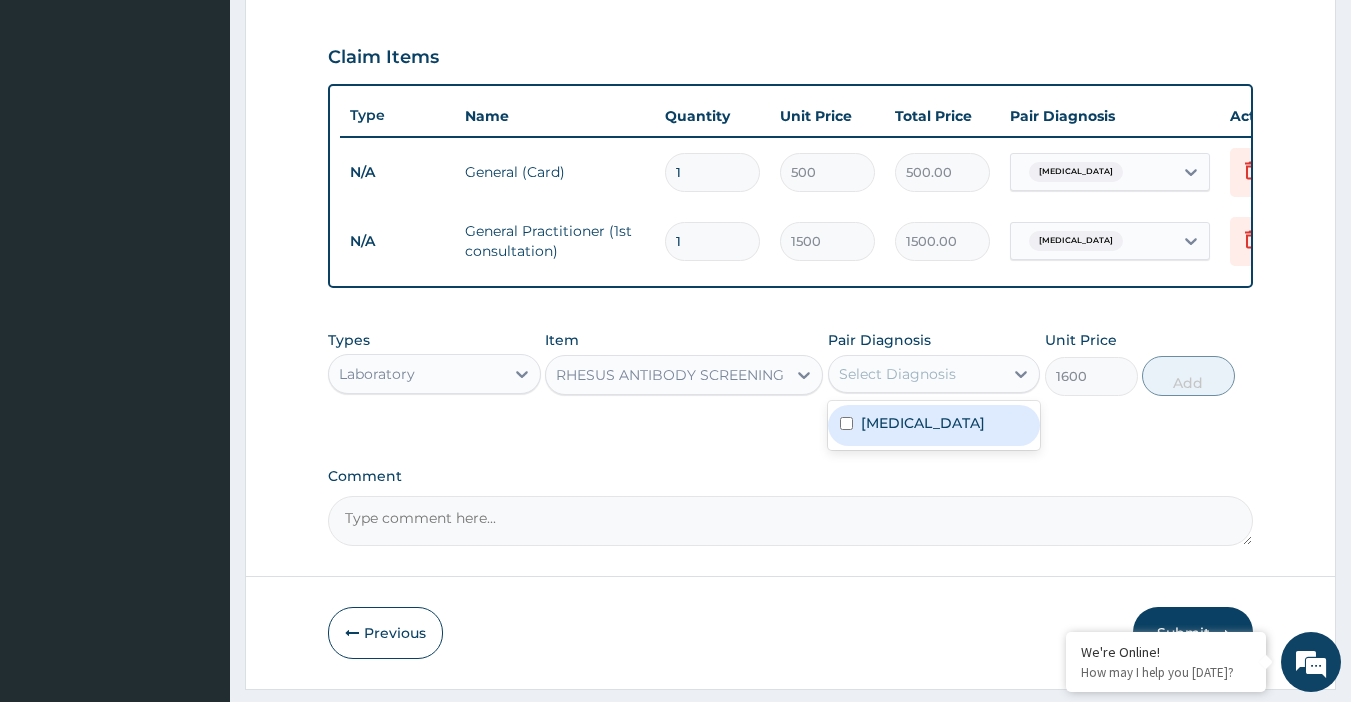 click on "Select Diagnosis" at bounding box center (897, 374) 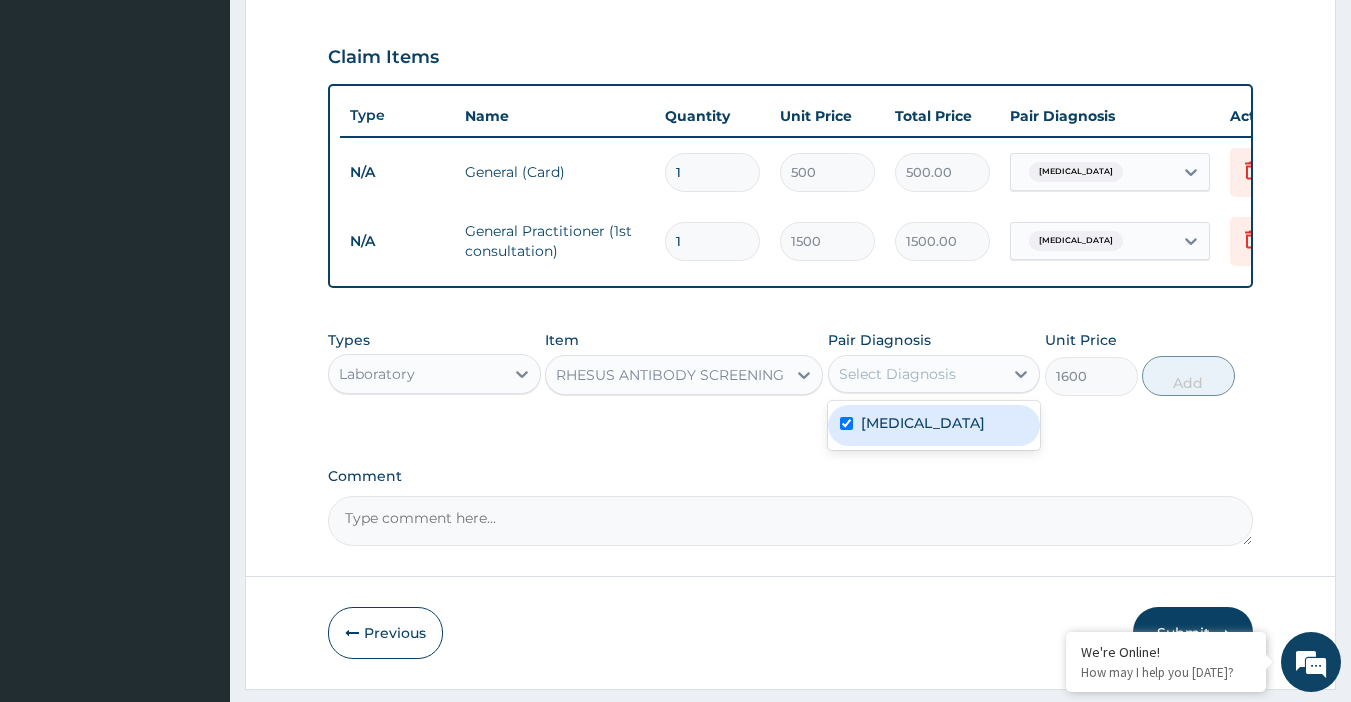 checkbox on "true" 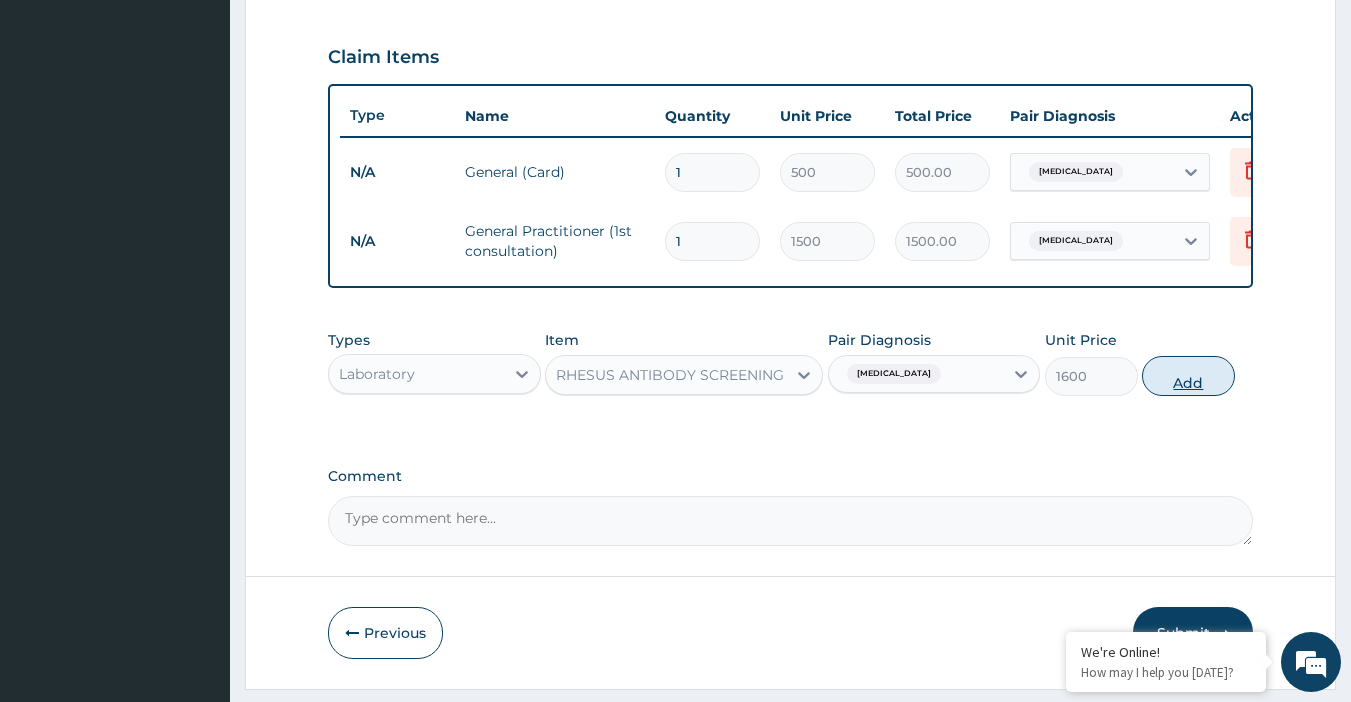 click on "Add" at bounding box center [1188, 376] 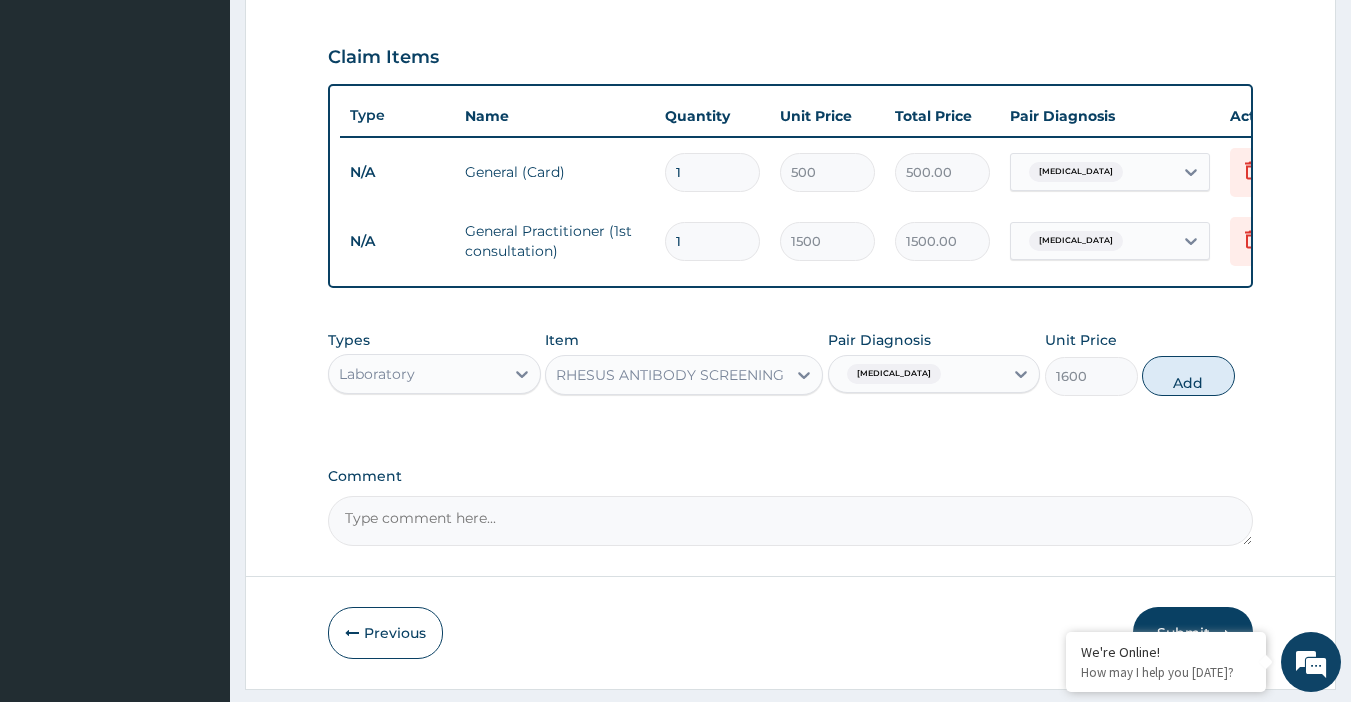 type on "0" 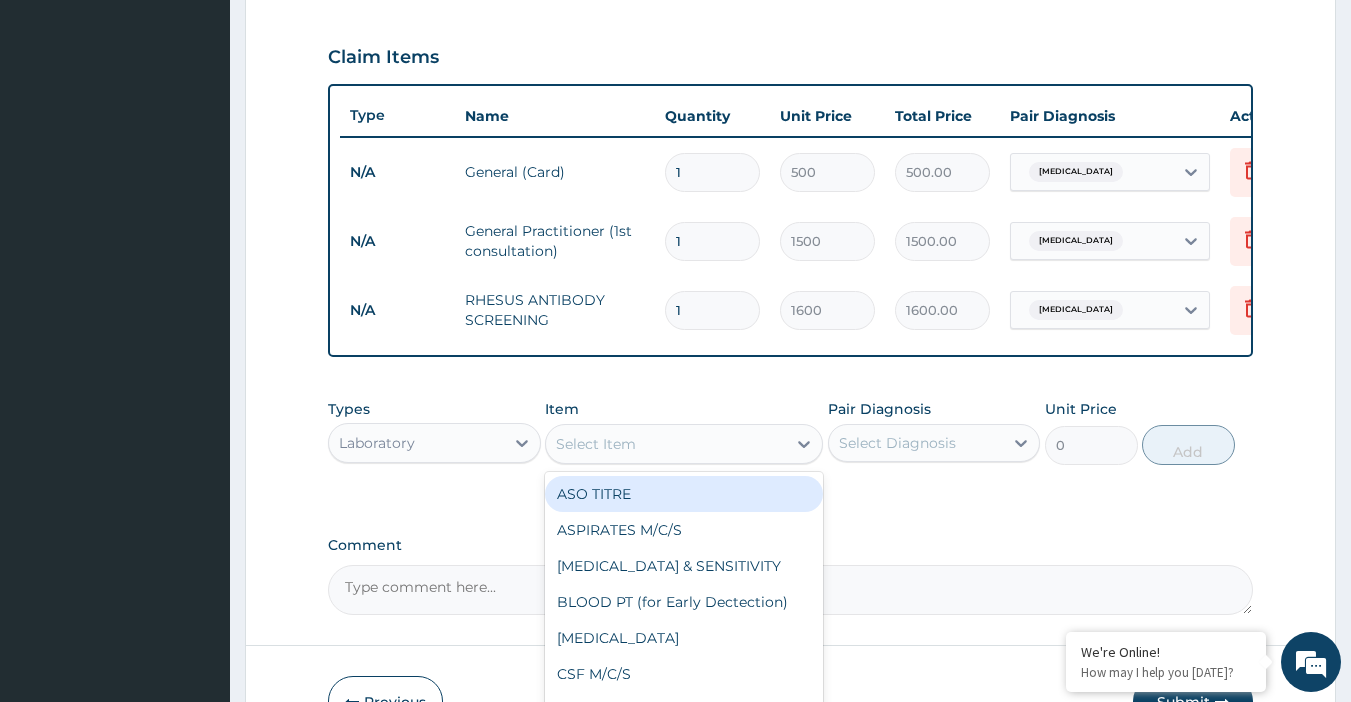 click on "Select Item" at bounding box center (666, 444) 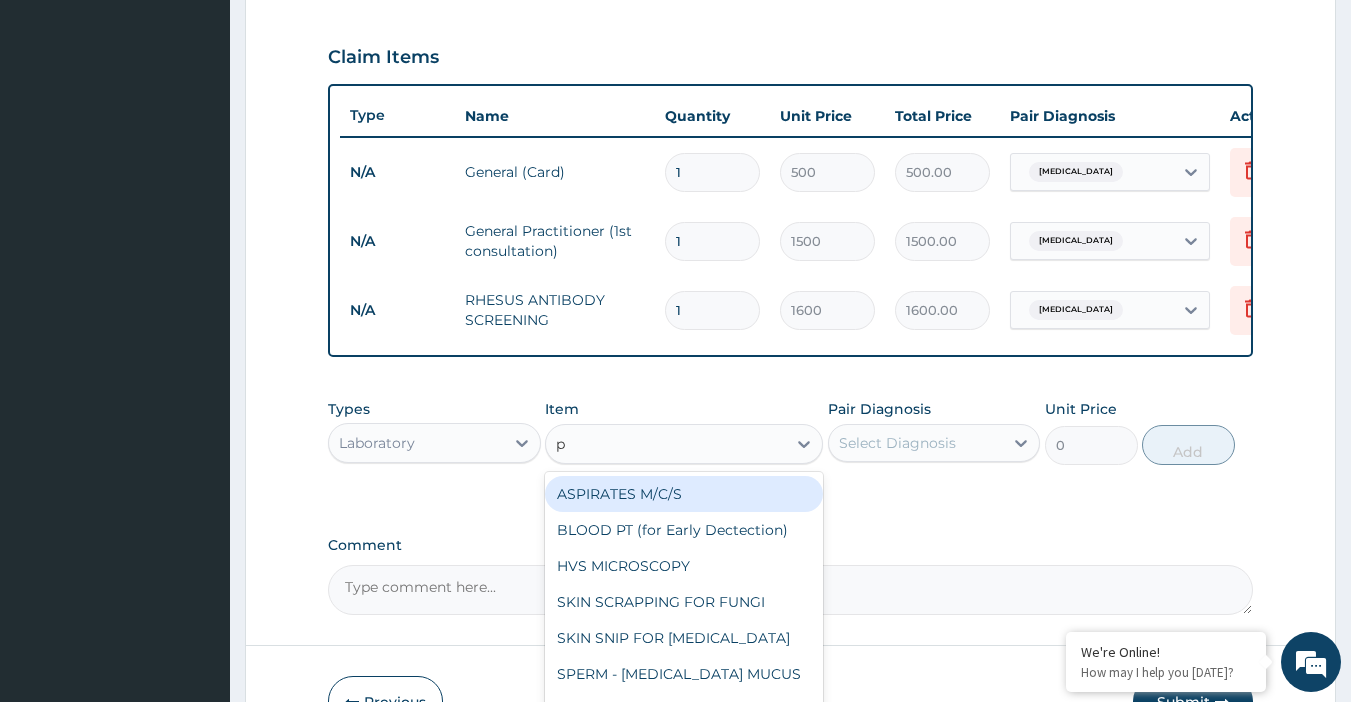 type on "pc" 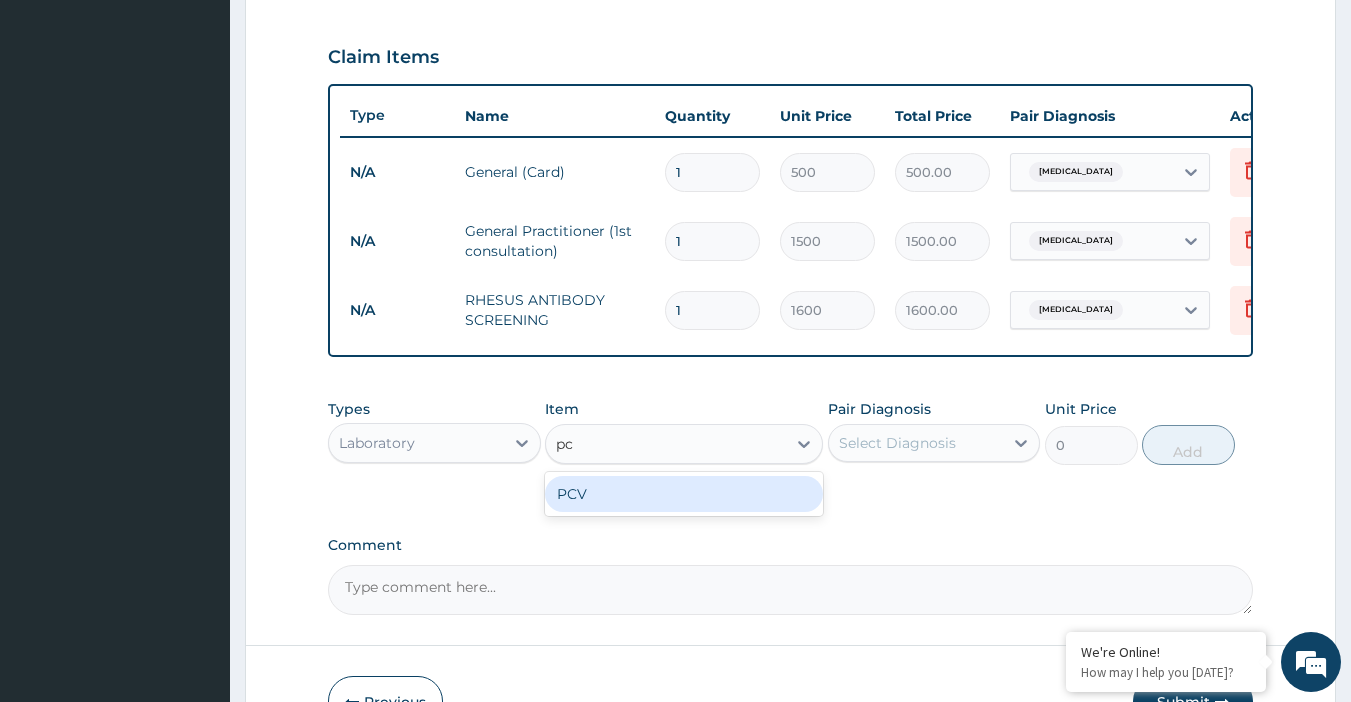 click on "PCV" at bounding box center [684, 494] 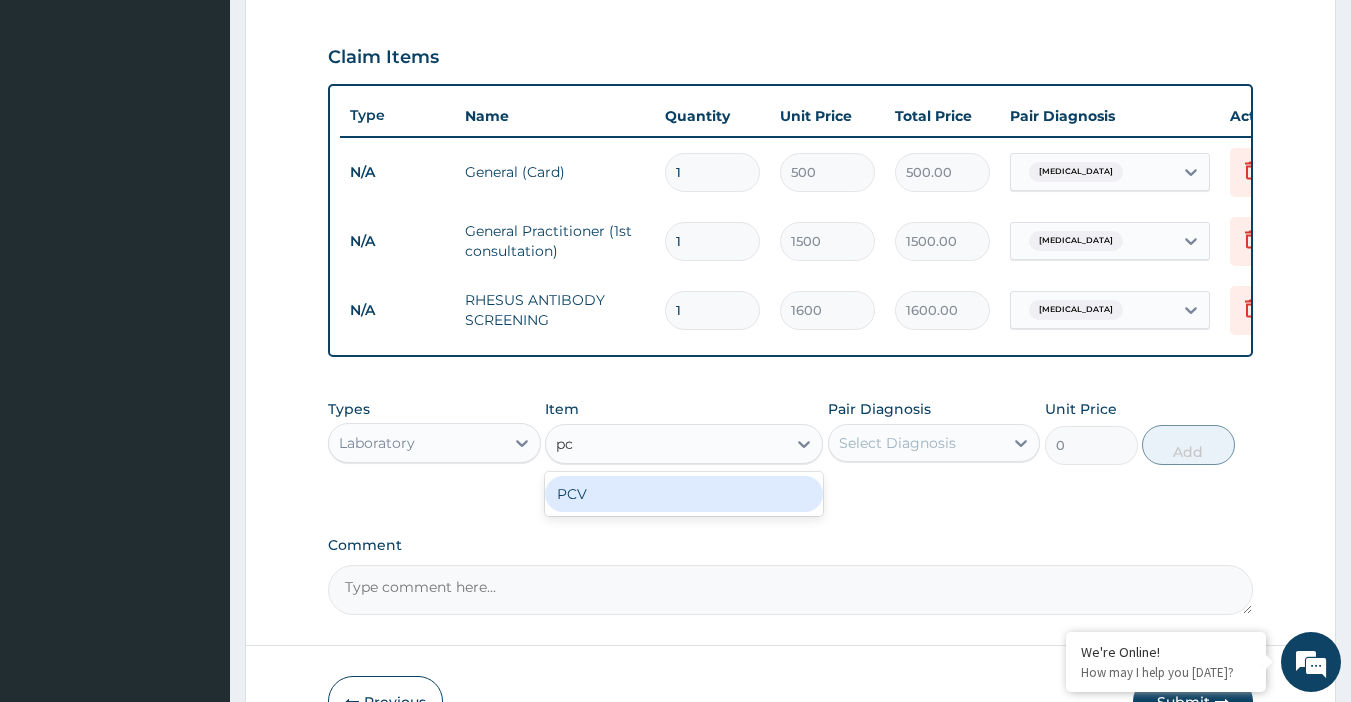 type 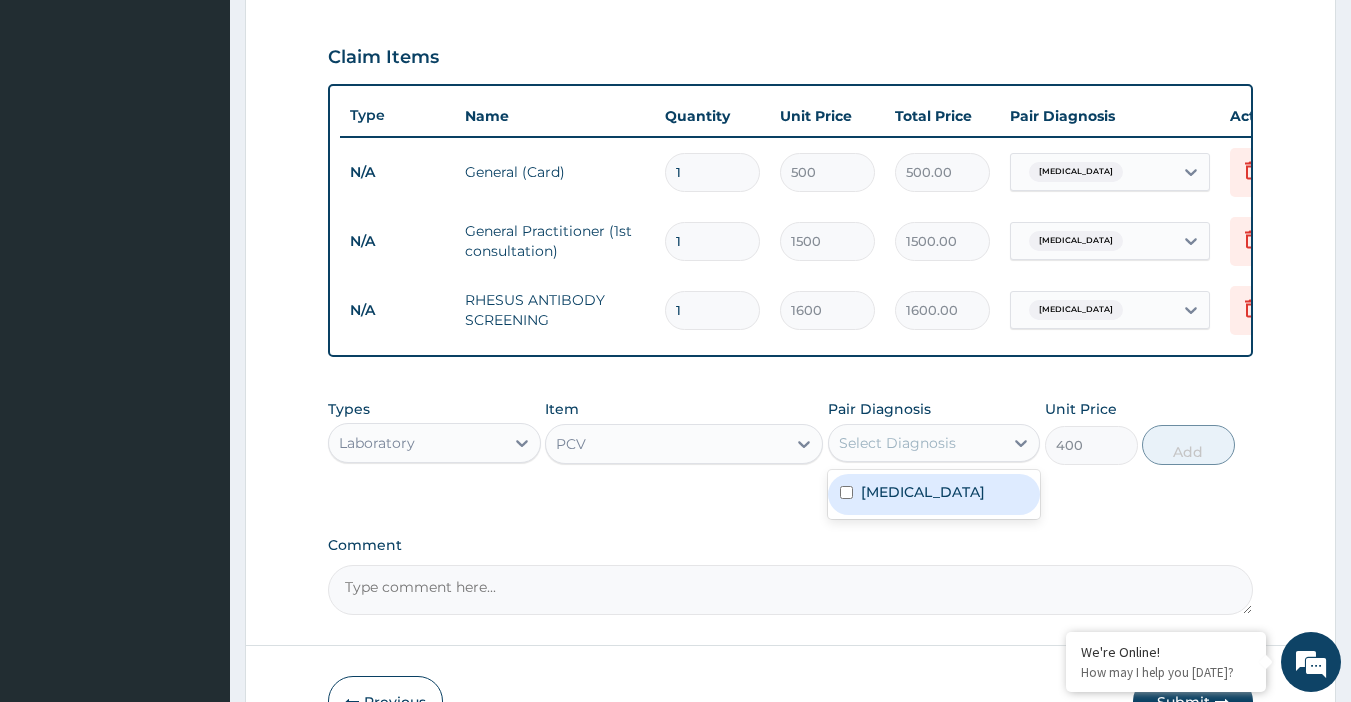click on "Select Diagnosis" at bounding box center (916, 443) 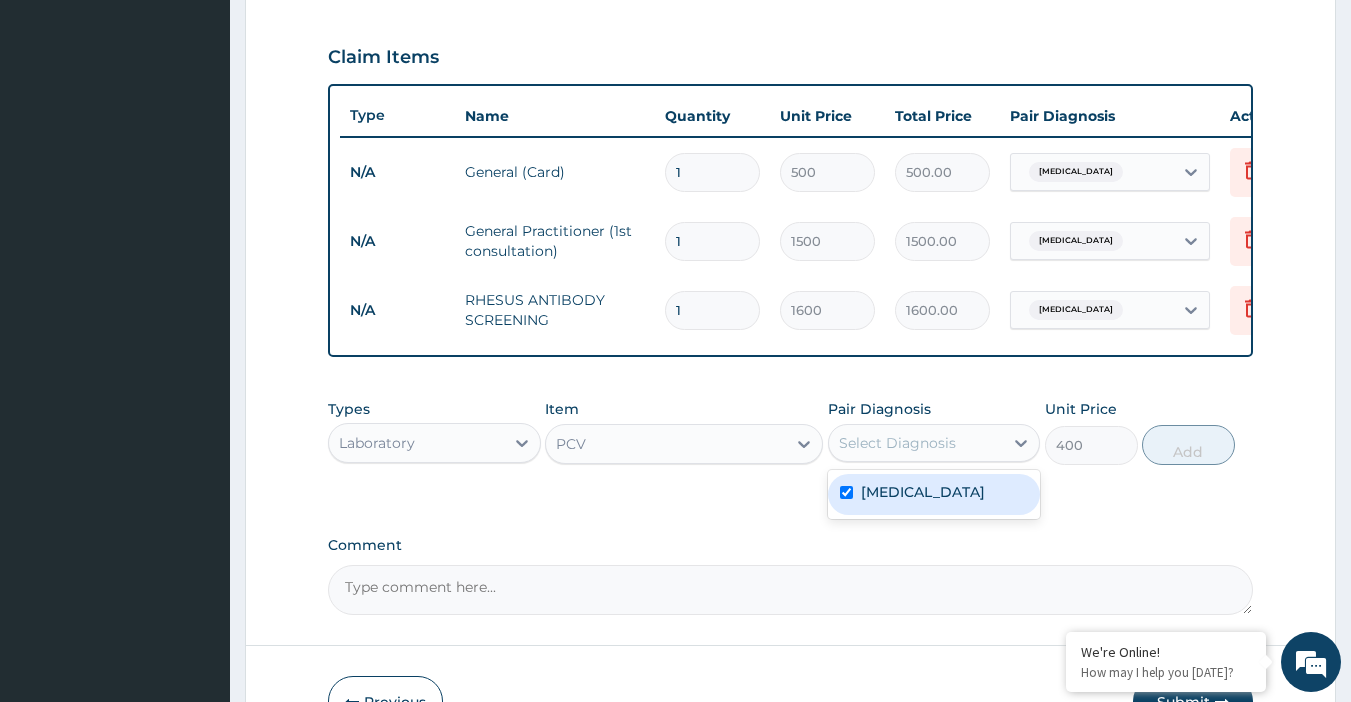 checkbox on "true" 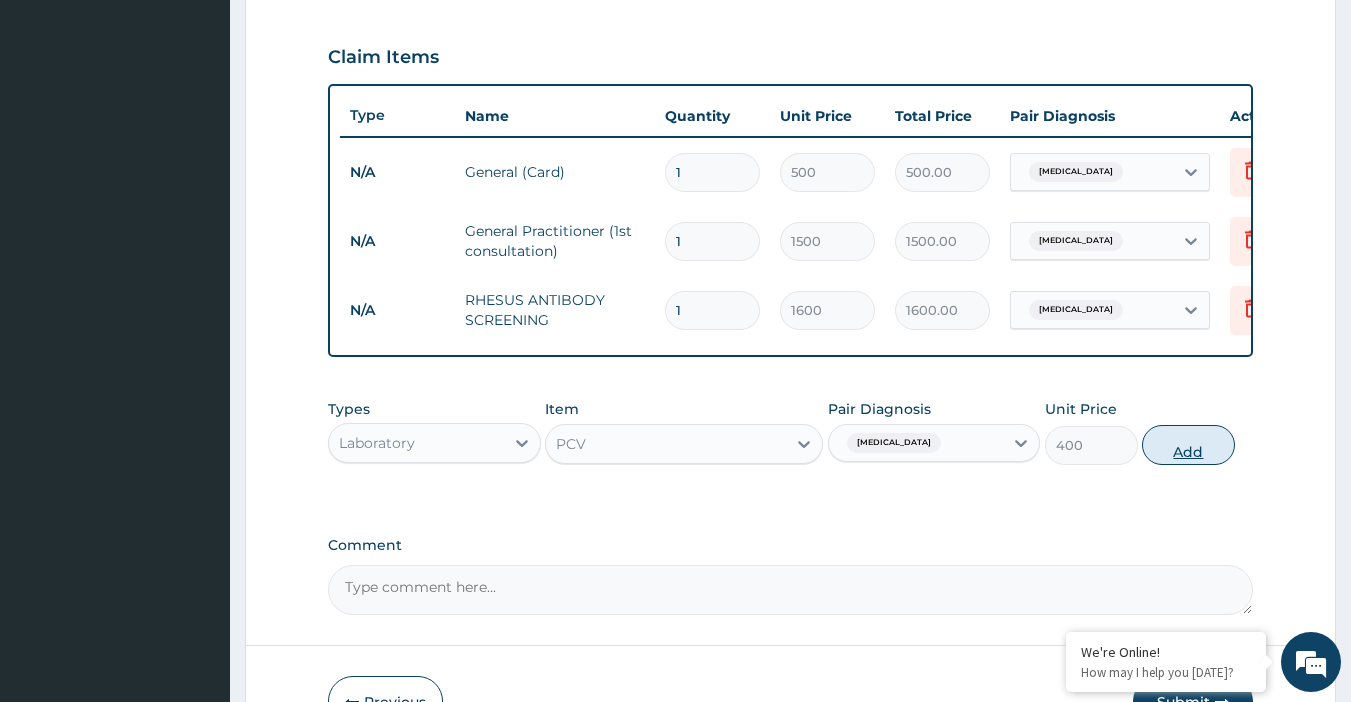 click on "Add" at bounding box center (1188, 445) 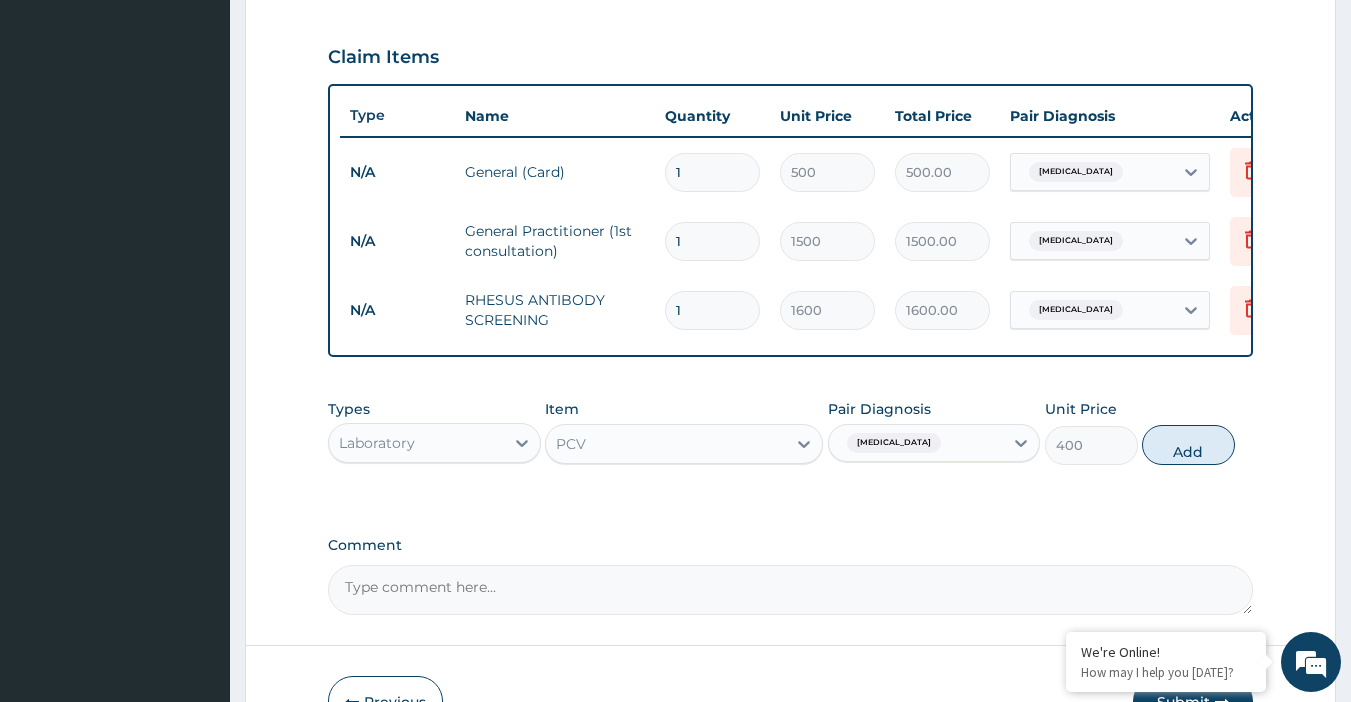 type on "0" 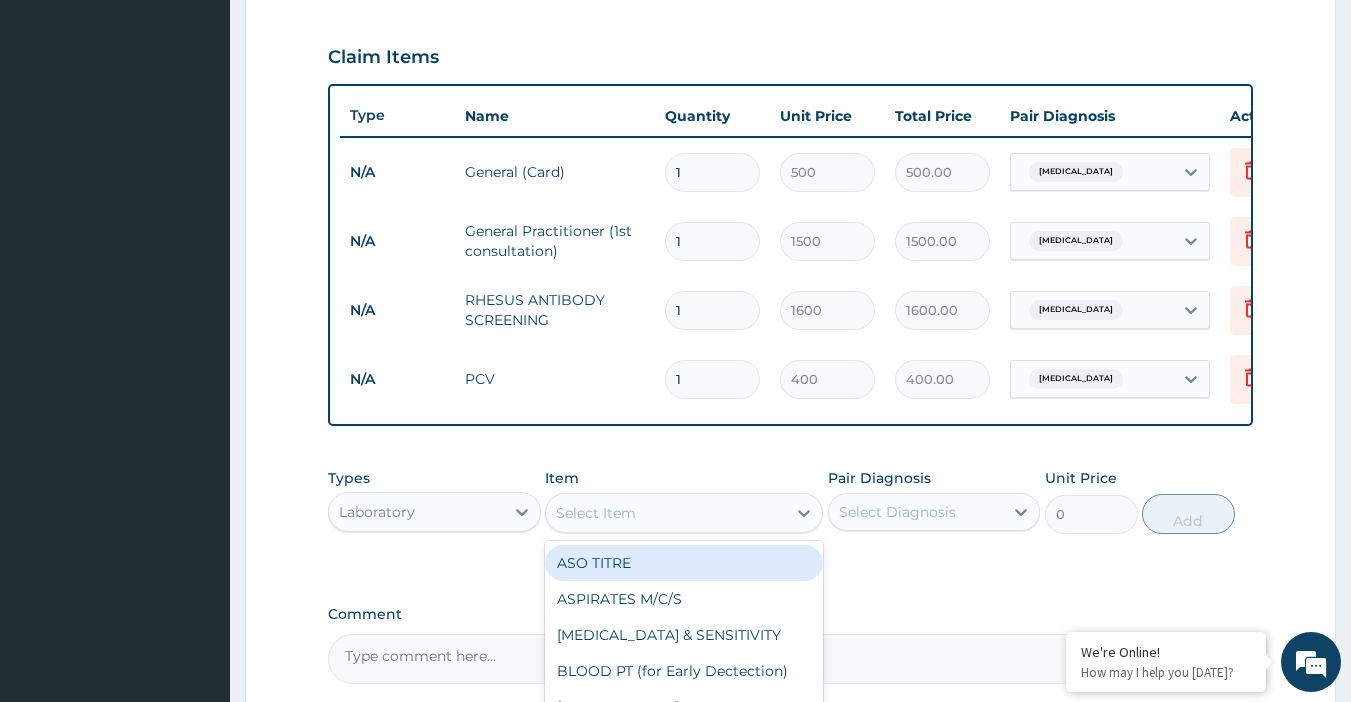 click on "Select Item" at bounding box center (684, 513) 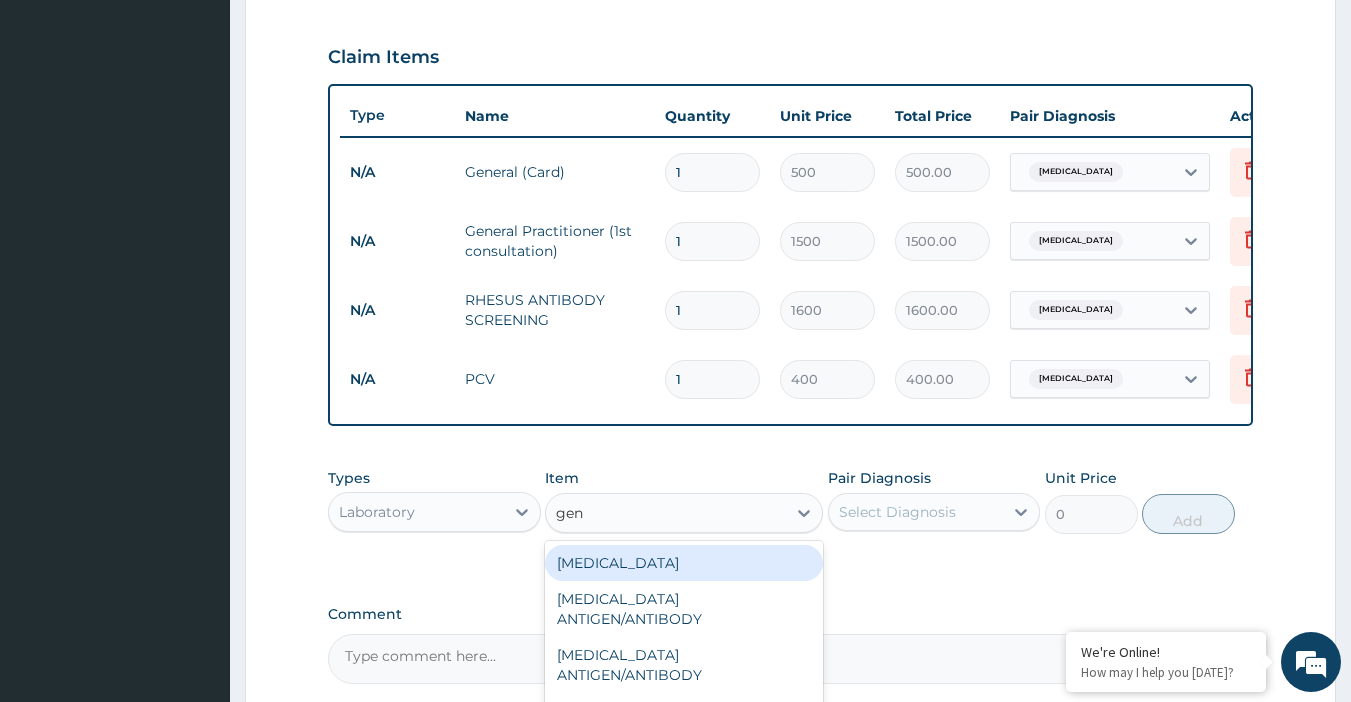 type on "geno" 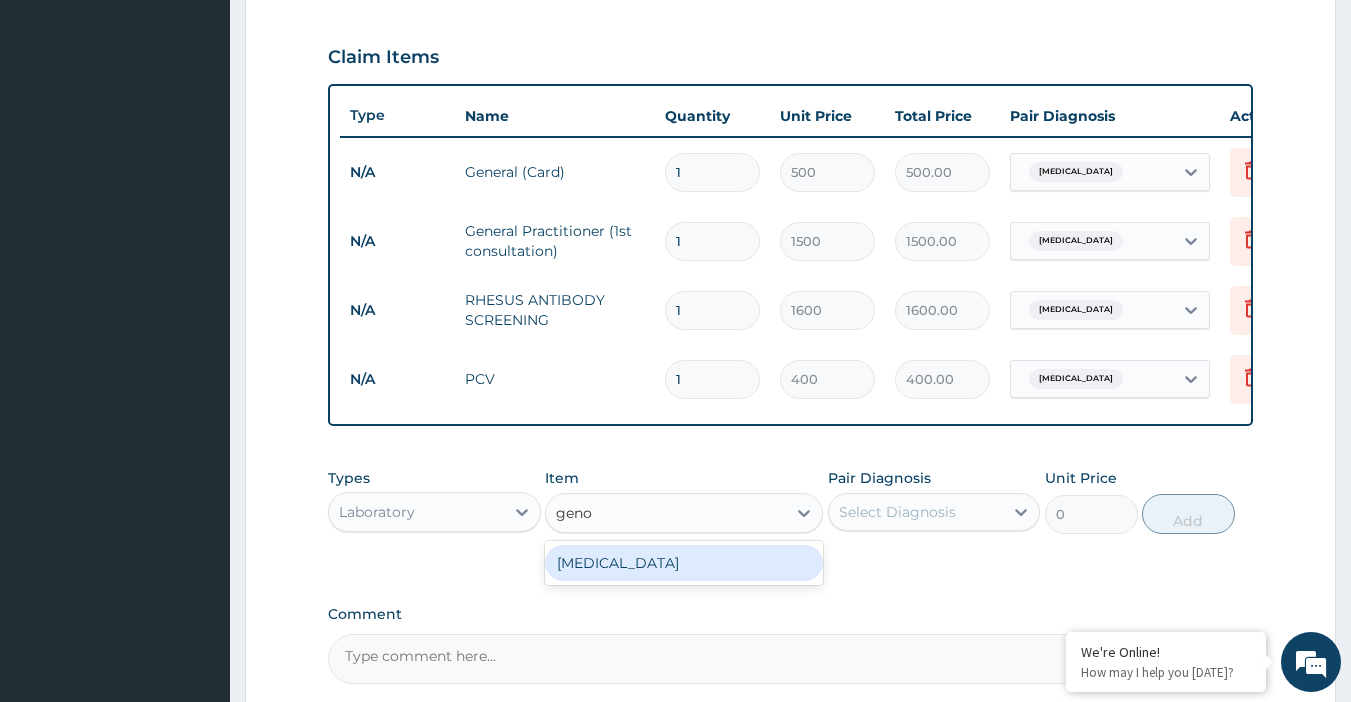 click on "[MEDICAL_DATA]" at bounding box center [684, 563] 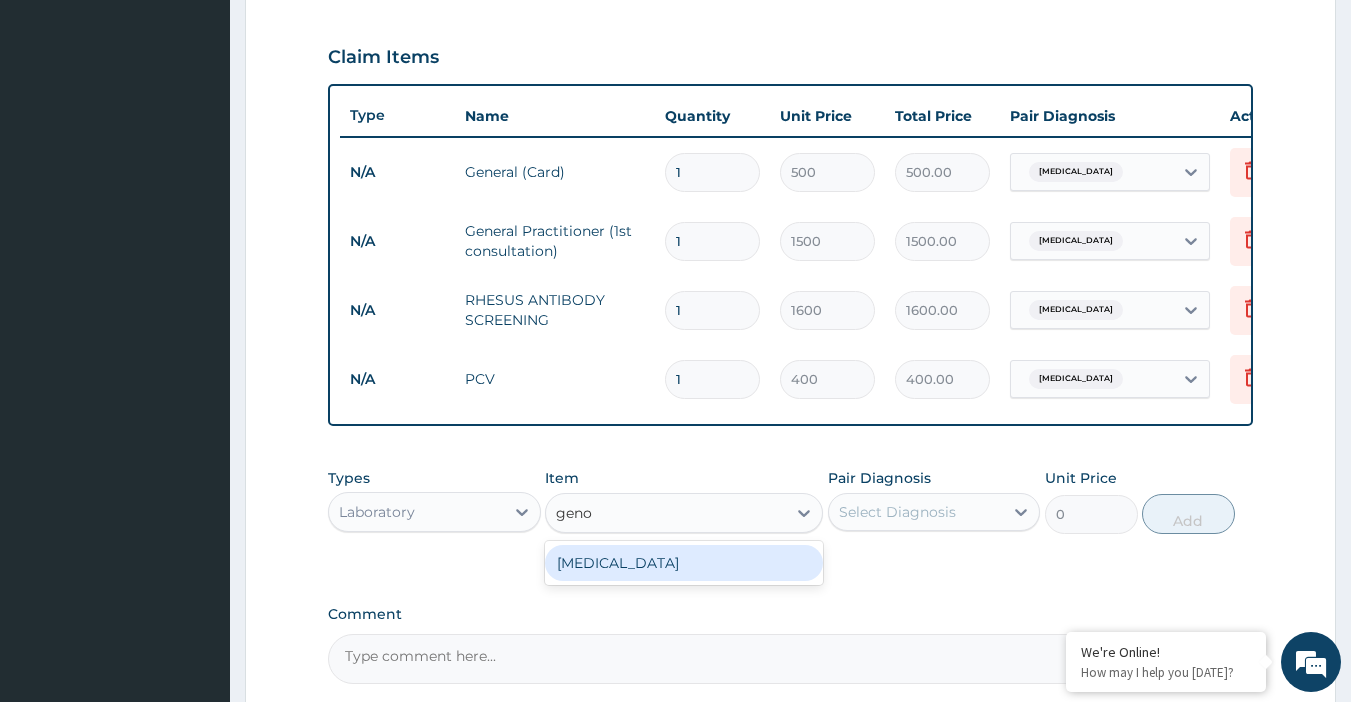 type 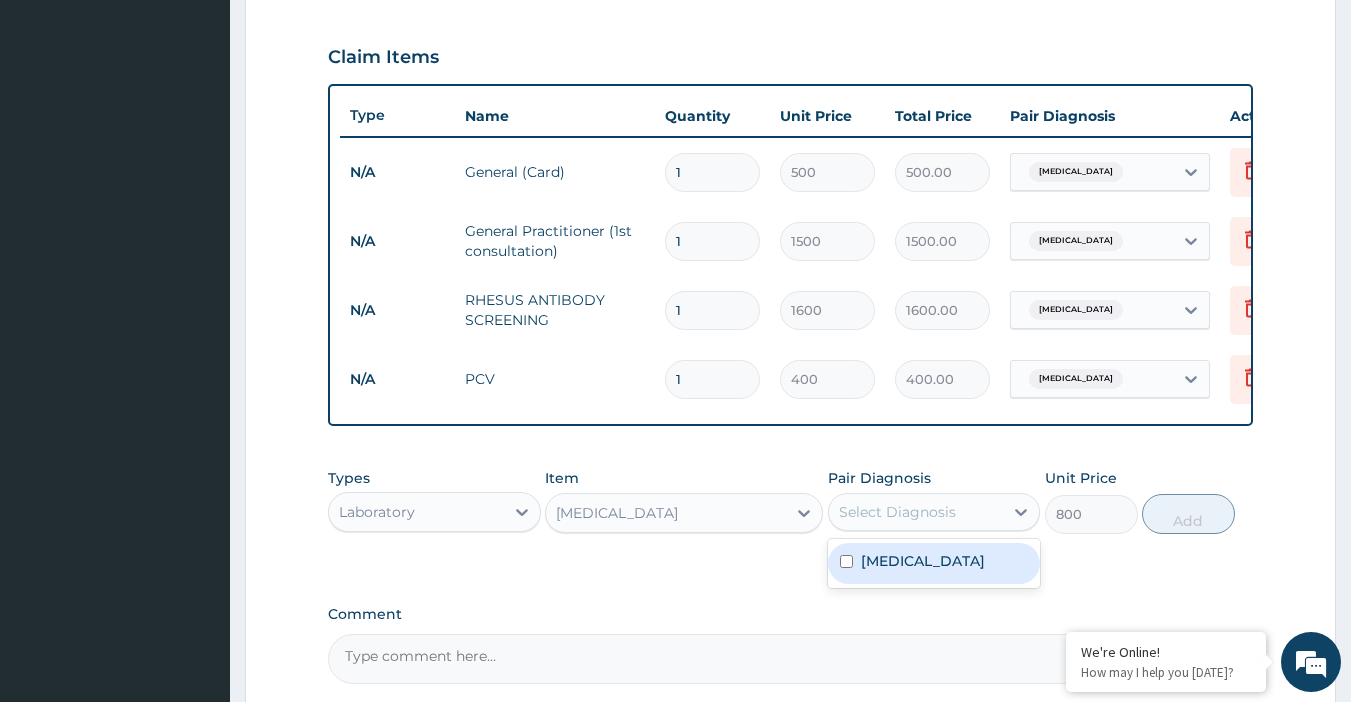 click on "Select Diagnosis" at bounding box center (897, 512) 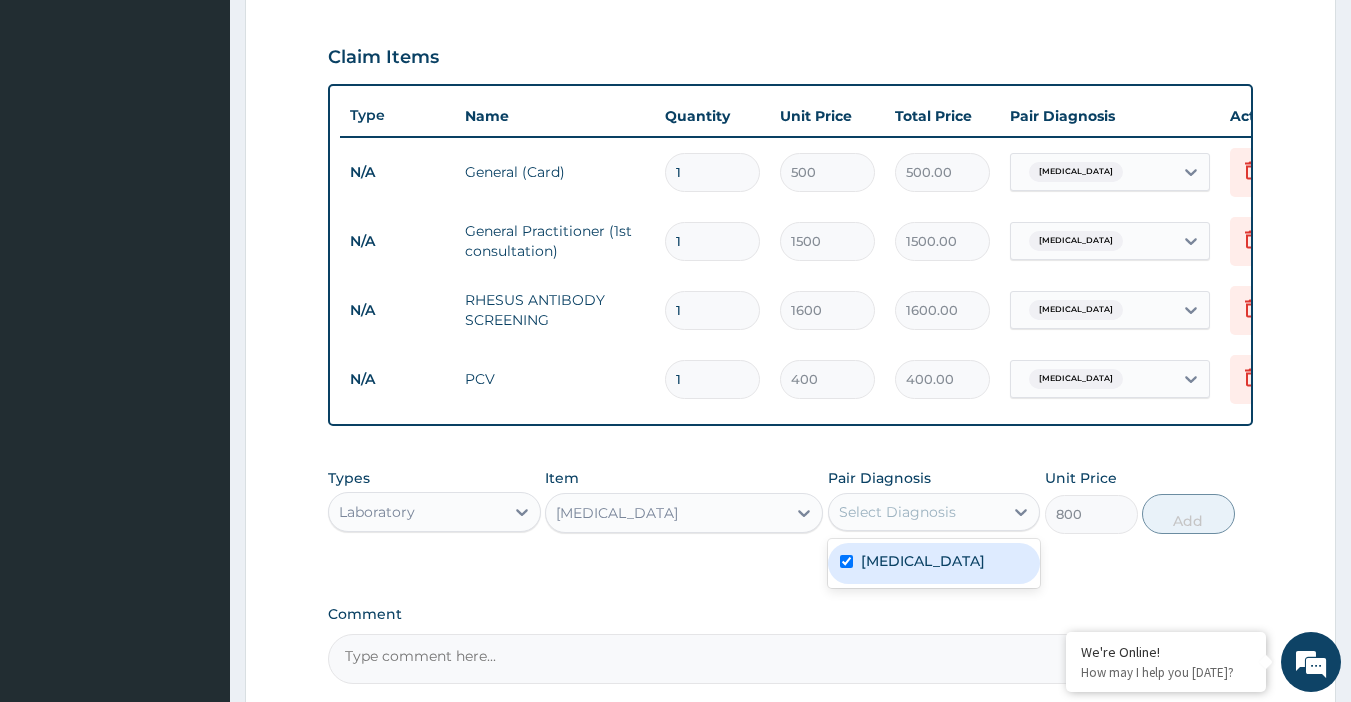 checkbox on "true" 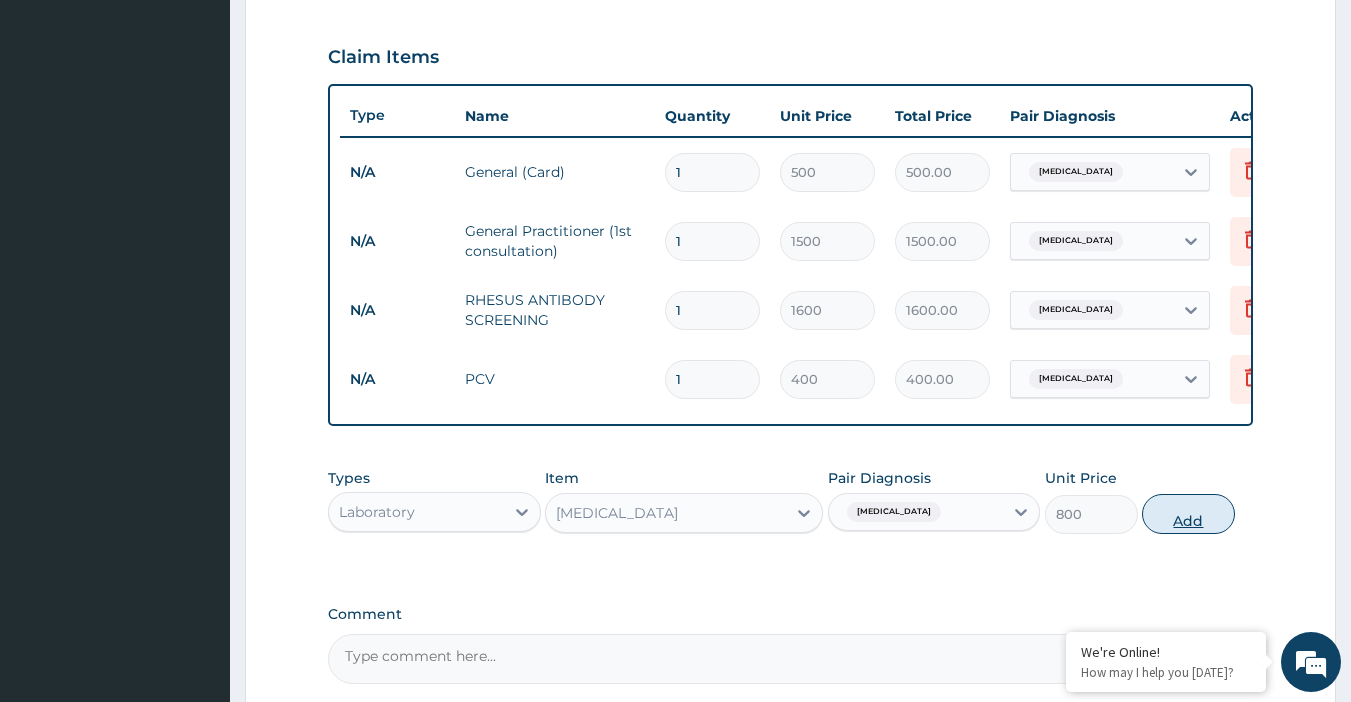 click on "Add" at bounding box center (1188, 514) 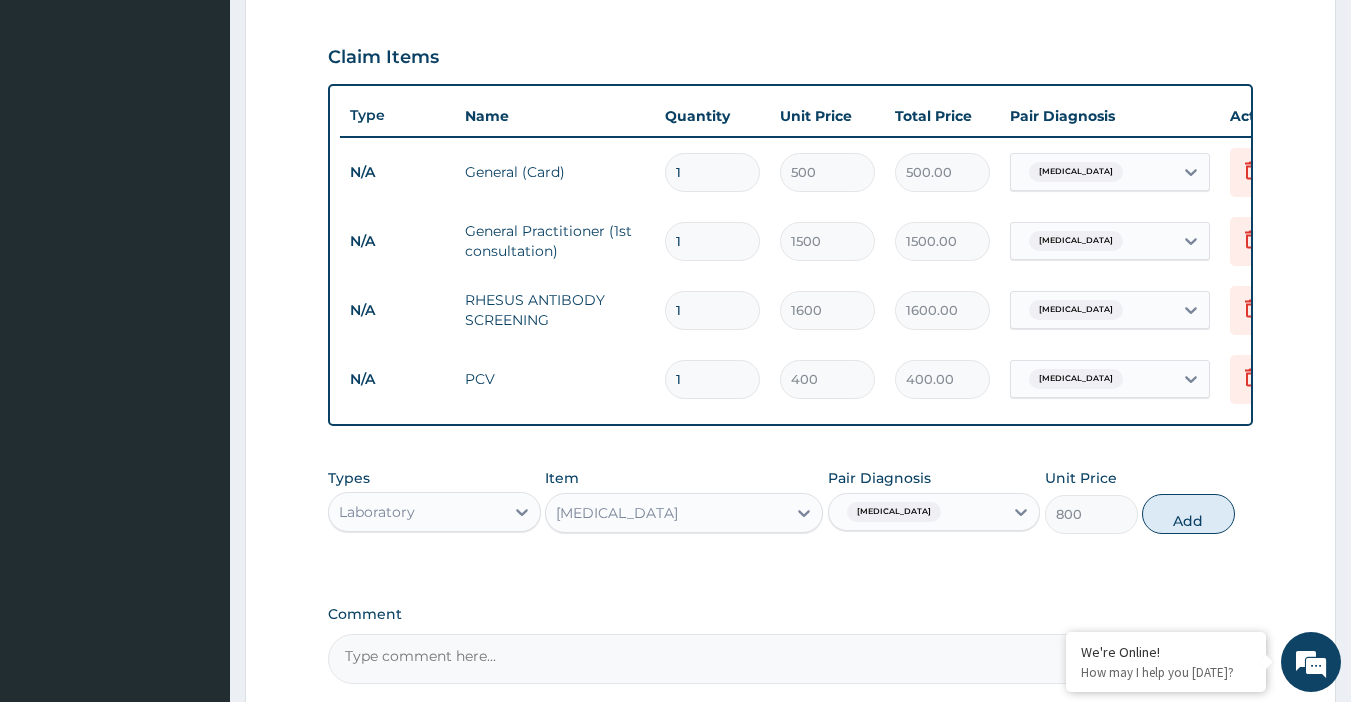 type on "0" 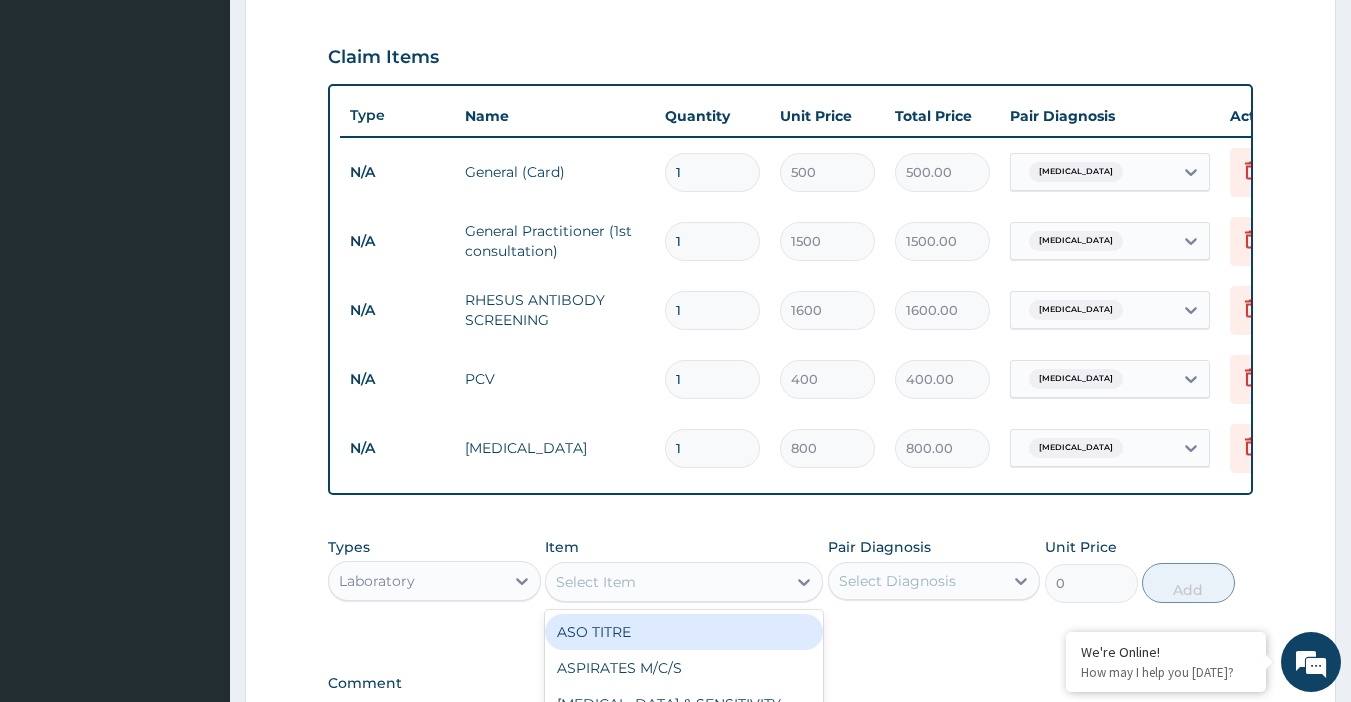 click on "Select Item" at bounding box center [666, 582] 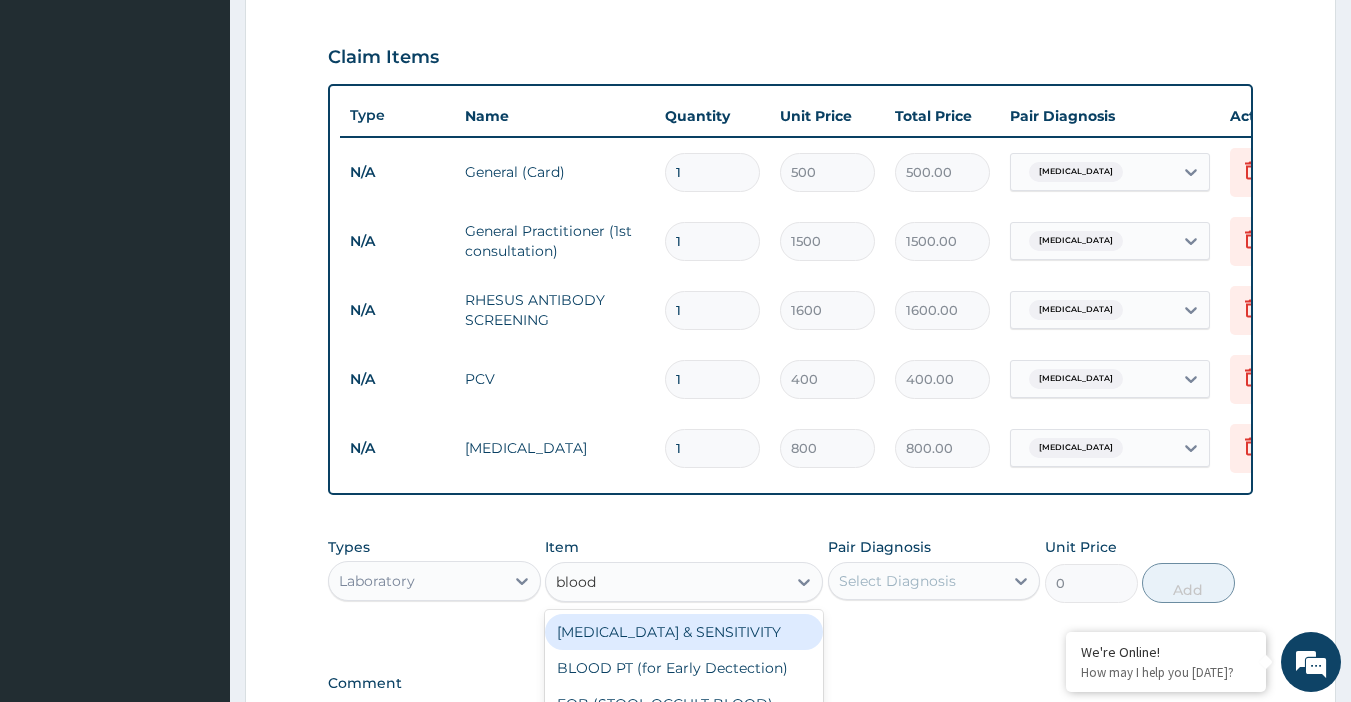 type on "blood g" 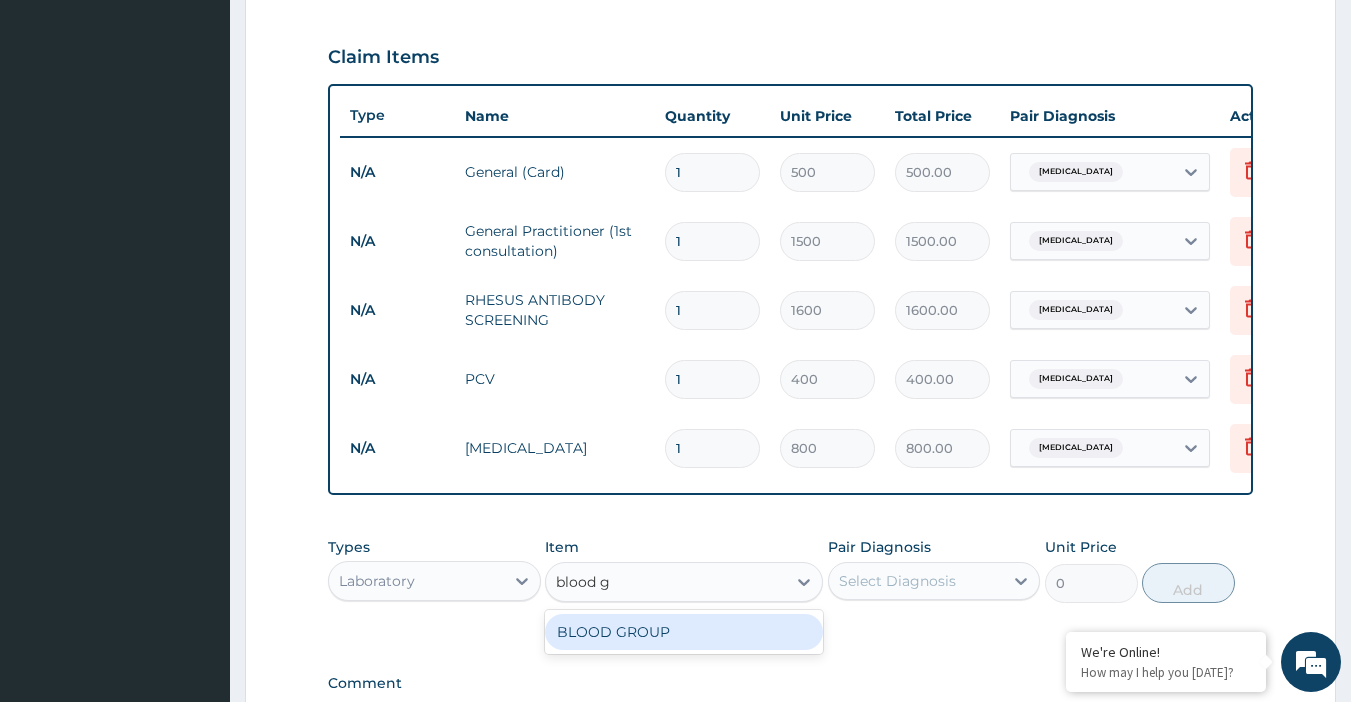 click on "BLOOD GROUP" at bounding box center [684, 632] 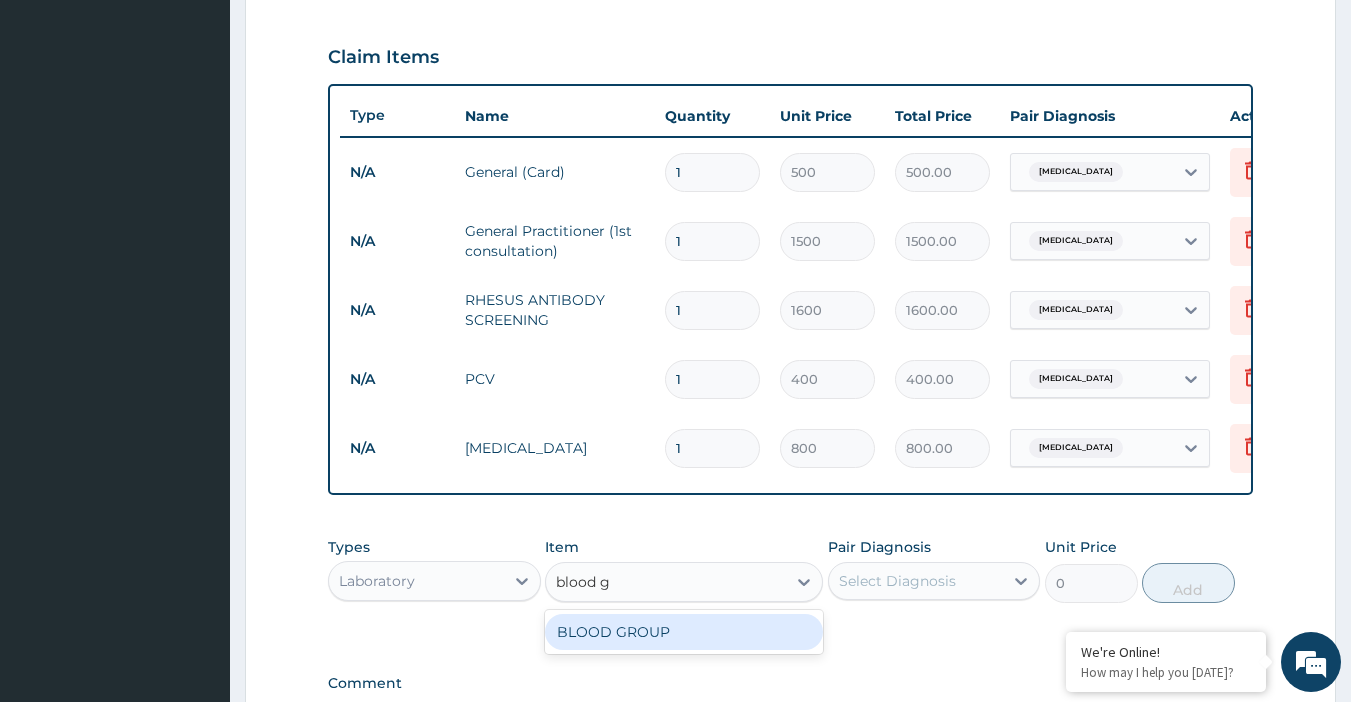 type 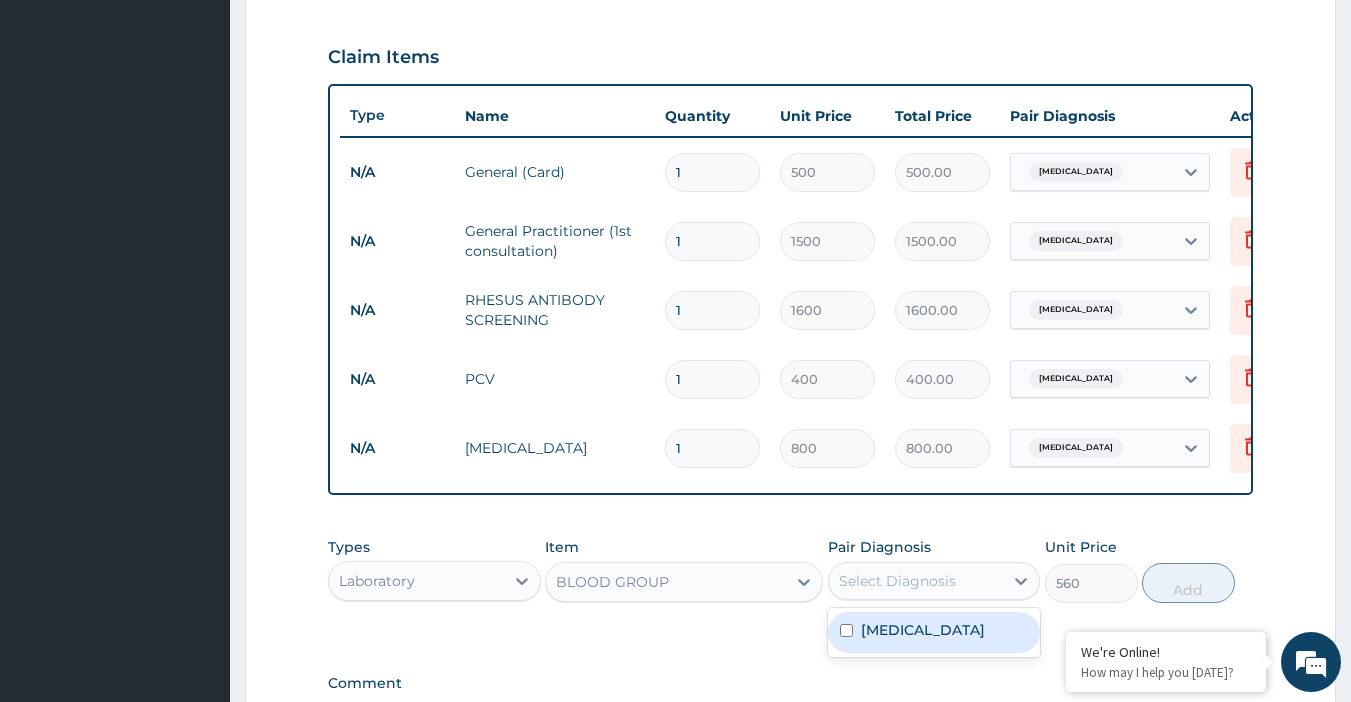 click on "Select Diagnosis" at bounding box center [897, 581] 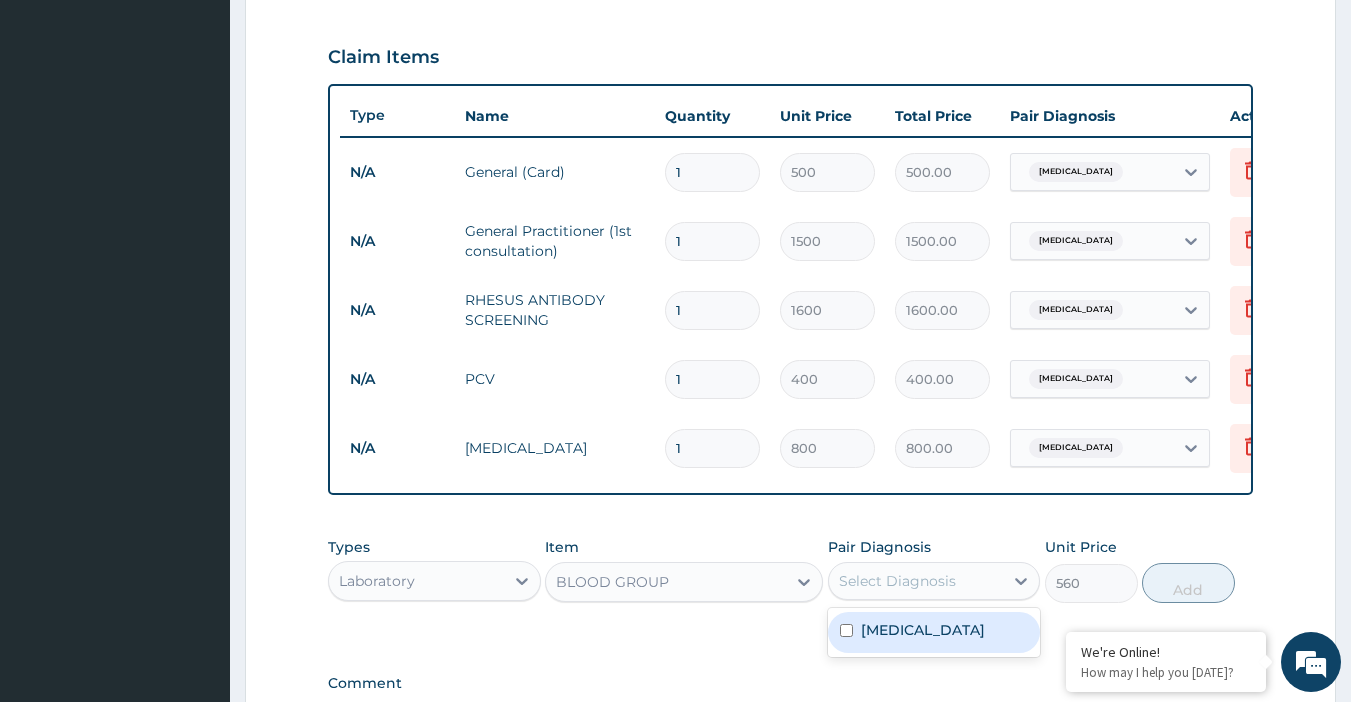 click on "Respiratory tract infection" at bounding box center (923, 630) 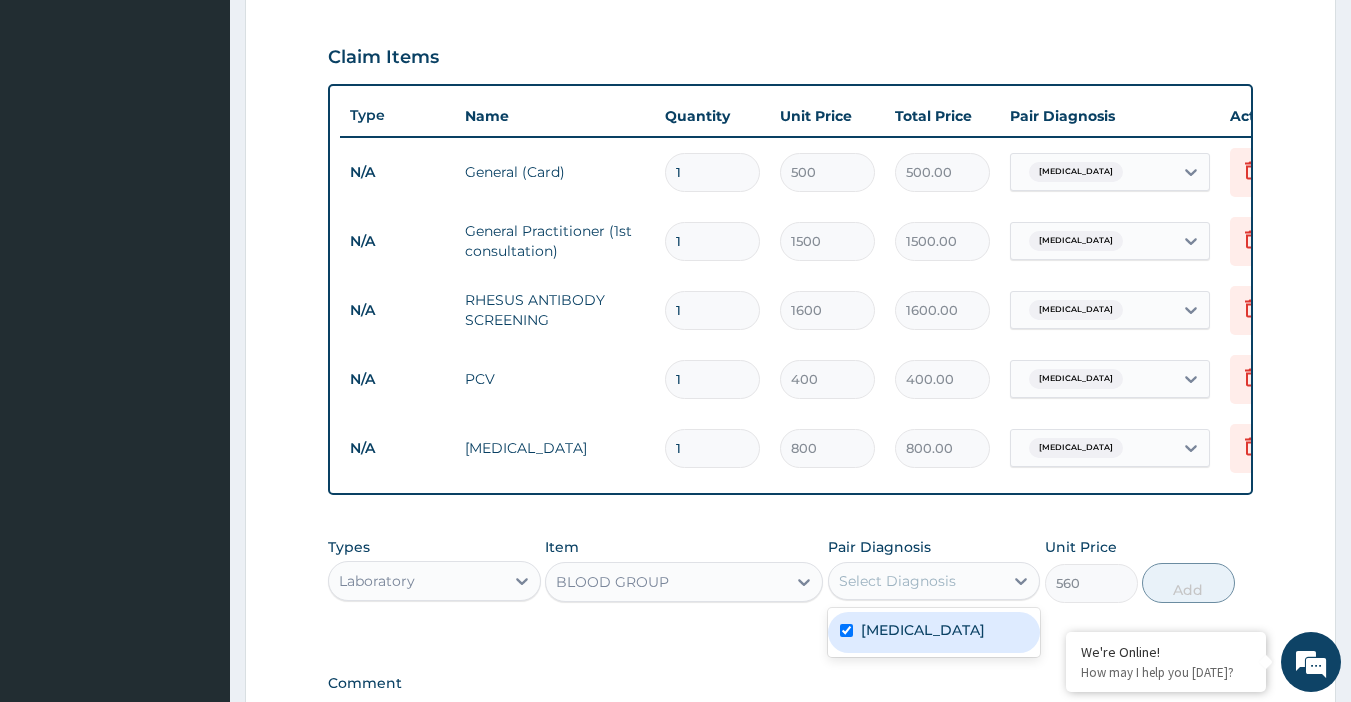 checkbox on "true" 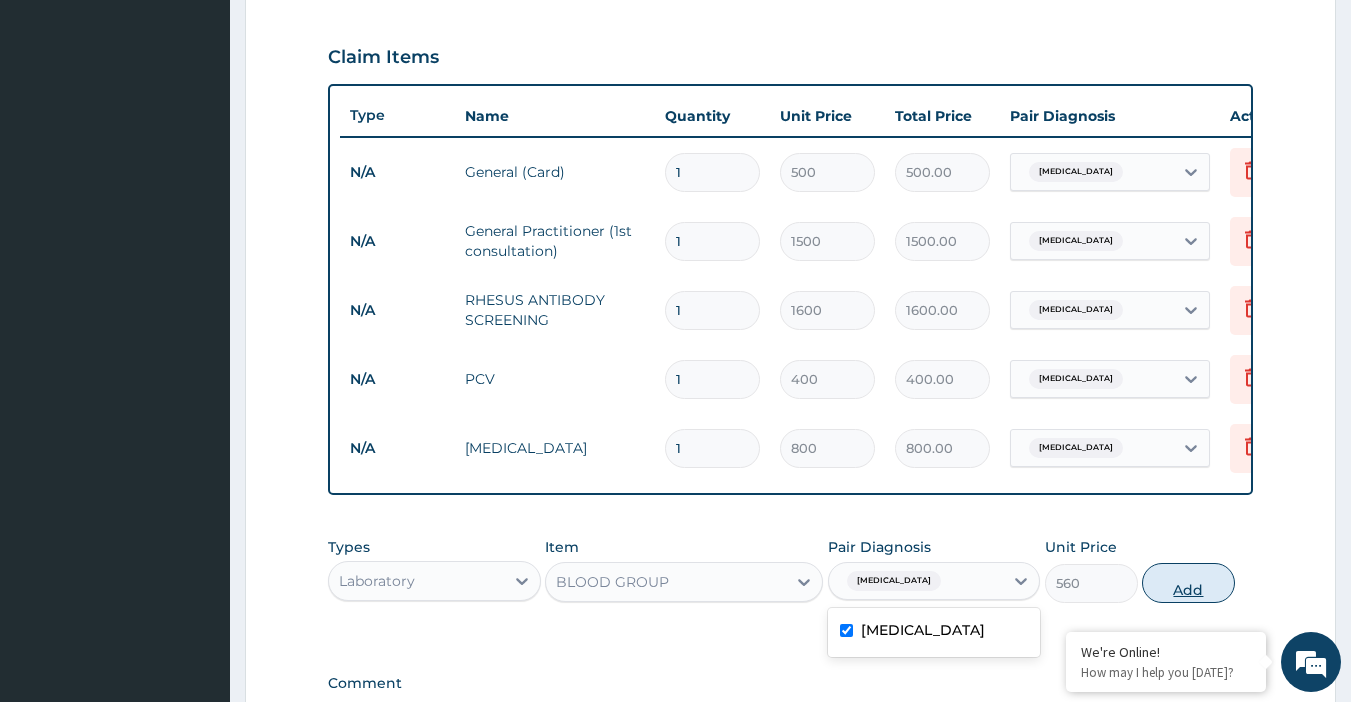 click on "Add" at bounding box center (1188, 583) 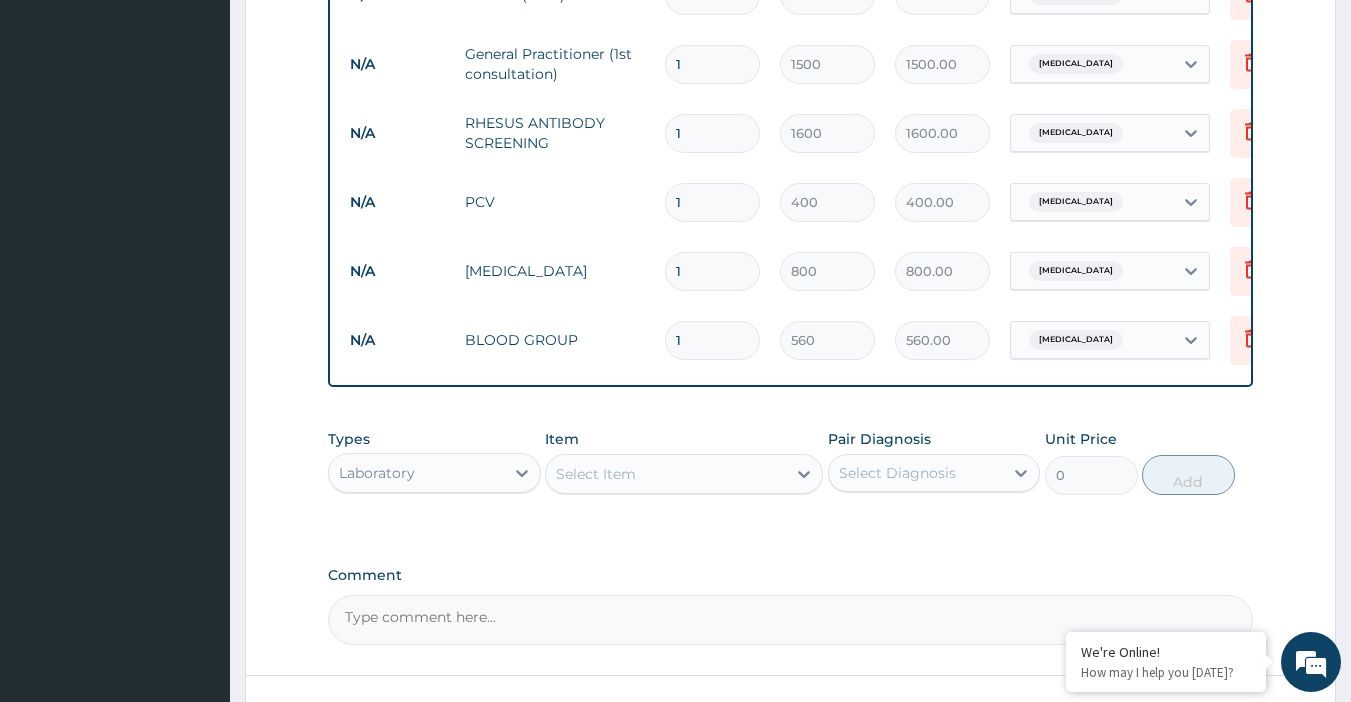 scroll, scrollTop: 960, scrollLeft: 0, axis: vertical 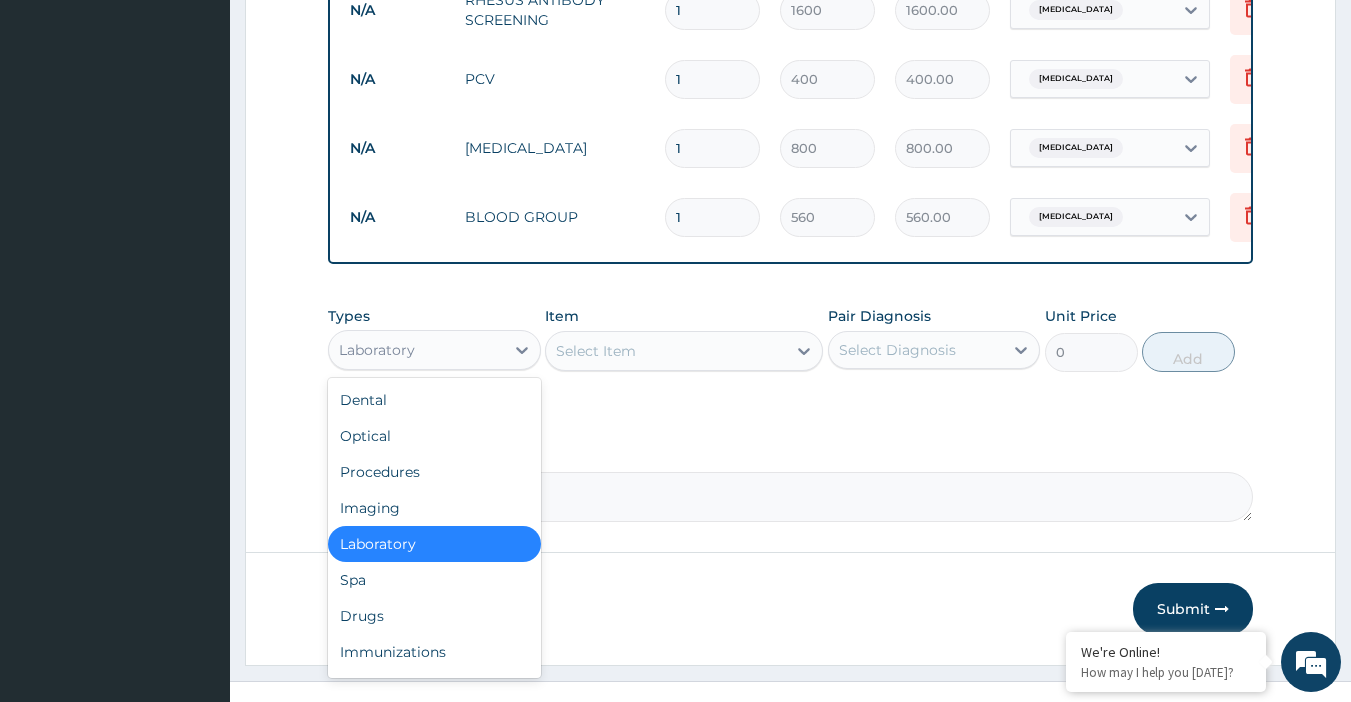 click on "Laboratory" at bounding box center [416, 350] 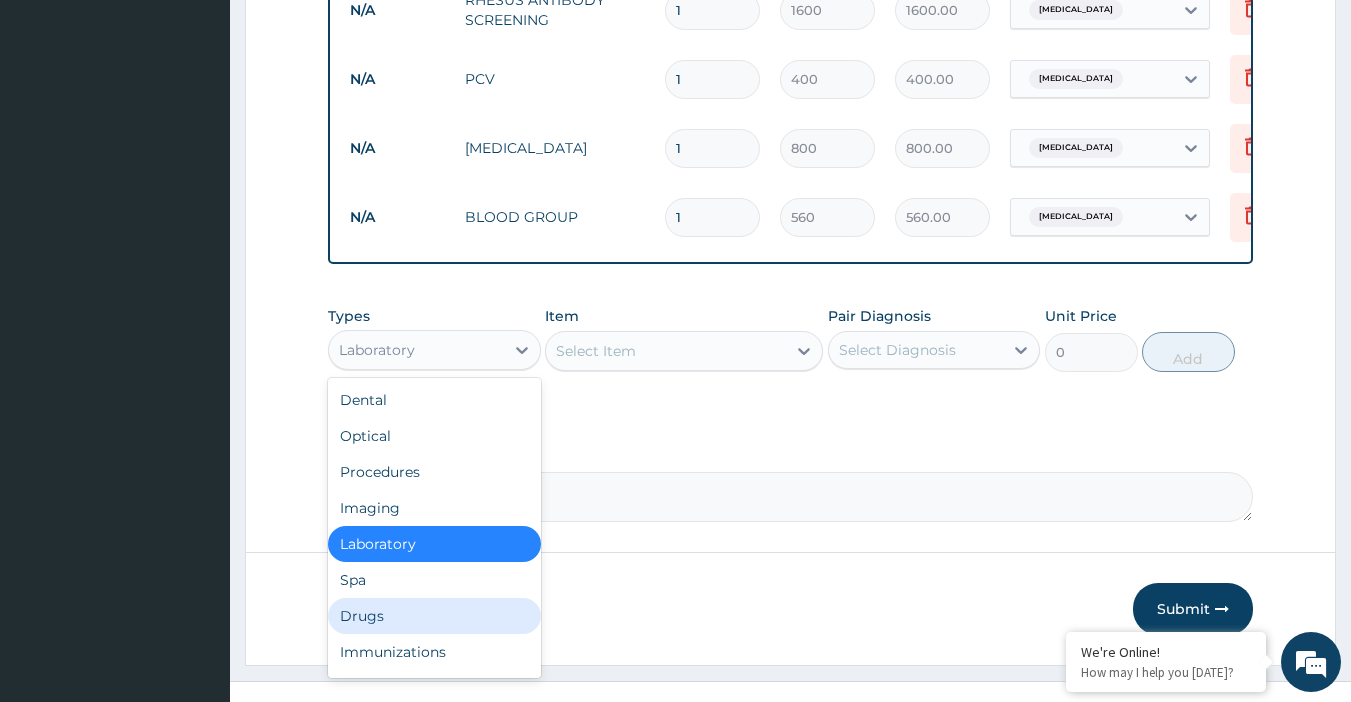 click on "Drugs" at bounding box center [434, 616] 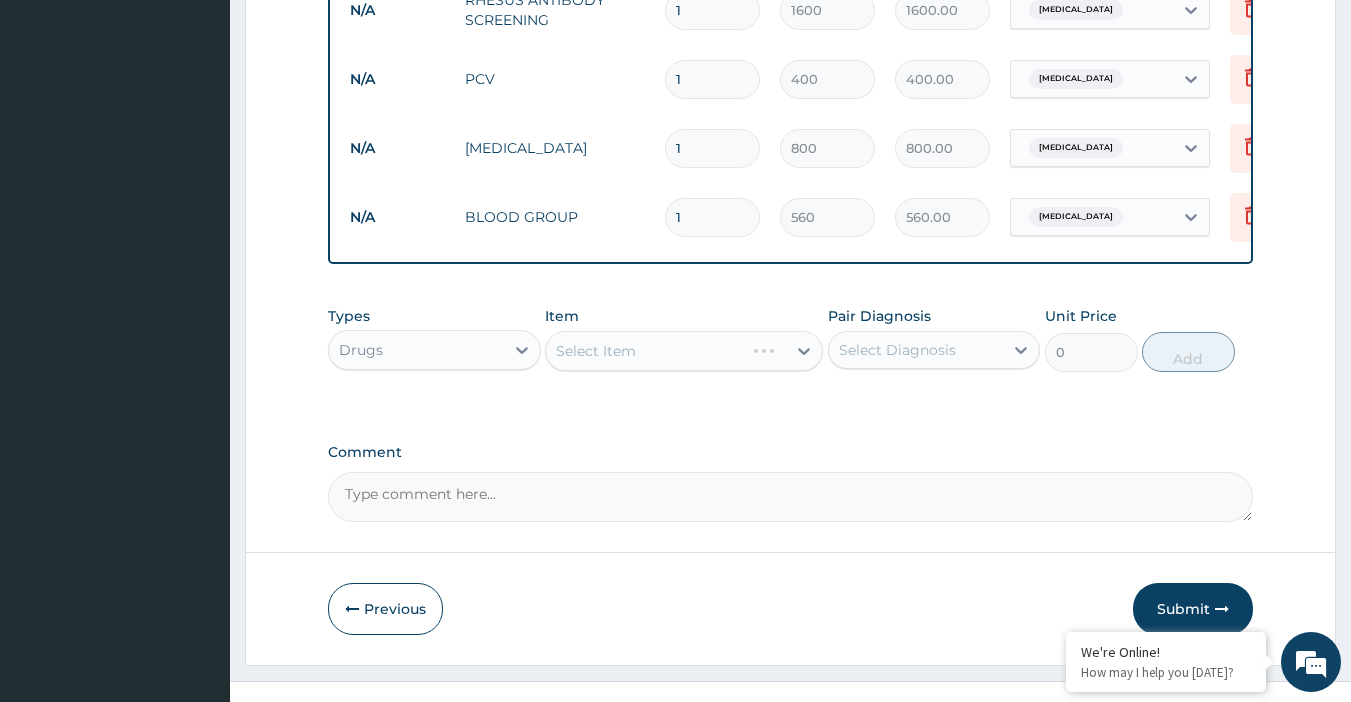 click on "Select Item" at bounding box center [684, 351] 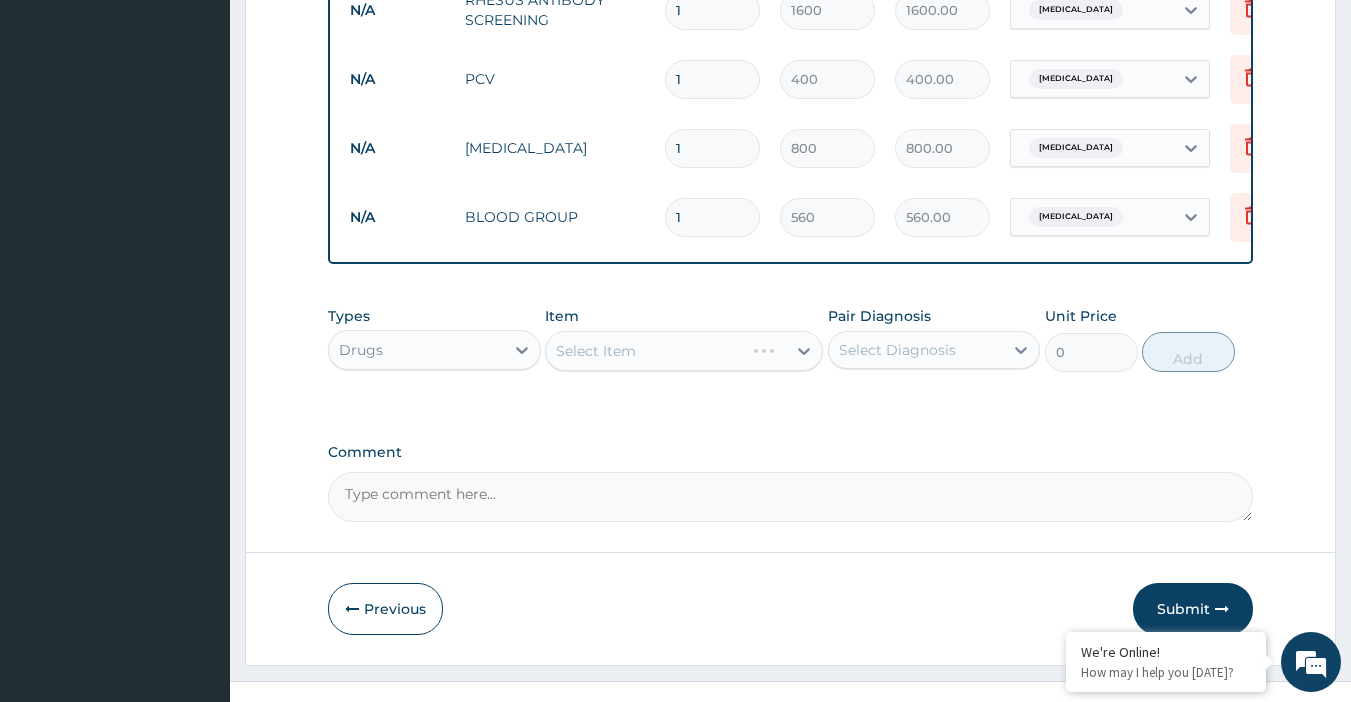 click on "Select Item" at bounding box center (684, 351) 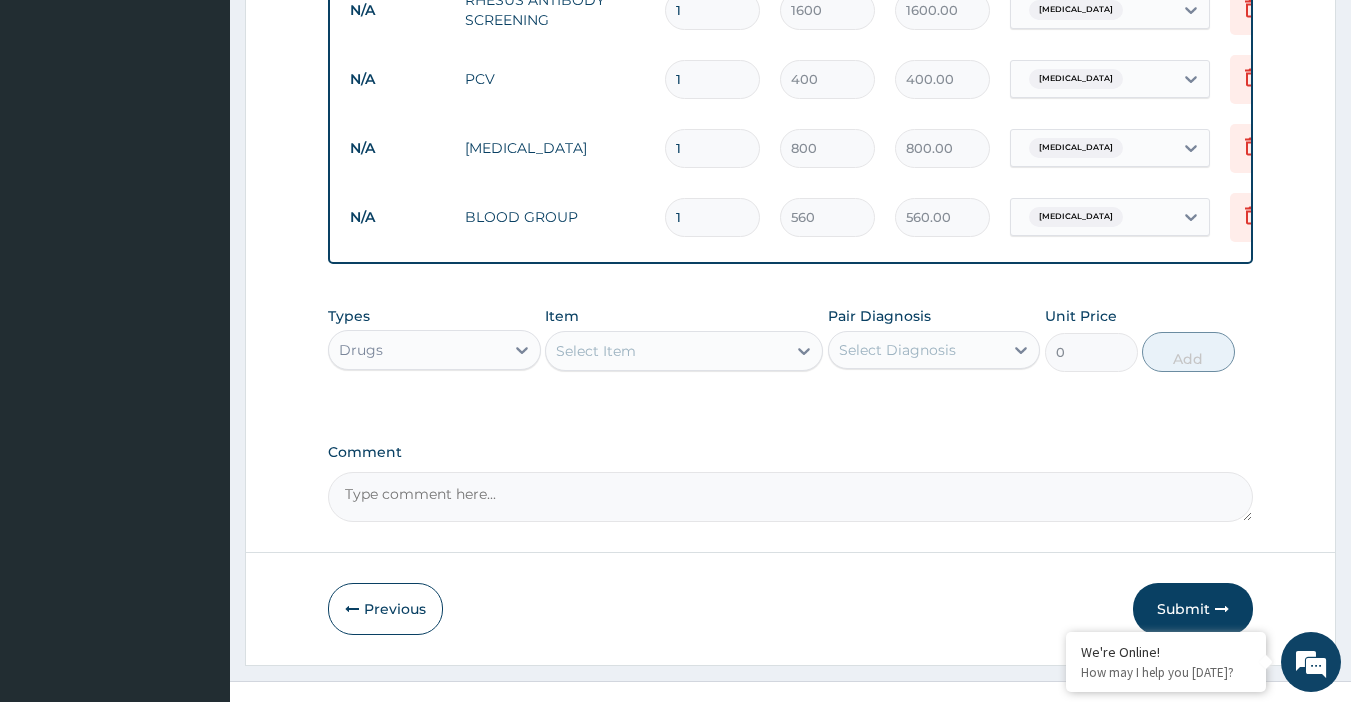 click on "Select Item" at bounding box center (666, 351) 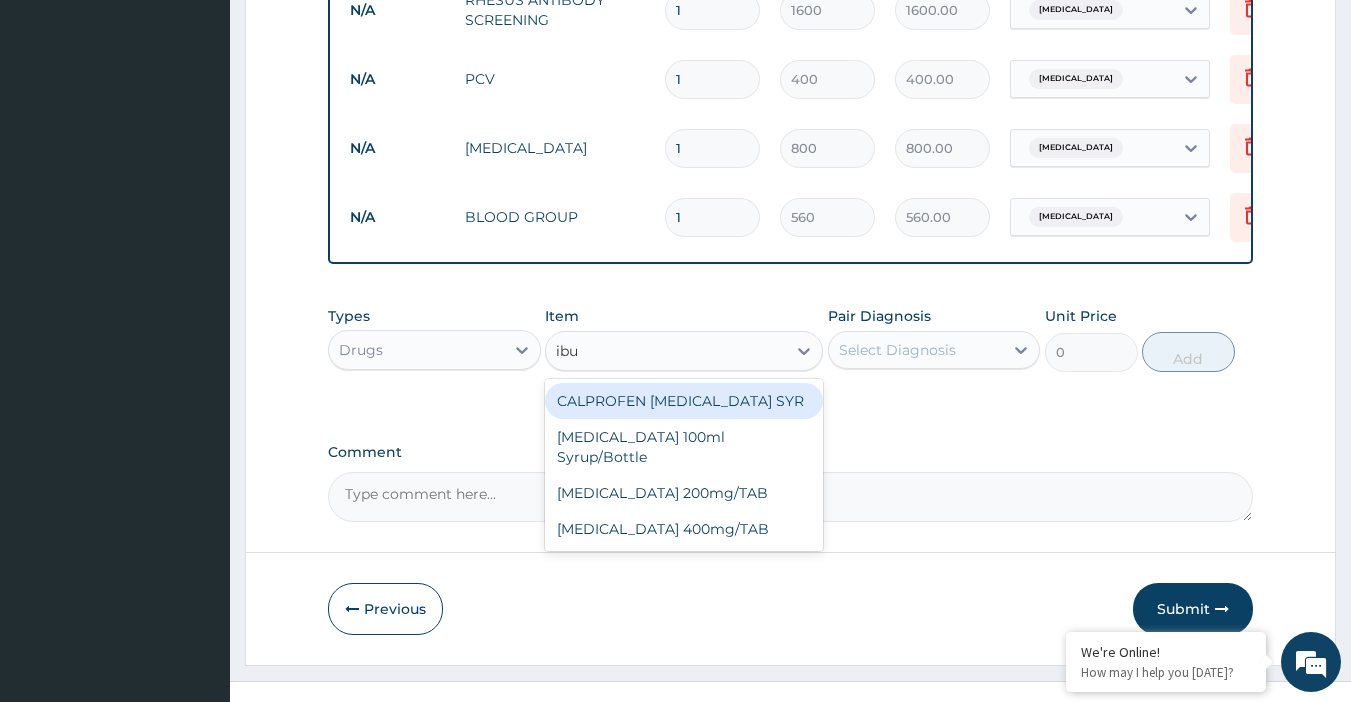type on "ibup" 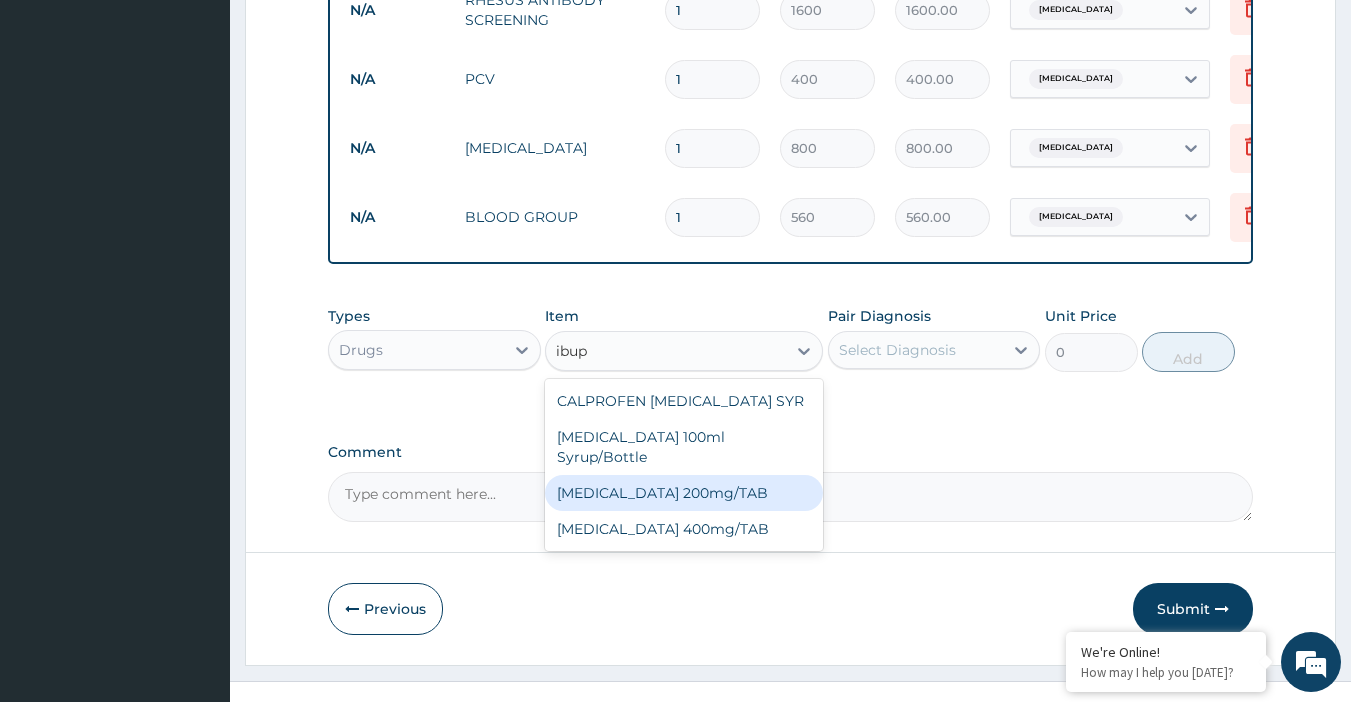 click on "[MEDICAL_DATA] 200mg/TAB" at bounding box center (684, 493) 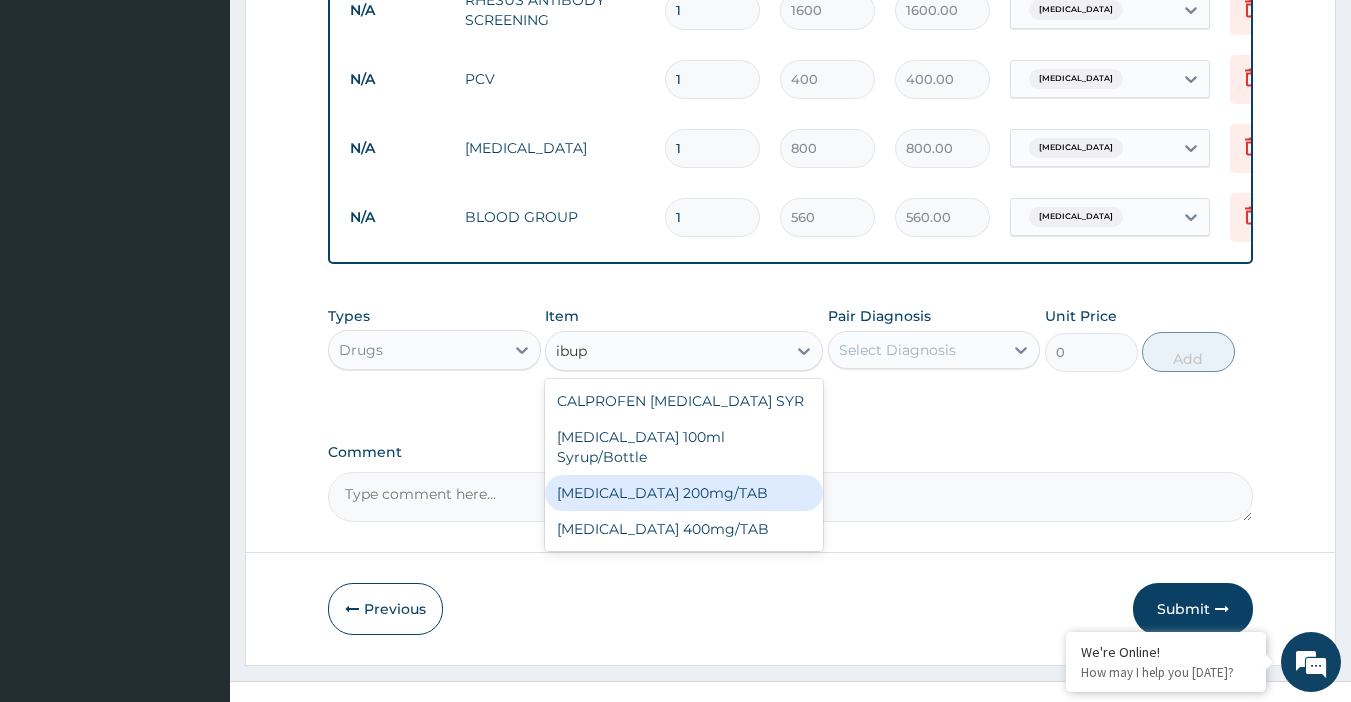 type 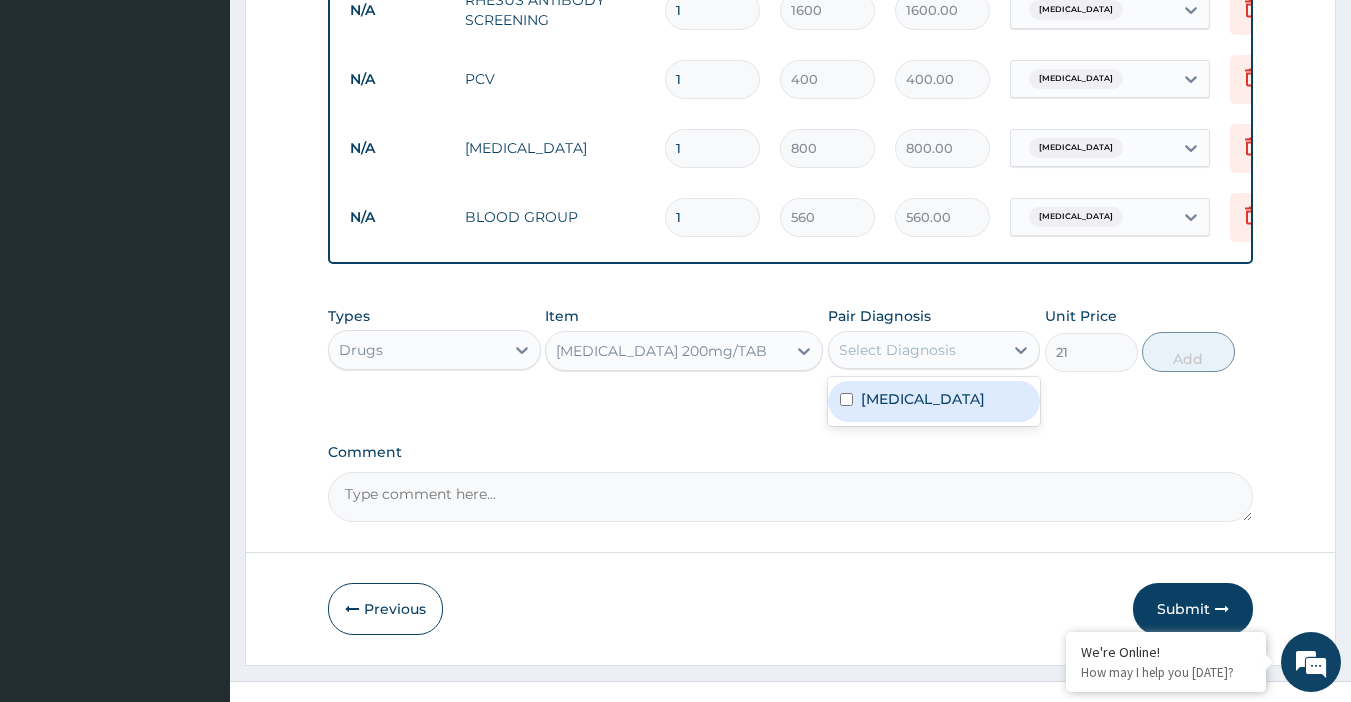click on "Select Diagnosis" at bounding box center [916, 350] 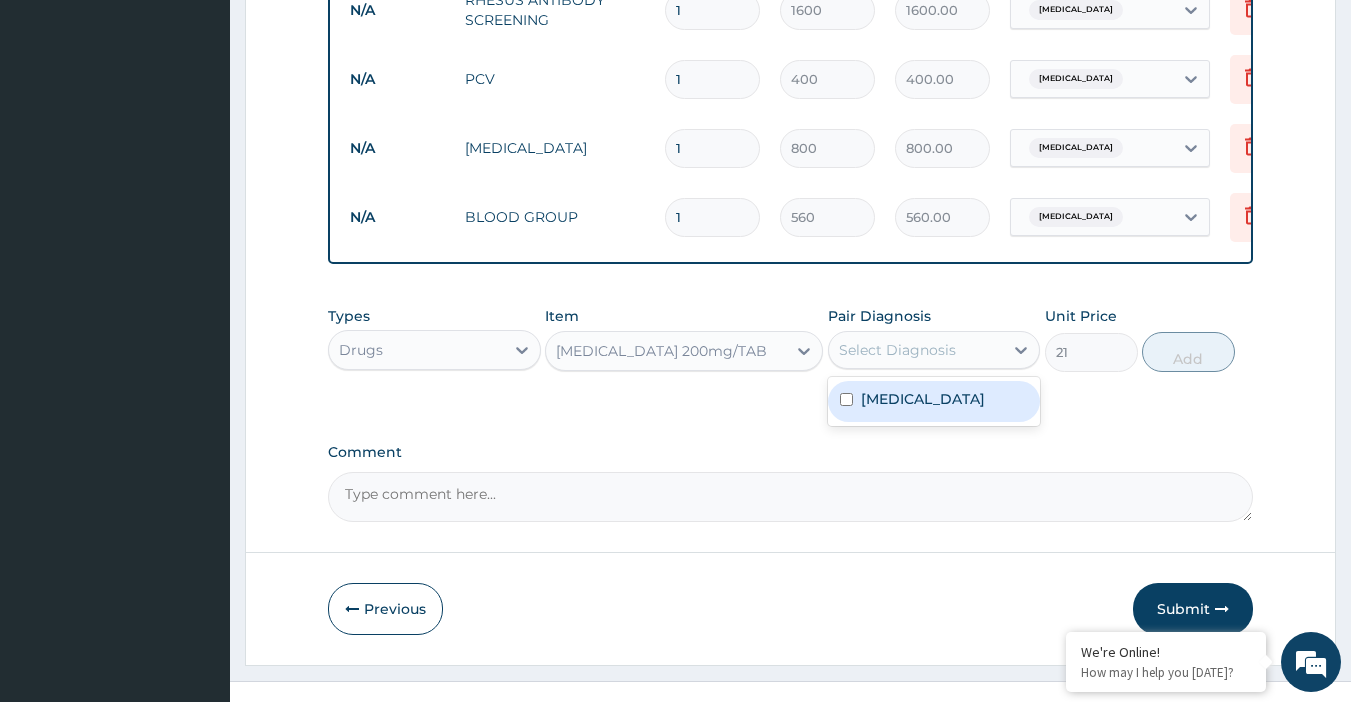 click on "Respiratory tract infection" at bounding box center (923, 399) 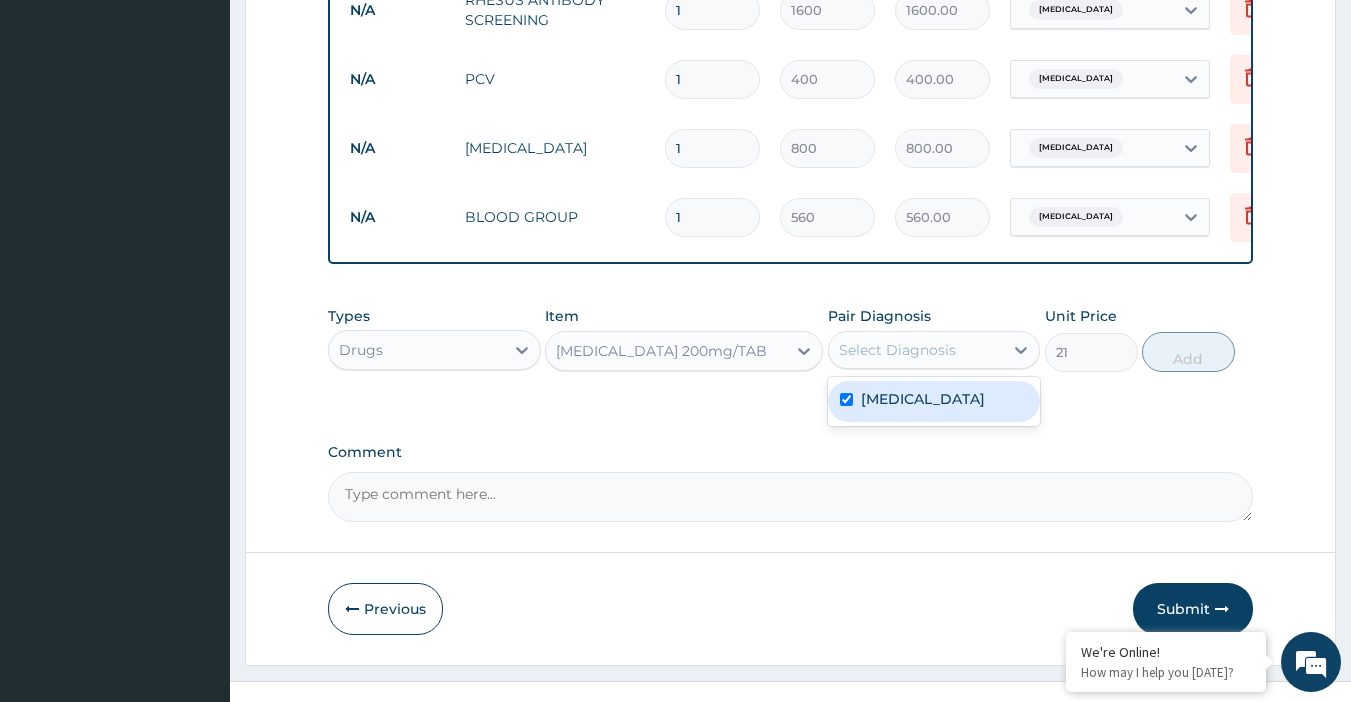 checkbox on "true" 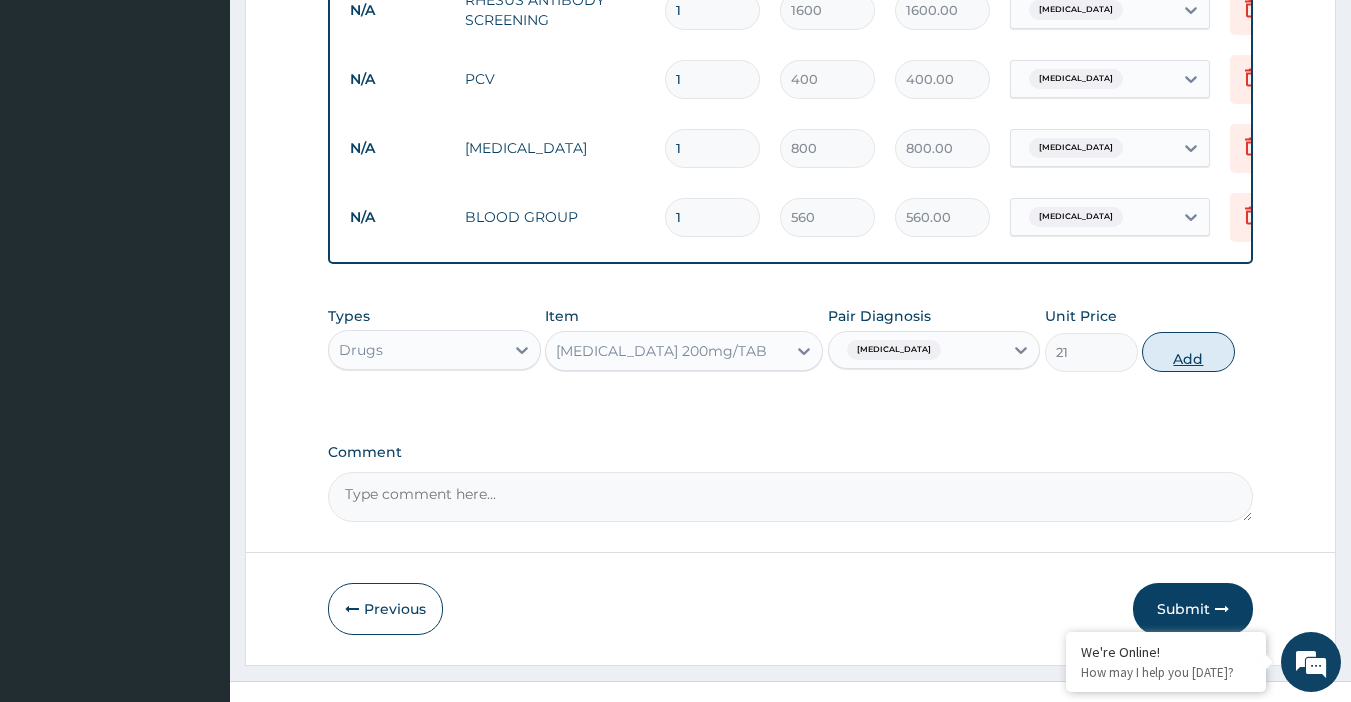 click on "Add" at bounding box center [1188, 352] 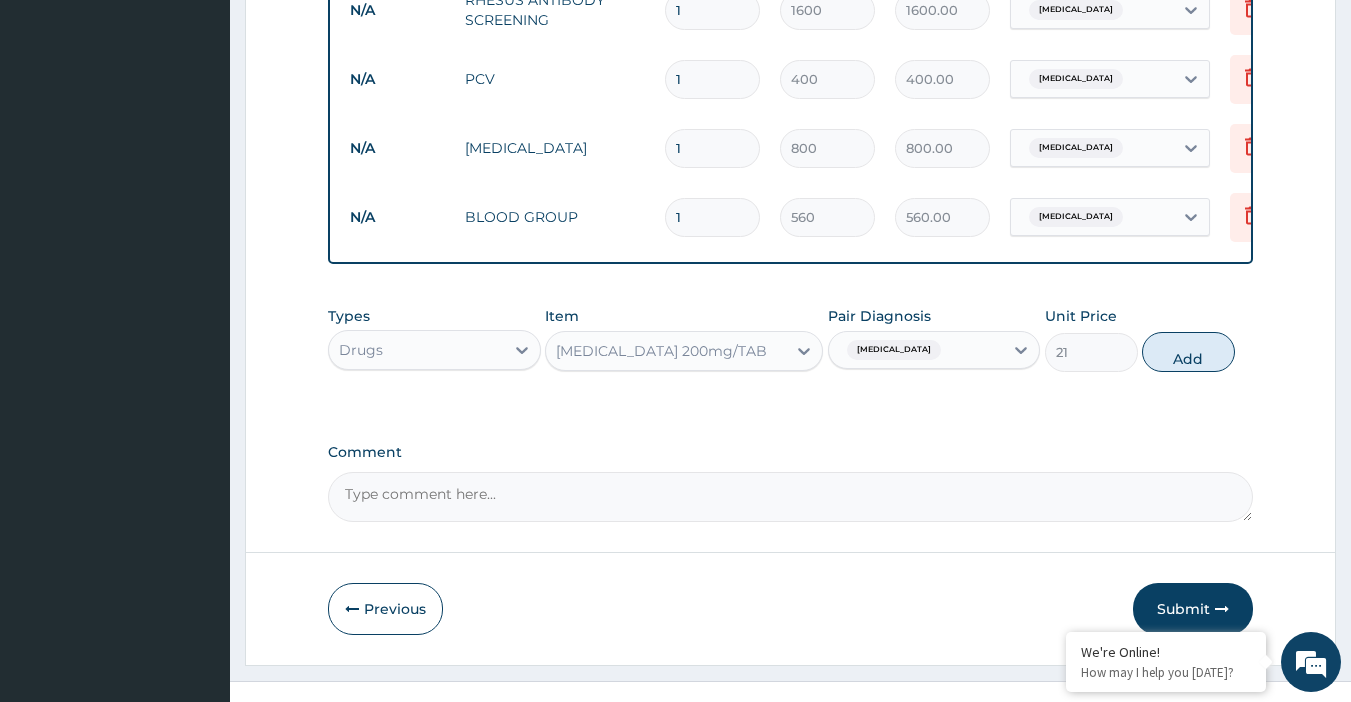 type on "0" 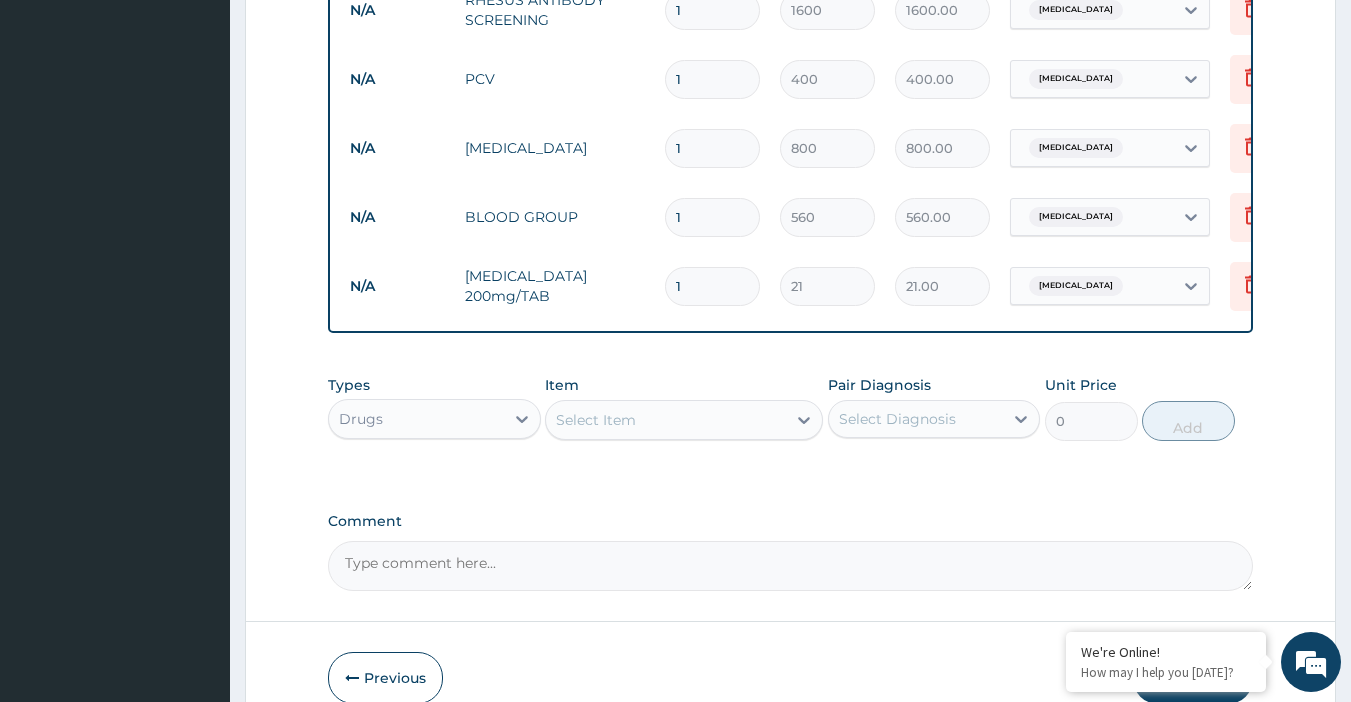 click on "1" at bounding box center [712, 286] 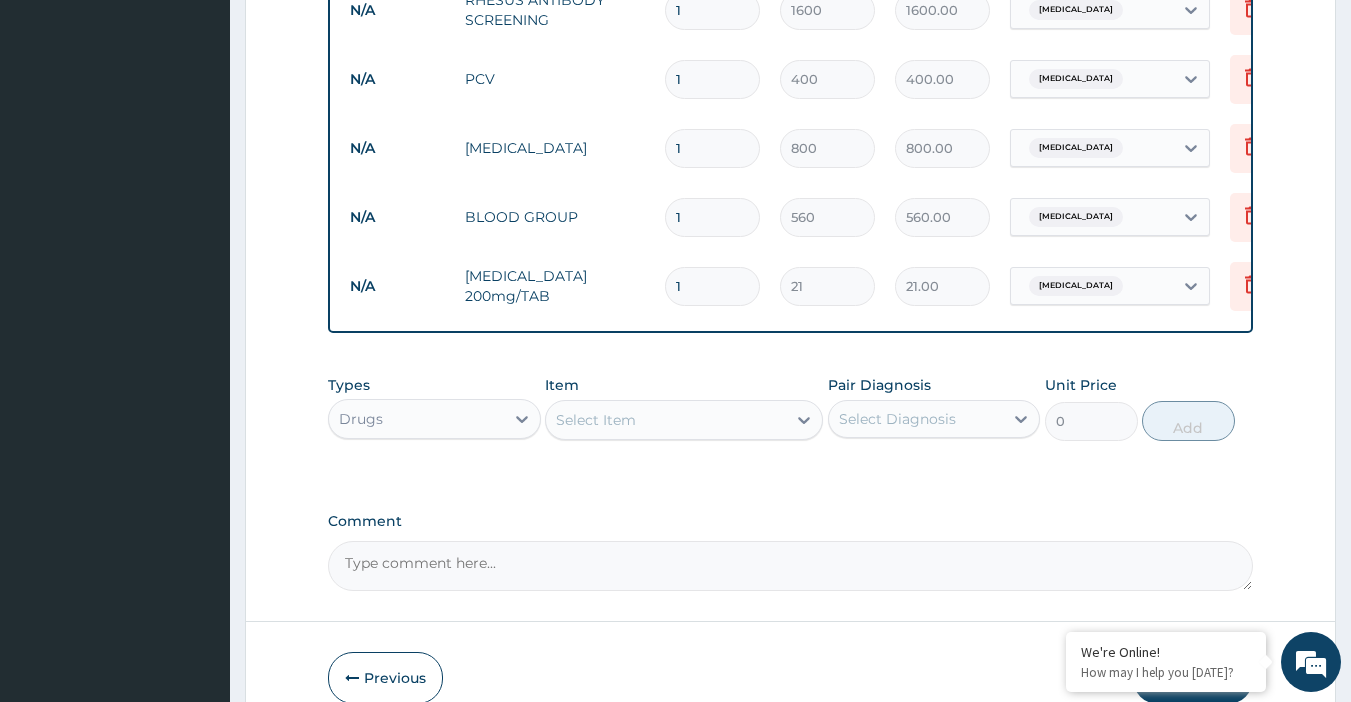 type on "0.00" 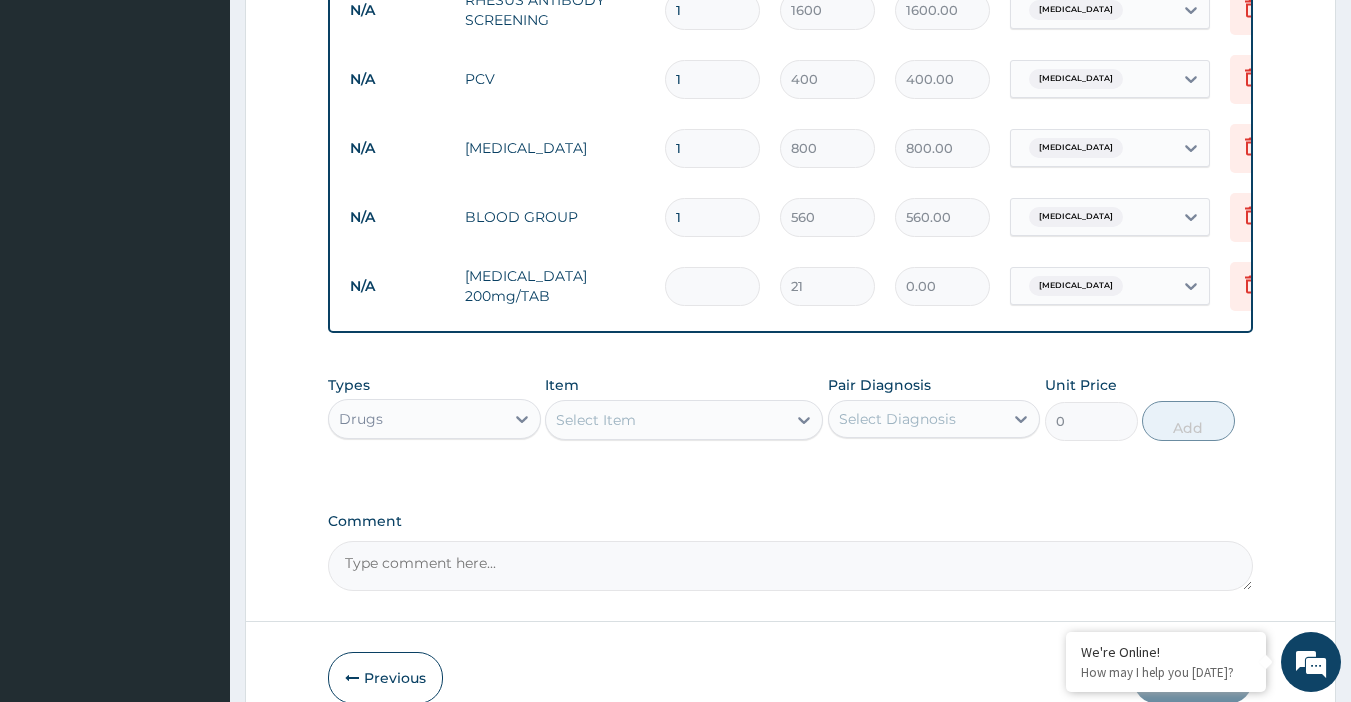 type on "1" 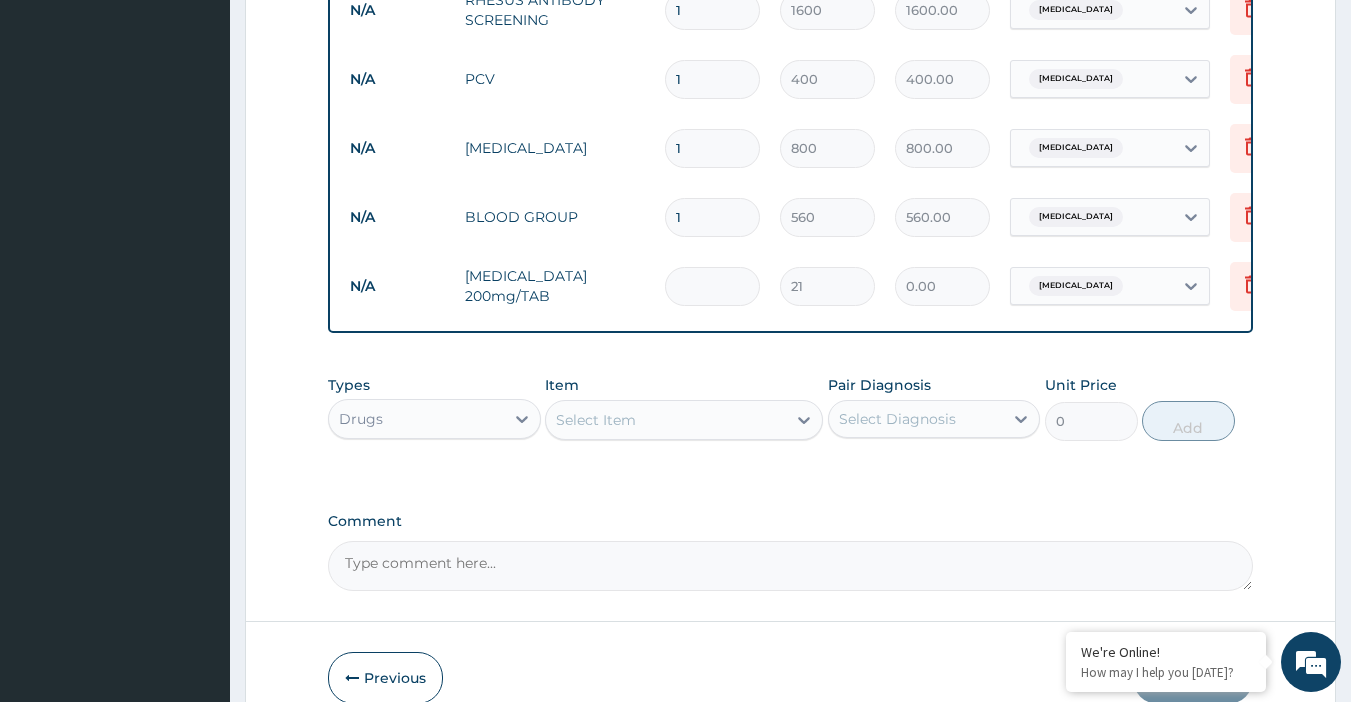 type on "21.00" 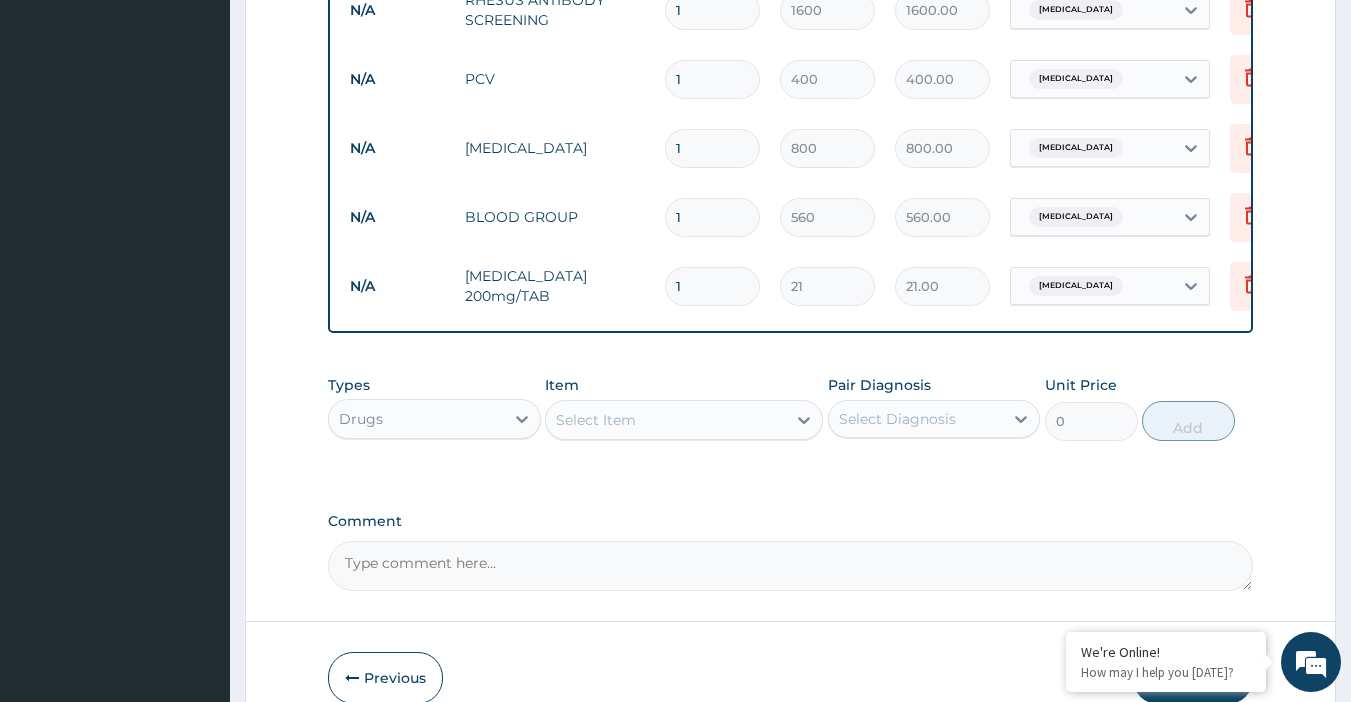type on "12" 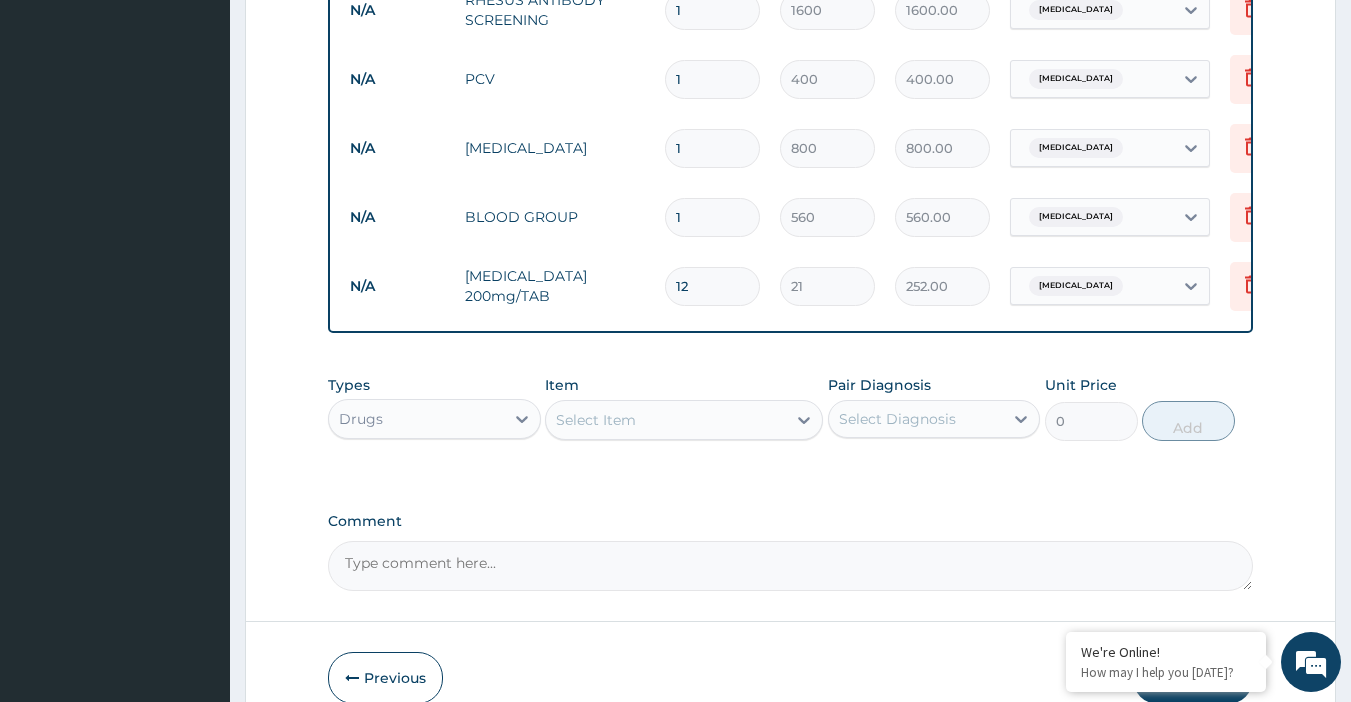 scroll, scrollTop: 1060, scrollLeft: 0, axis: vertical 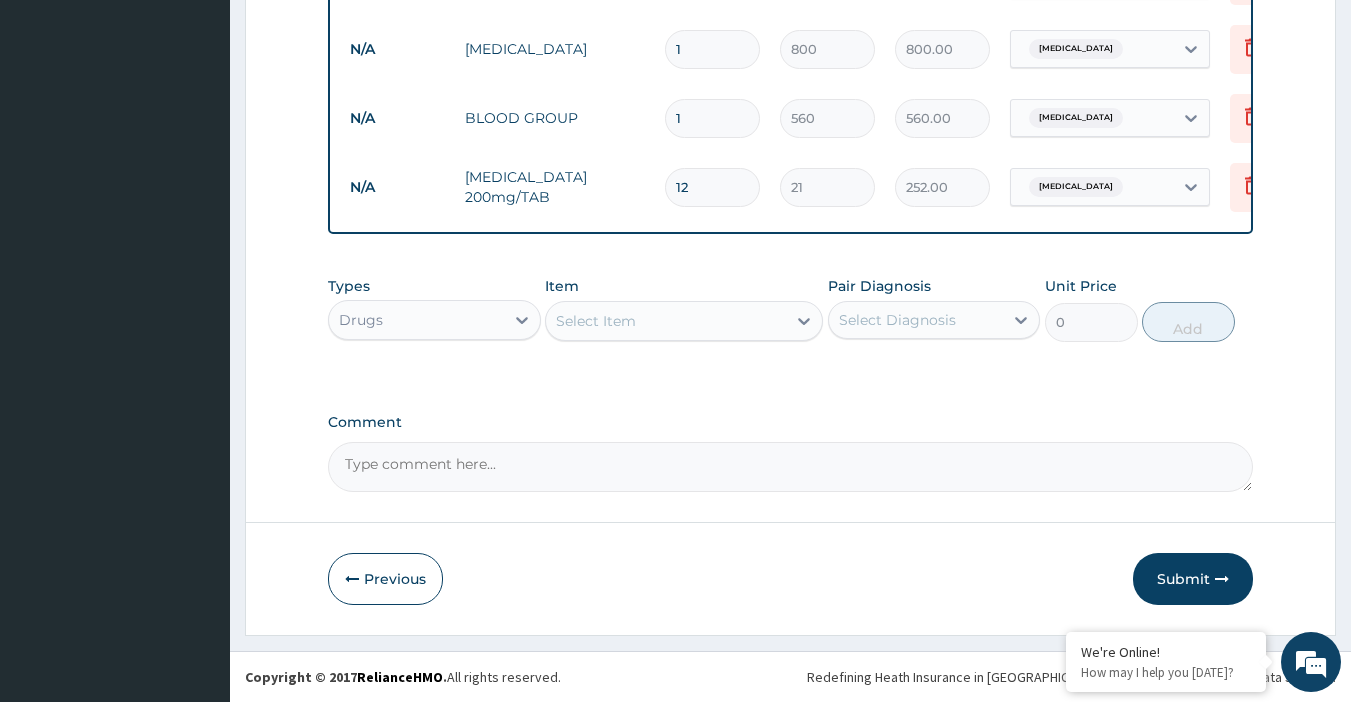 type on "12" 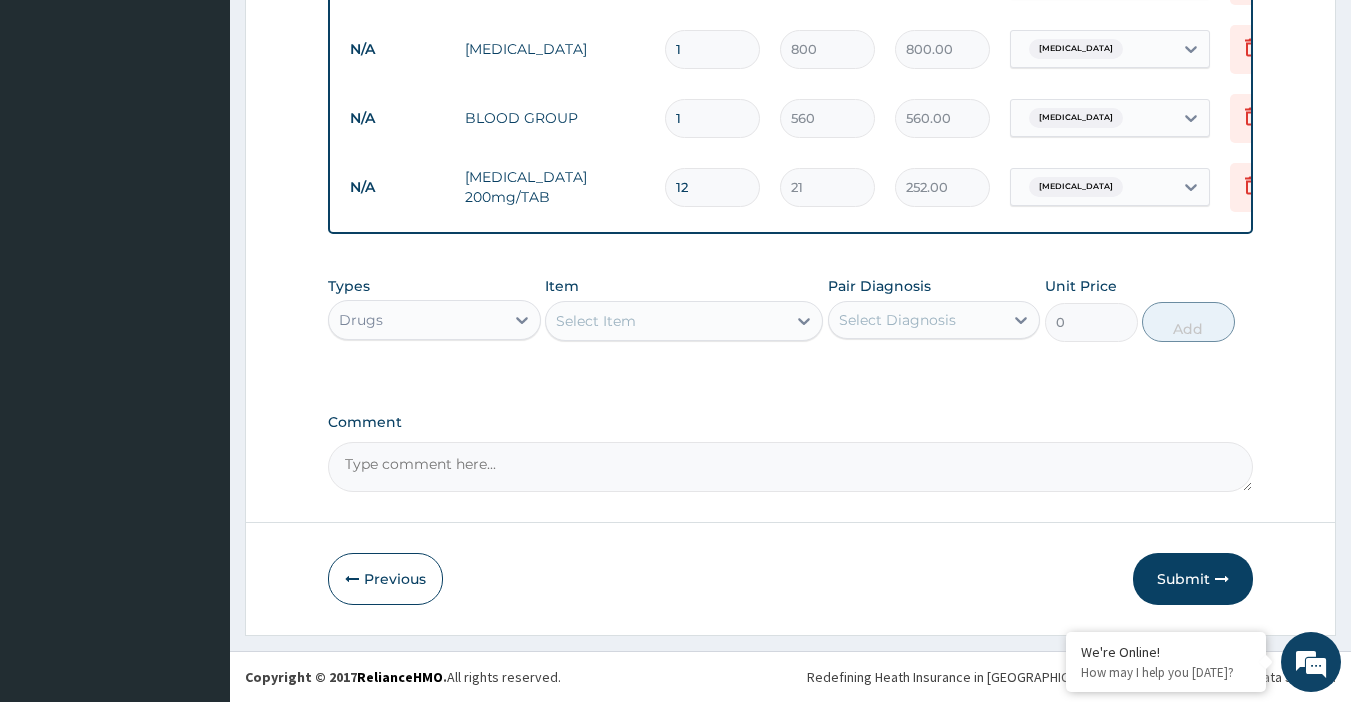 click on "Select Item" at bounding box center [666, 321] 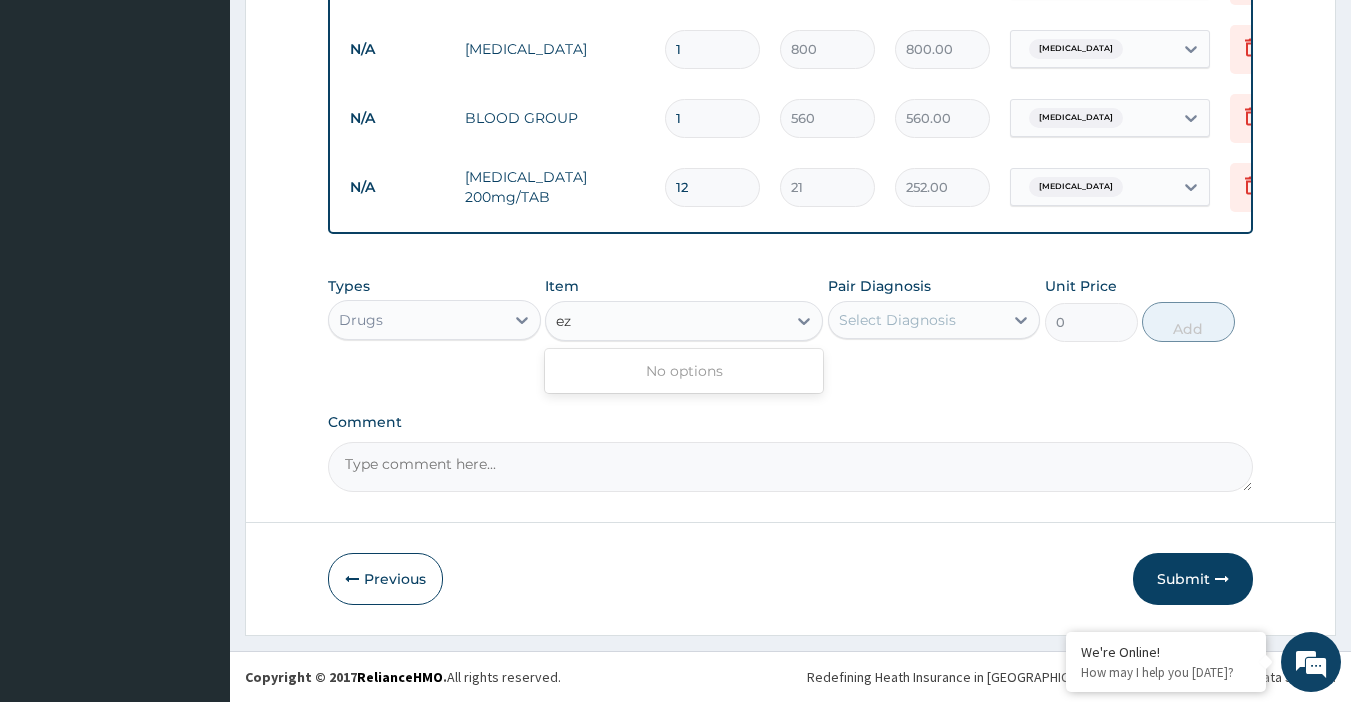 type on "e" 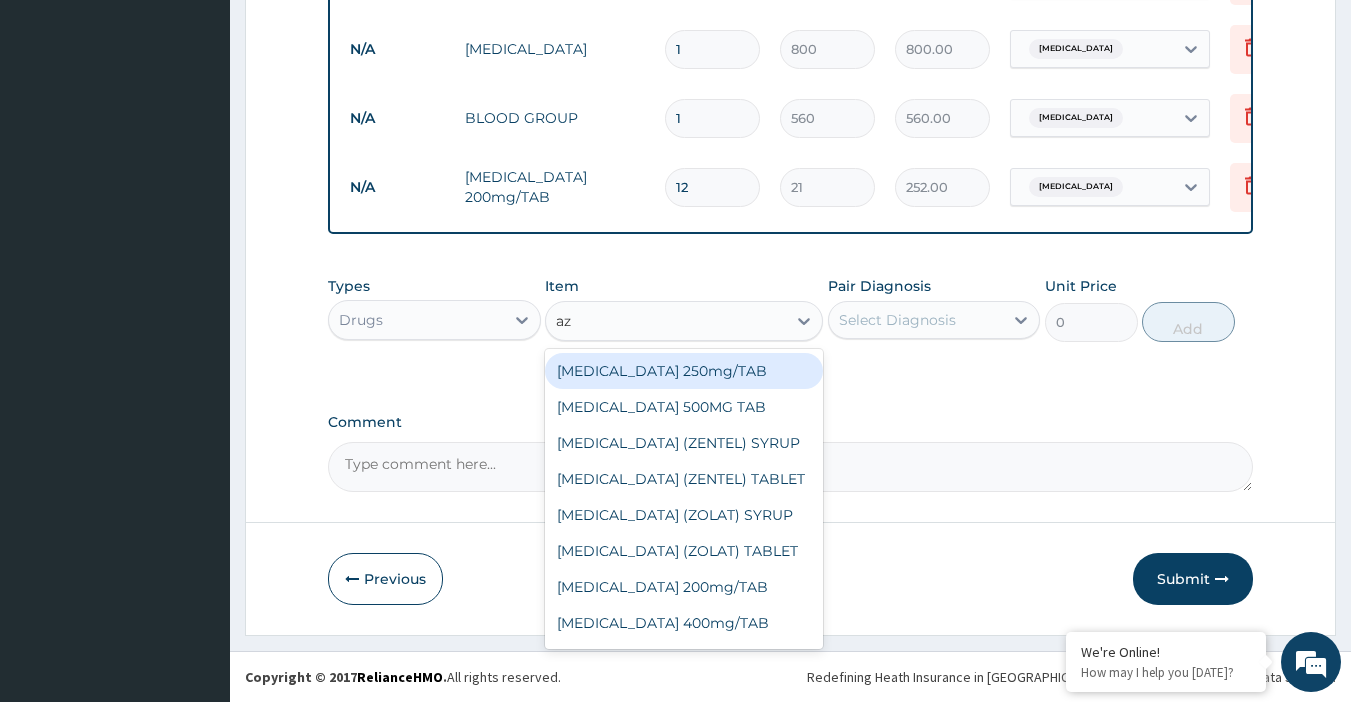 type on "azi" 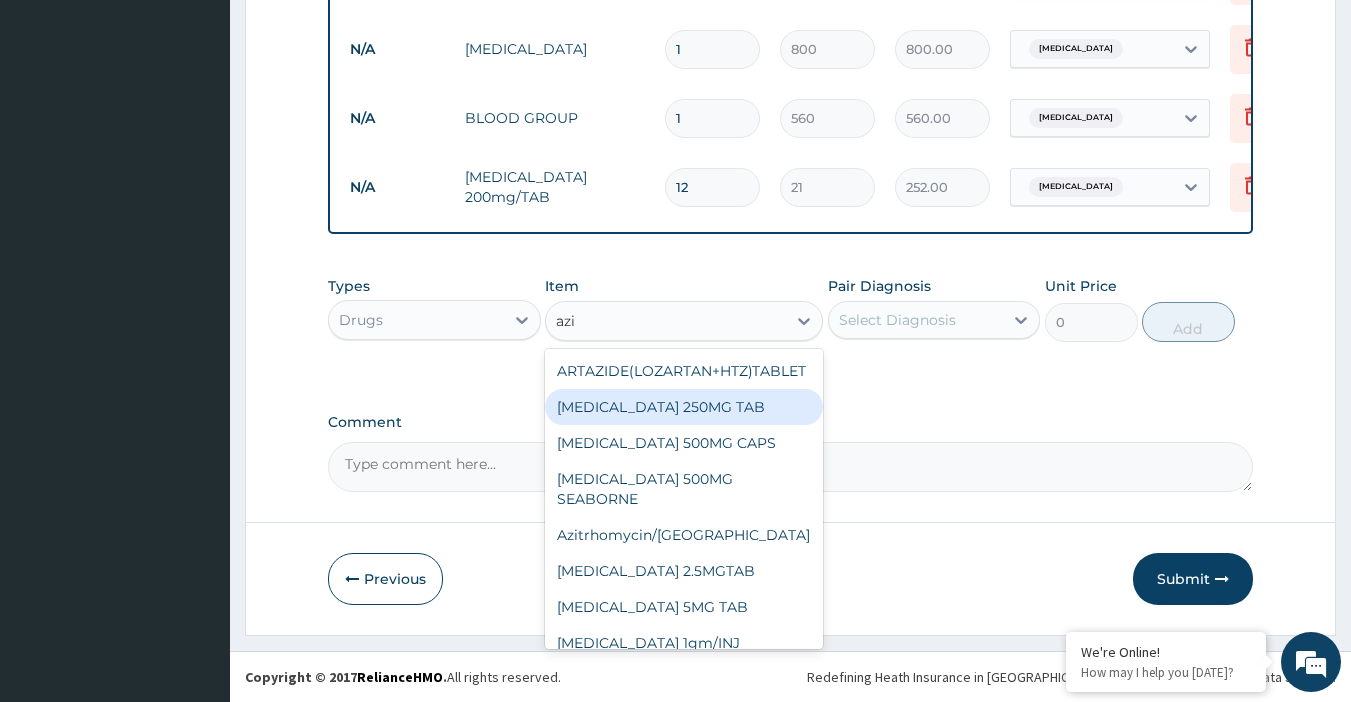 click on "AZITHROMYCIN 250MG TAB" at bounding box center (684, 407) 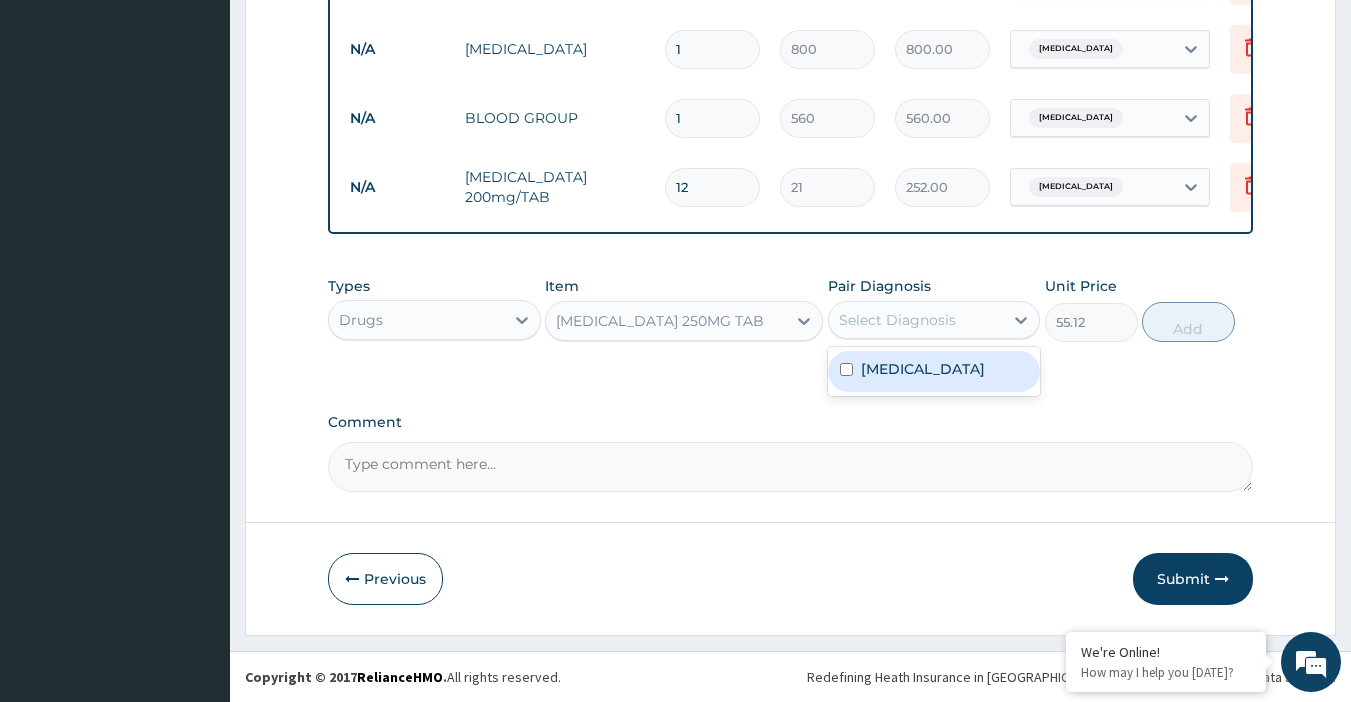 click on "Select Diagnosis" at bounding box center [897, 320] 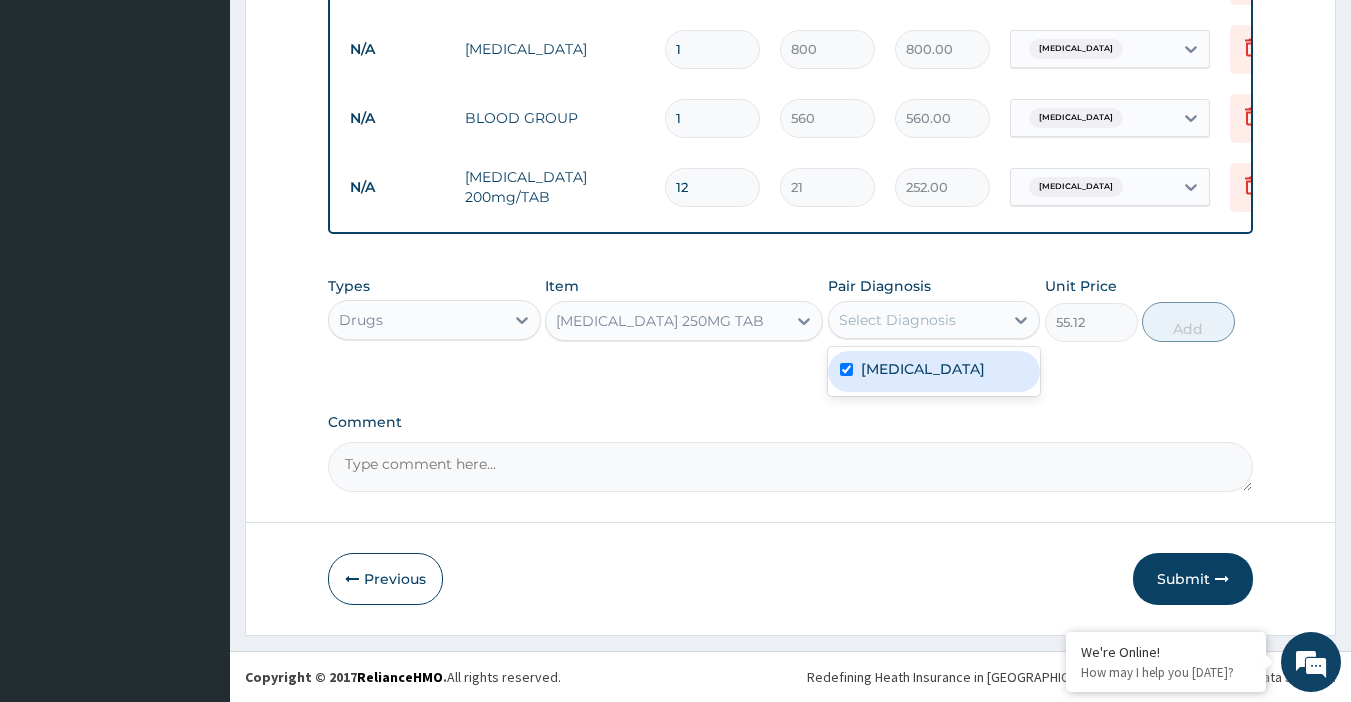 checkbox on "true" 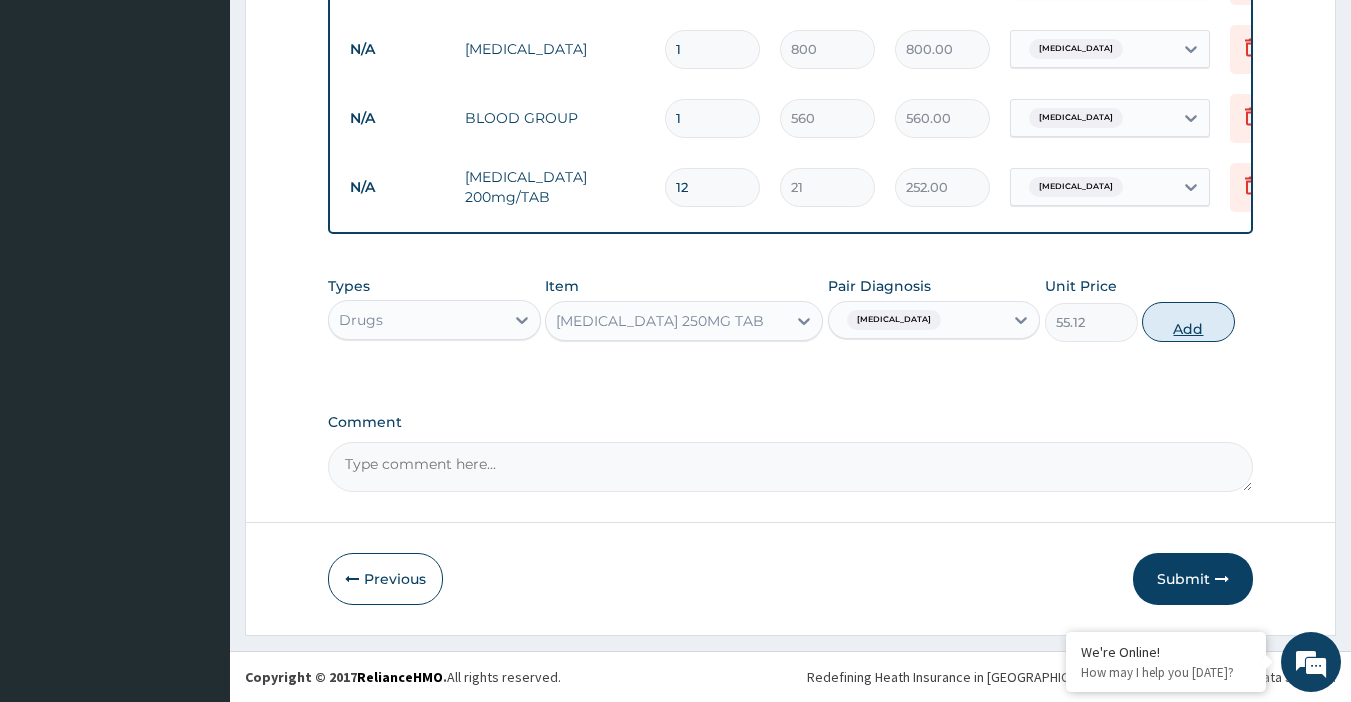 click on "Add" at bounding box center [1188, 322] 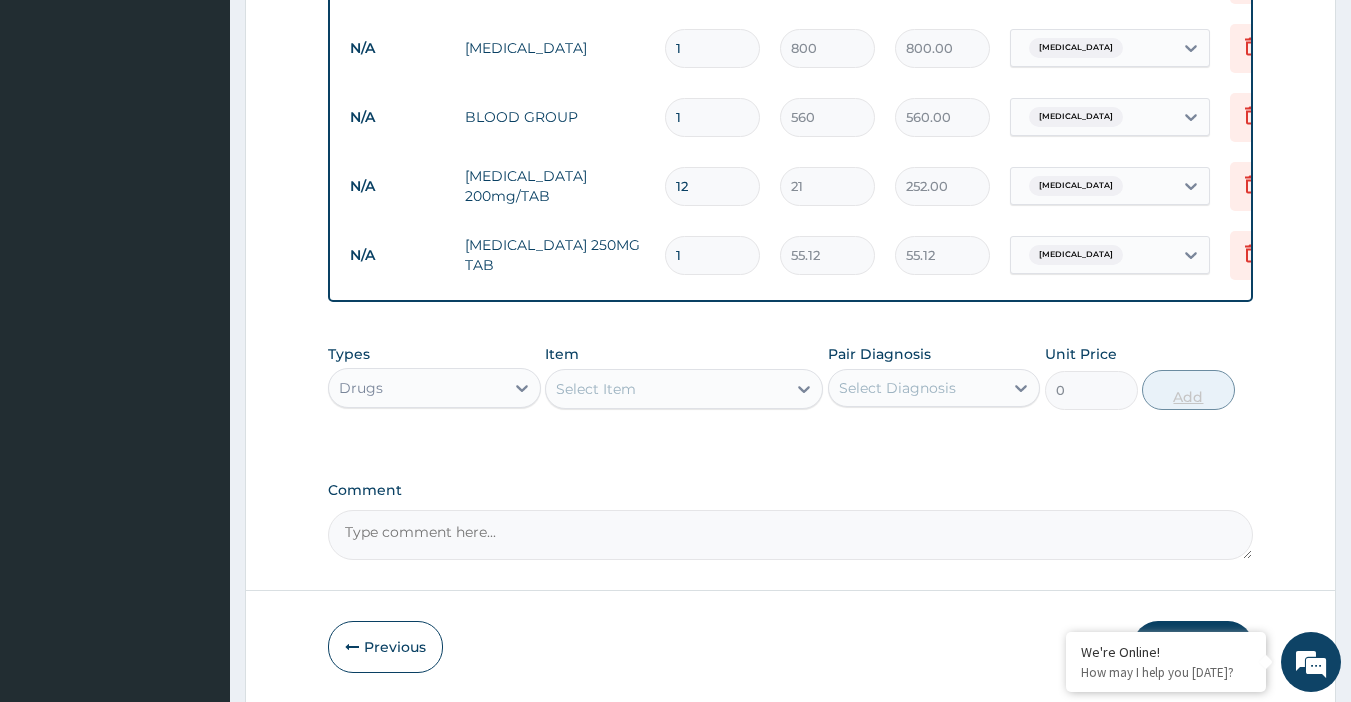 type on "10" 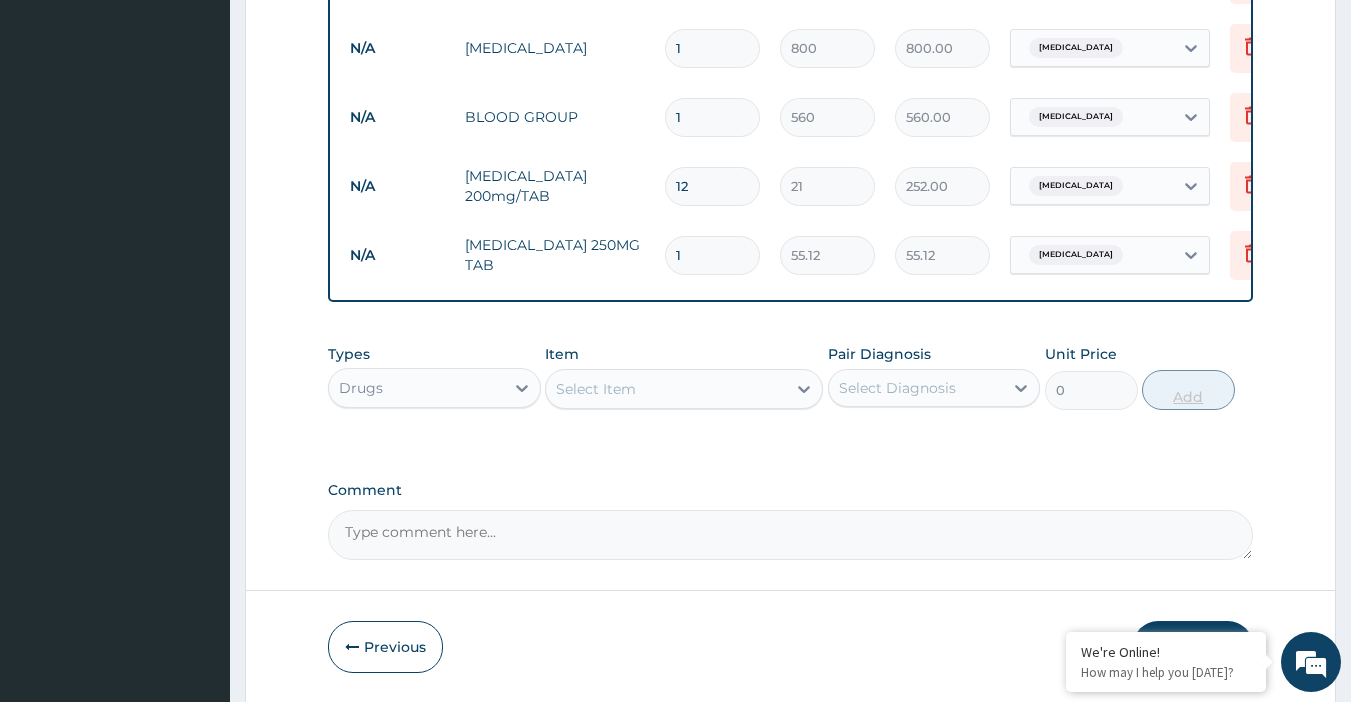 type on "551.20" 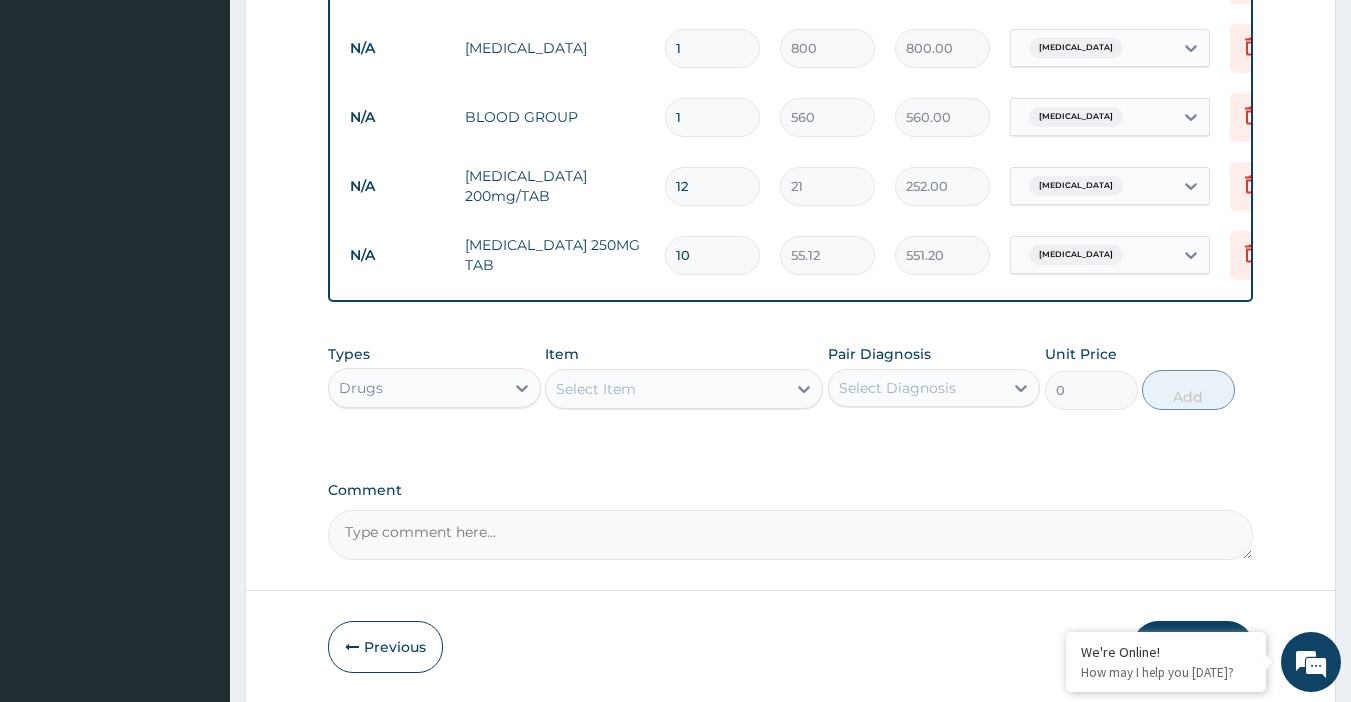 type on "10" 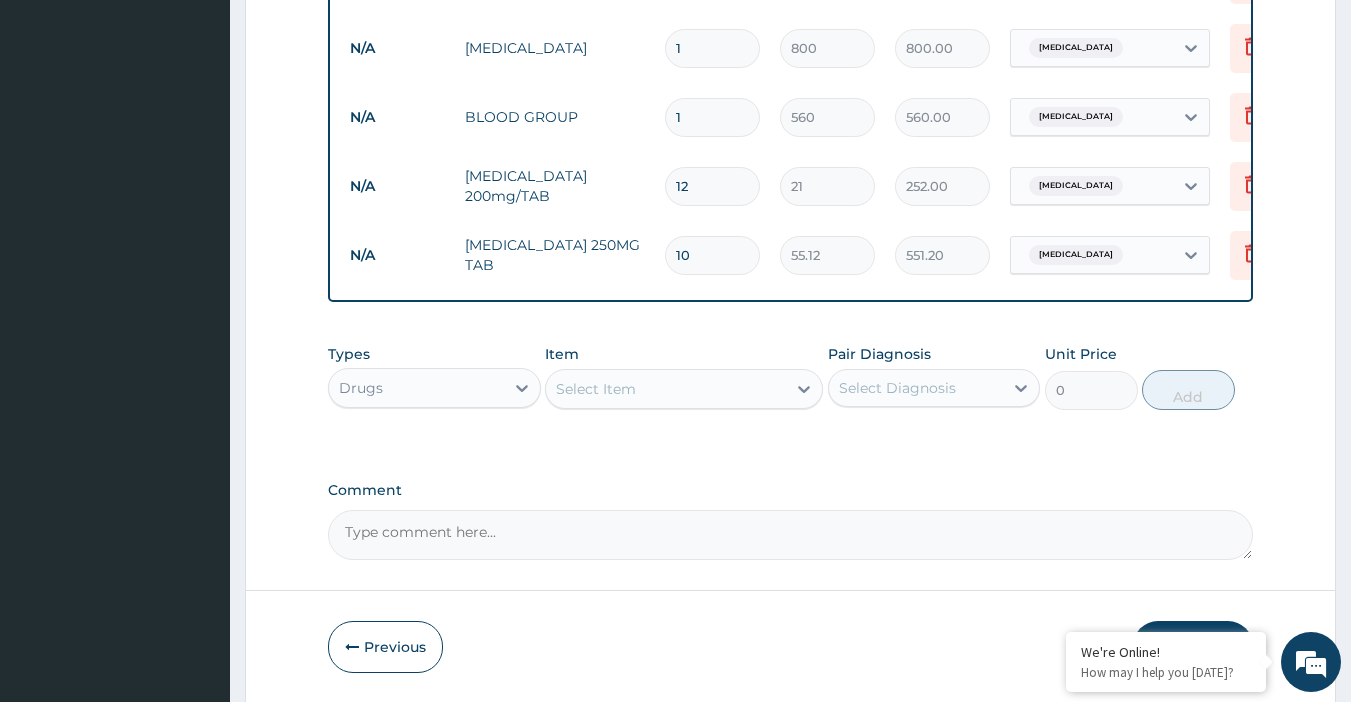 click on "Select Item" at bounding box center [666, 389] 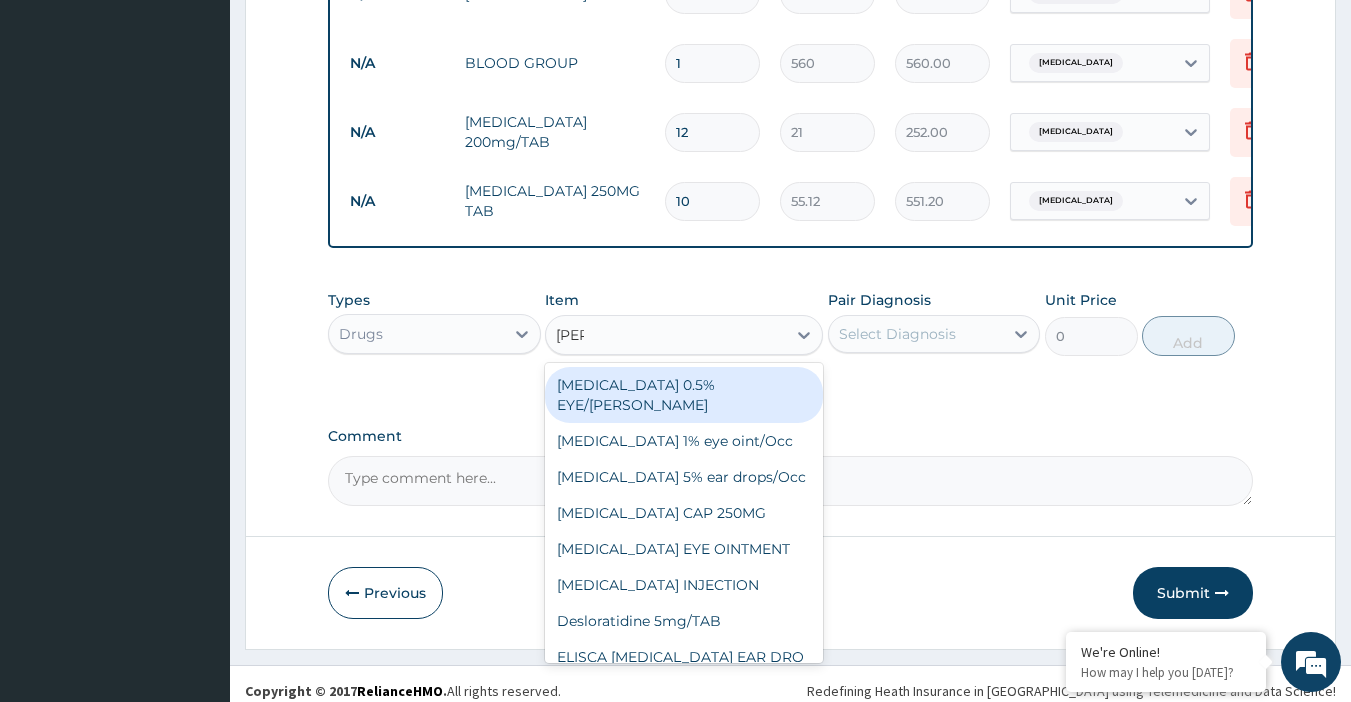 scroll, scrollTop: 1143, scrollLeft: 0, axis: vertical 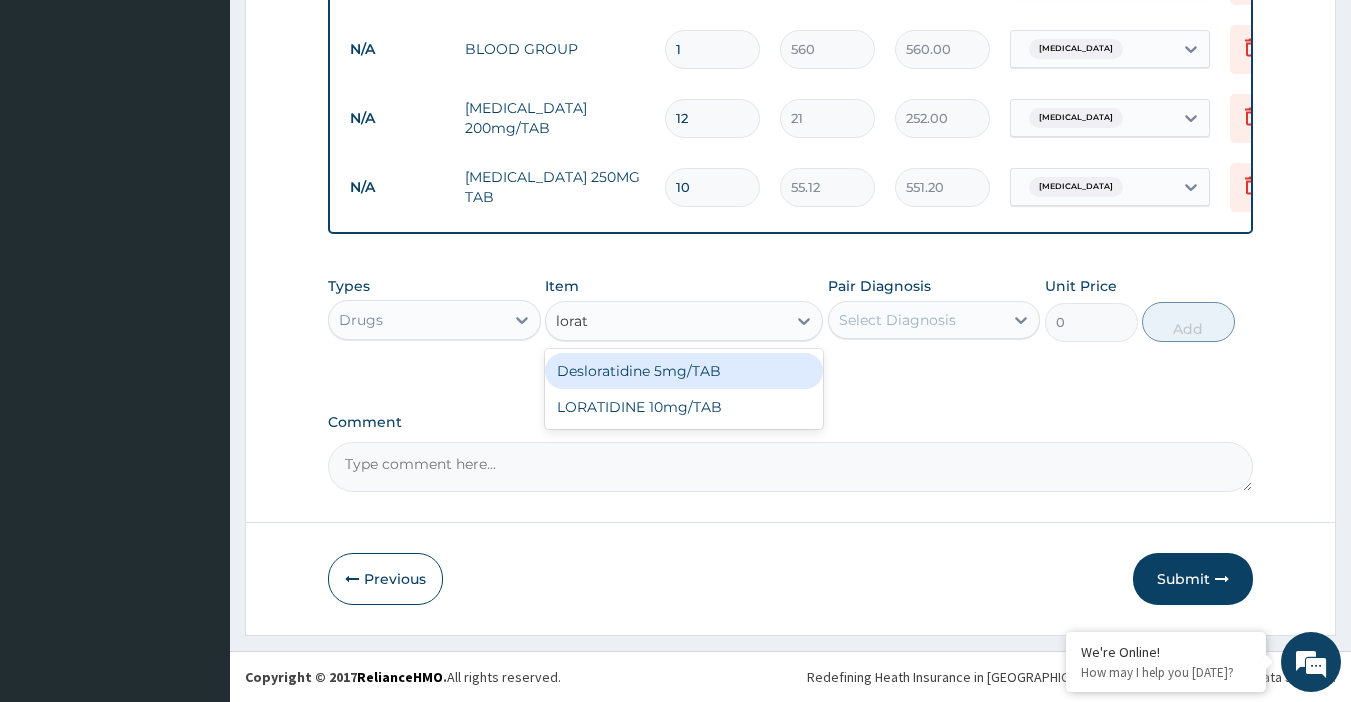 type on "lorati" 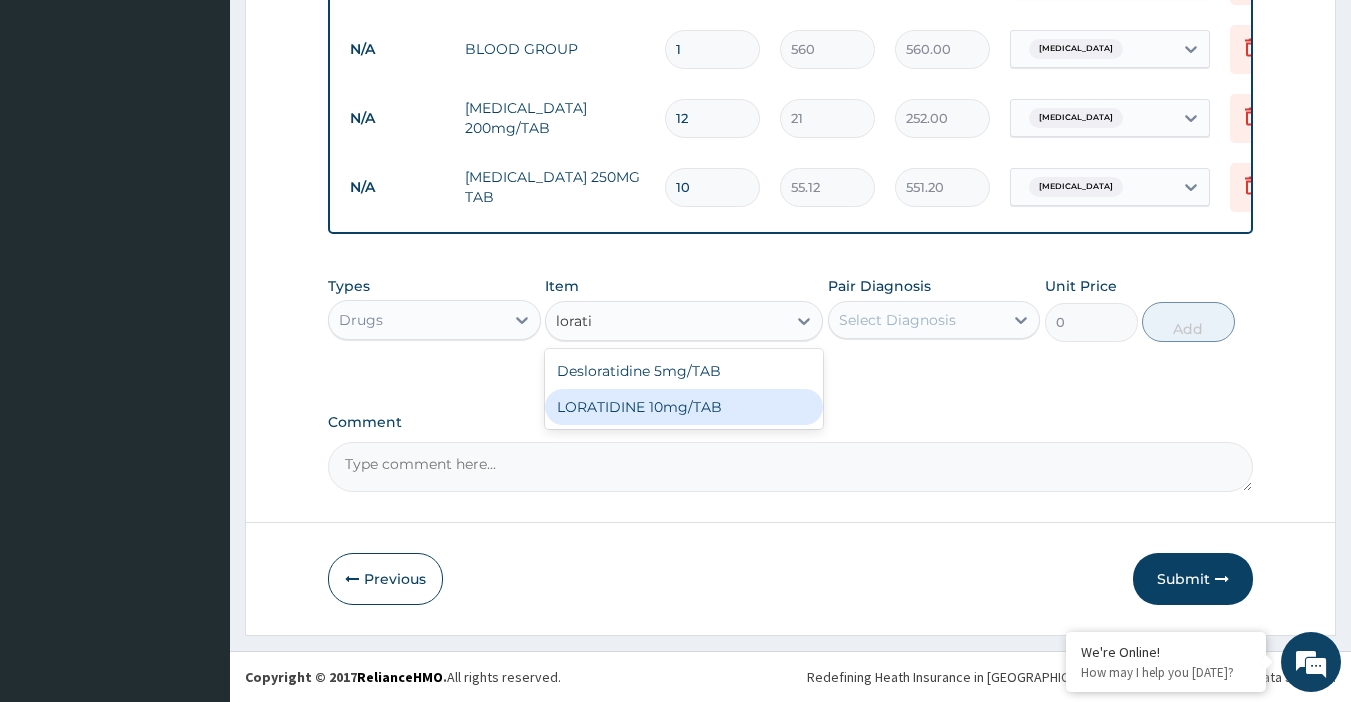 click on "LORATIDINE 10mg/TAB" at bounding box center [684, 407] 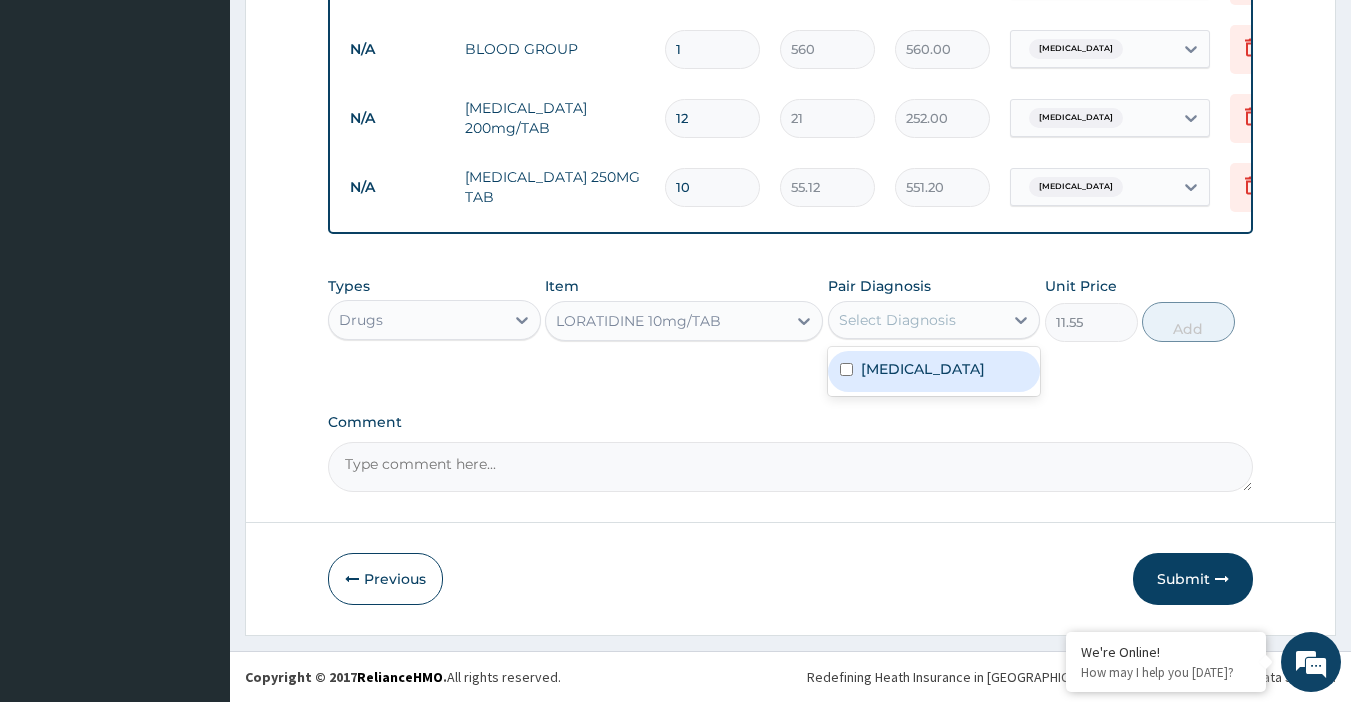 click on "Select Diagnosis" at bounding box center [897, 320] 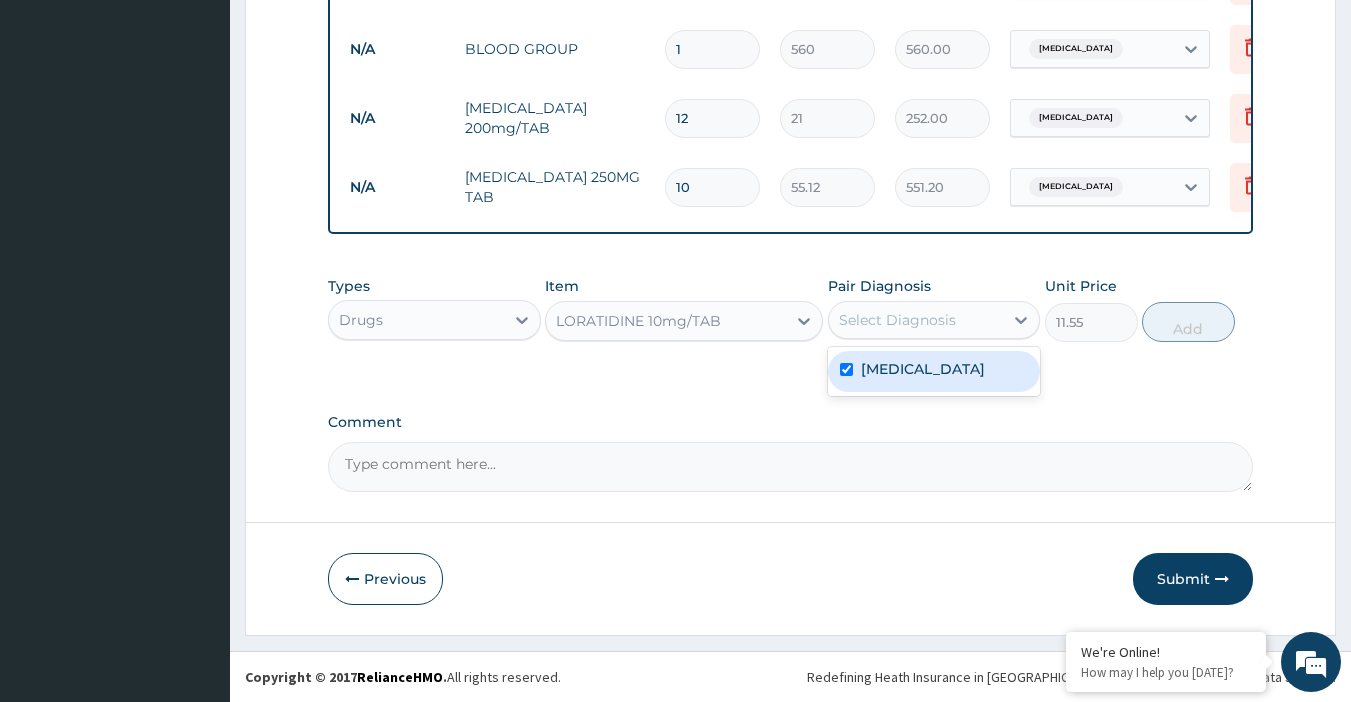 checkbox on "true" 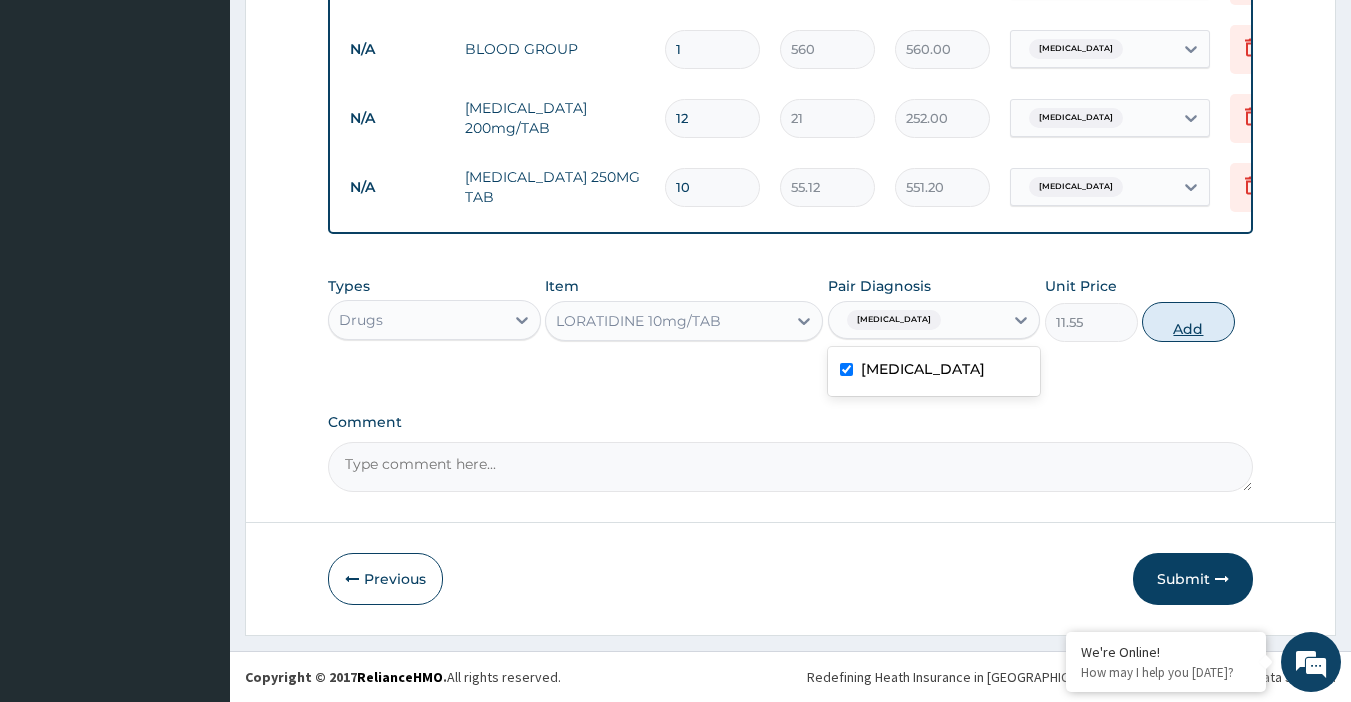 click on "Add" at bounding box center (1188, 322) 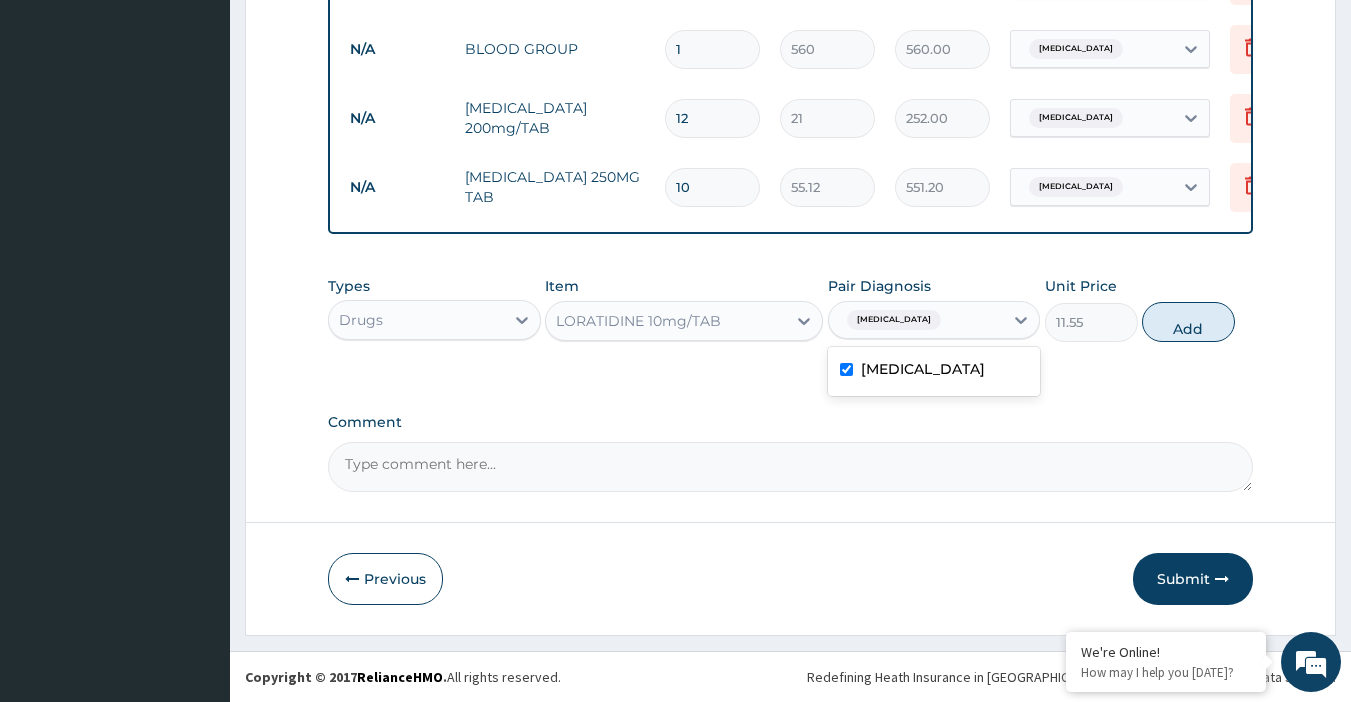 type on "0" 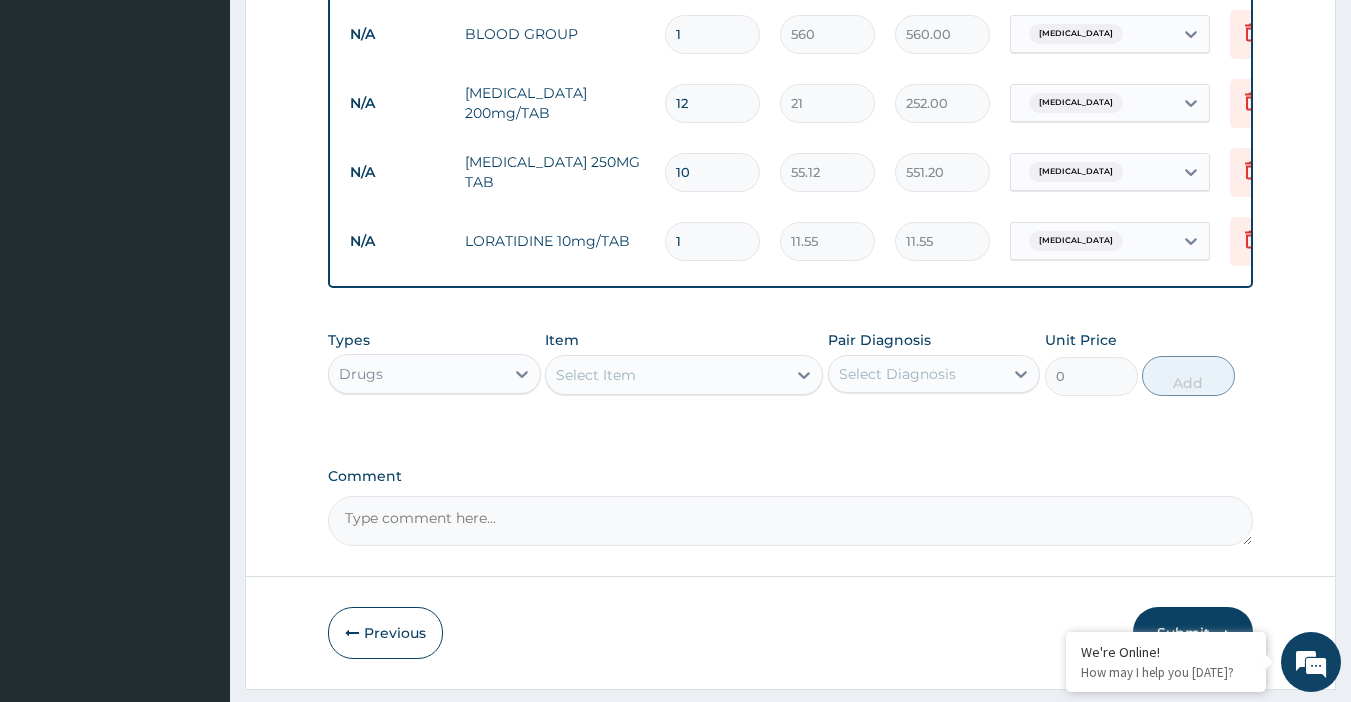 type on "15" 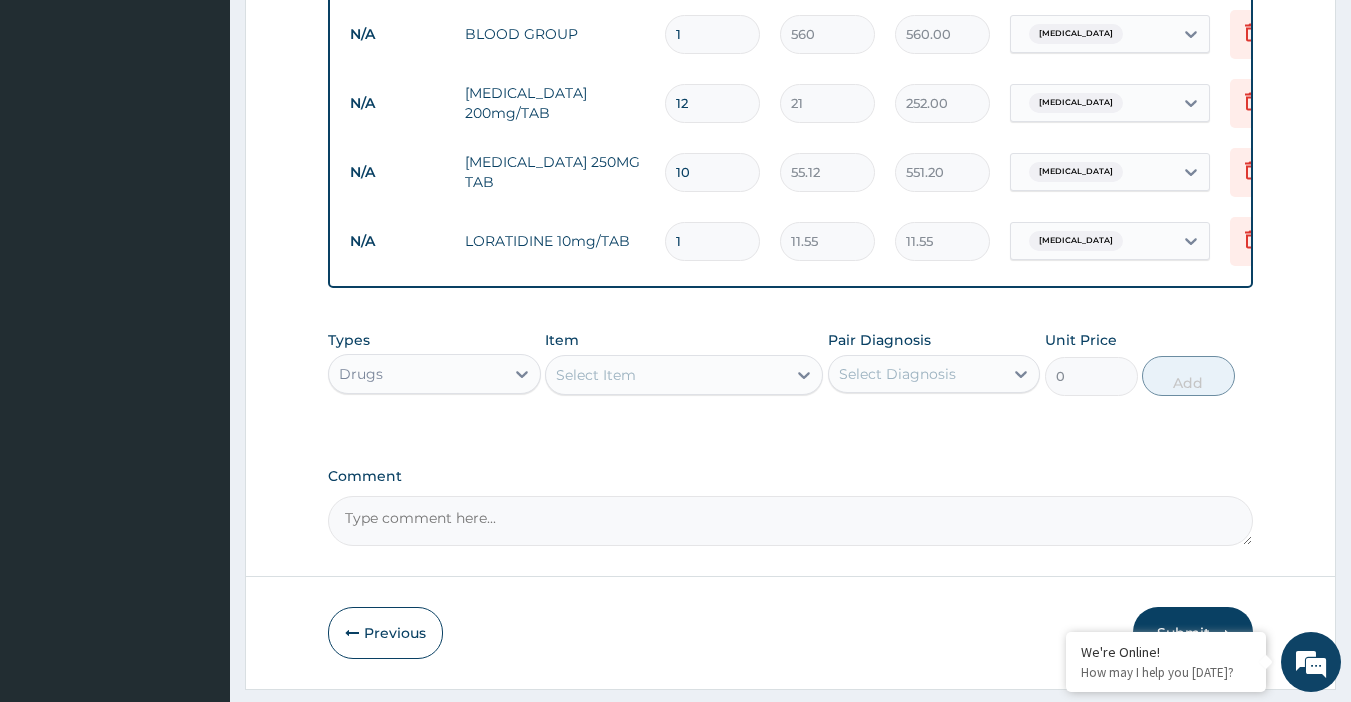 type on "173.25" 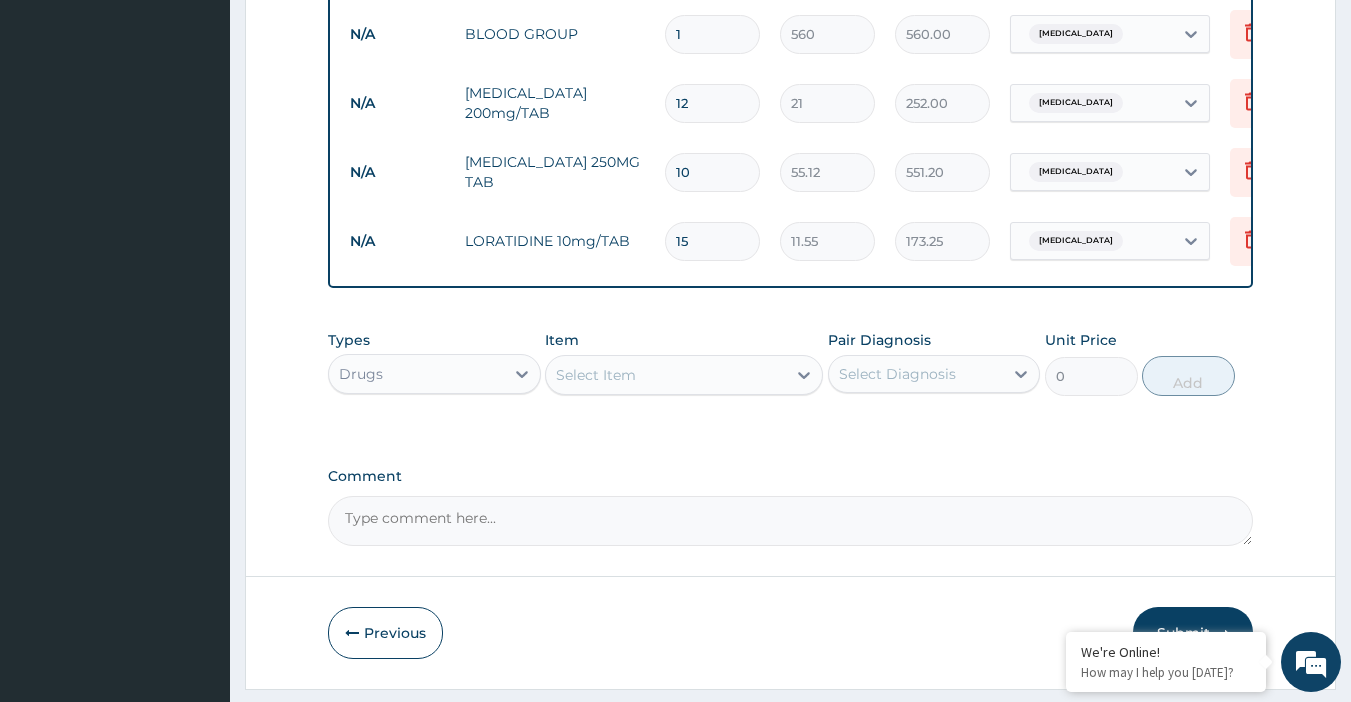 scroll, scrollTop: 1212, scrollLeft: 0, axis: vertical 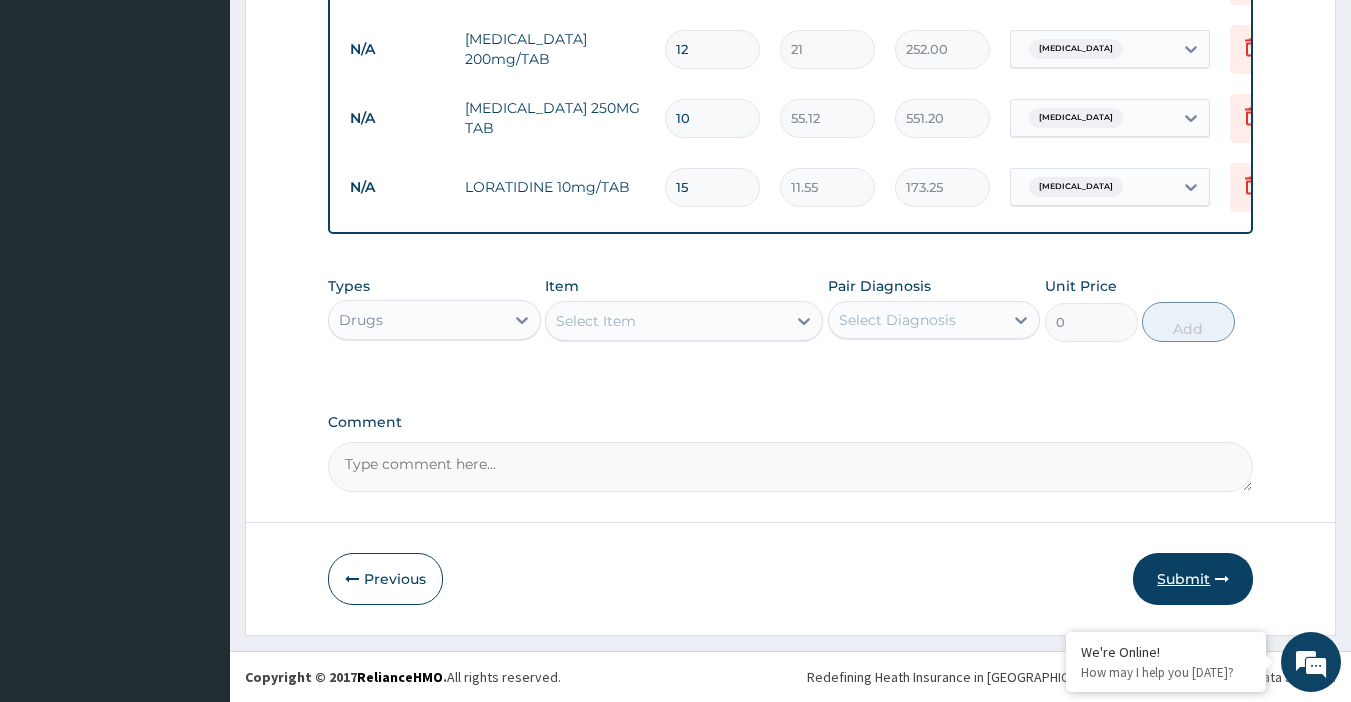 type on "15" 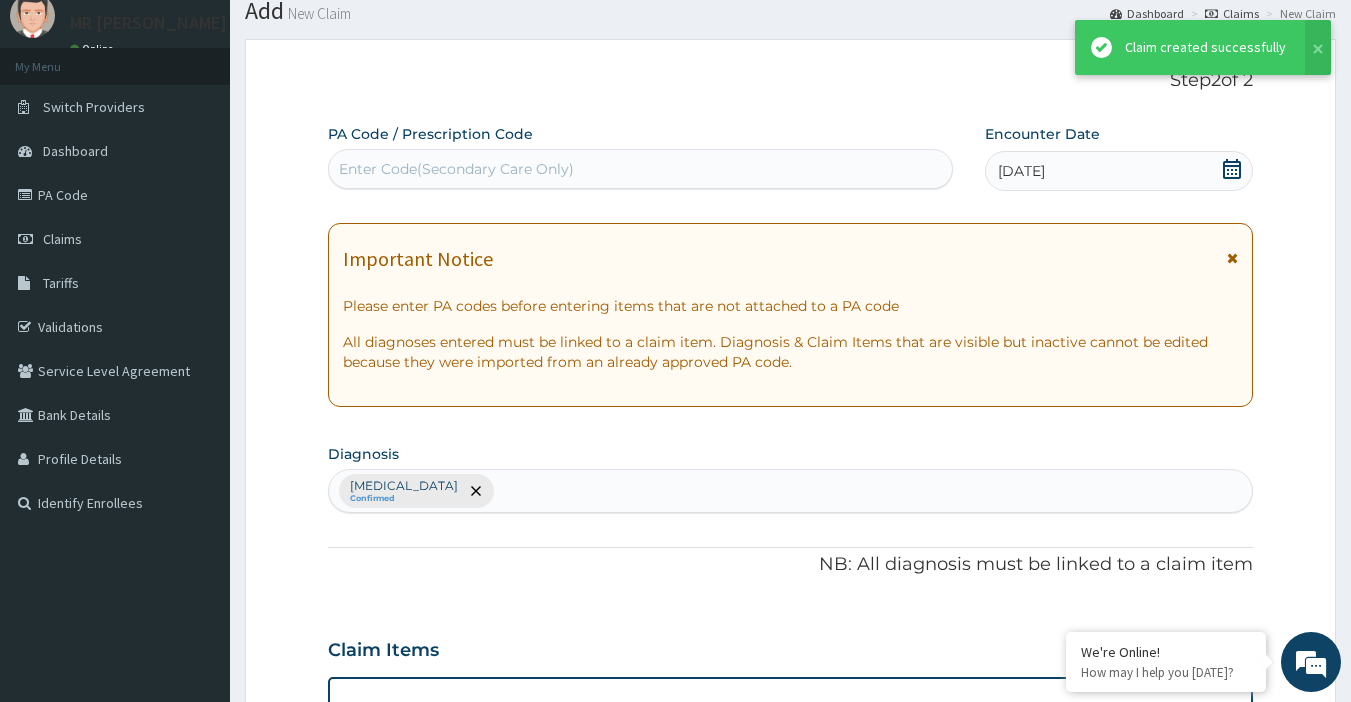 scroll, scrollTop: 1212, scrollLeft: 0, axis: vertical 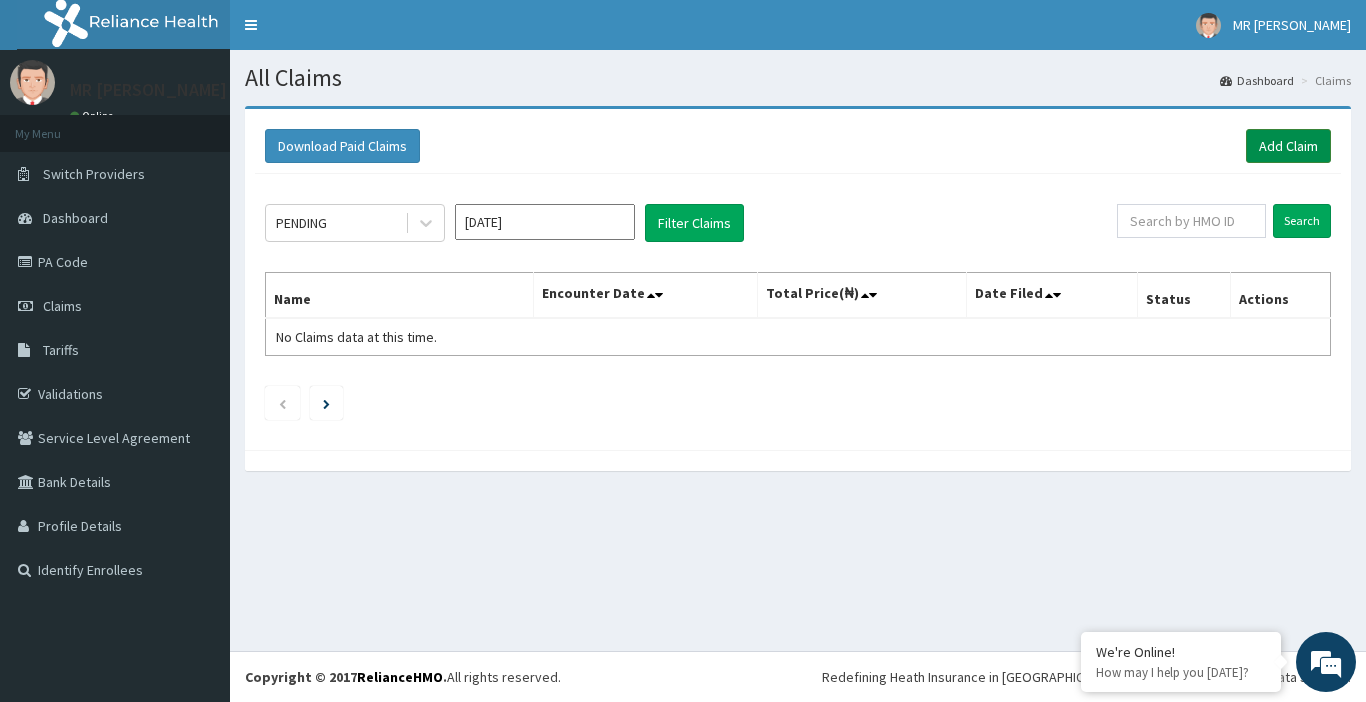 click on "Add Claim" at bounding box center [1288, 146] 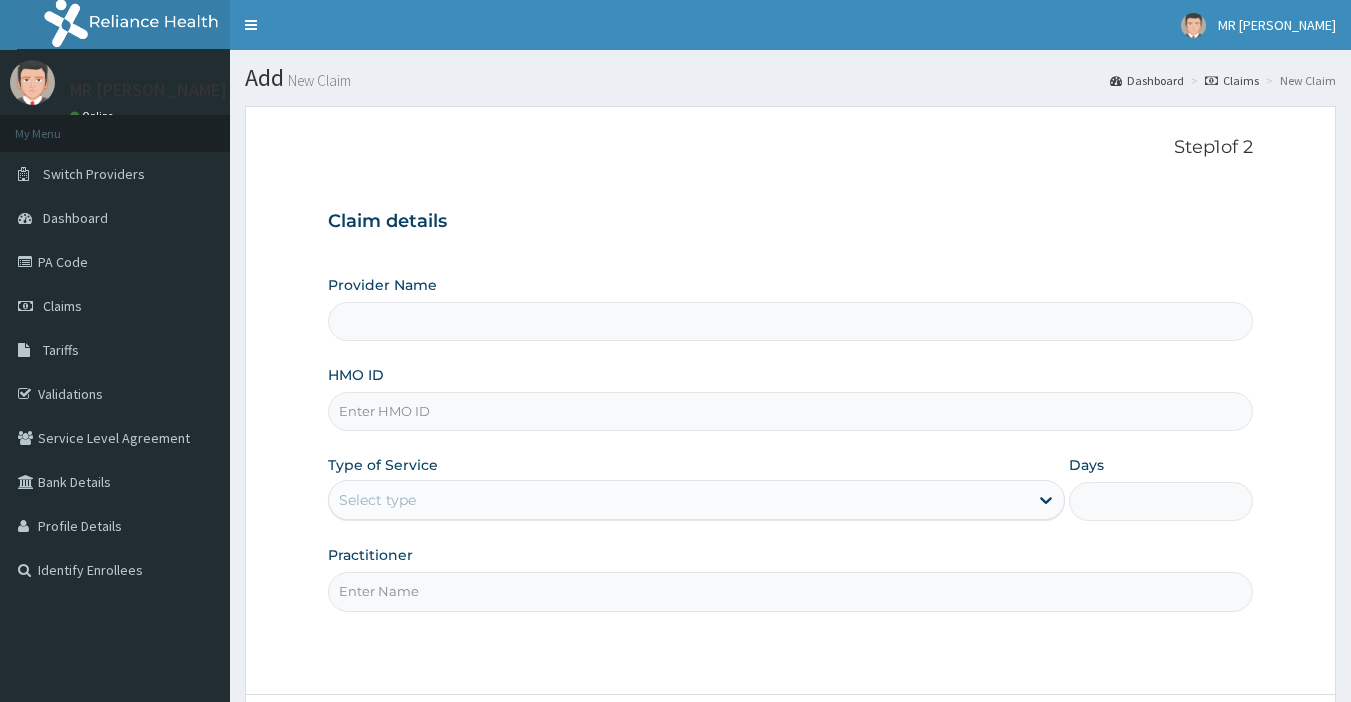 scroll, scrollTop: 0, scrollLeft: 0, axis: both 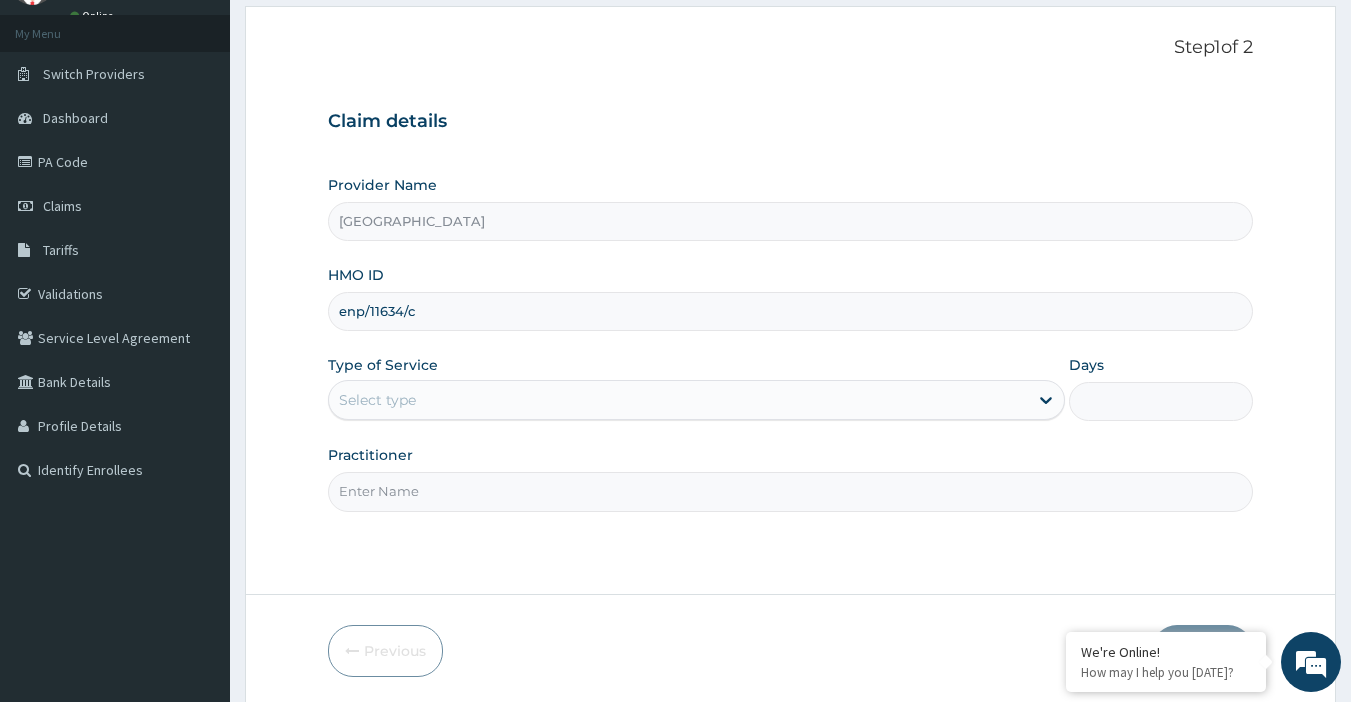 type on "enp/11634/c" 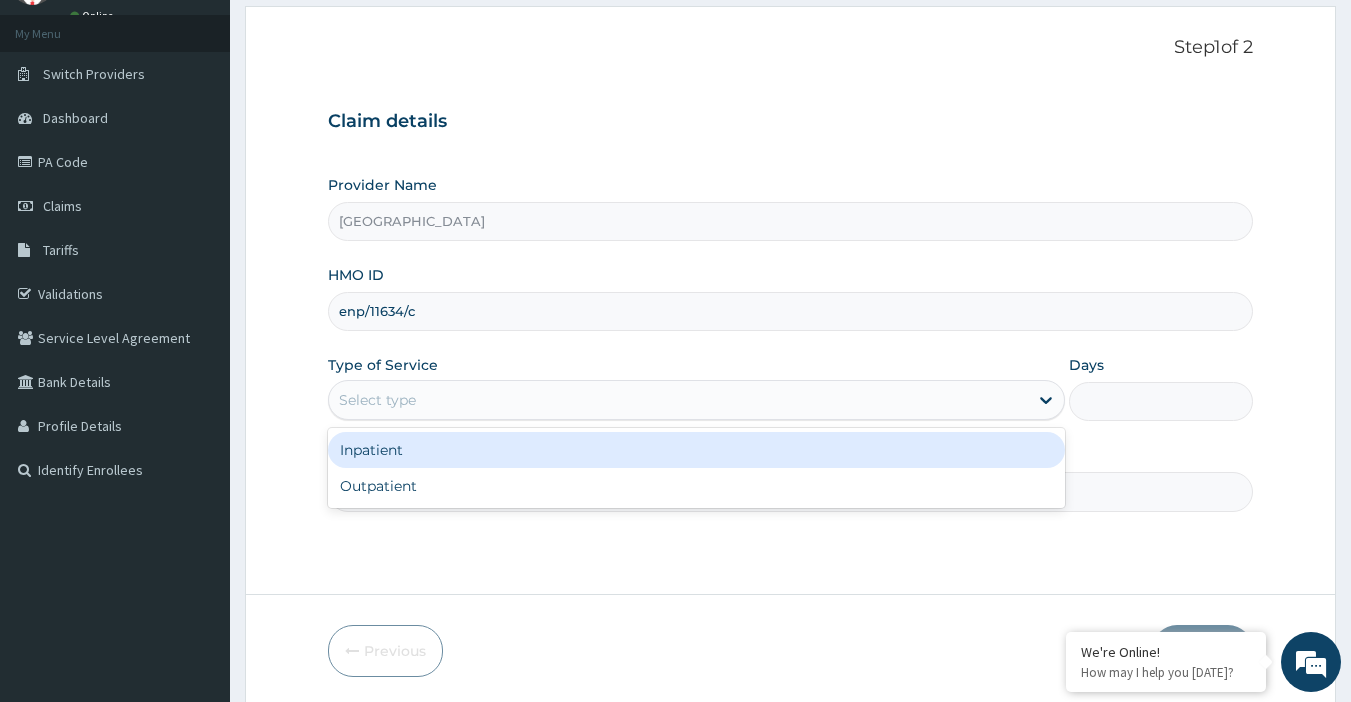 click on "Select type" at bounding box center [678, 400] 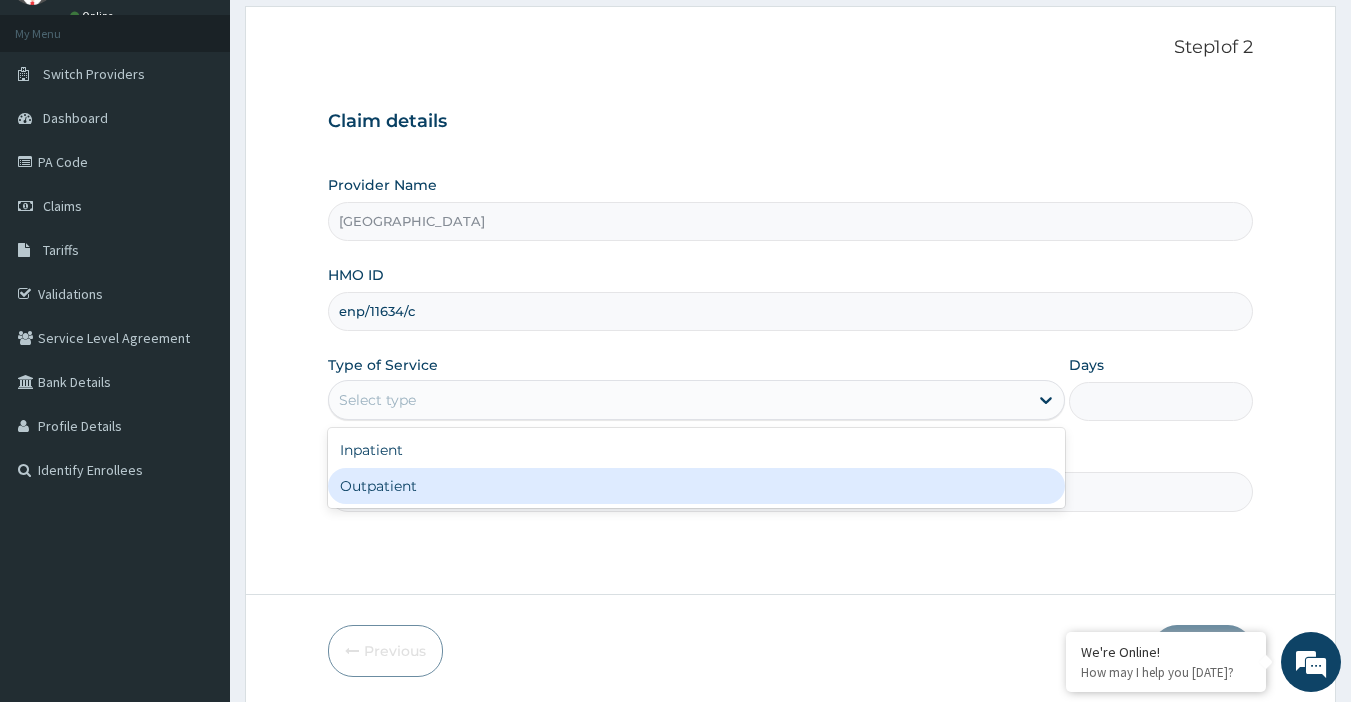 click on "Outpatient" at bounding box center (696, 486) 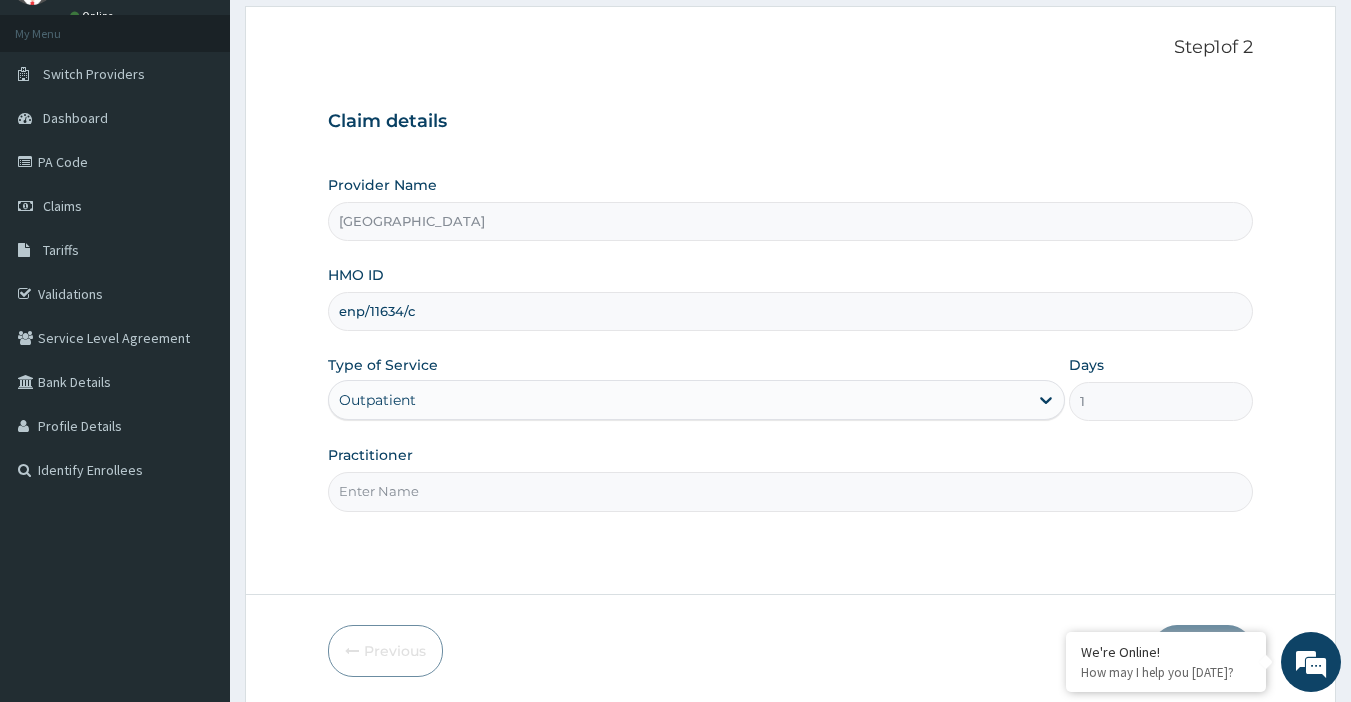 click on "Practitioner" at bounding box center (791, 491) 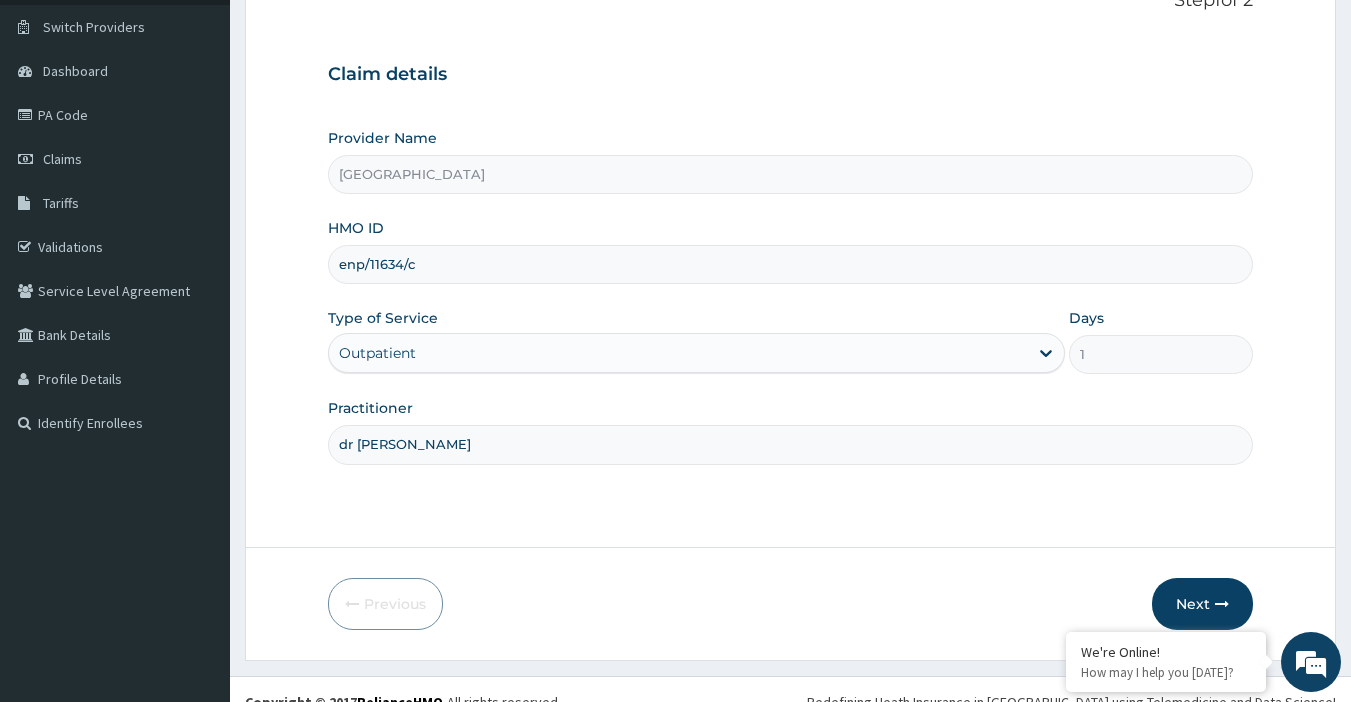 scroll, scrollTop: 172, scrollLeft: 0, axis: vertical 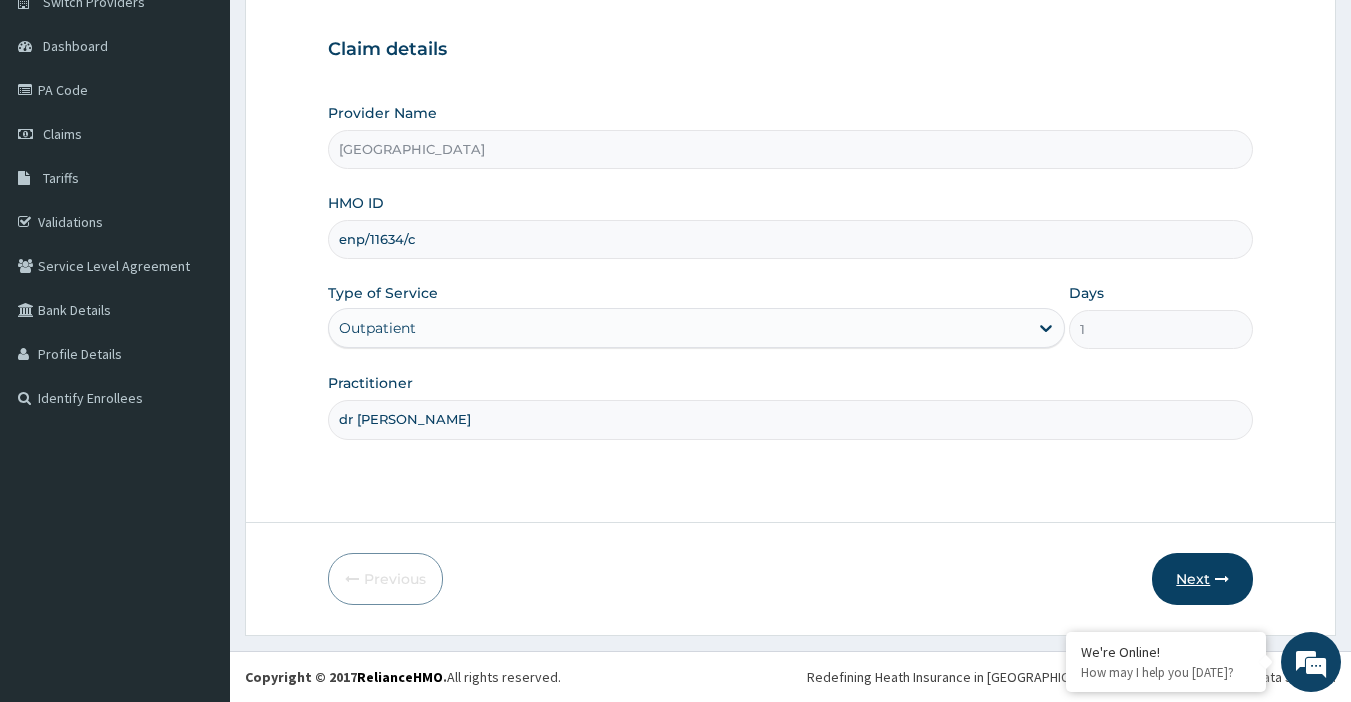 type on "dr [PERSON_NAME]" 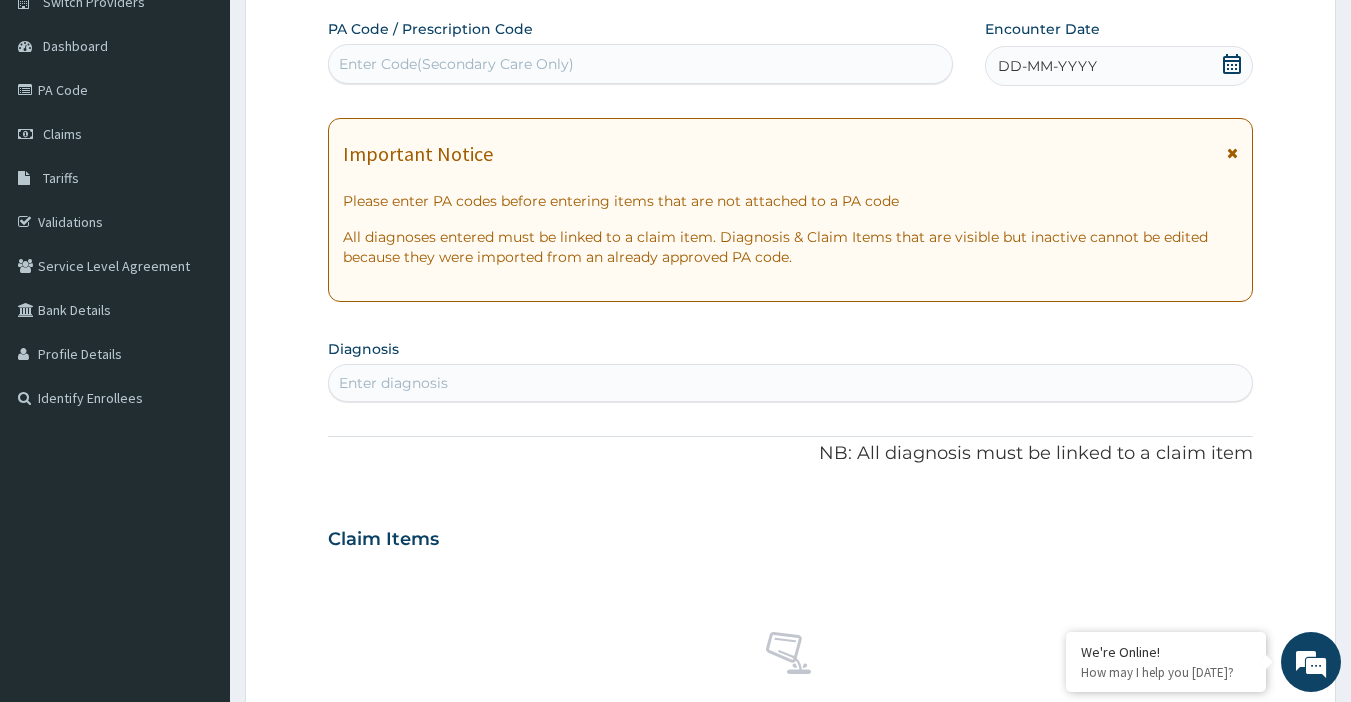 click 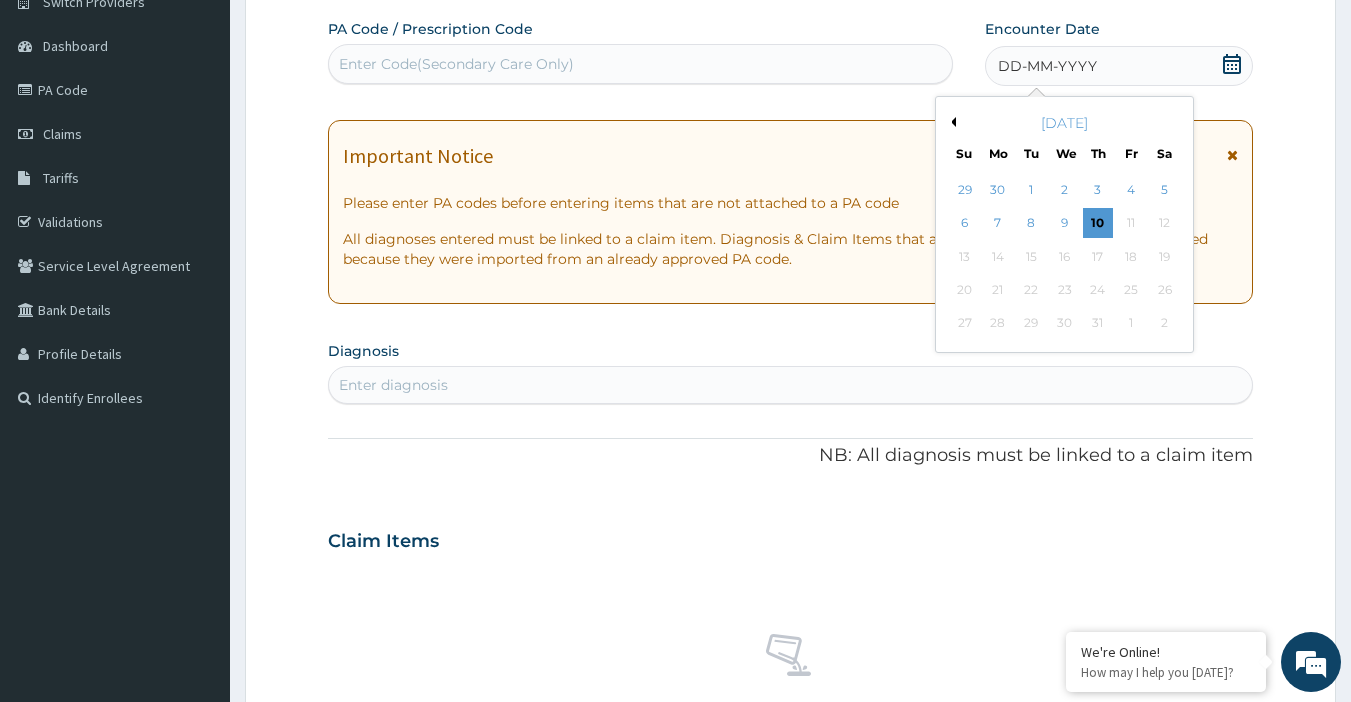 click on "Previous Month" at bounding box center [951, 122] 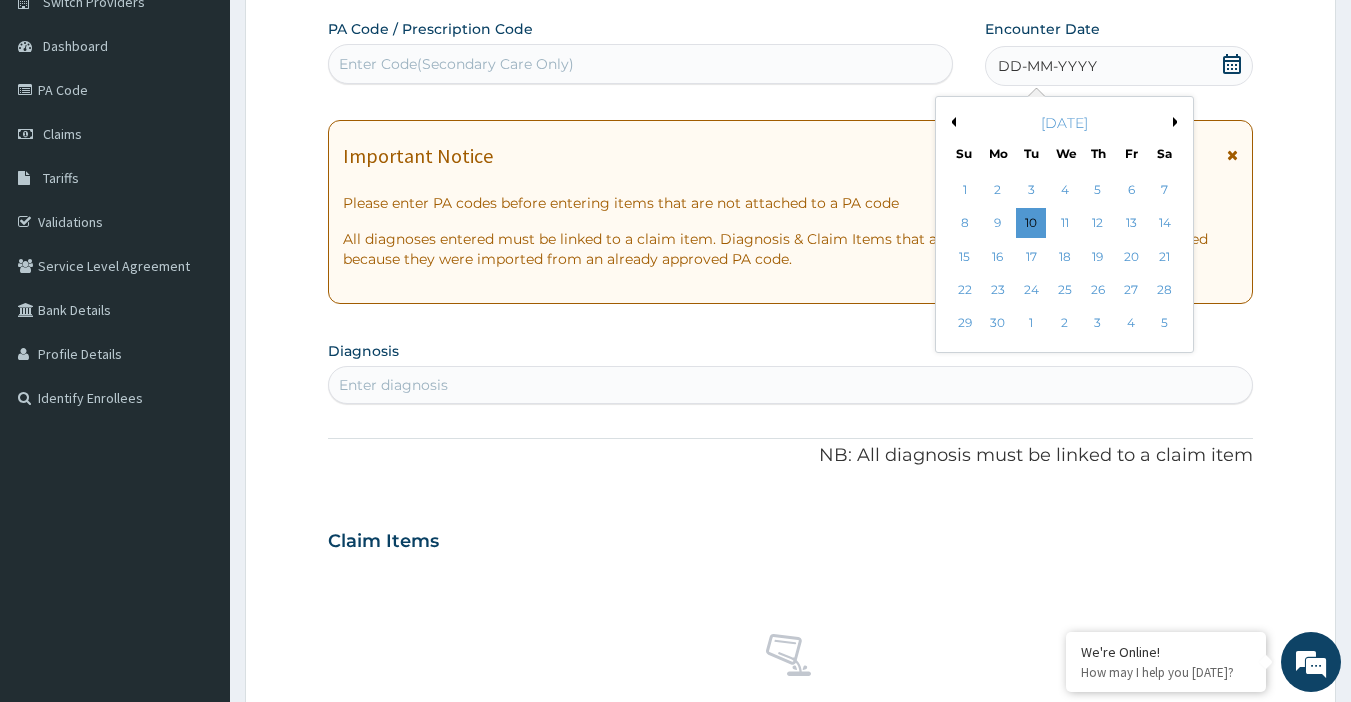 click on "Previous Month" at bounding box center (951, 122) 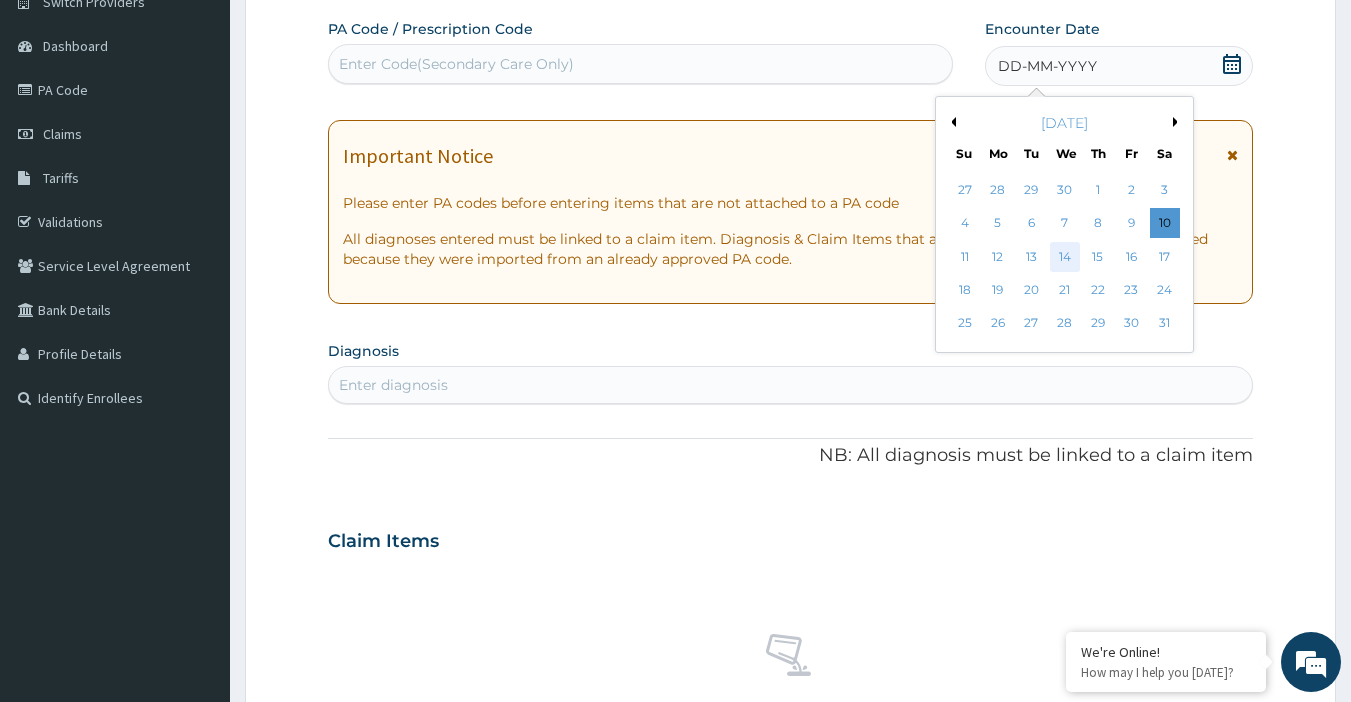click on "14" at bounding box center (1065, 257) 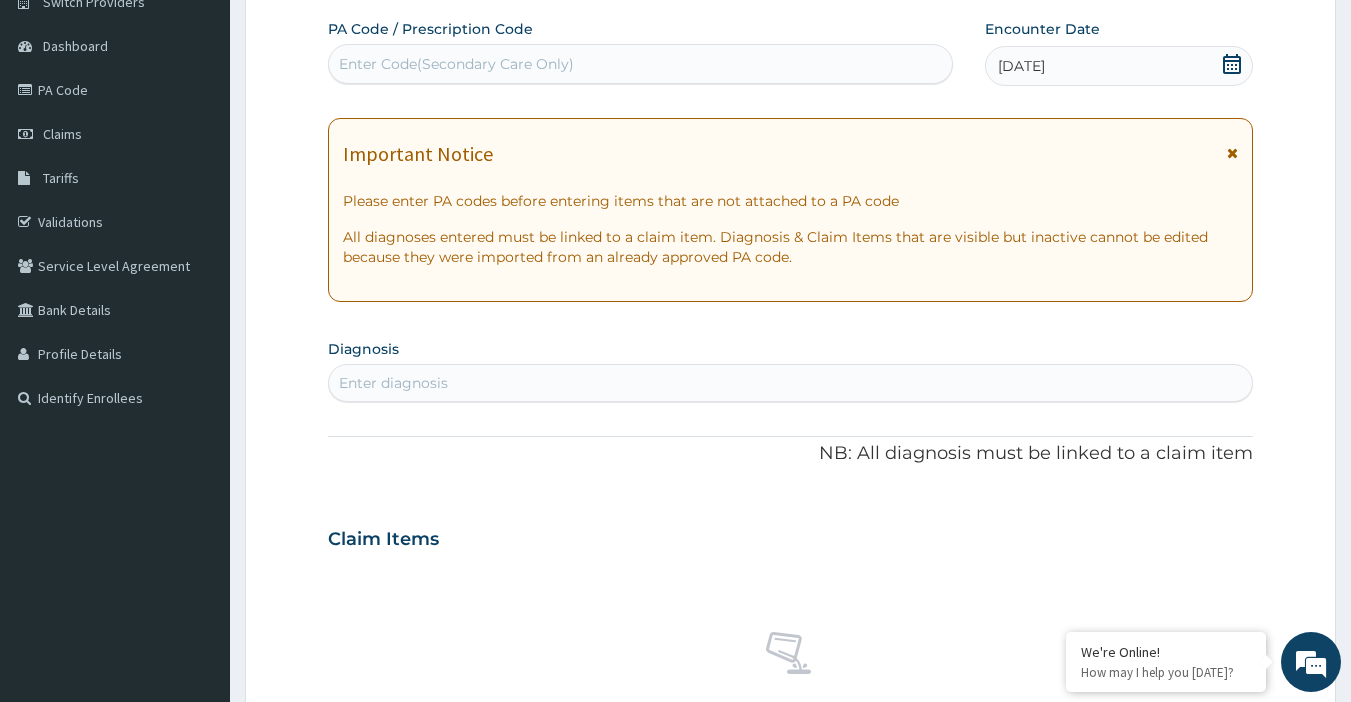 click on "Enter diagnosis" at bounding box center [791, 383] 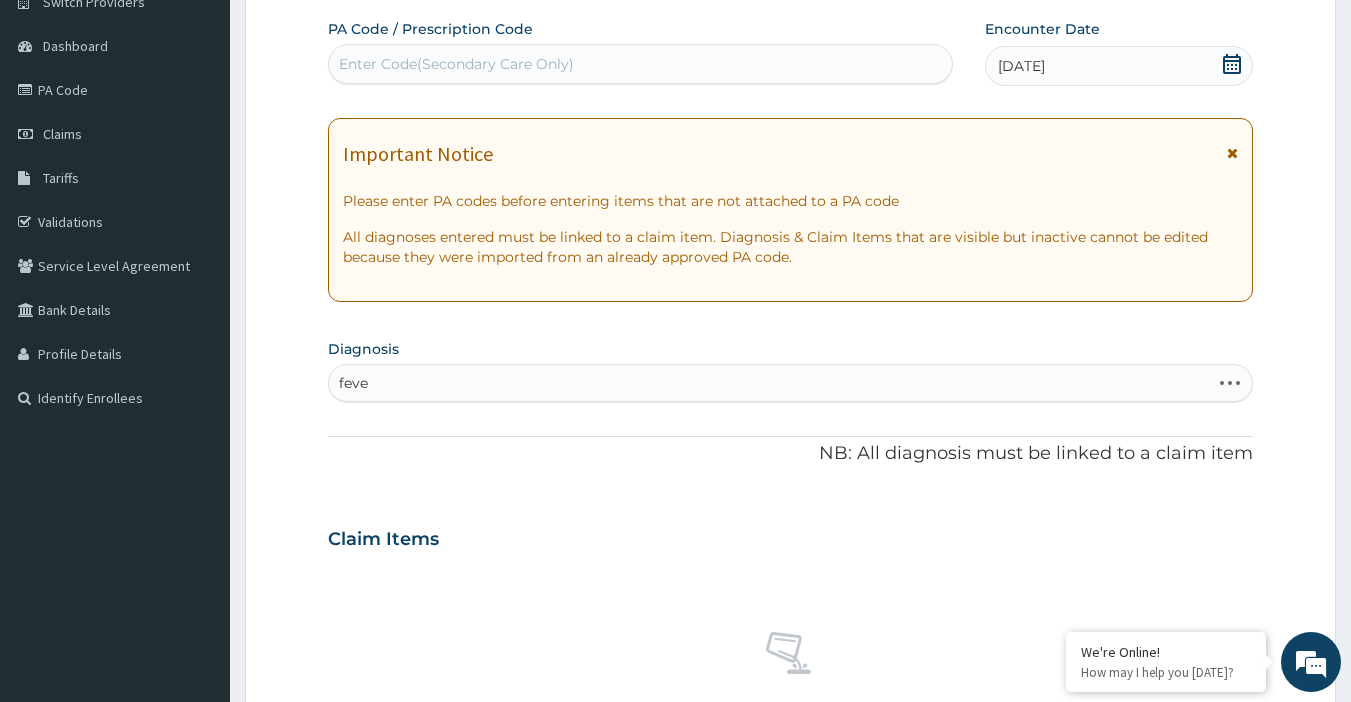 type on "fever" 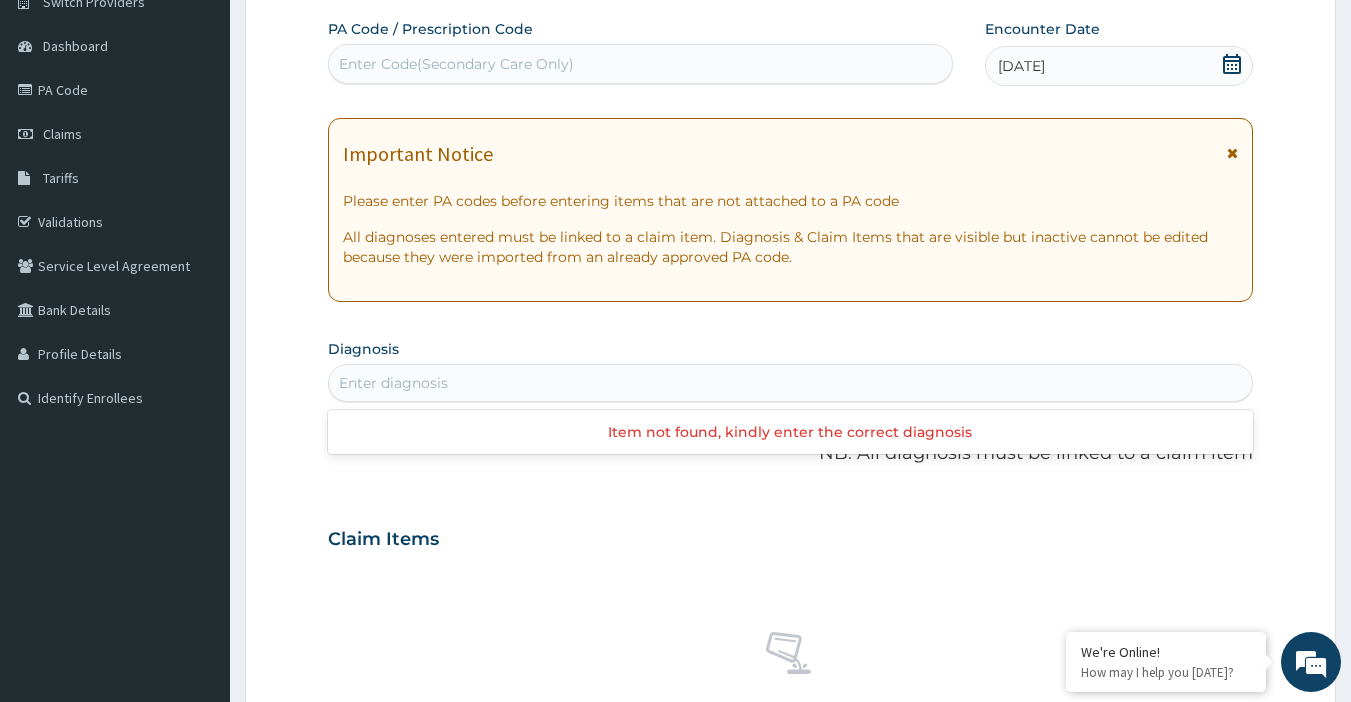 click on "Enter diagnosis" at bounding box center [791, 383] 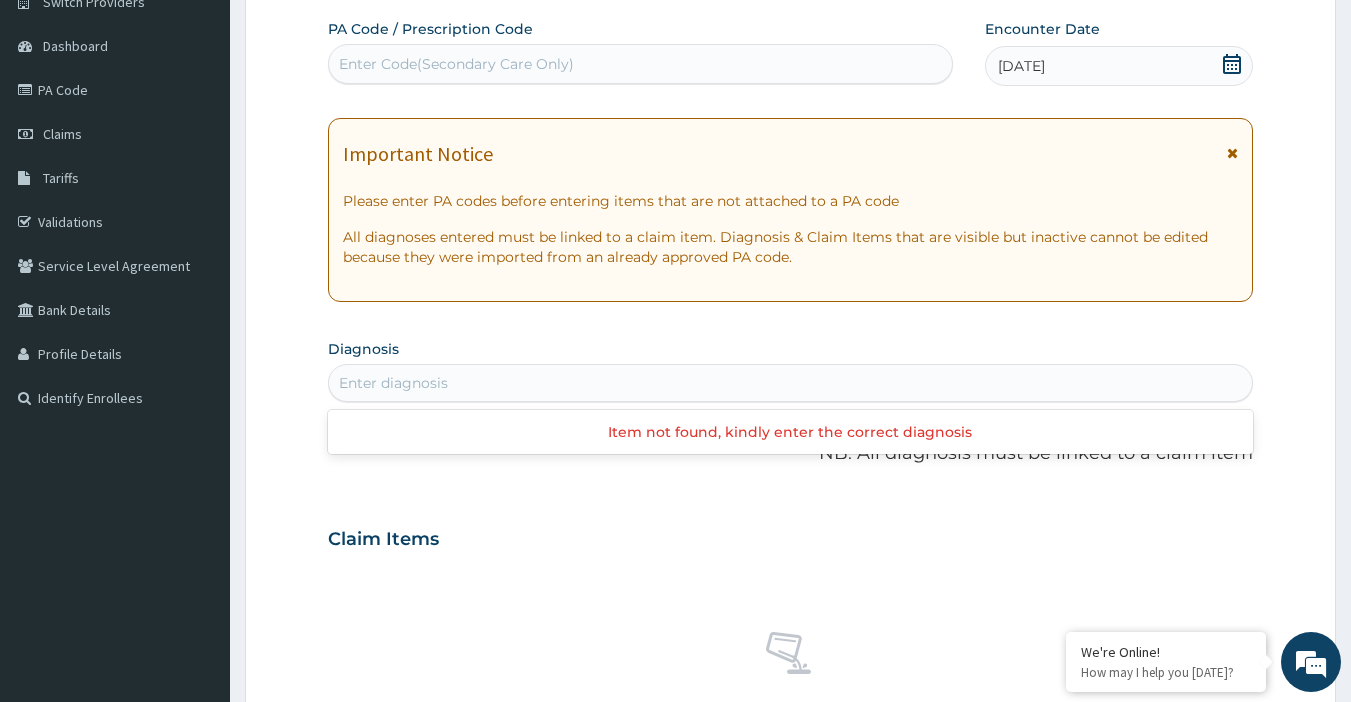 click on "Enter diagnosis" at bounding box center (393, 383) 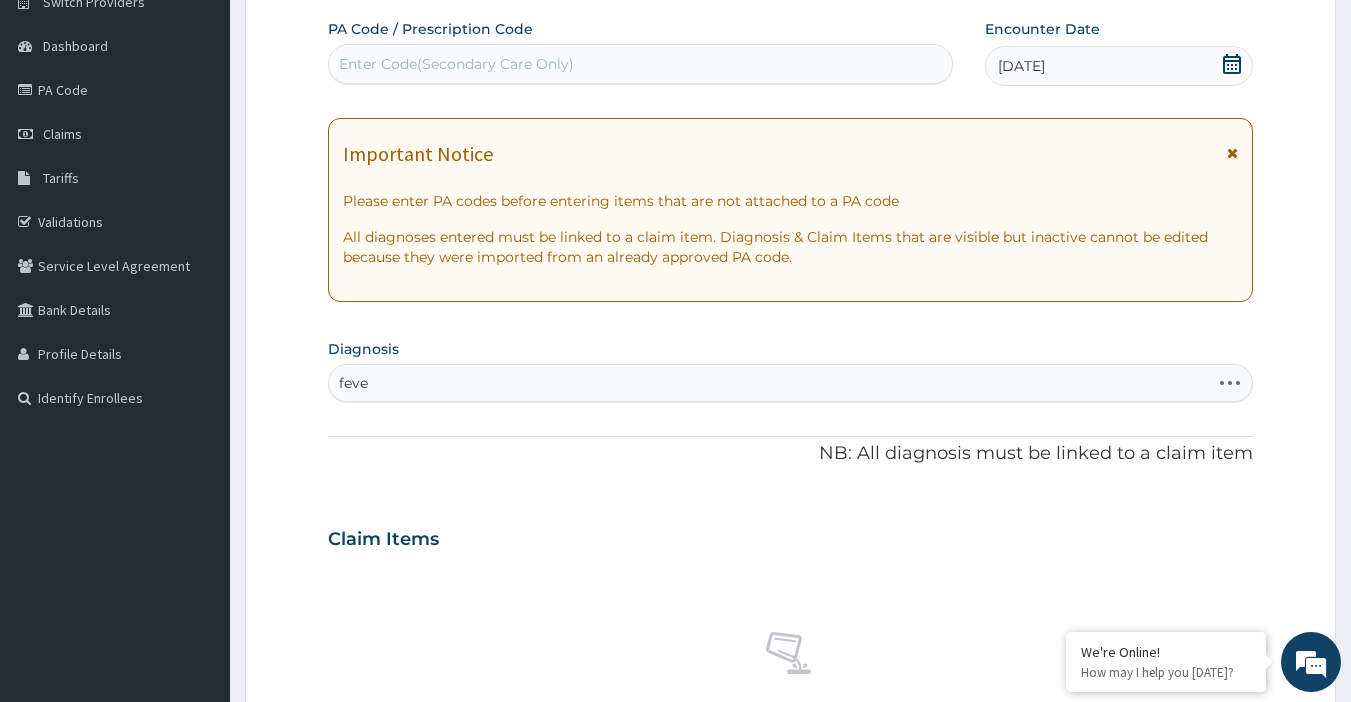 type on "fever" 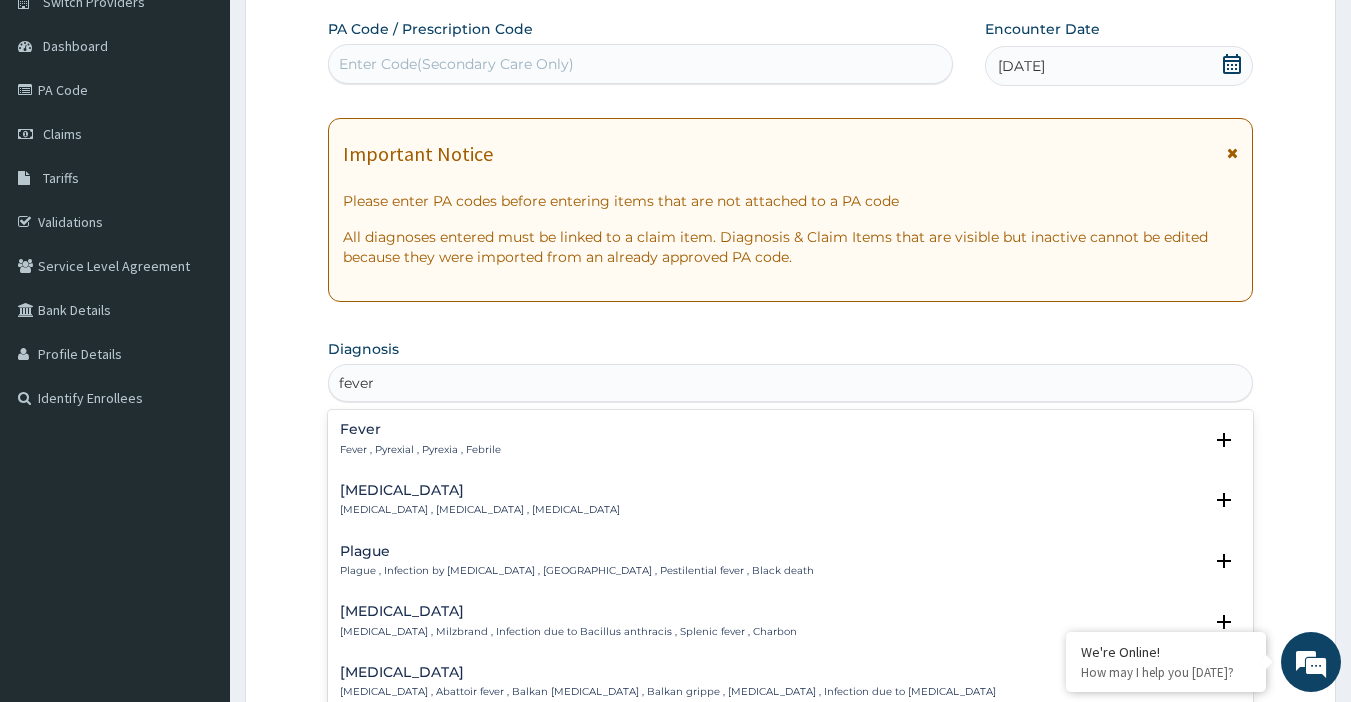 click on "Fever Fever , Pyrexial , Pyrexia , Febrile" at bounding box center [420, 439] 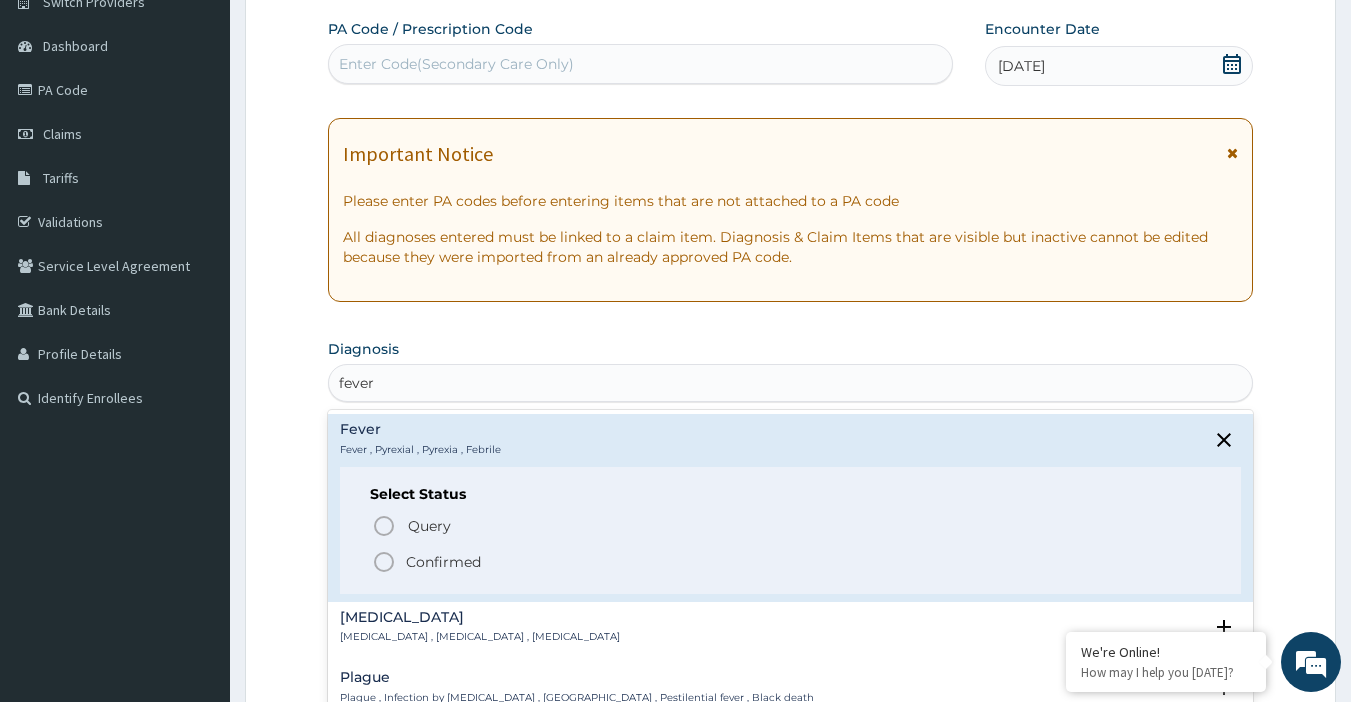 click on "Confirmed" at bounding box center [792, 562] 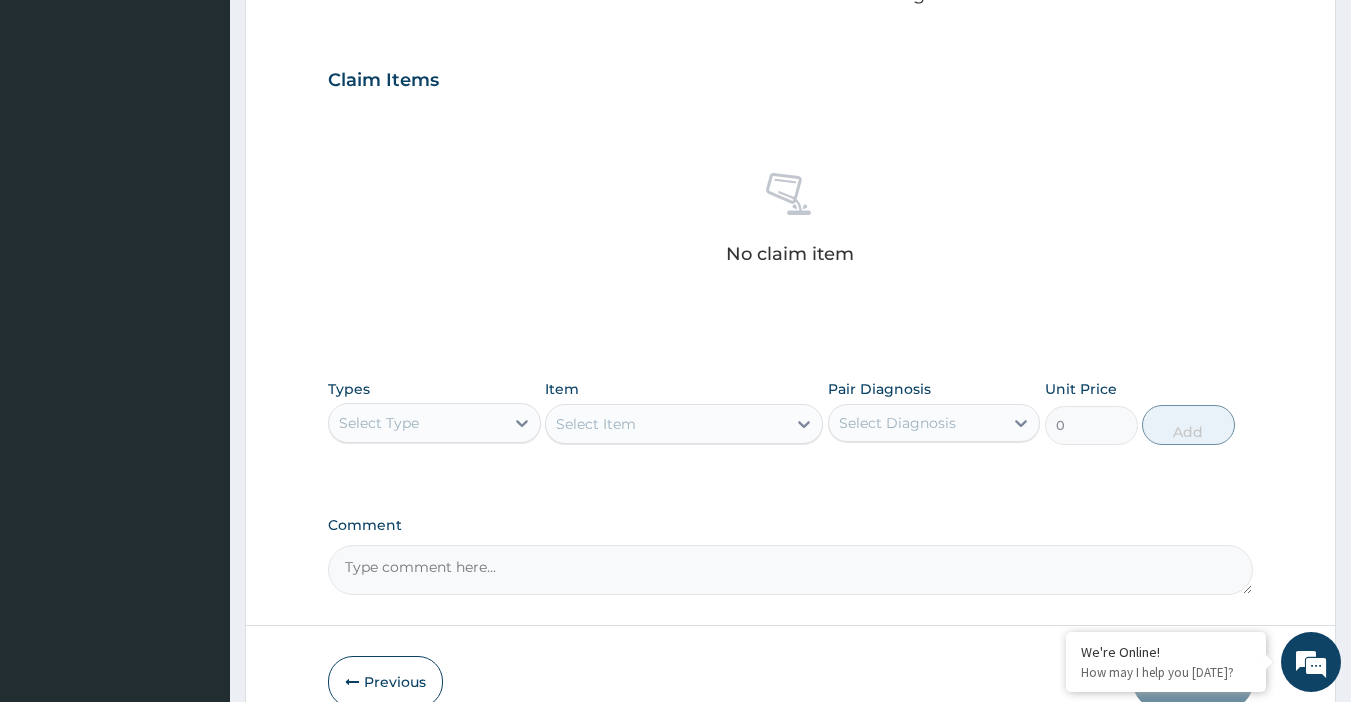 scroll, scrollTop: 672, scrollLeft: 0, axis: vertical 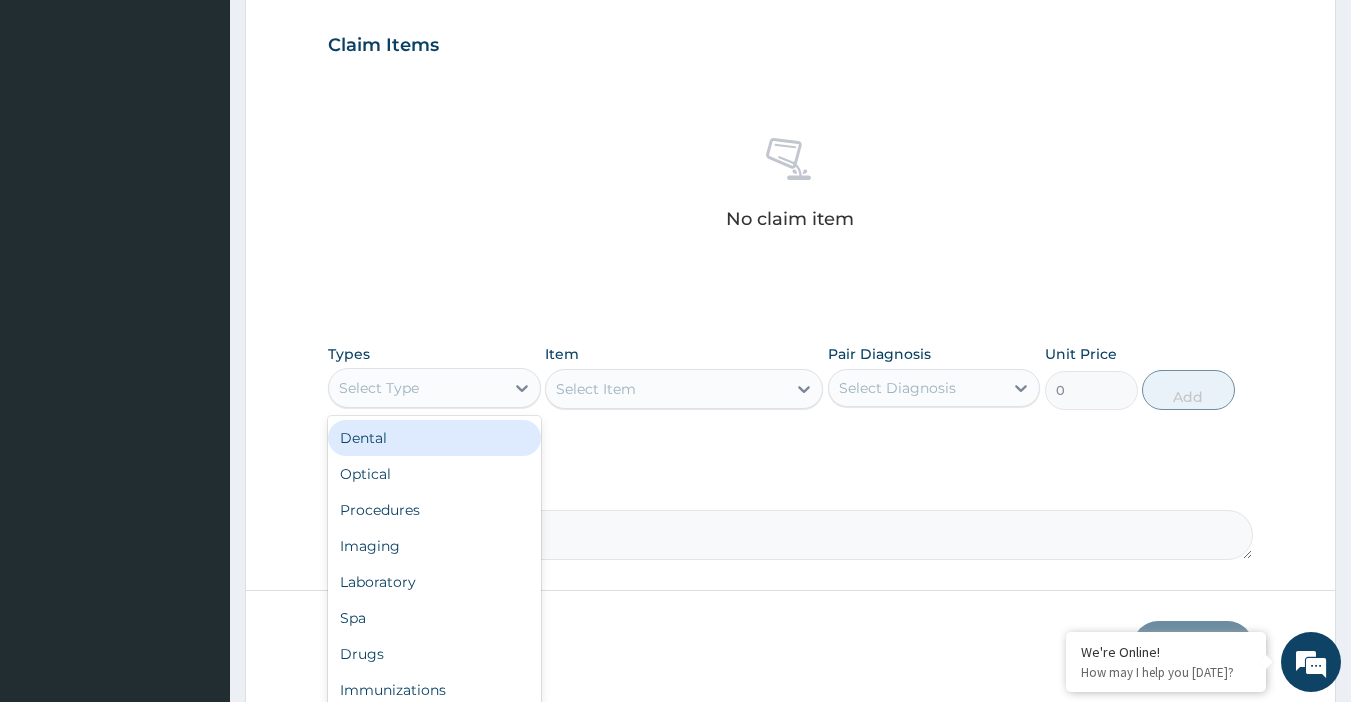 click on "Select Type" at bounding box center [416, 388] 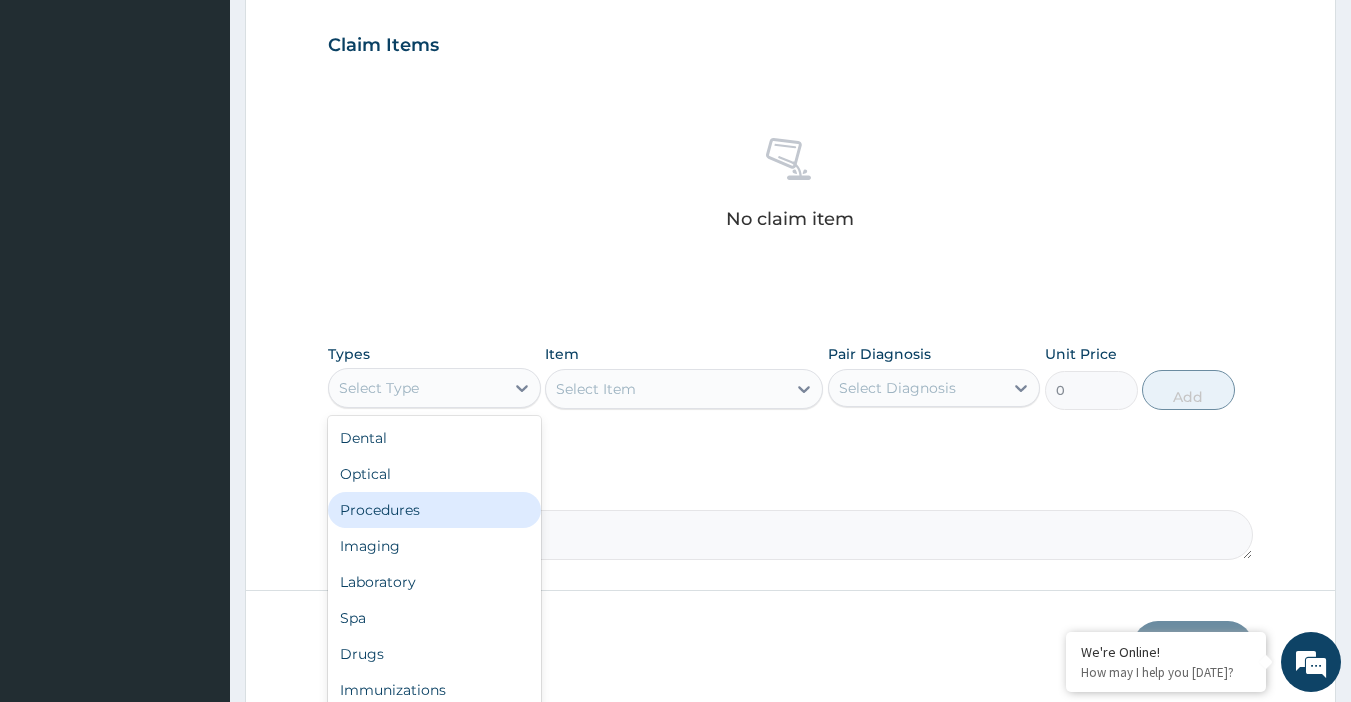 click on "Procedures" at bounding box center (434, 510) 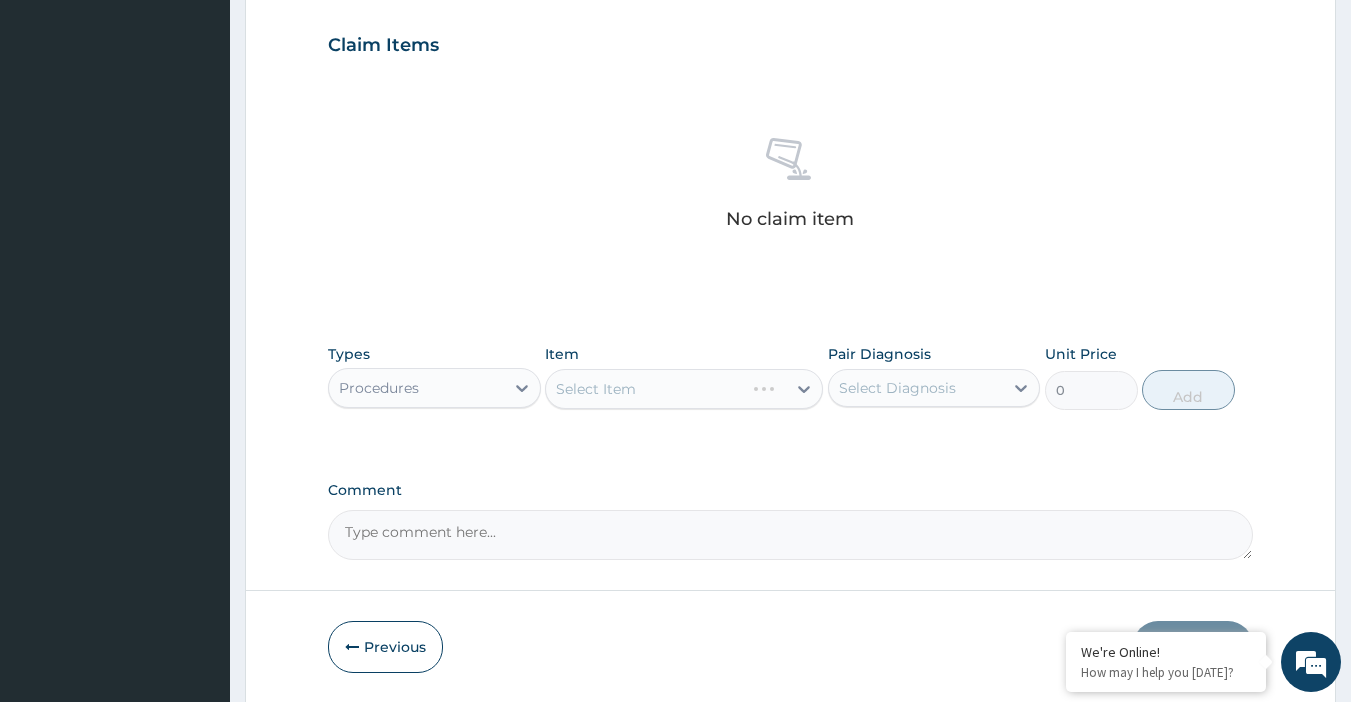 click on "Select Item" at bounding box center [684, 389] 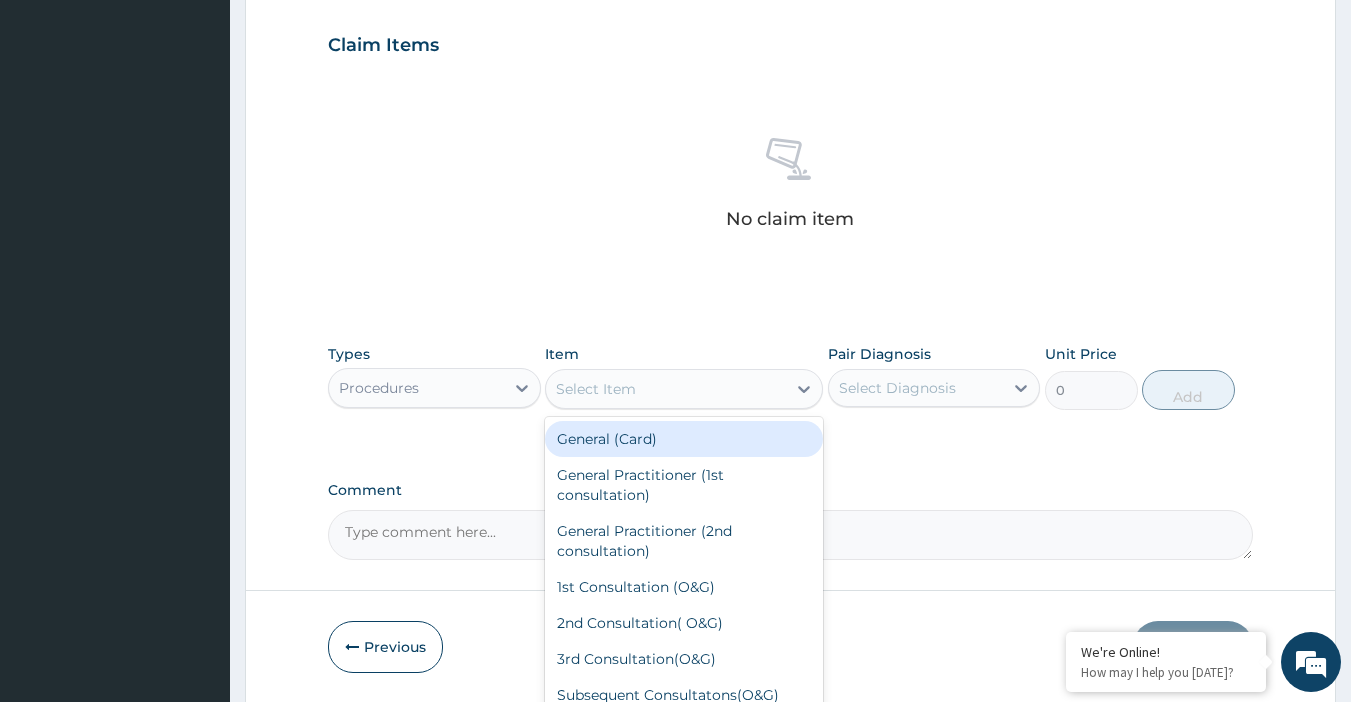 click on "Select Item" at bounding box center (596, 389) 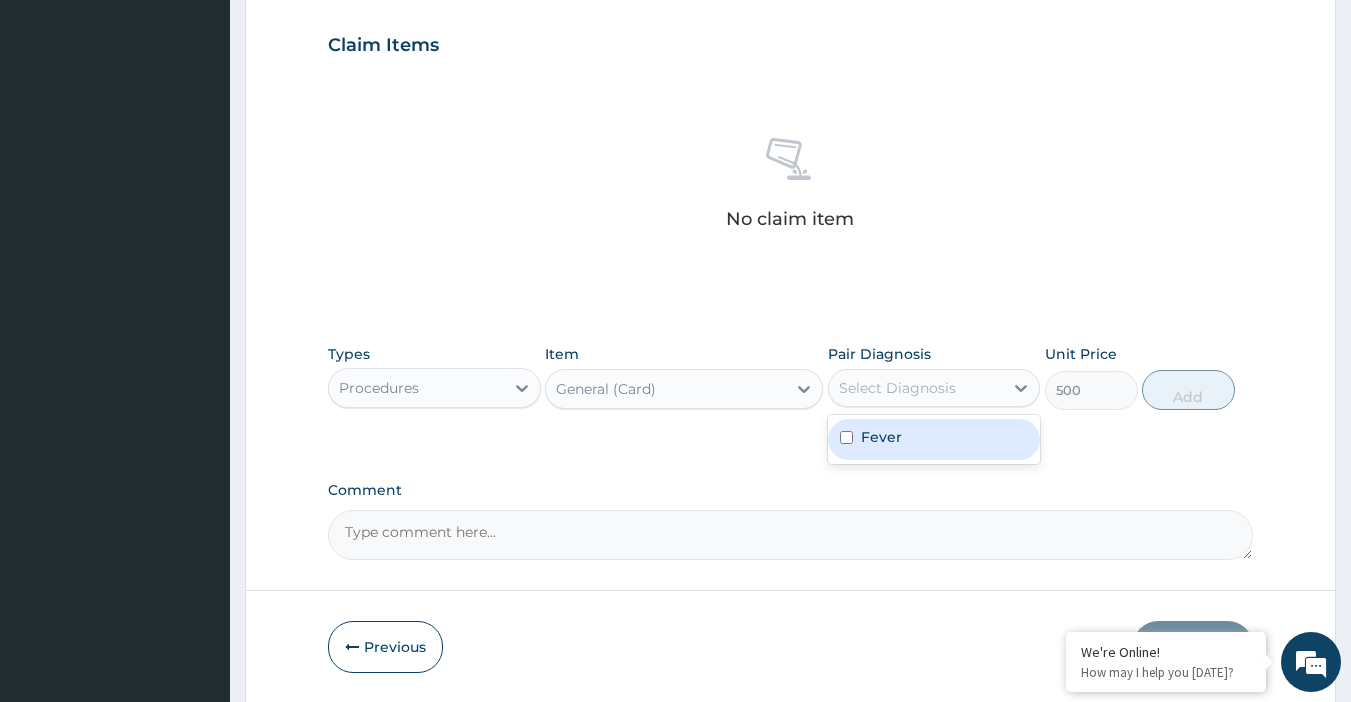 click on "Select Diagnosis" at bounding box center [897, 388] 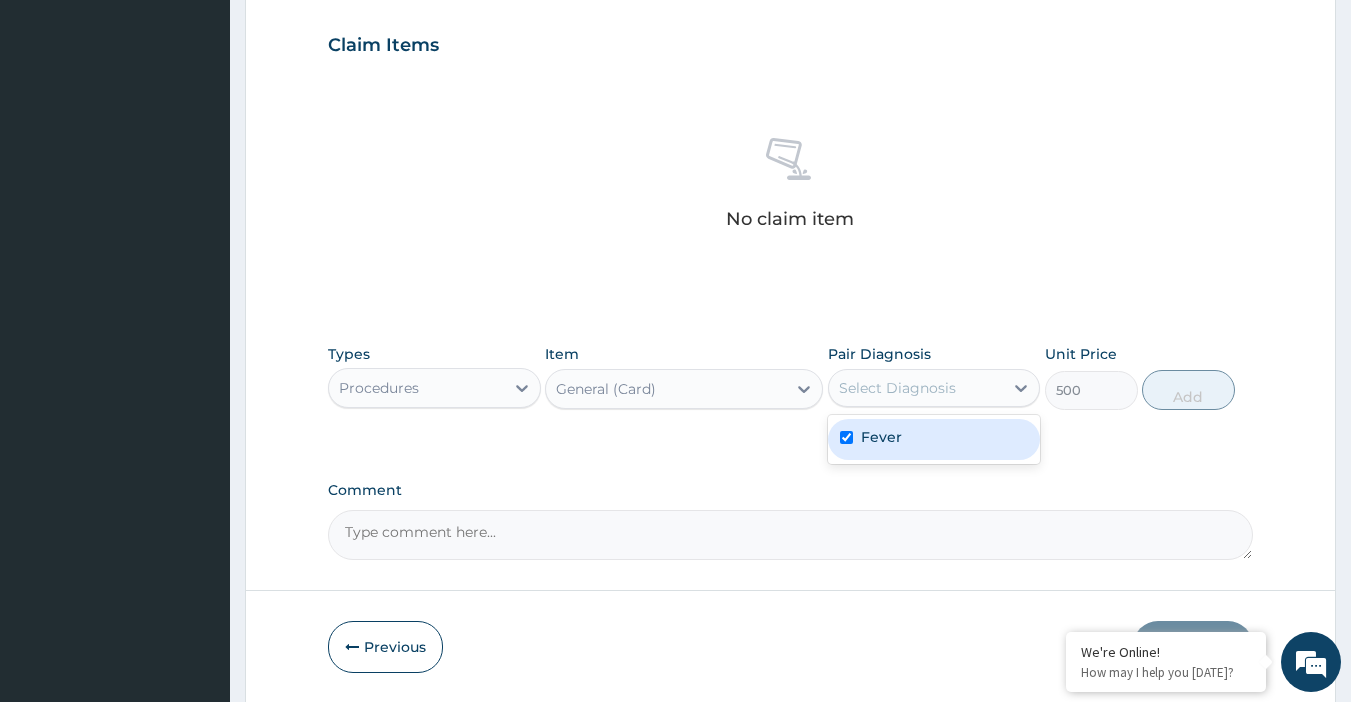 checkbox on "true" 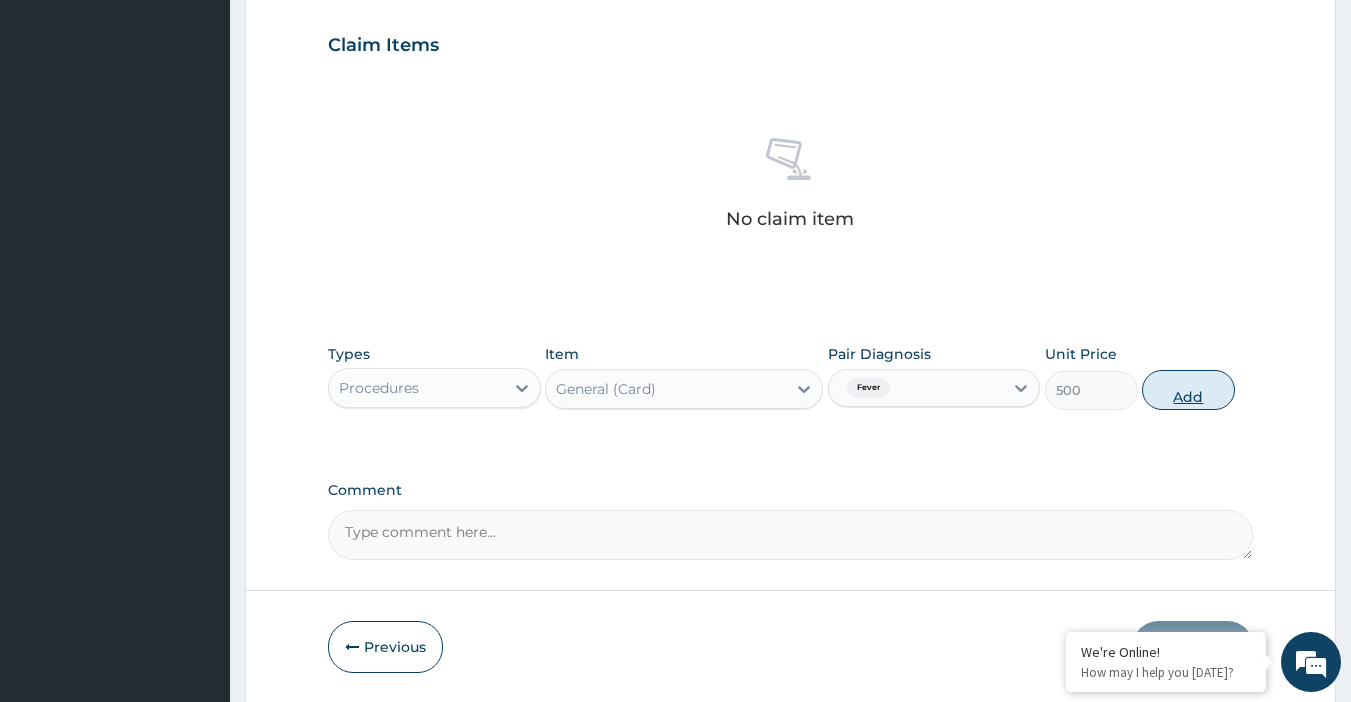 click on "Add" at bounding box center [1188, 390] 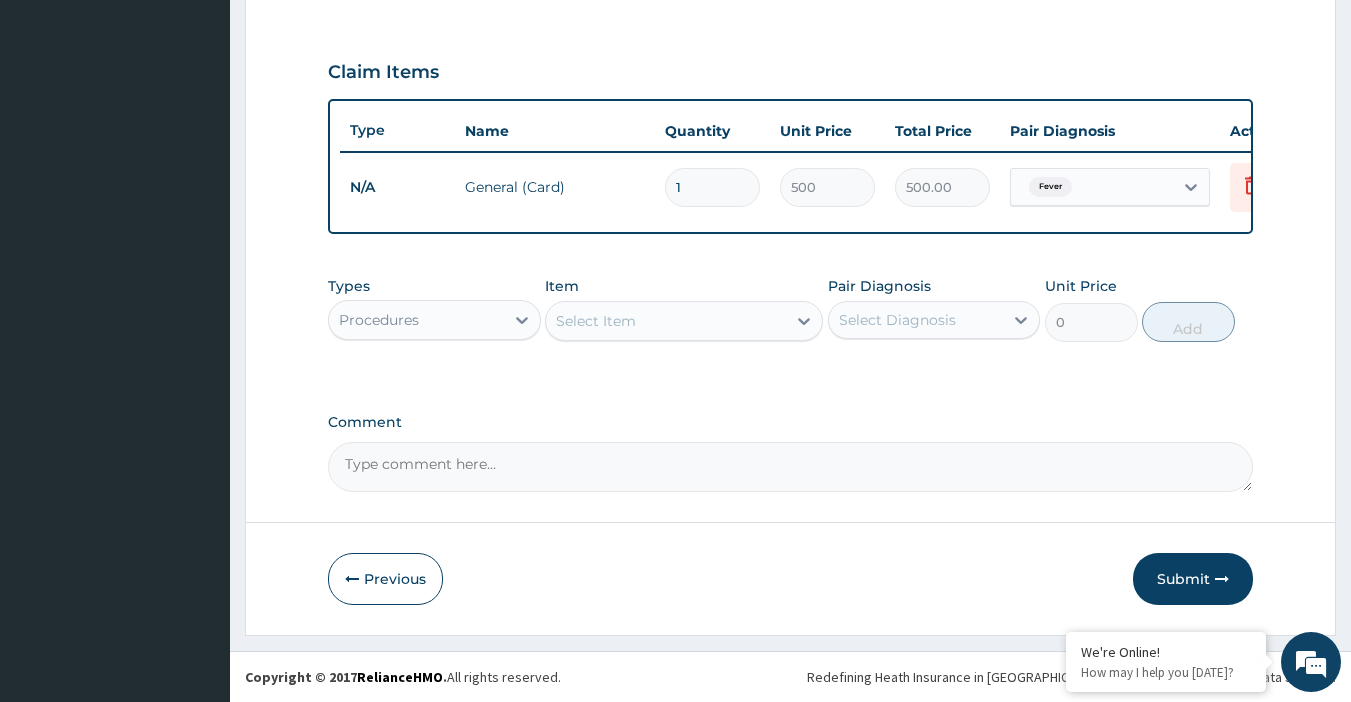 scroll, scrollTop: 660, scrollLeft: 0, axis: vertical 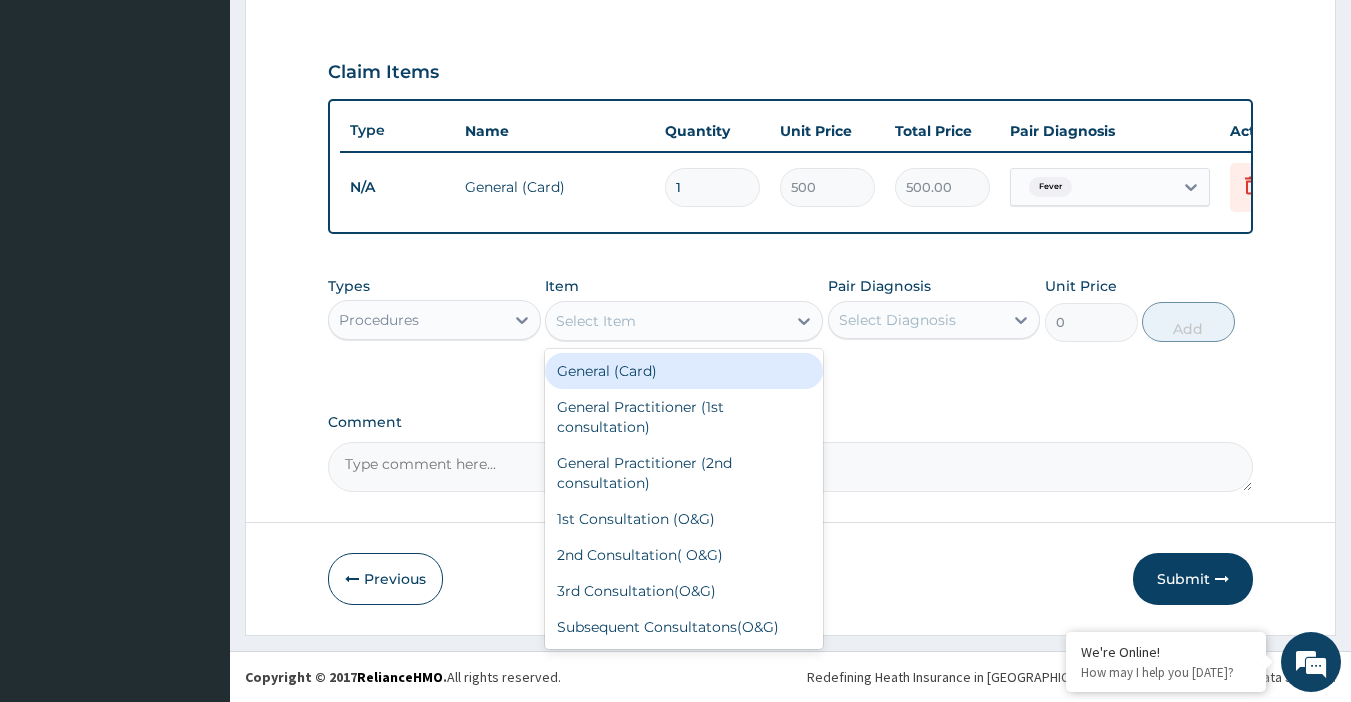 click on "Select Item" at bounding box center [596, 321] 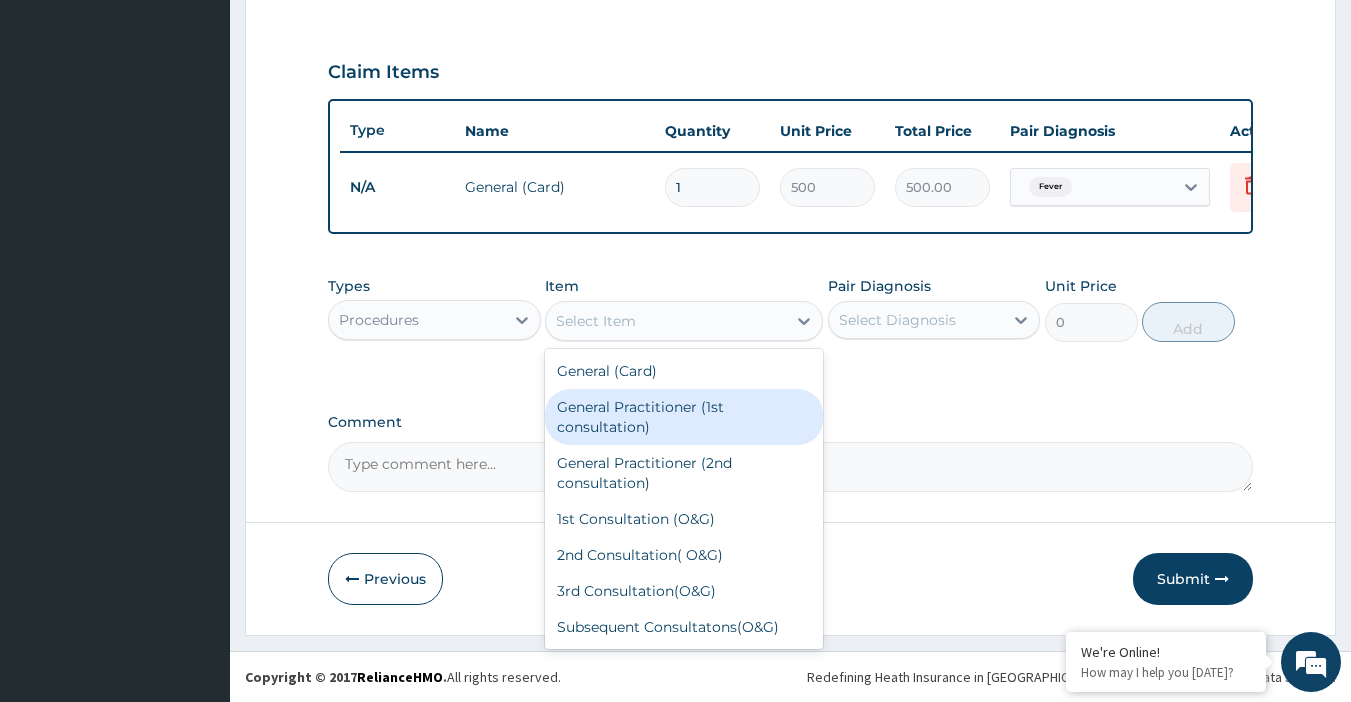click on "General Practitioner (1st consultation)" at bounding box center (684, 417) 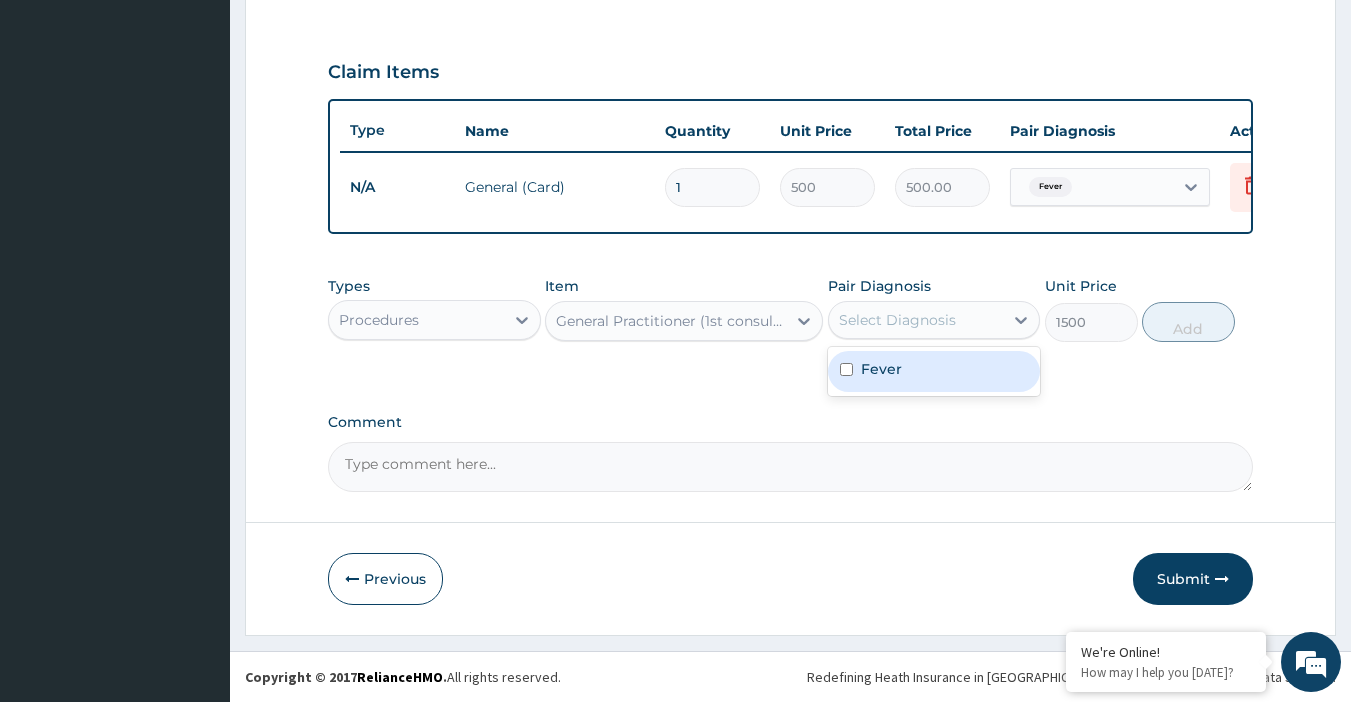 click on "Select Diagnosis" at bounding box center [897, 320] 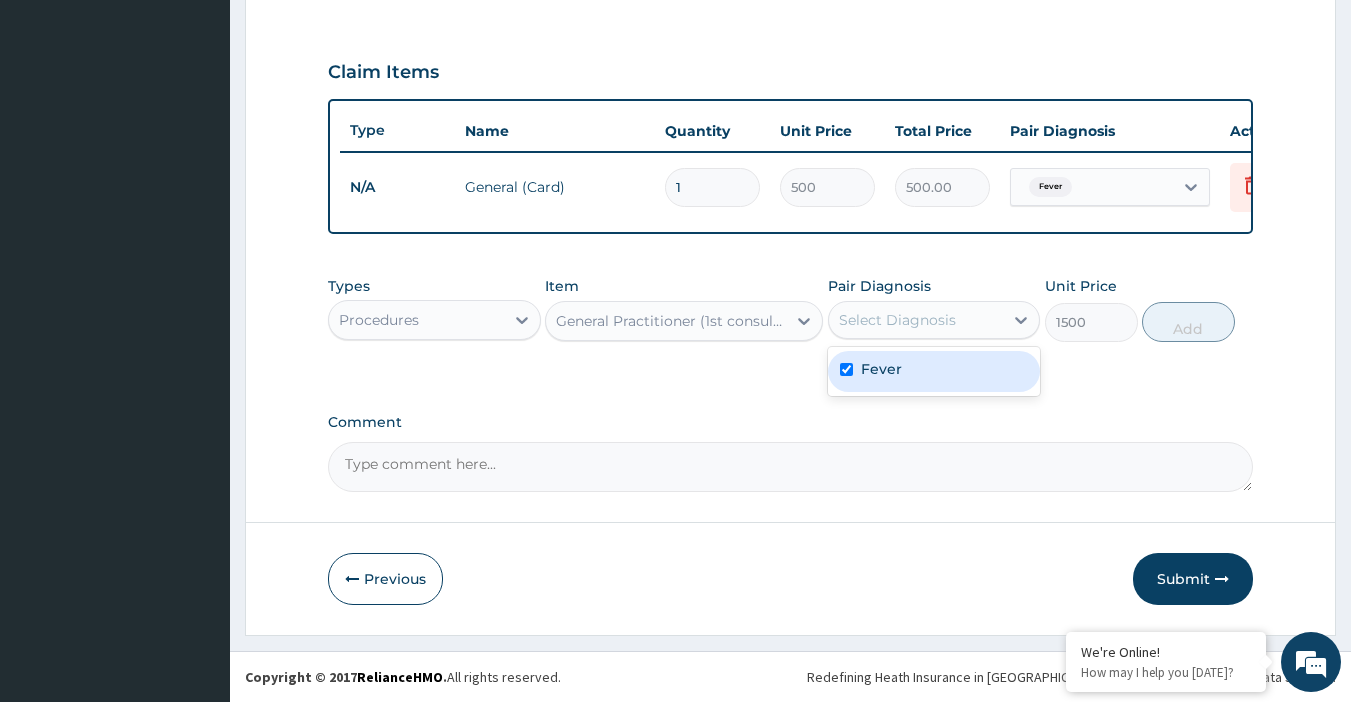 checkbox on "true" 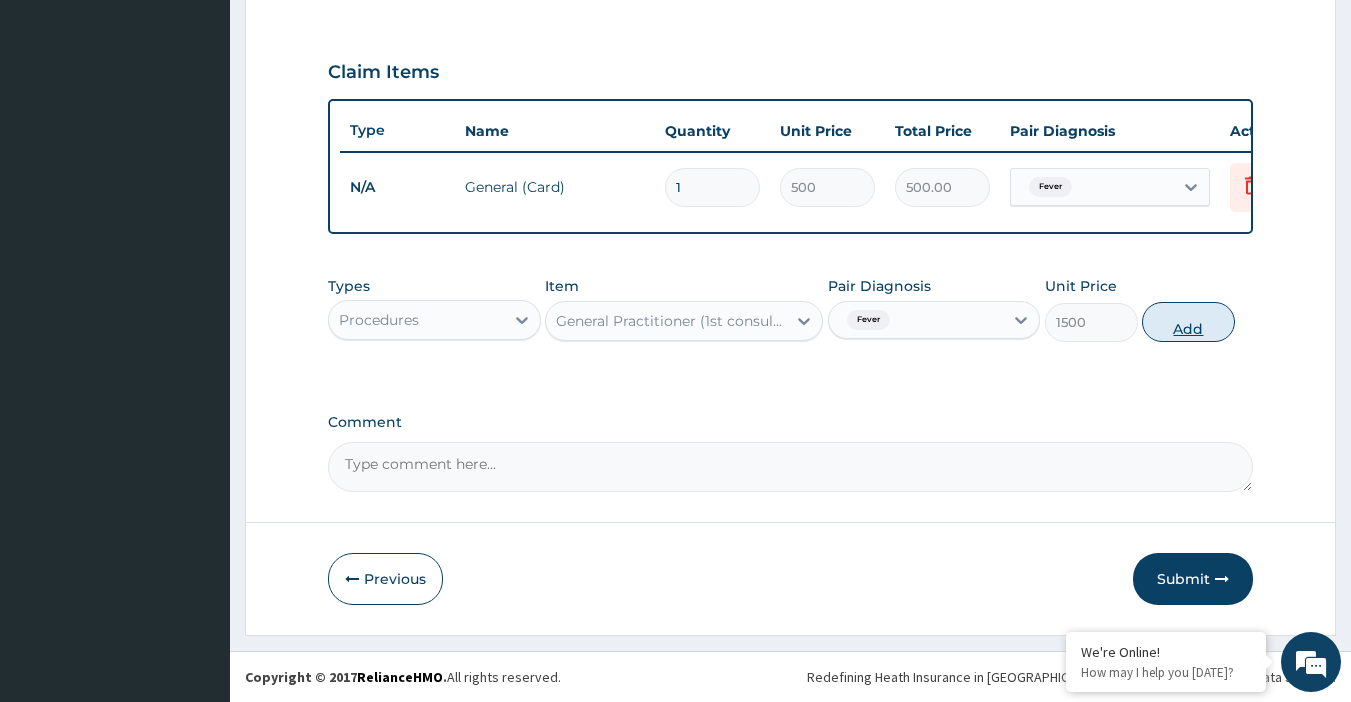 click on "Add" at bounding box center (1188, 322) 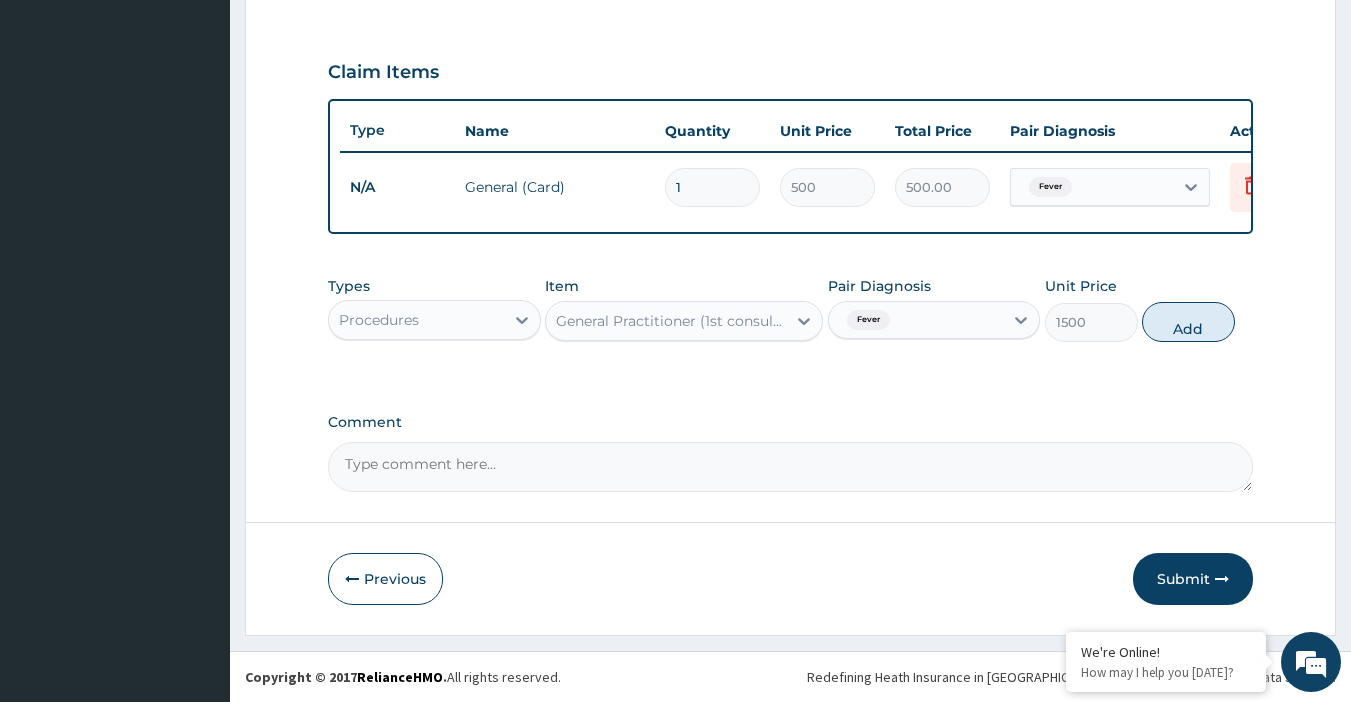 type on "0" 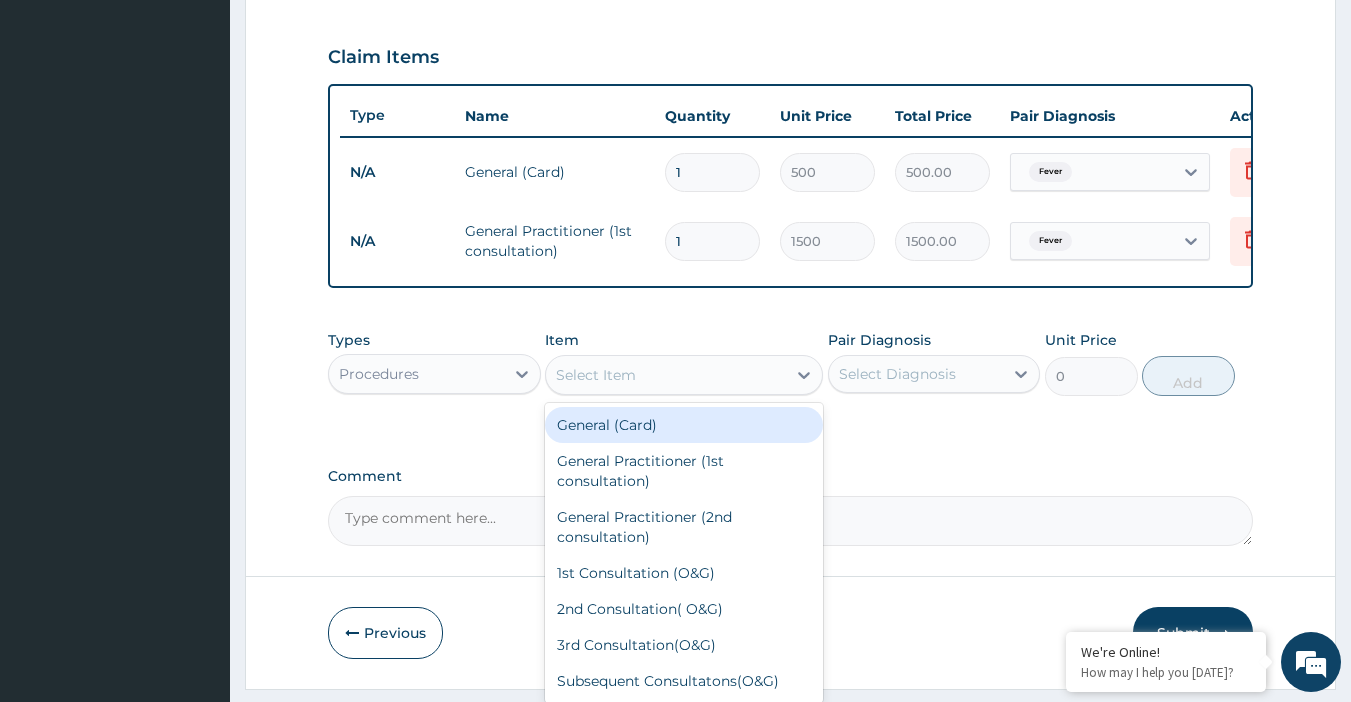 click on "Select Item" at bounding box center (666, 375) 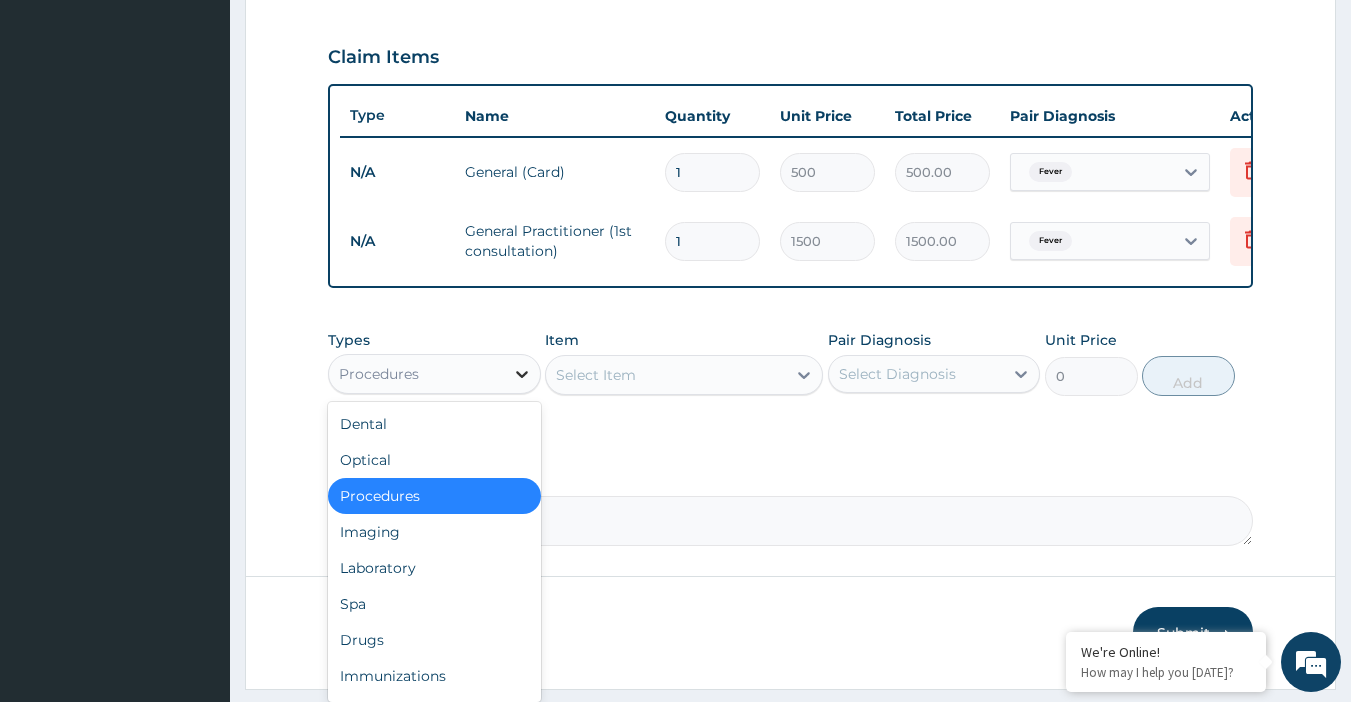 click at bounding box center [522, 374] 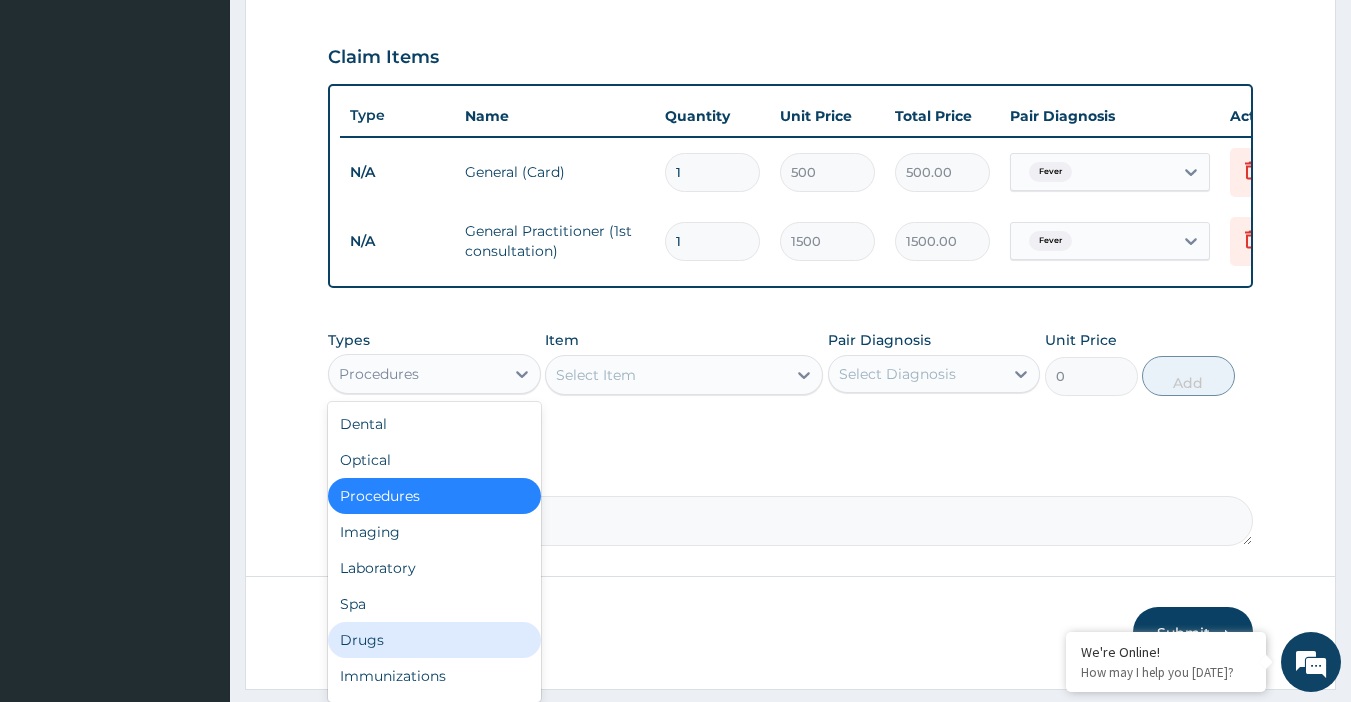 click on "Drugs" at bounding box center (434, 640) 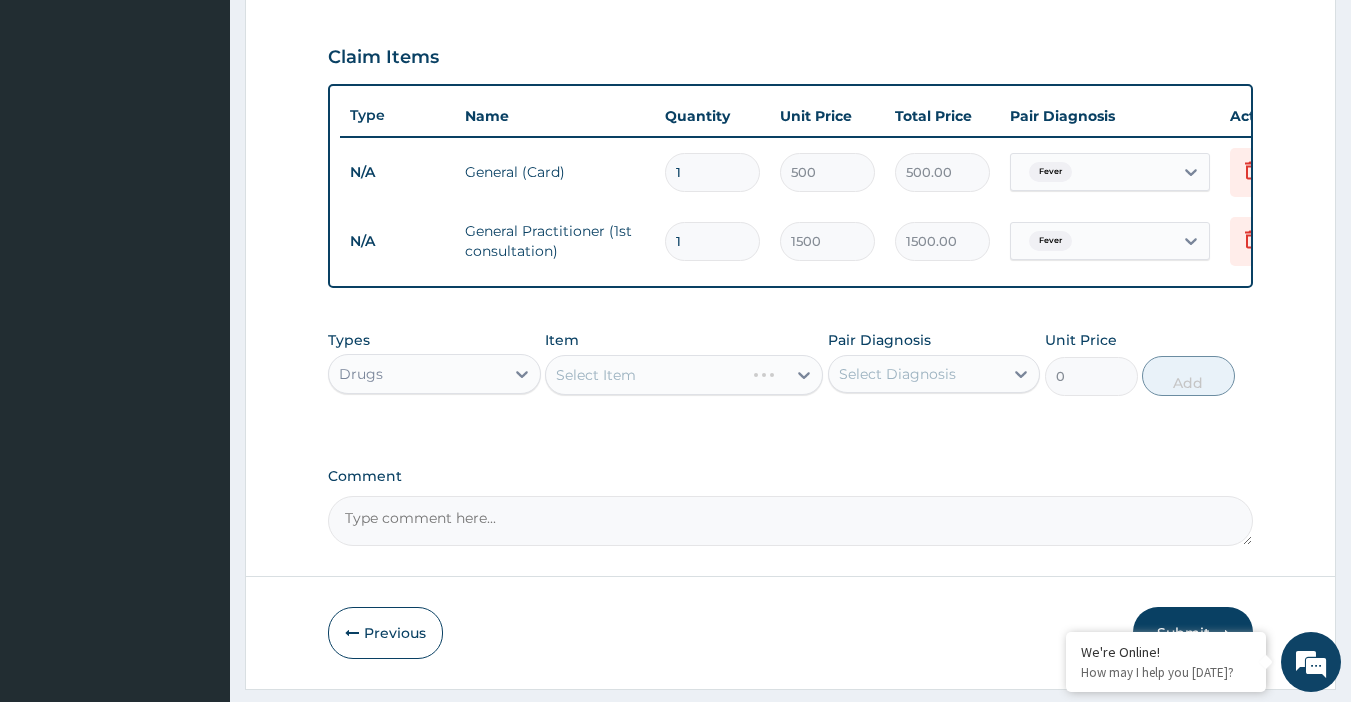 click on "Select Item" at bounding box center [684, 375] 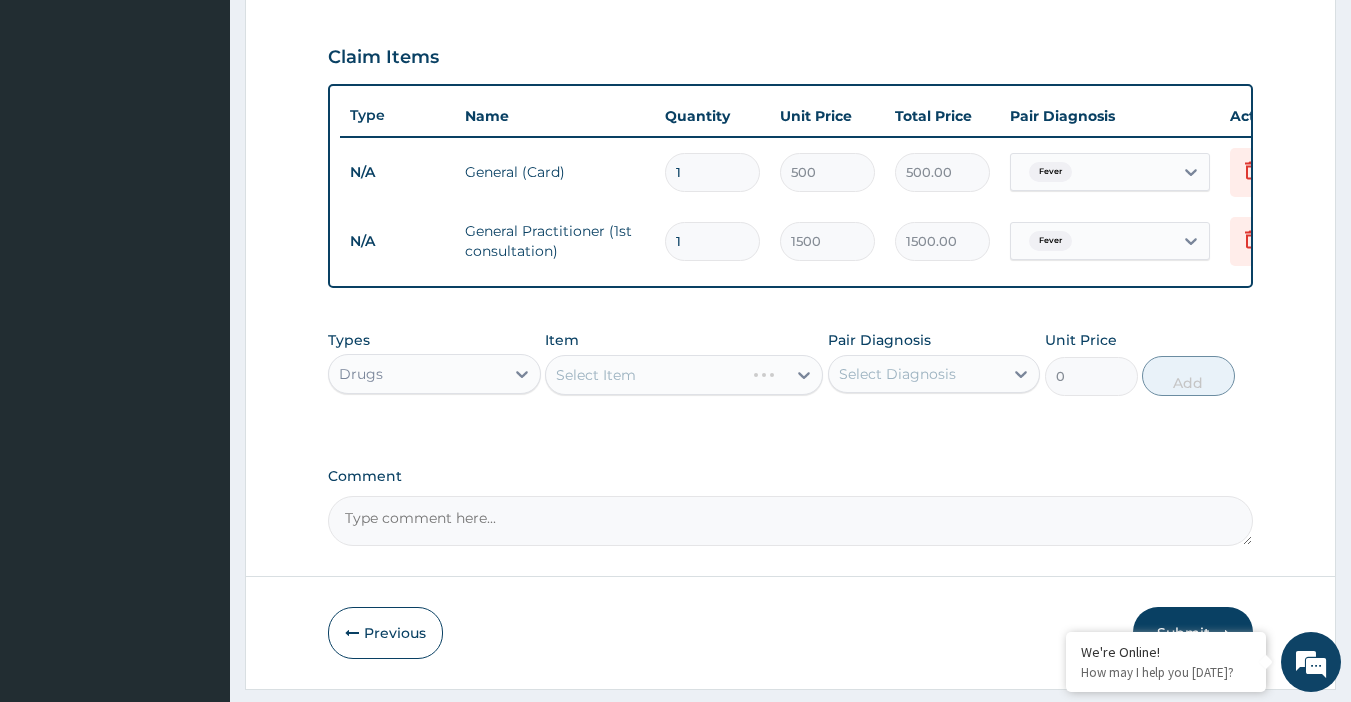 click on "Select Item" at bounding box center (684, 375) 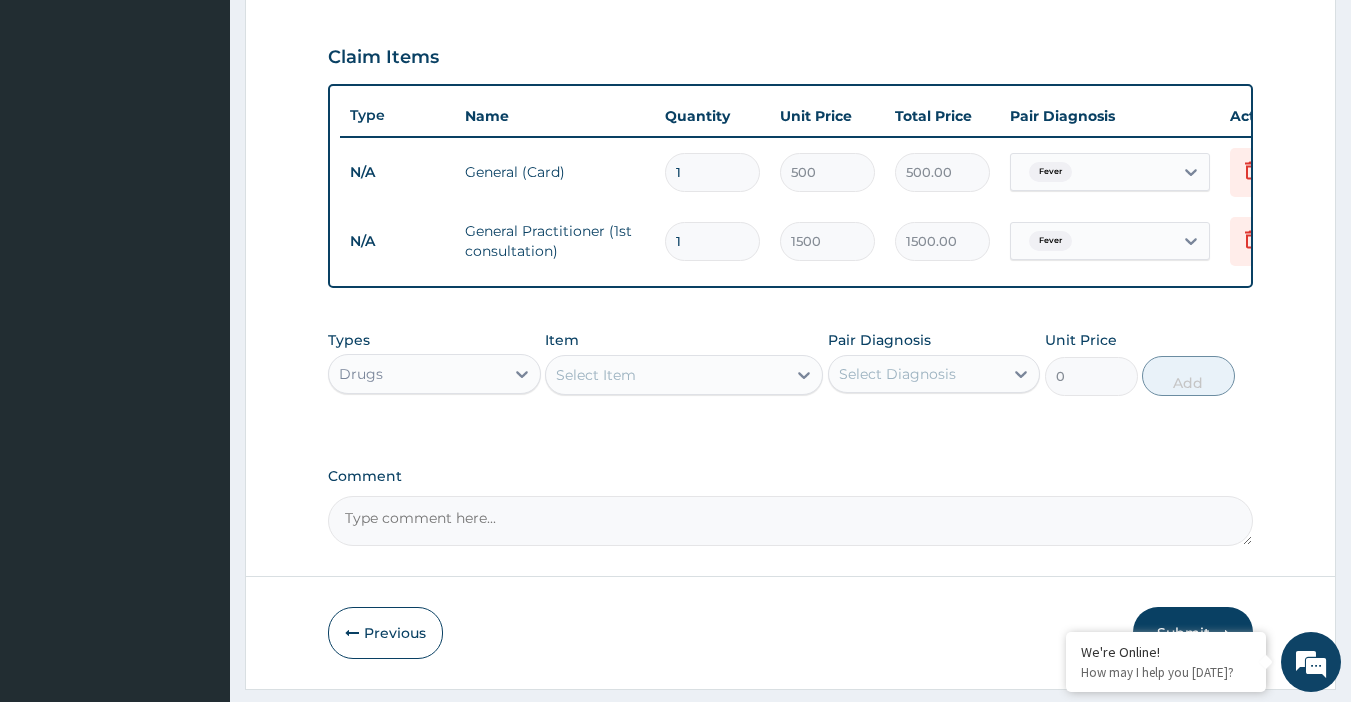 click on "Select Item" at bounding box center [666, 375] 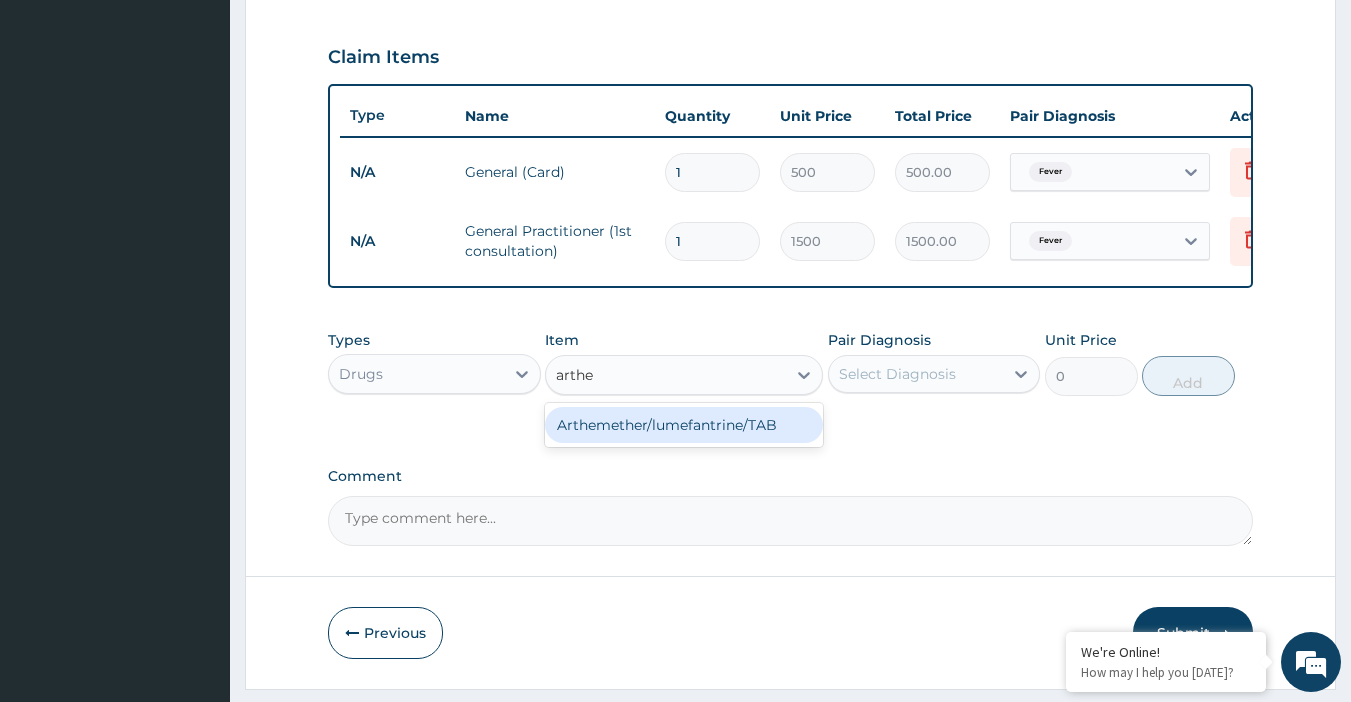 type on "arth" 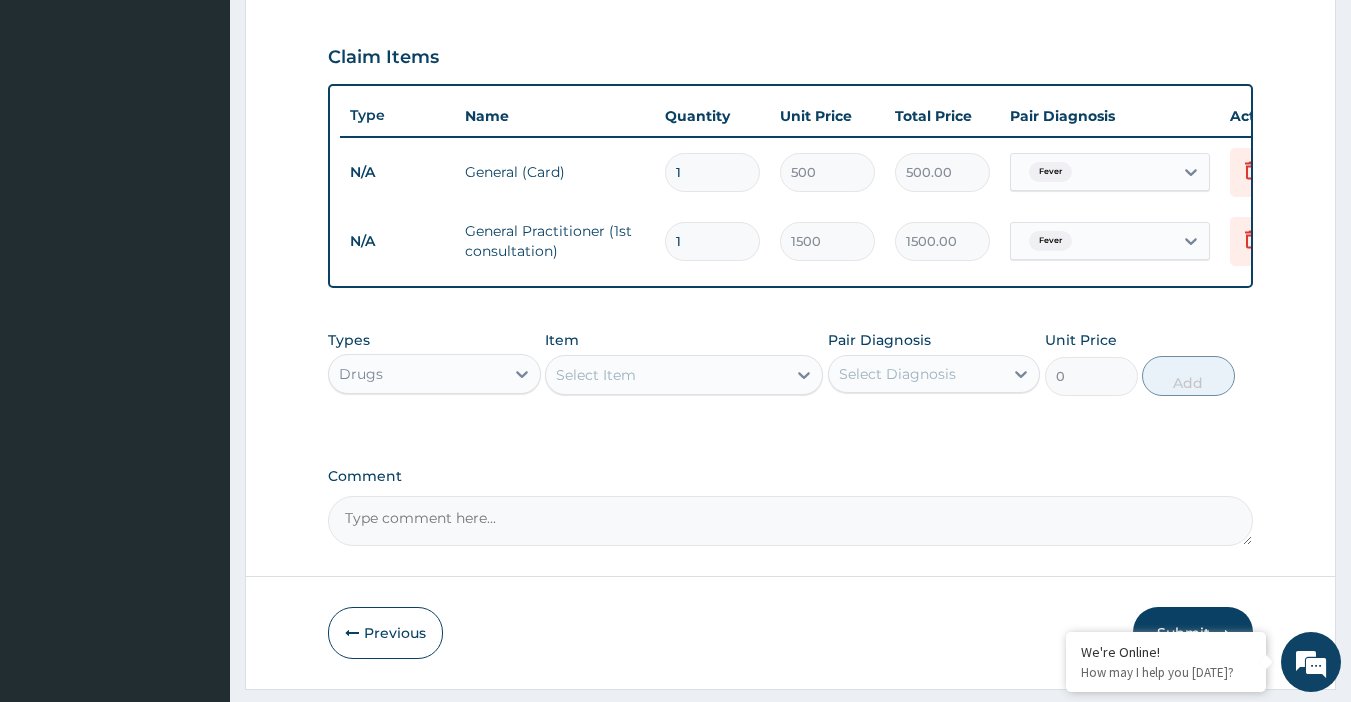 click on "Select Item" at bounding box center [666, 375] 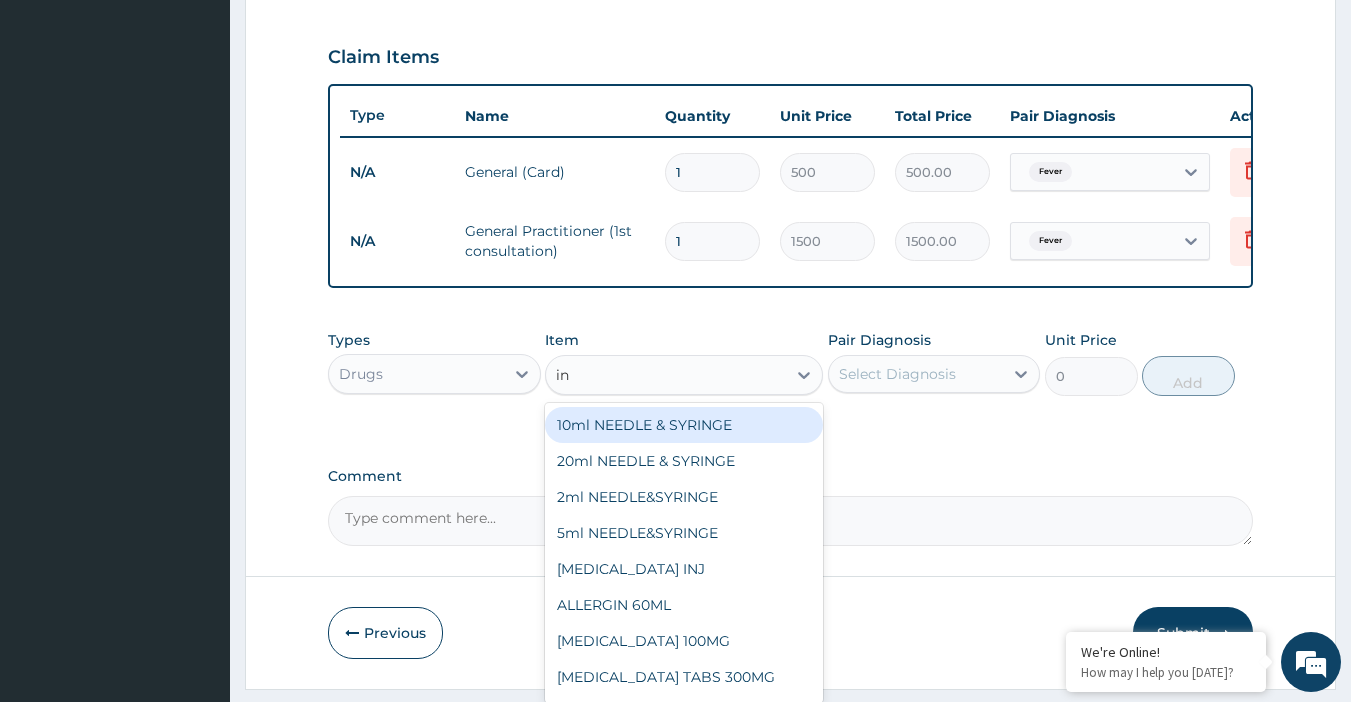 type on "inj" 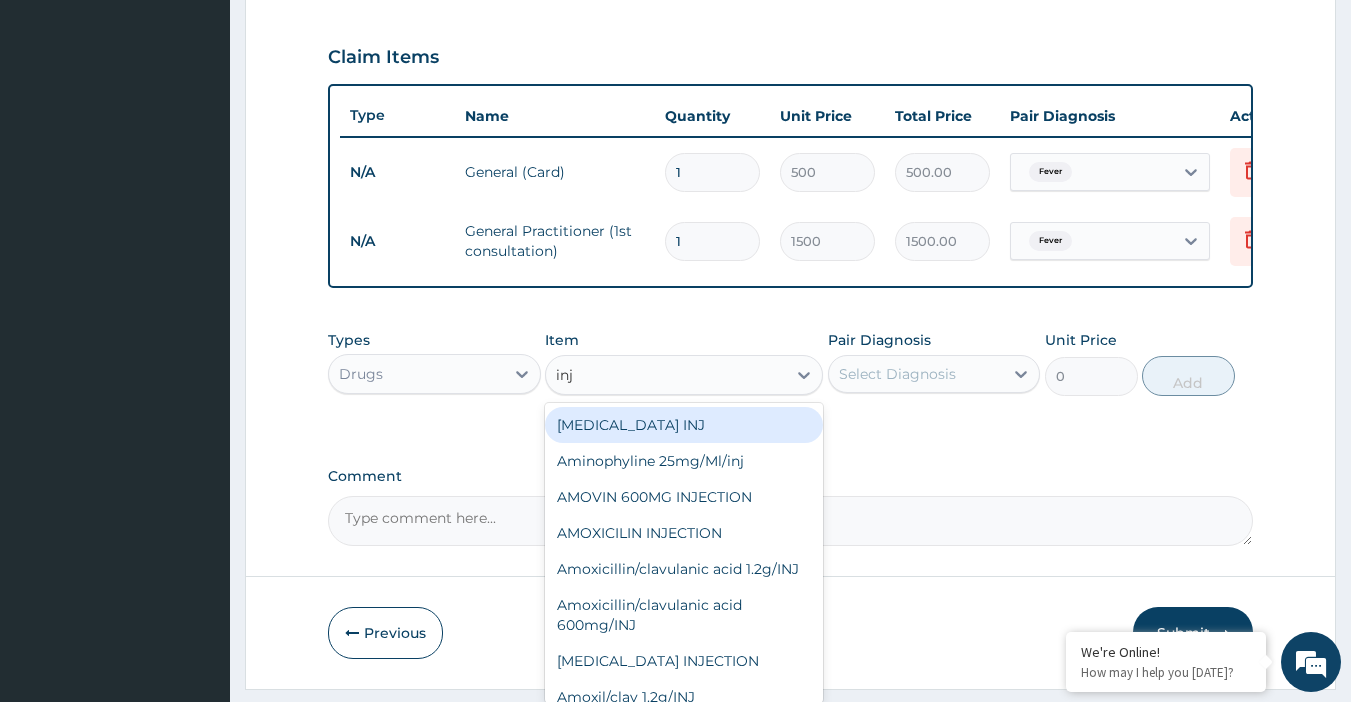 scroll, scrollTop: 729, scrollLeft: 0, axis: vertical 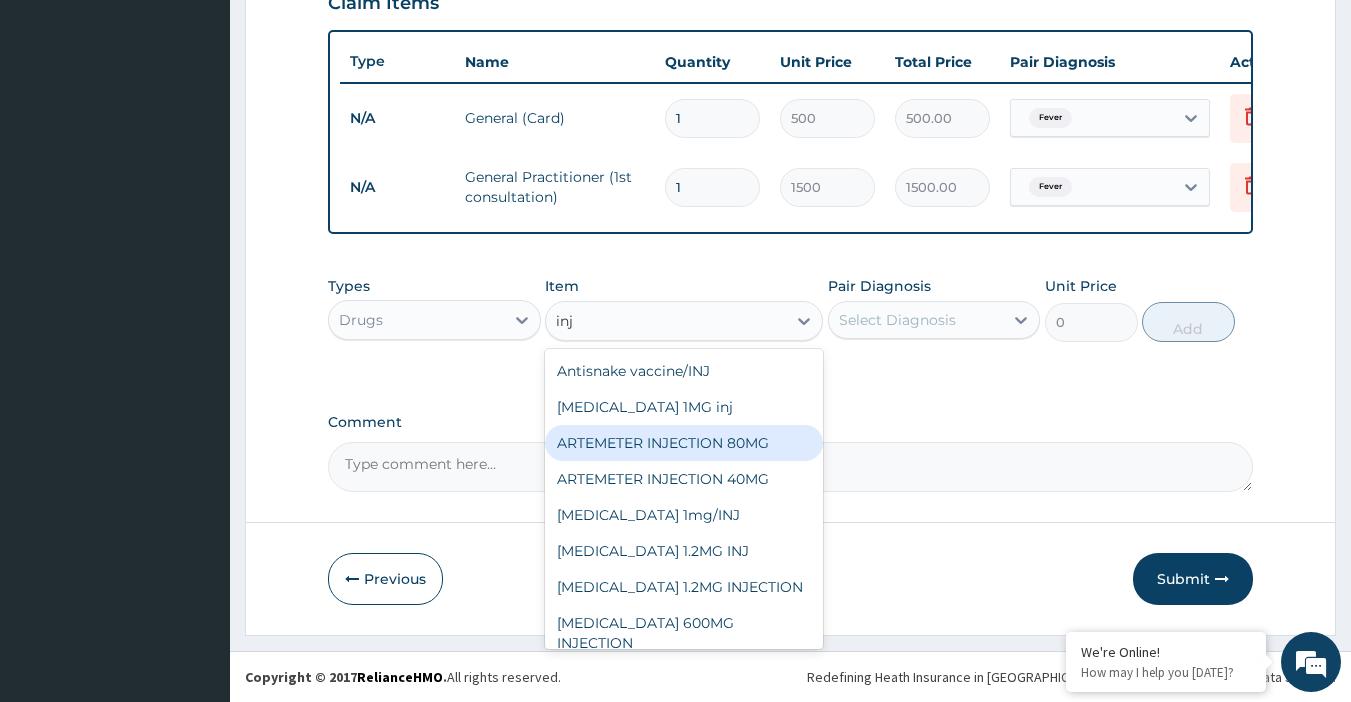 click on "ARTEMETER INJECTION  80MG" at bounding box center (684, 443) 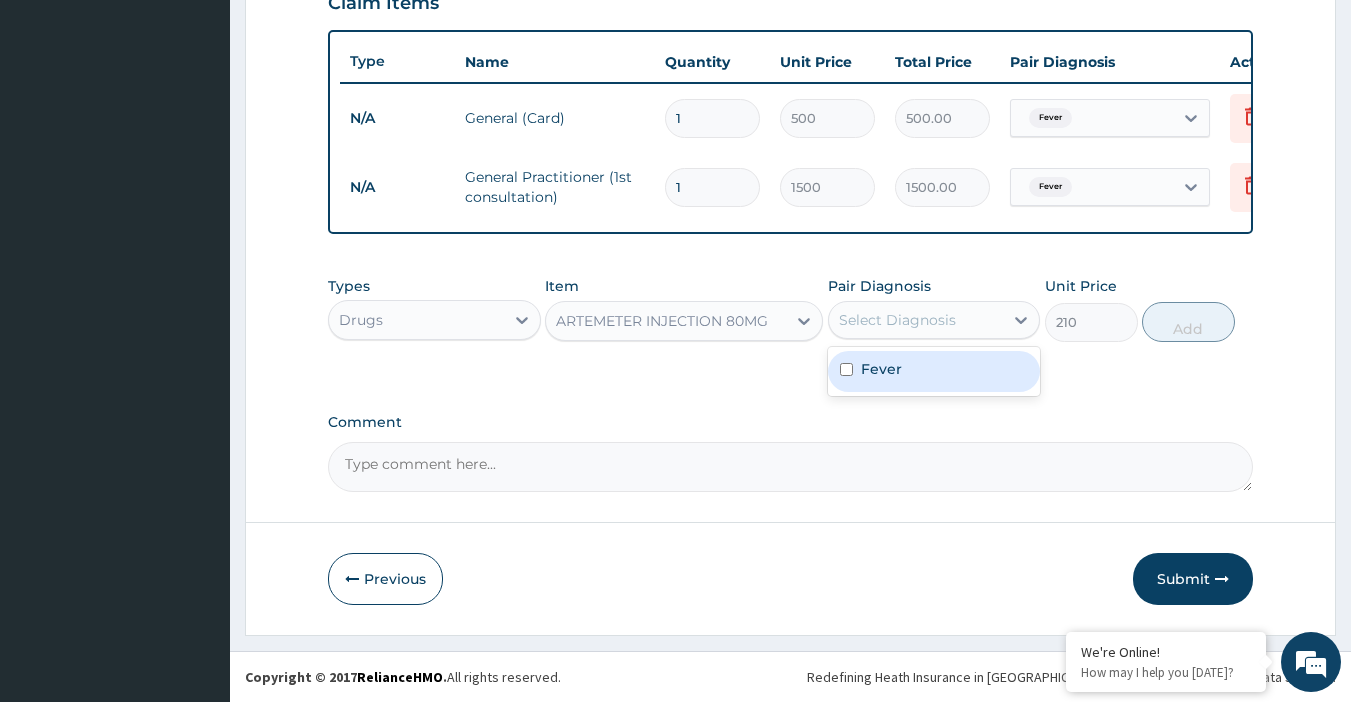 click on "Select Diagnosis" at bounding box center (897, 320) 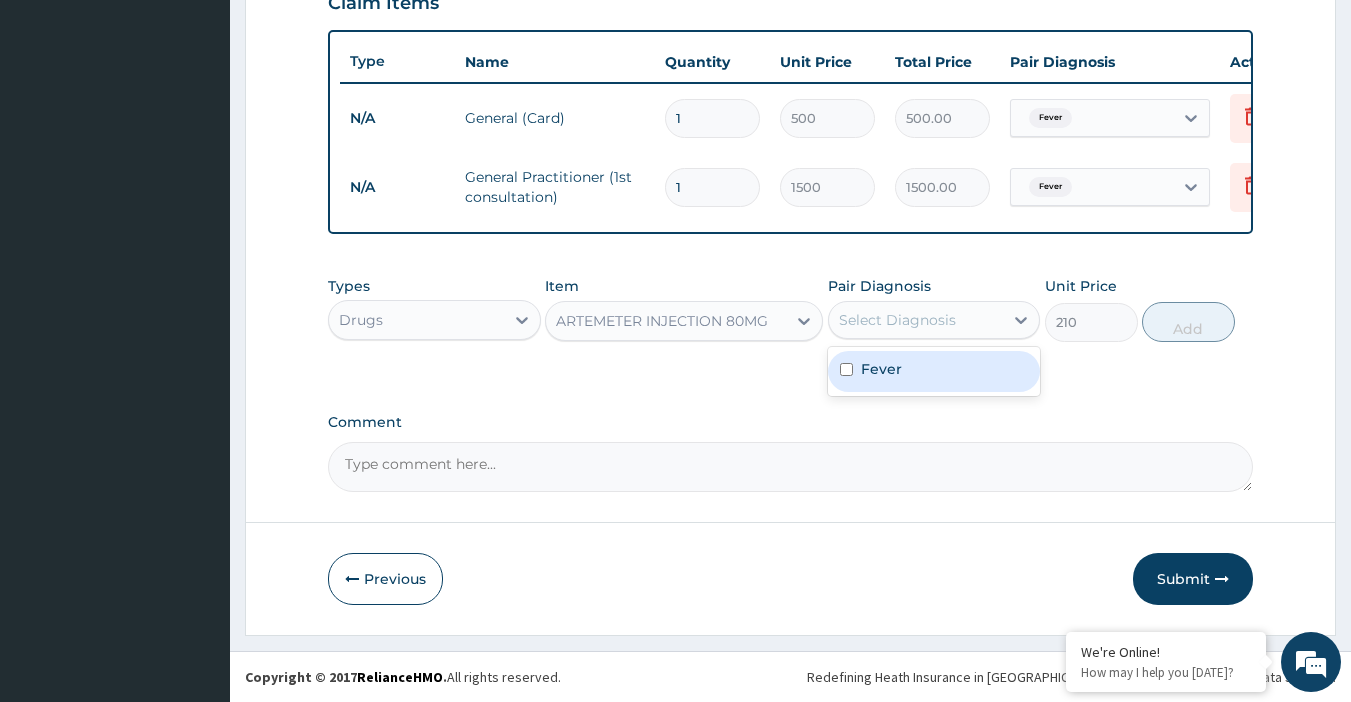 click on "Fever" at bounding box center (881, 369) 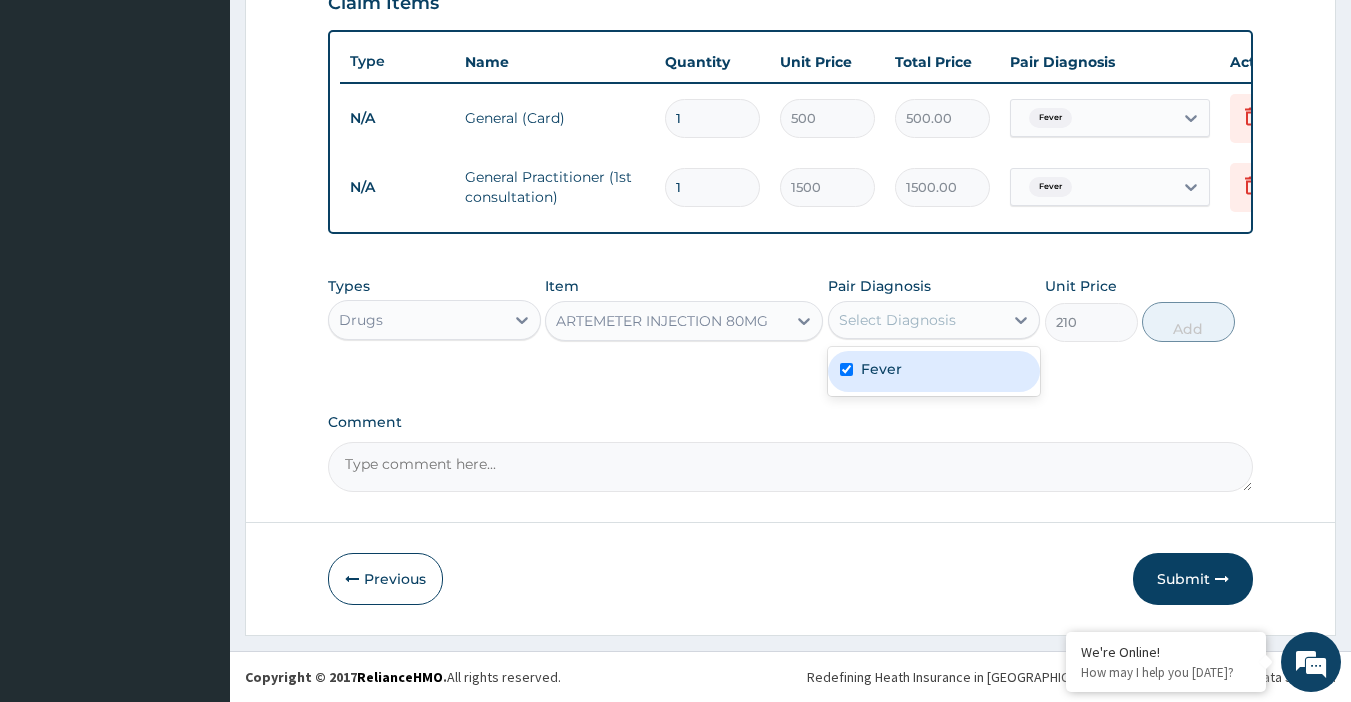 checkbox on "true" 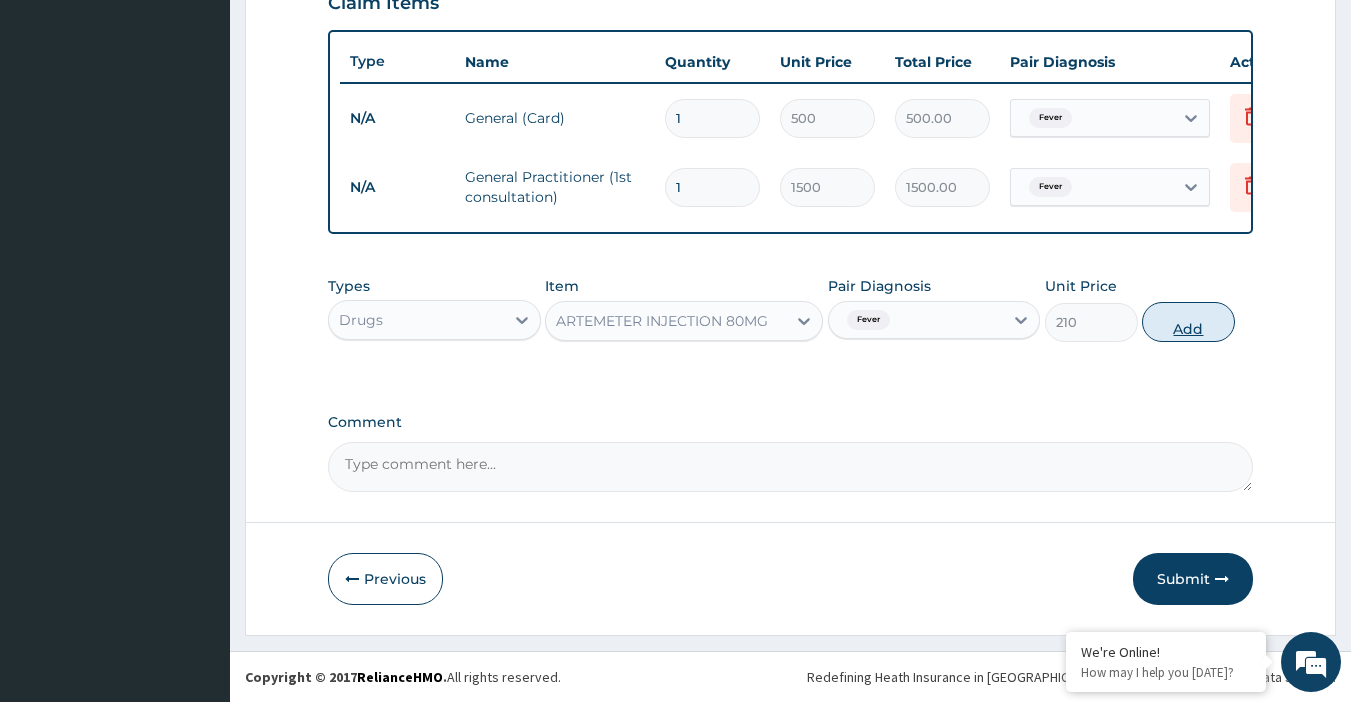 click on "Add" at bounding box center [1188, 322] 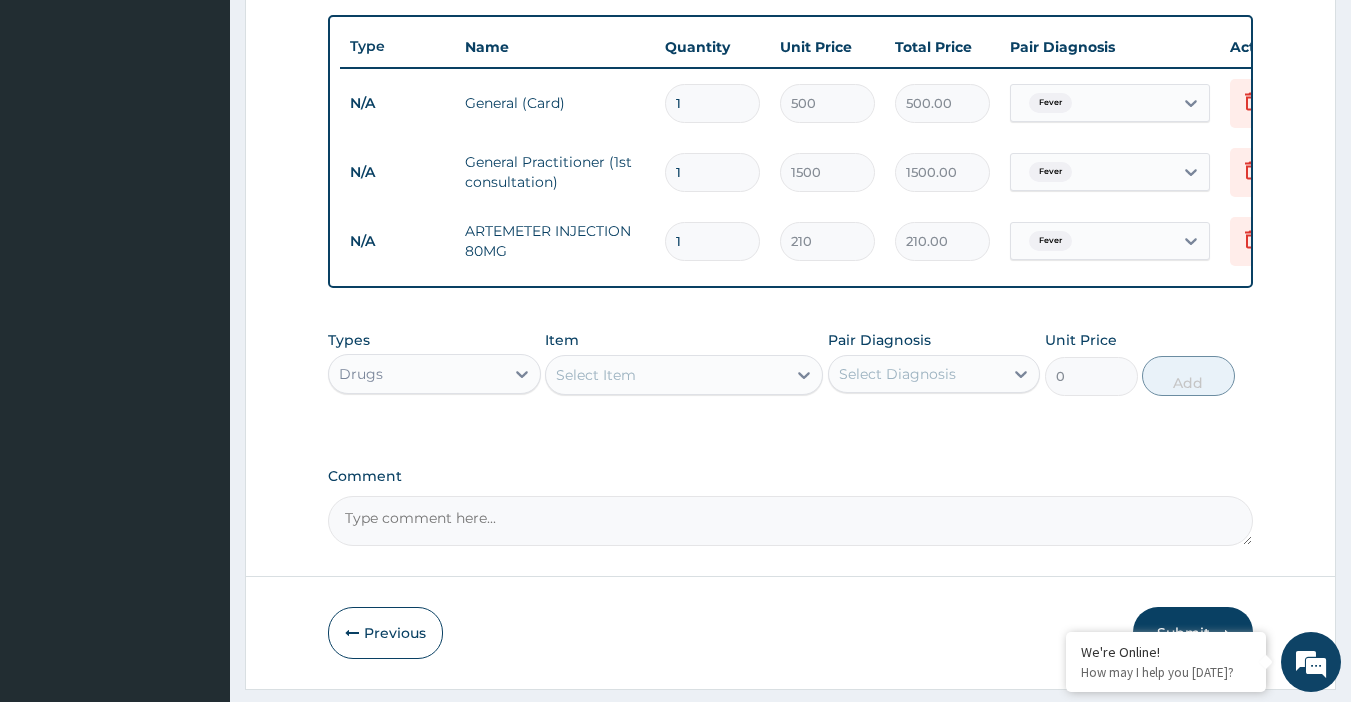 click on "Select Item" at bounding box center (666, 375) 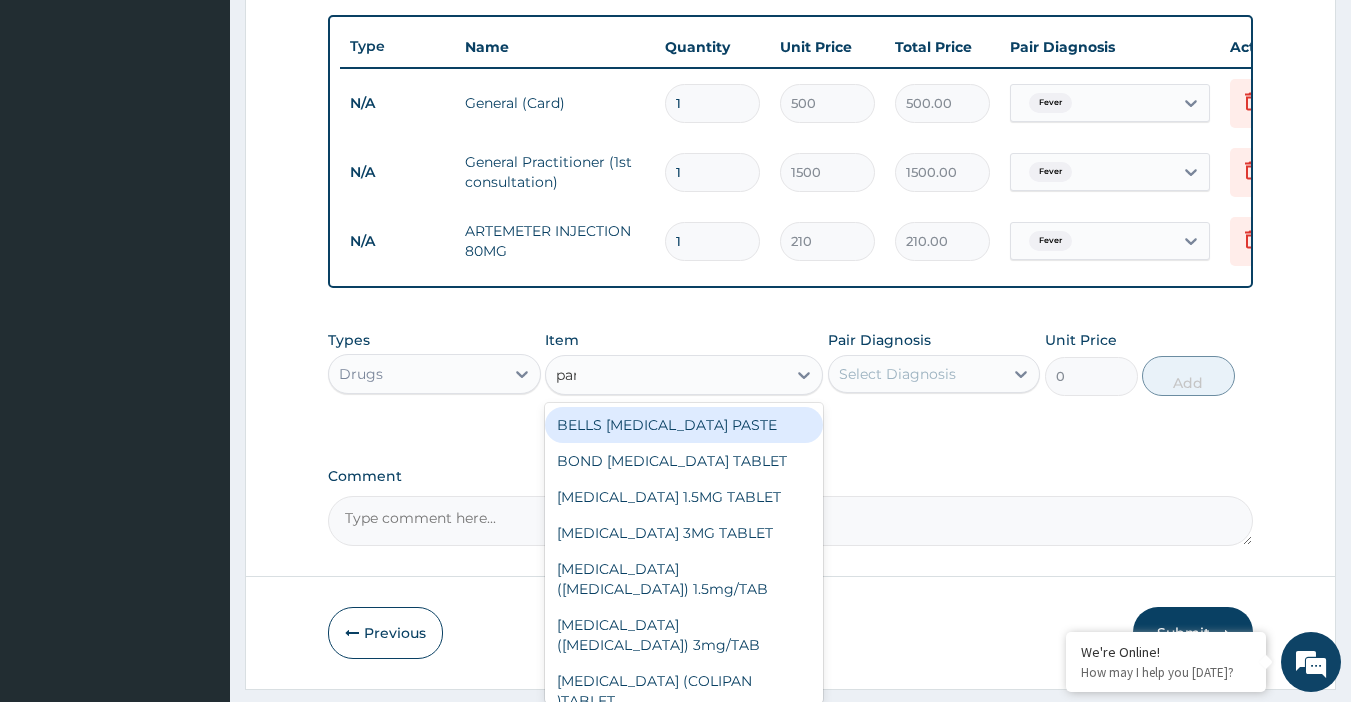 type on "para" 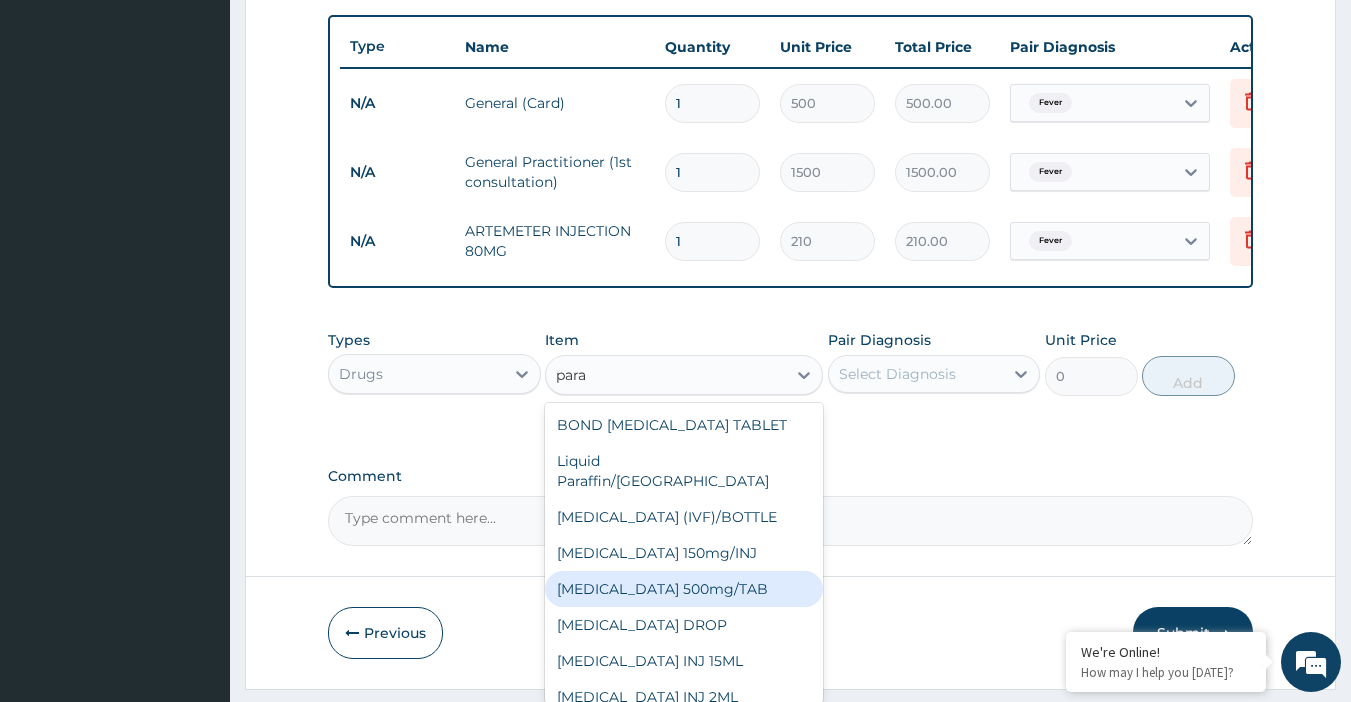 click on "[MEDICAL_DATA] 500mg/TAB" at bounding box center (684, 589) 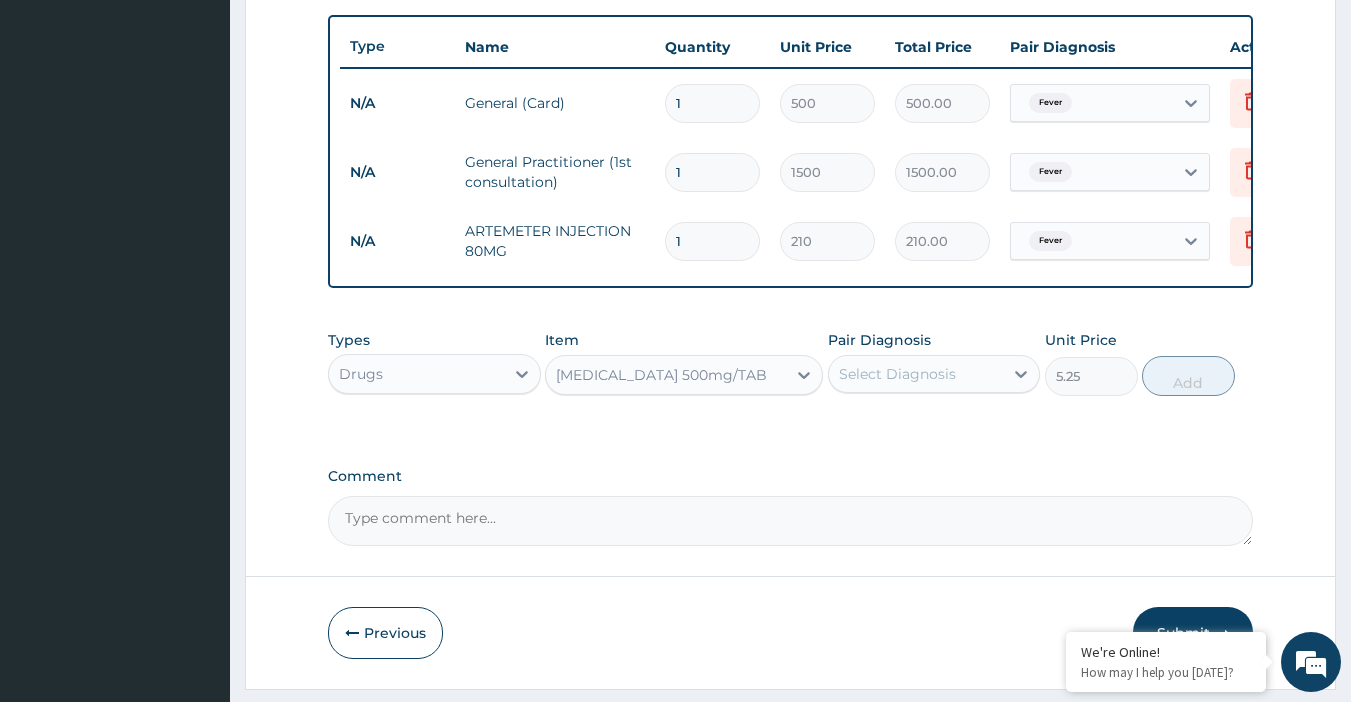 click on "Pair Diagnosis Select Diagnosis" at bounding box center [934, 363] 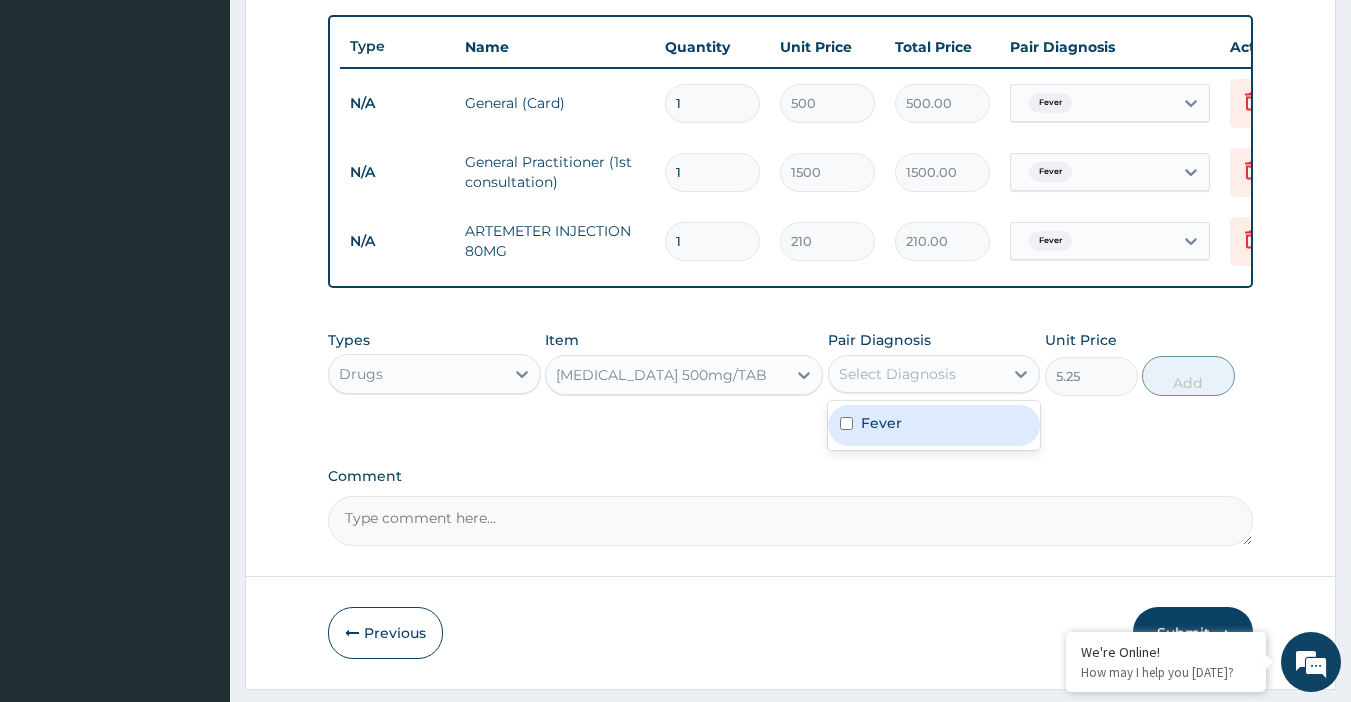 click on "Select Diagnosis" at bounding box center (916, 374) 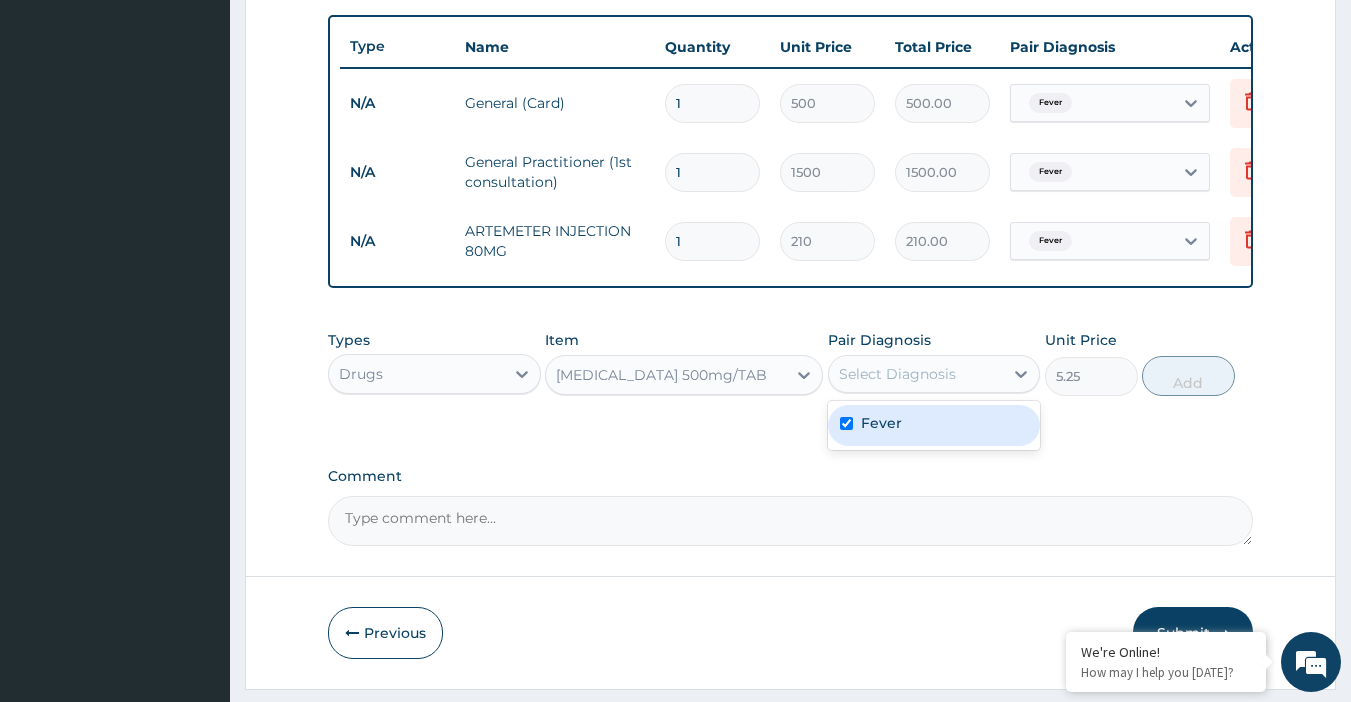 checkbox on "true" 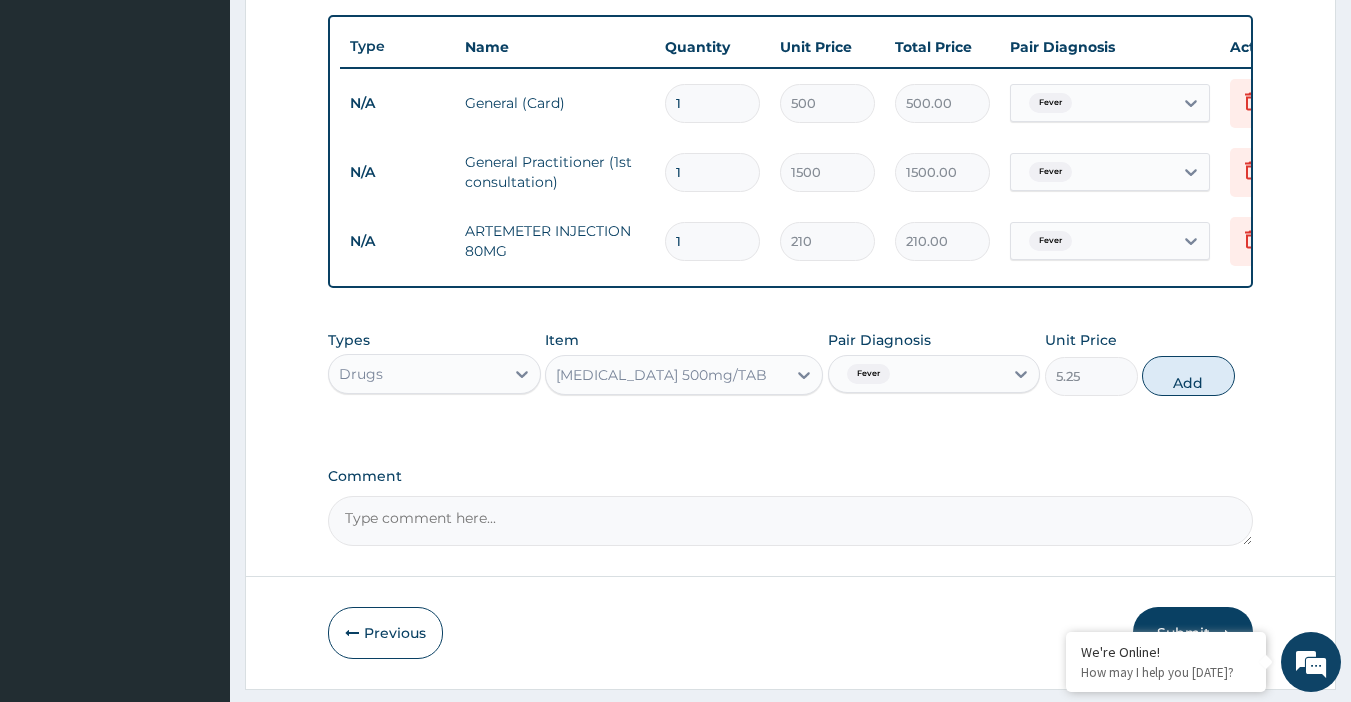 click on "Add" at bounding box center [1188, 376] 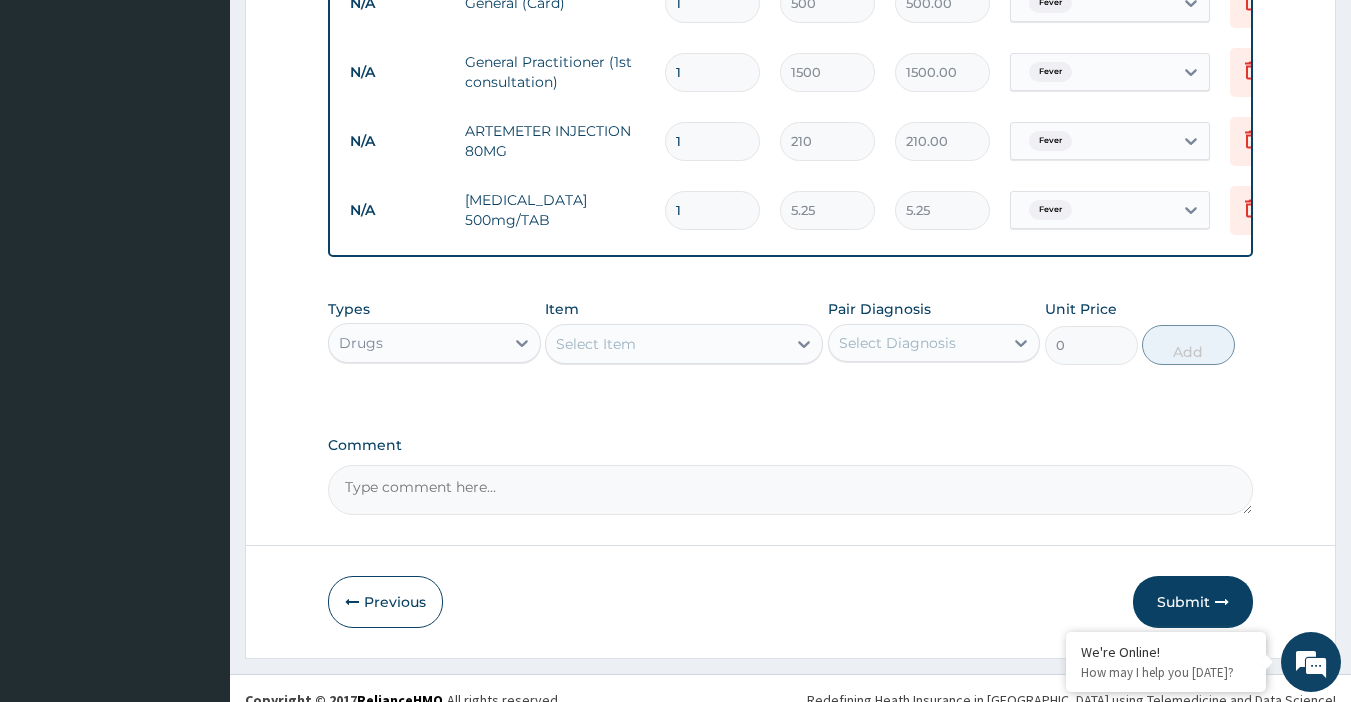 scroll, scrollTop: 867, scrollLeft: 0, axis: vertical 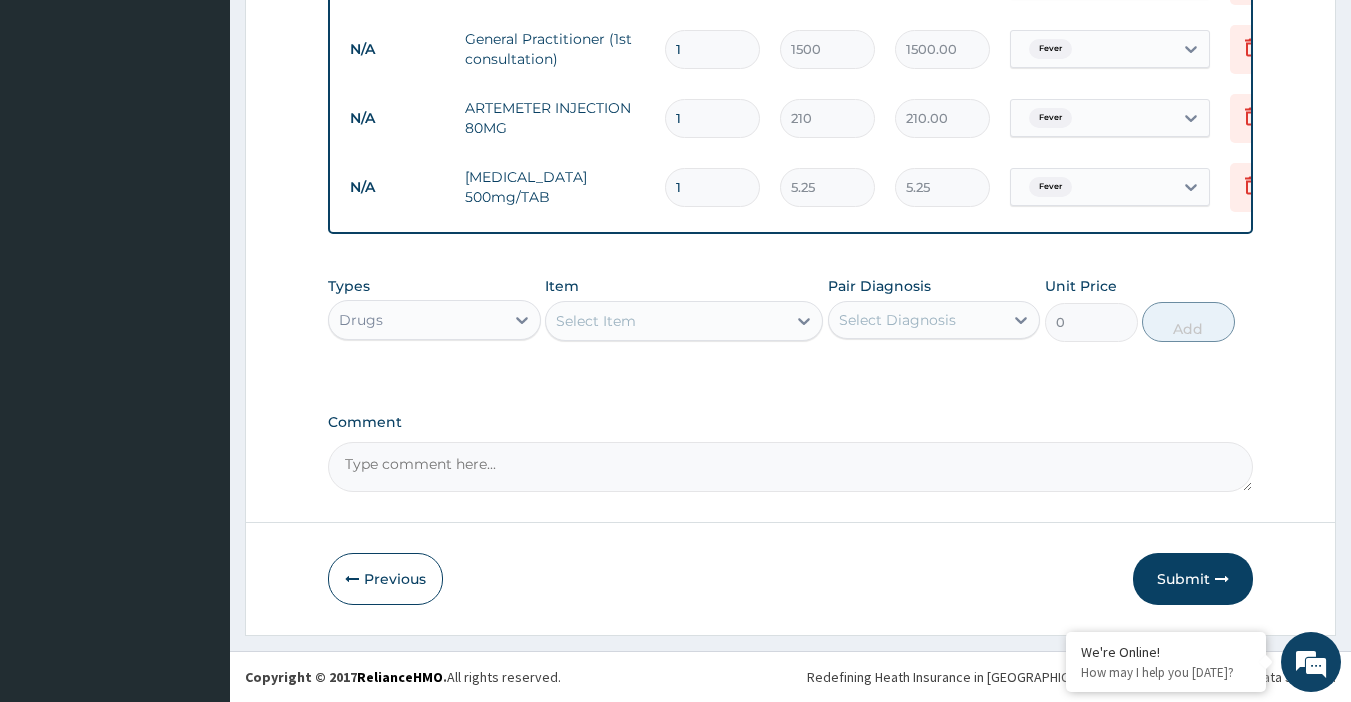 click on "1" at bounding box center [712, 187] 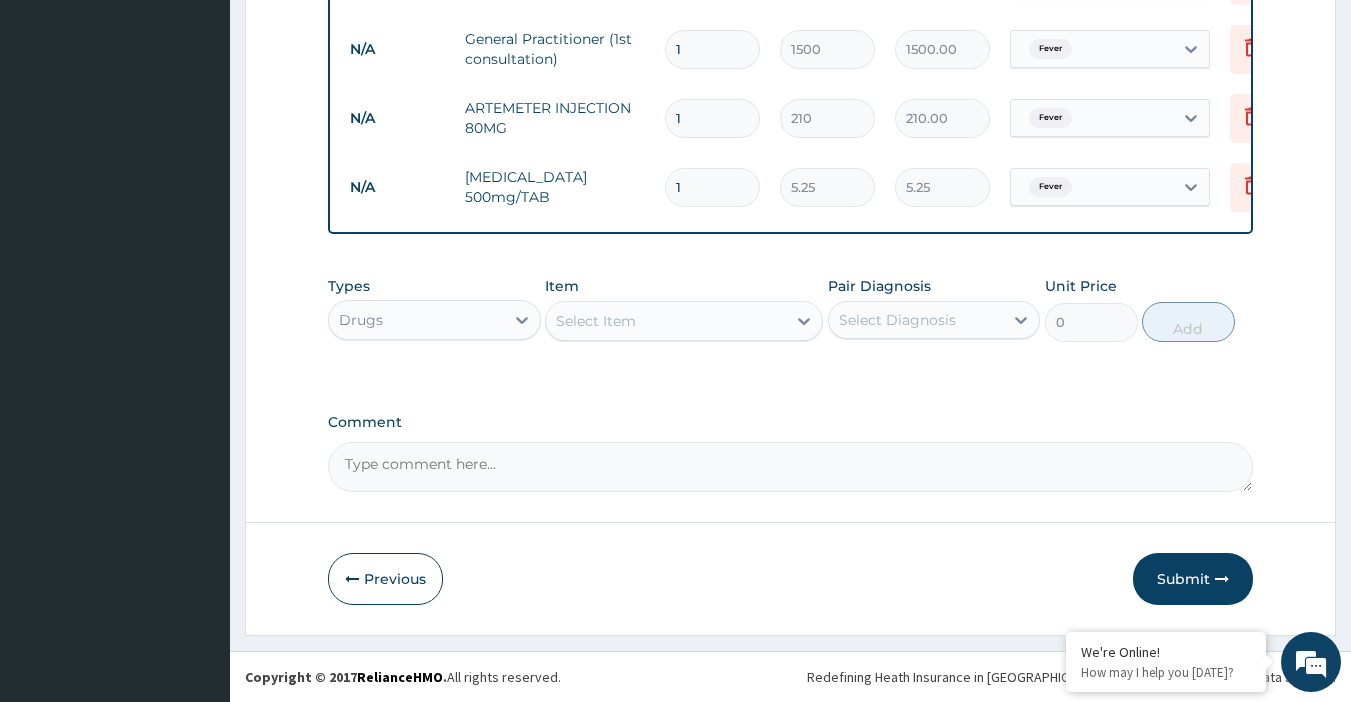 type 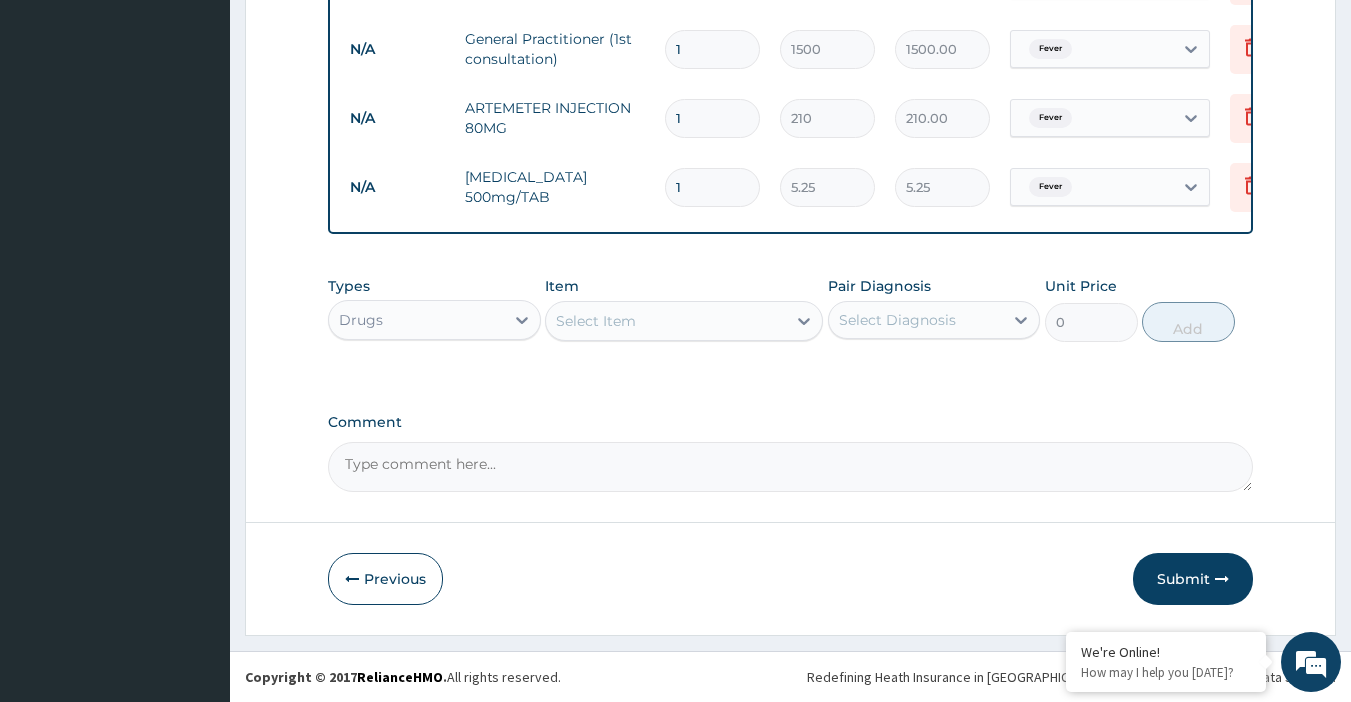 type on "0.00" 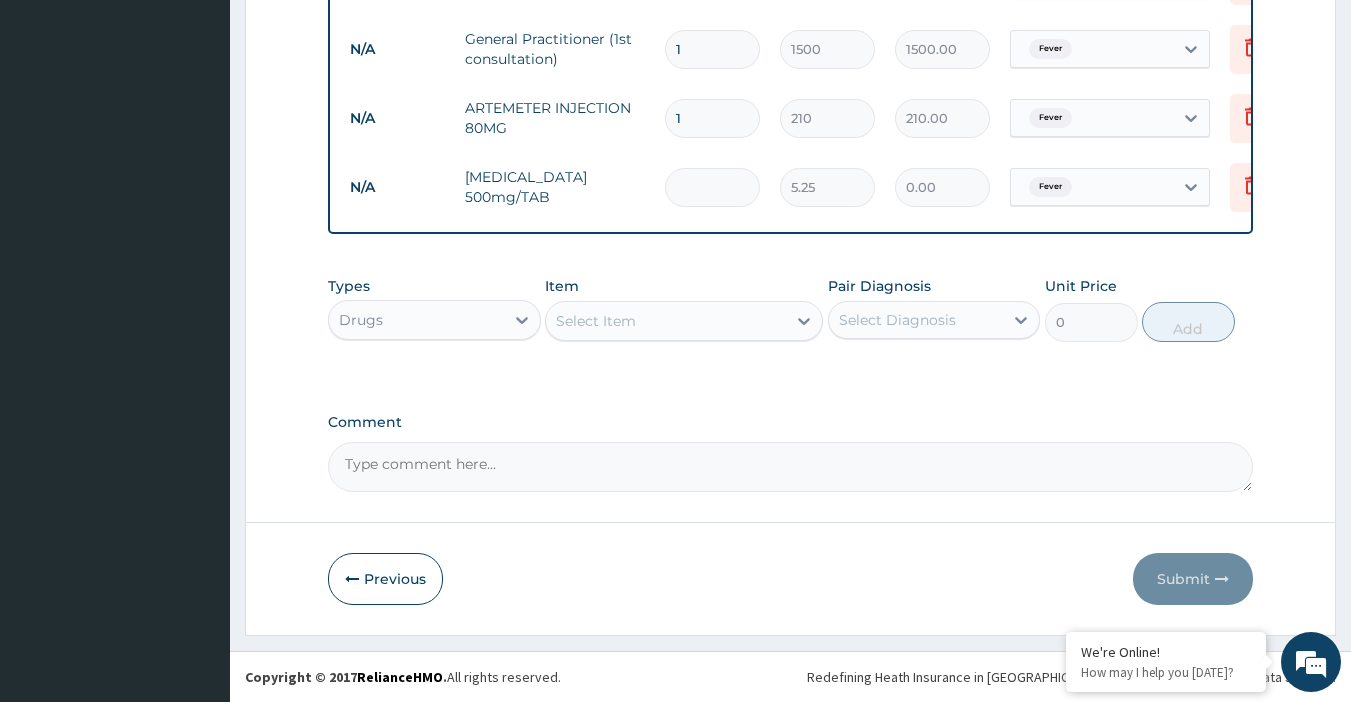 type on "3" 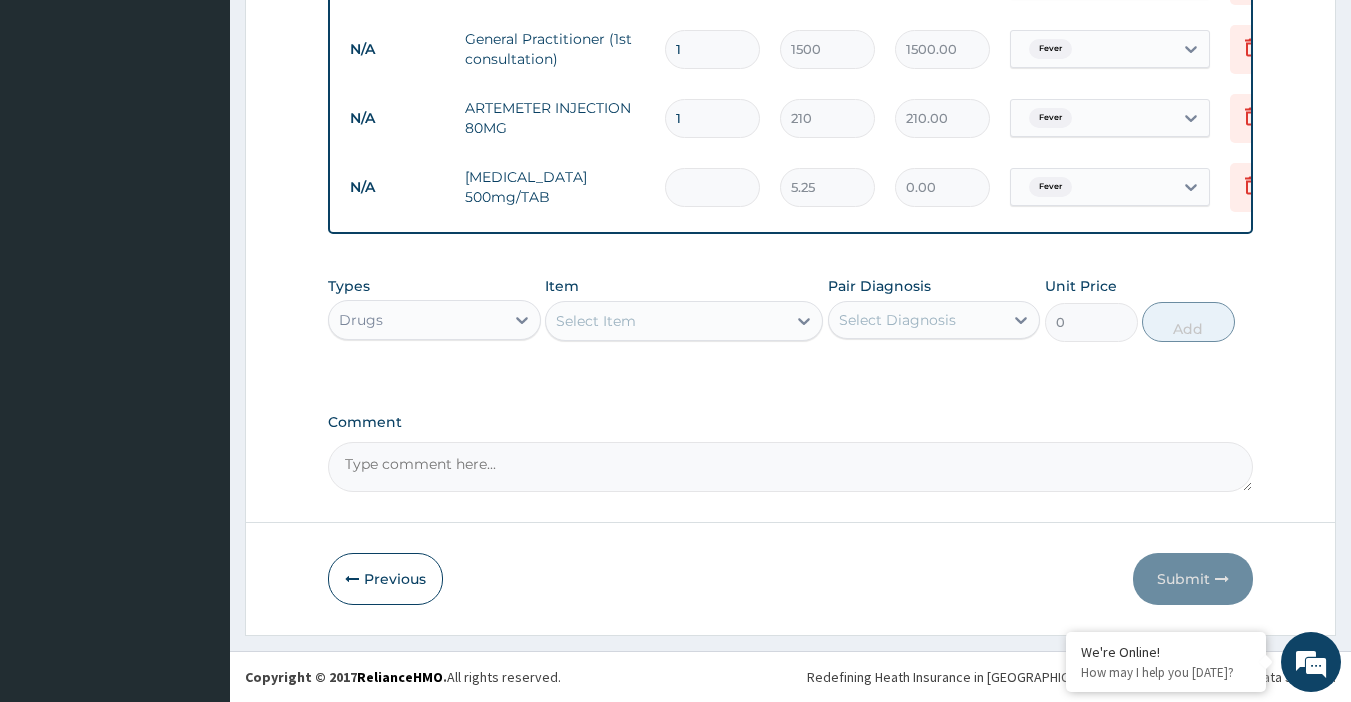 type on "15.75" 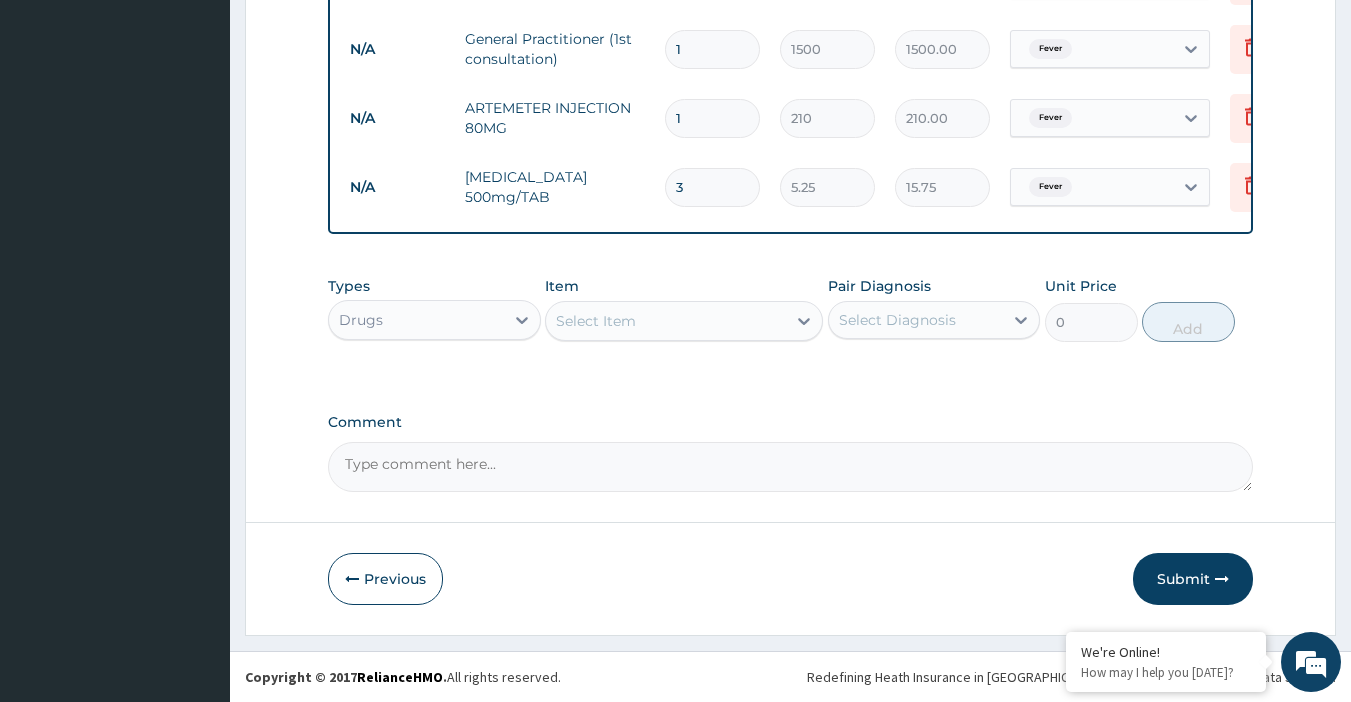 type on "30" 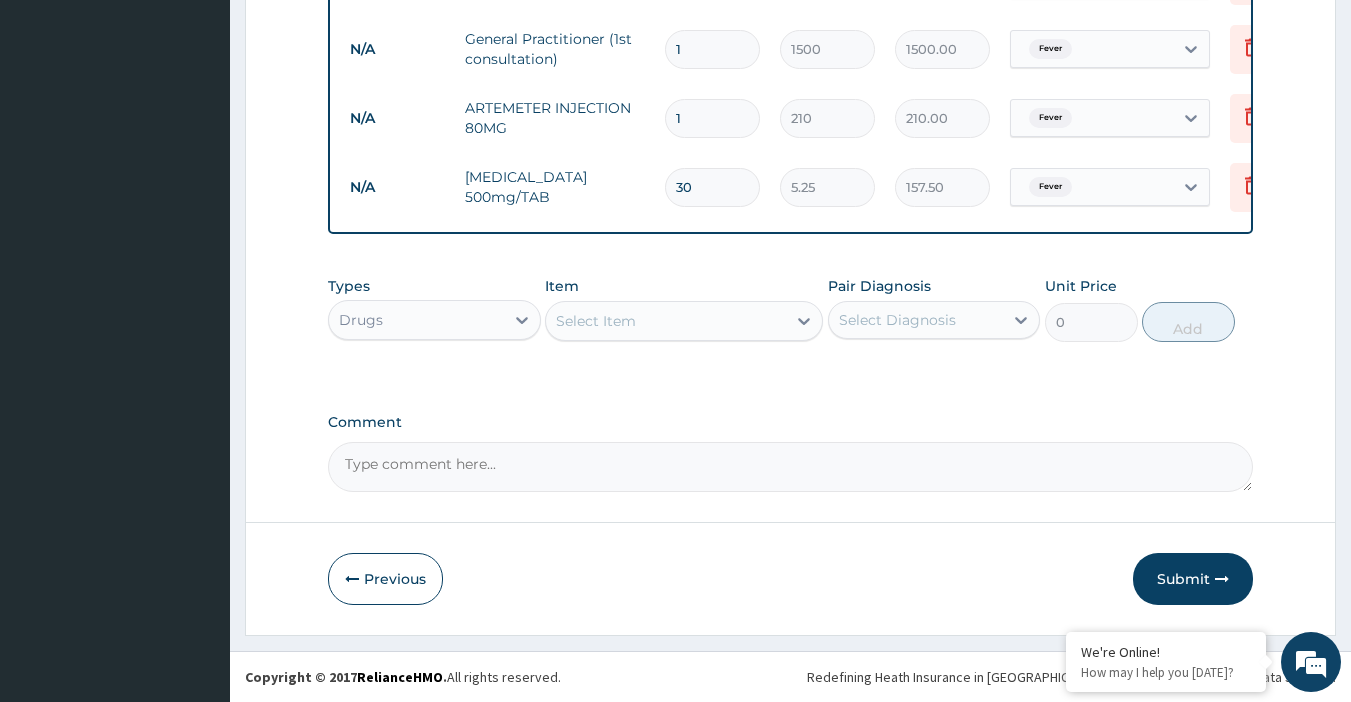 type on "30" 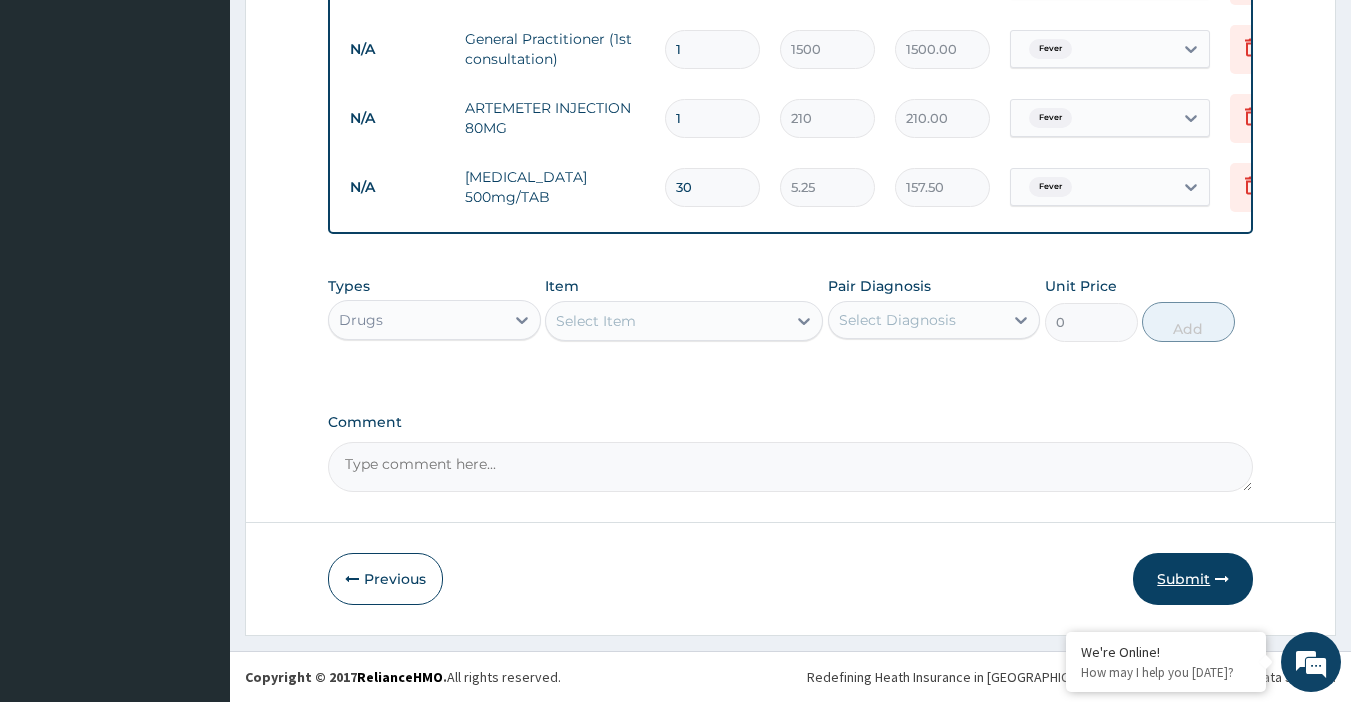 click on "Submit" at bounding box center [1193, 579] 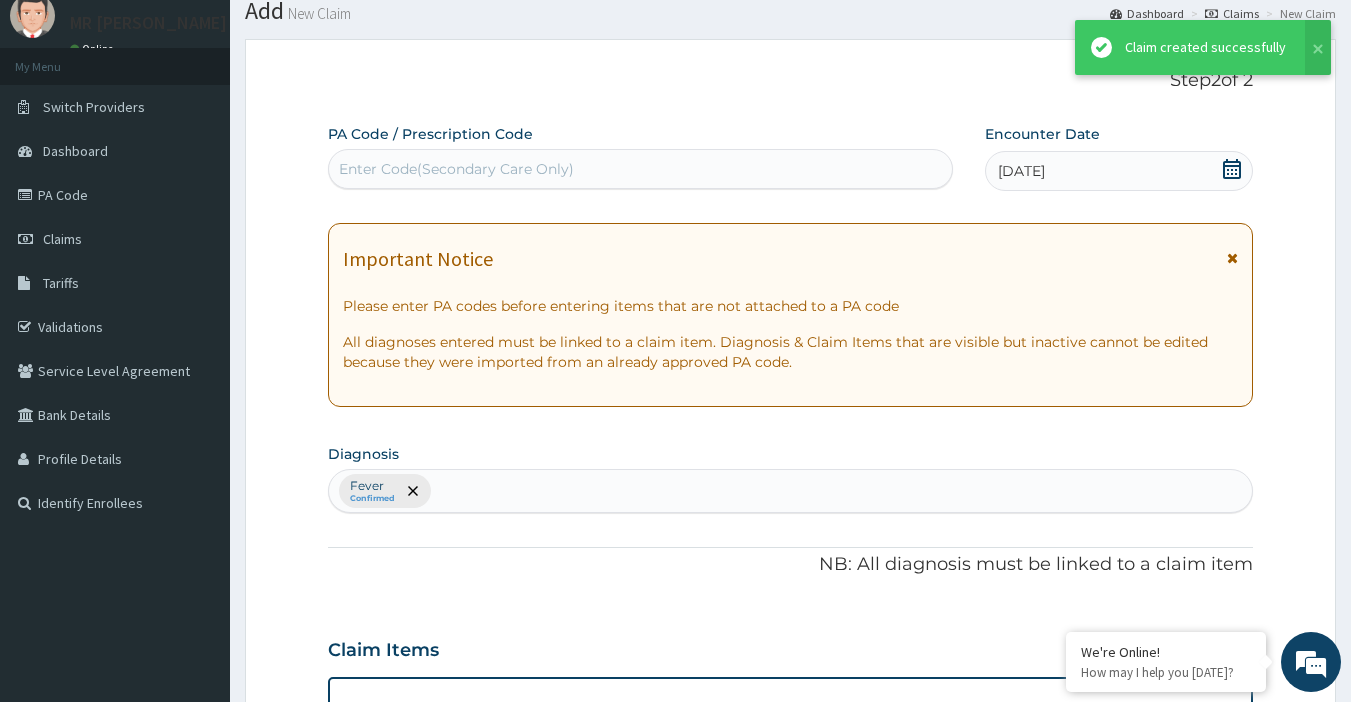 scroll, scrollTop: 867, scrollLeft: 0, axis: vertical 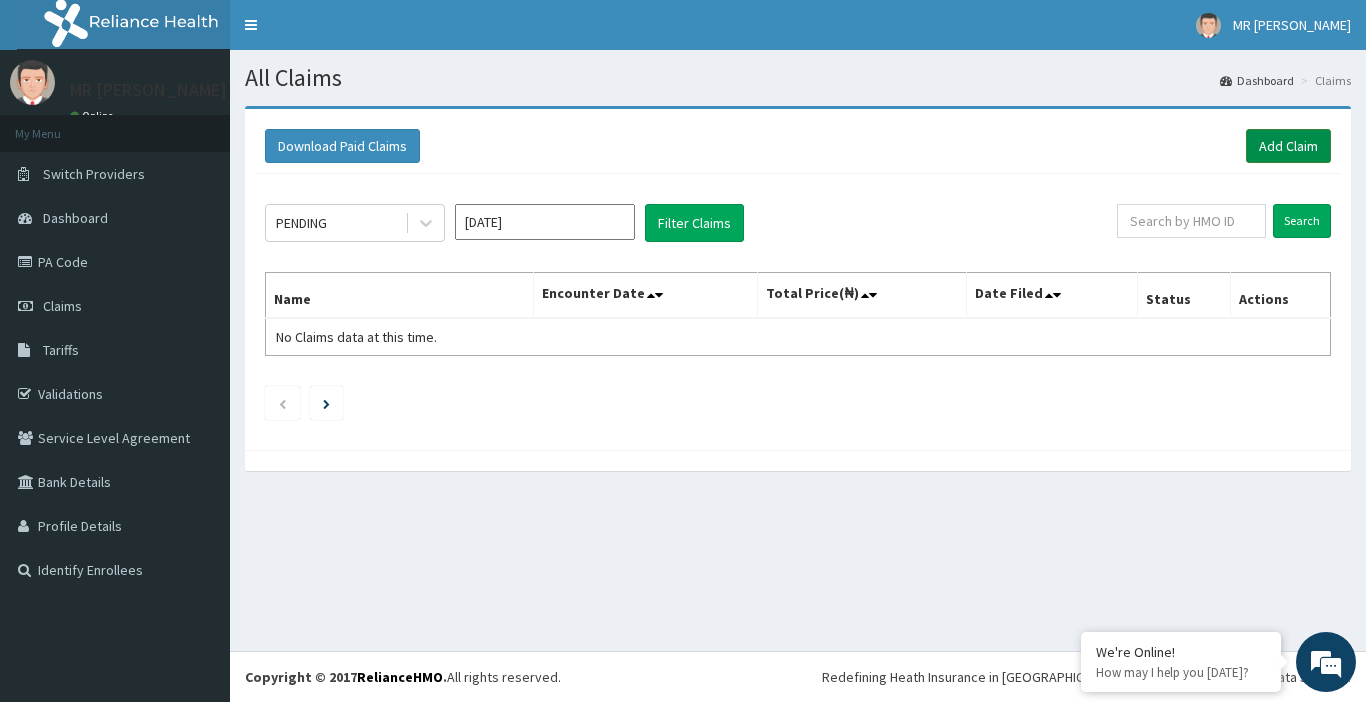 click on "Add Claim" at bounding box center (1288, 146) 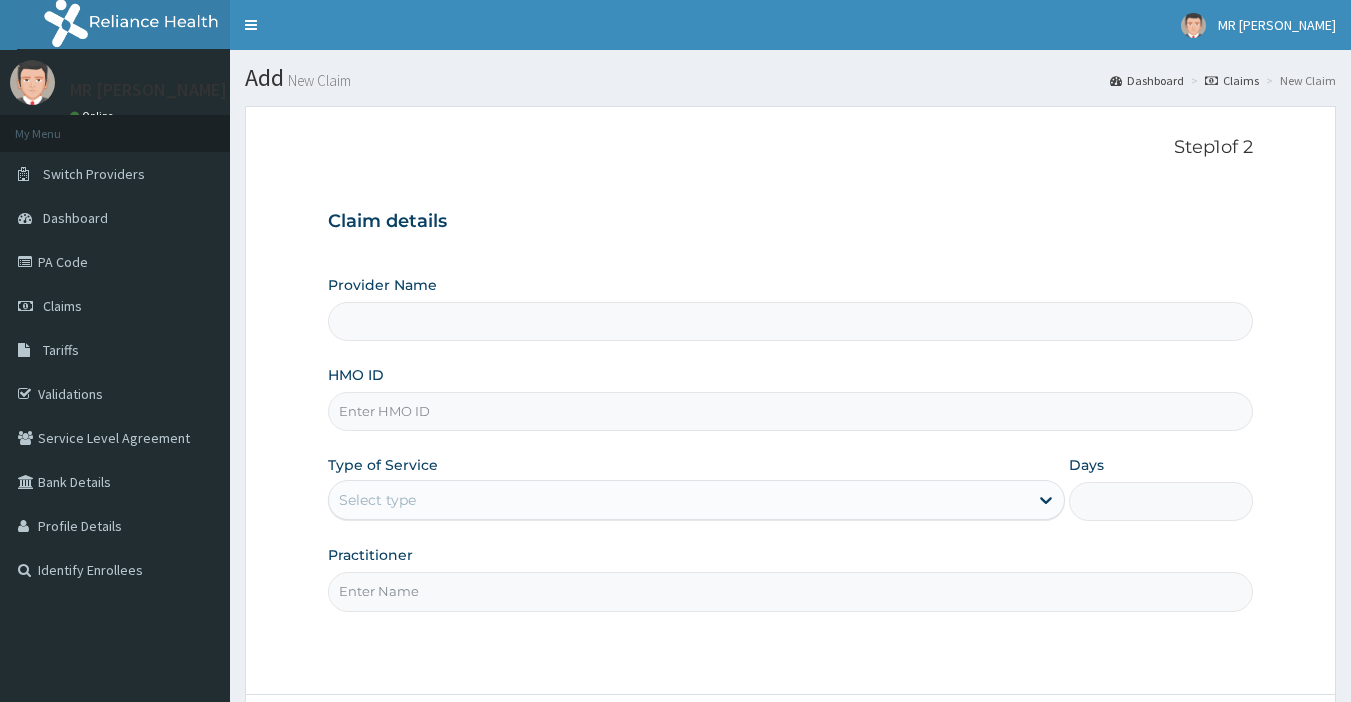 scroll, scrollTop: 0, scrollLeft: 0, axis: both 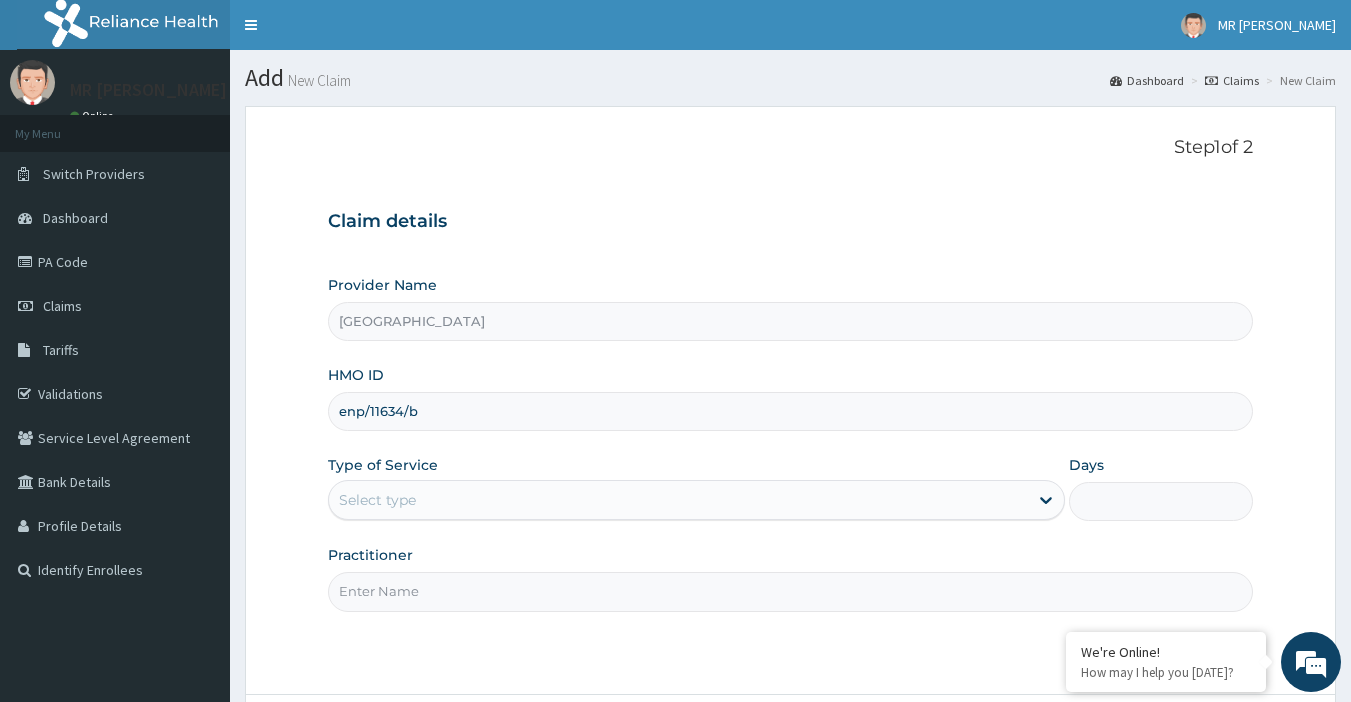 type on "enp/11634/b" 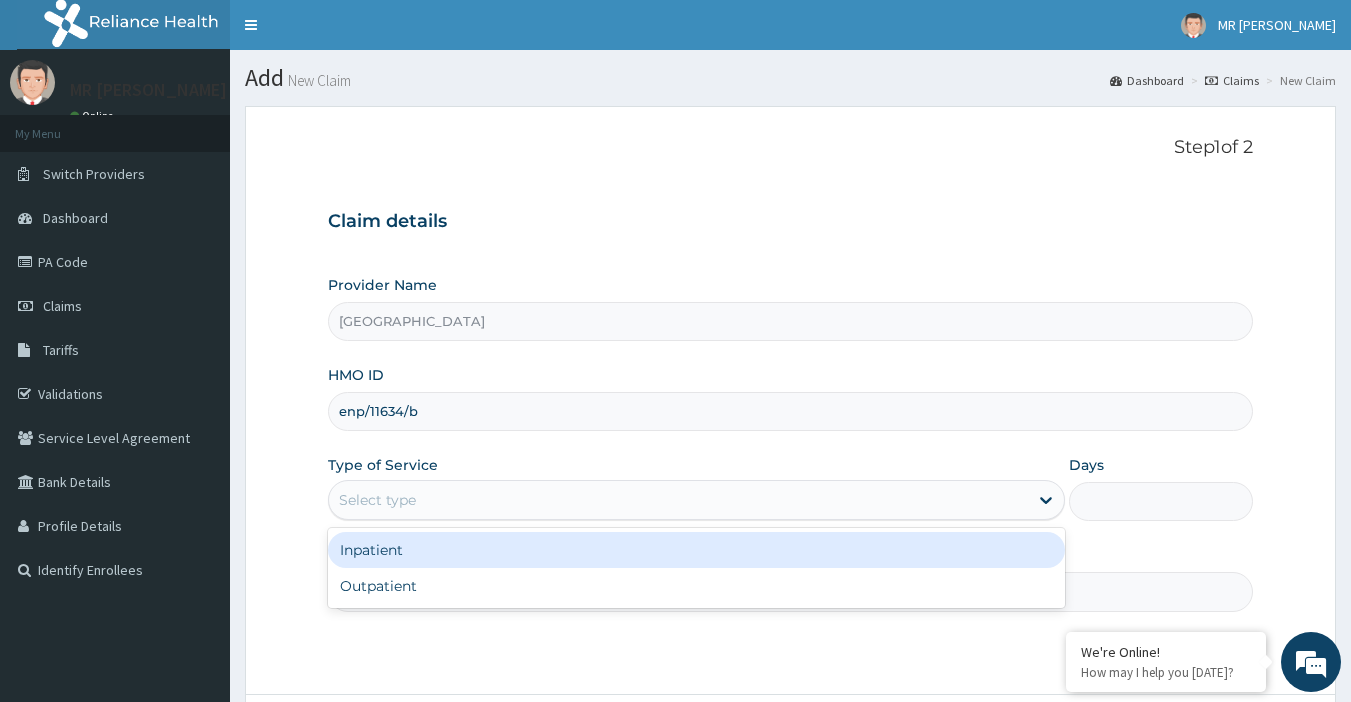click on "Select type" at bounding box center [678, 500] 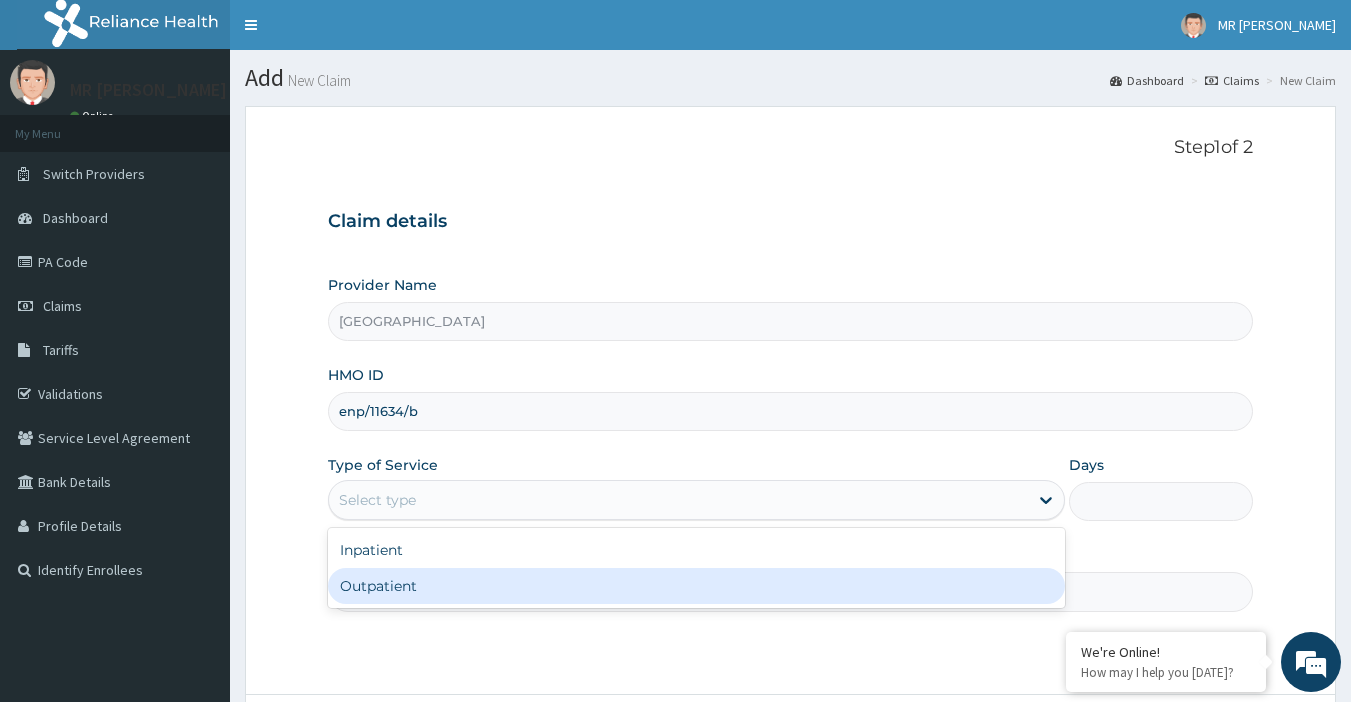 click on "Outpatient" at bounding box center (696, 586) 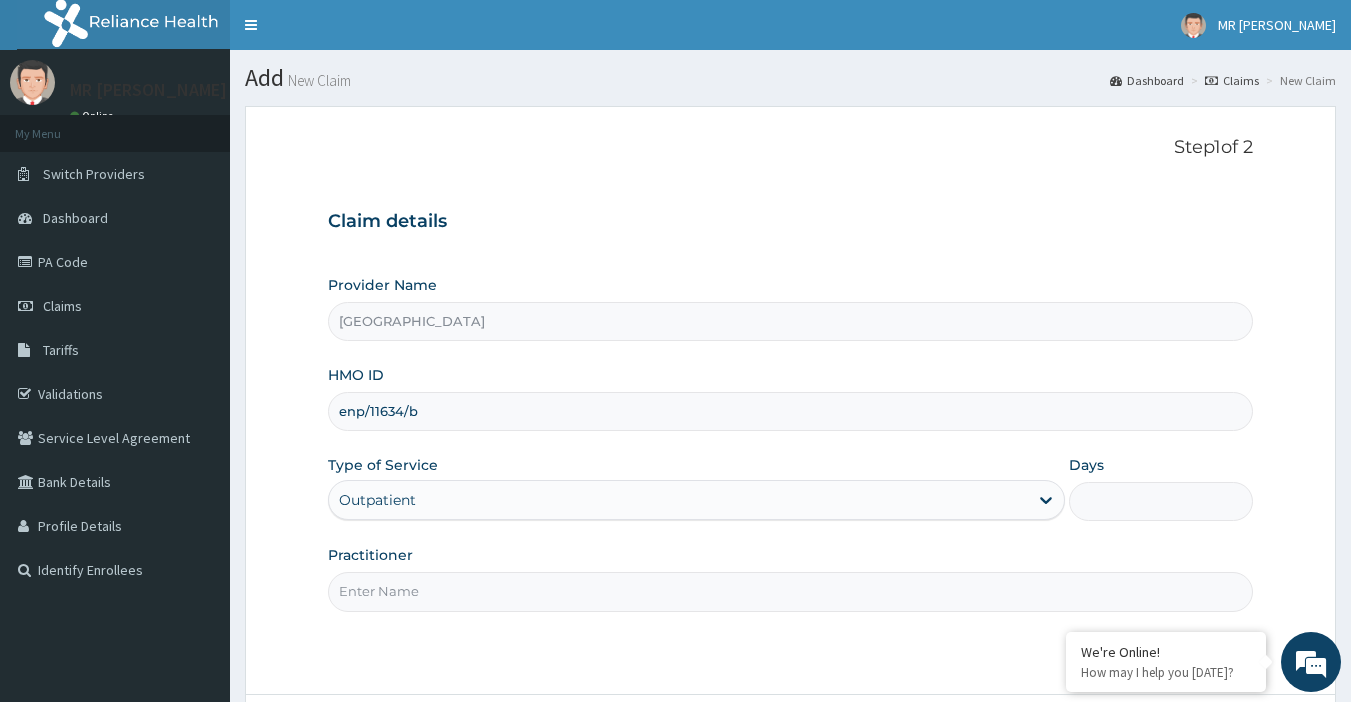 type on "1" 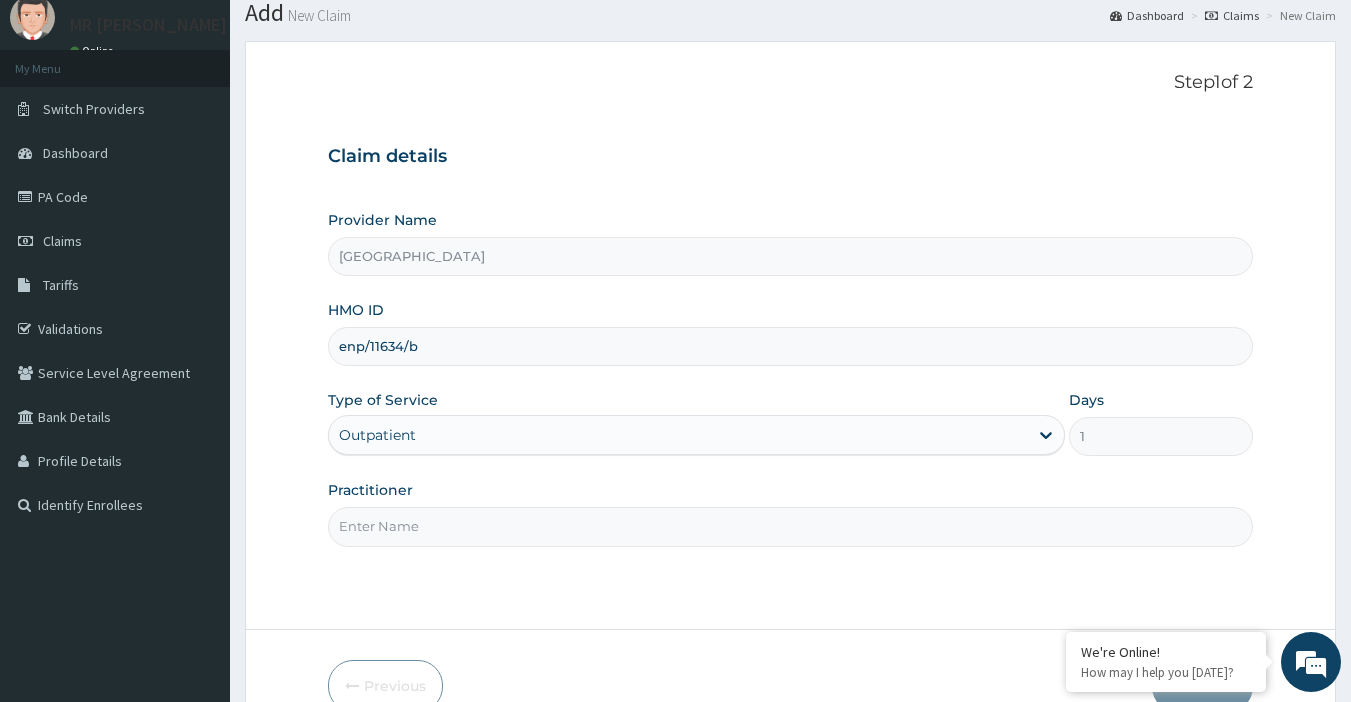 scroll, scrollTop: 100, scrollLeft: 0, axis: vertical 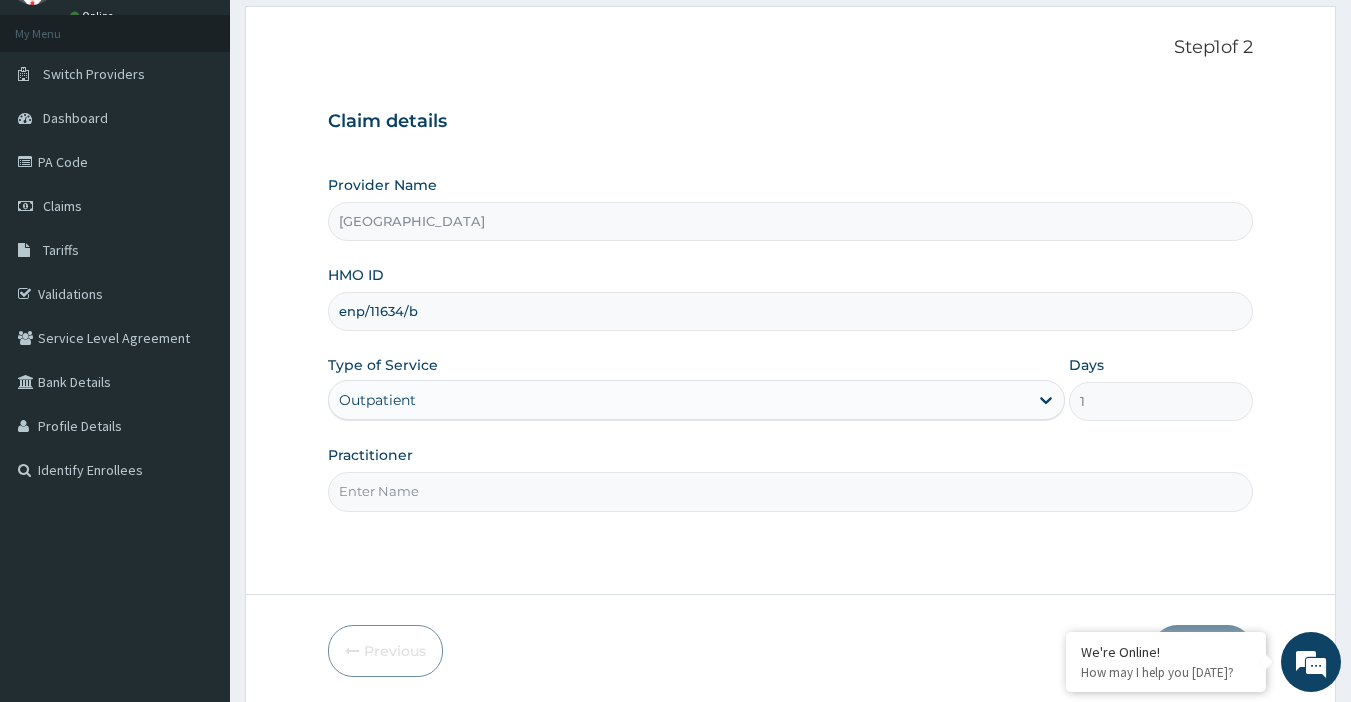 click on "Practitioner" at bounding box center (791, 491) 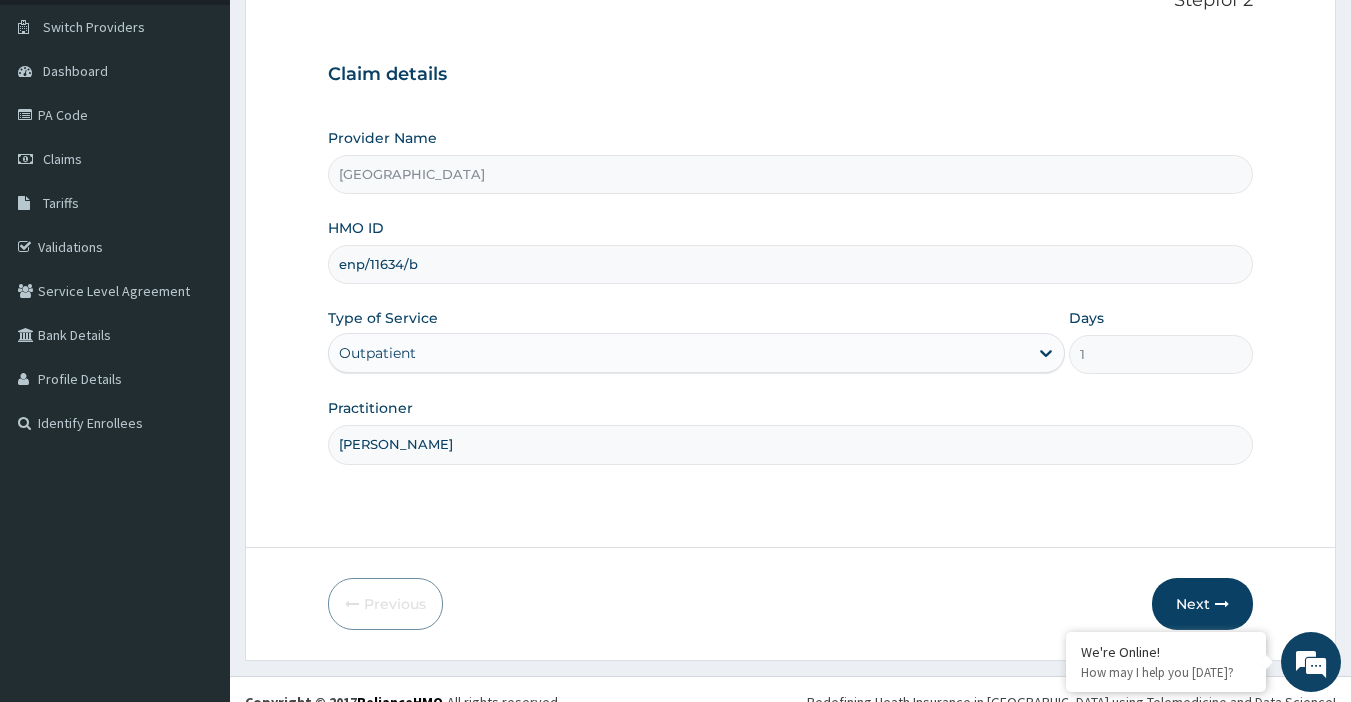 scroll, scrollTop: 172, scrollLeft: 0, axis: vertical 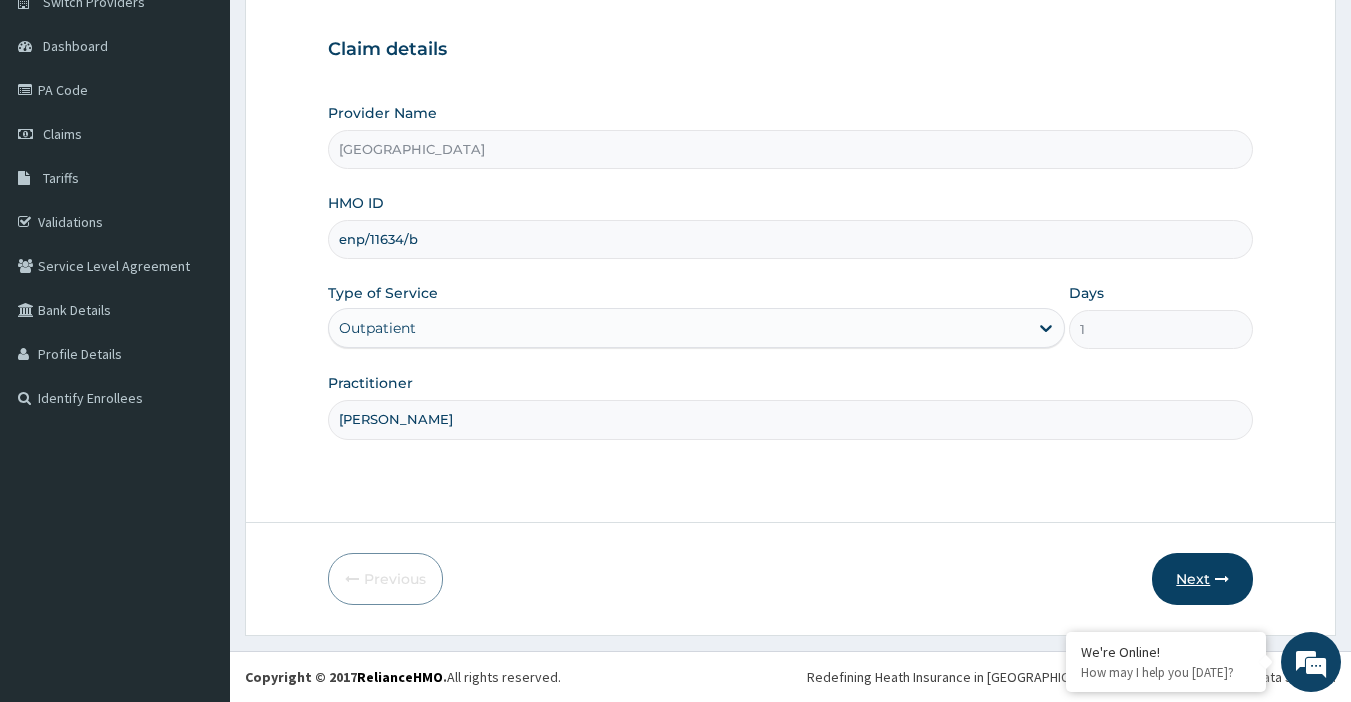 type on "[PERSON_NAME]" 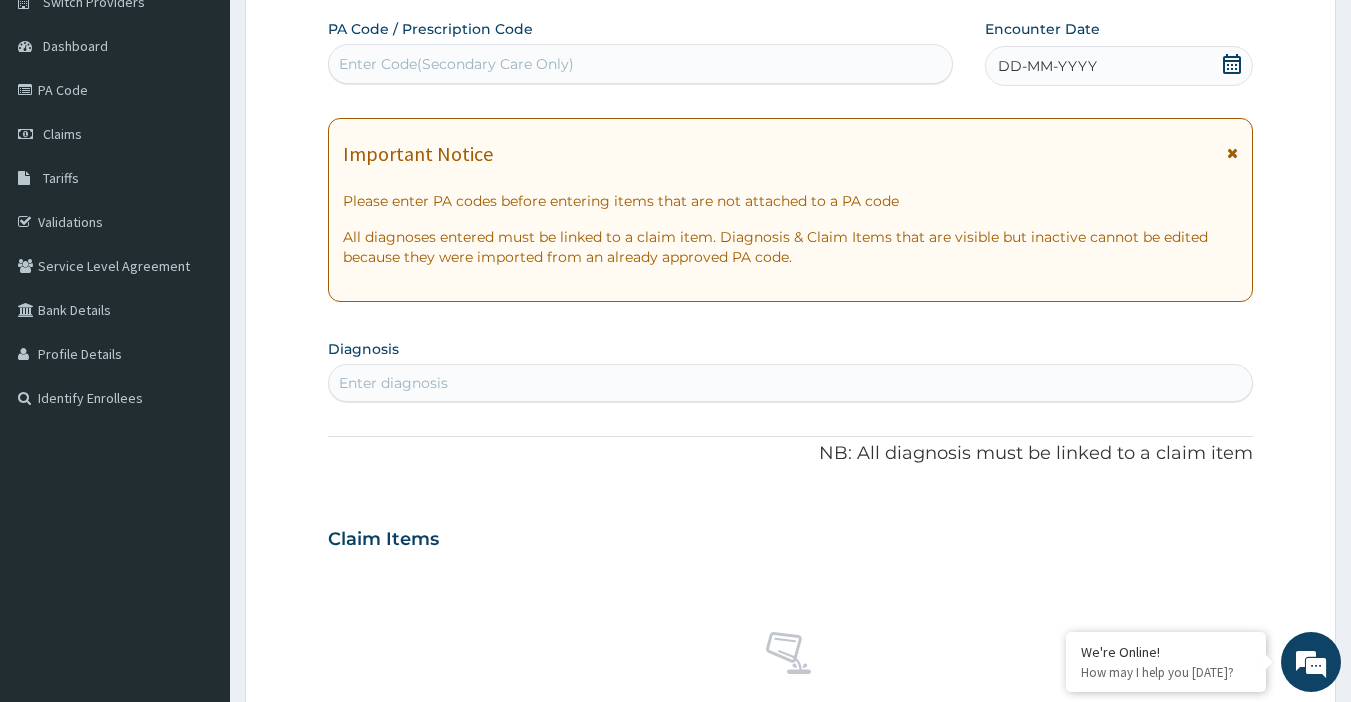 click on "DD-MM-YYYY" at bounding box center [1119, 66] 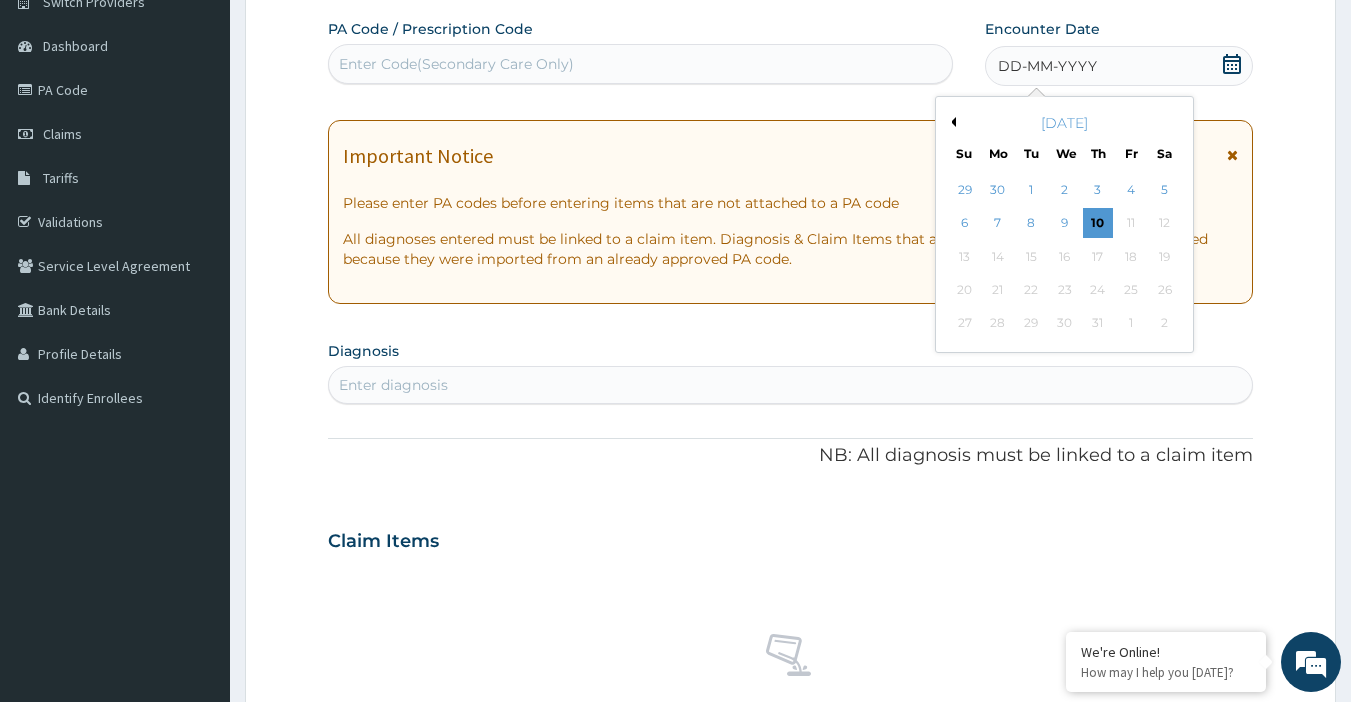 click on "Previous Month" at bounding box center (951, 122) 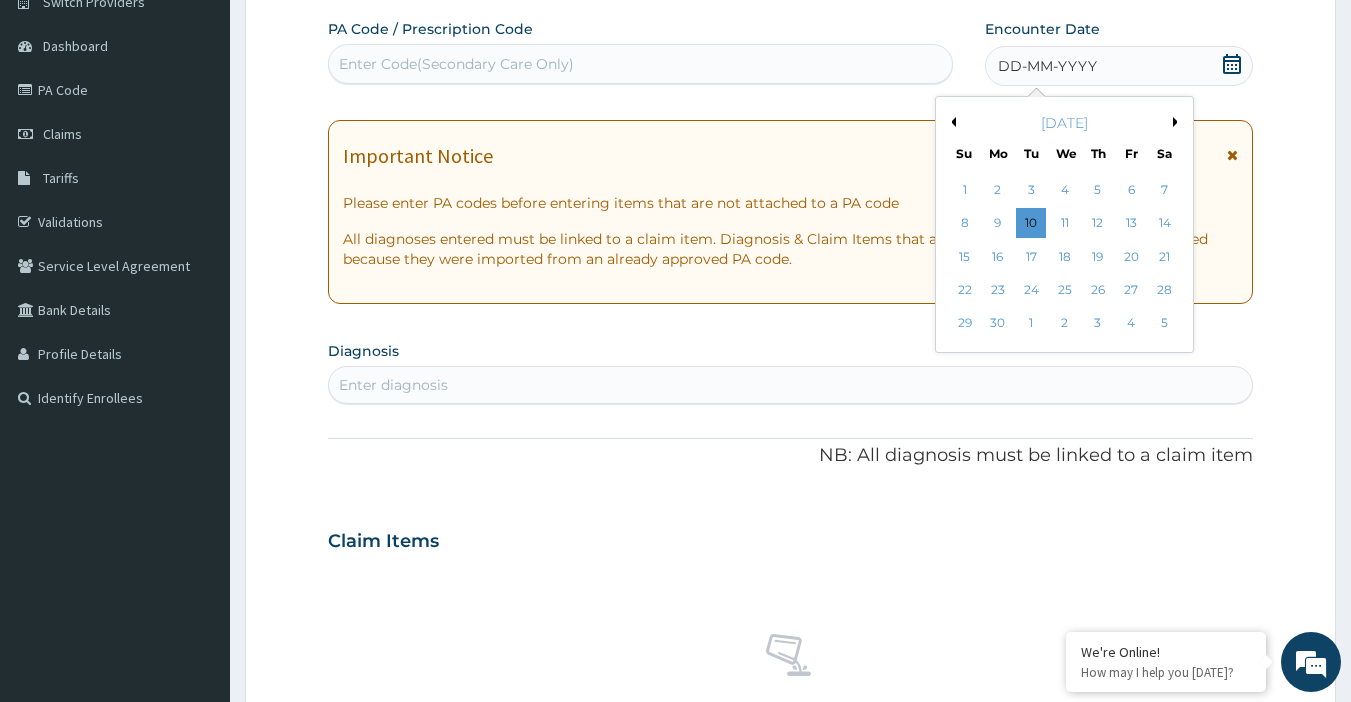 click on "1 2 3 4 5 6 7" at bounding box center (1064, 190) 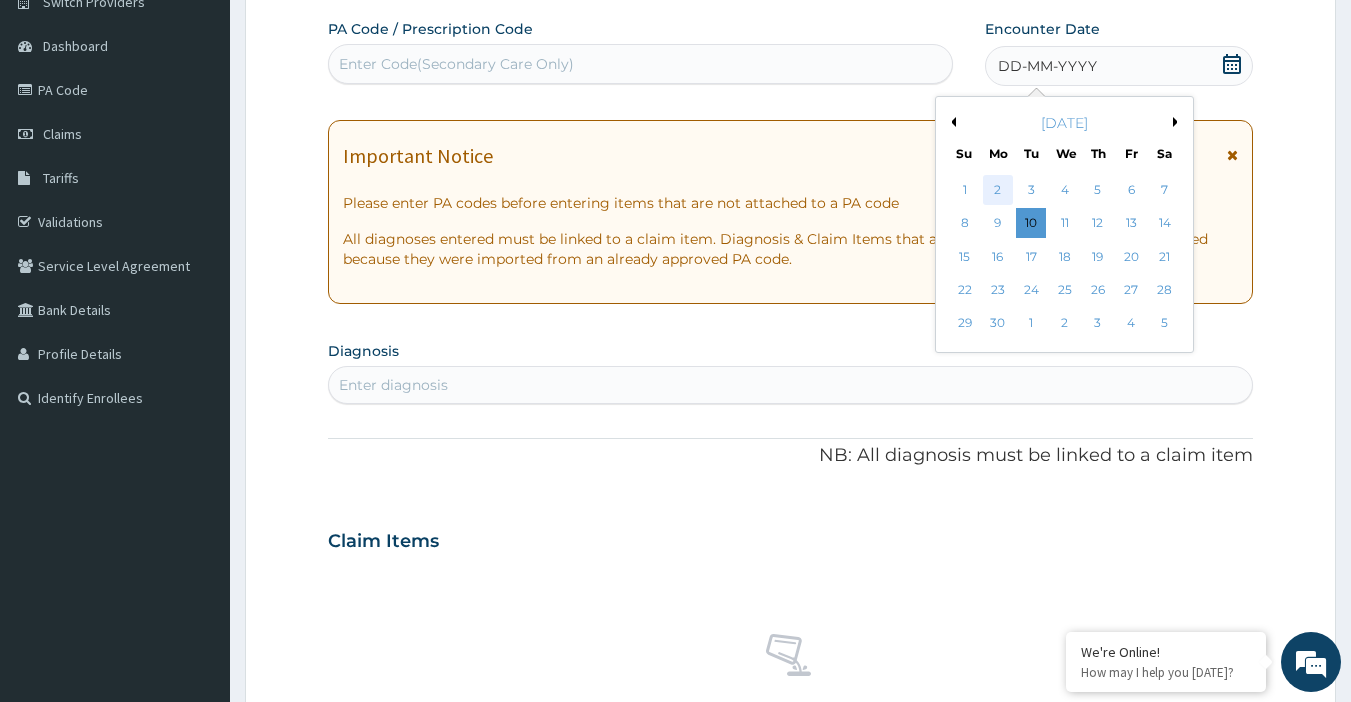 click on "2" at bounding box center [998, 190] 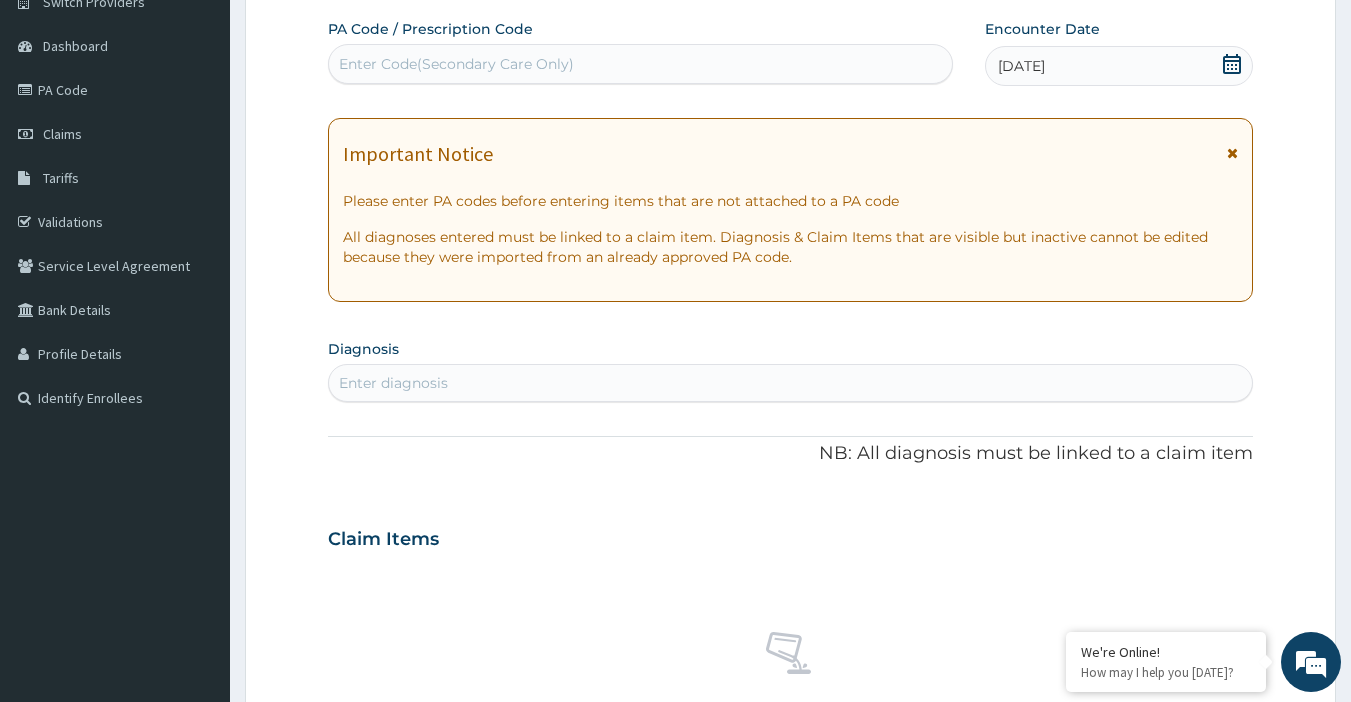 click on "Enter diagnosis" at bounding box center [791, 383] 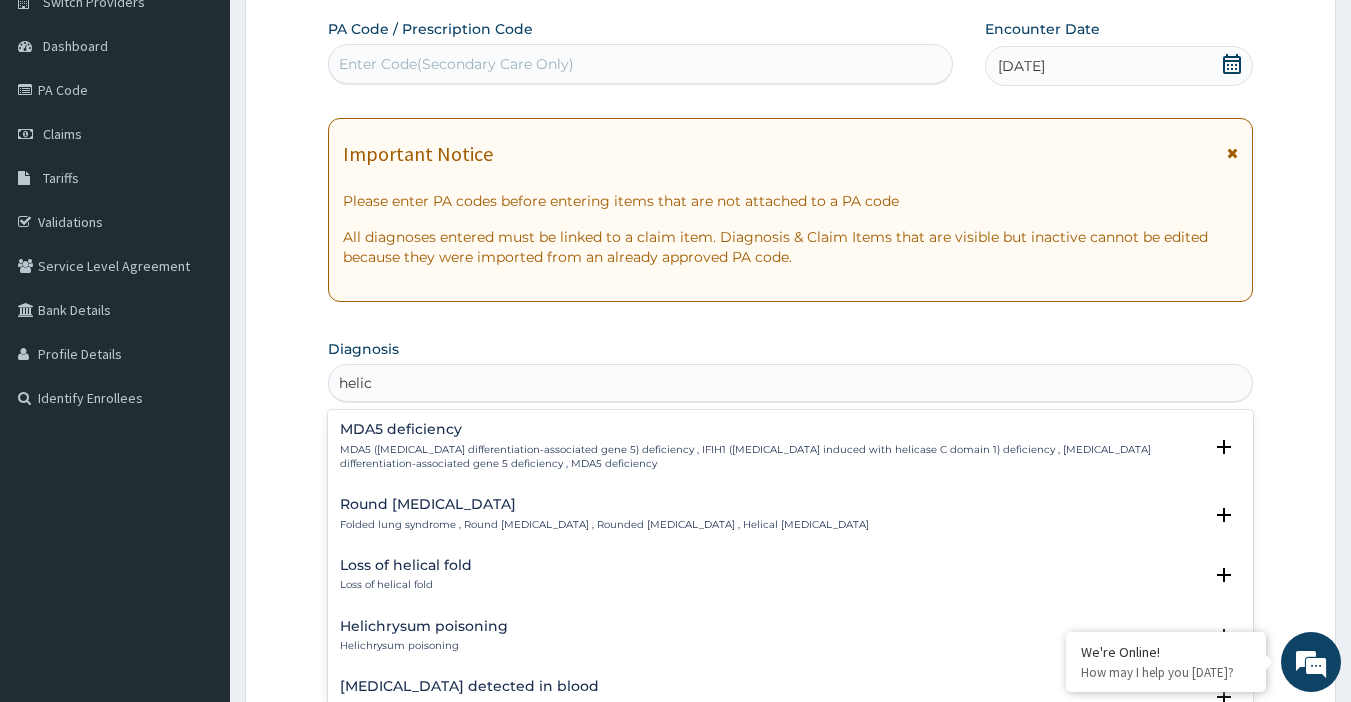type on "helico" 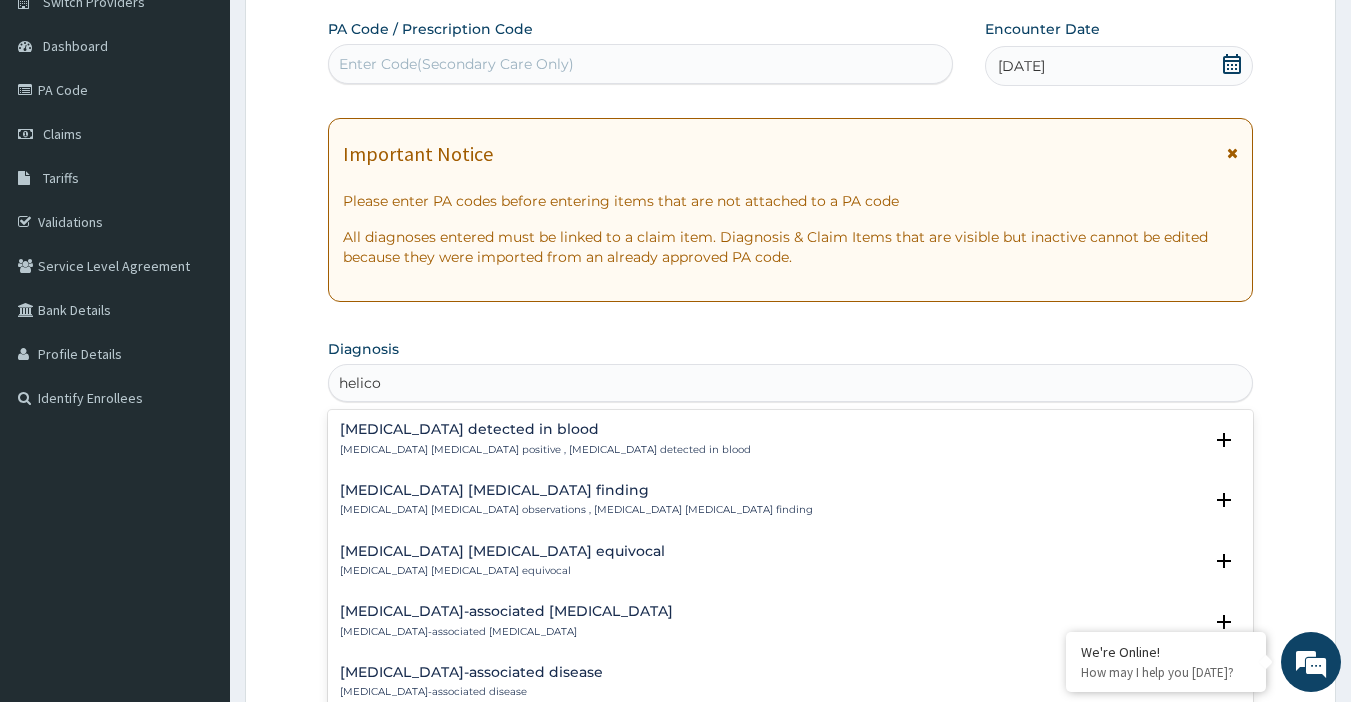 click on "Helicobacter detected in blood Helicobacter blood test positive , Helicobacter detected in blood" at bounding box center [791, 439] 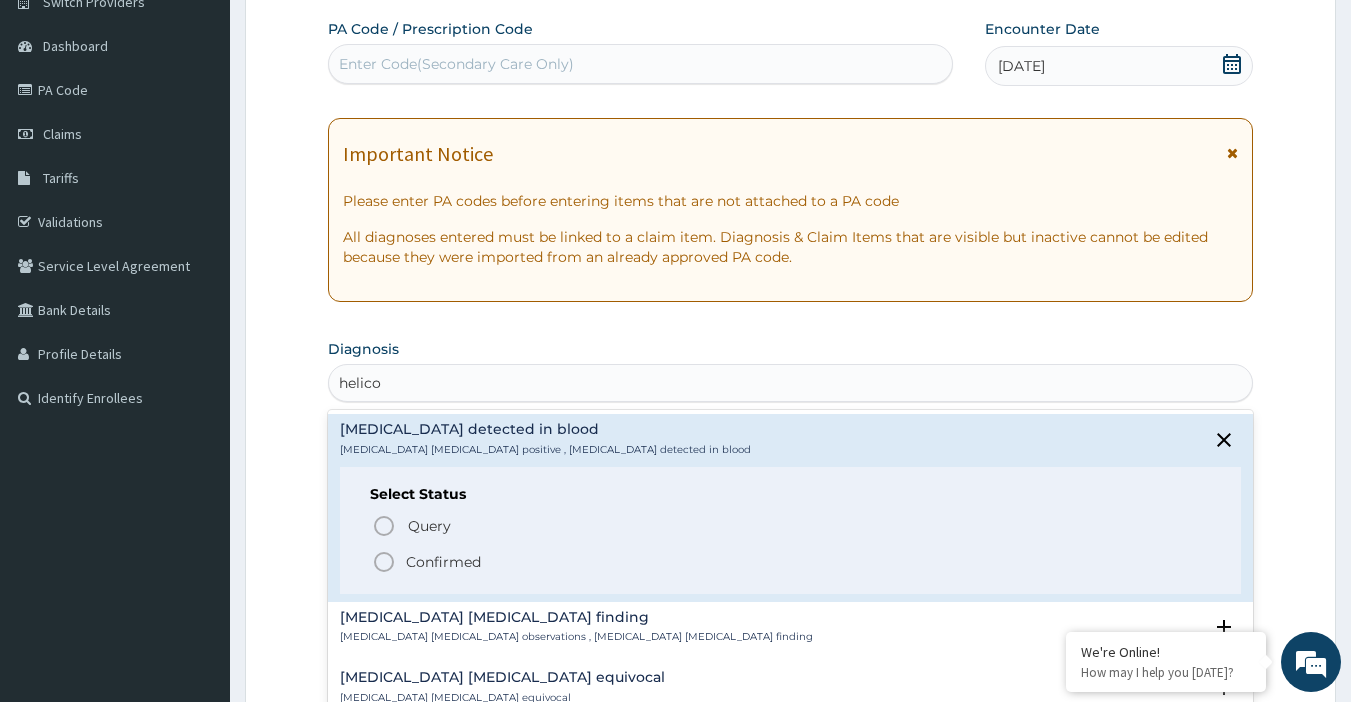 click on "Confirmed" at bounding box center (792, 562) 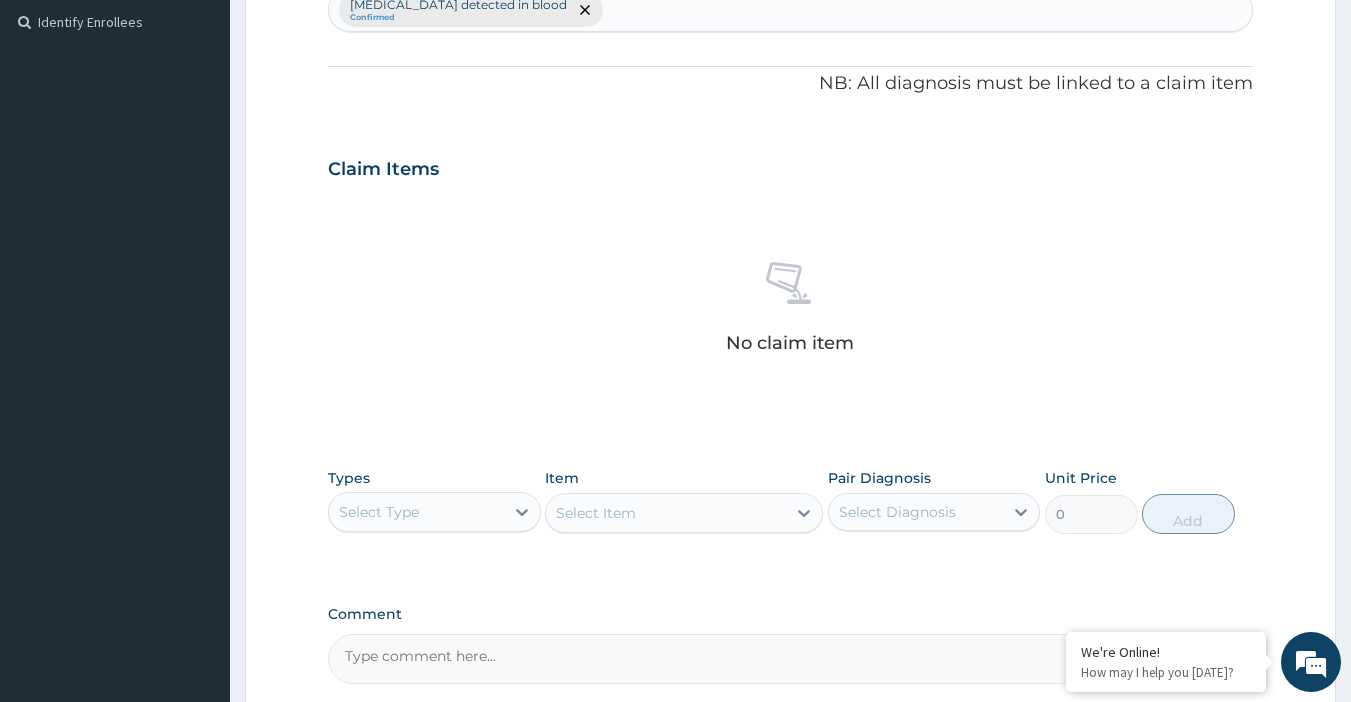 scroll, scrollTop: 572, scrollLeft: 0, axis: vertical 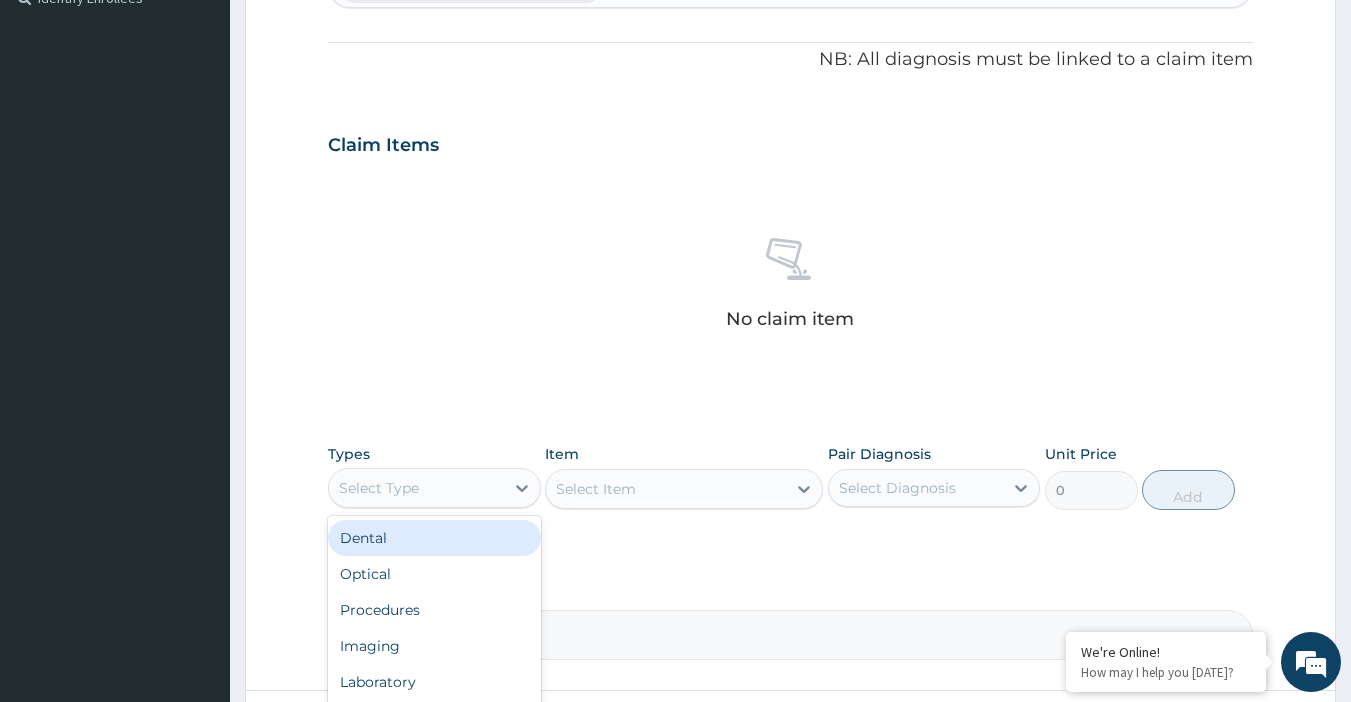 click on "Select Type" at bounding box center (416, 488) 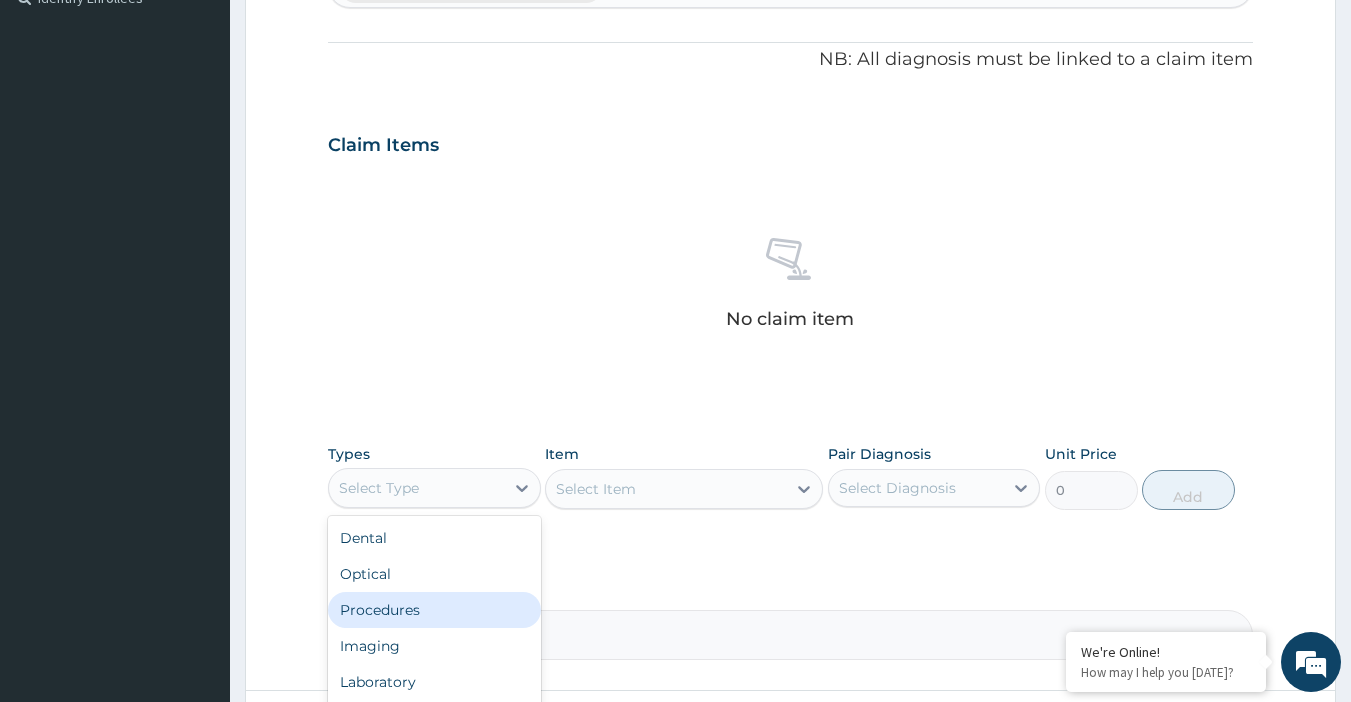 click on "Procedures" at bounding box center [434, 610] 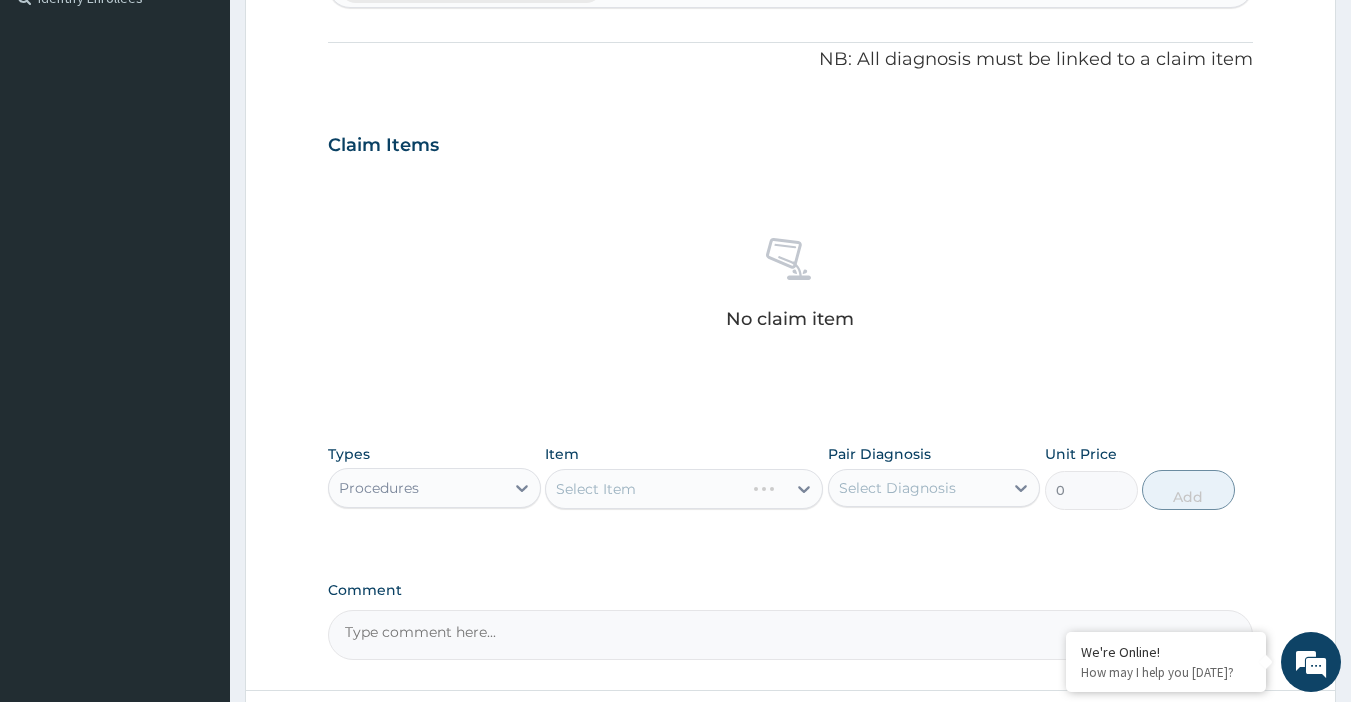click on "Select Item" at bounding box center (684, 489) 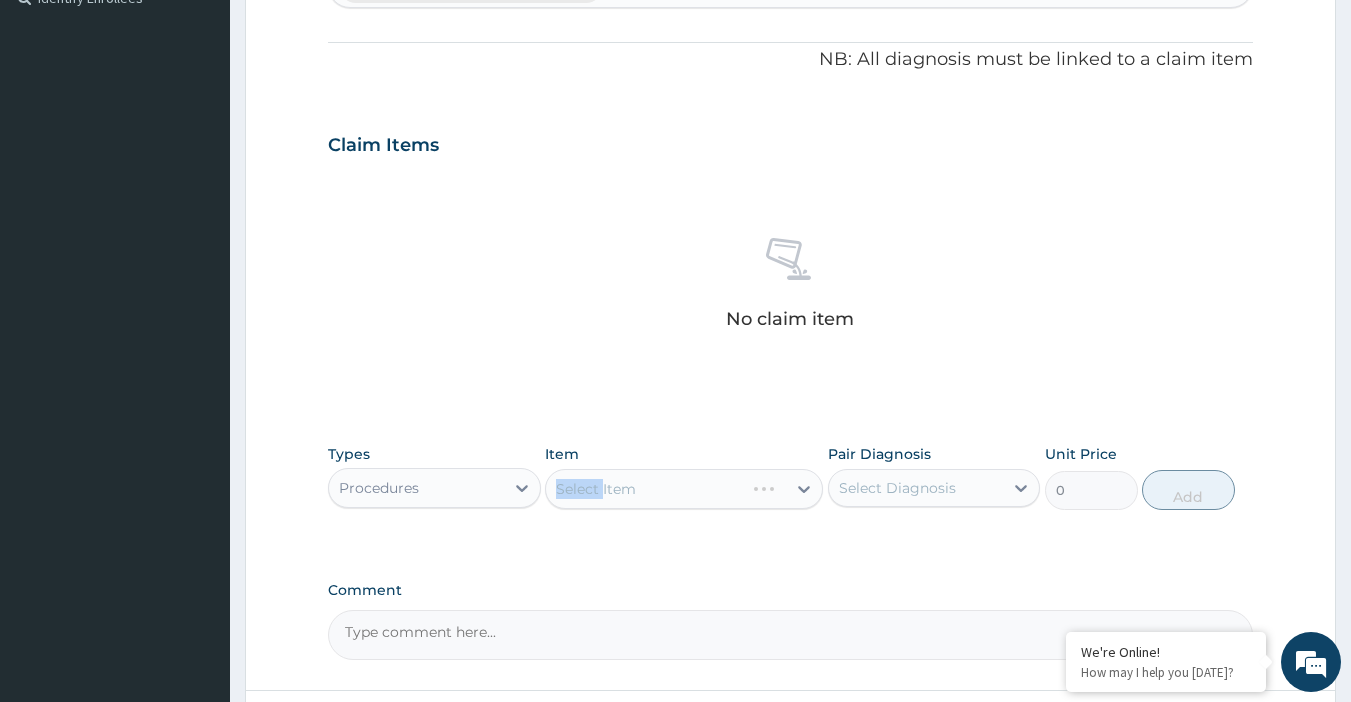 click on "Select Item" at bounding box center [684, 489] 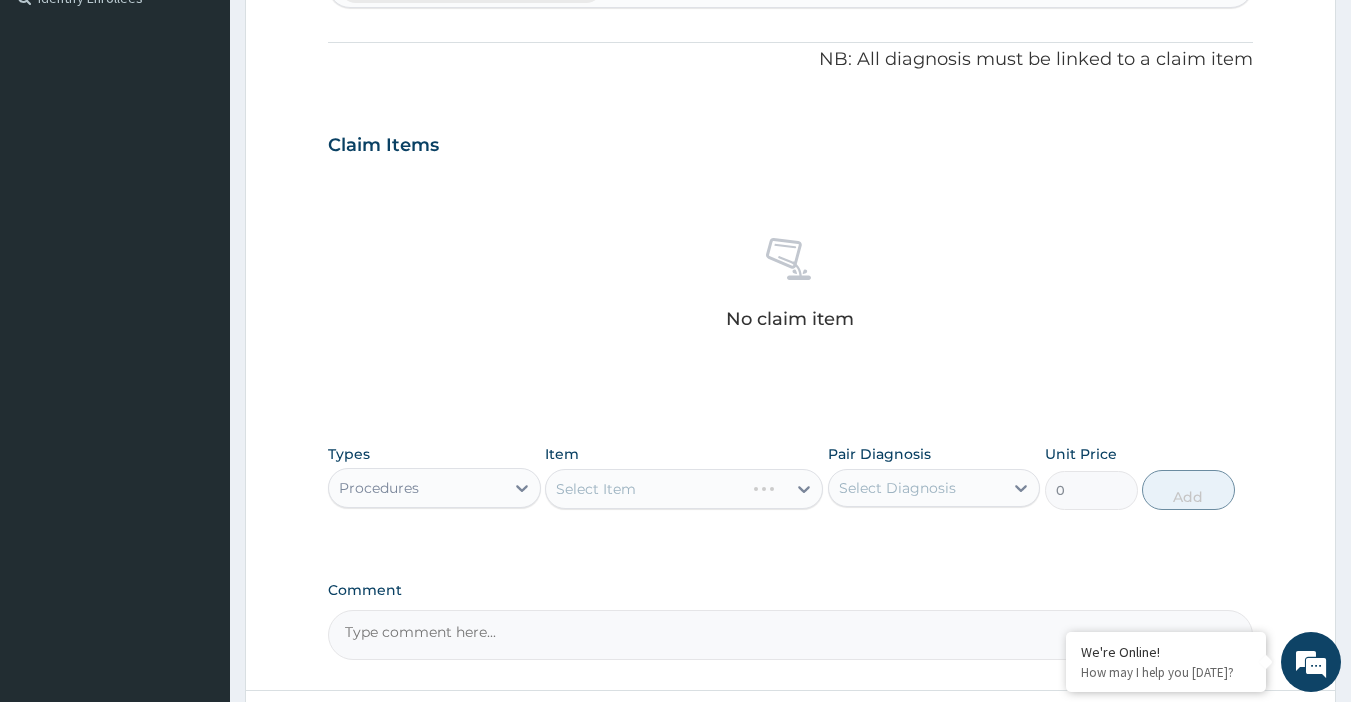 click on "Select Item" at bounding box center (684, 489) 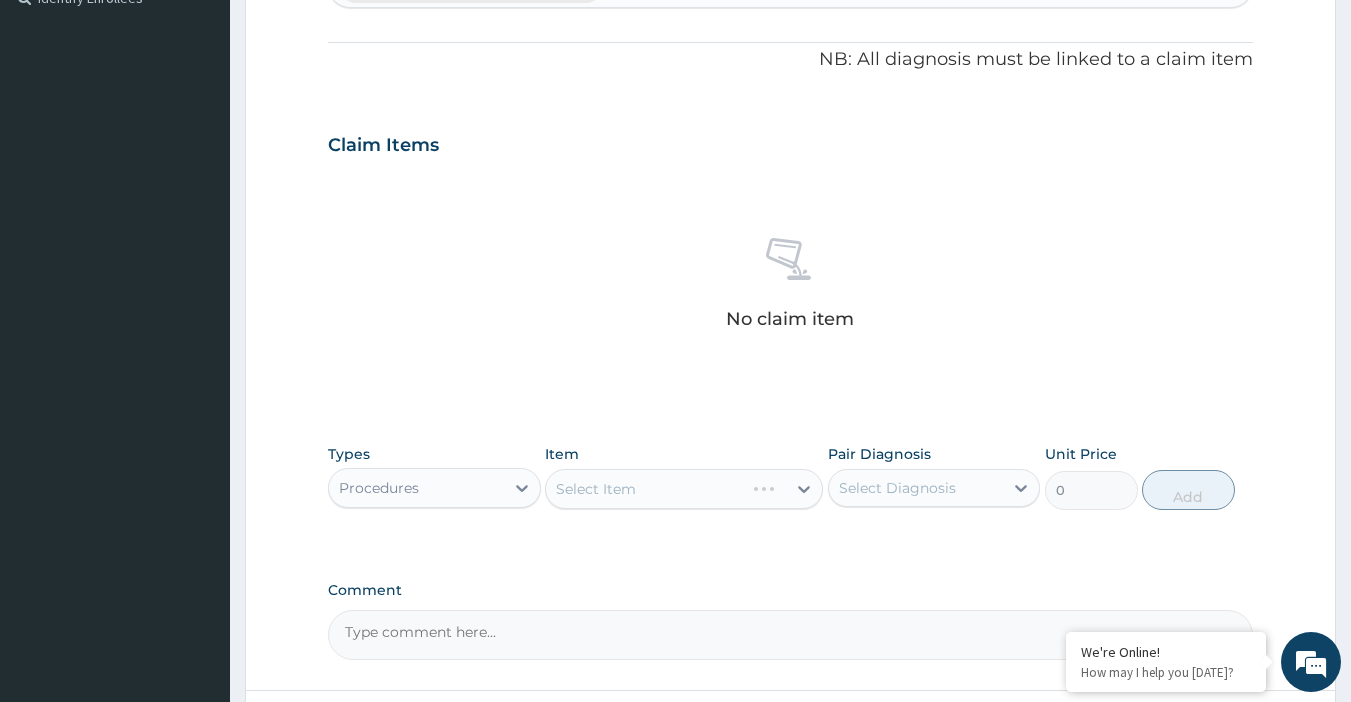 click on "Select Item" at bounding box center (684, 489) 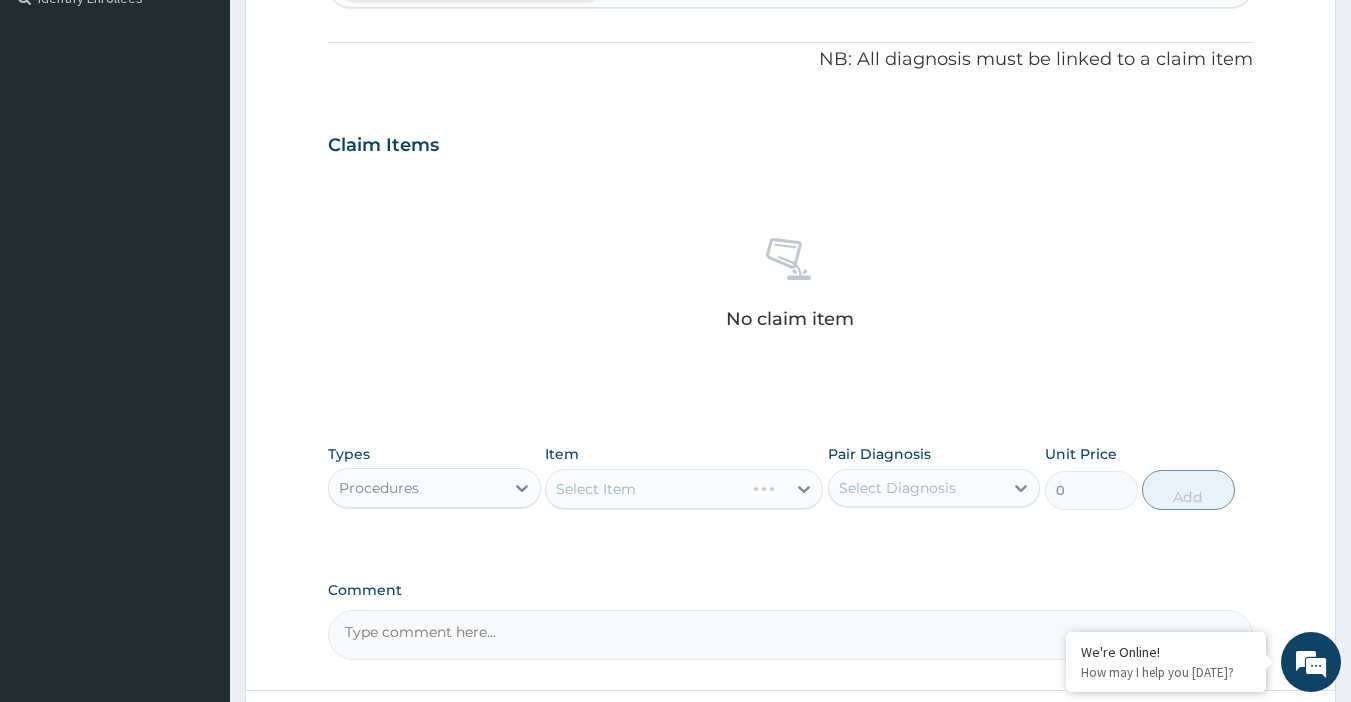 click on "Select Item" at bounding box center (684, 489) 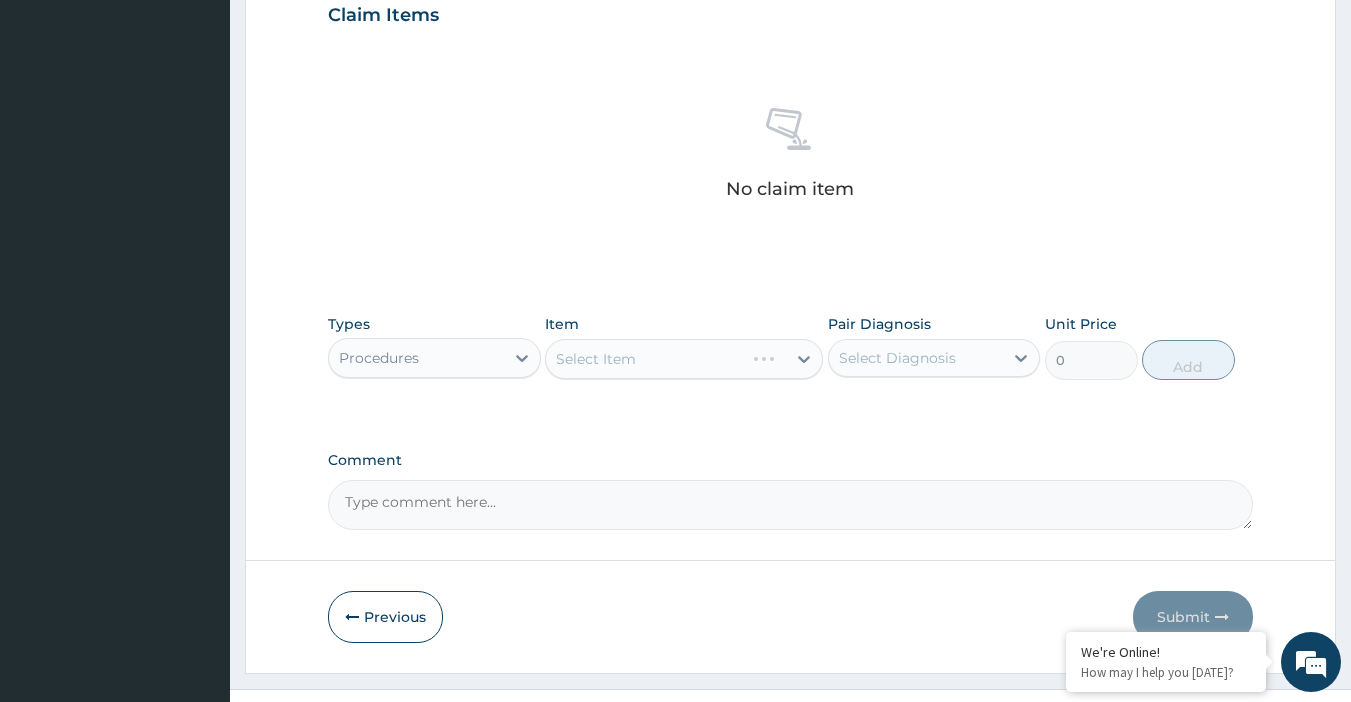 scroll, scrollTop: 740, scrollLeft: 0, axis: vertical 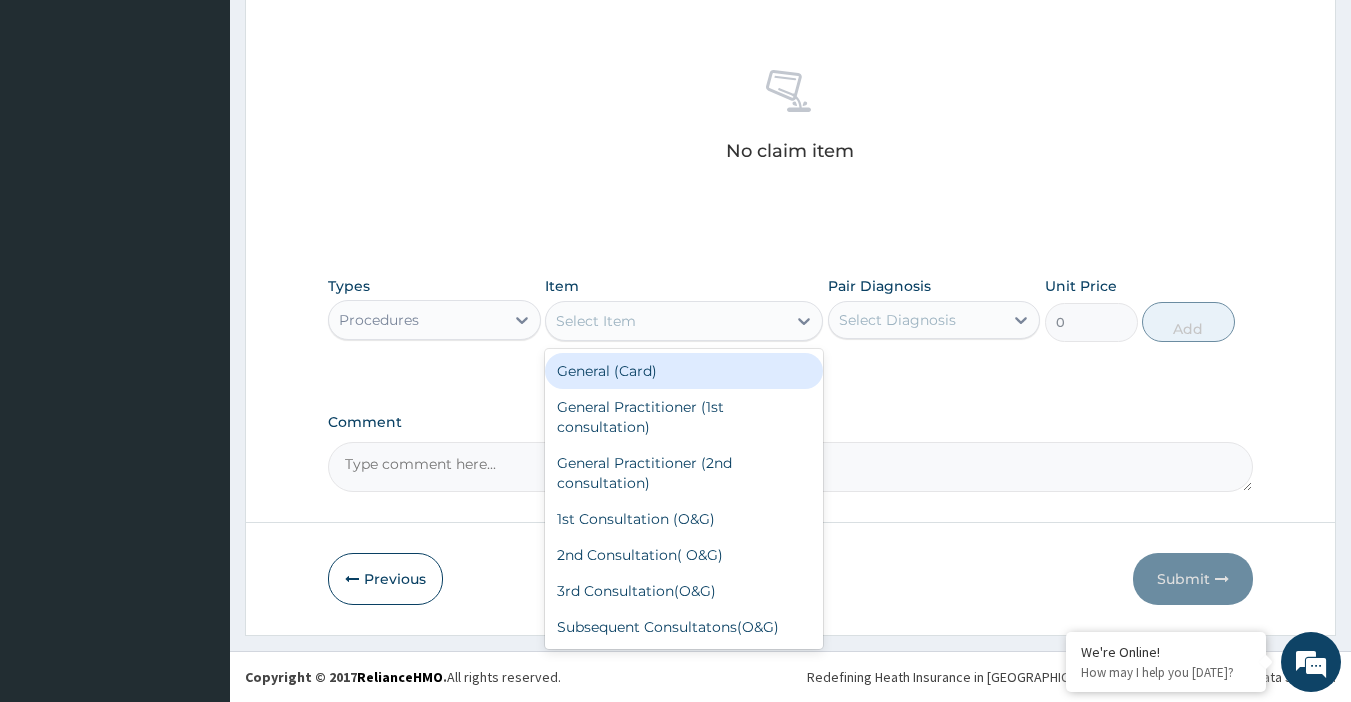 click on "Select Item" at bounding box center [666, 321] 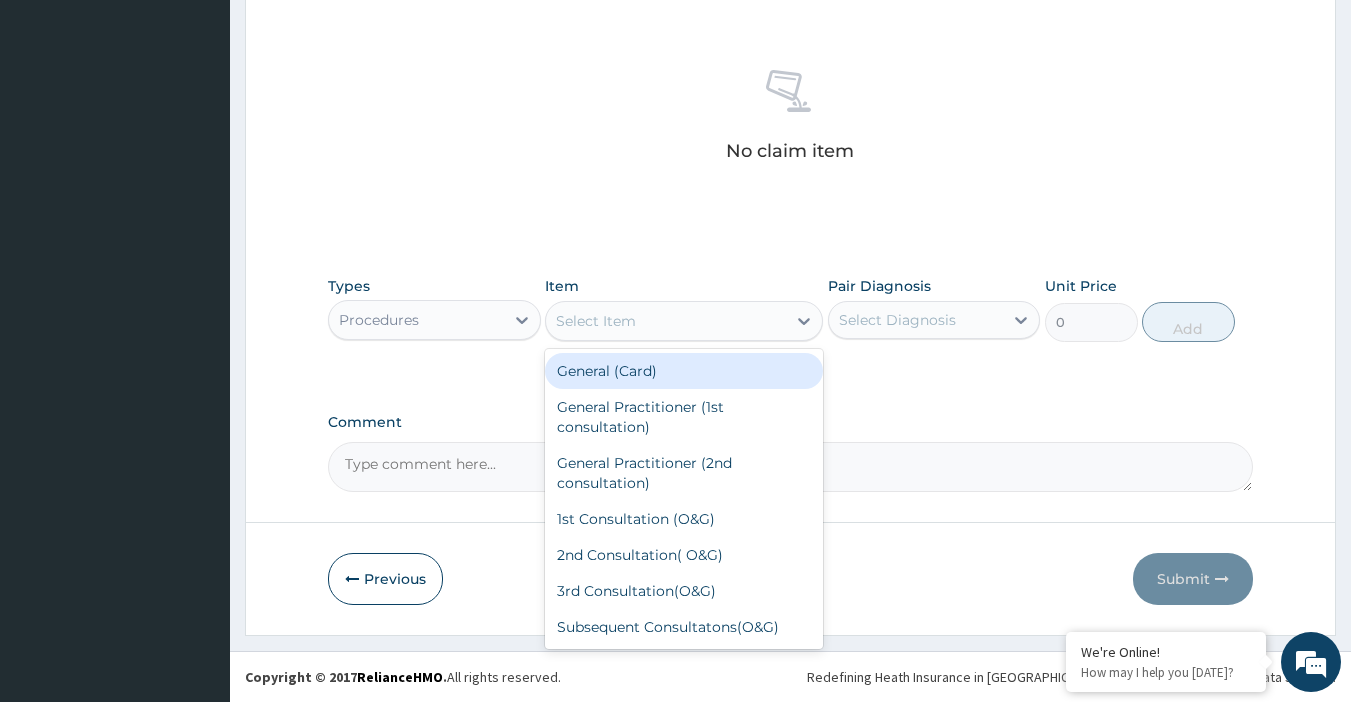 click on "General (Card)" at bounding box center [684, 371] 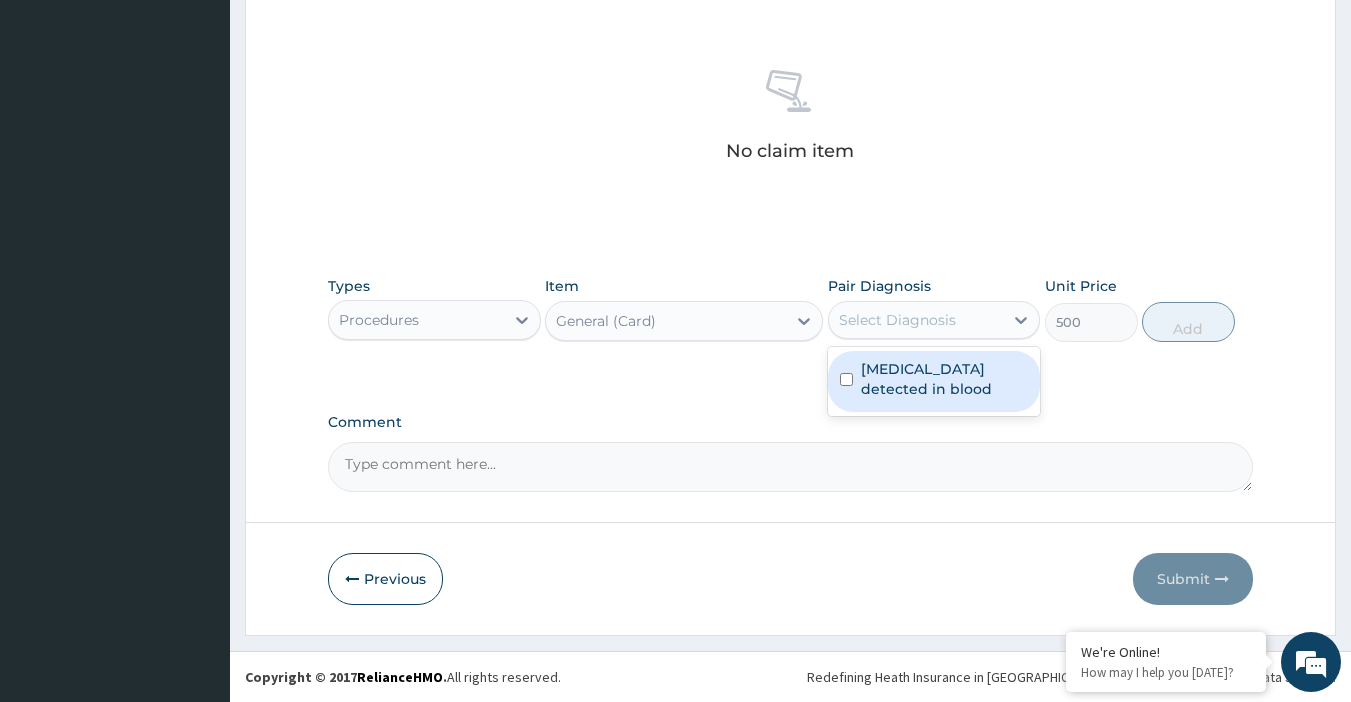 click on "Select Diagnosis" at bounding box center (916, 320) 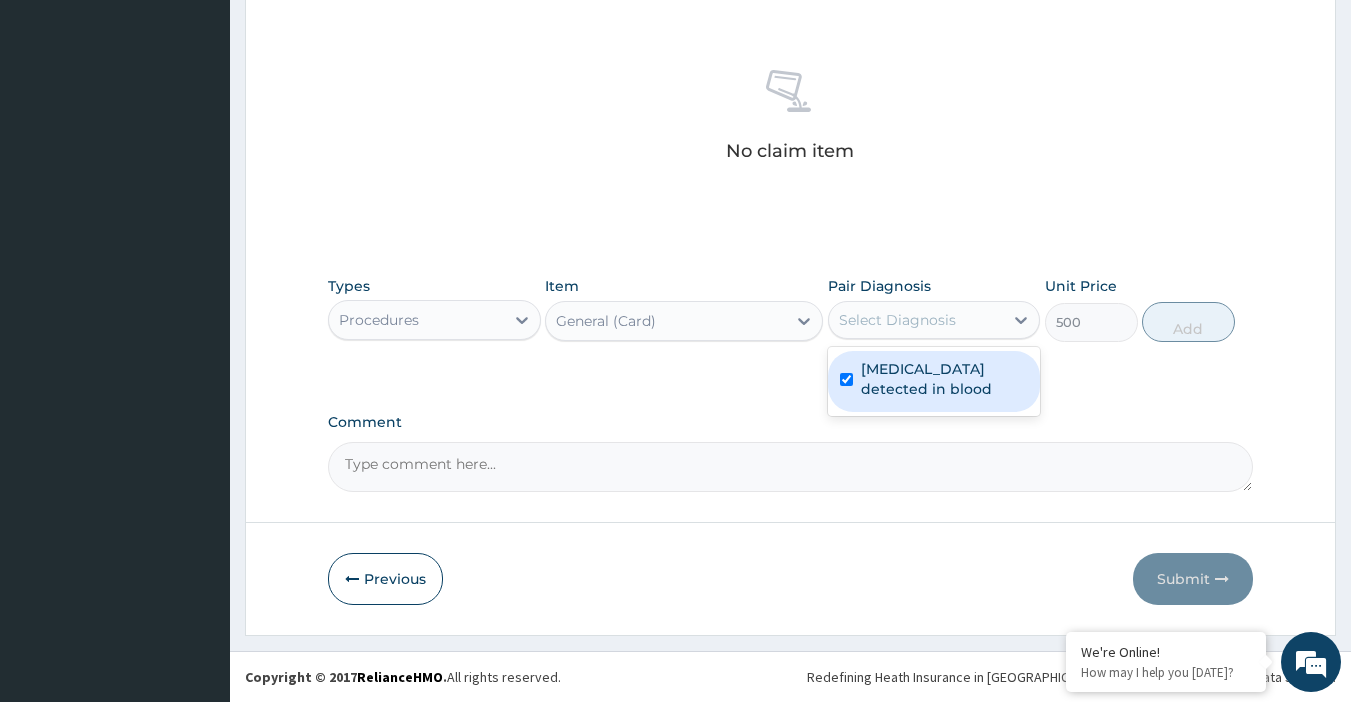 checkbox on "true" 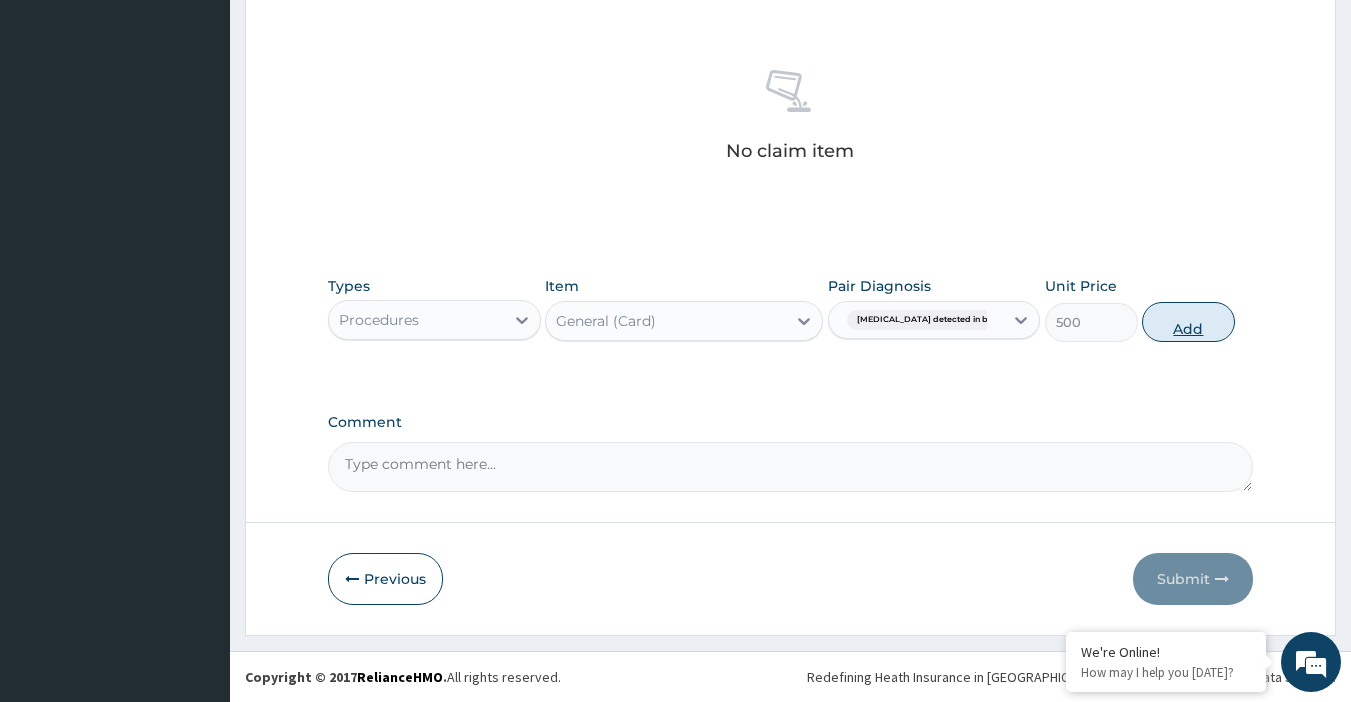 click on "Add" at bounding box center [1188, 322] 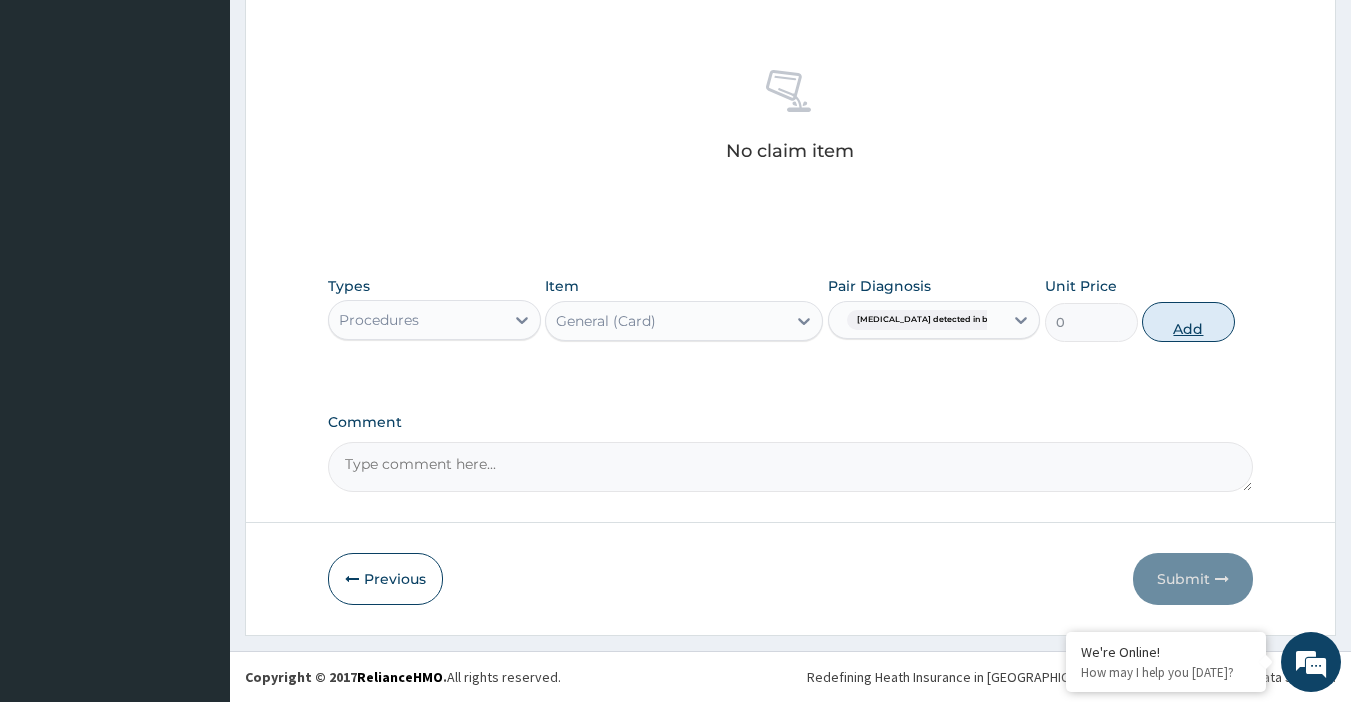 scroll, scrollTop: 660, scrollLeft: 0, axis: vertical 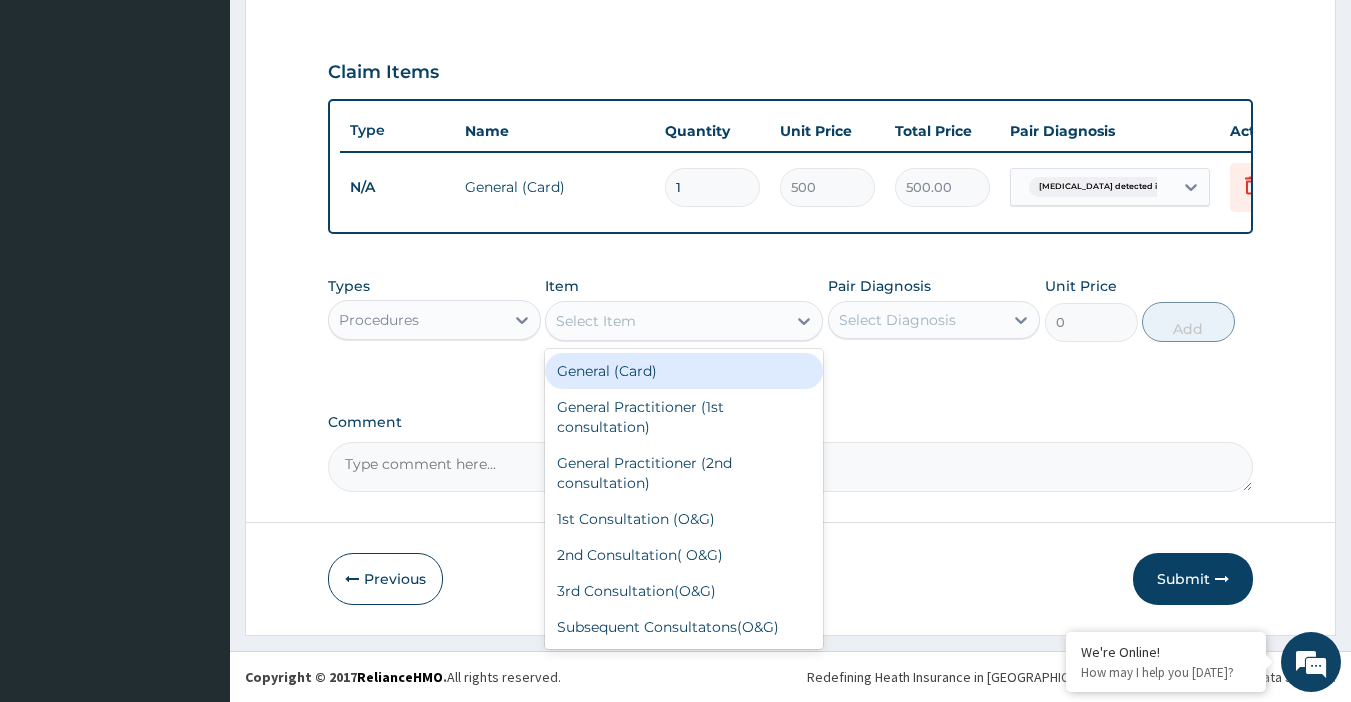 click on "Select Item" at bounding box center [596, 321] 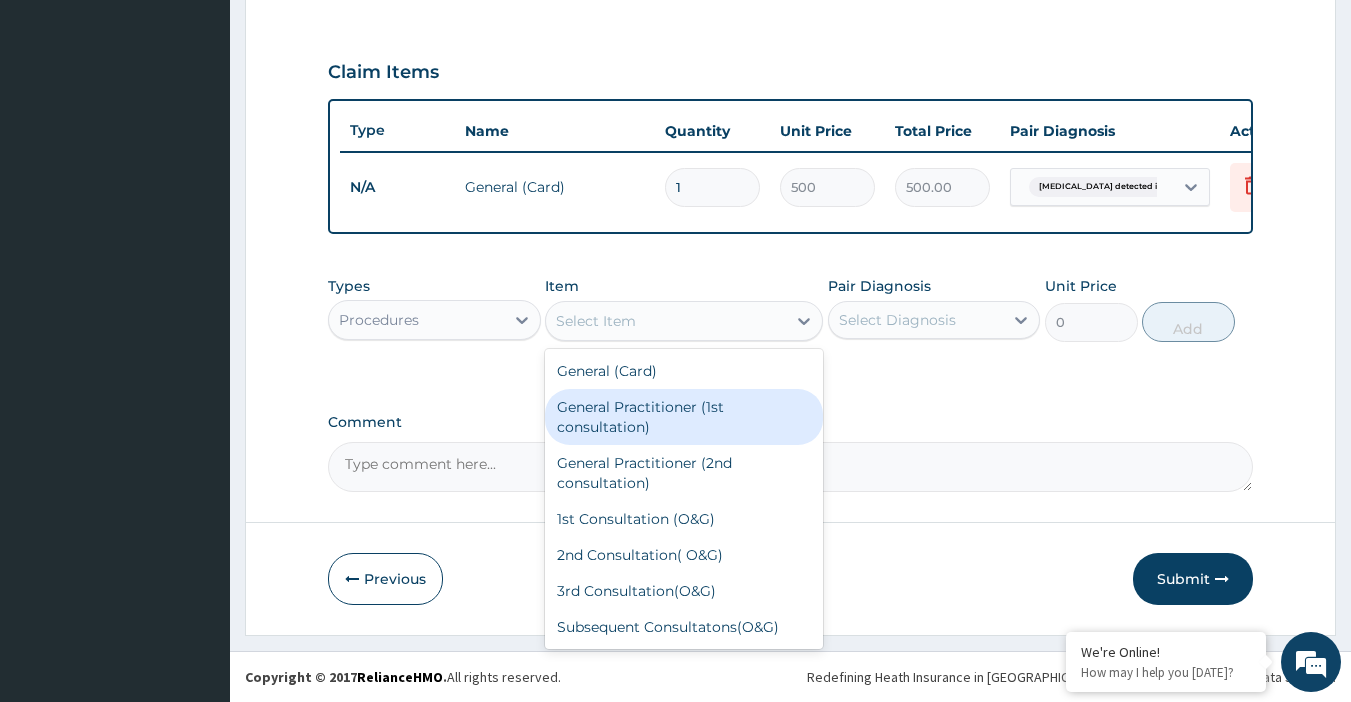 click on "General Practitioner (1st consultation)" at bounding box center [684, 417] 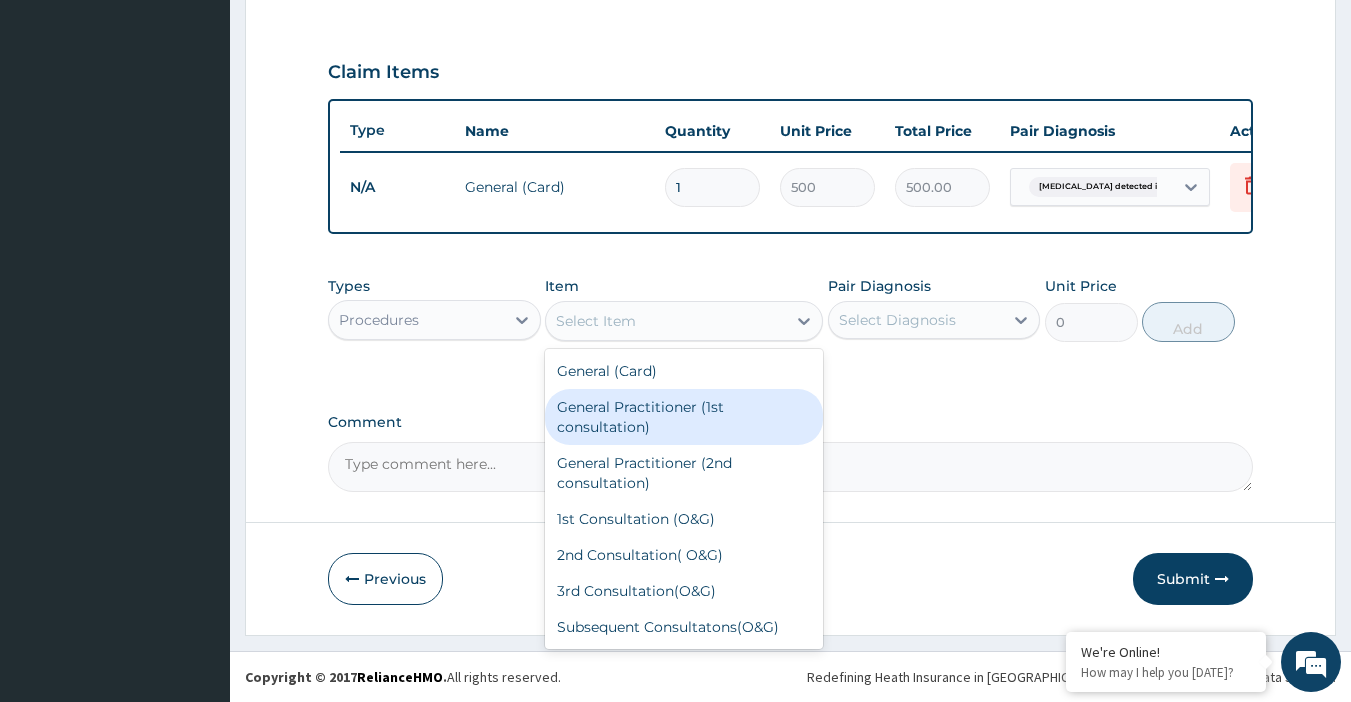 type on "1500" 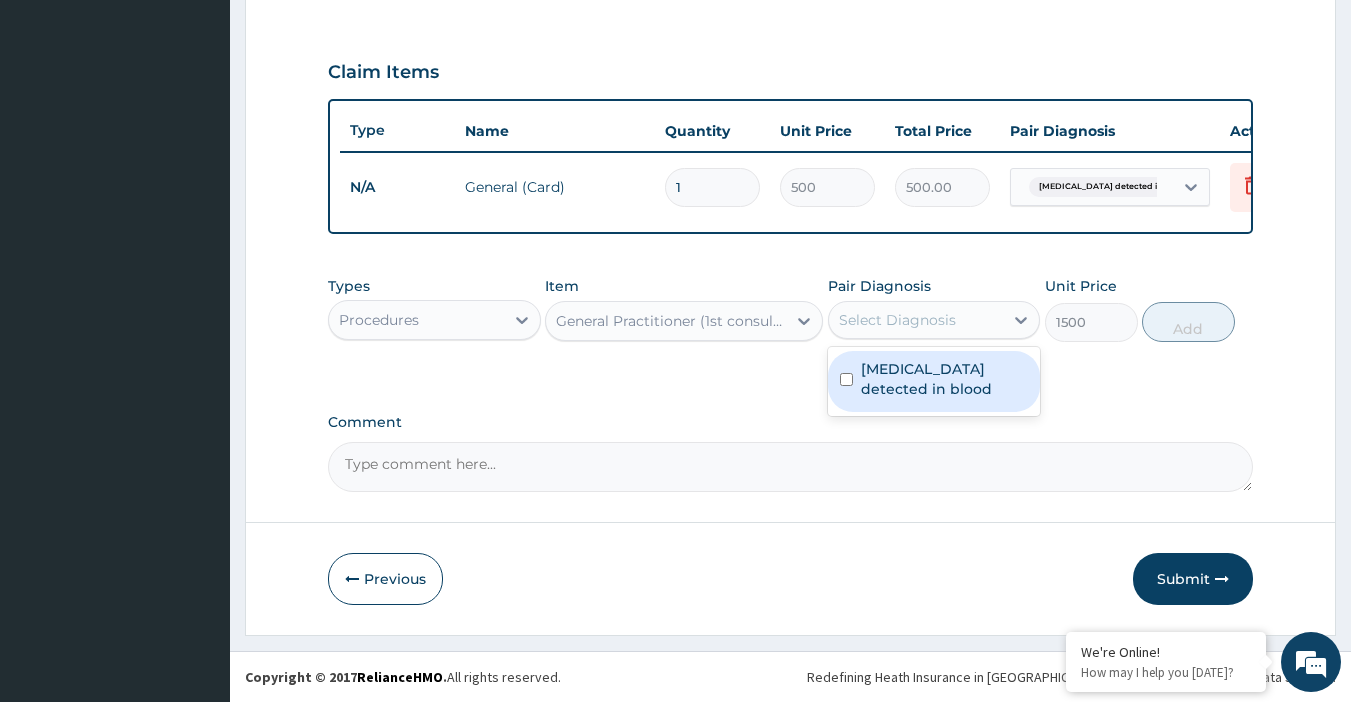 click on "Select Diagnosis" at bounding box center (897, 320) 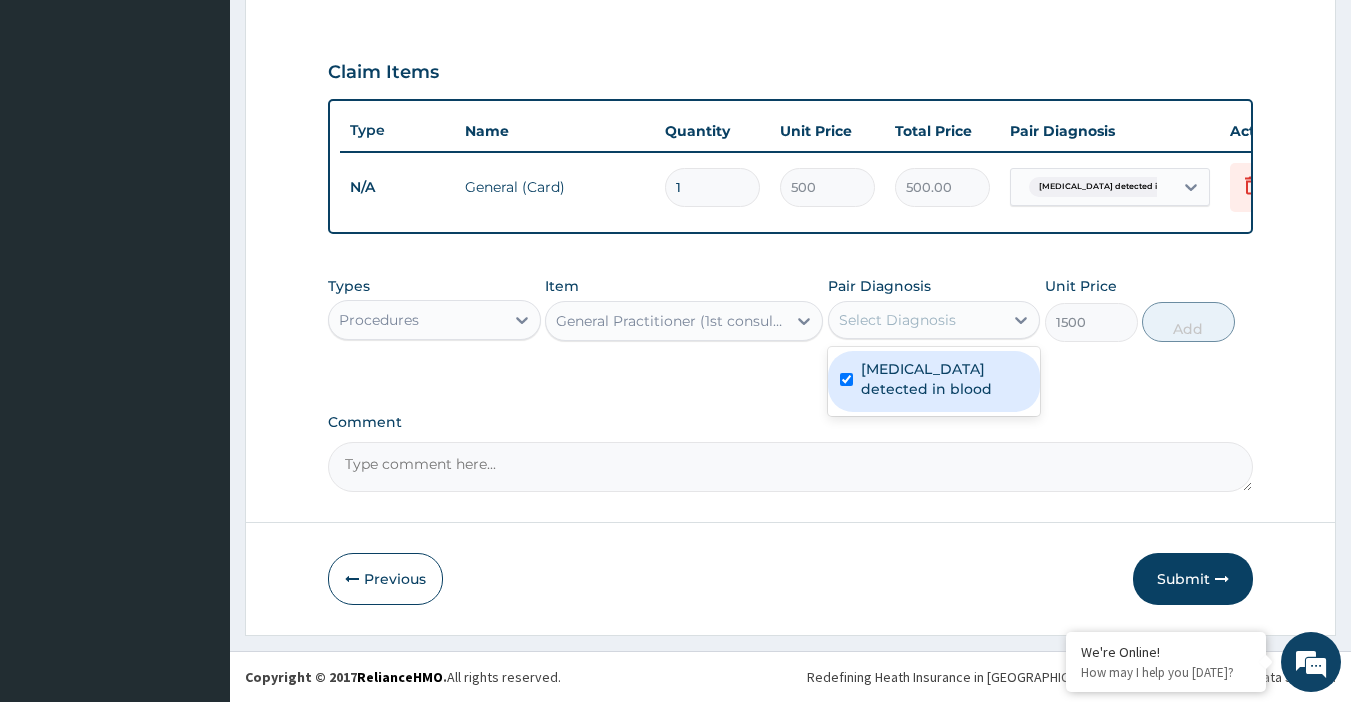 checkbox on "true" 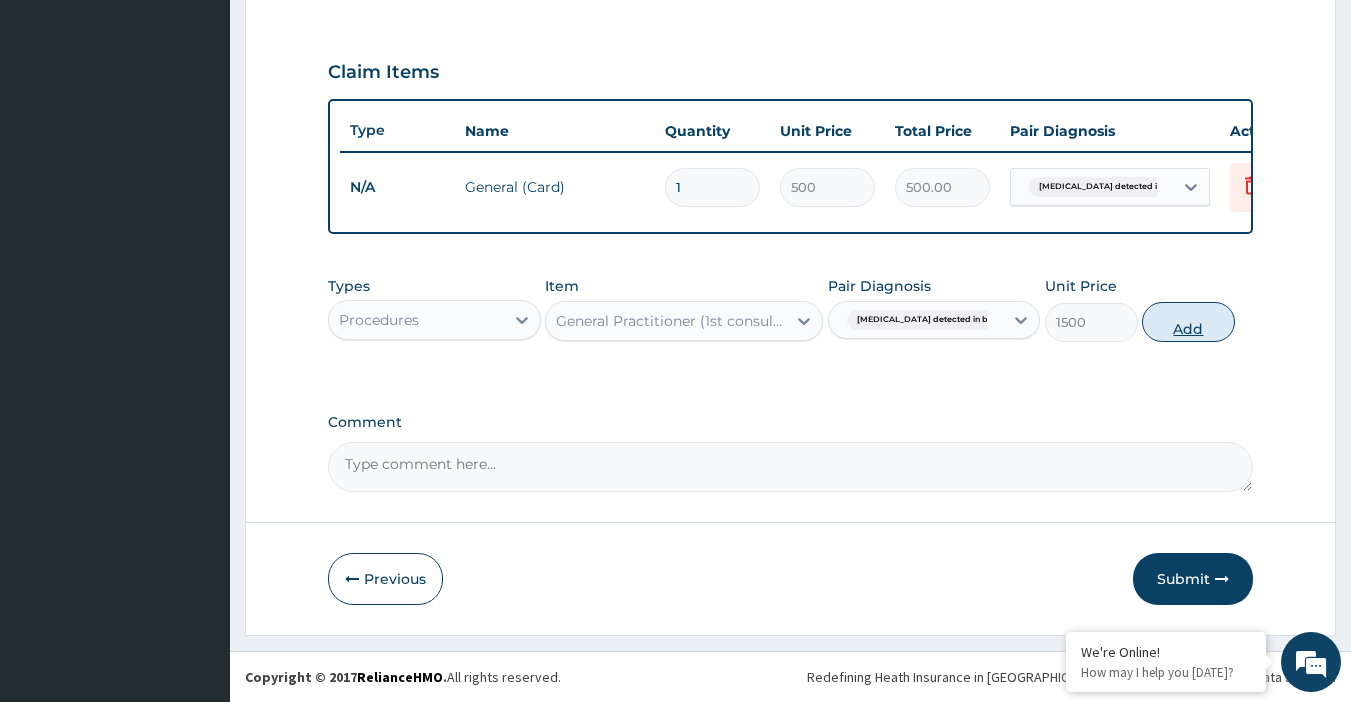 click on "Add" at bounding box center [1188, 322] 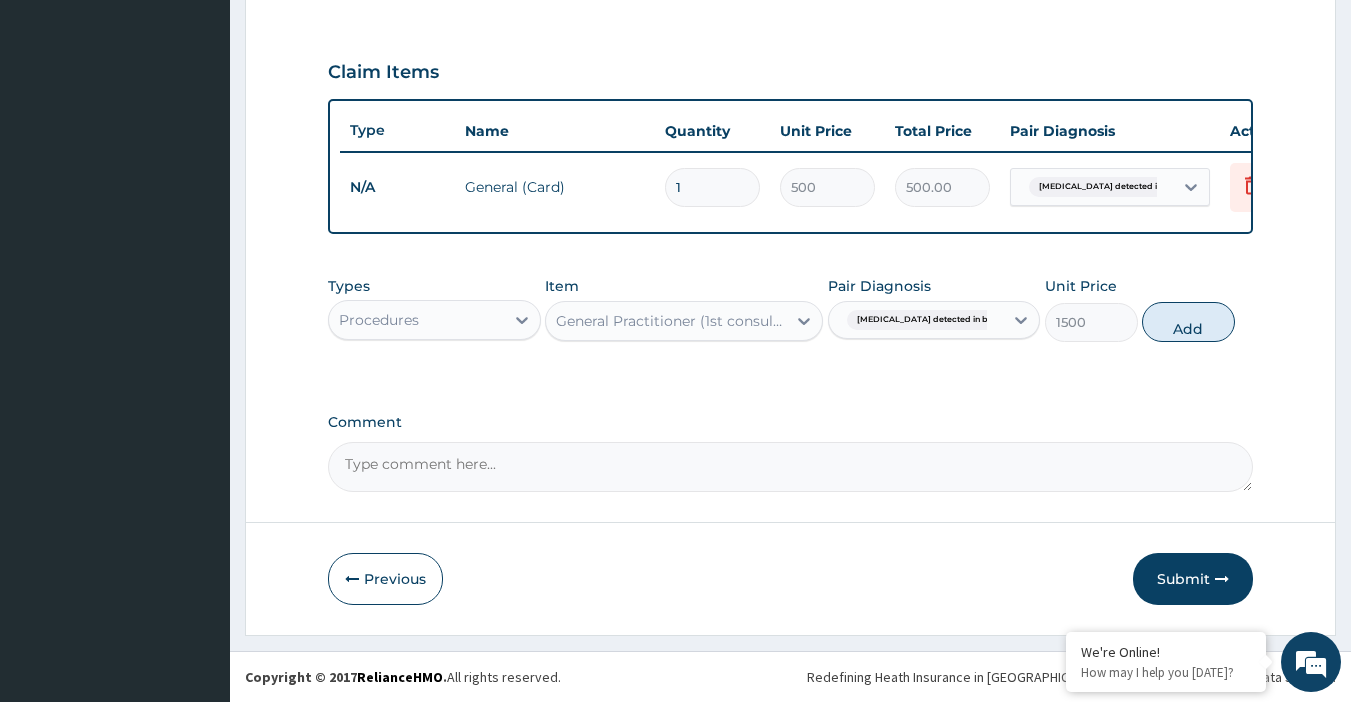 type on "0" 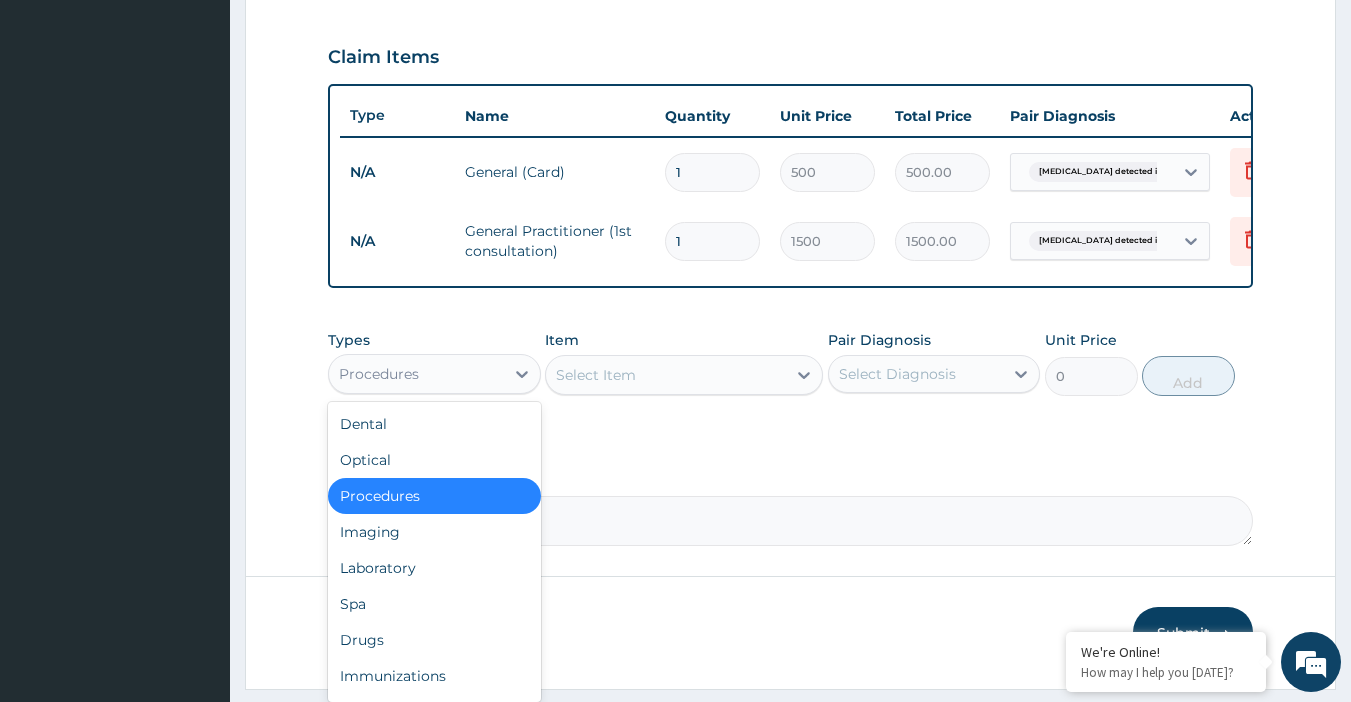 click on "Procedures" at bounding box center [416, 374] 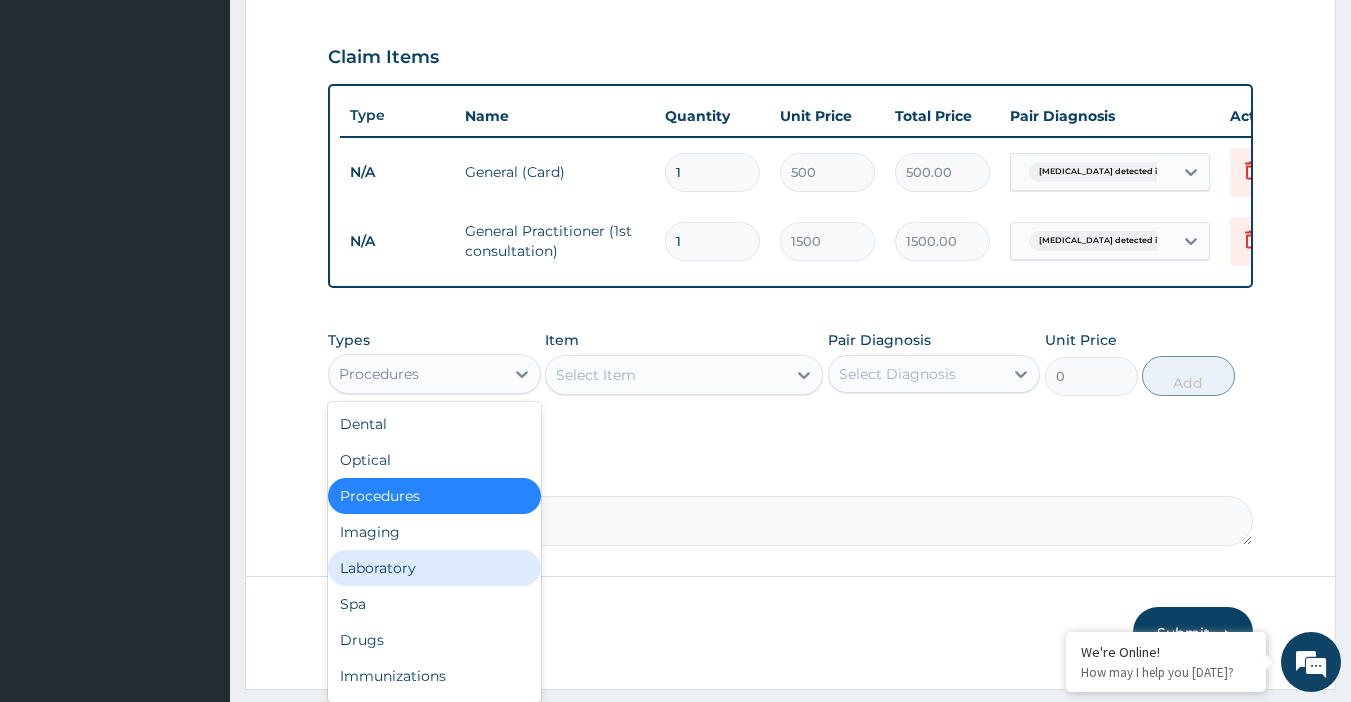 click on "Laboratory" at bounding box center [434, 568] 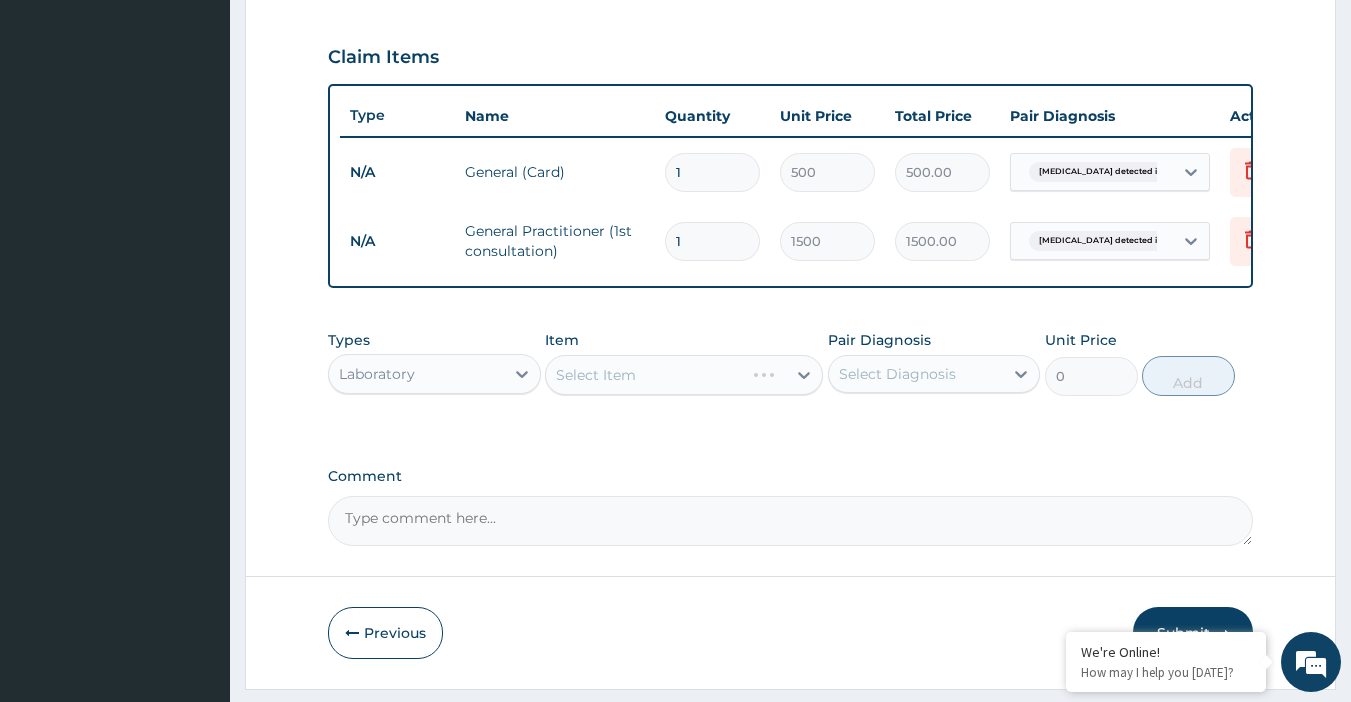 click on "Select Item" at bounding box center [684, 375] 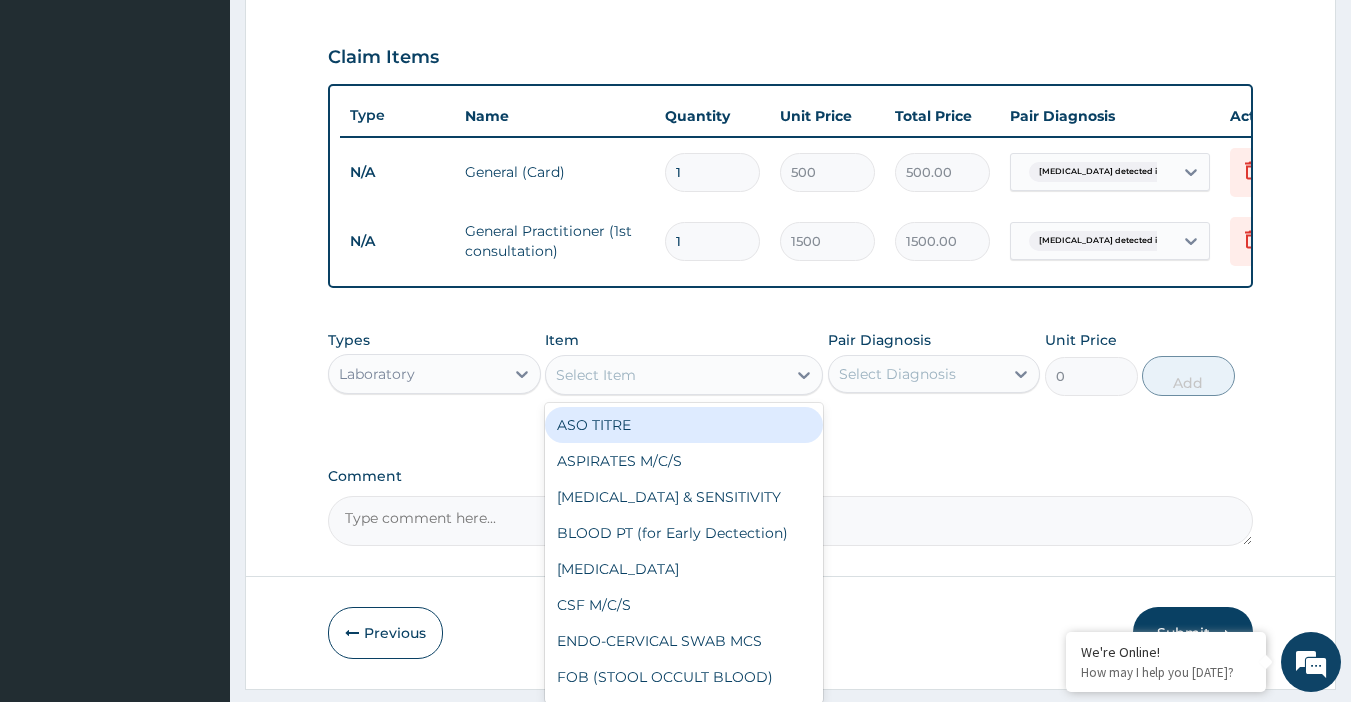 click on "Select Item" at bounding box center [596, 375] 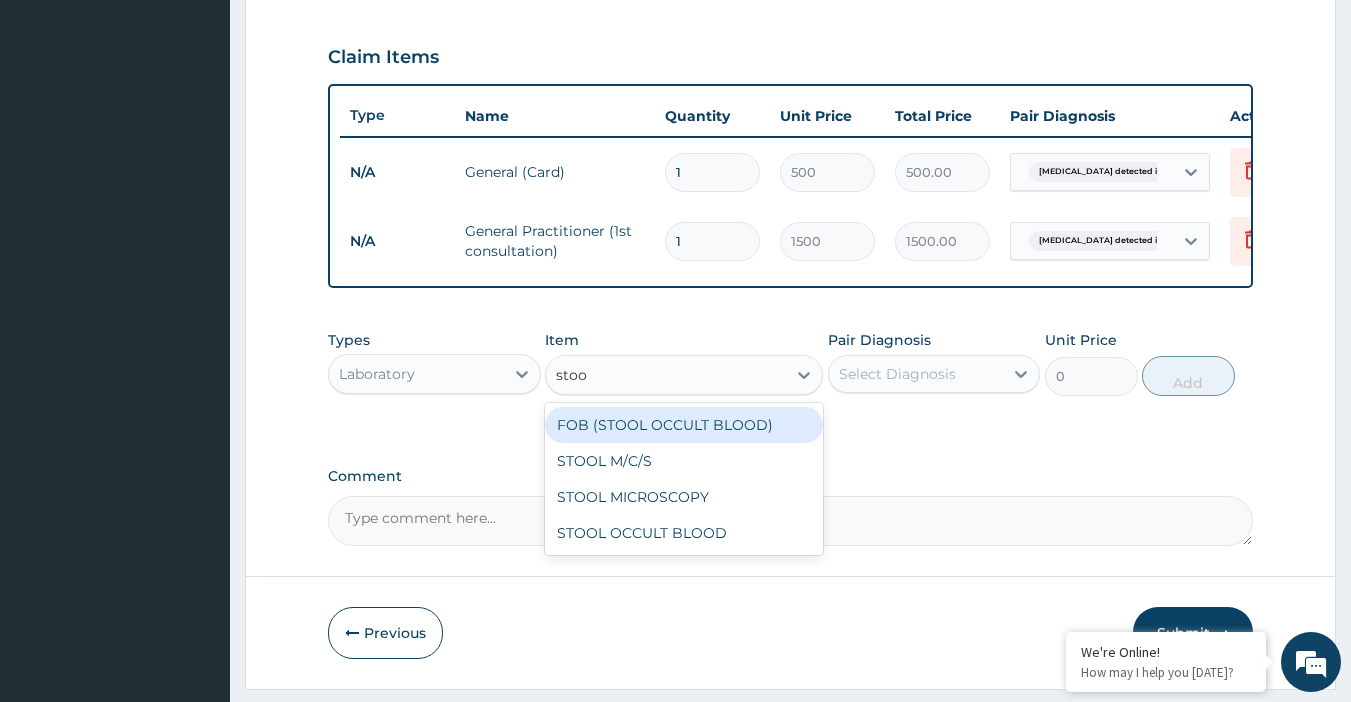 type on "stool" 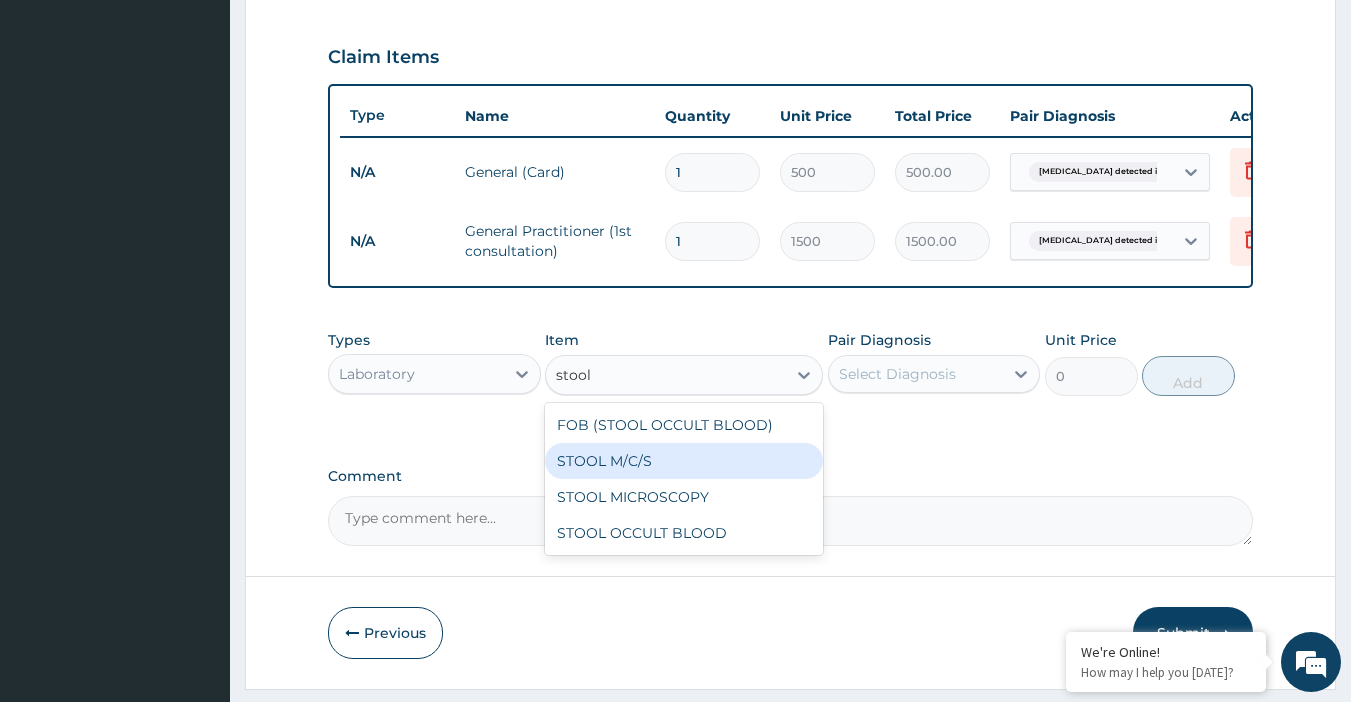 click on "STOOL M/C/S" at bounding box center [684, 461] 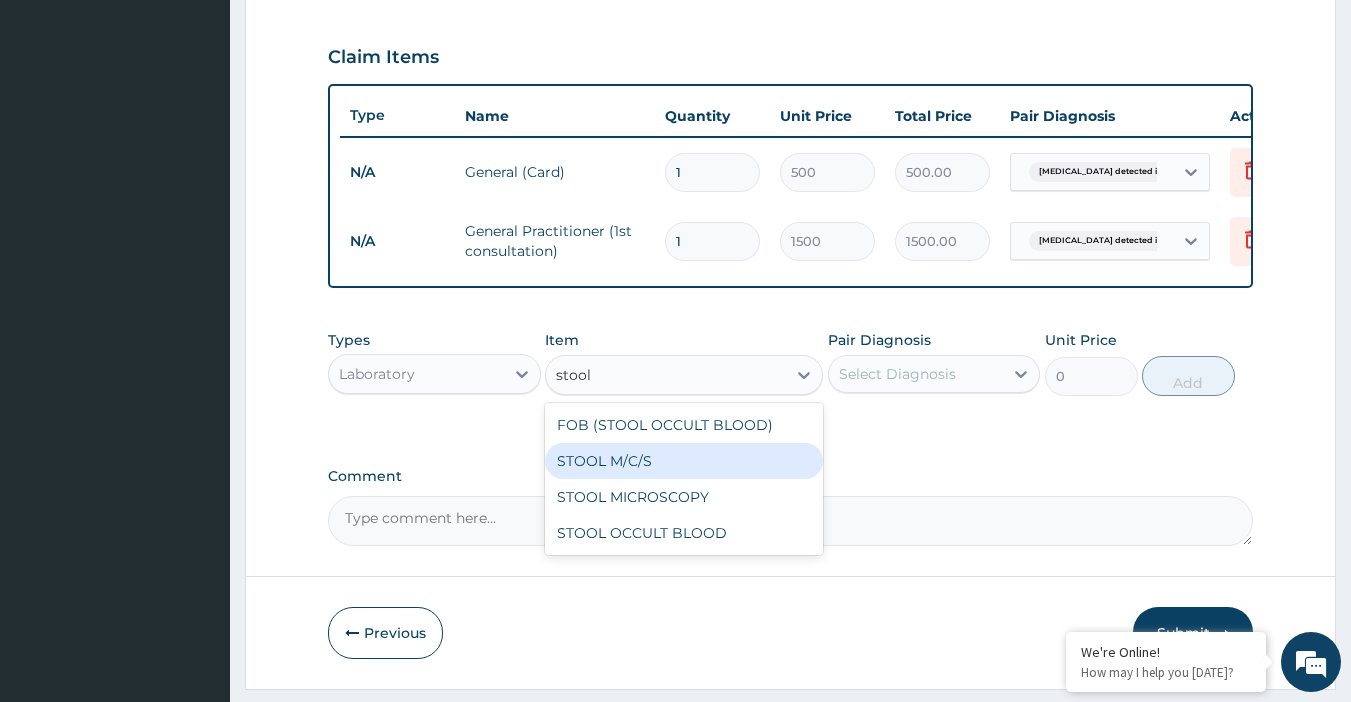 type 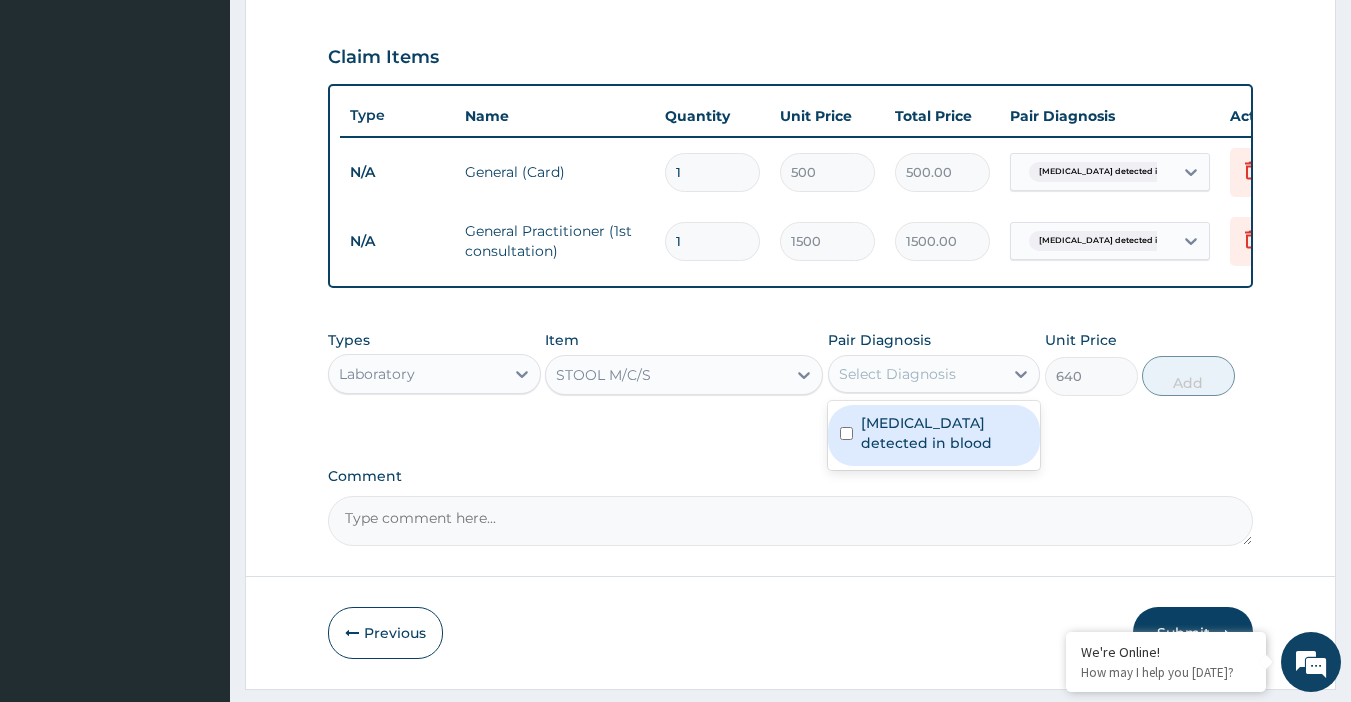 drag, startPoint x: 908, startPoint y: 400, endPoint x: 916, endPoint y: 379, distance: 22.472204 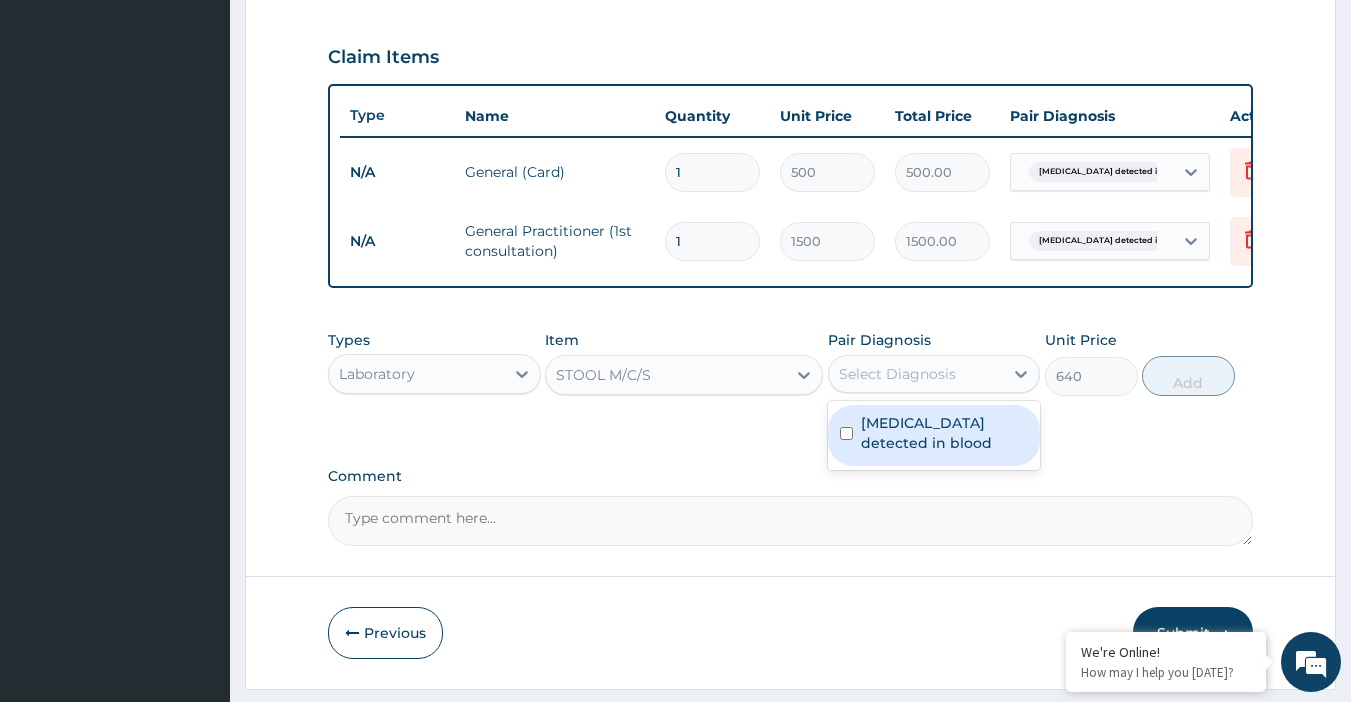 click on "Helicobacter detected in blood" at bounding box center (945, 433) 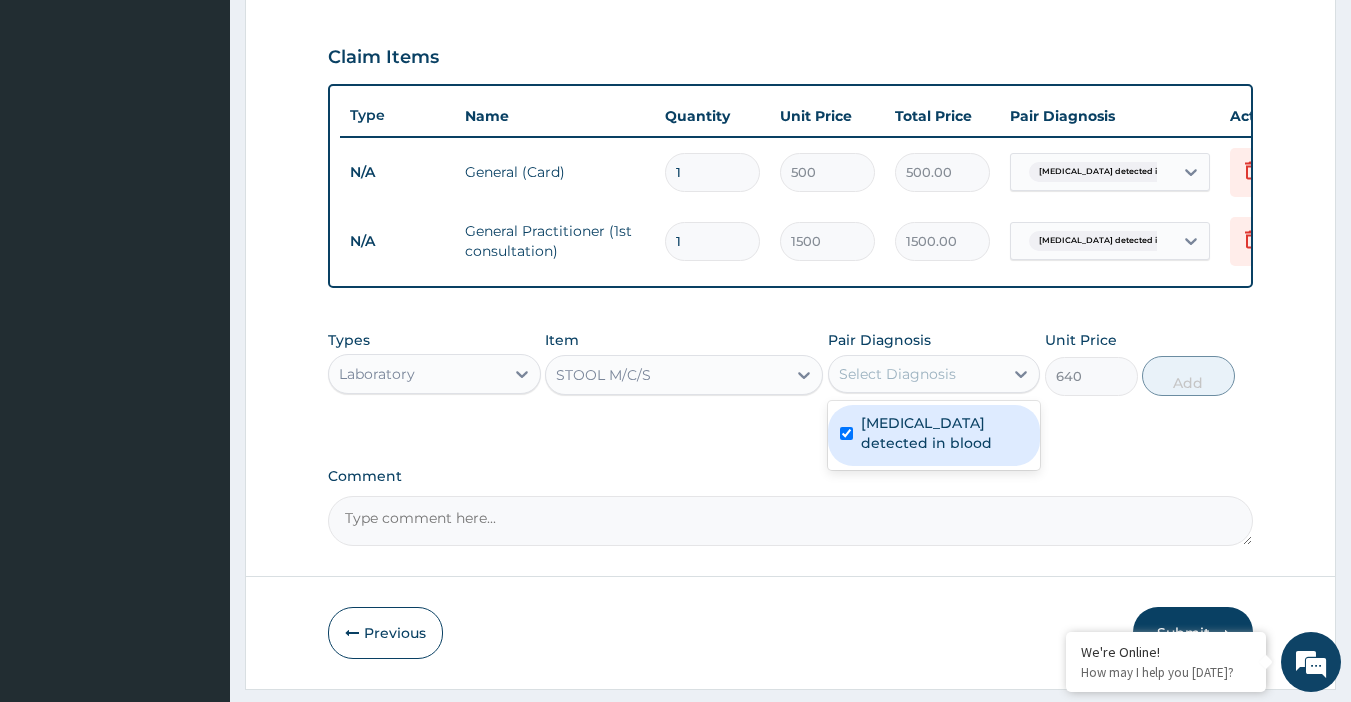 checkbox on "true" 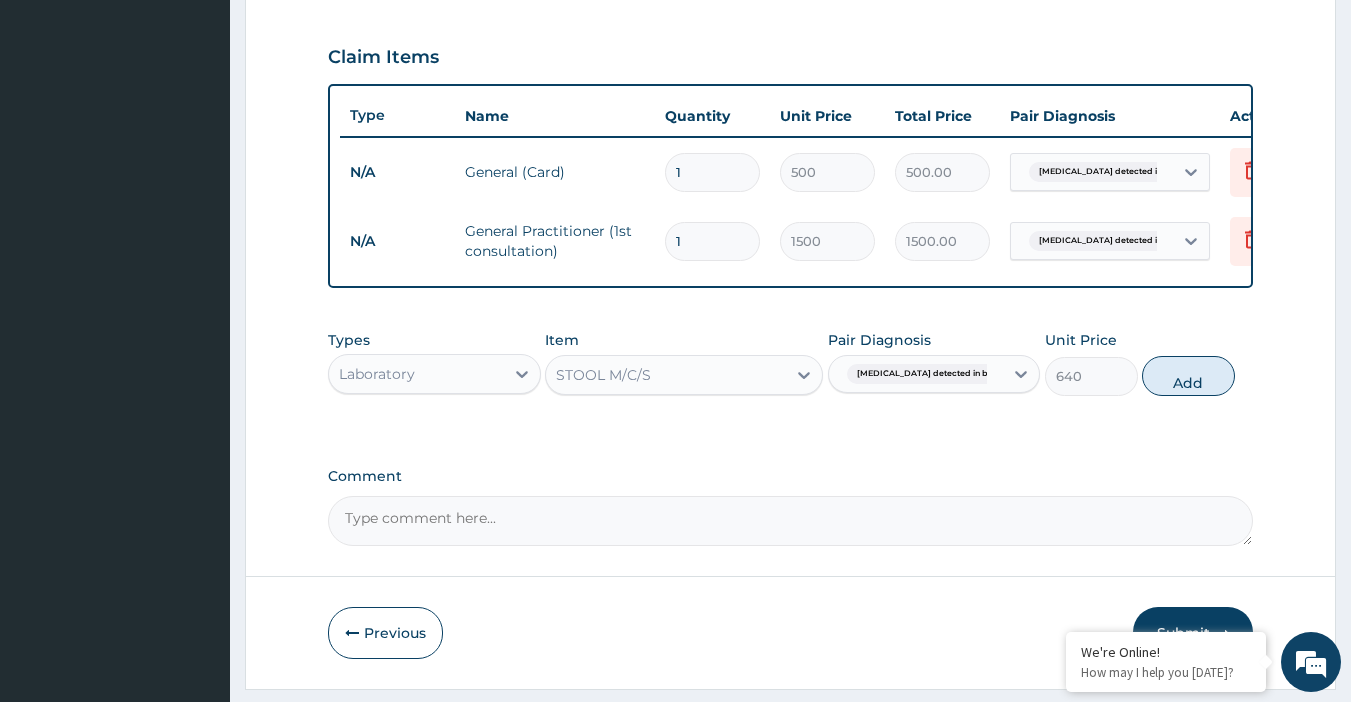 click on "Add" at bounding box center [1188, 376] 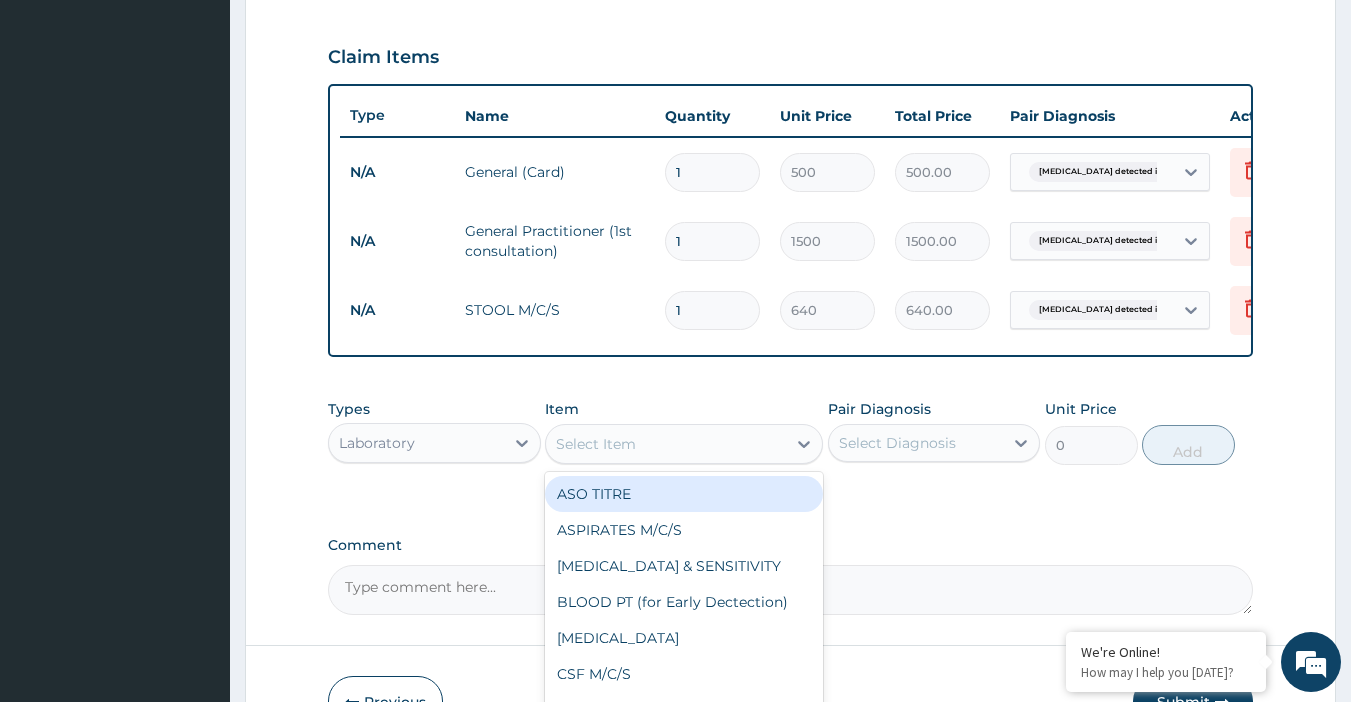click on "Select Item" at bounding box center [666, 444] 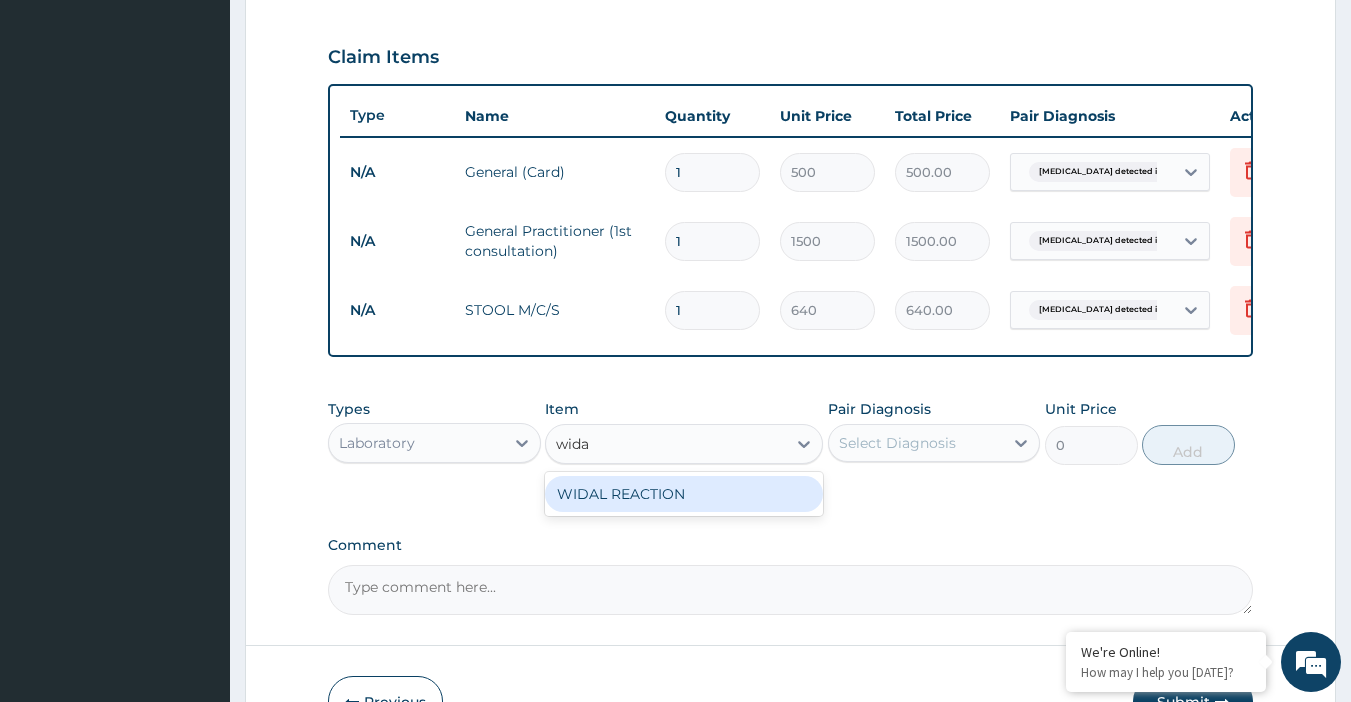 type on "widal" 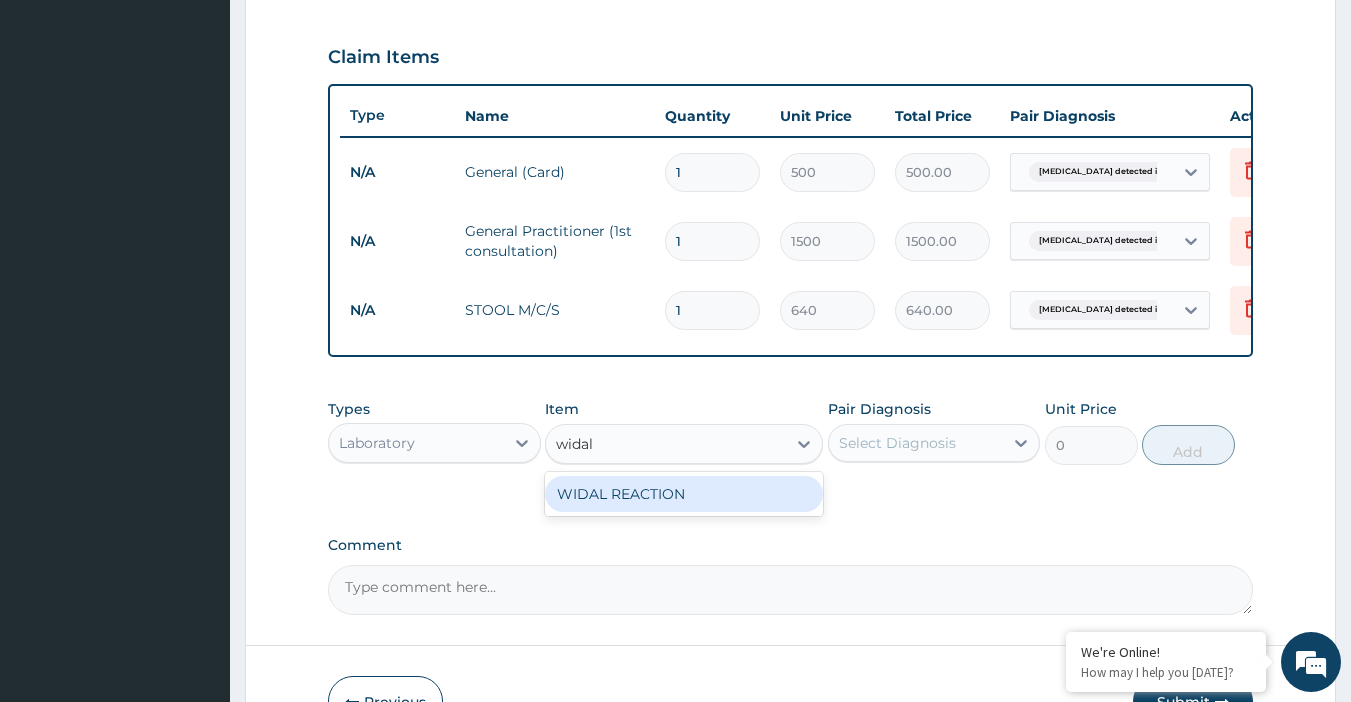 click on "WIDAL REACTION" at bounding box center (684, 494) 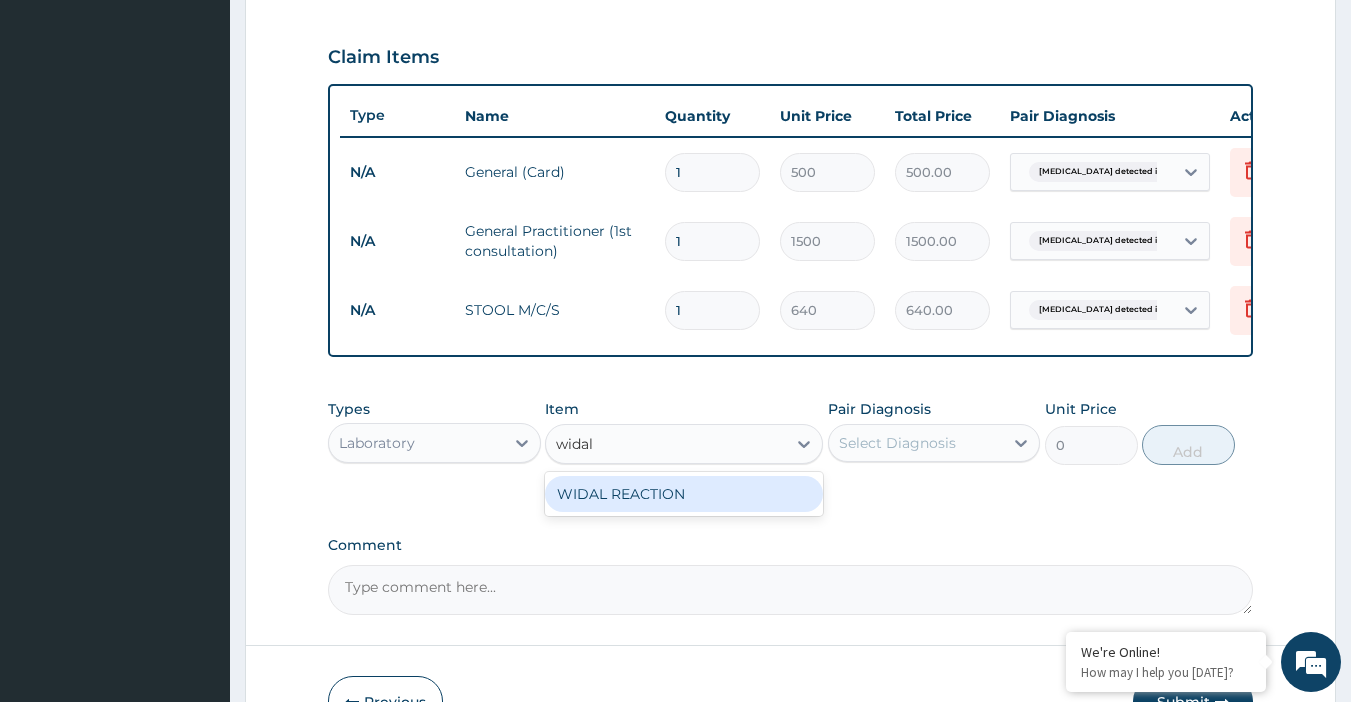type 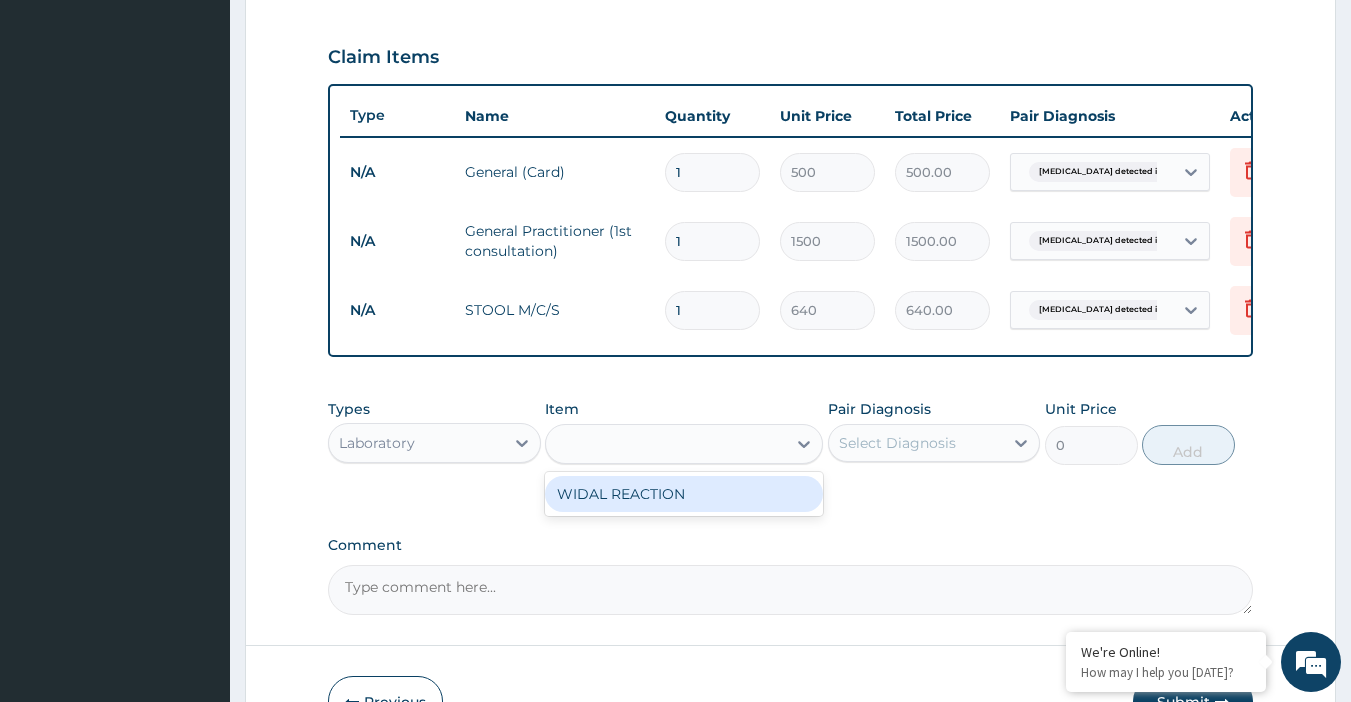 type on "800" 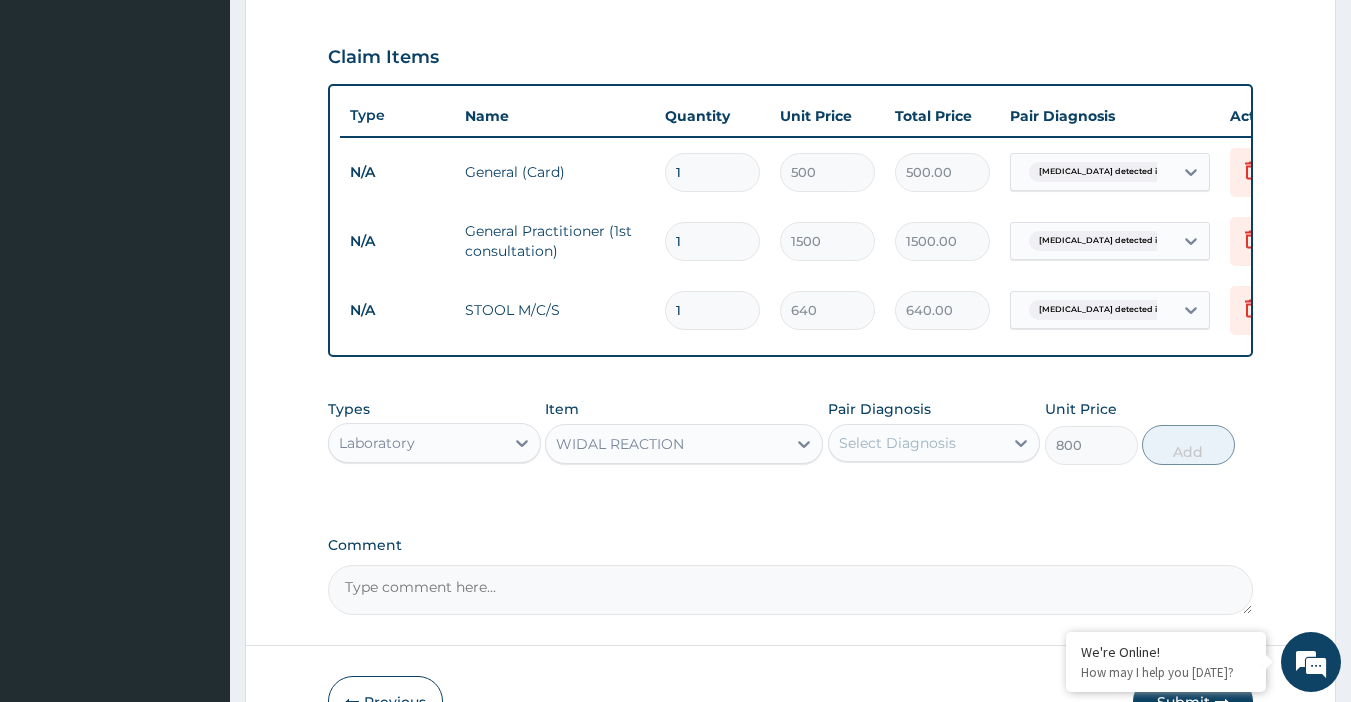 click on "Select Diagnosis" at bounding box center [897, 443] 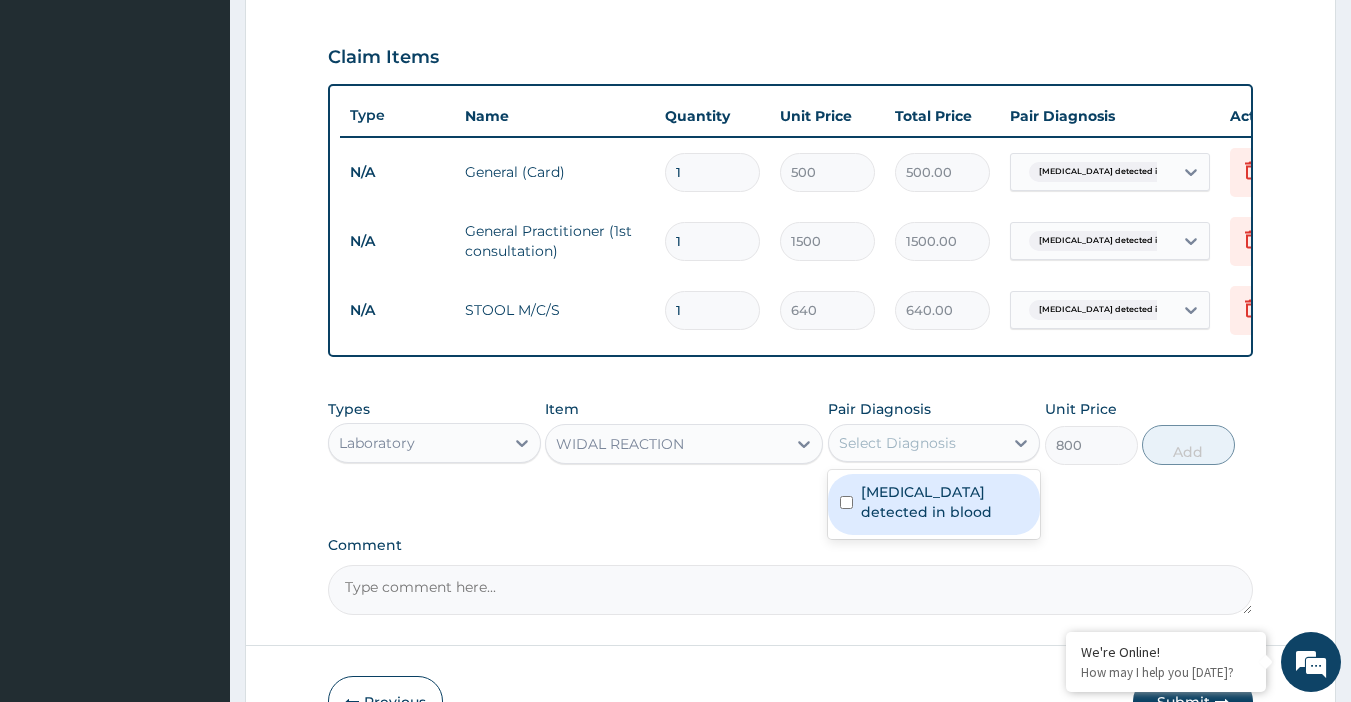 click on "Helicobacter detected in blood" at bounding box center [945, 502] 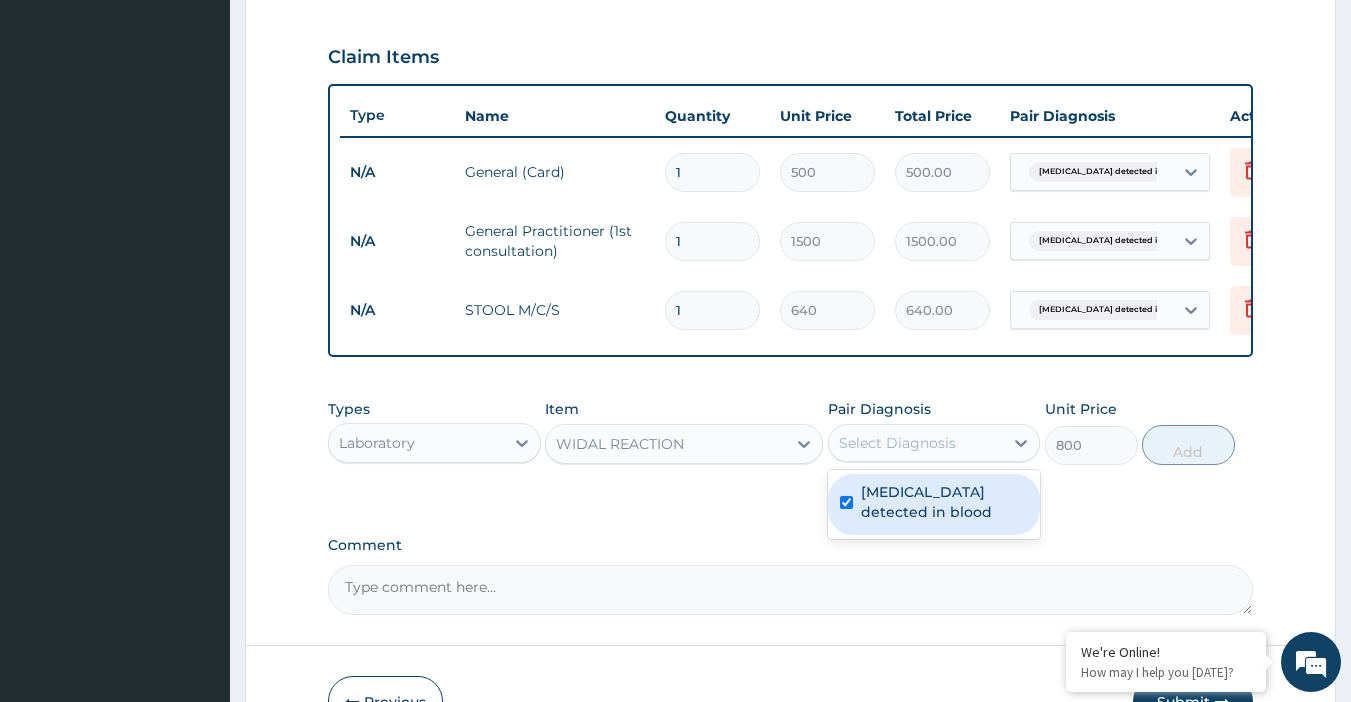 checkbox on "true" 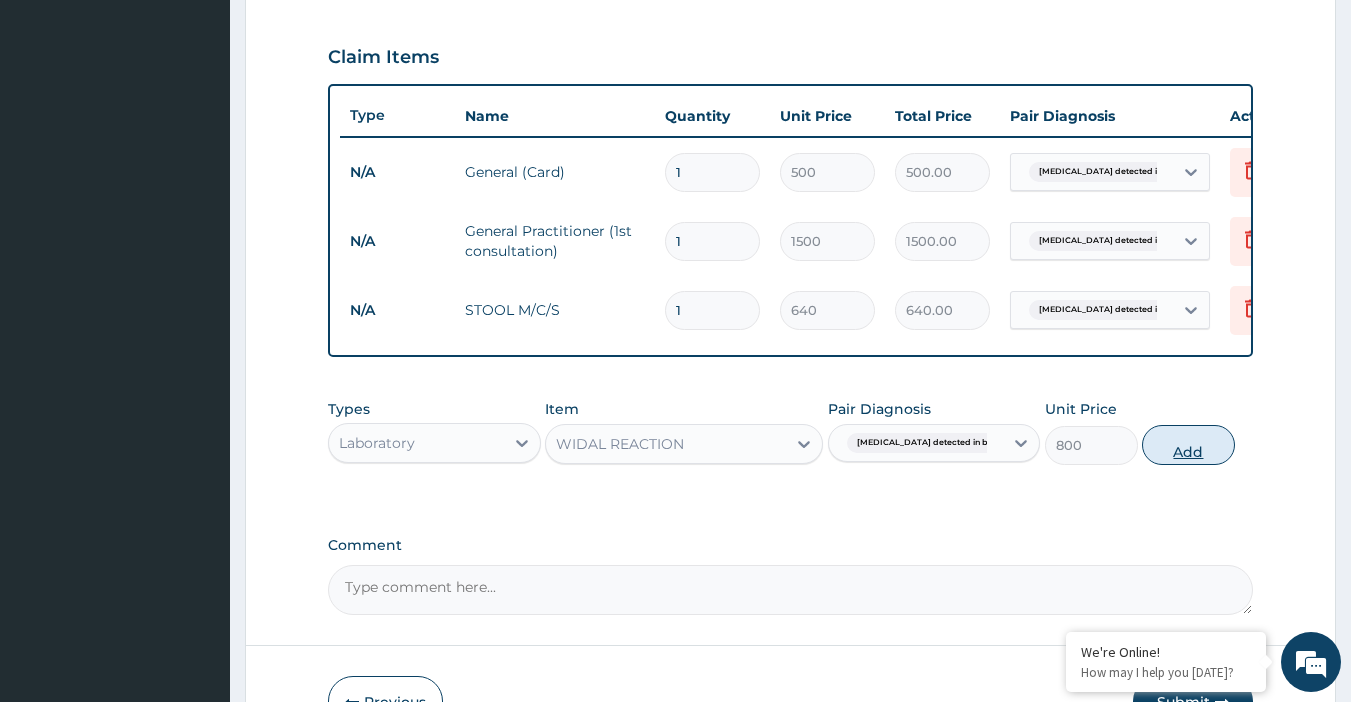 click on "Add" at bounding box center [1188, 445] 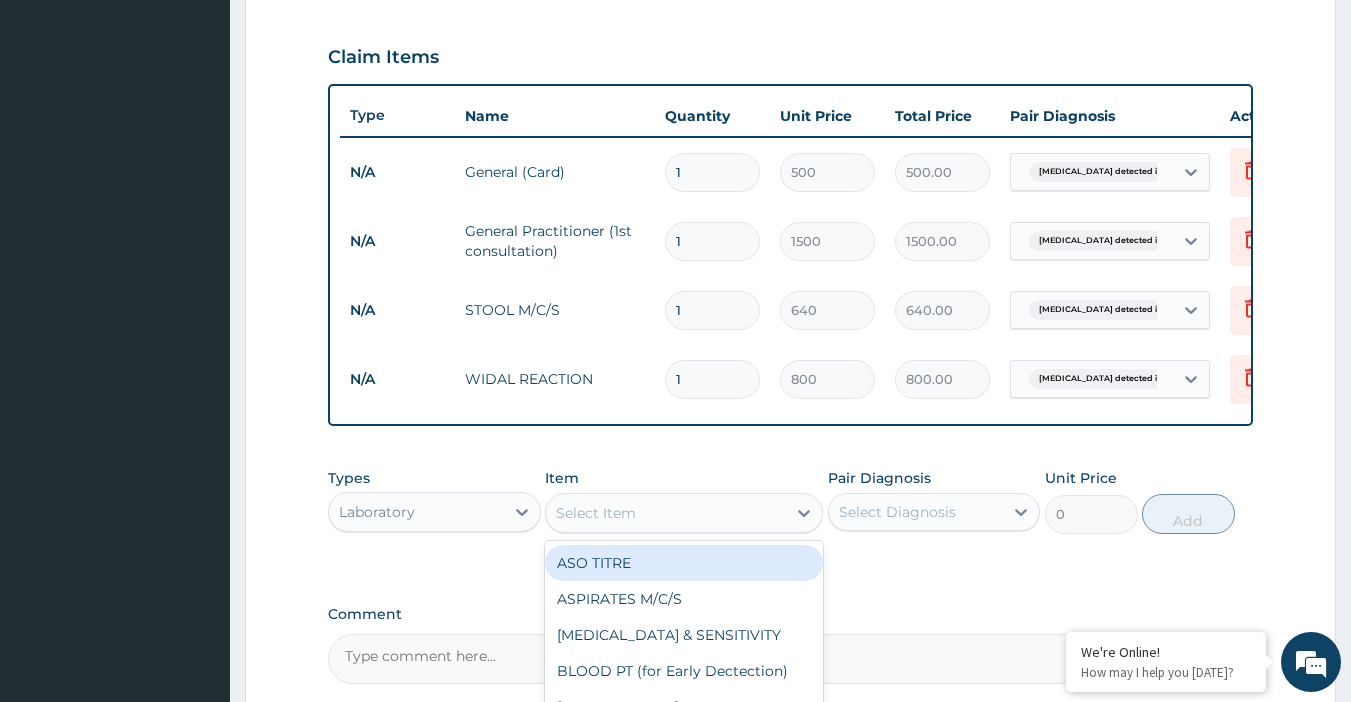 click on "Select Item" at bounding box center (596, 513) 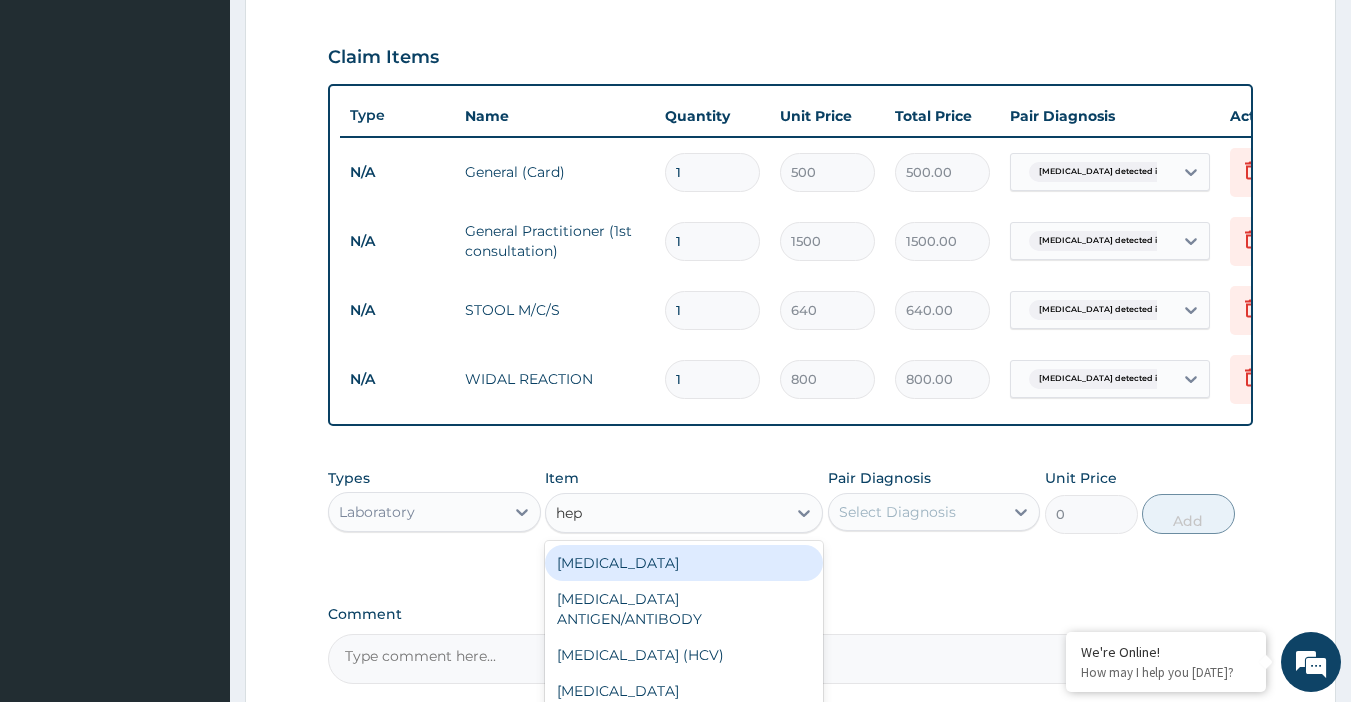 type on "hepa" 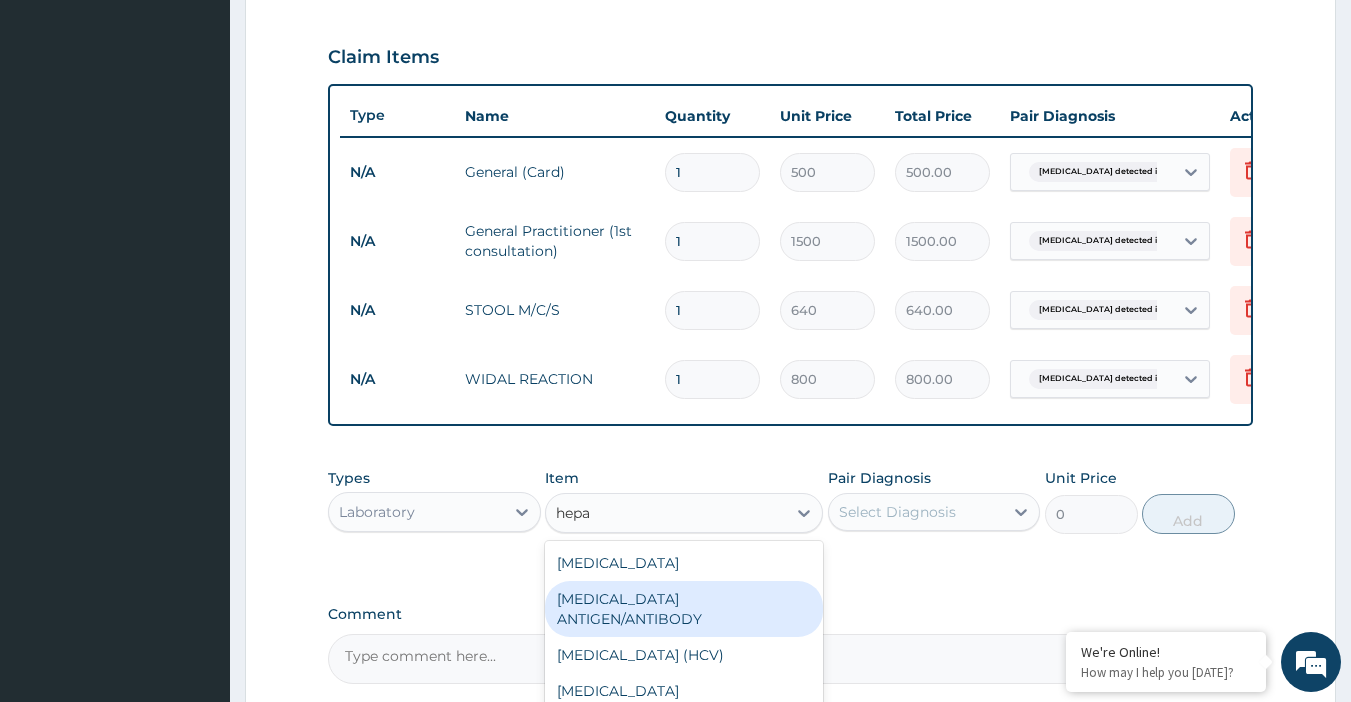 click on "HEPATITIS B ANTIGEN/ANTIBODY" at bounding box center (684, 609) 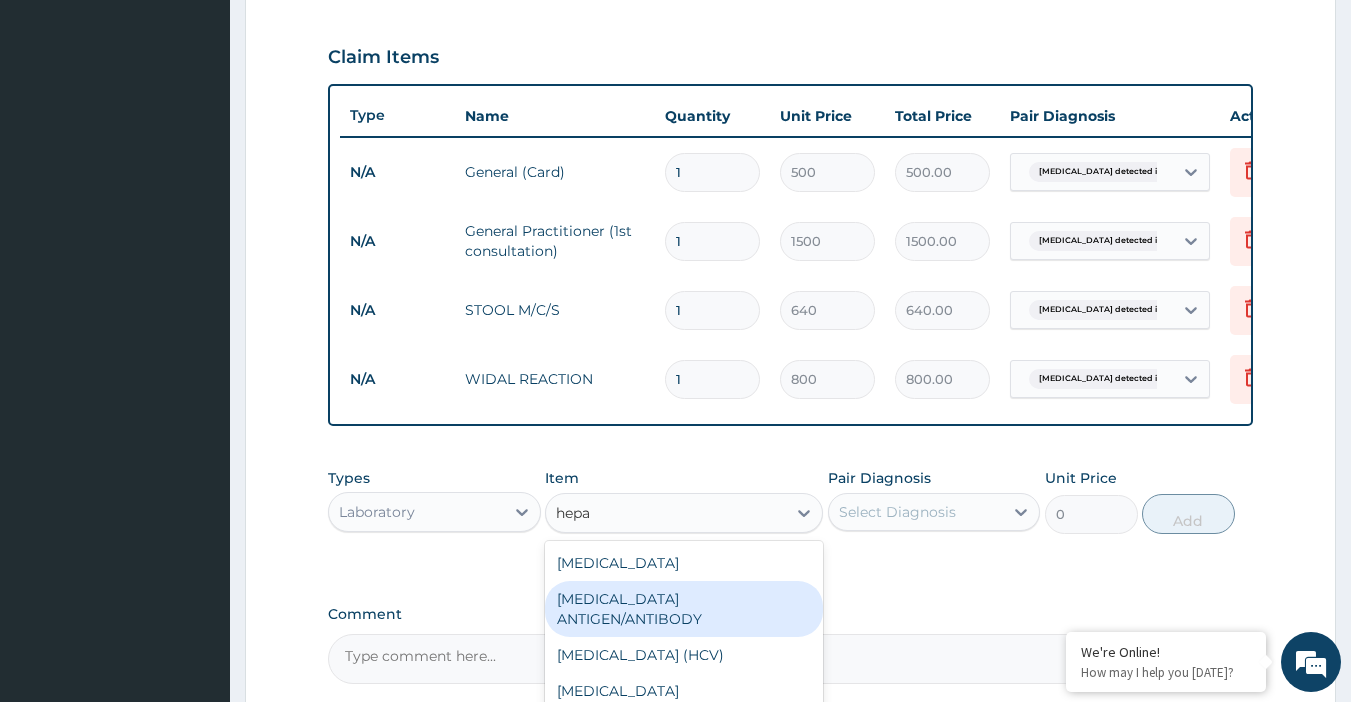 type 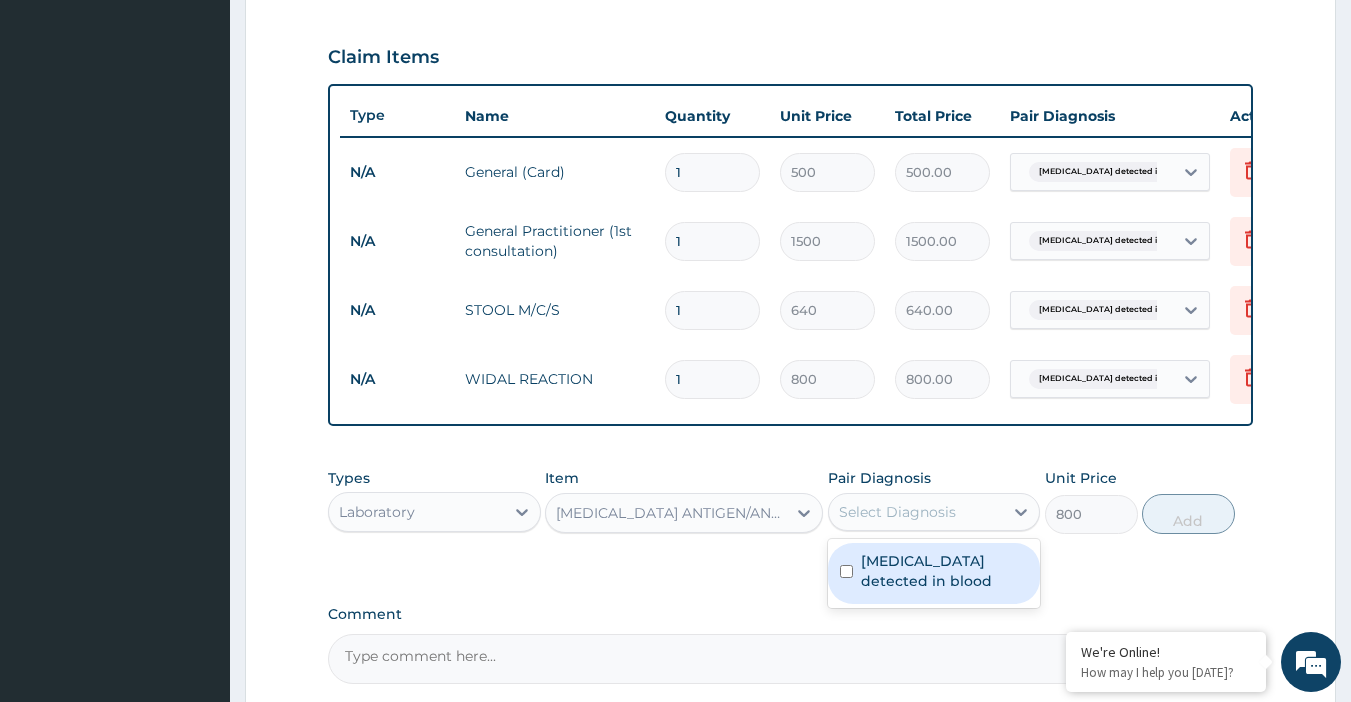 click on "Select Diagnosis" at bounding box center [916, 512] 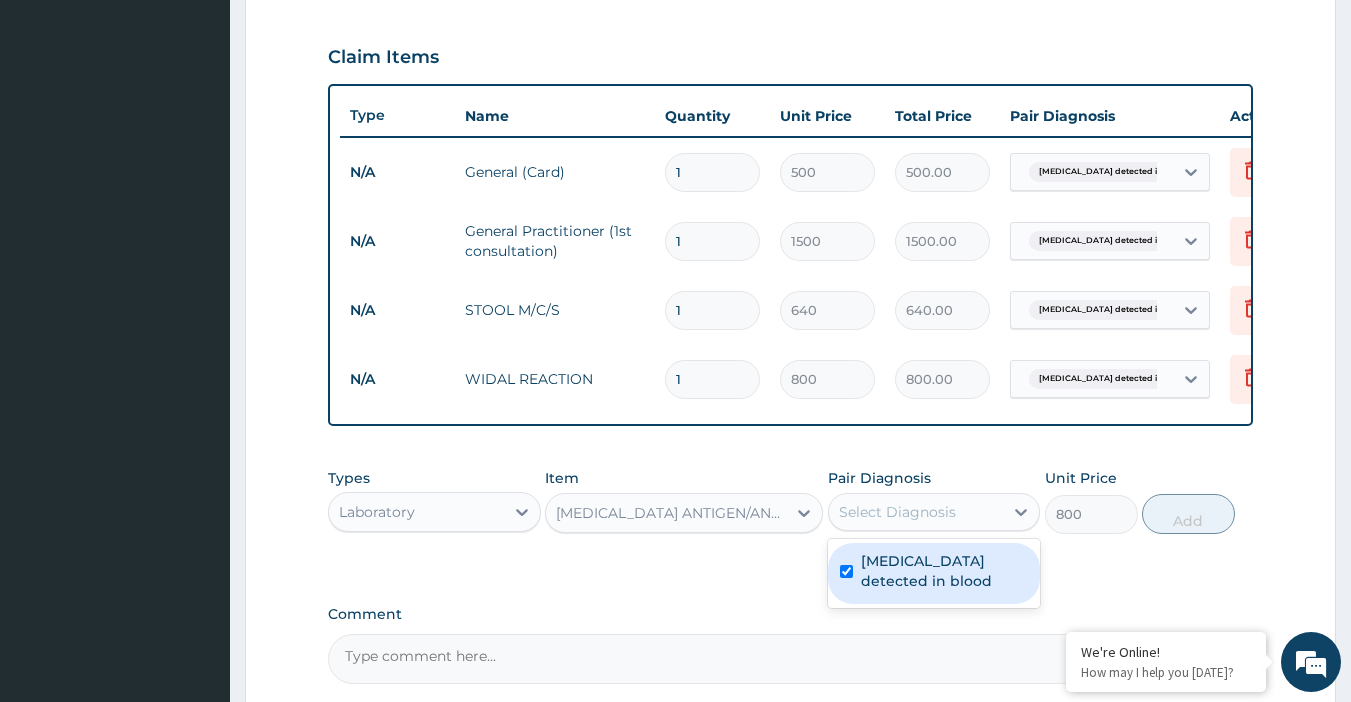 checkbox on "true" 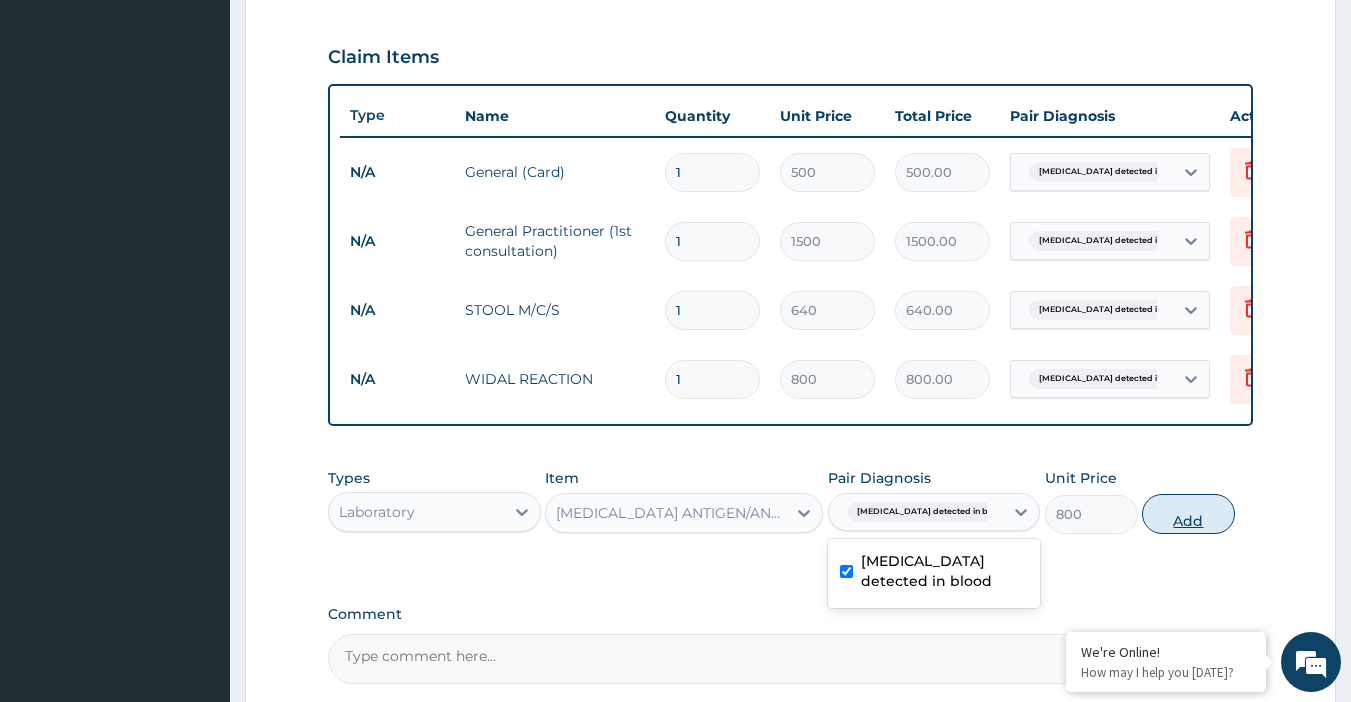 click on "Add" at bounding box center [1188, 514] 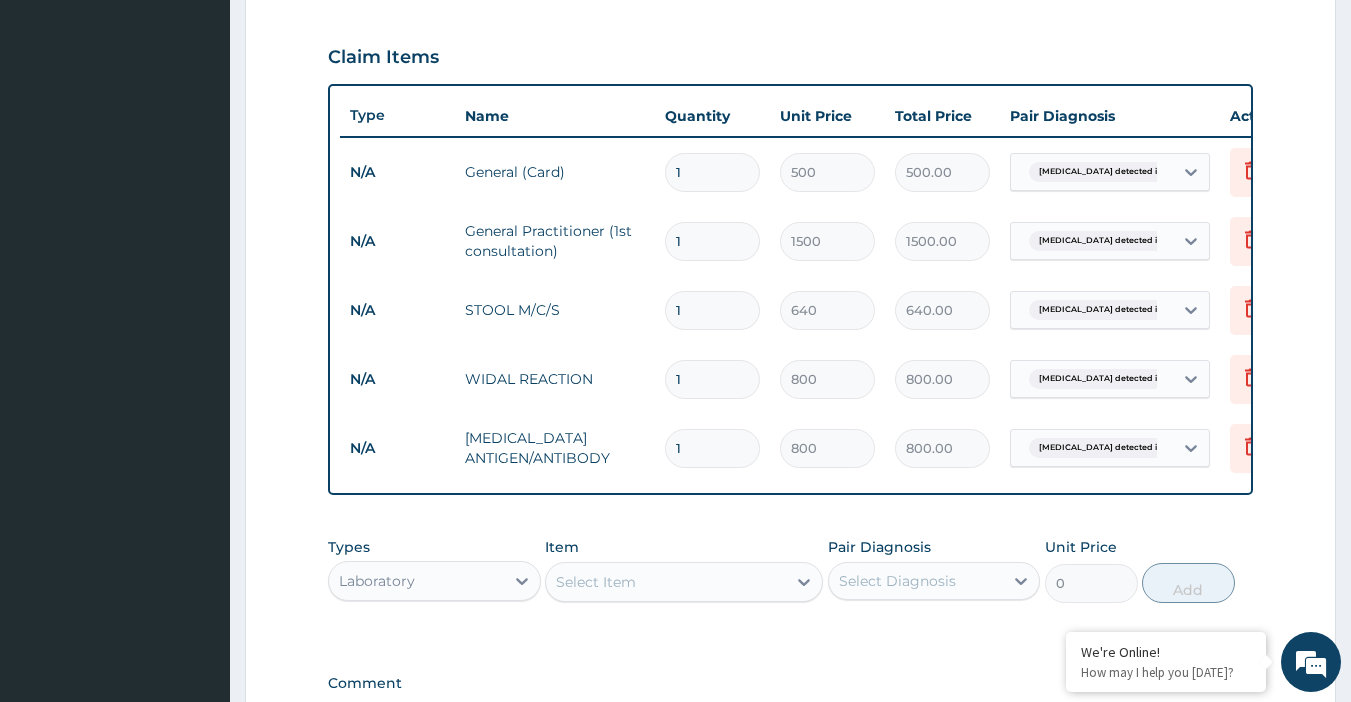click on "Select Item" at bounding box center (666, 582) 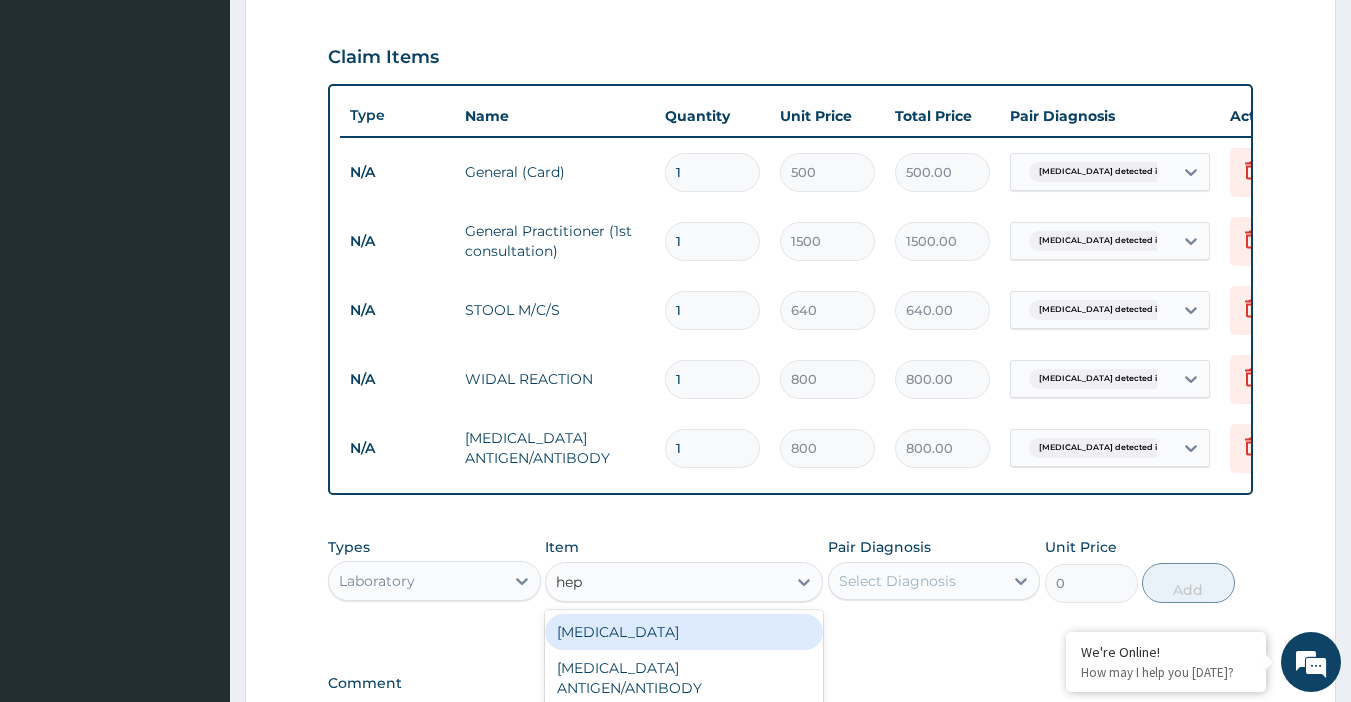 type on "hepa" 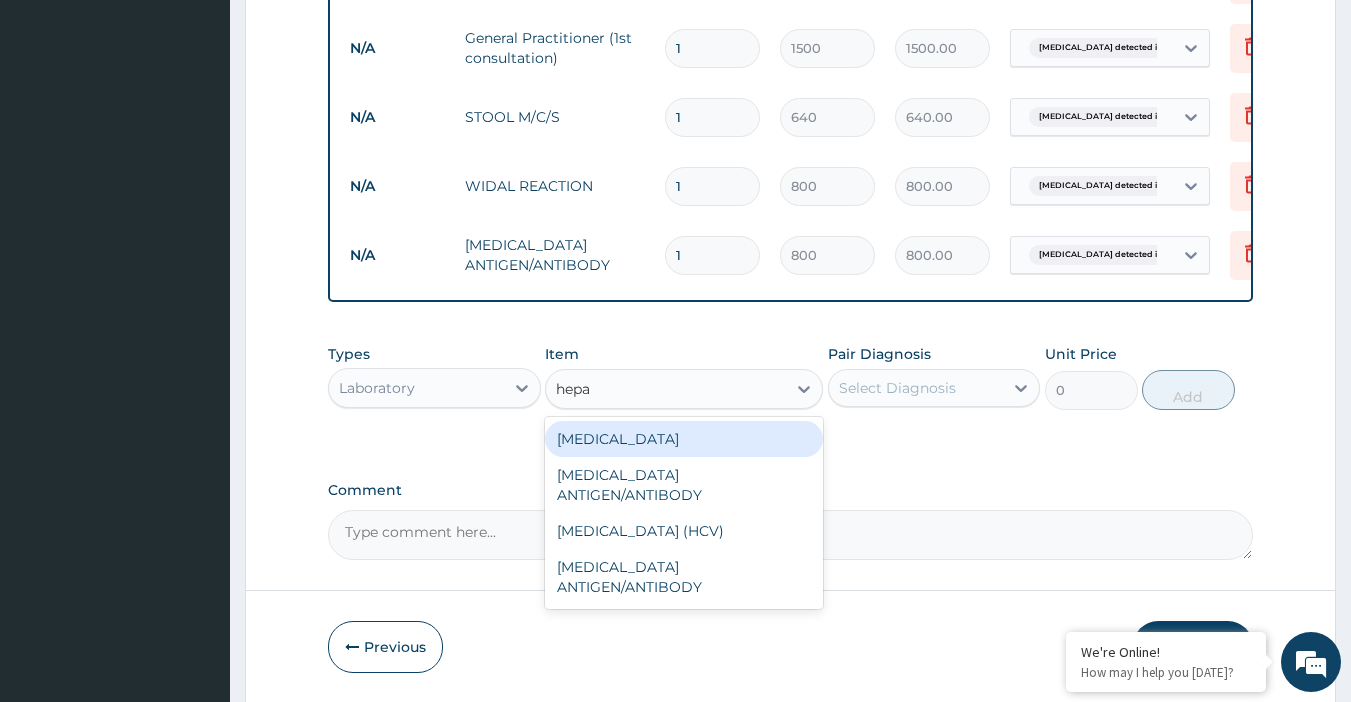 scroll, scrollTop: 860, scrollLeft: 0, axis: vertical 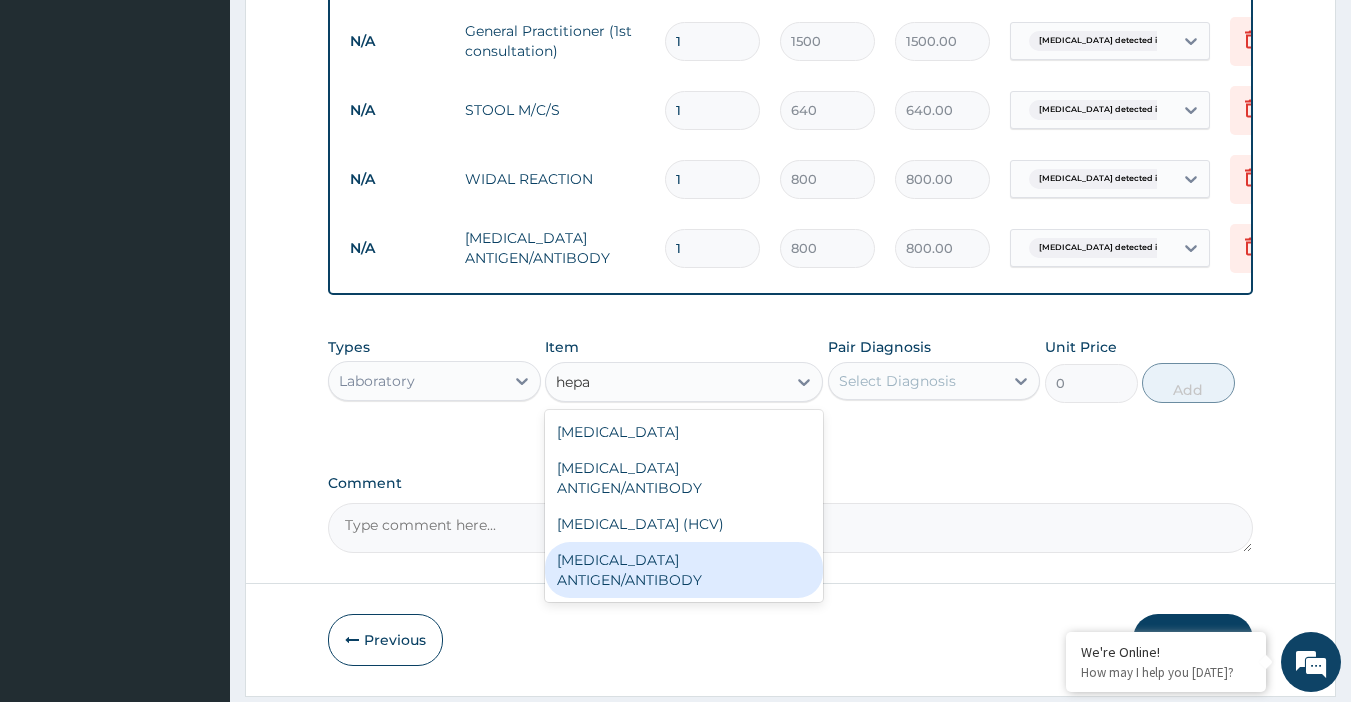 click on "HEPATITIS C ANTIGEN/ANTIBODY" at bounding box center [684, 570] 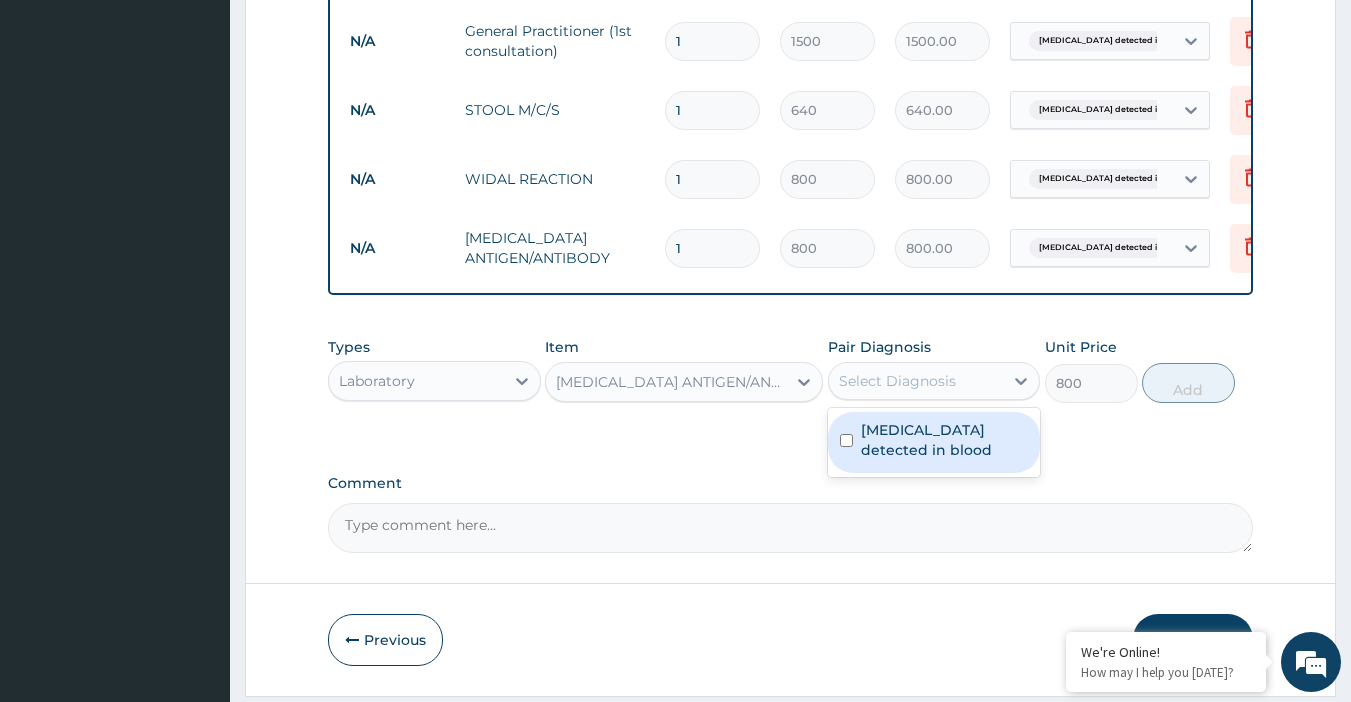 click on "Select Diagnosis" at bounding box center (916, 381) 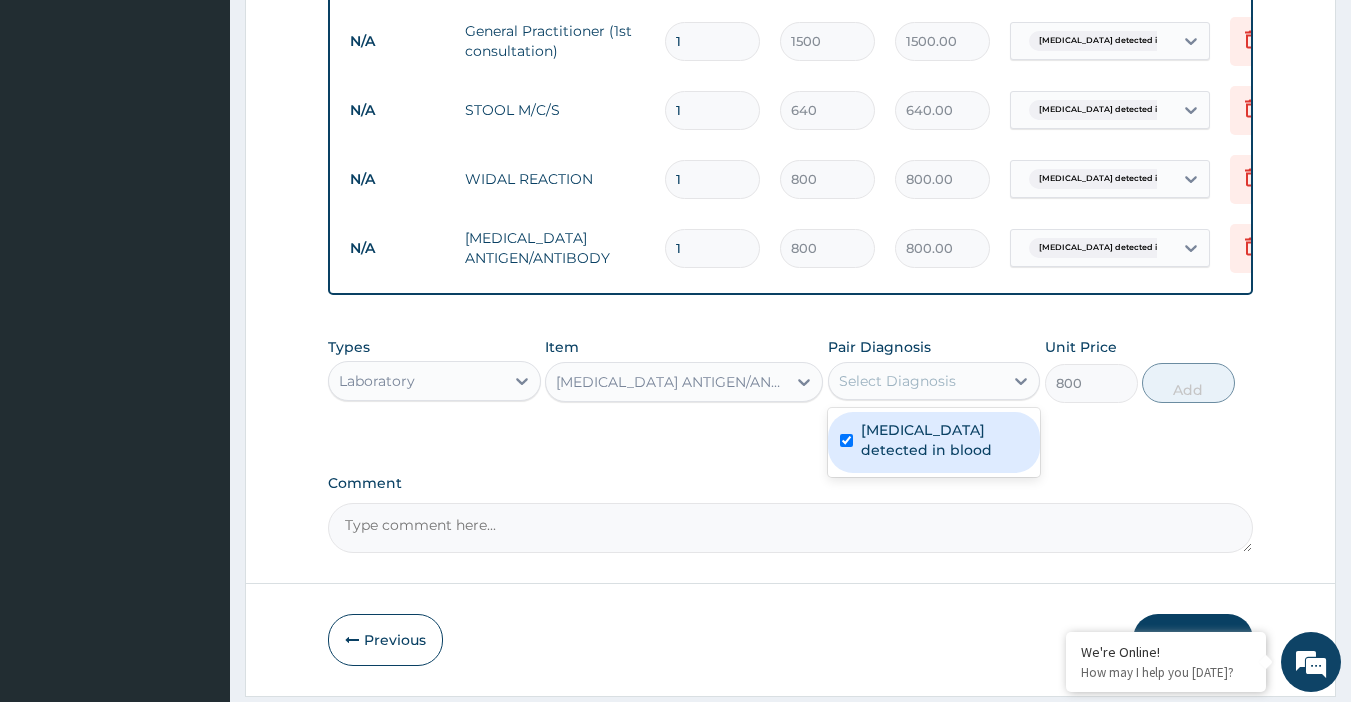 checkbox on "true" 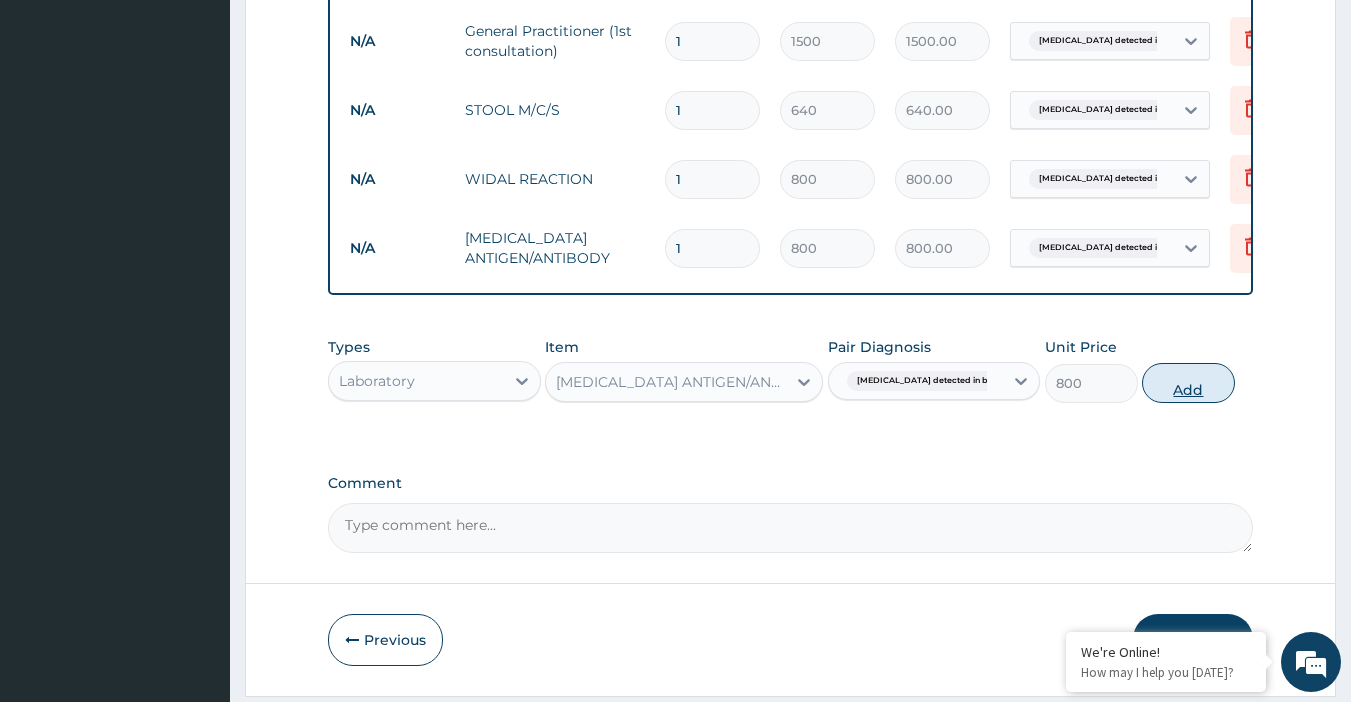 click on "Add" at bounding box center (1188, 383) 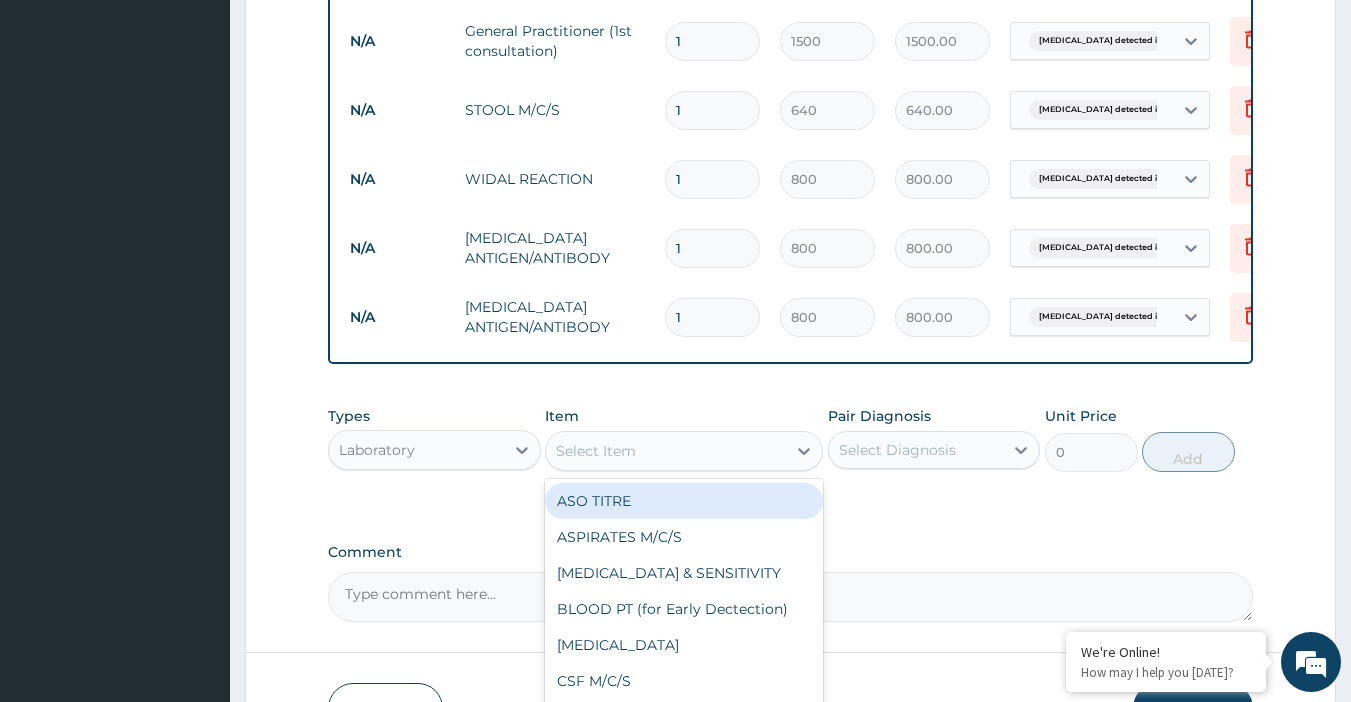 click on "Select Item" at bounding box center [684, 451] 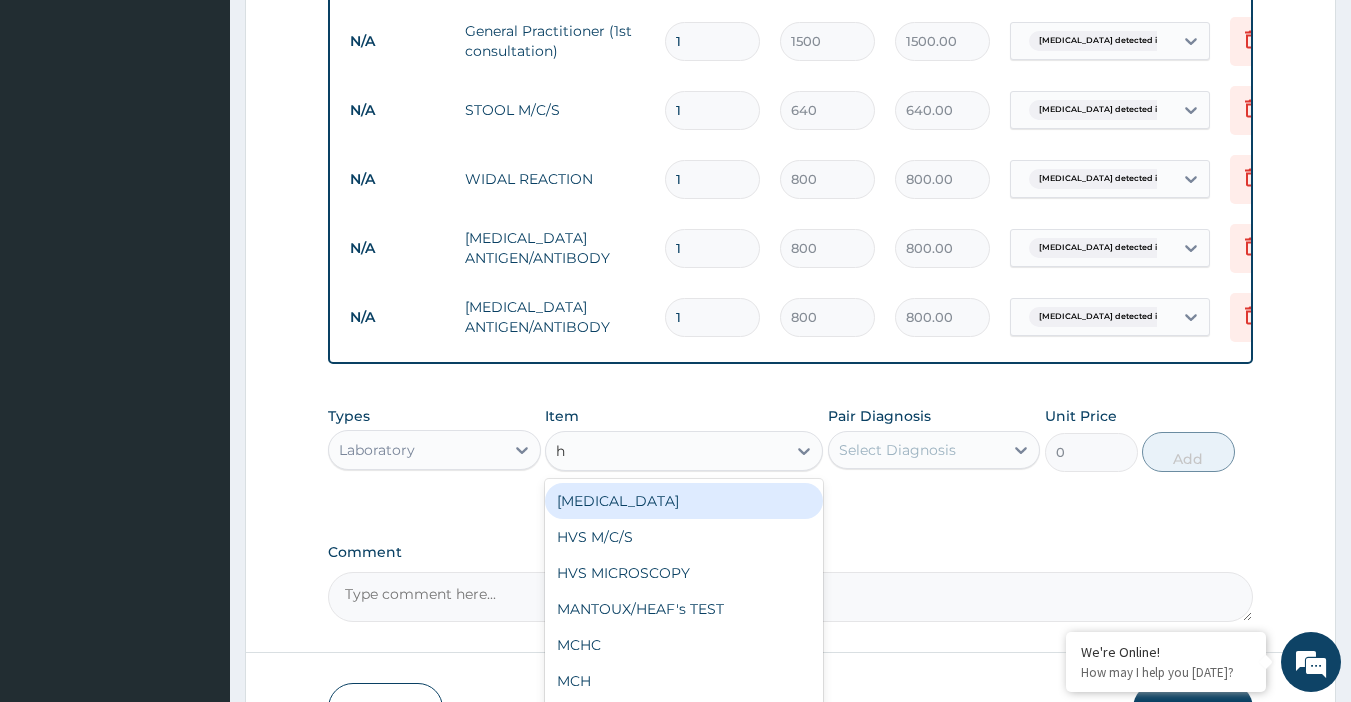 type on "h" 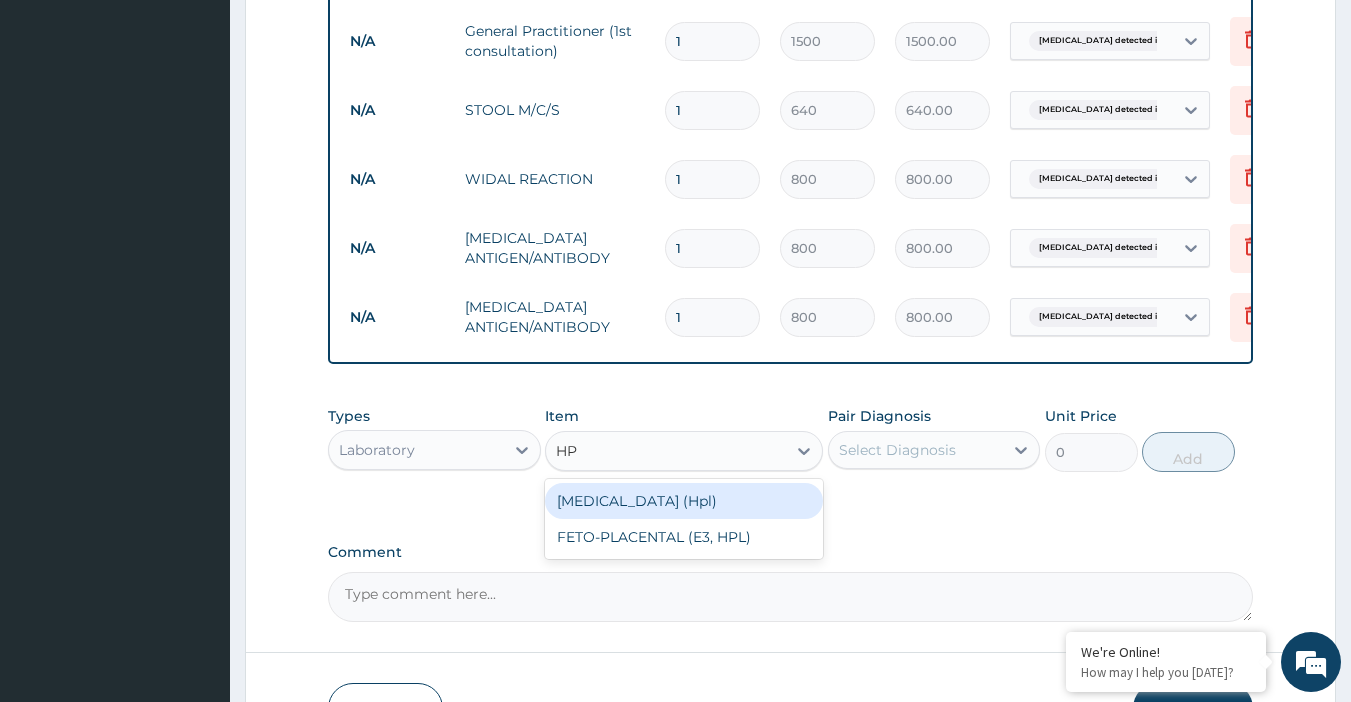 type on "H" 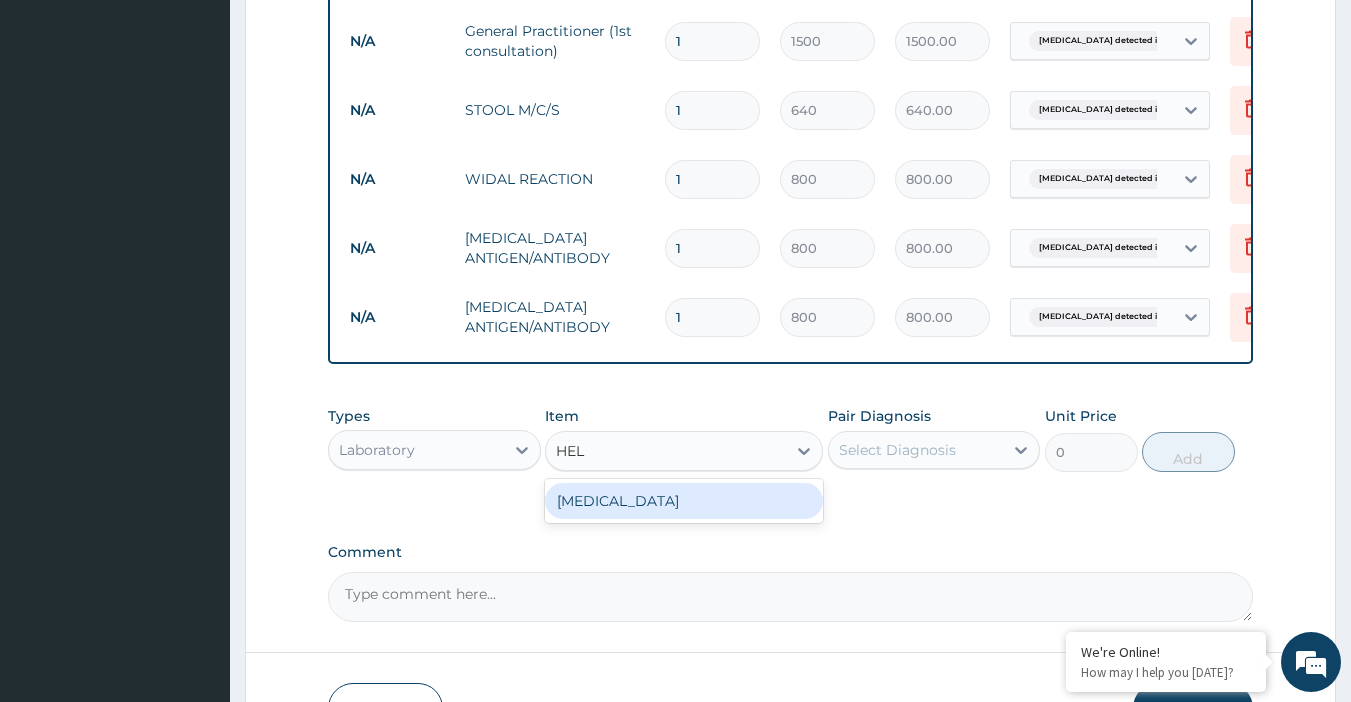type on "HELI" 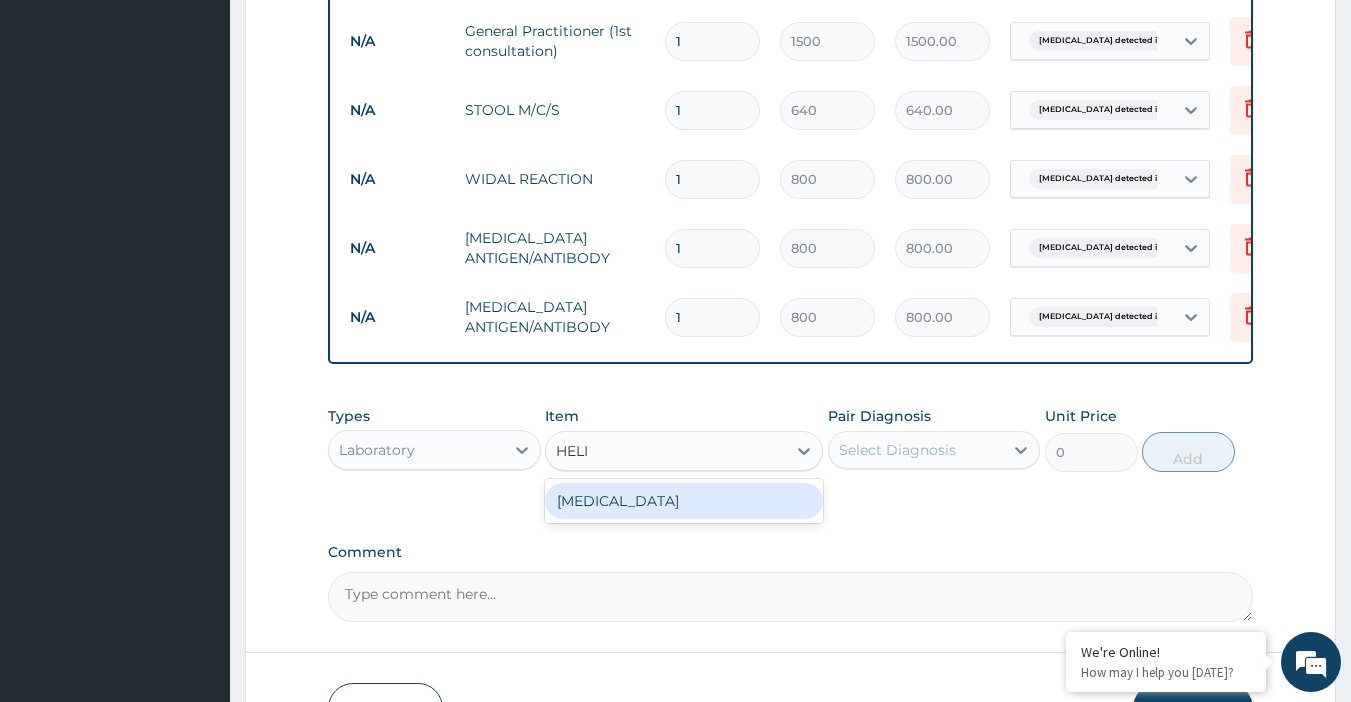 click on "HELICOBACTER PYLORI" at bounding box center (684, 501) 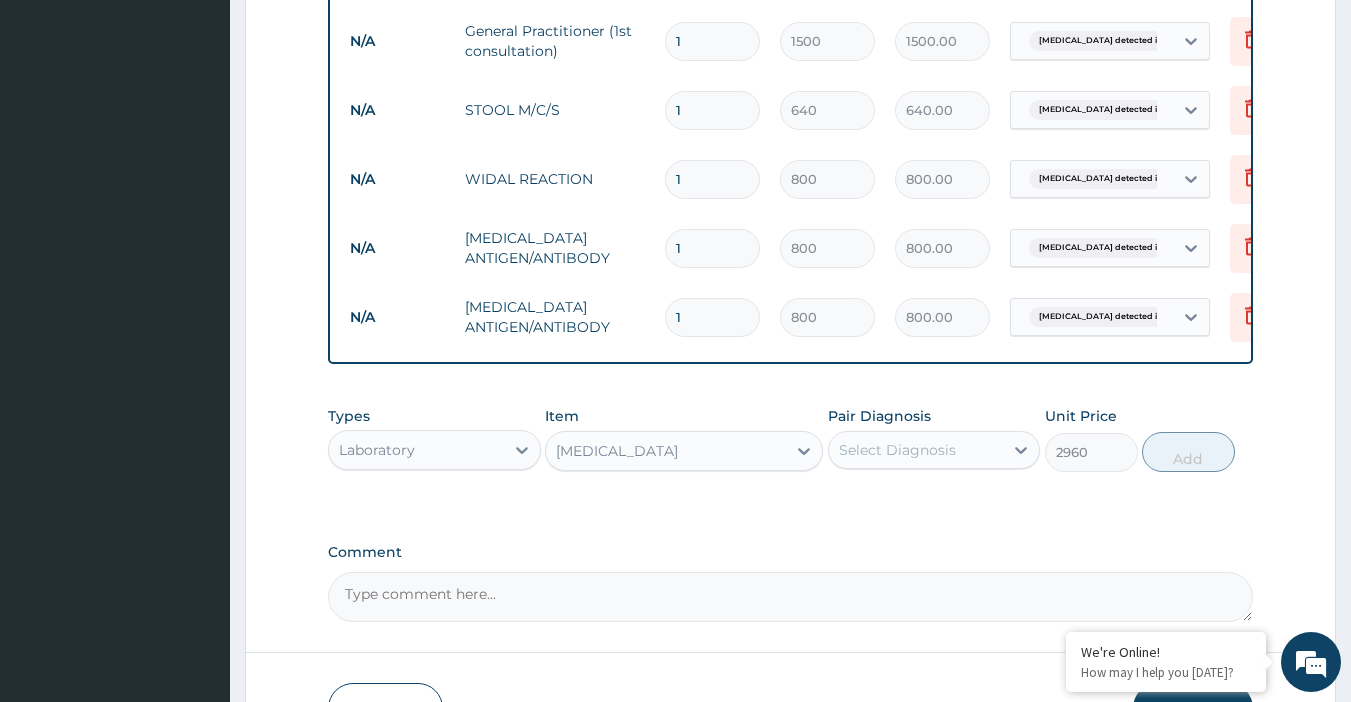 click on "Select Diagnosis" at bounding box center (897, 450) 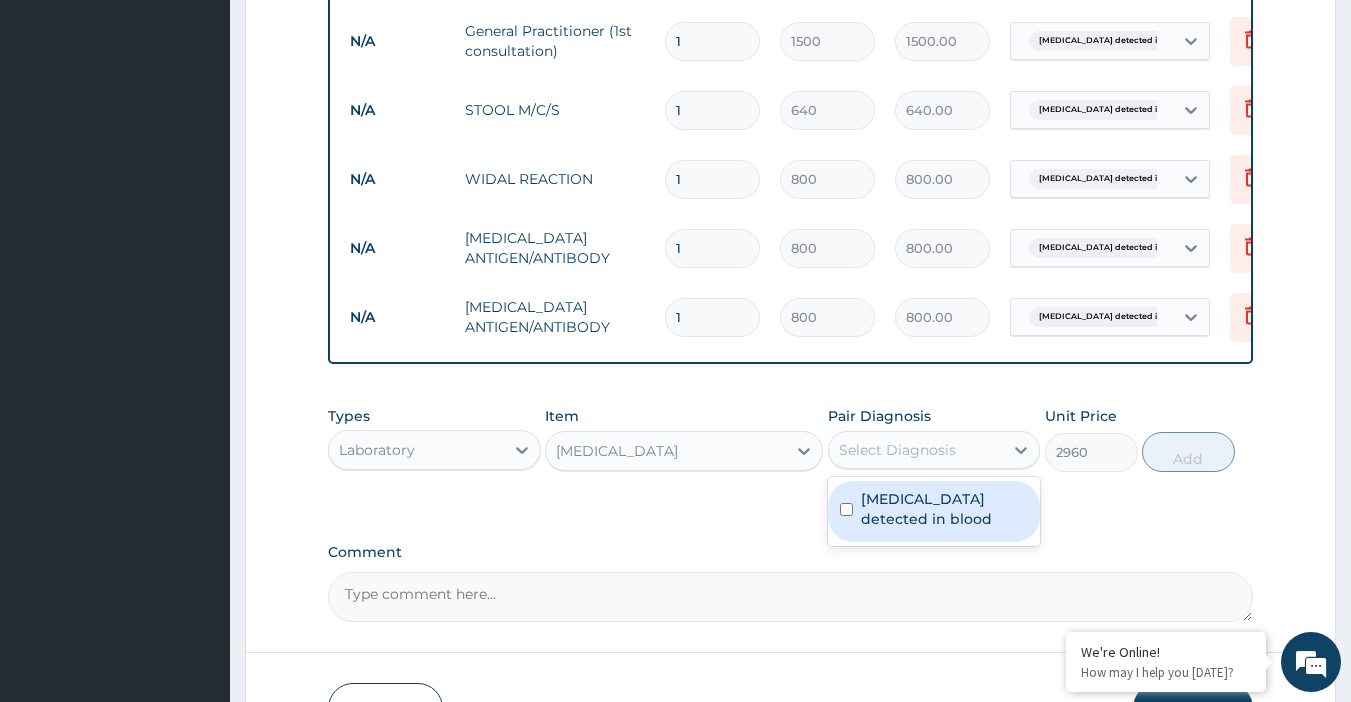 click on "Helicobacter detected in blood" at bounding box center [945, 509] 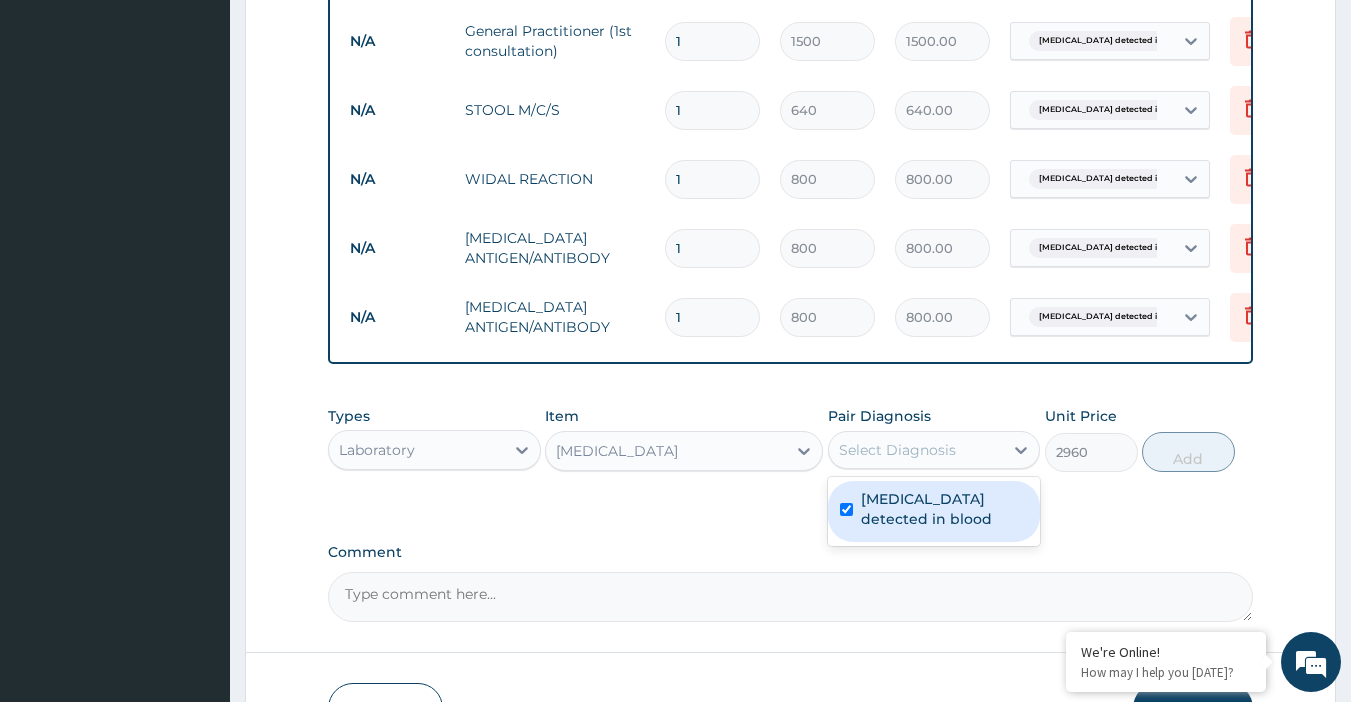 checkbox on "true" 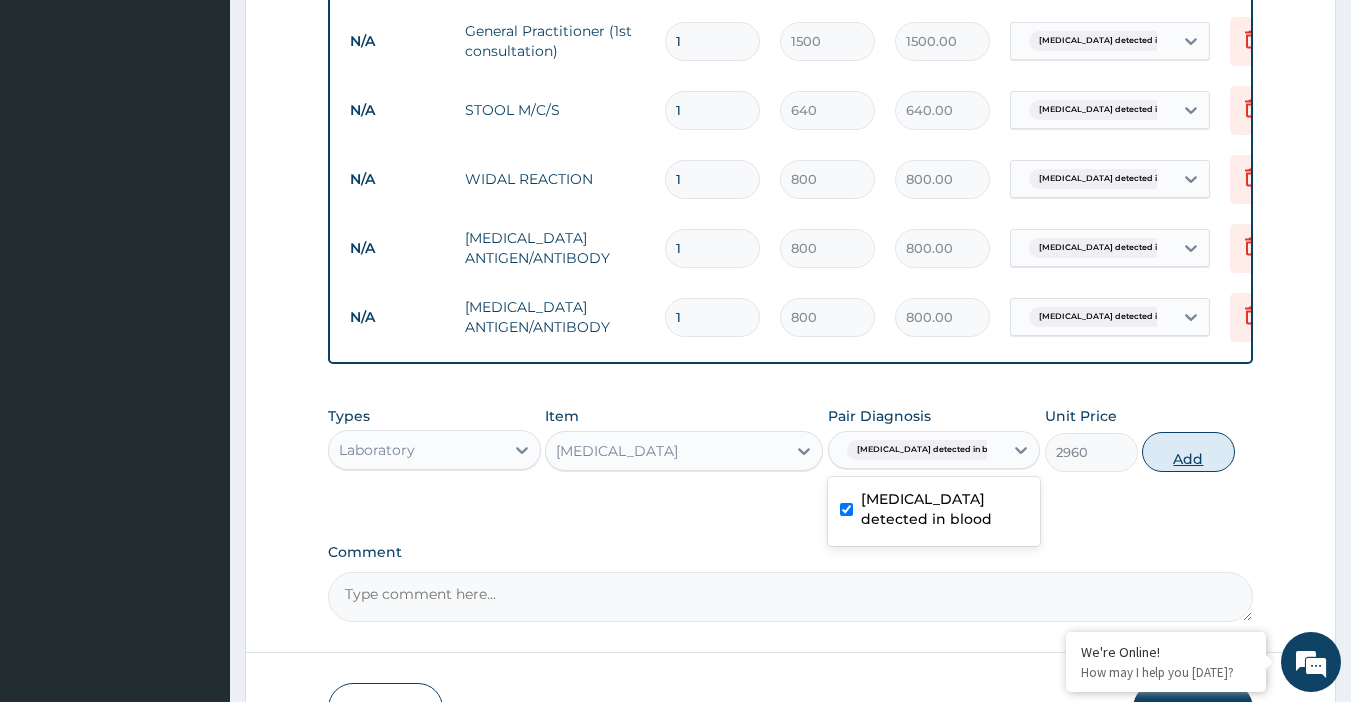 click on "Add" at bounding box center (1188, 452) 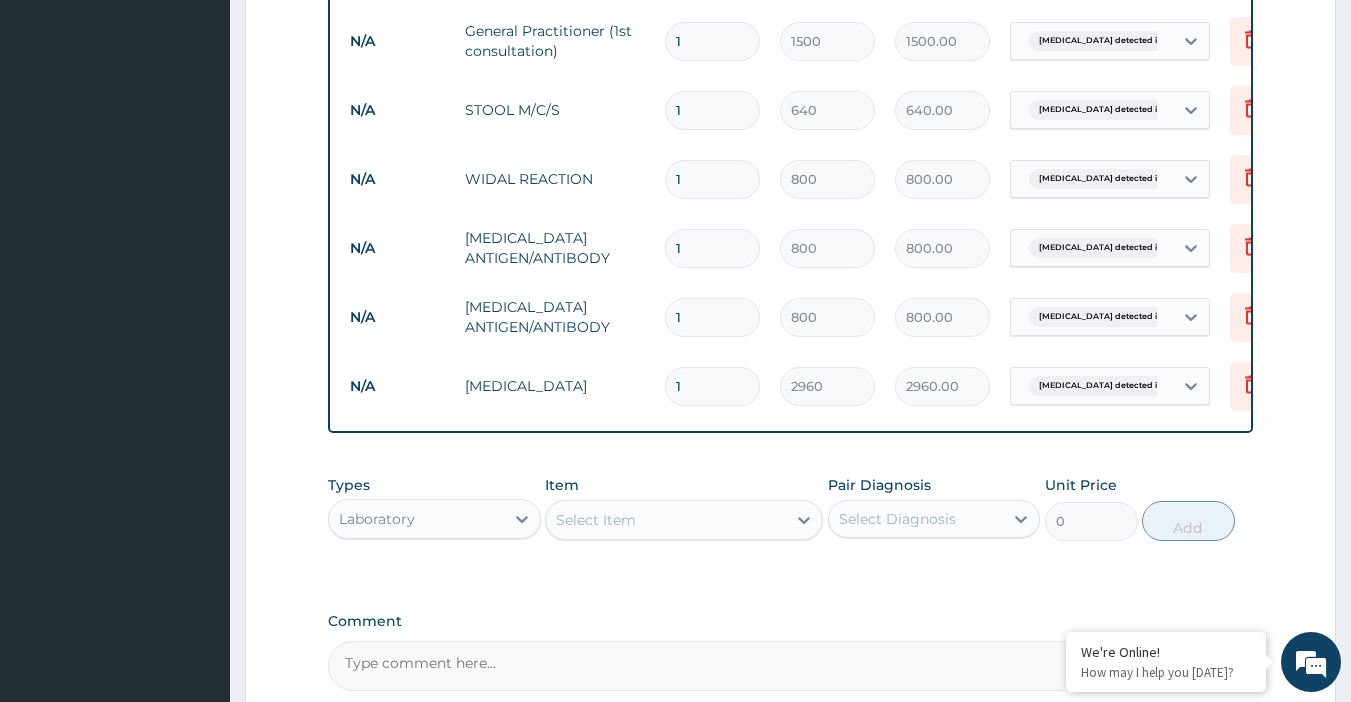 click on "Laboratory" at bounding box center (377, 519) 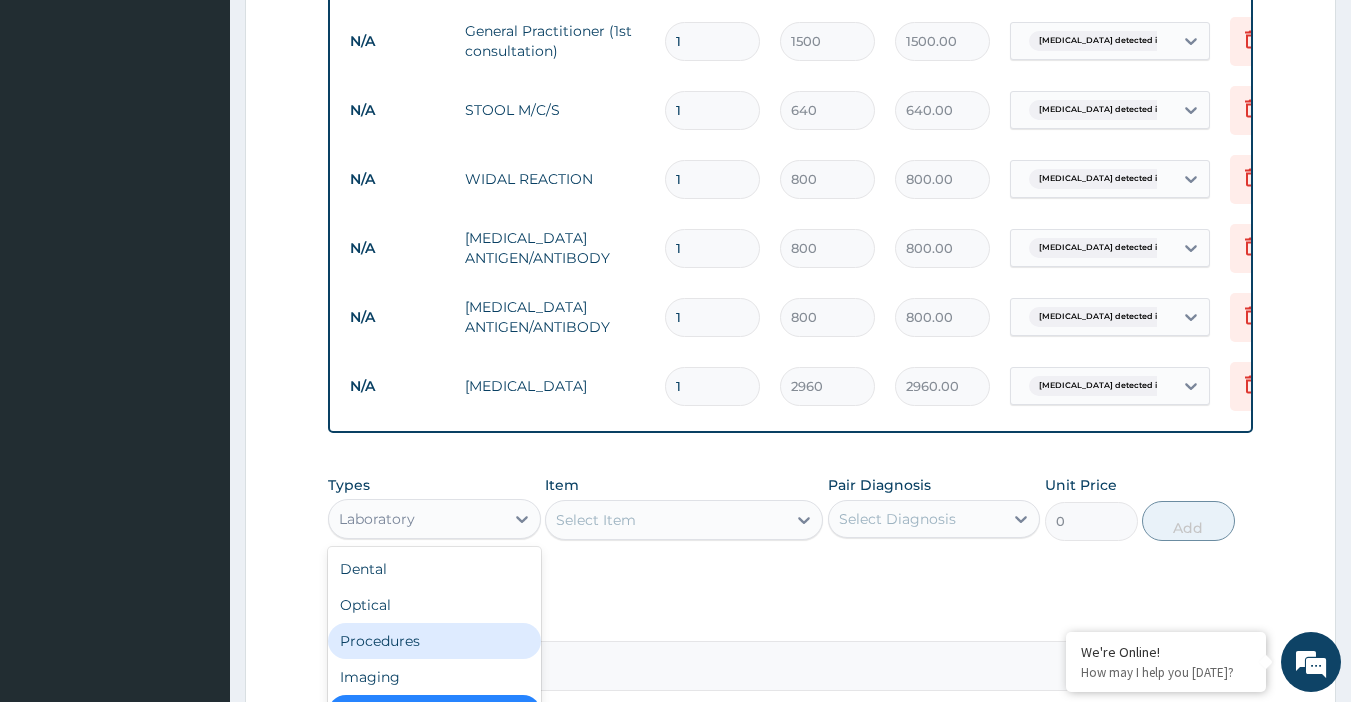 scroll, scrollTop: 68, scrollLeft: 0, axis: vertical 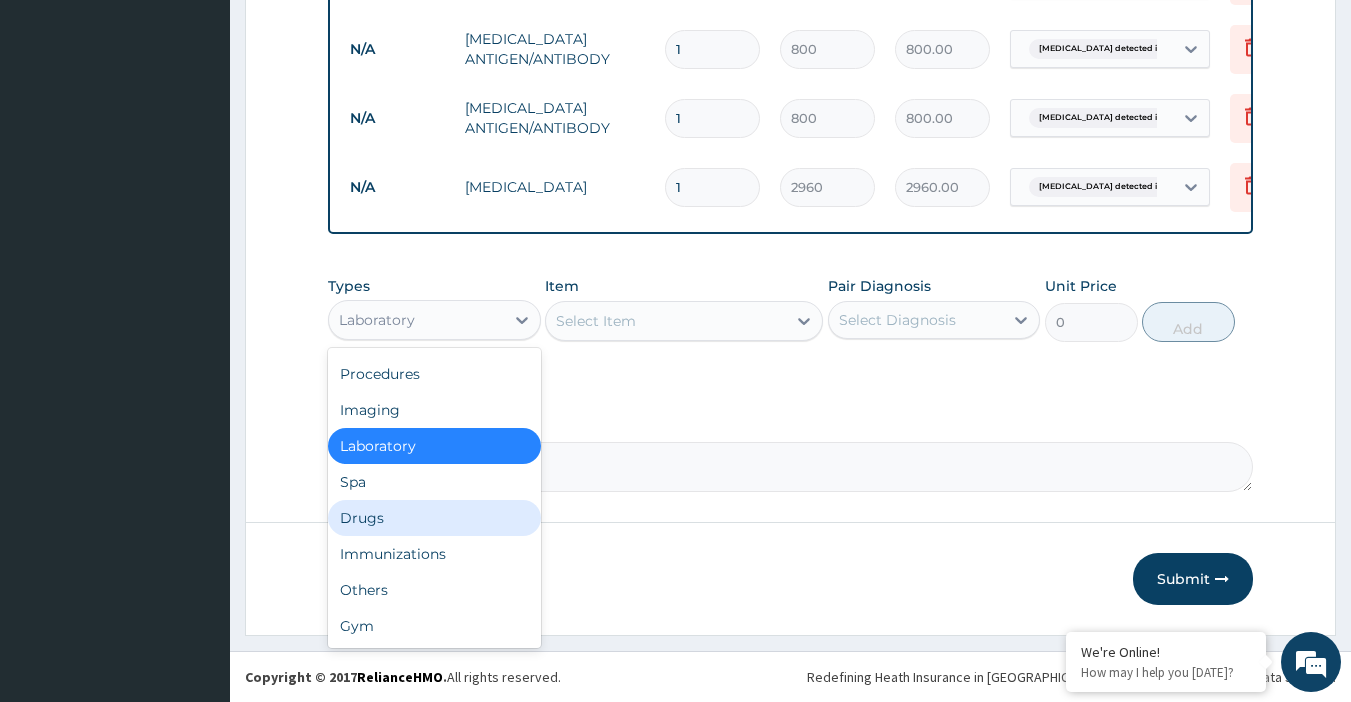 click on "Drugs" at bounding box center [434, 518] 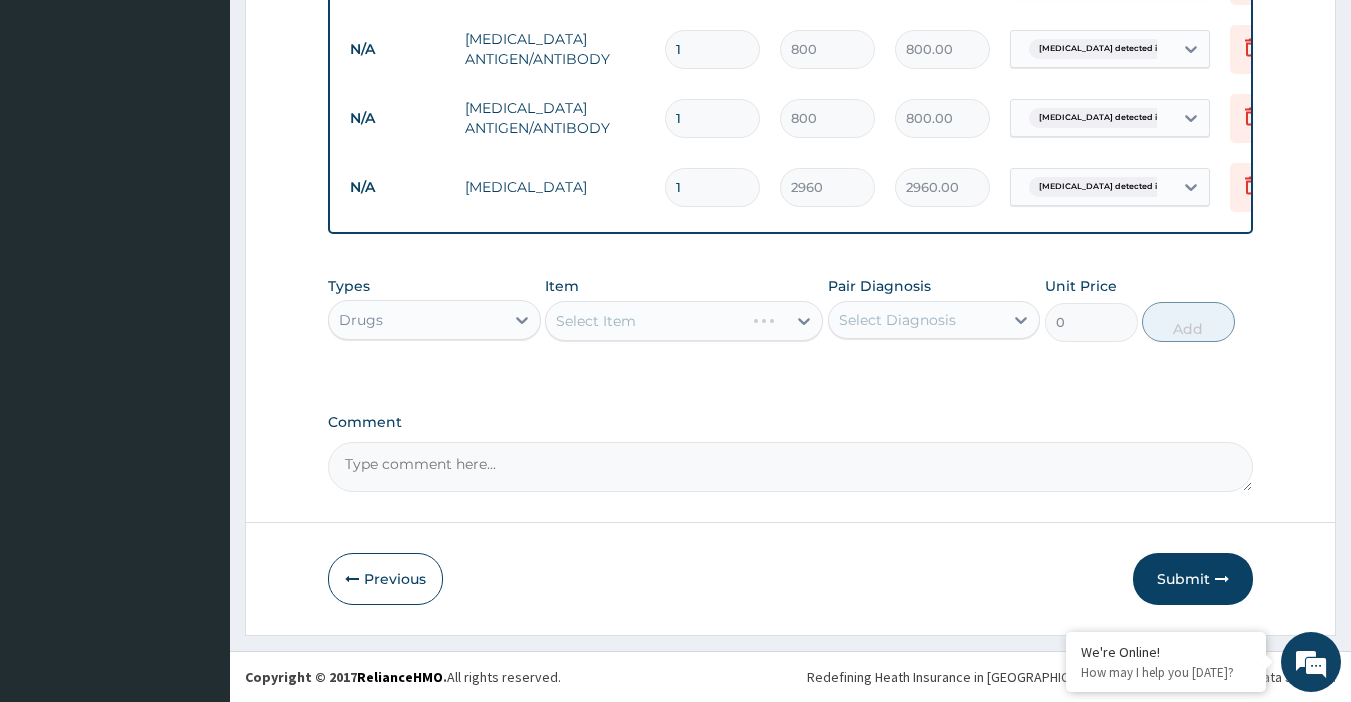 click on "Select Item" at bounding box center [684, 321] 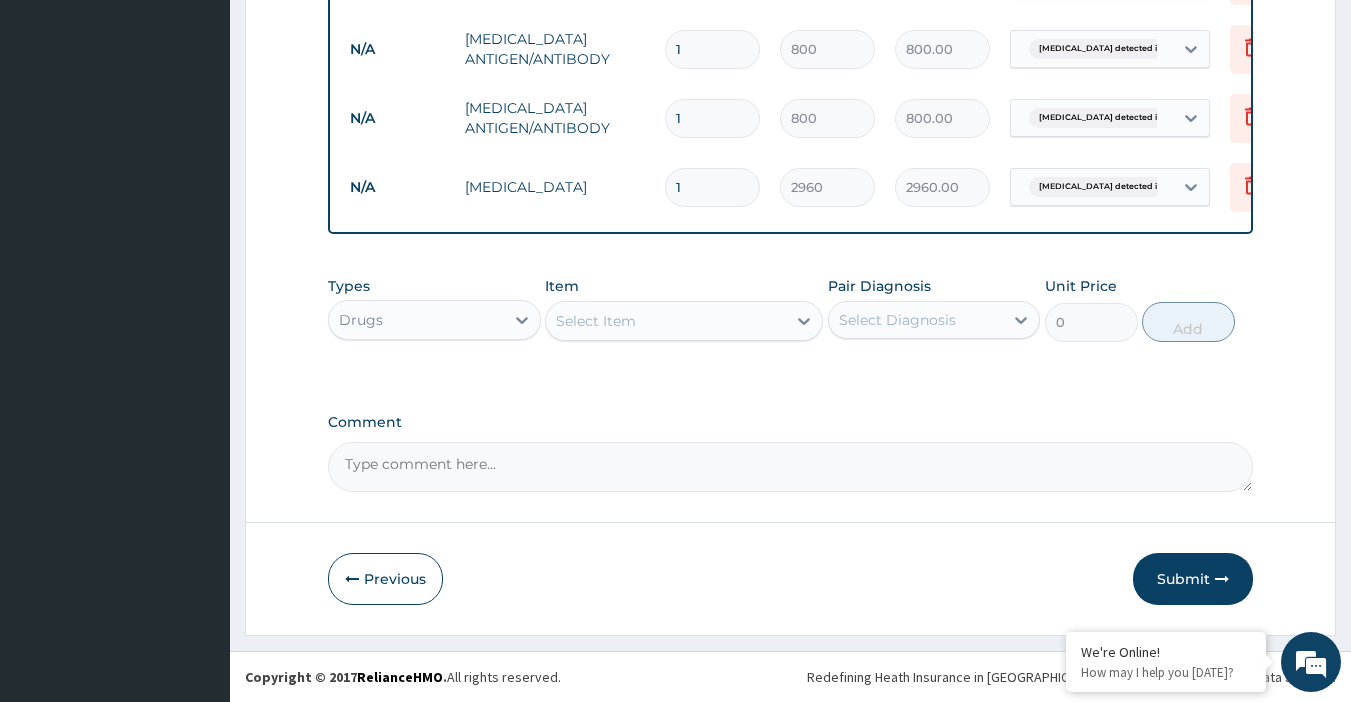 click on "Select Item" at bounding box center [666, 321] 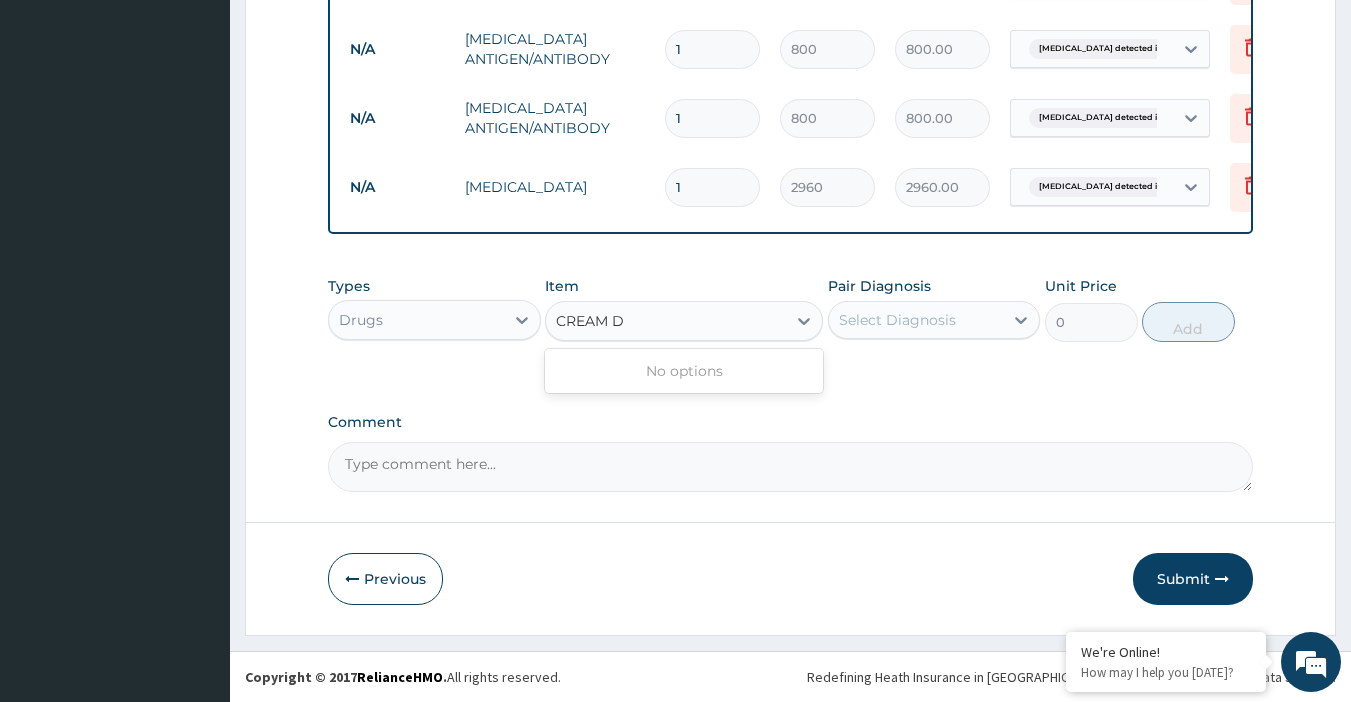 type on "CREAM" 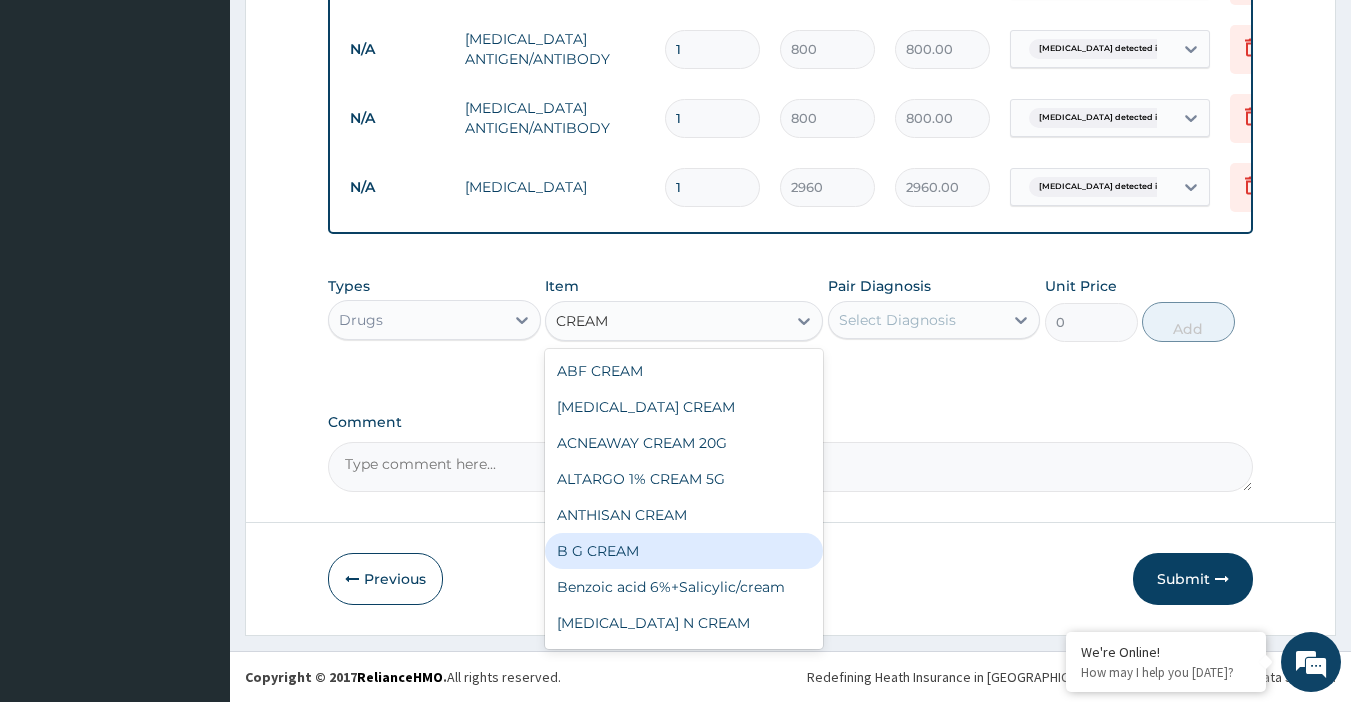 click on "B G CREAM" at bounding box center (684, 551) 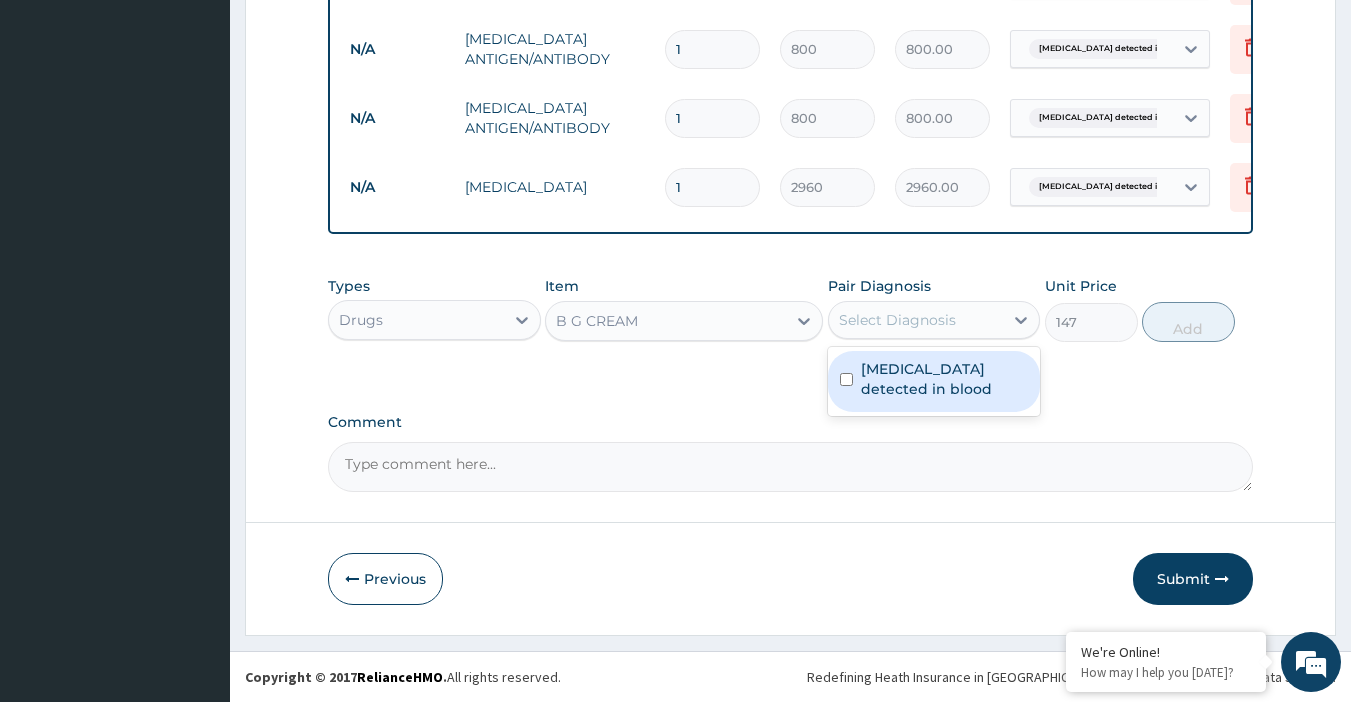 click on "Select Diagnosis" at bounding box center (897, 320) 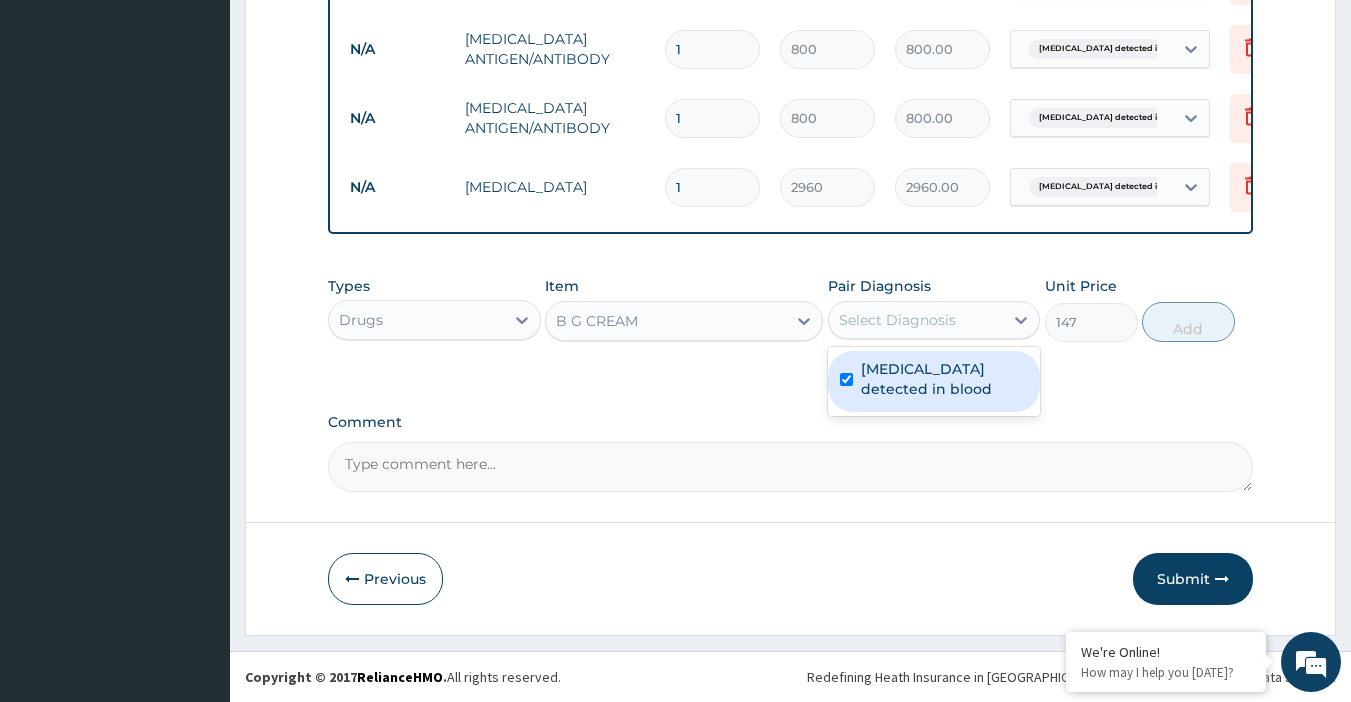 checkbox on "true" 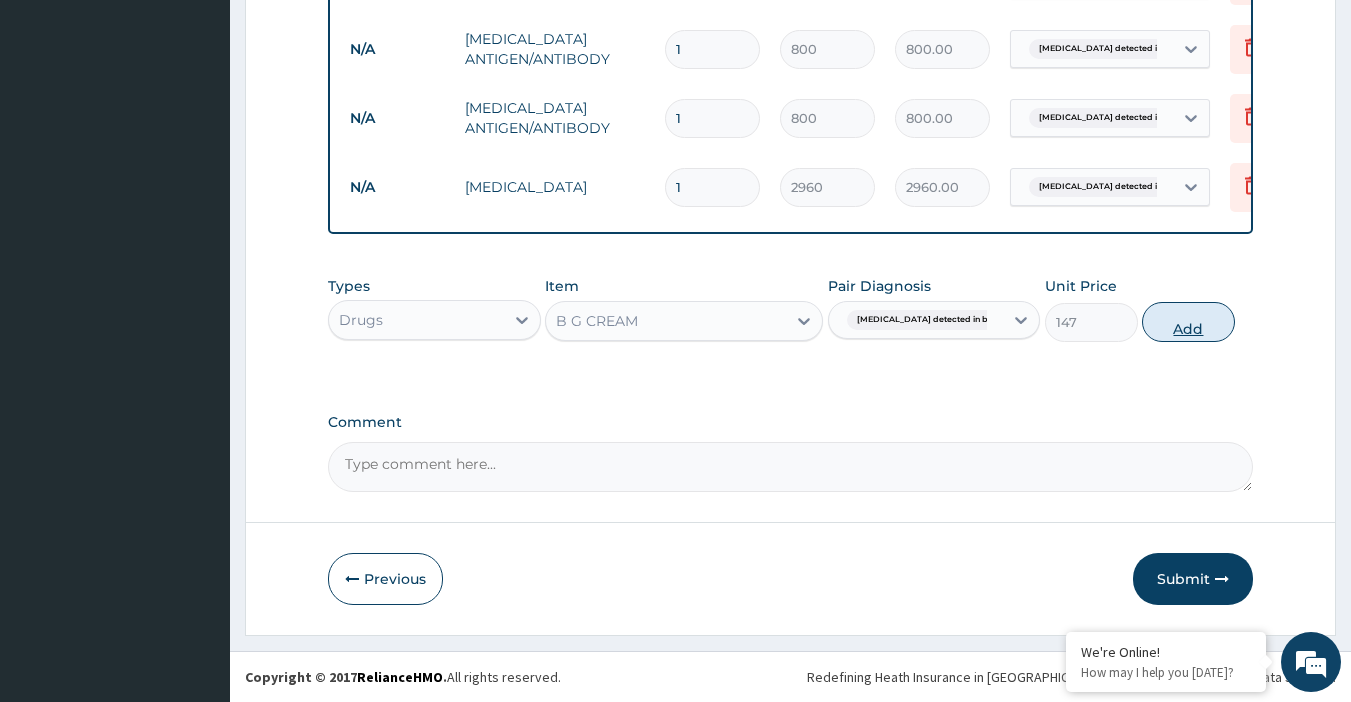 click on "Add" at bounding box center (1188, 322) 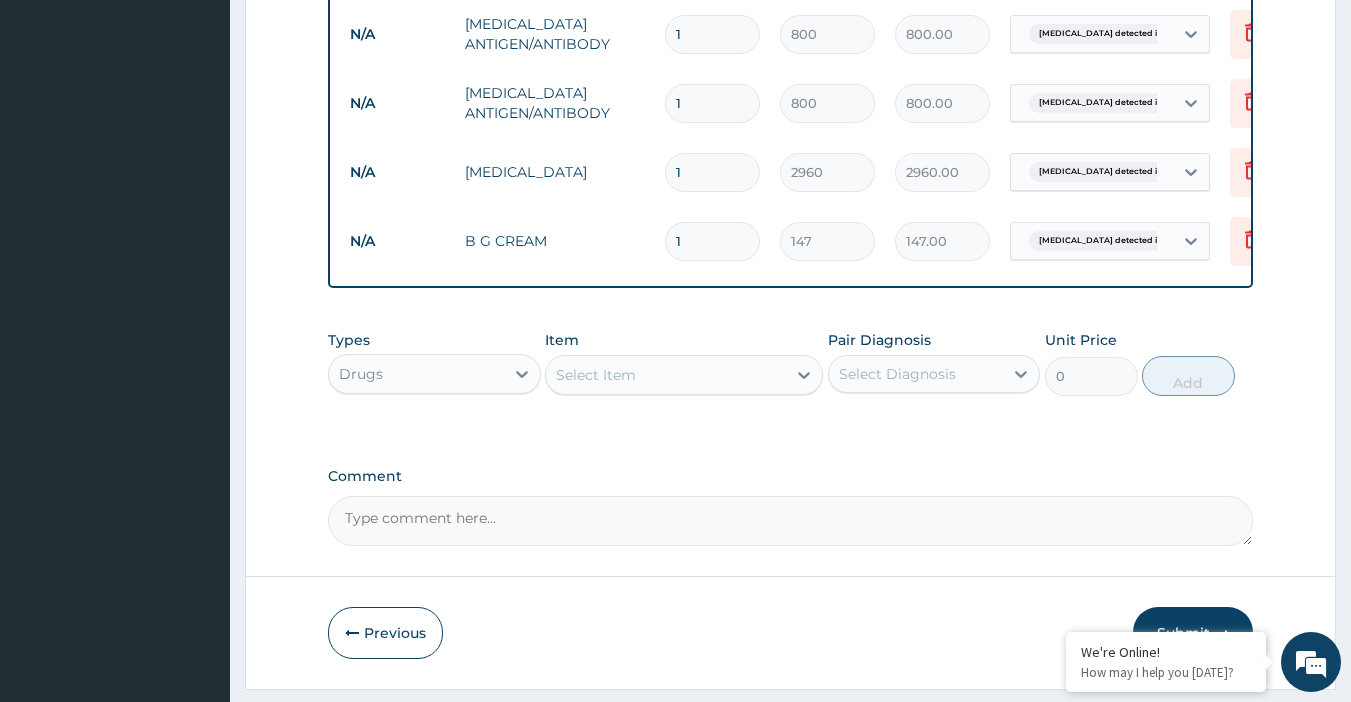 click on "Select Item" at bounding box center (666, 375) 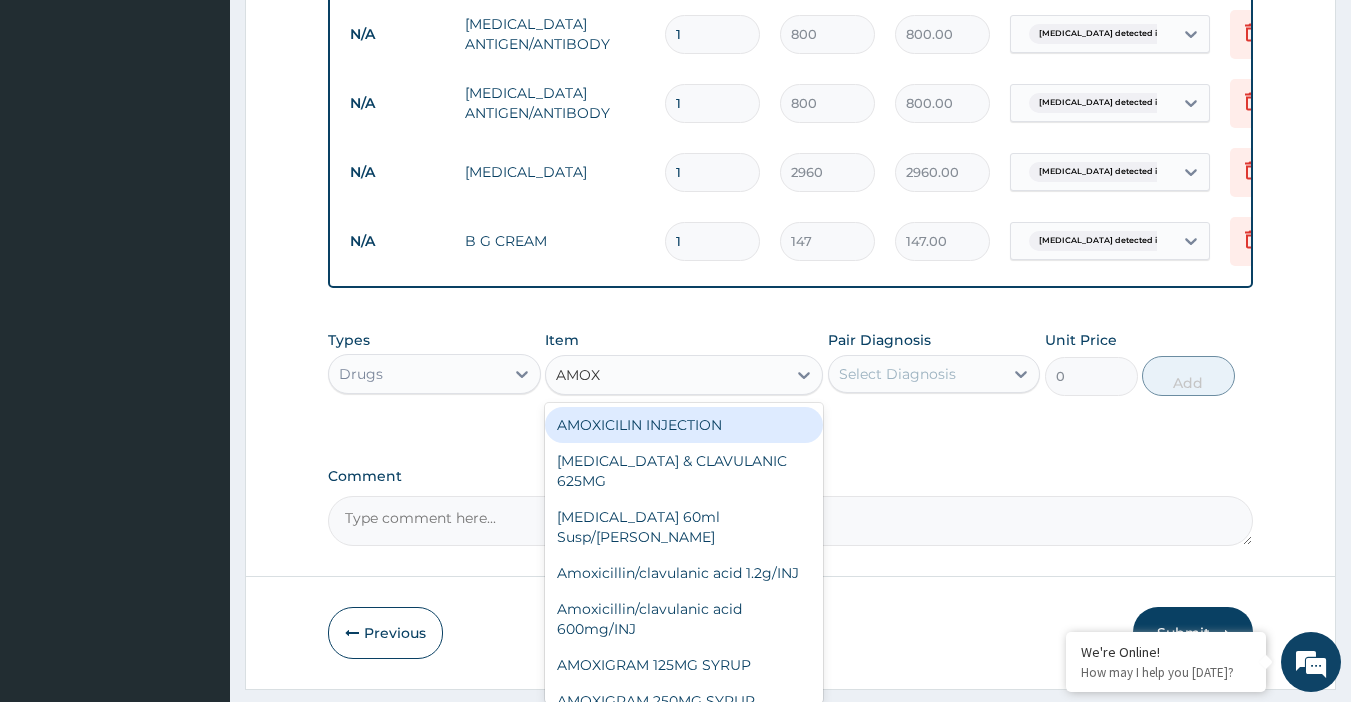 type on "AMOXI" 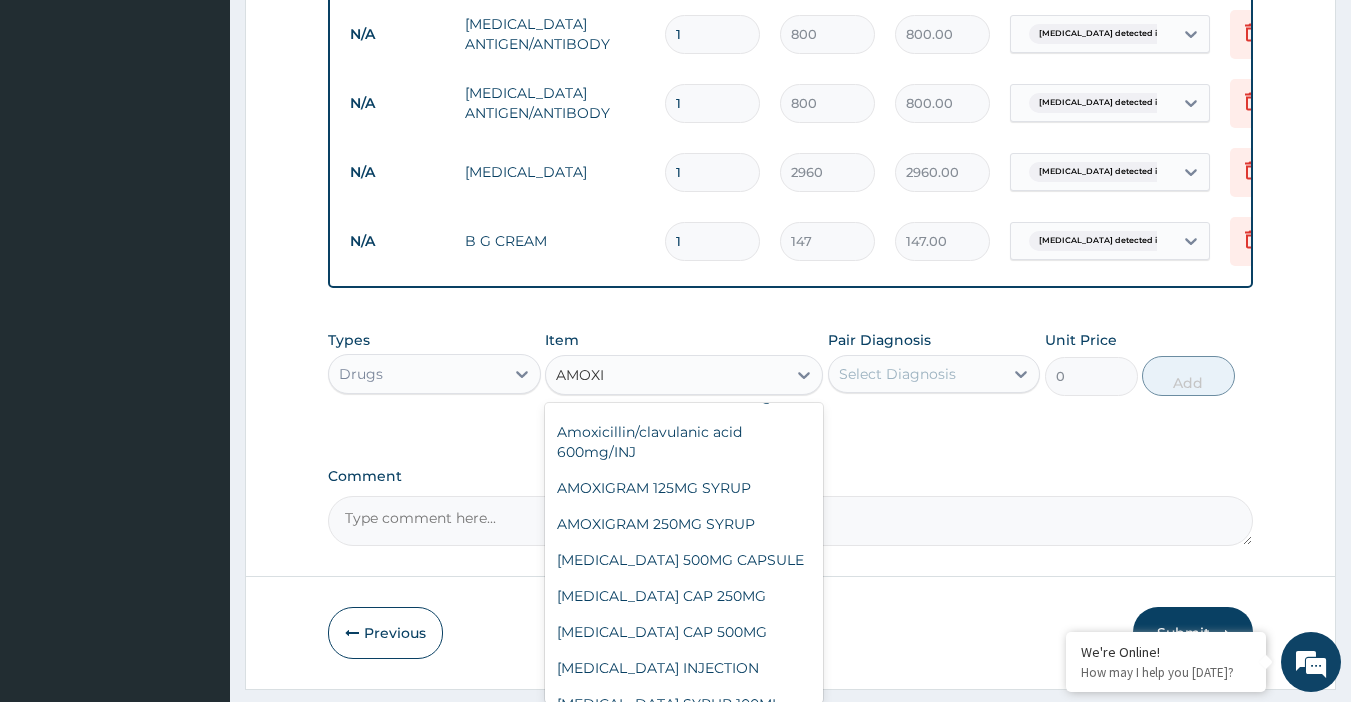 scroll, scrollTop: 200, scrollLeft: 0, axis: vertical 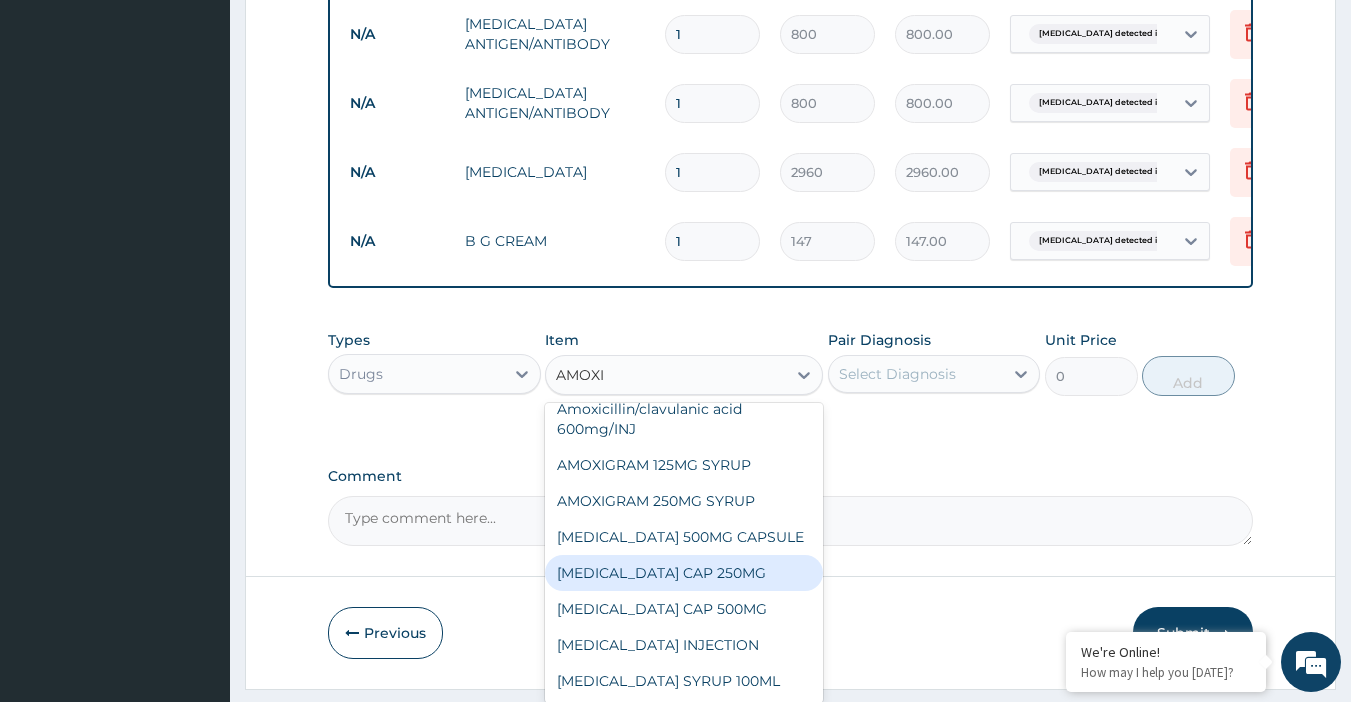 drag, startPoint x: 683, startPoint y: 587, endPoint x: 680, endPoint y: 571, distance: 16.27882 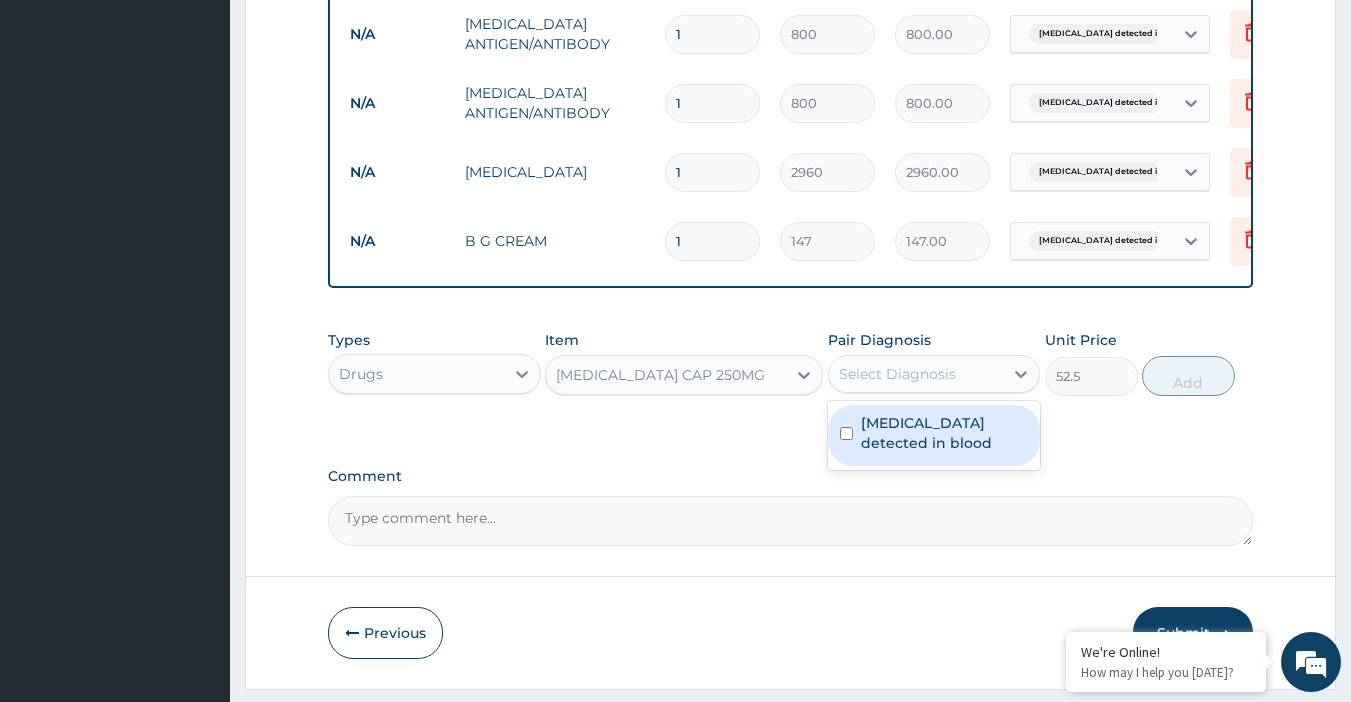click on "Select Diagnosis" at bounding box center [897, 374] 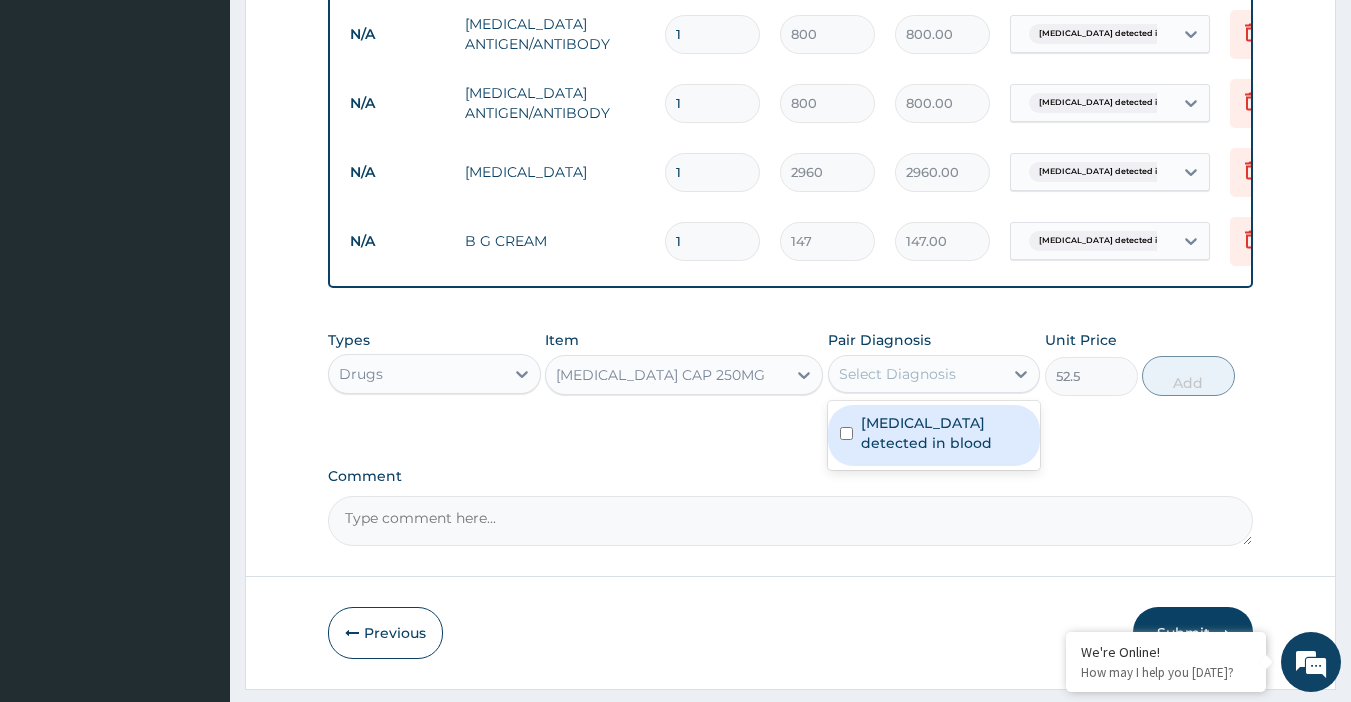click on "Helicobacter detected in blood" at bounding box center [934, 435] 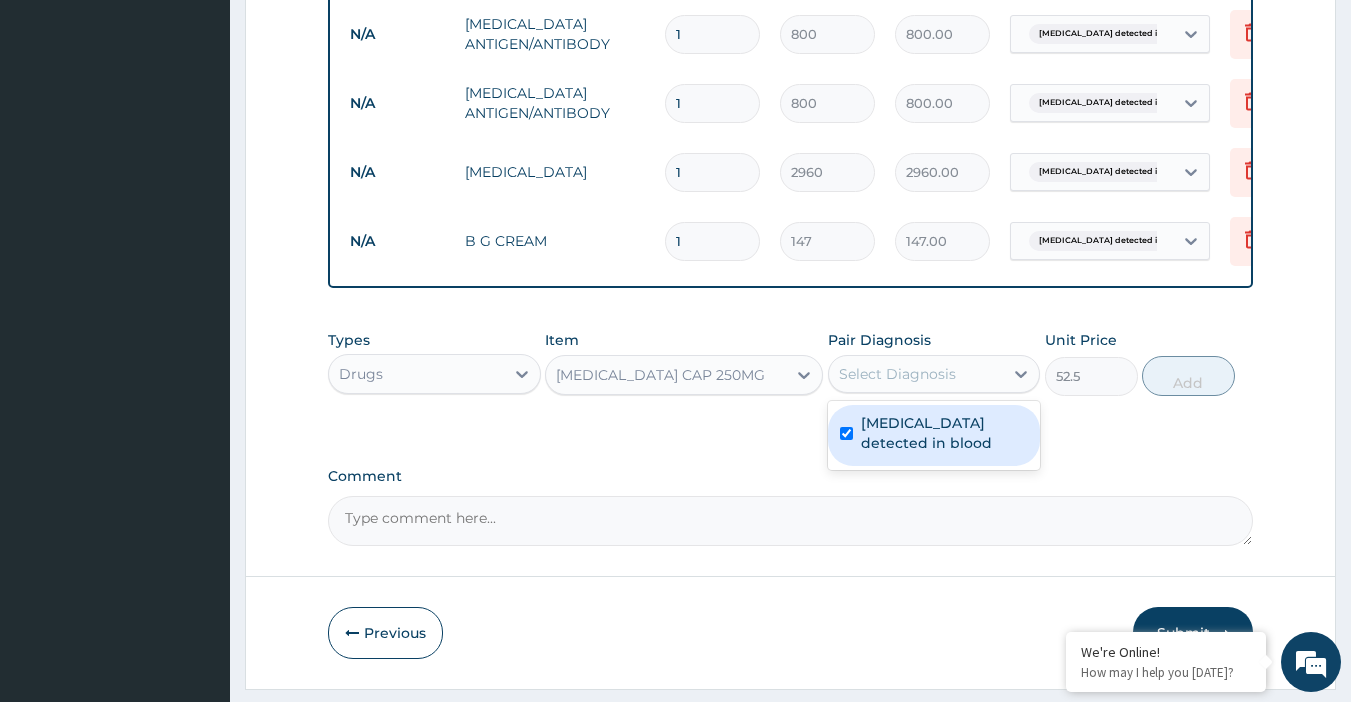 checkbox on "true" 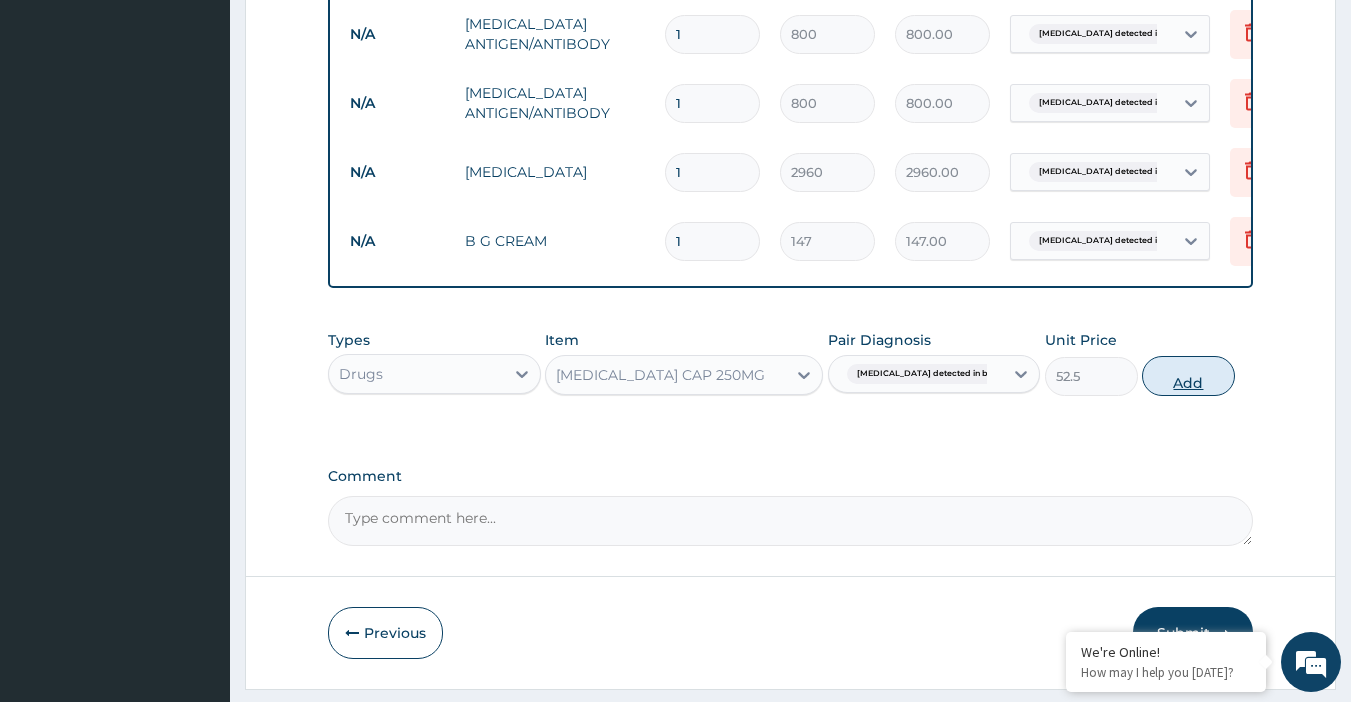 click on "Add" at bounding box center [1188, 376] 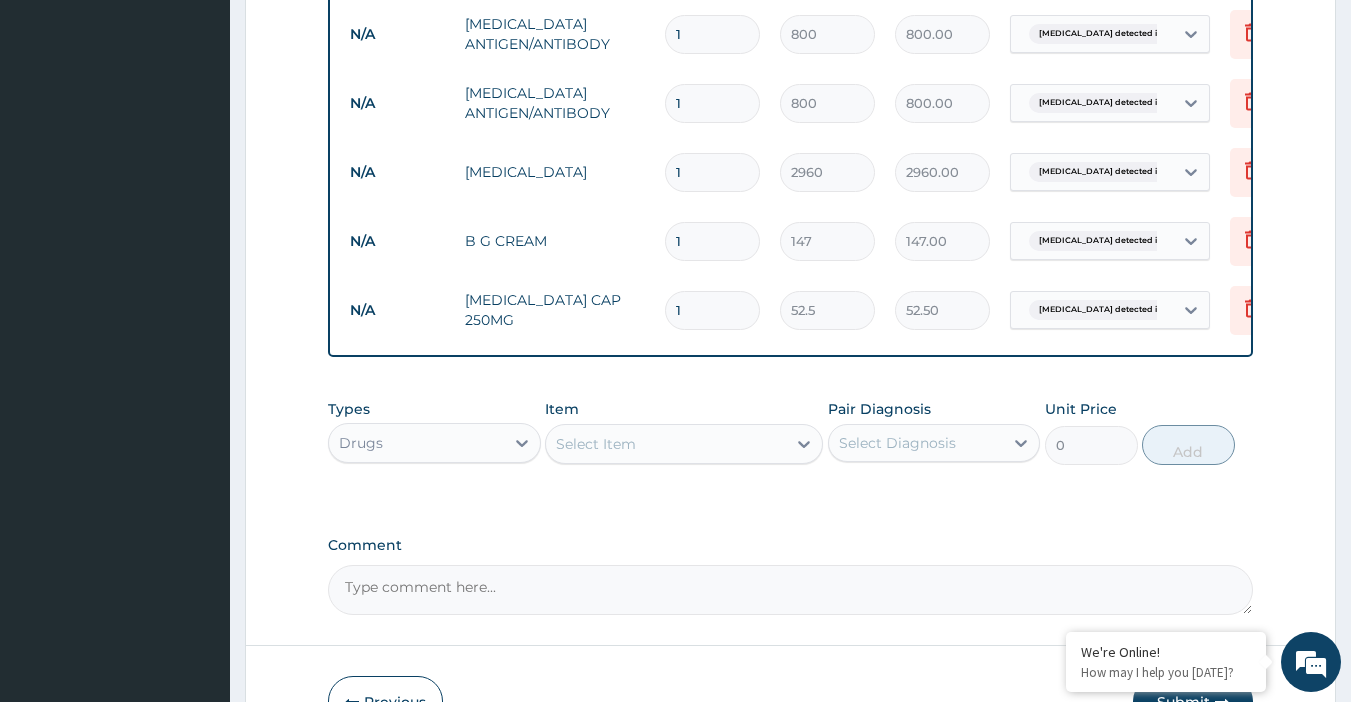 click on "Select Item" at bounding box center (666, 444) 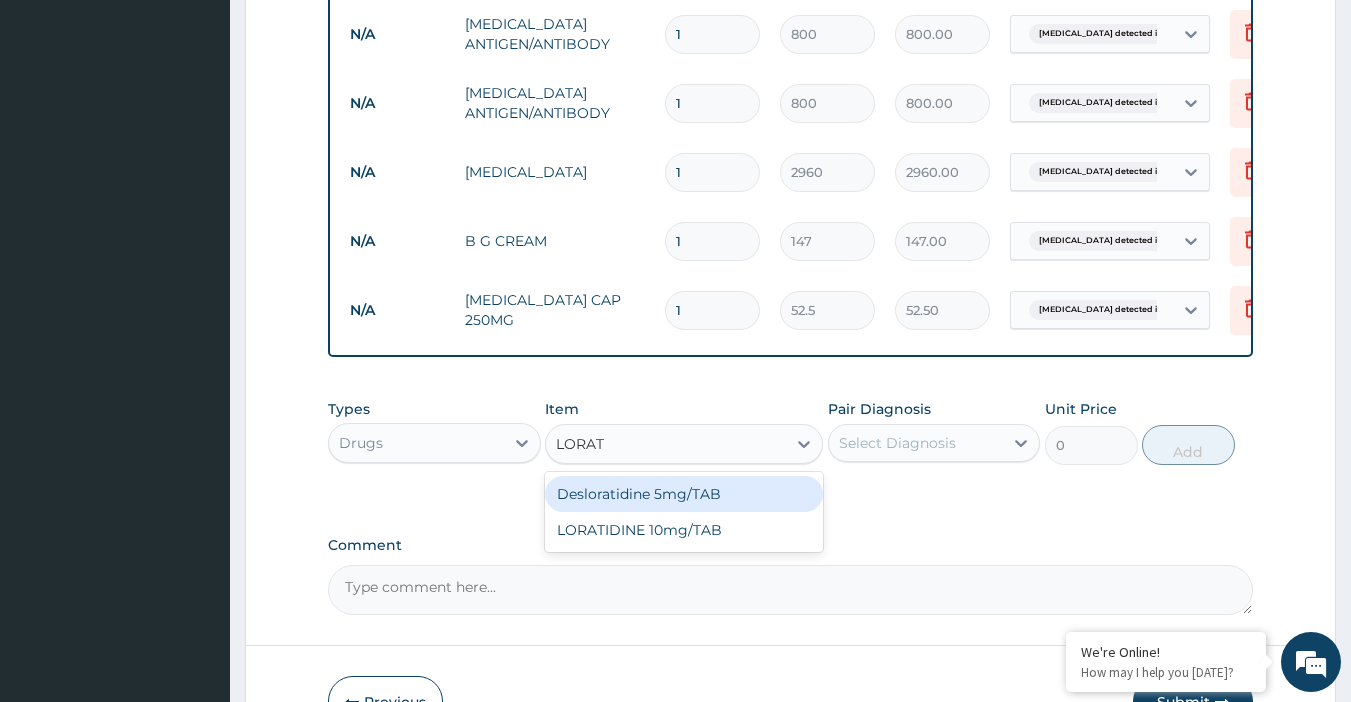 type on "LORATI" 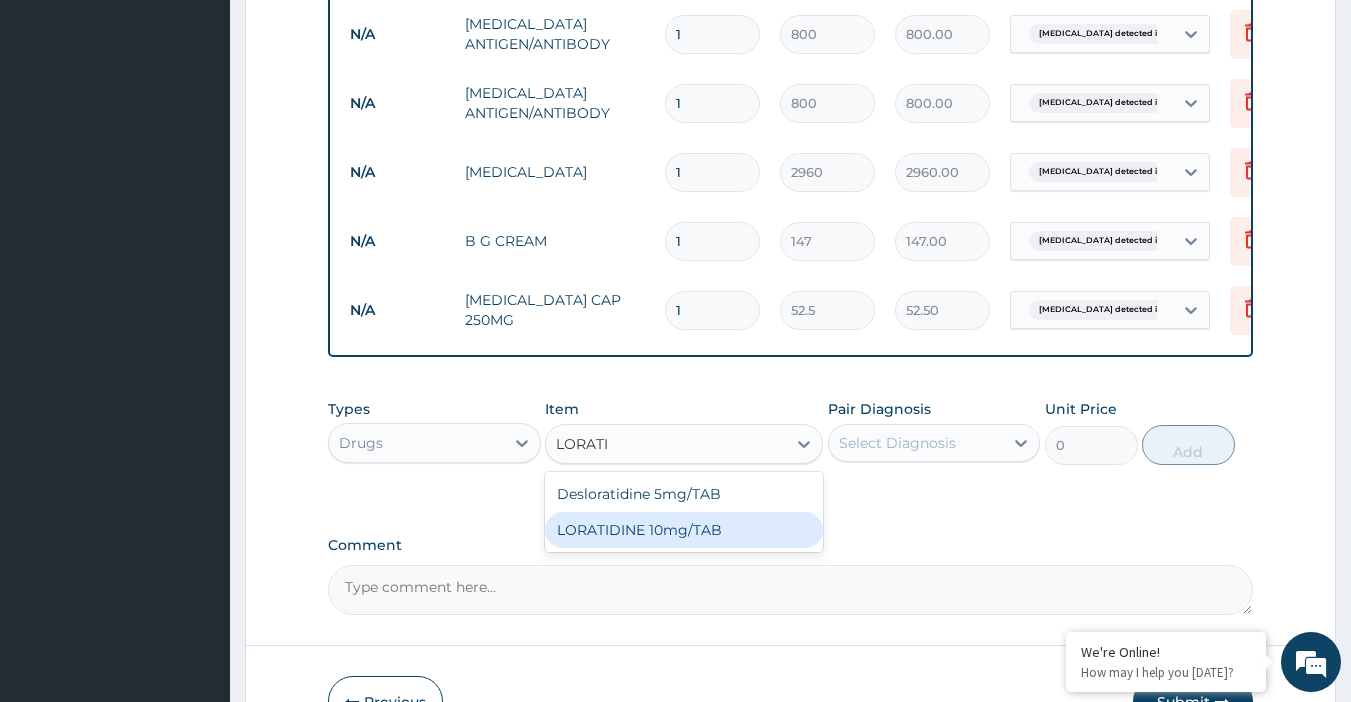 click on "LORATIDINE 10mg/TAB" at bounding box center (684, 530) 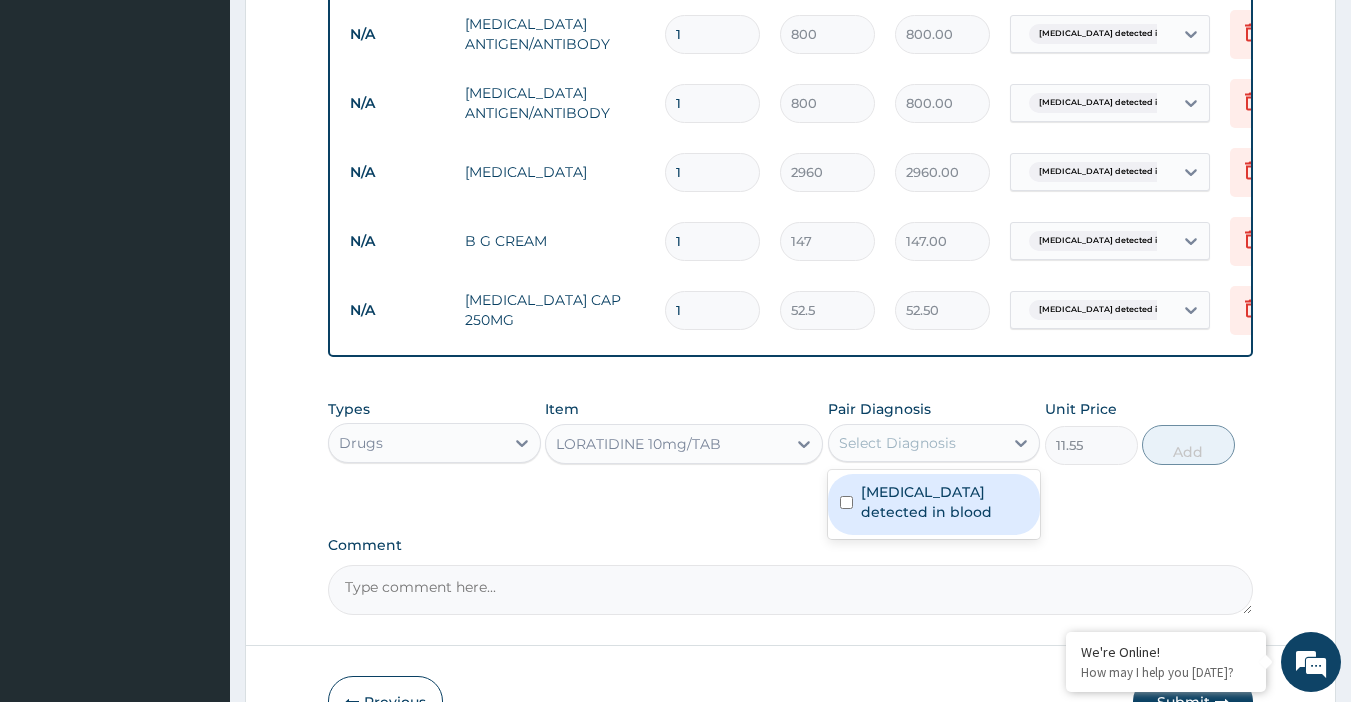 click on "Select Diagnosis" at bounding box center [897, 443] 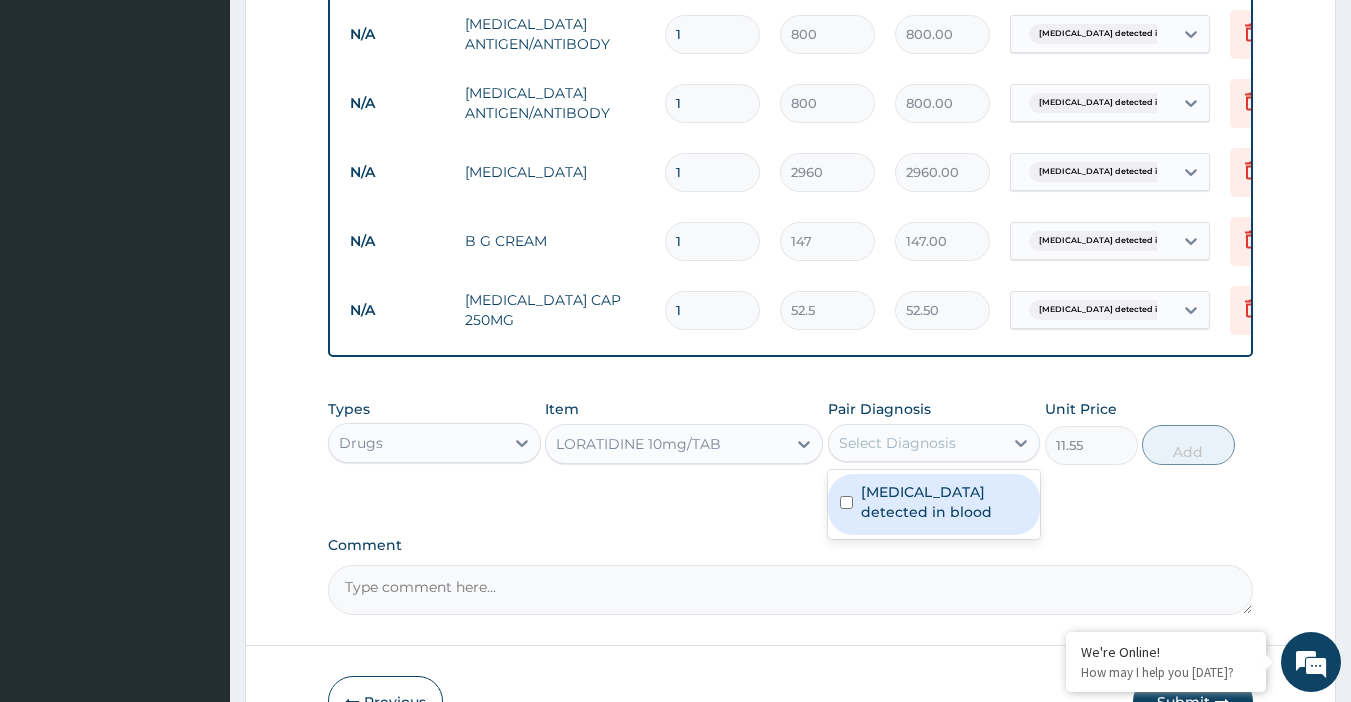 click on "Helicobacter detected in blood" at bounding box center (945, 502) 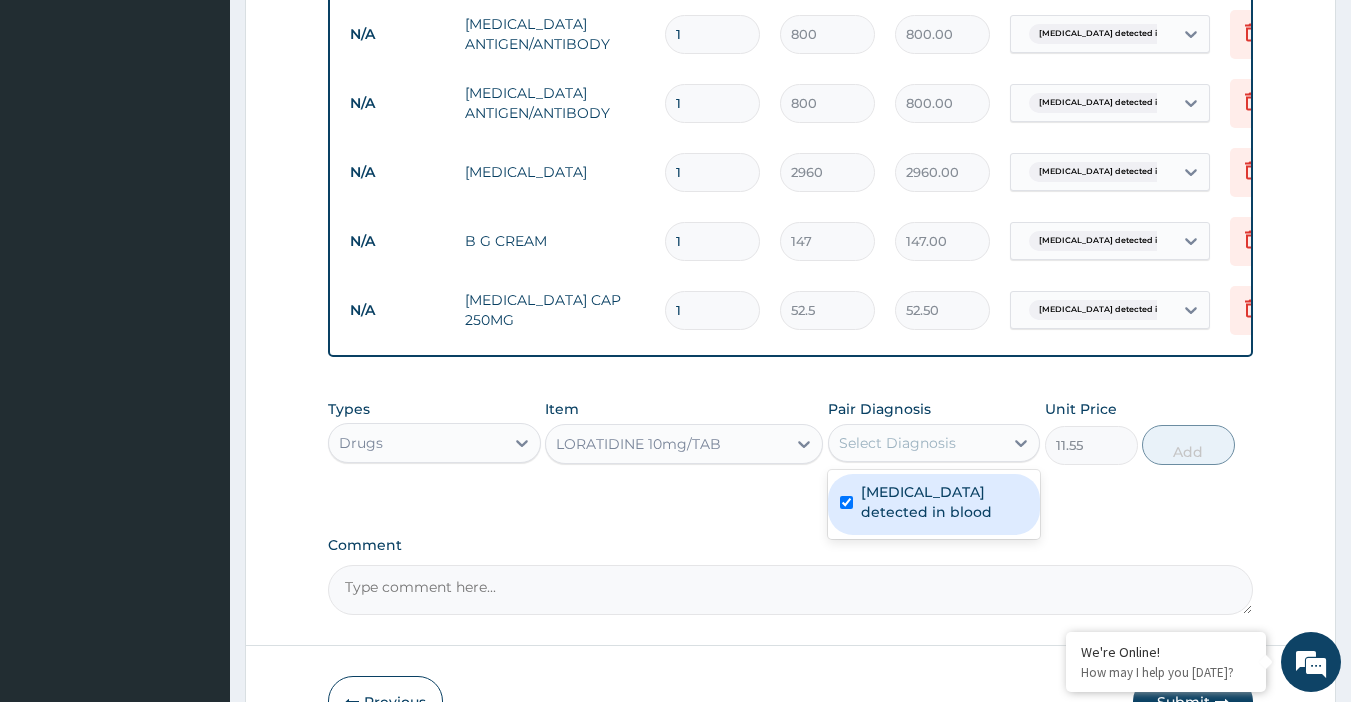checkbox on "true" 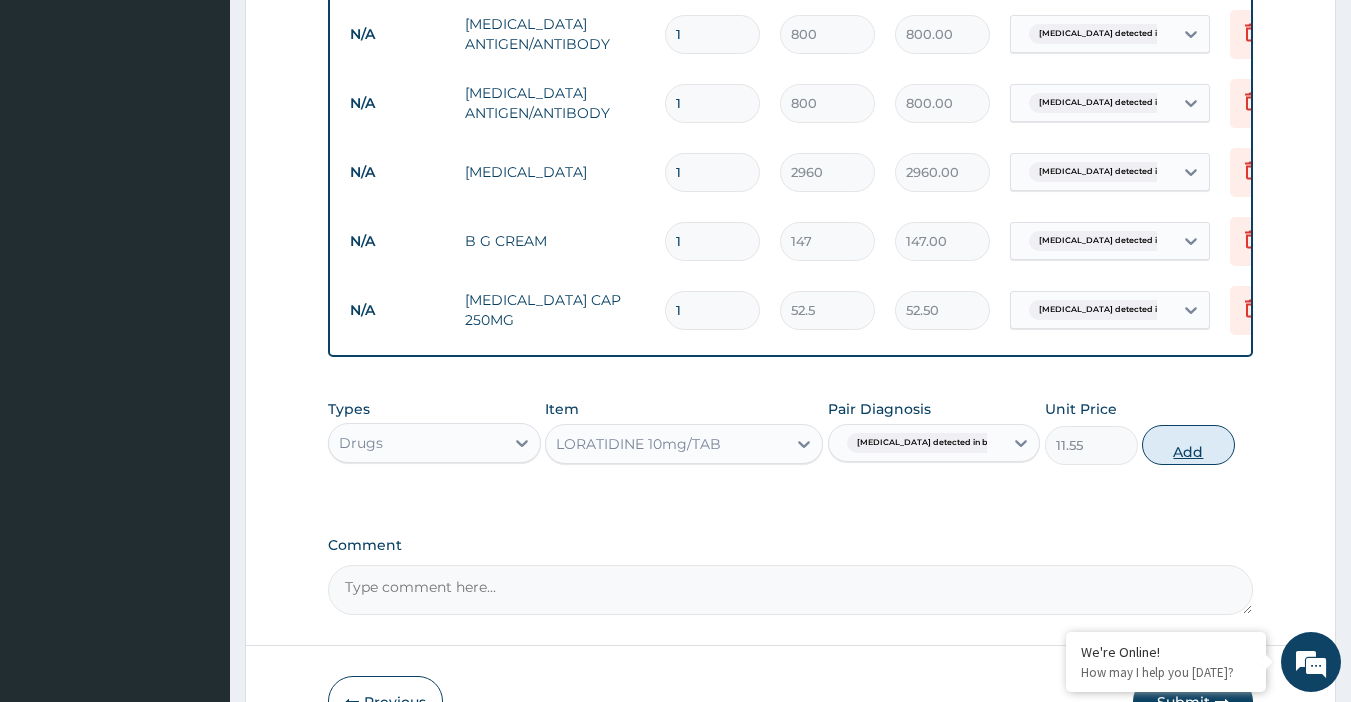 click on "Add" at bounding box center [1188, 445] 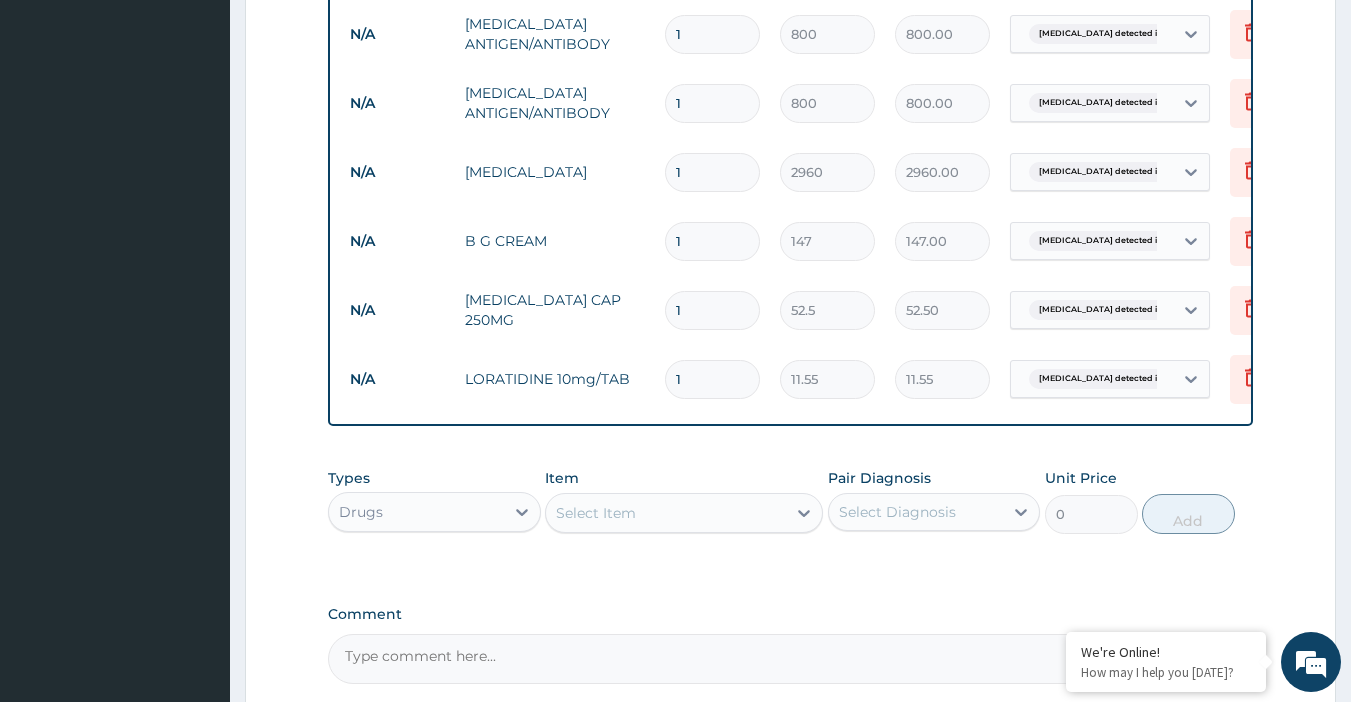 click on "1" at bounding box center [712, 310] 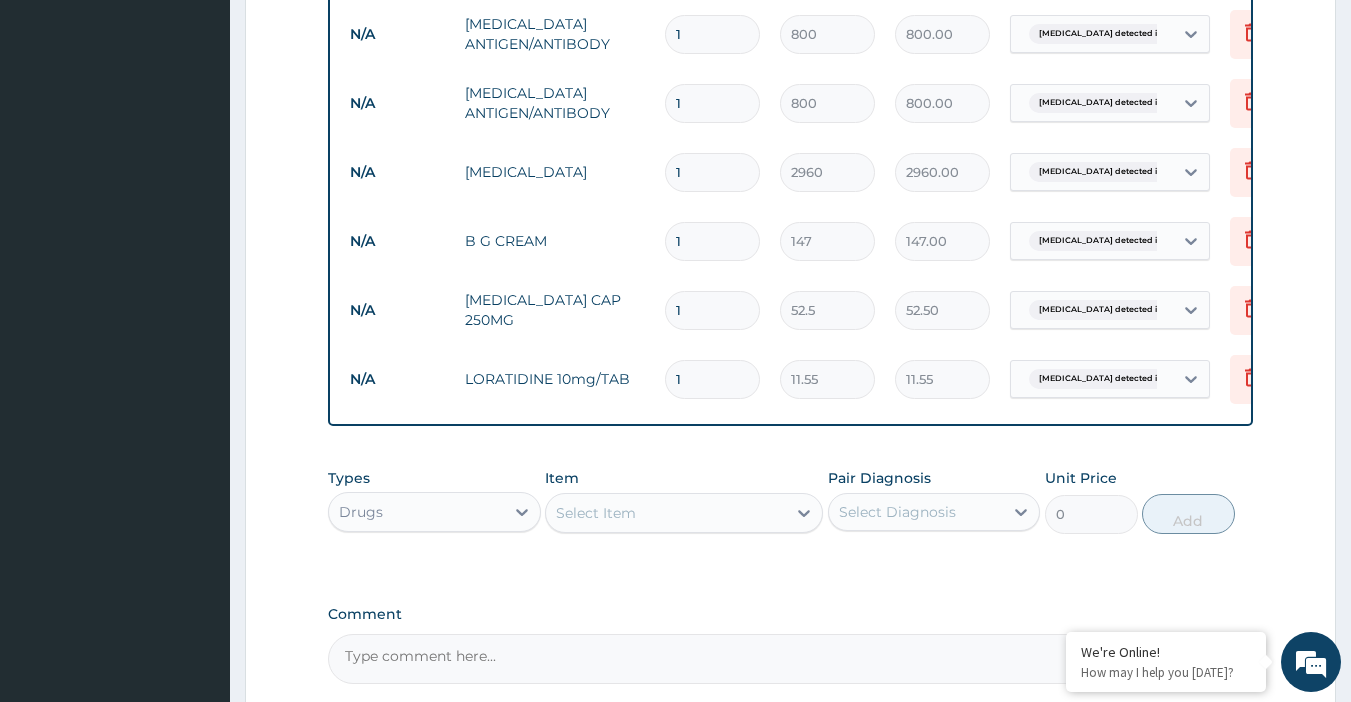type 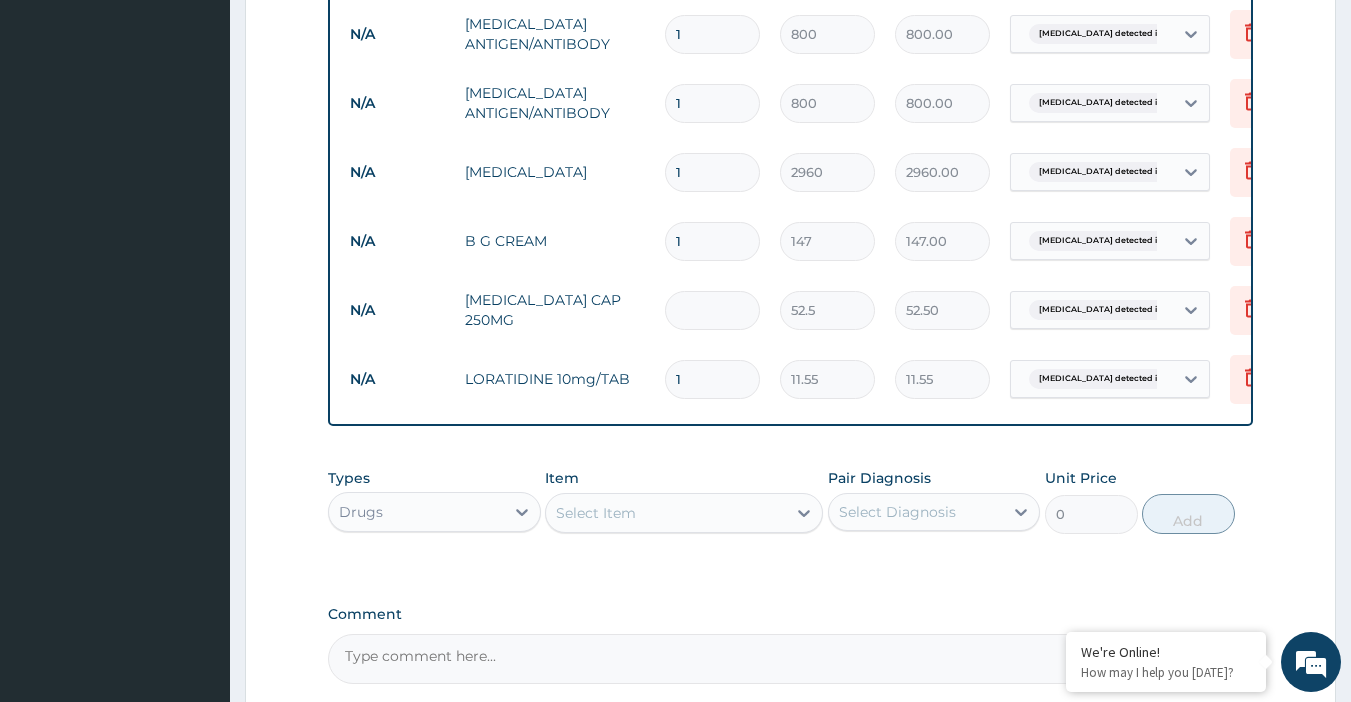 type on "0.00" 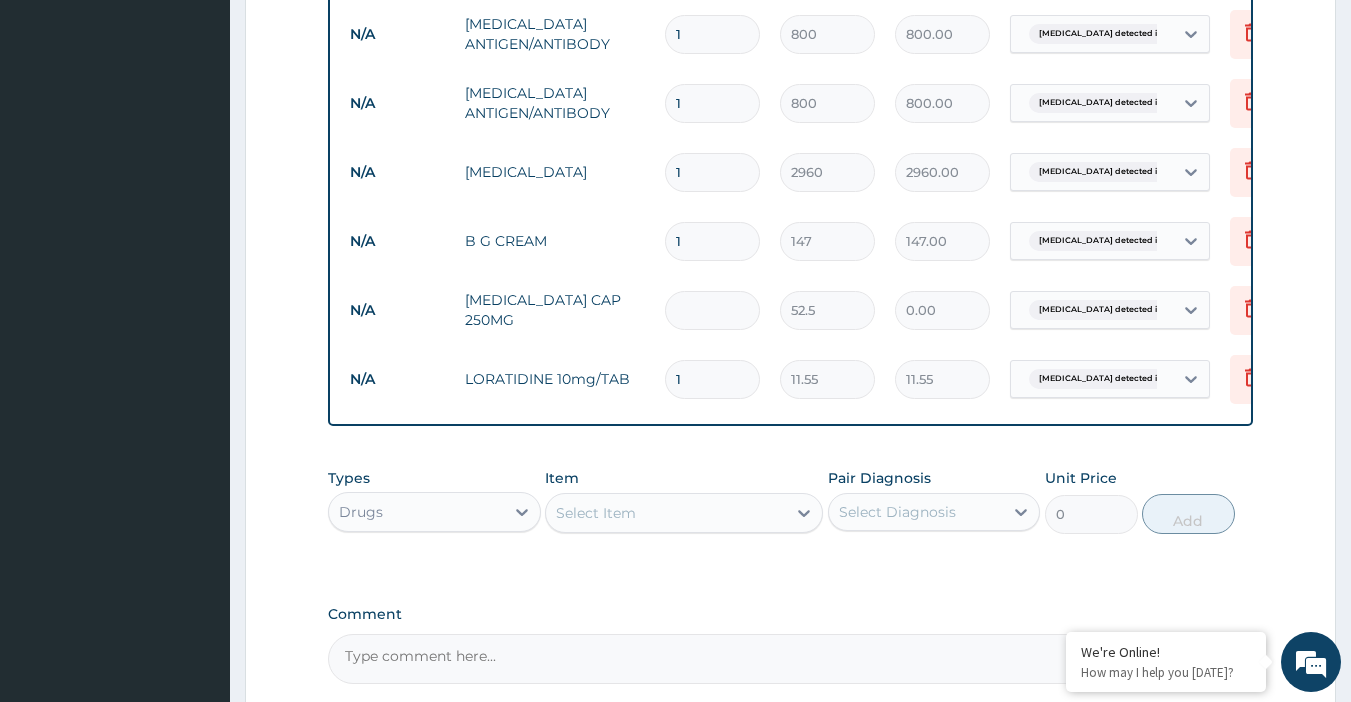type on "3" 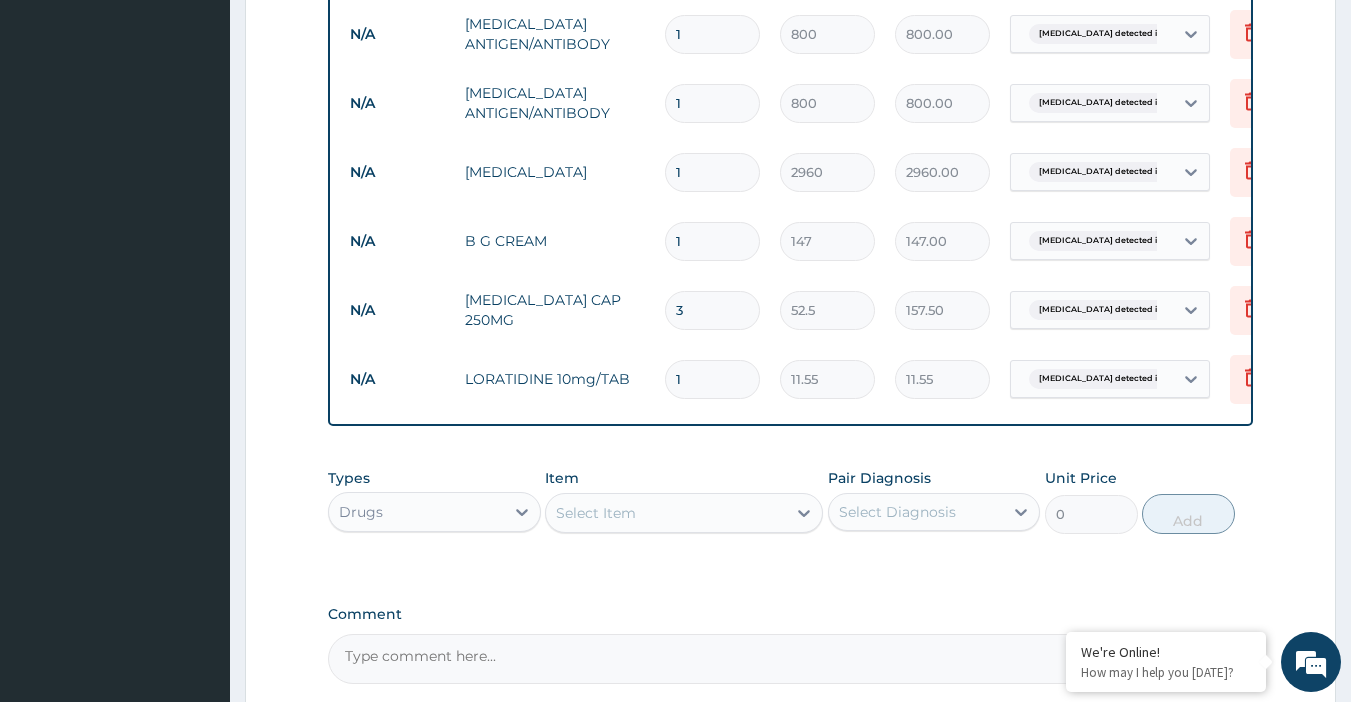 type on "30" 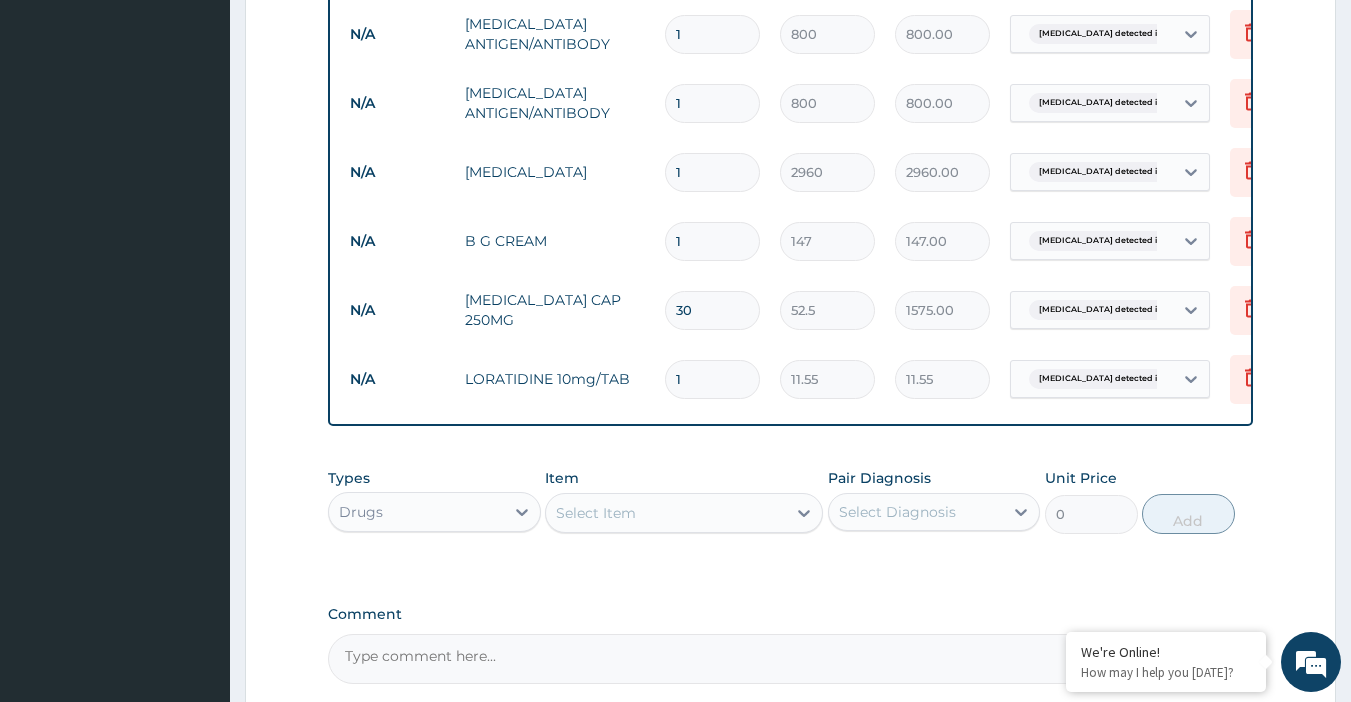 type on "30" 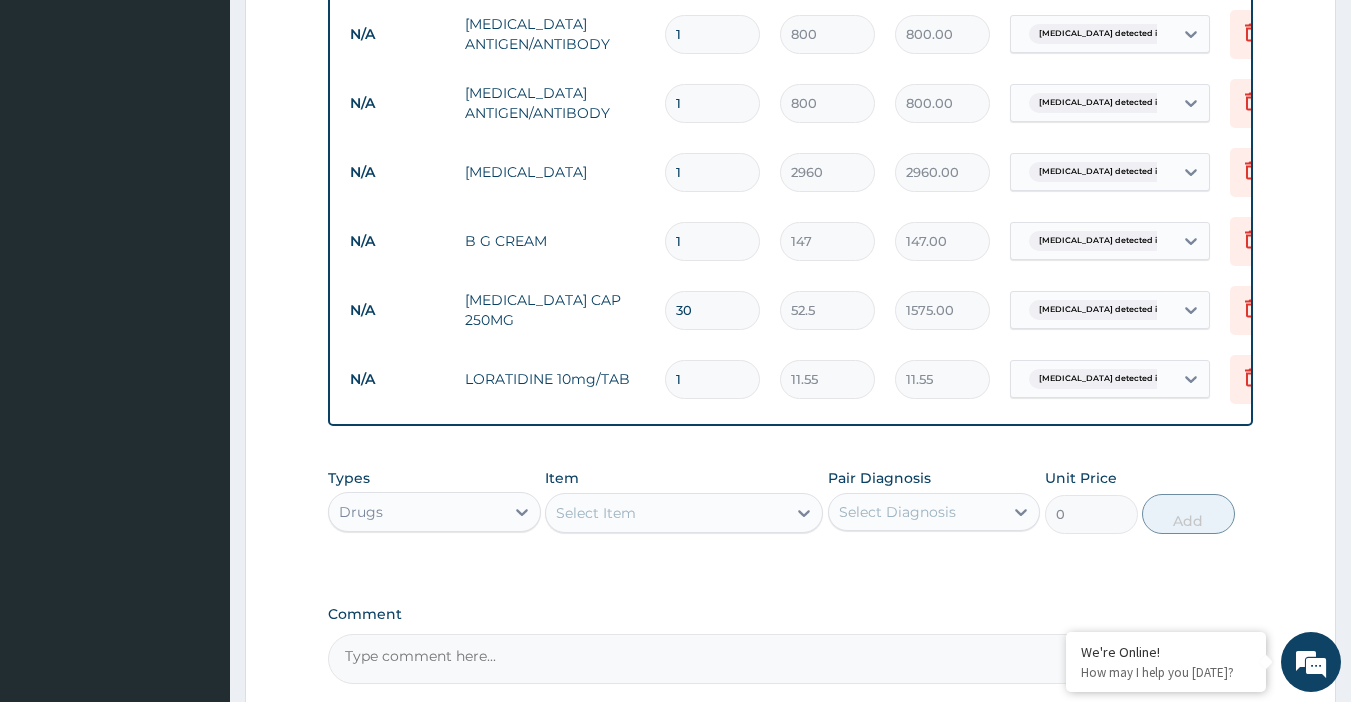 type 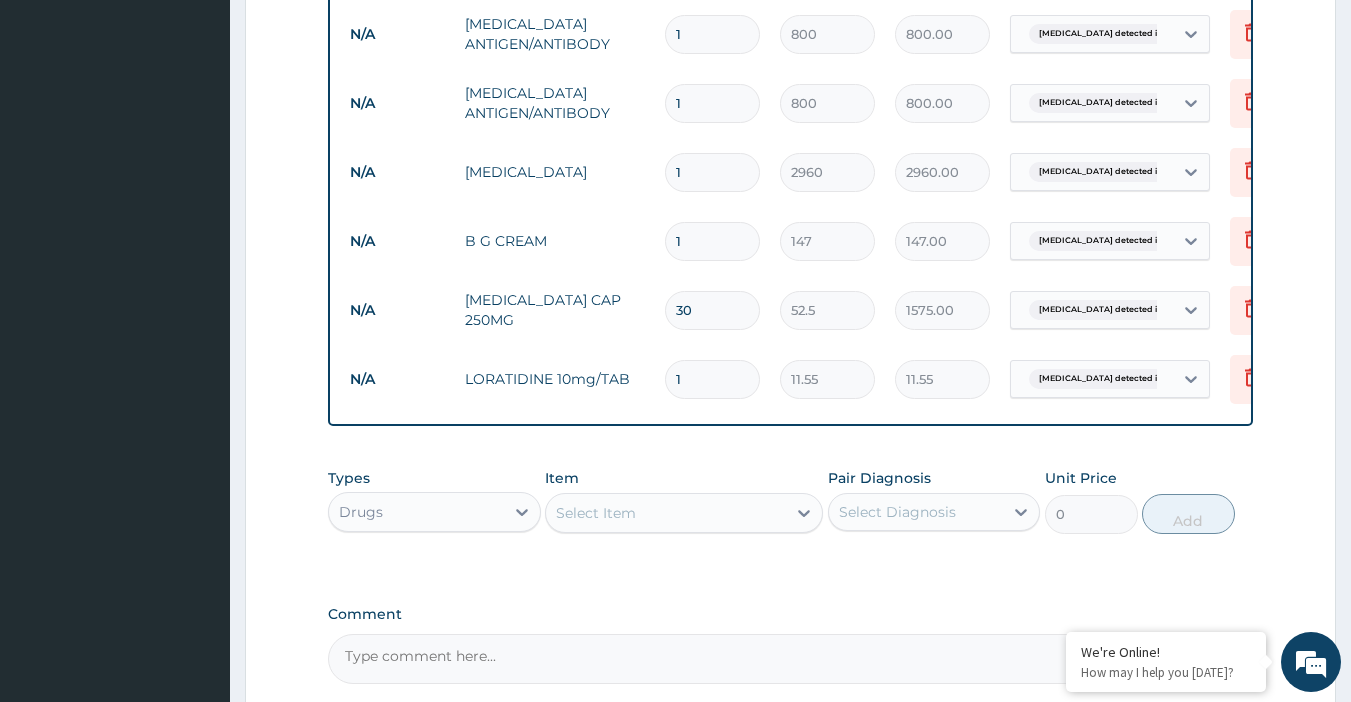 type on "0.00" 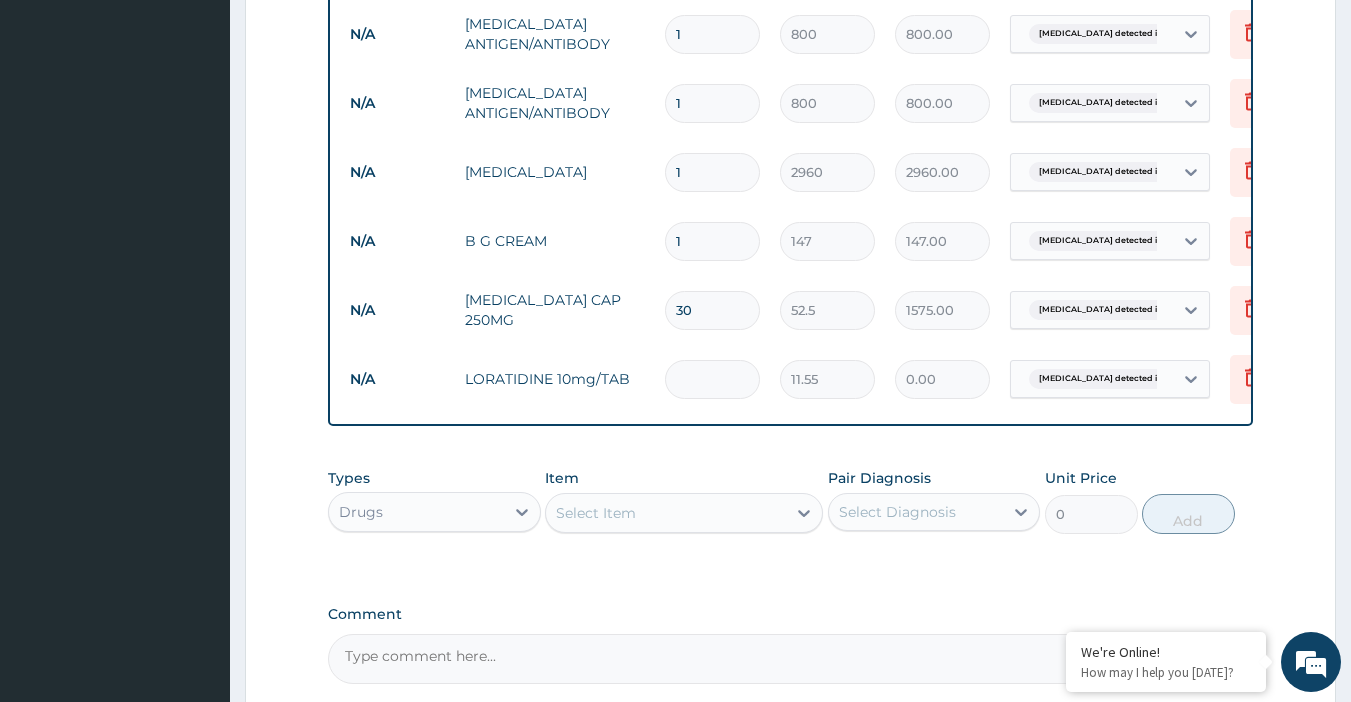 type on "2" 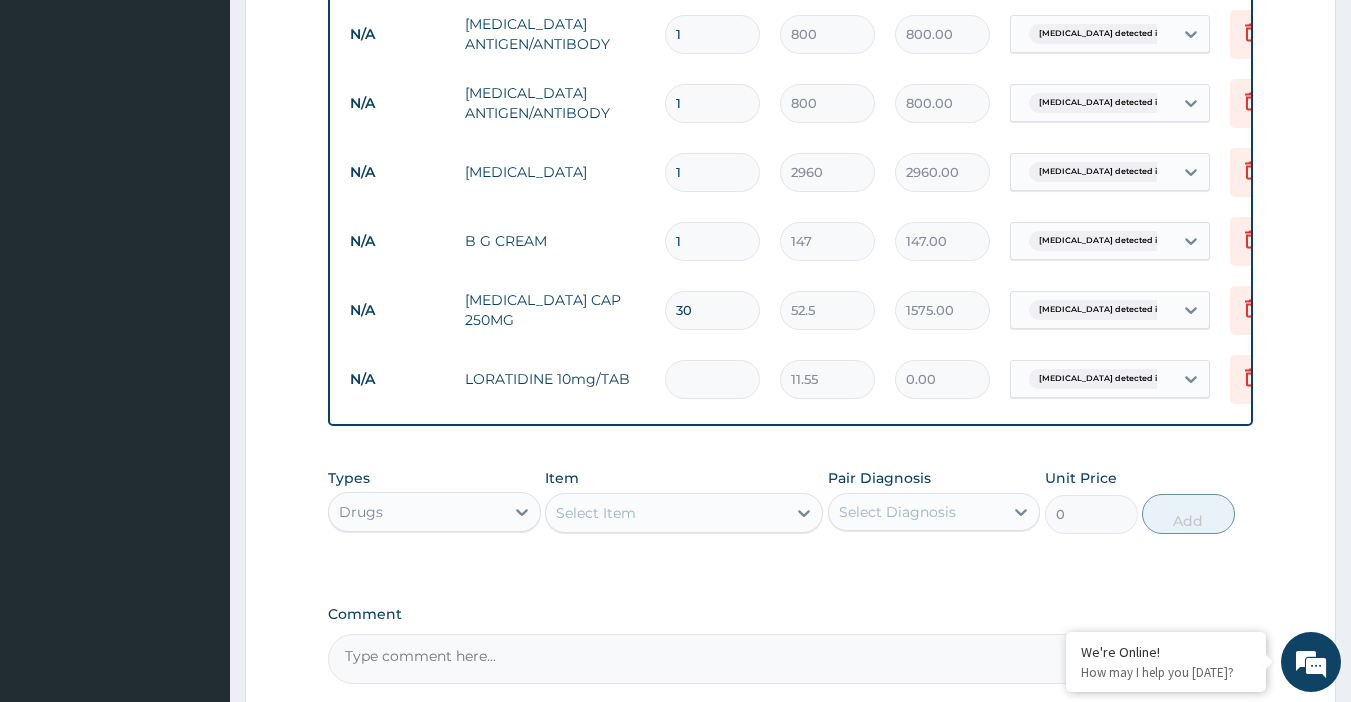 type on "23.10" 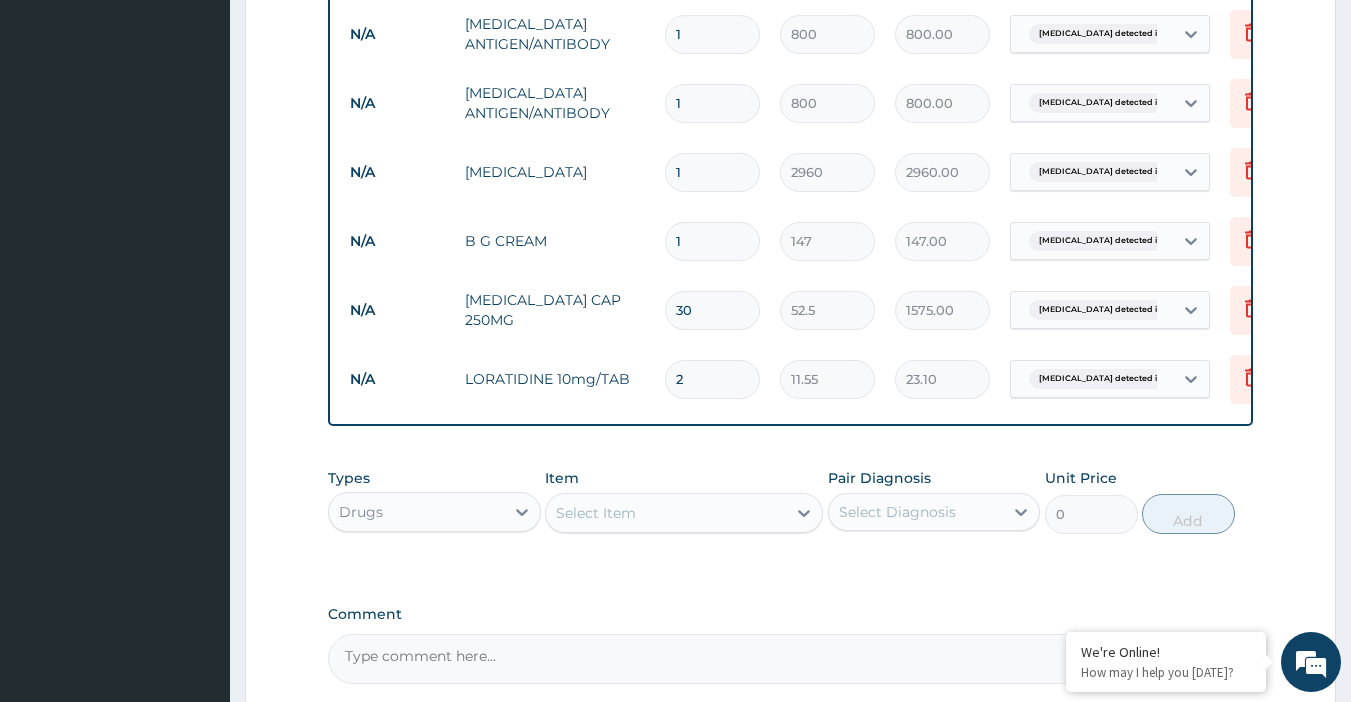 type on "20" 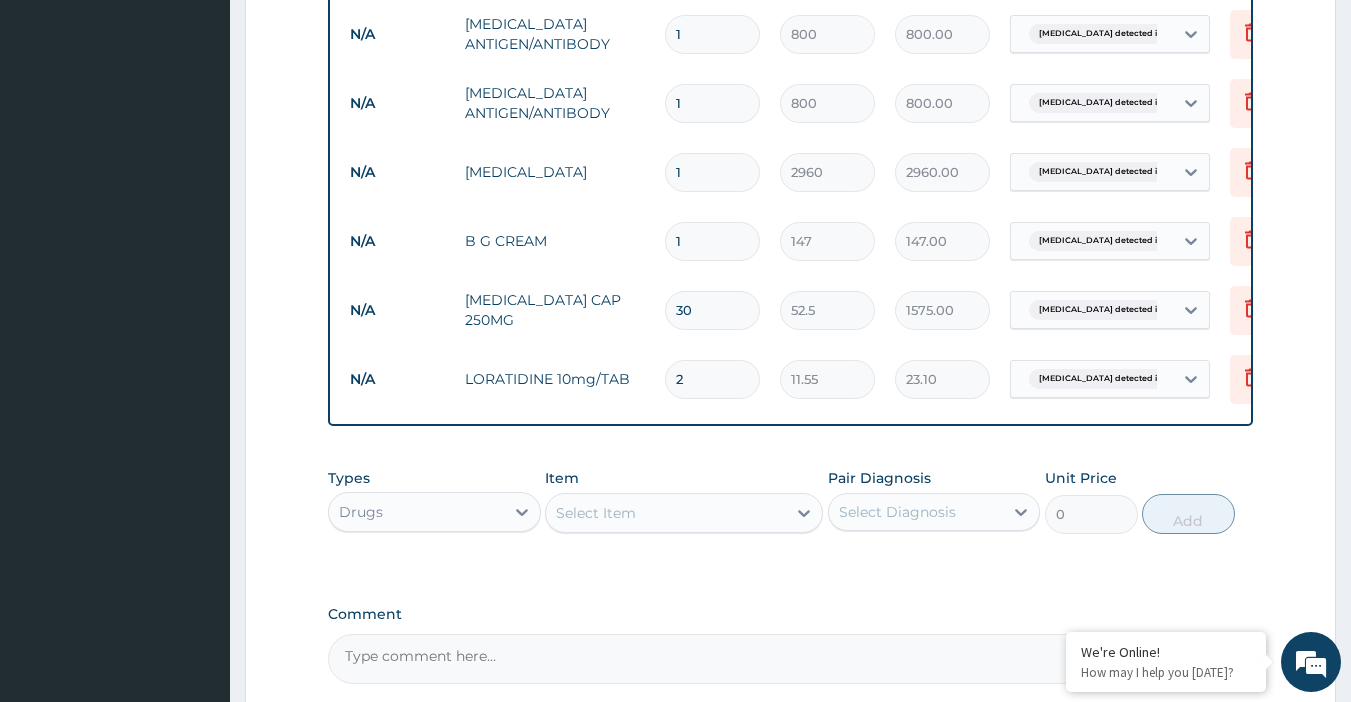 type on "231.00" 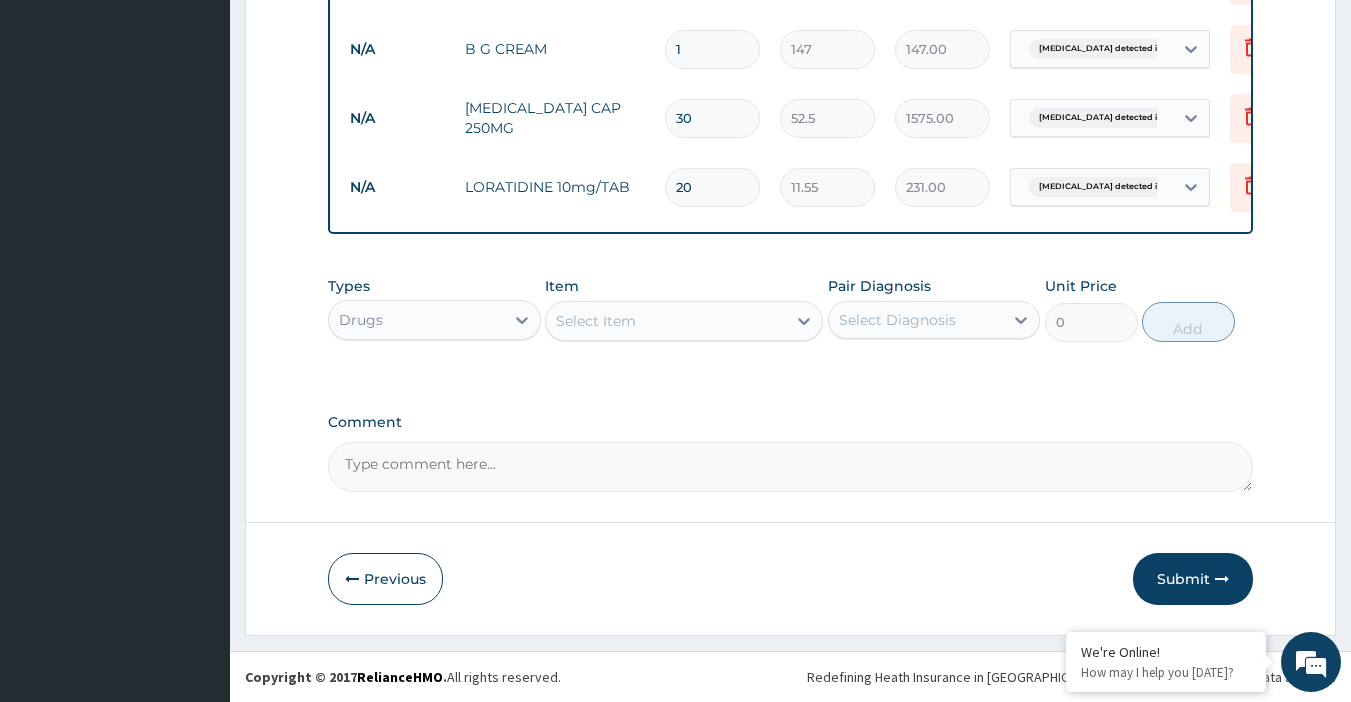 scroll, scrollTop: 1281, scrollLeft: 0, axis: vertical 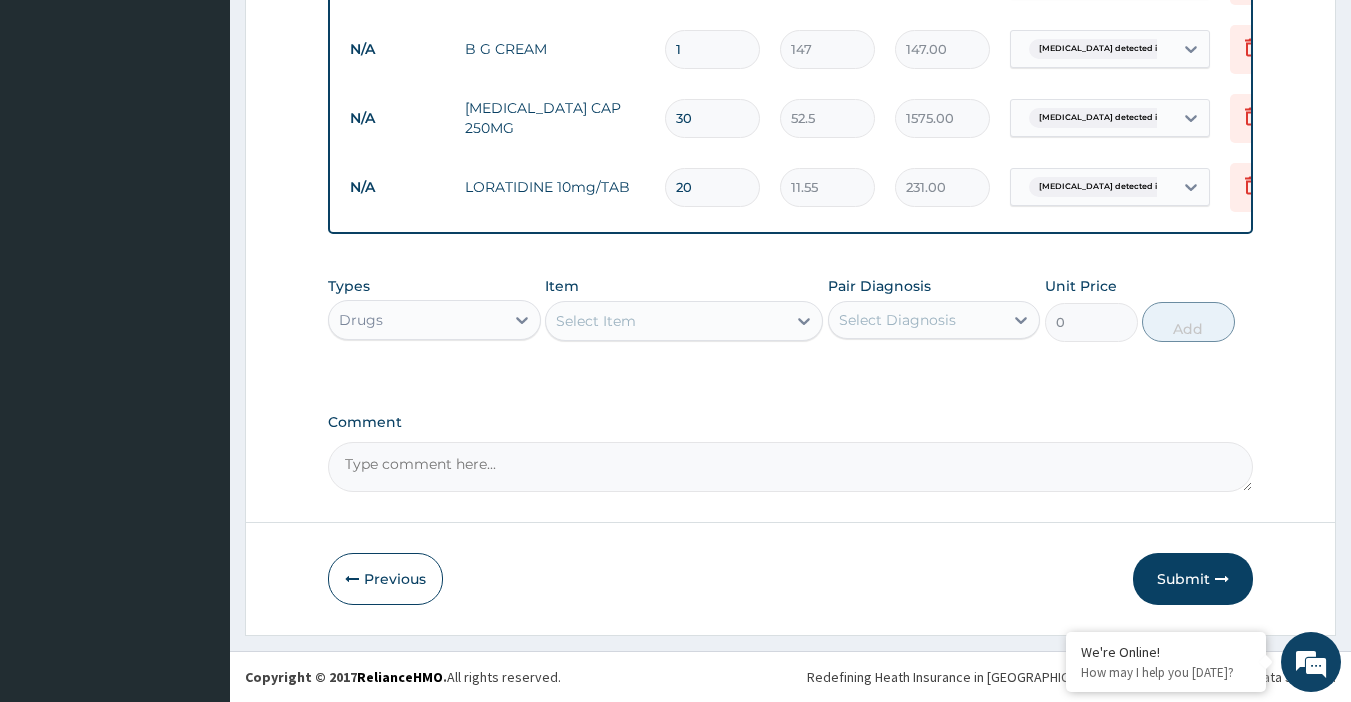 type on "20" 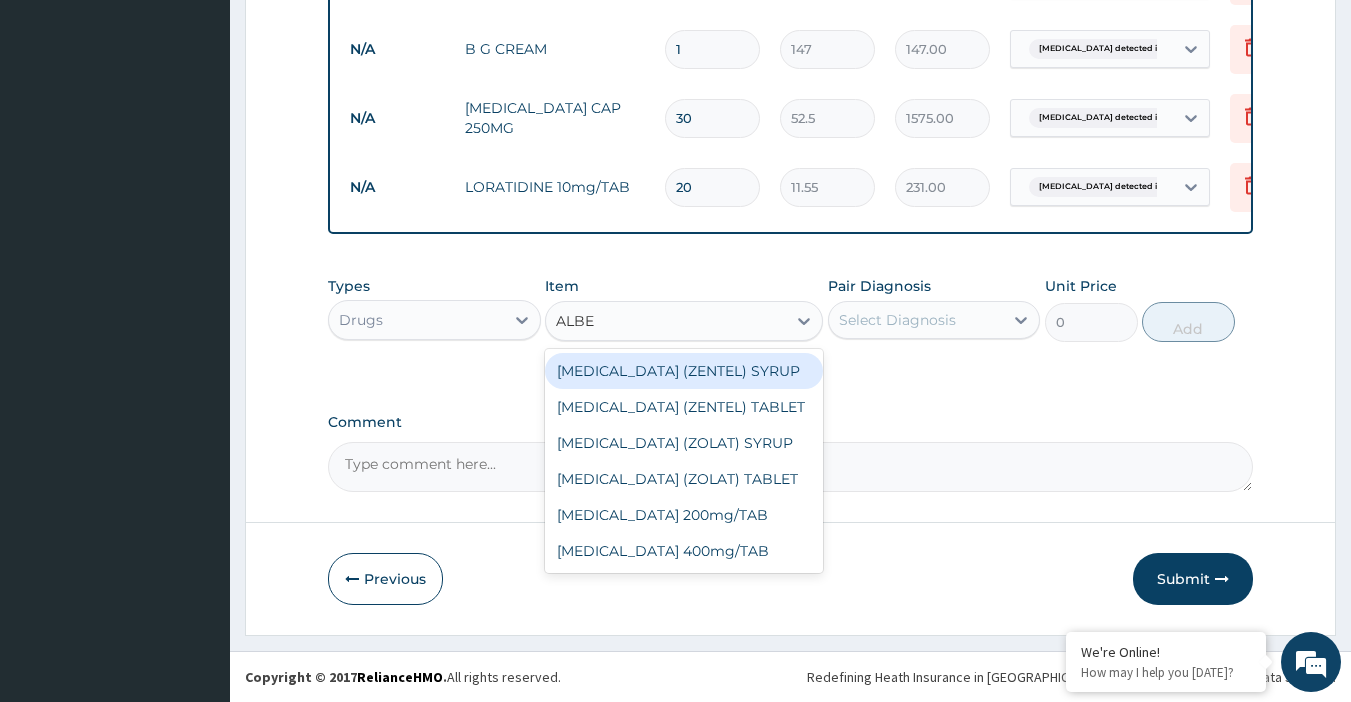 type on "ALBEN" 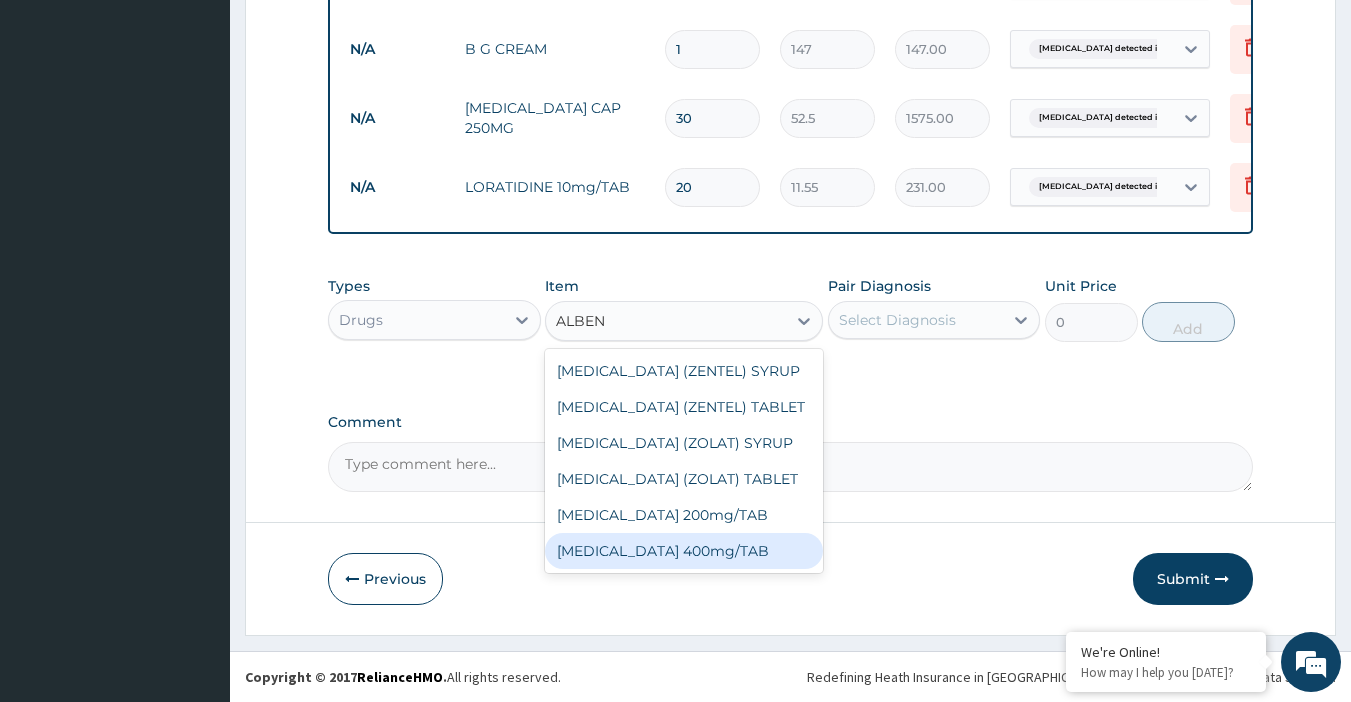 click on "Albendazole 400mg/TAB" at bounding box center (684, 551) 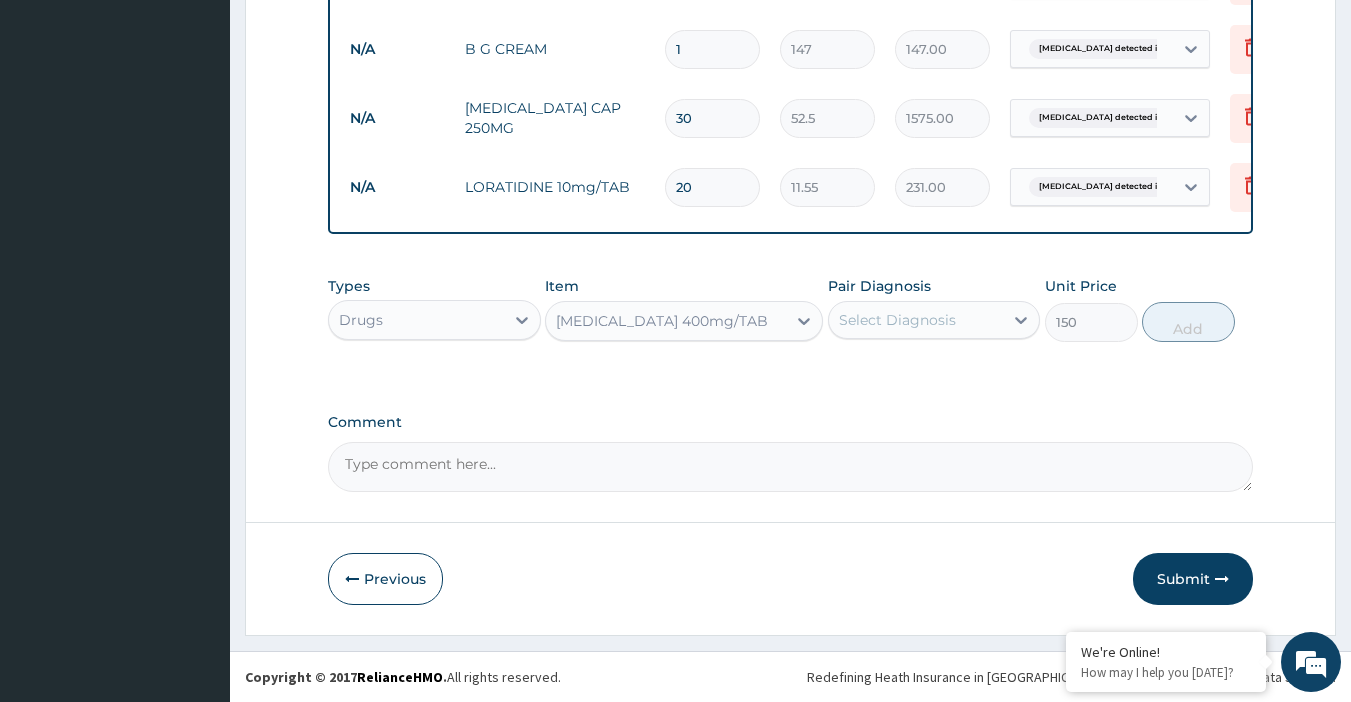 click on "Select Diagnosis" at bounding box center (897, 320) 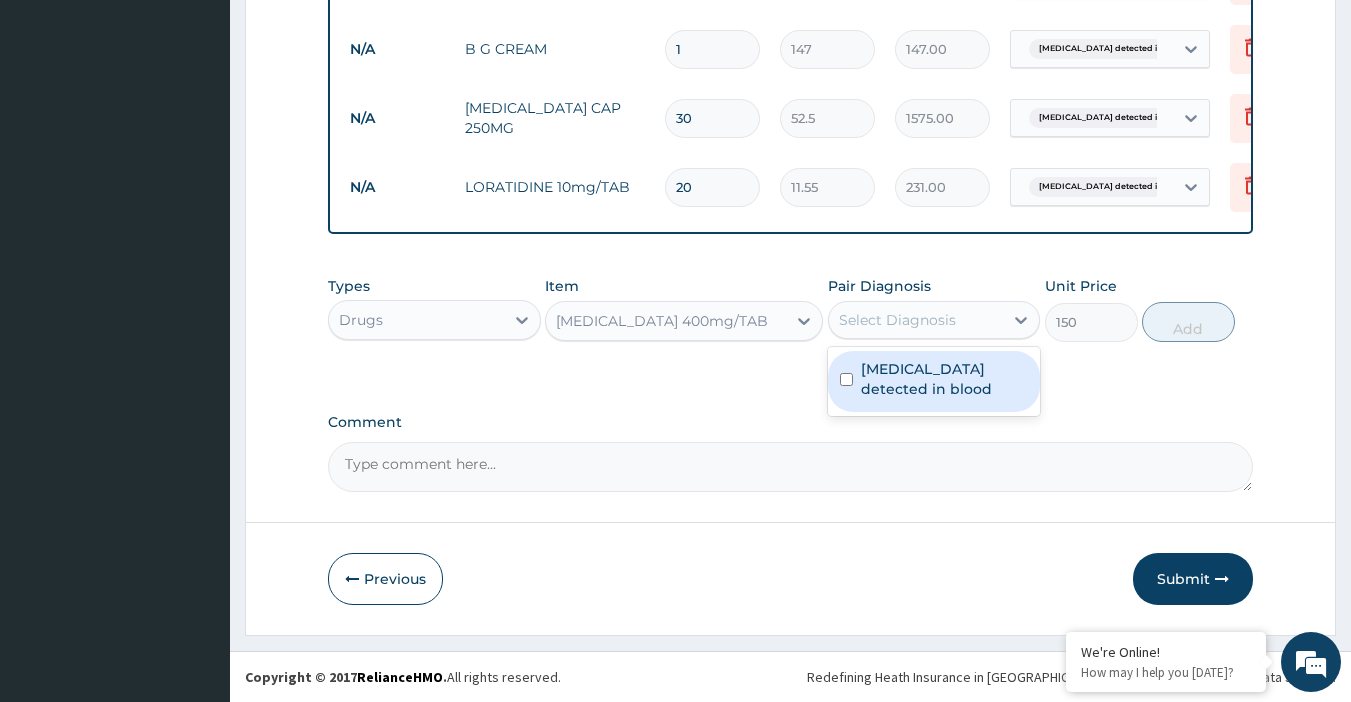 click on "Helicobacter detected in blood" at bounding box center (945, 379) 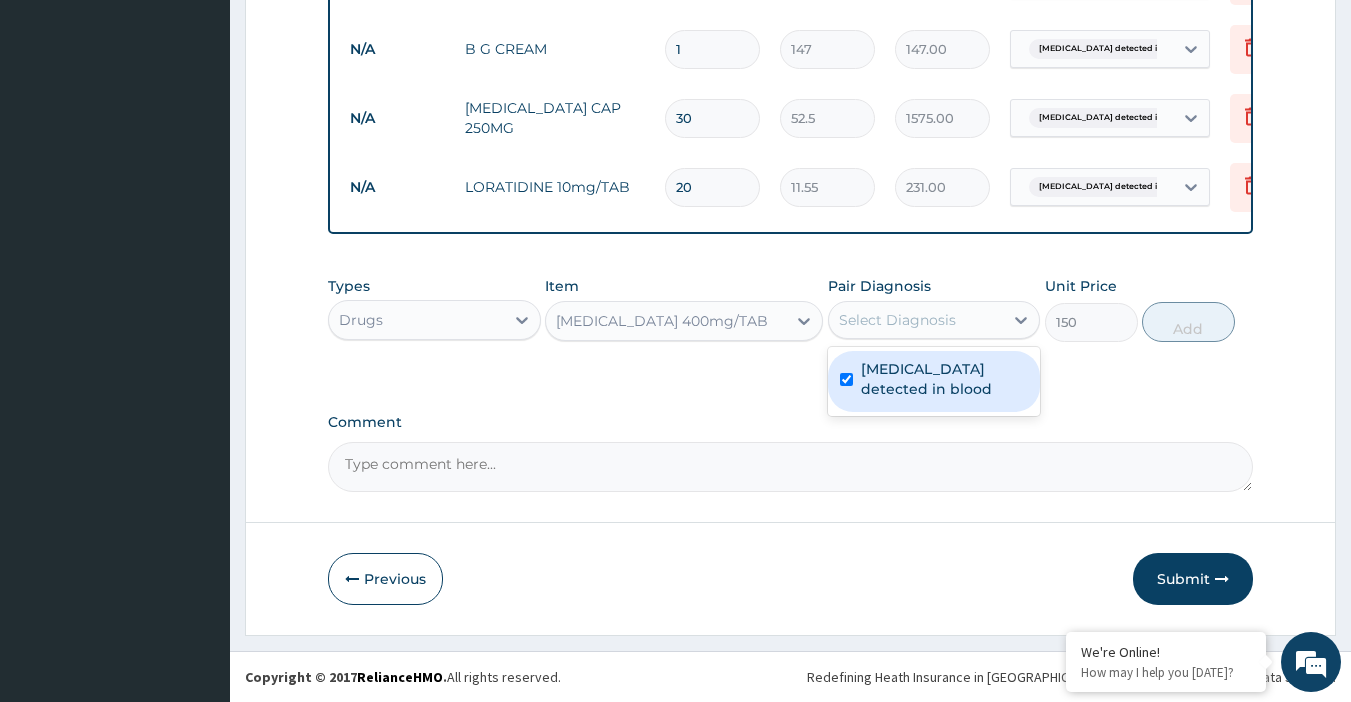 checkbox on "true" 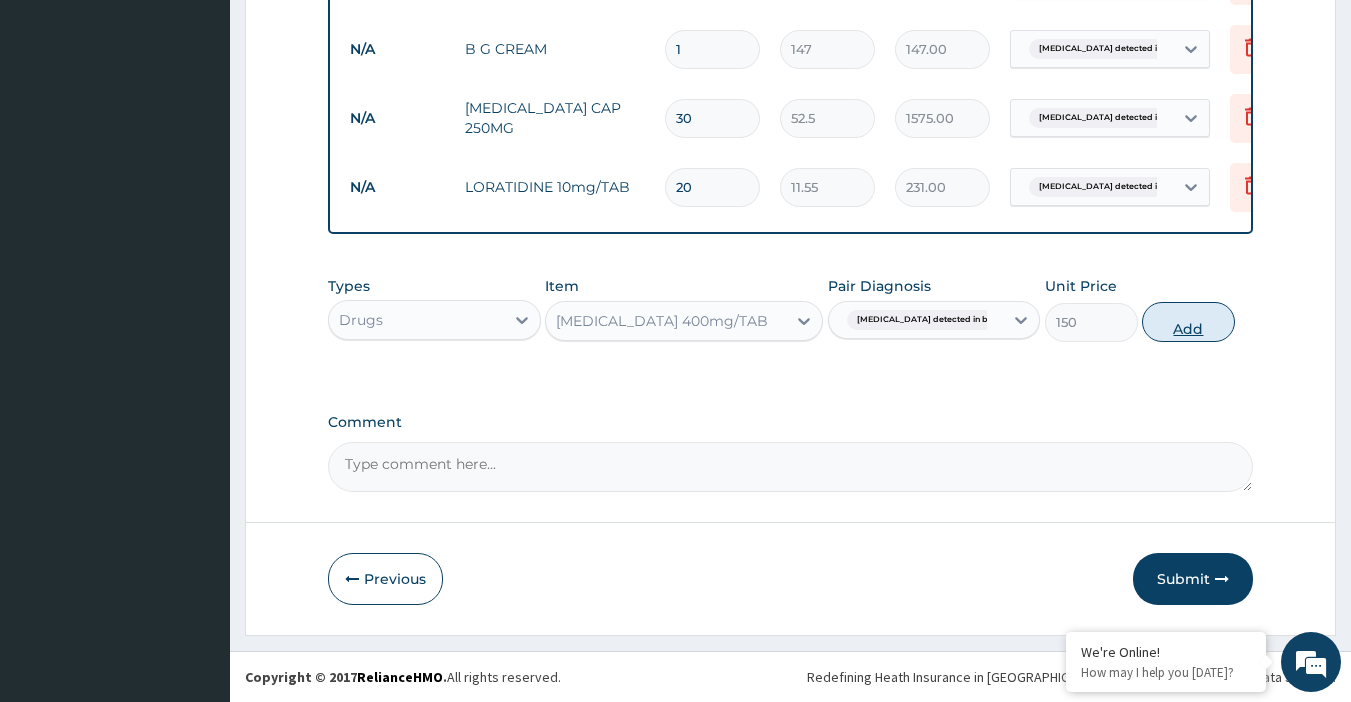 click on "Add" at bounding box center [1188, 322] 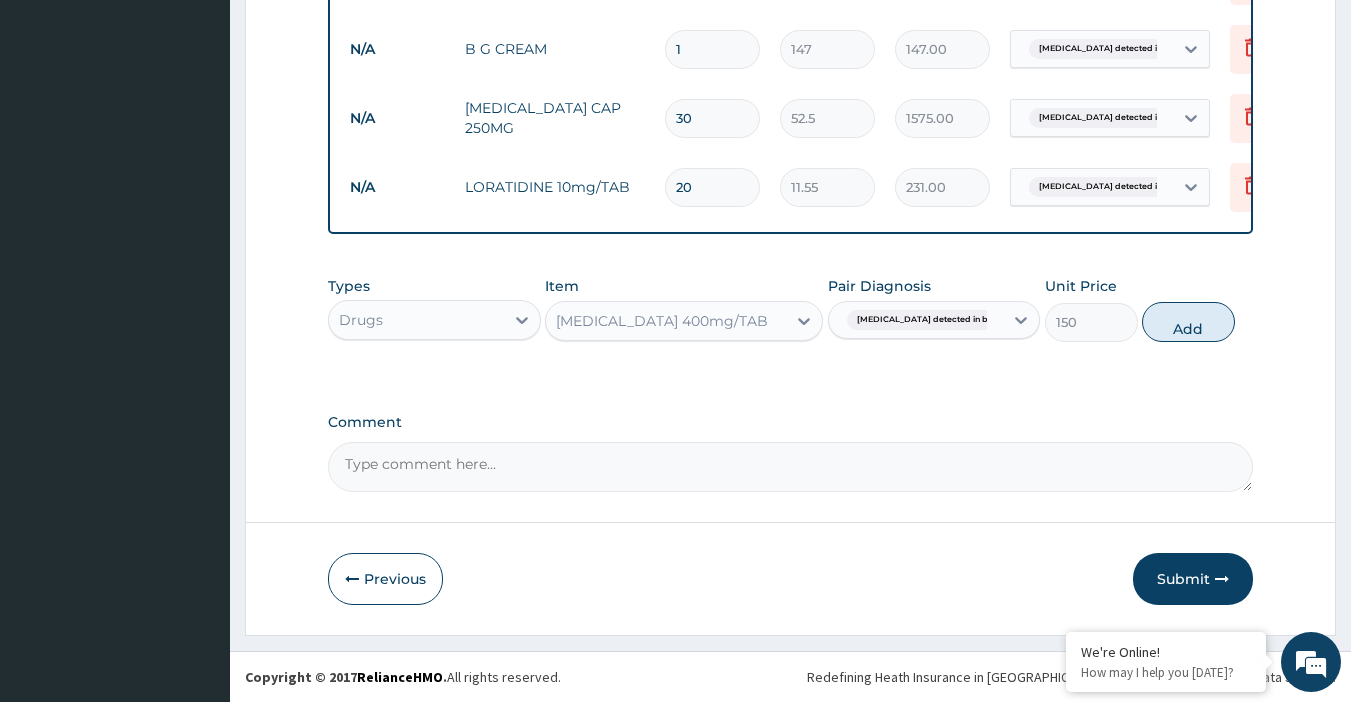 type on "0" 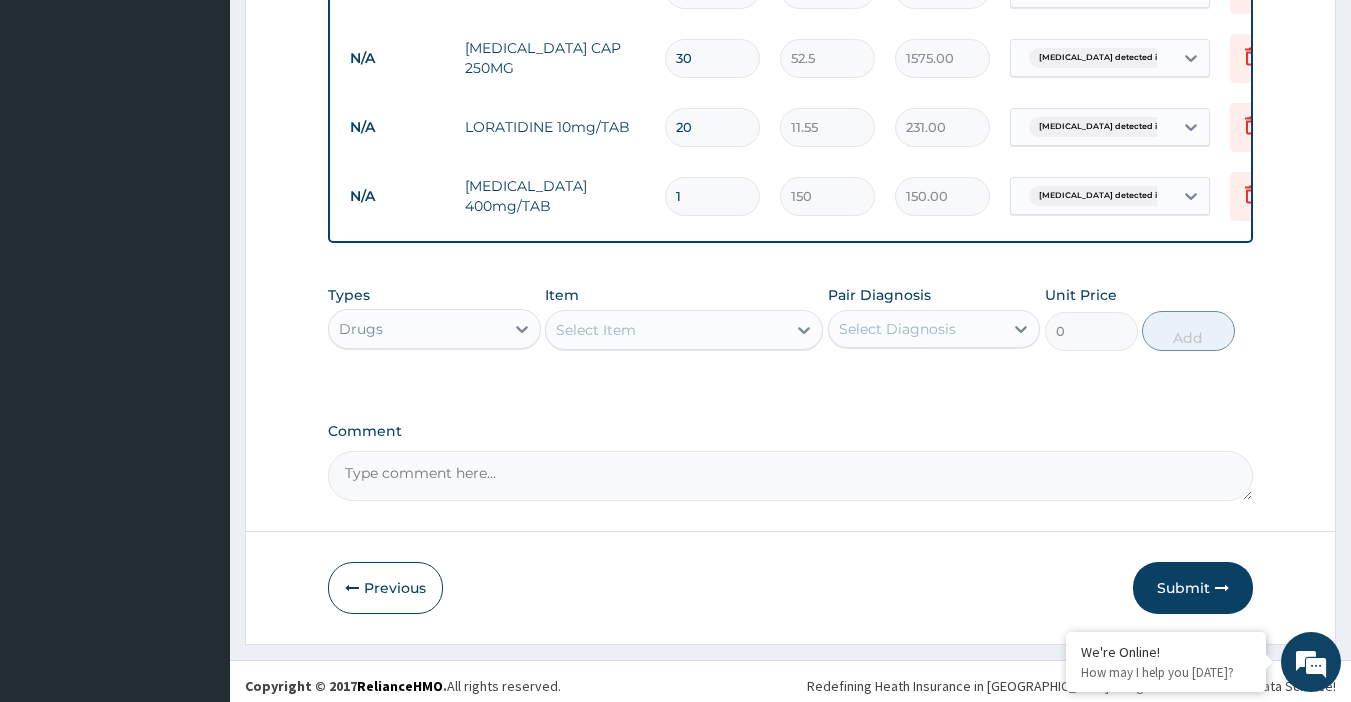 scroll, scrollTop: 1350, scrollLeft: 0, axis: vertical 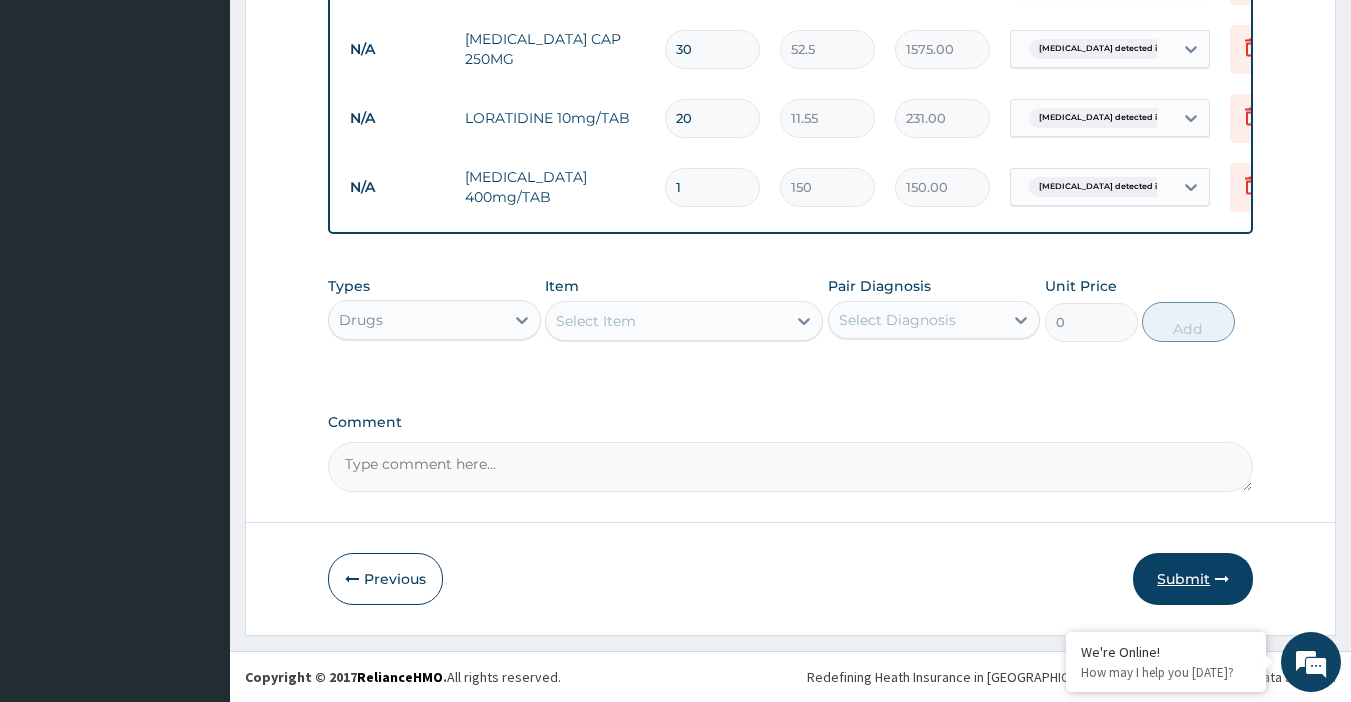 click on "Submit" at bounding box center [1193, 579] 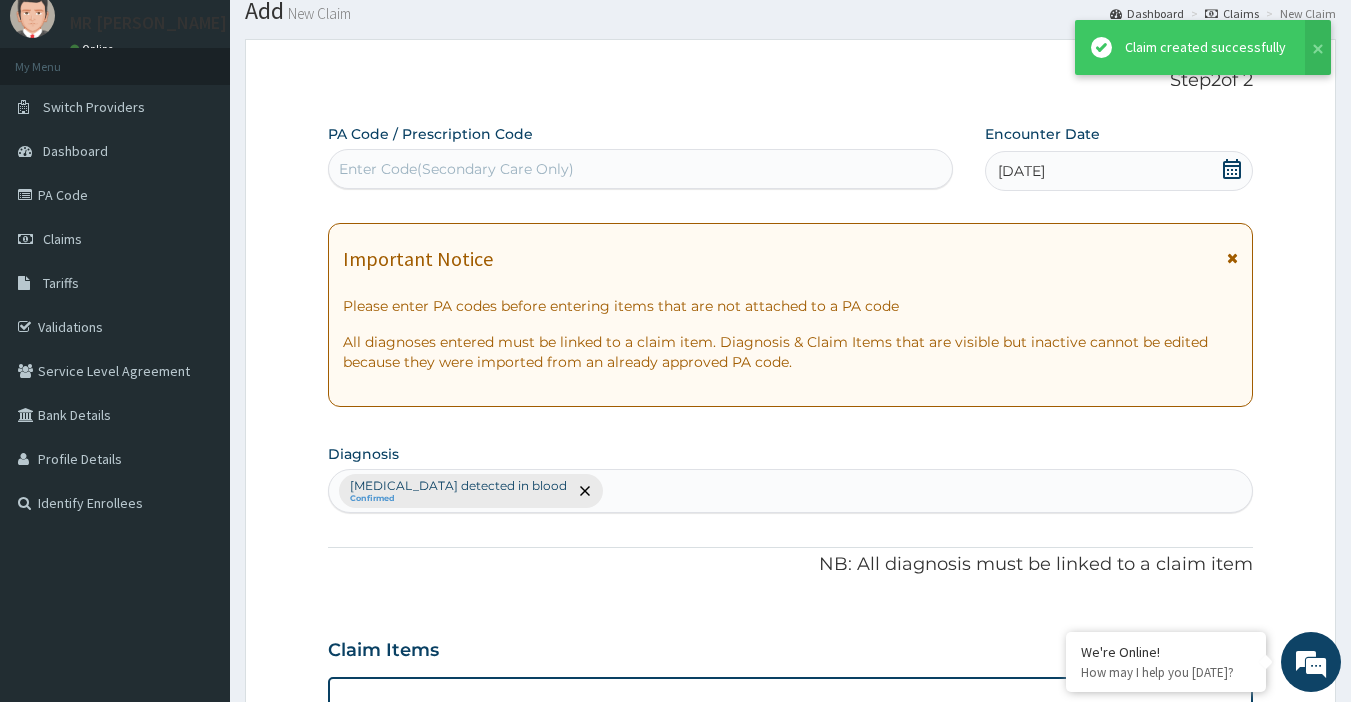 scroll, scrollTop: 1350, scrollLeft: 0, axis: vertical 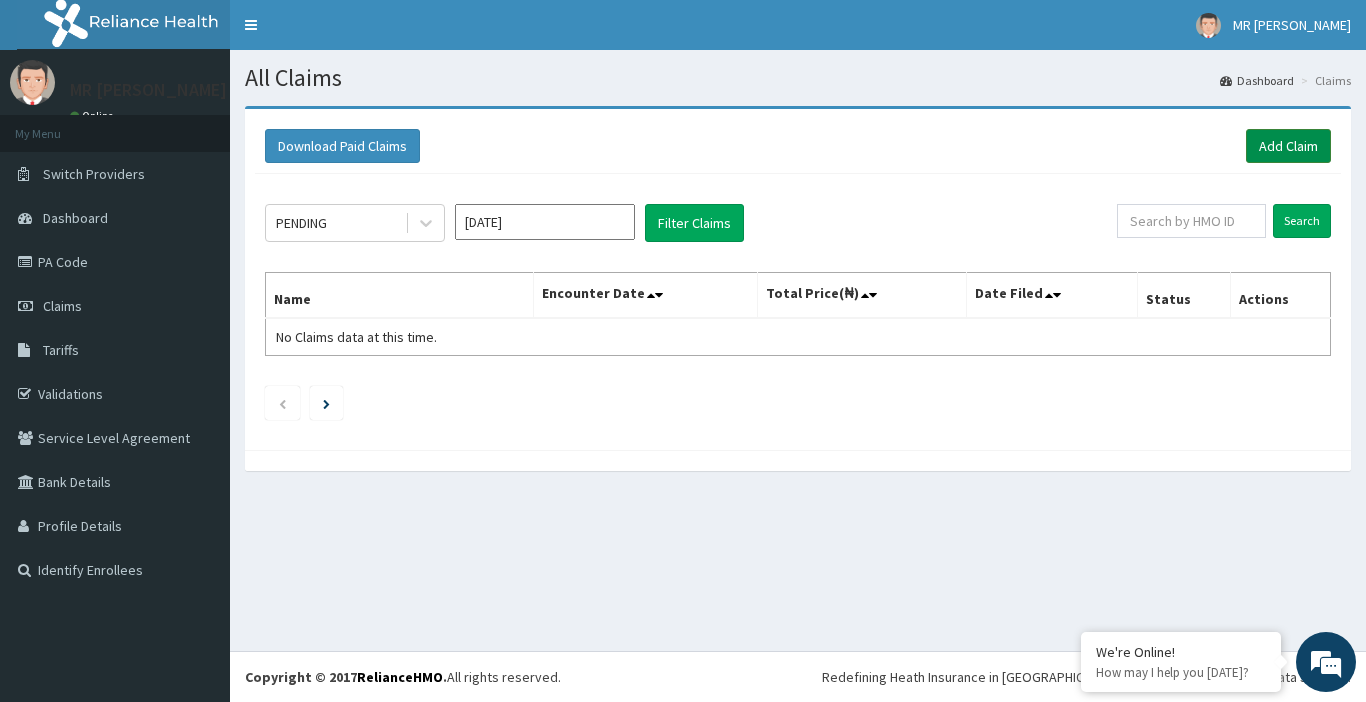 click on "Add Claim" at bounding box center (1288, 146) 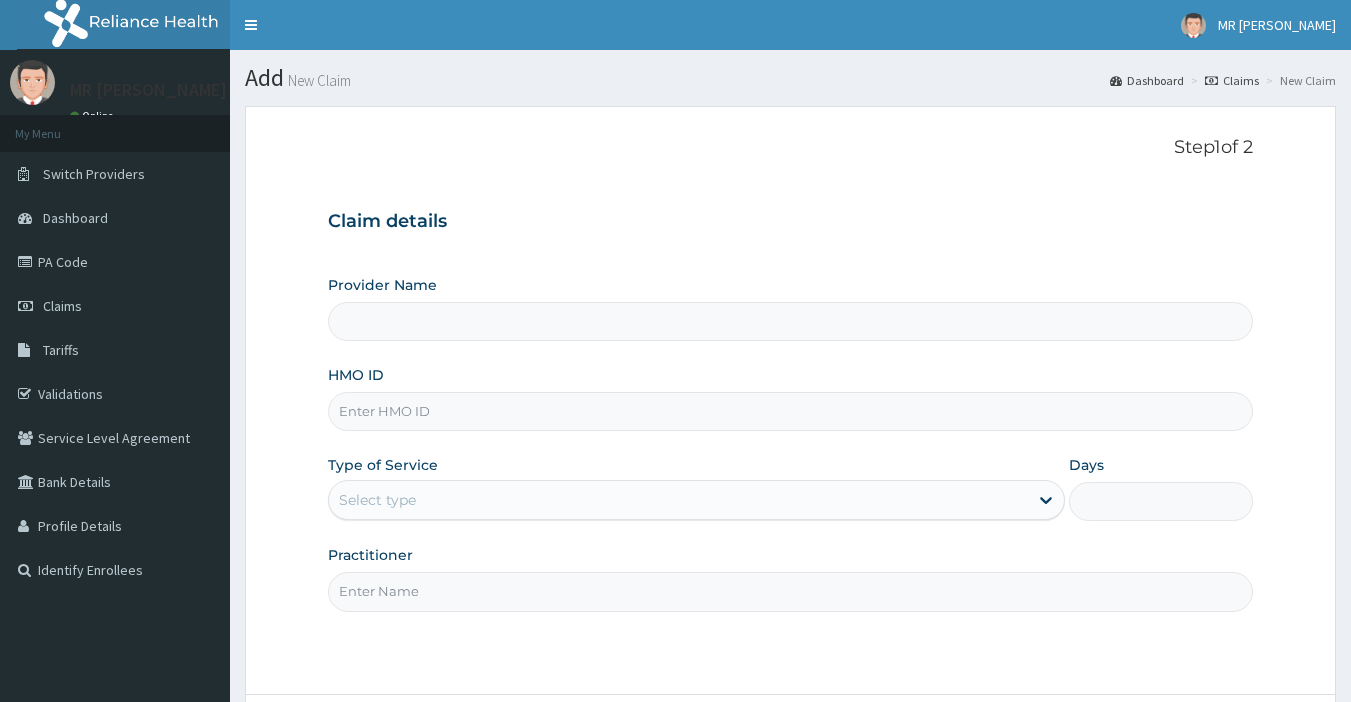 scroll, scrollTop: 0, scrollLeft: 0, axis: both 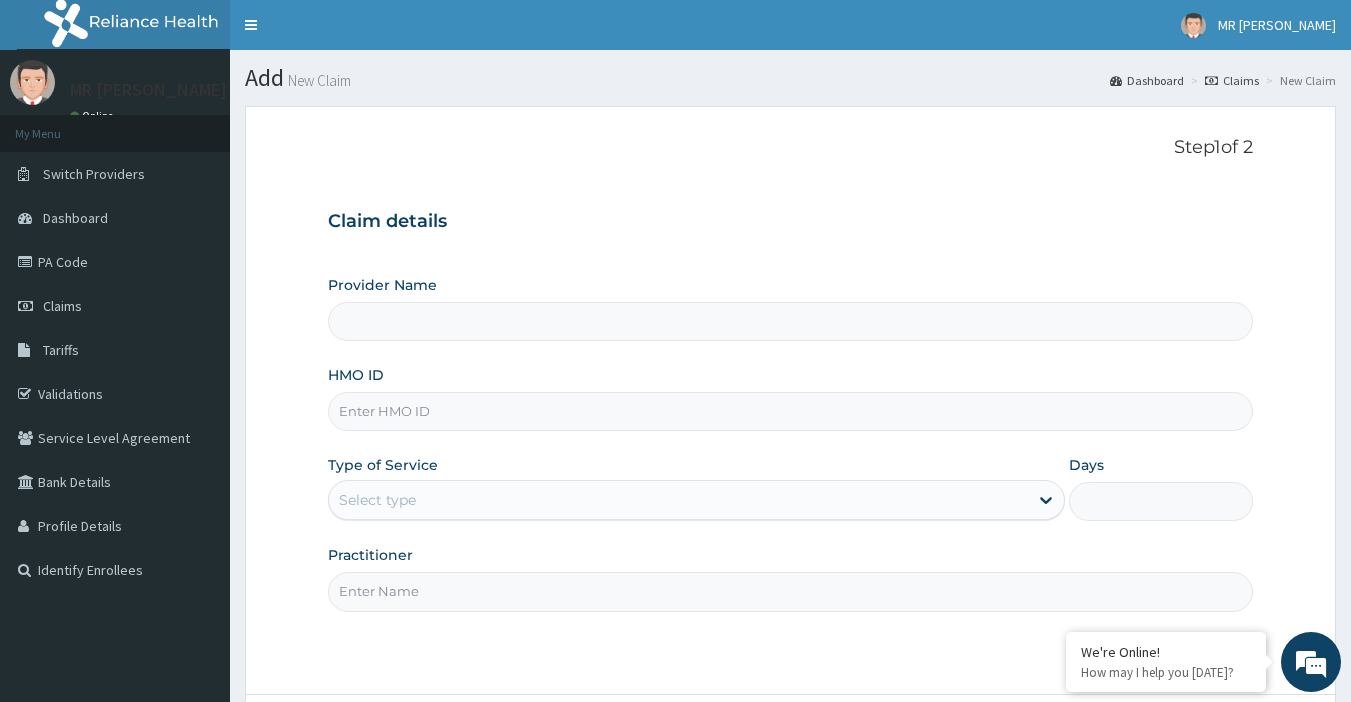 click on "HMO ID" at bounding box center (791, 411) 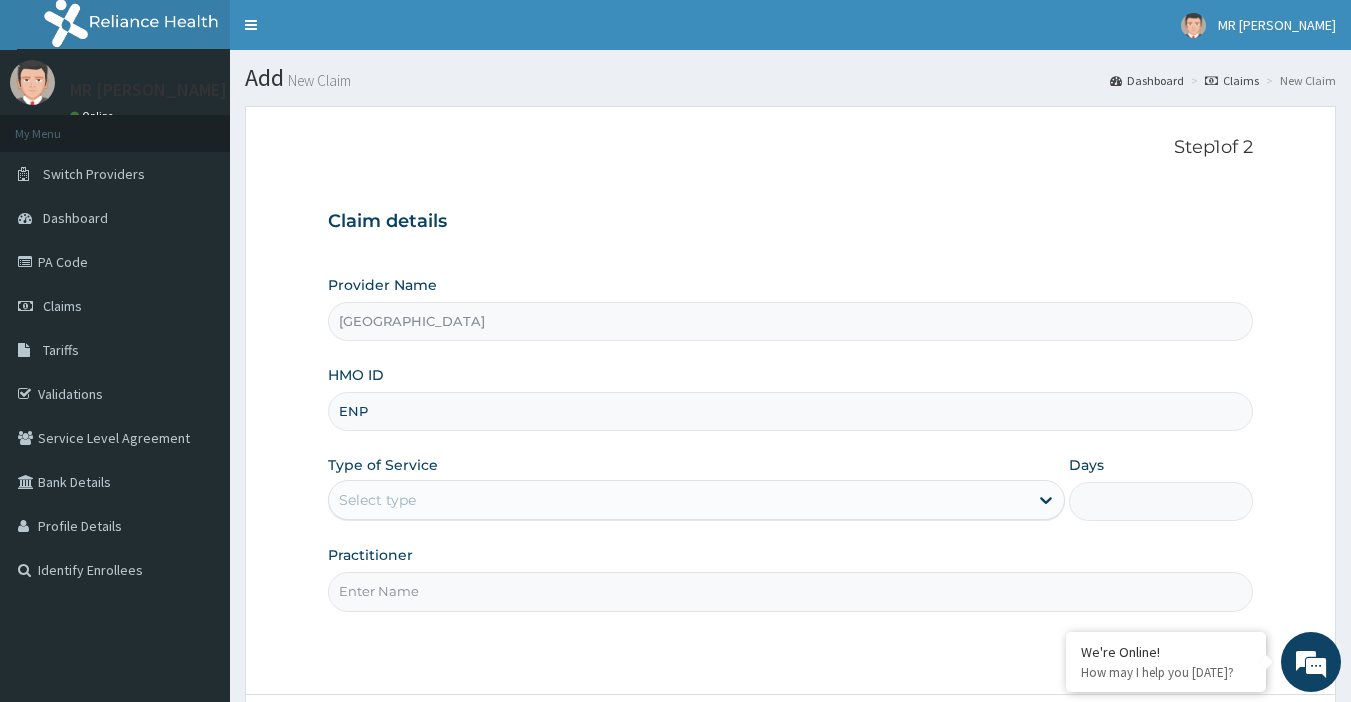 scroll, scrollTop: 0, scrollLeft: 0, axis: both 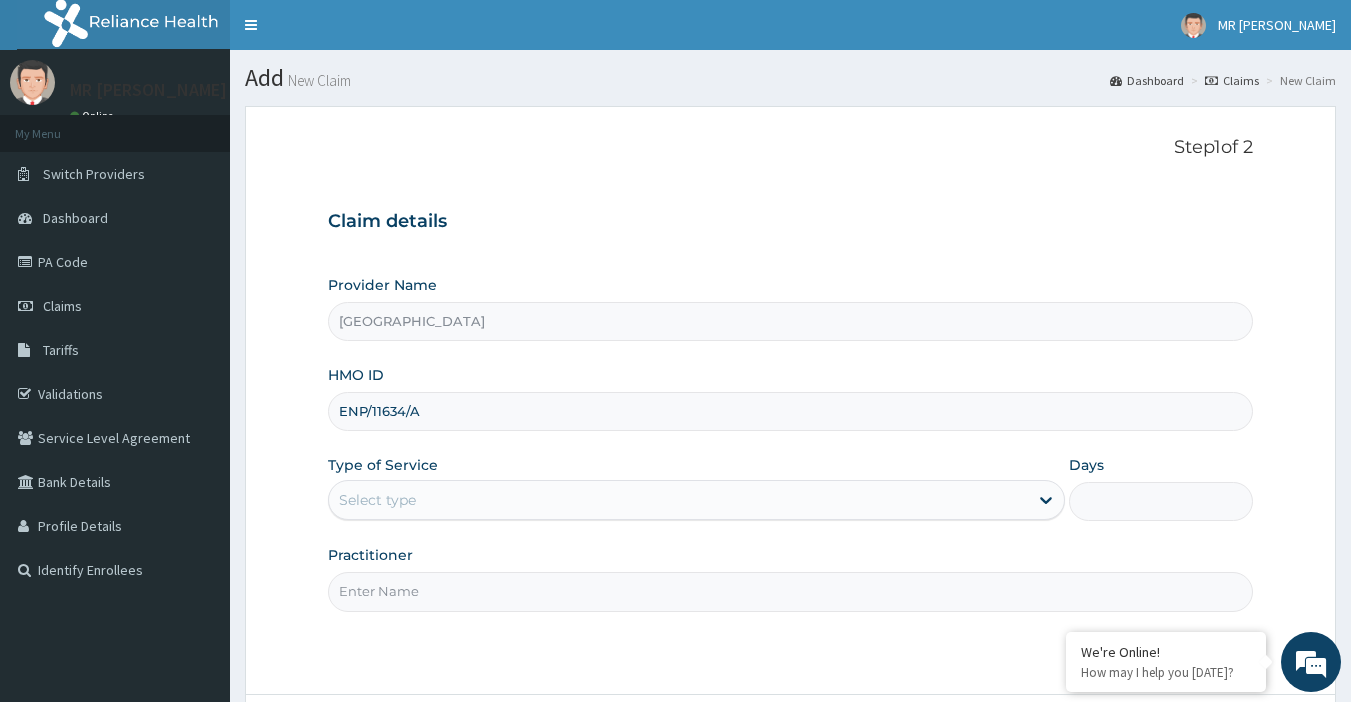 type on "ENP/11634/A" 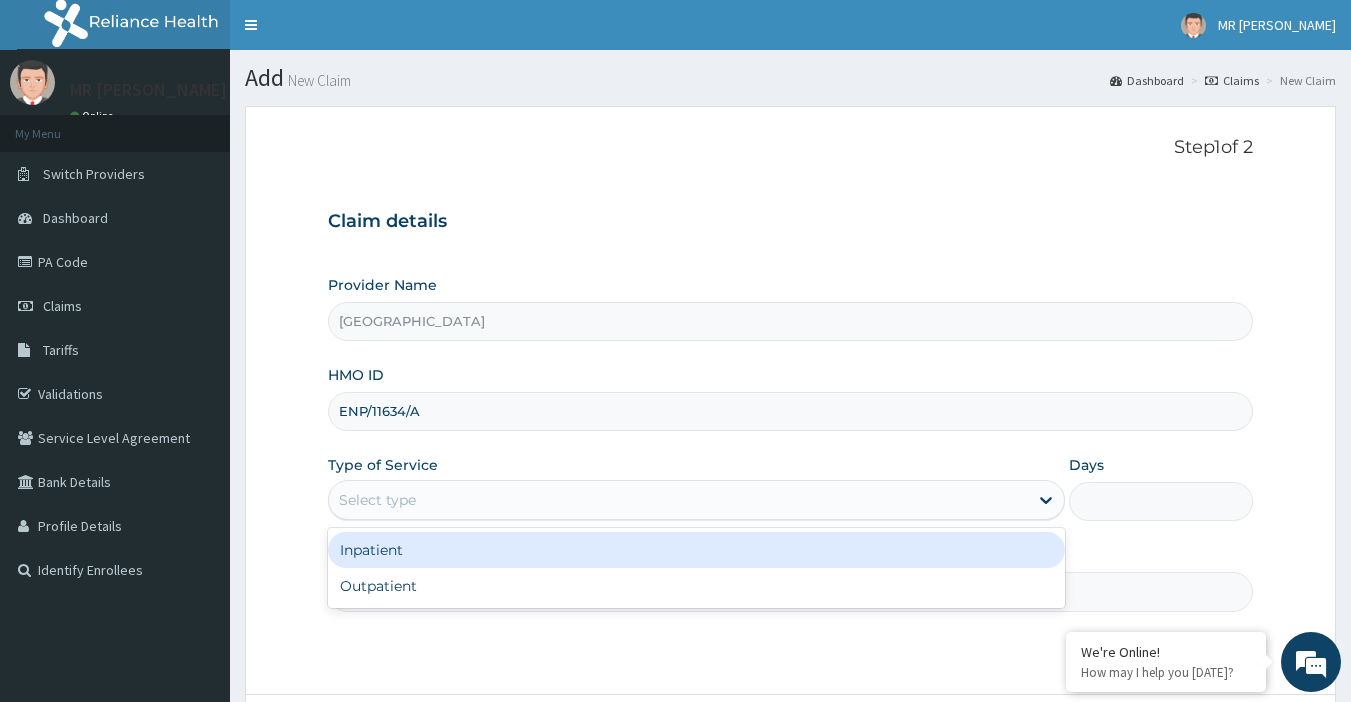 click on "Select type" at bounding box center [678, 500] 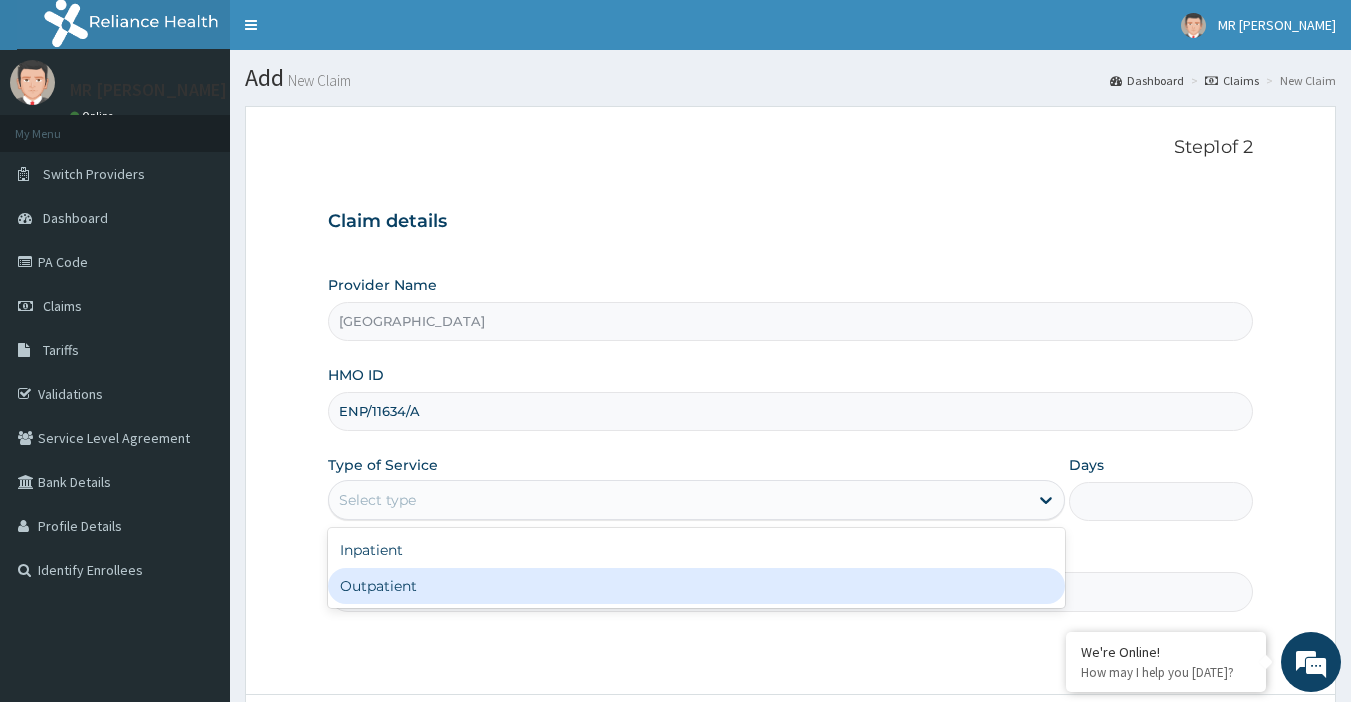 click on "Outpatient" at bounding box center (696, 586) 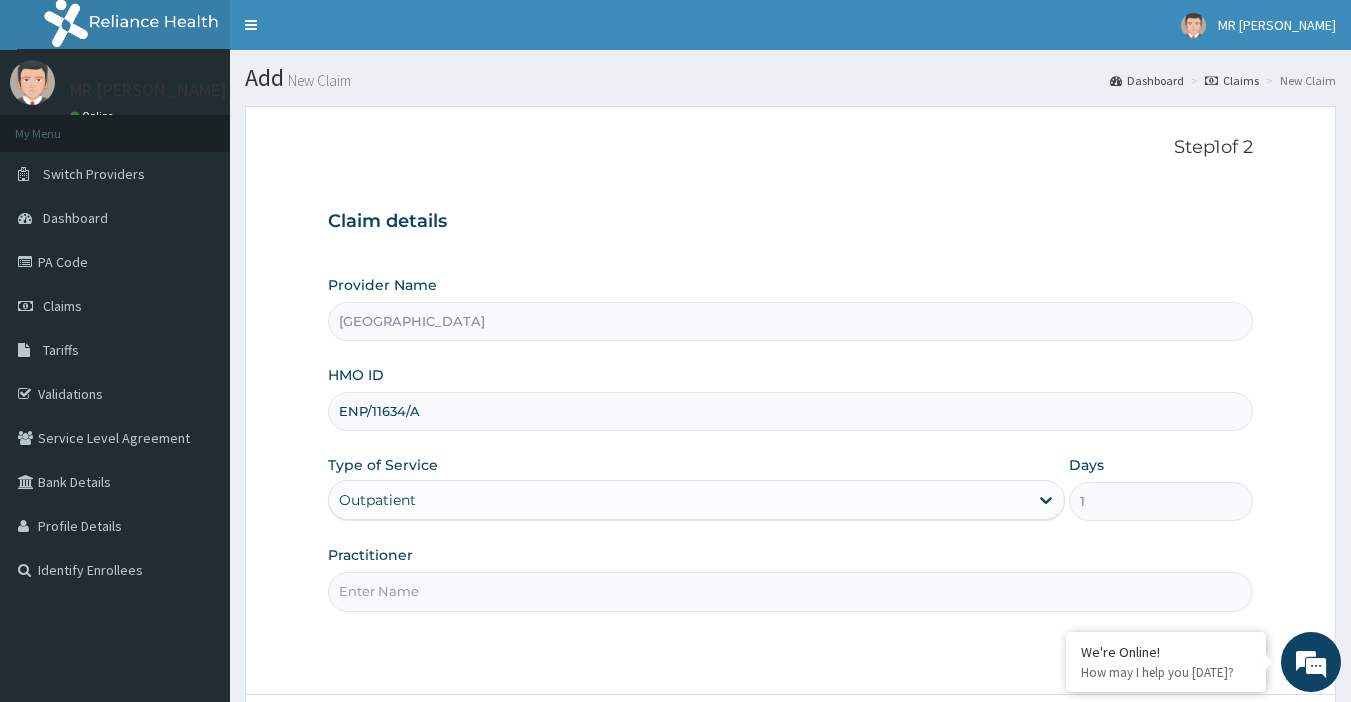 click on "Practitioner" at bounding box center (791, 591) 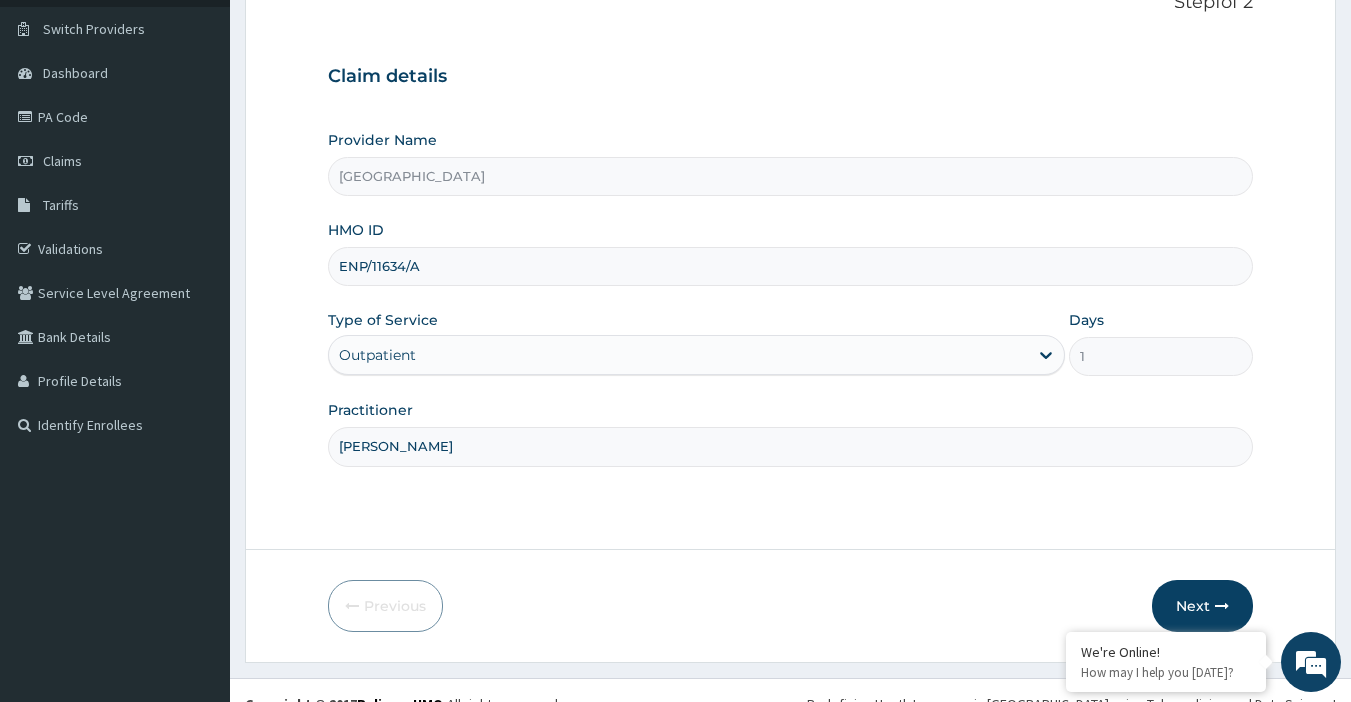 scroll, scrollTop: 172, scrollLeft: 0, axis: vertical 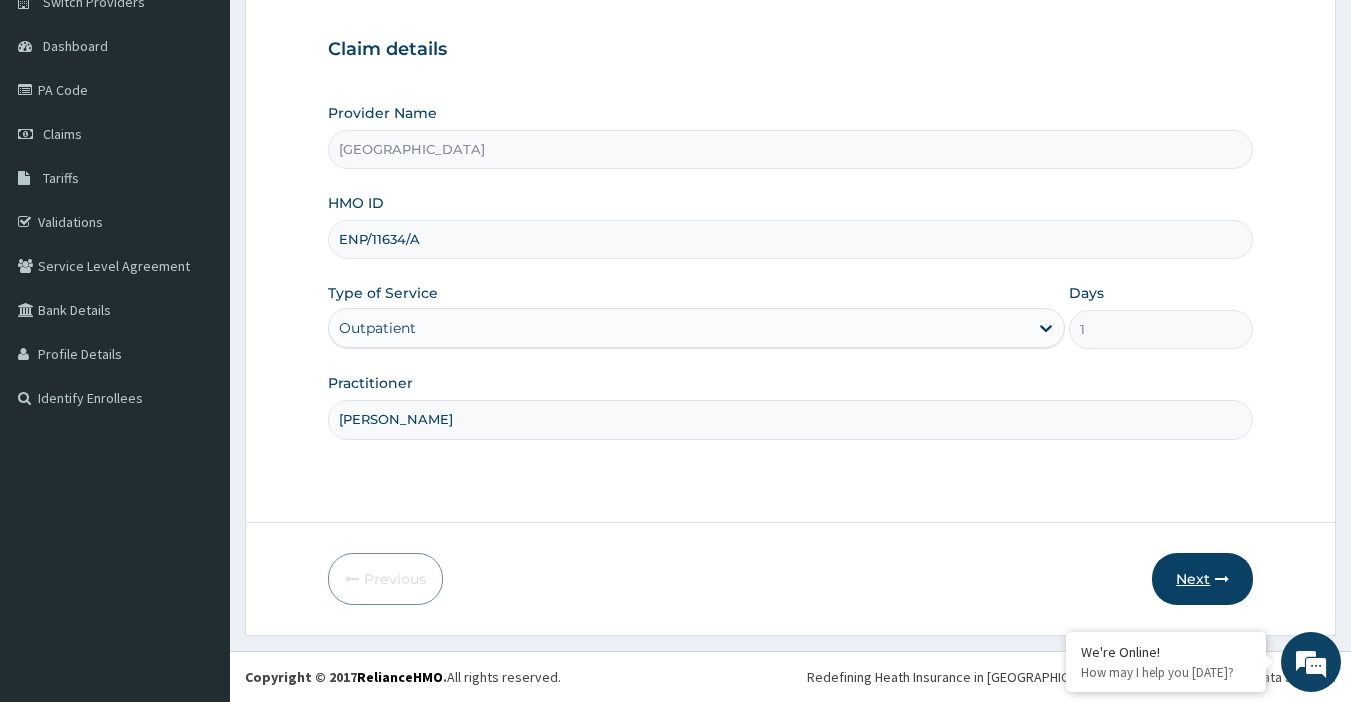 type on "[PERSON_NAME]" 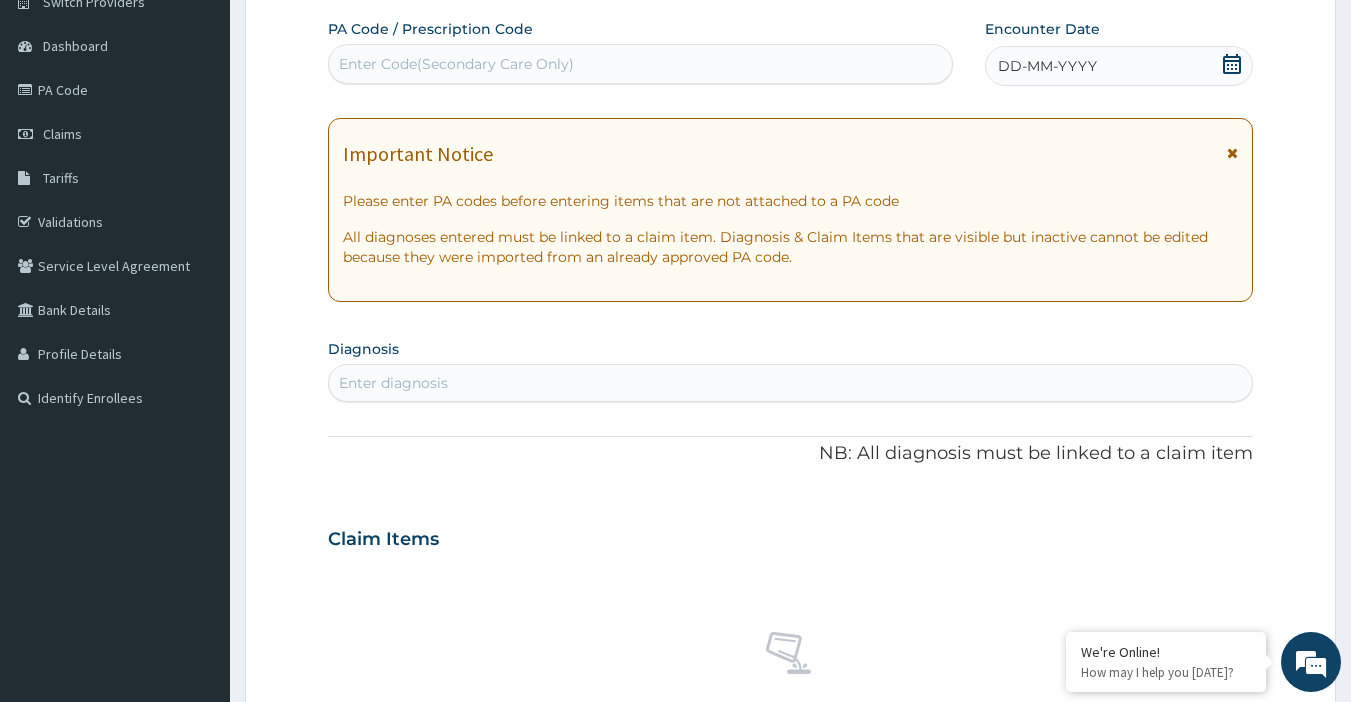 click 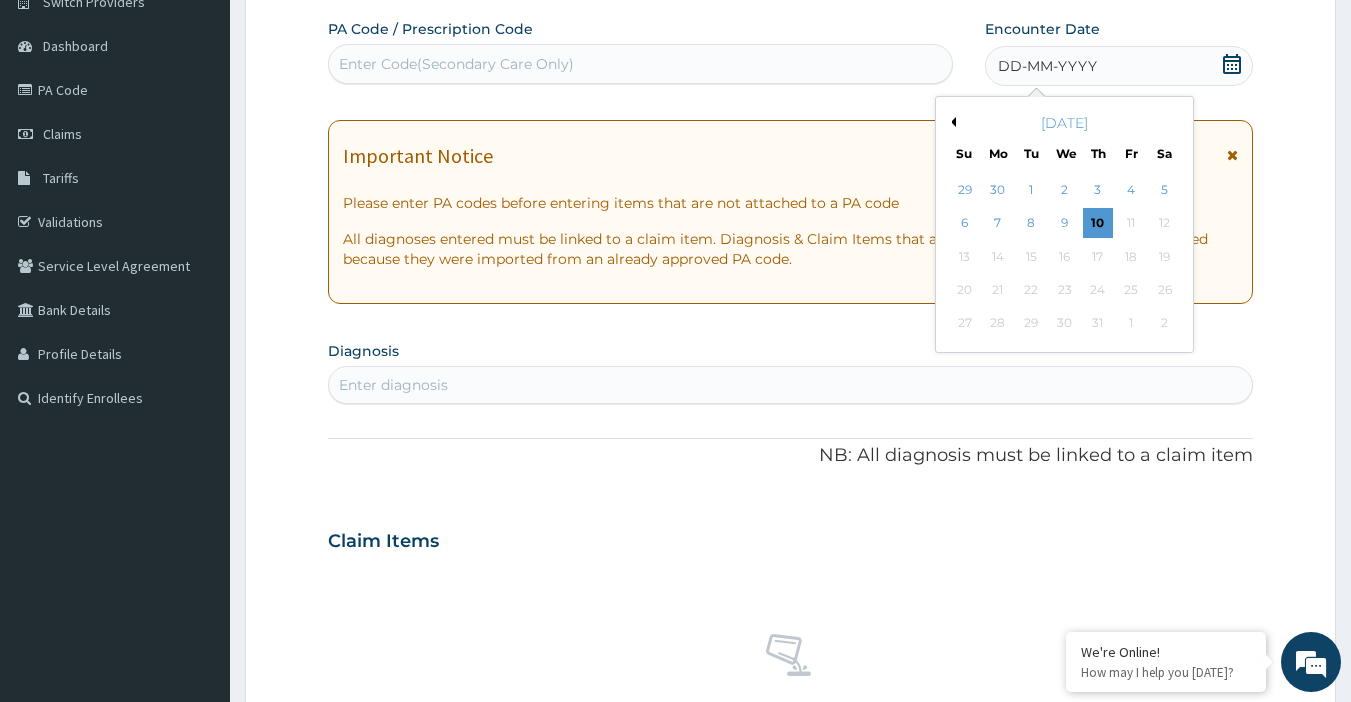 click on "July 2025" at bounding box center (1064, 123) 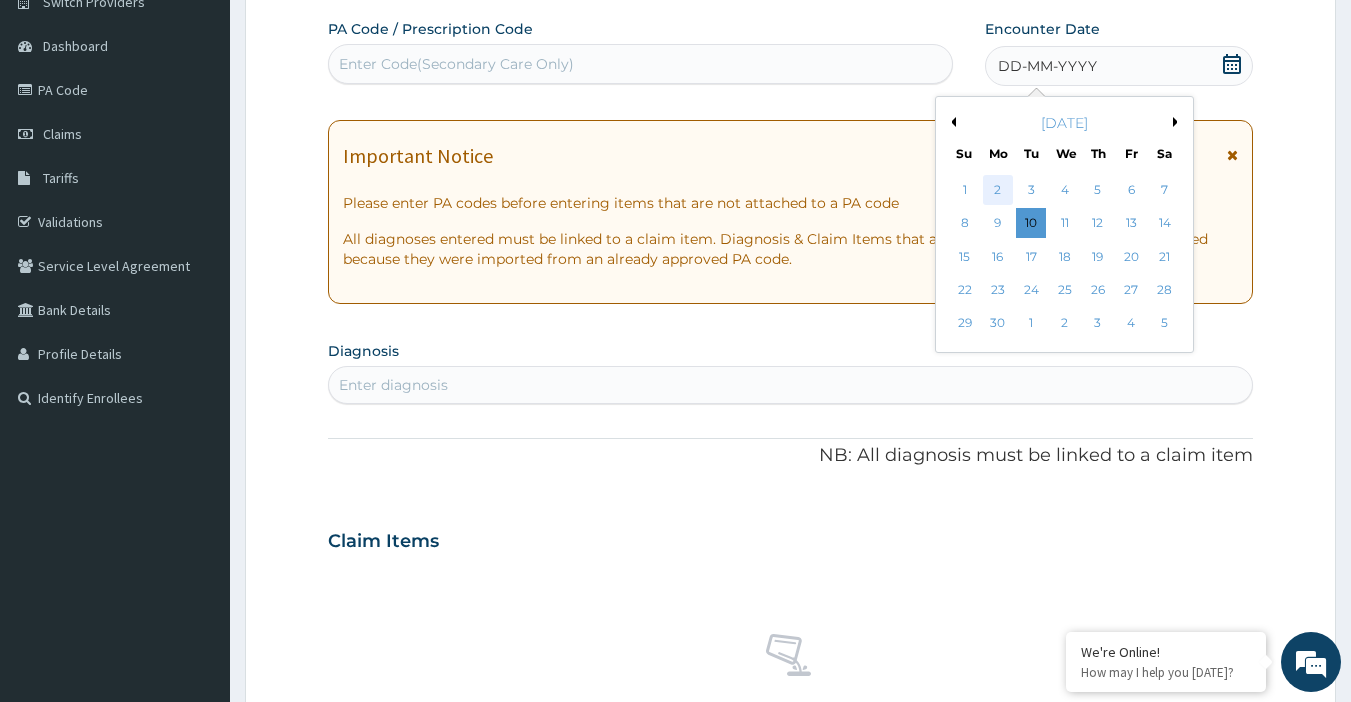 click on "2" at bounding box center (998, 190) 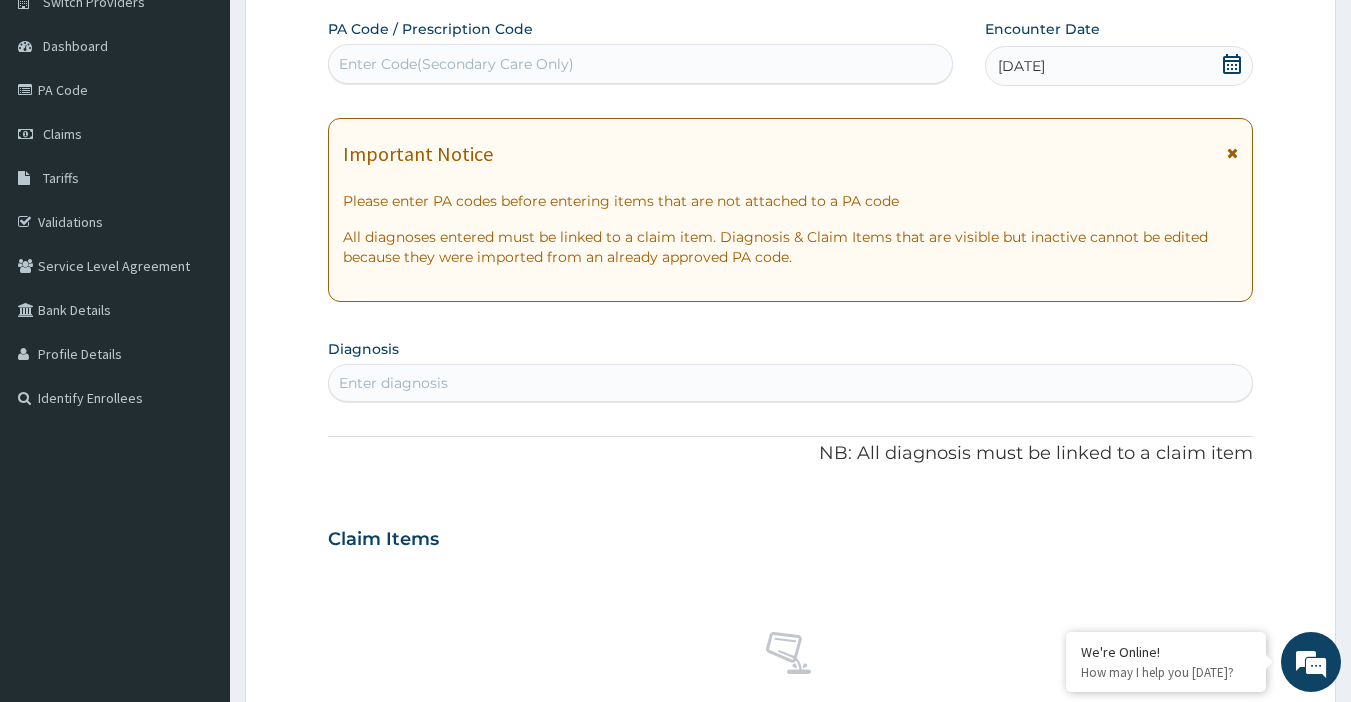 click on "Enter diagnosis" at bounding box center [791, 383] 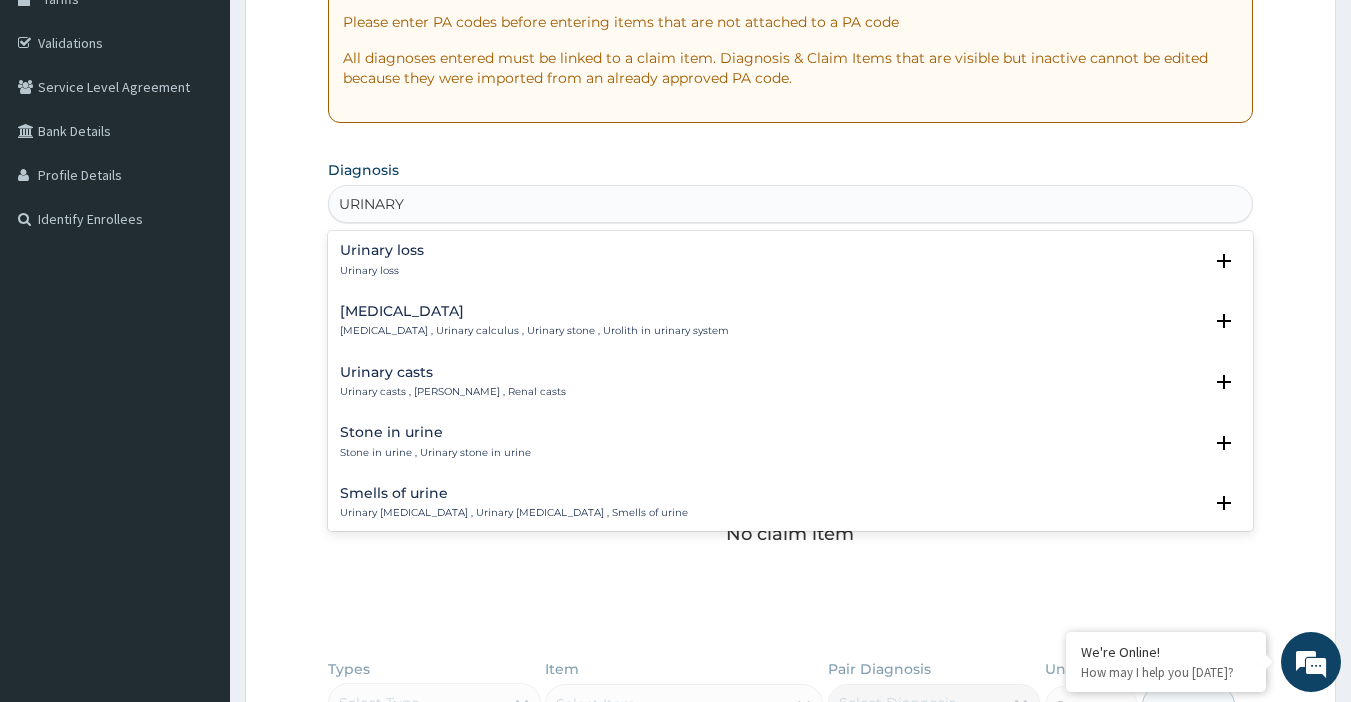 scroll, scrollTop: 372, scrollLeft: 0, axis: vertical 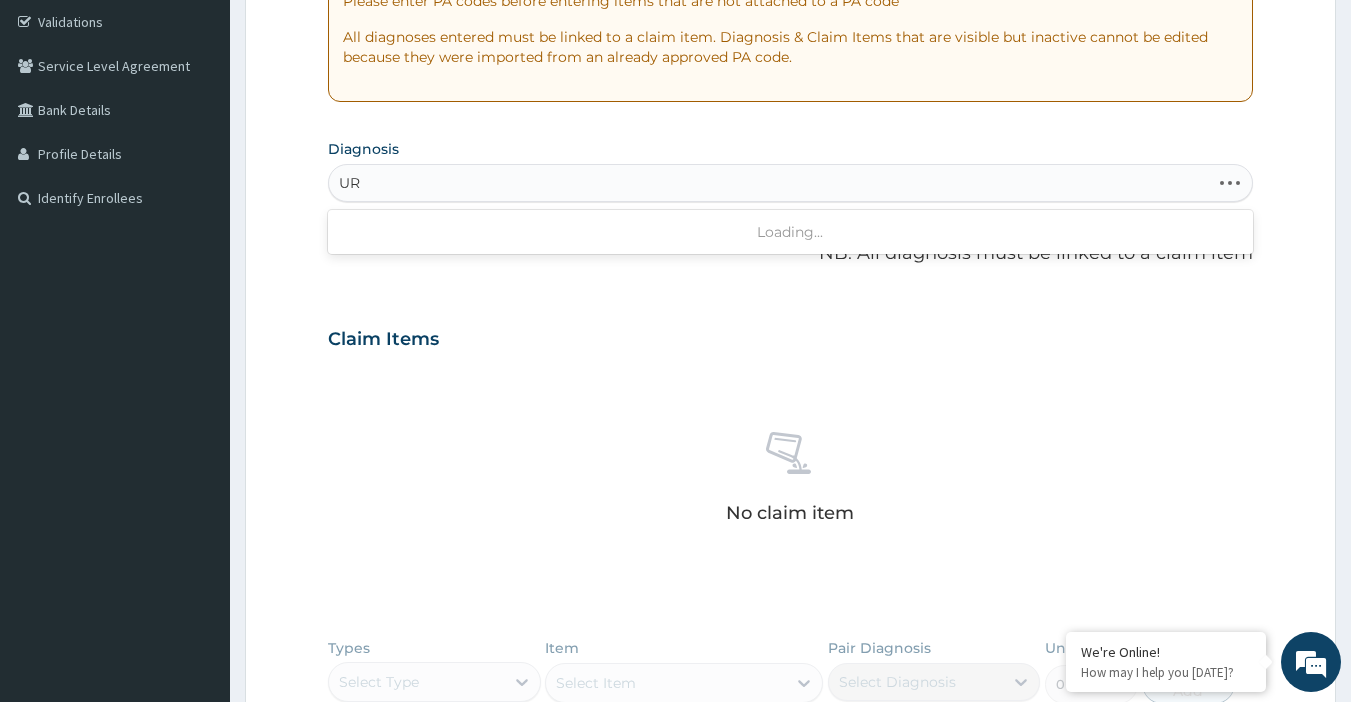 type on "U" 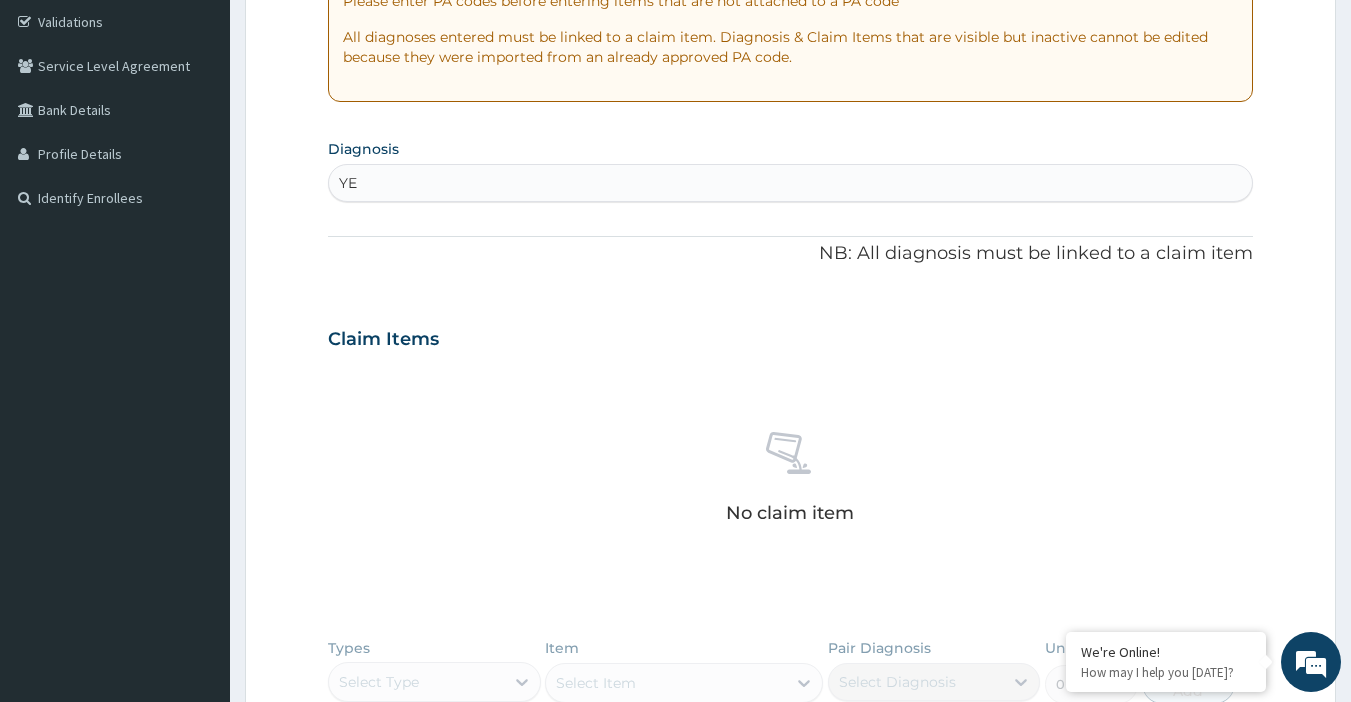 type on "YEA" 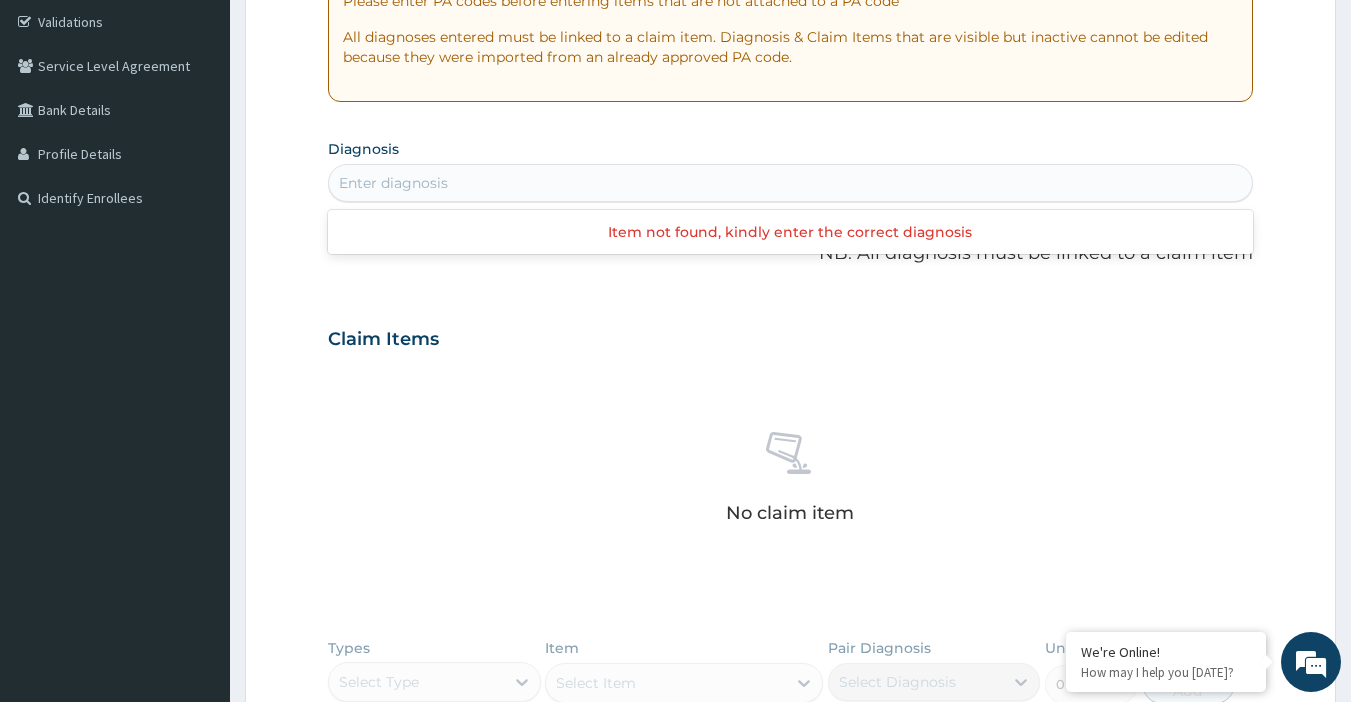 click on "Enter diagnosis" at bounding box center [791, 183] 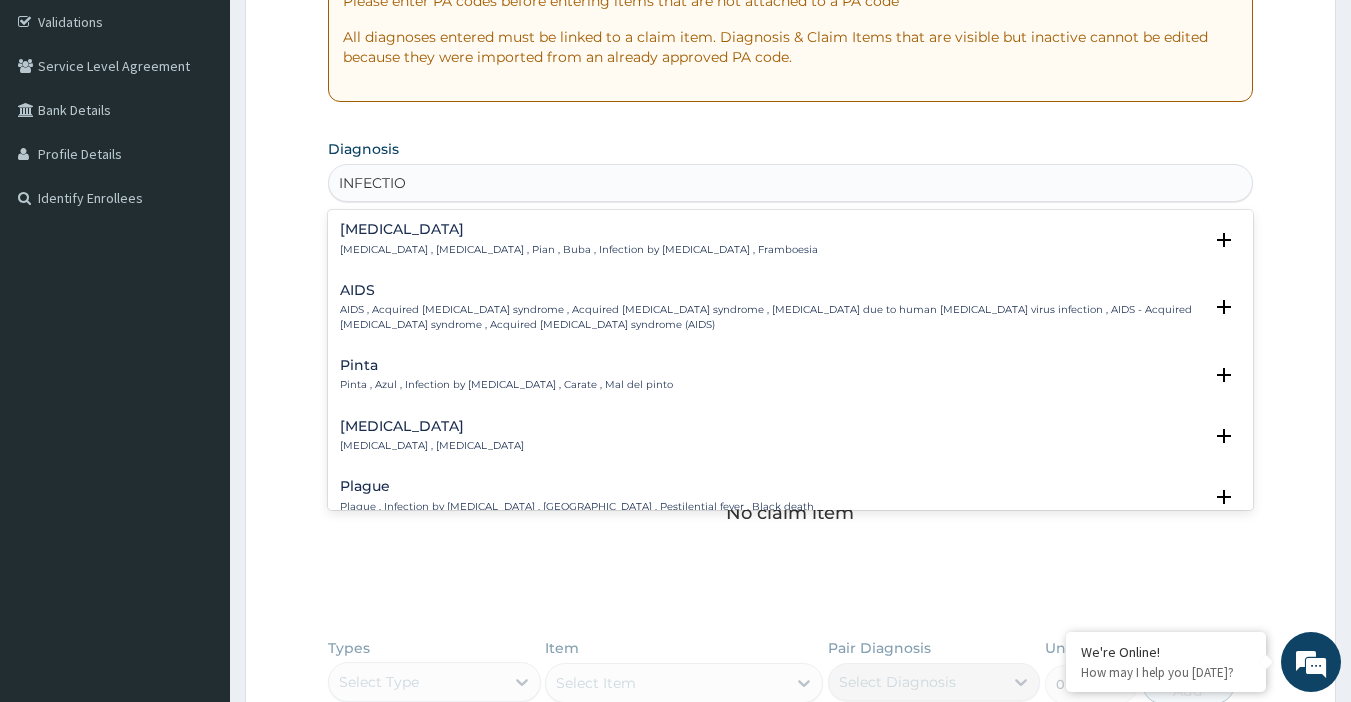 type on "INFECTION" 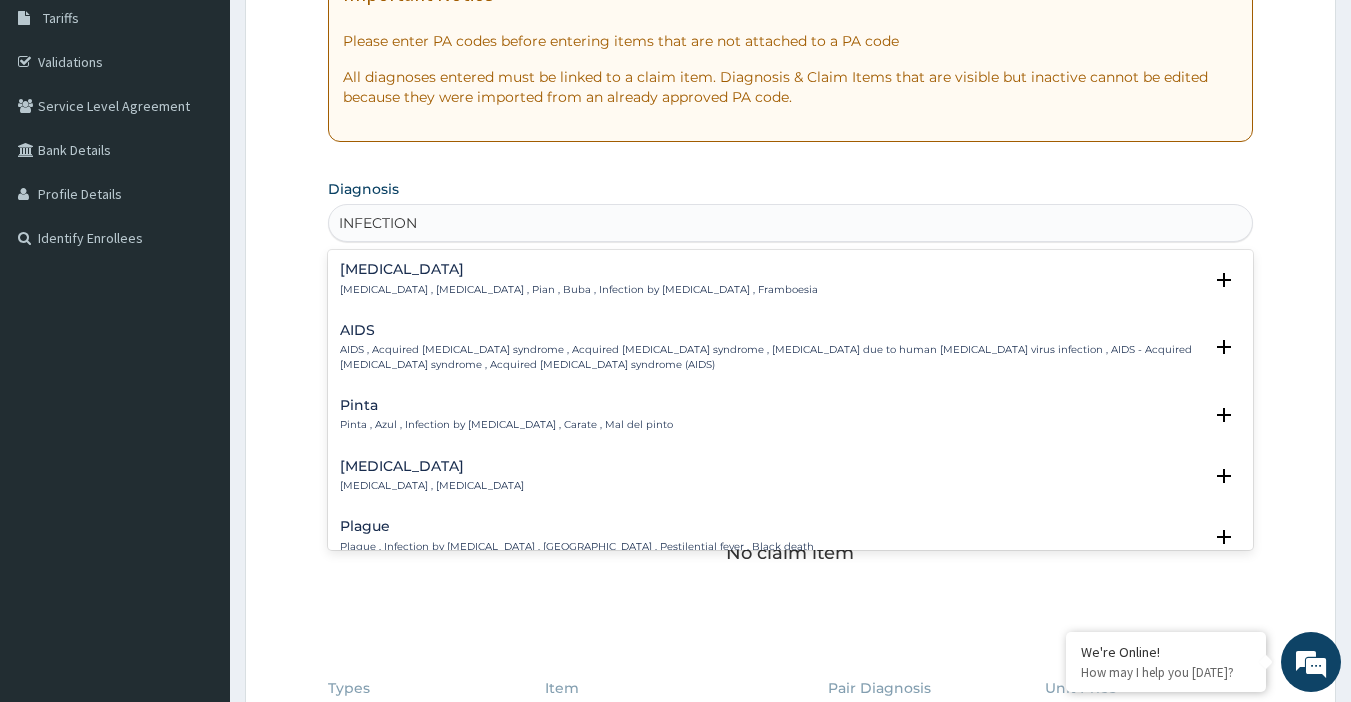 scroll, scrollTop: 272, scrollLeft: 0, axis: vertical 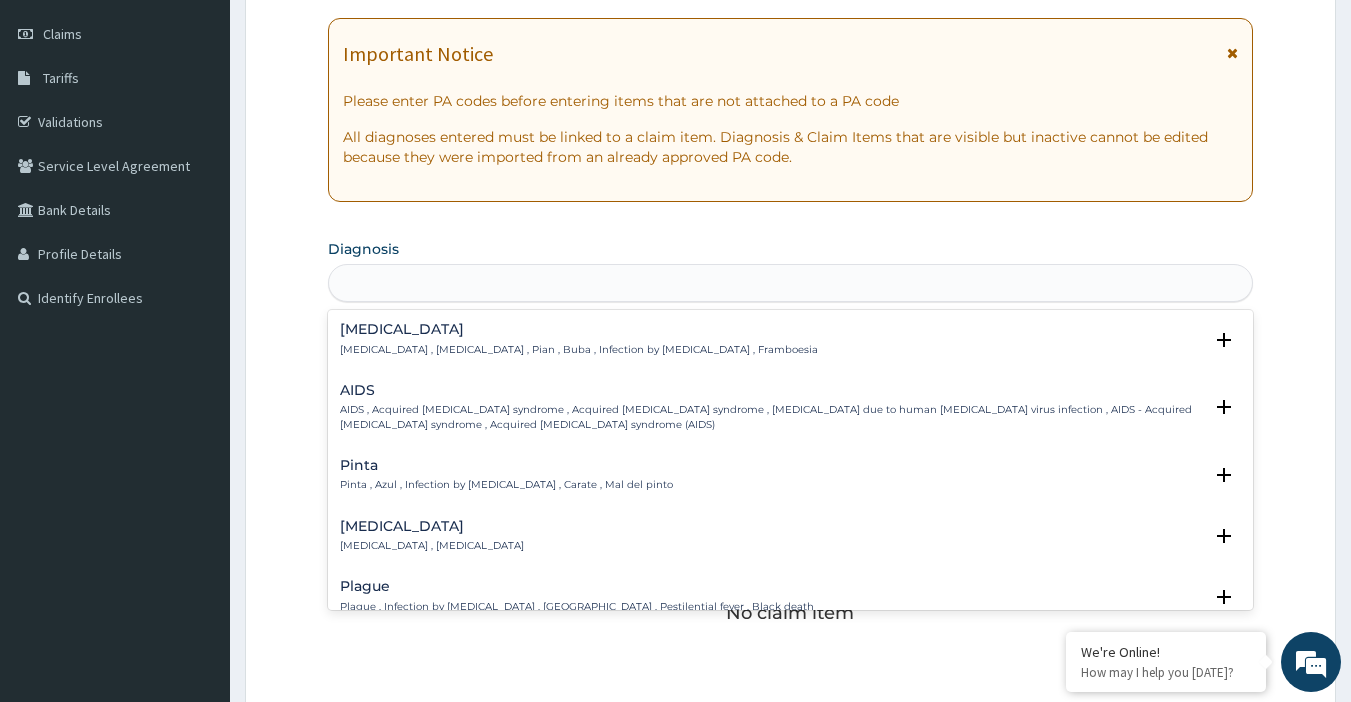 click on "INFECTION" at bounding box center [791, 283] 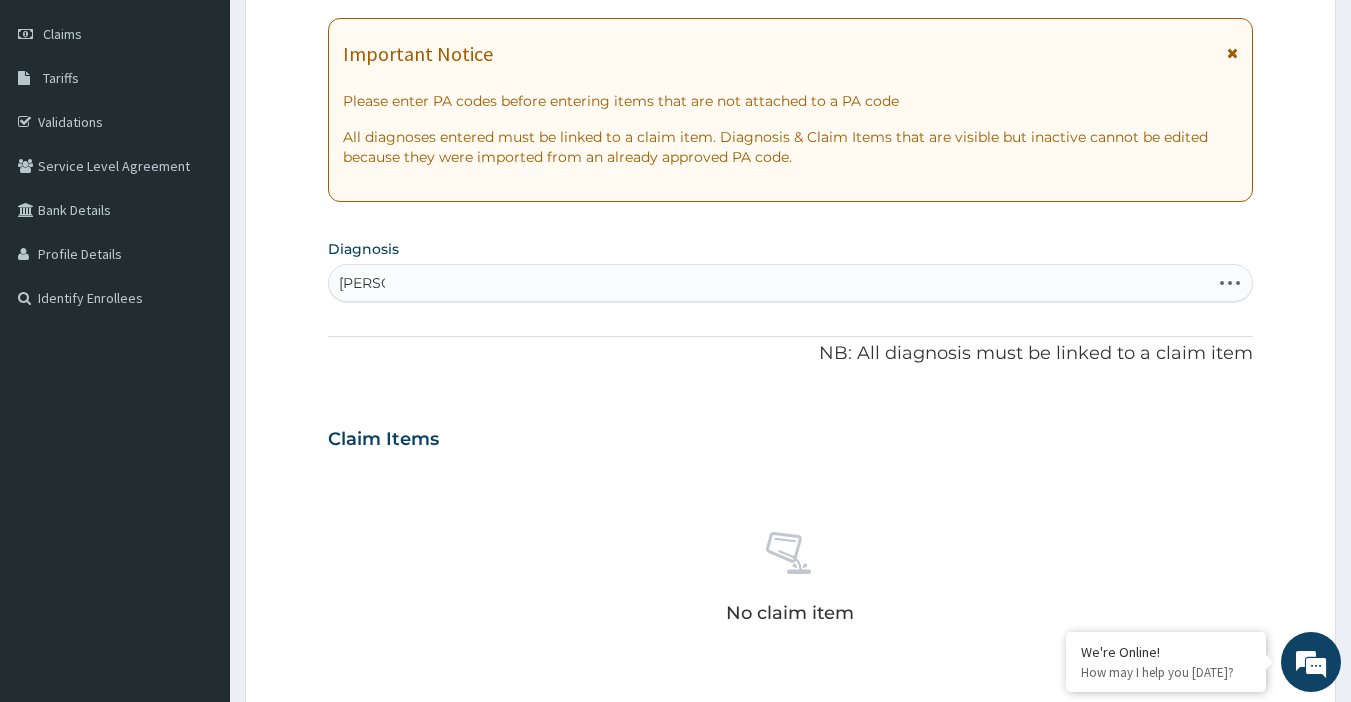 type on "LOWER" 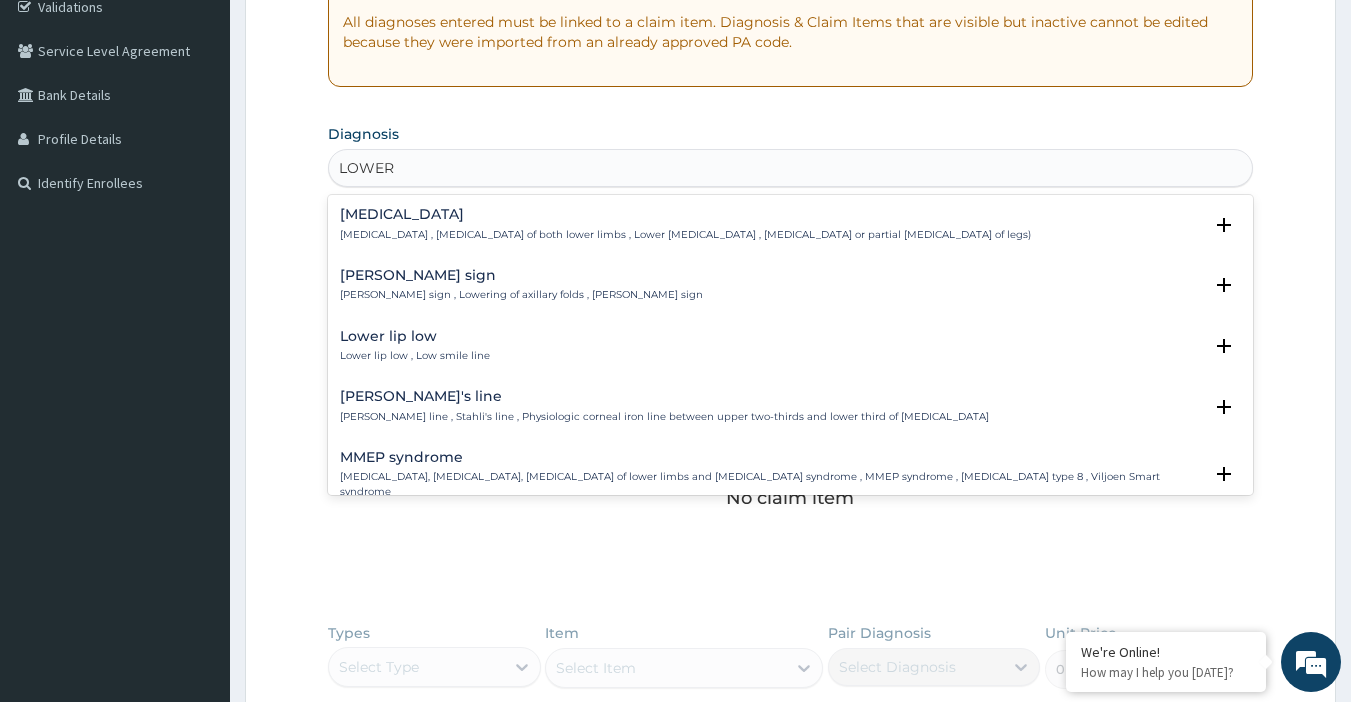 scroll, scrollTop: 472, scrollLeft: 0, axis: vertical 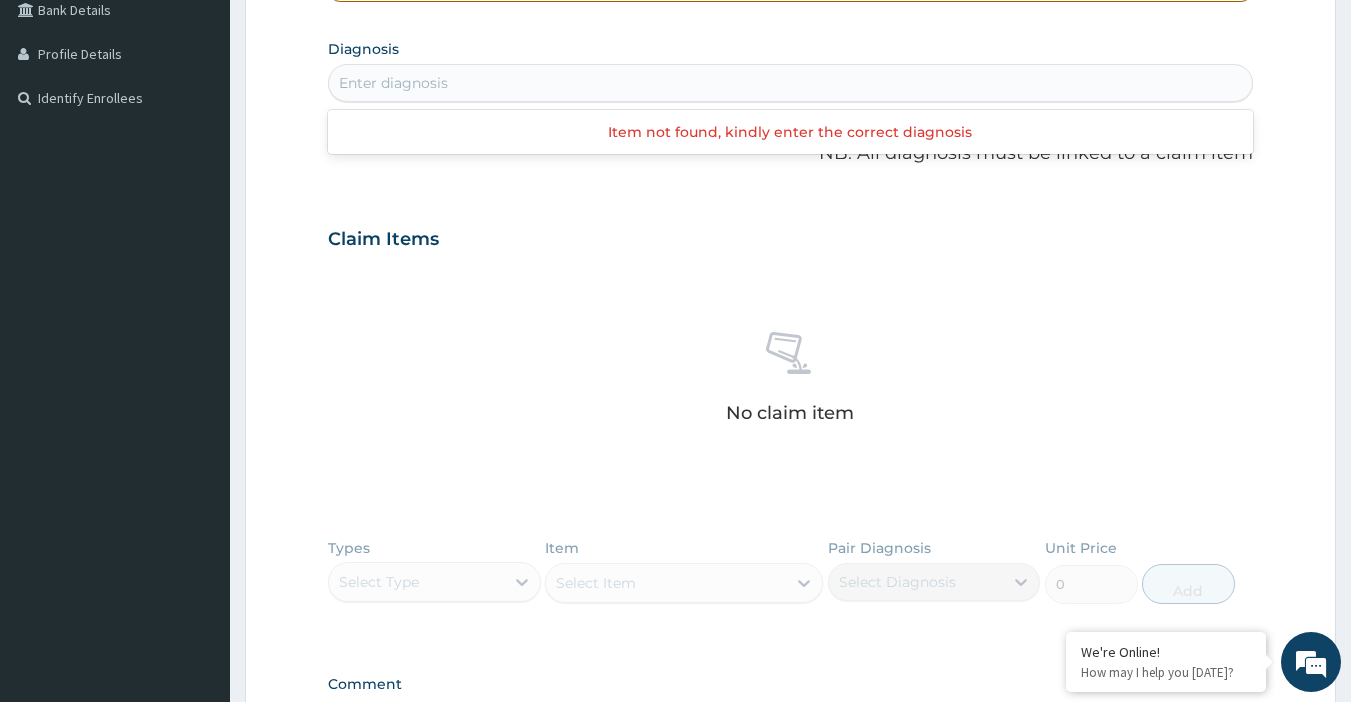 click on "Enter diagnosis" at bounding box center (791, 83) 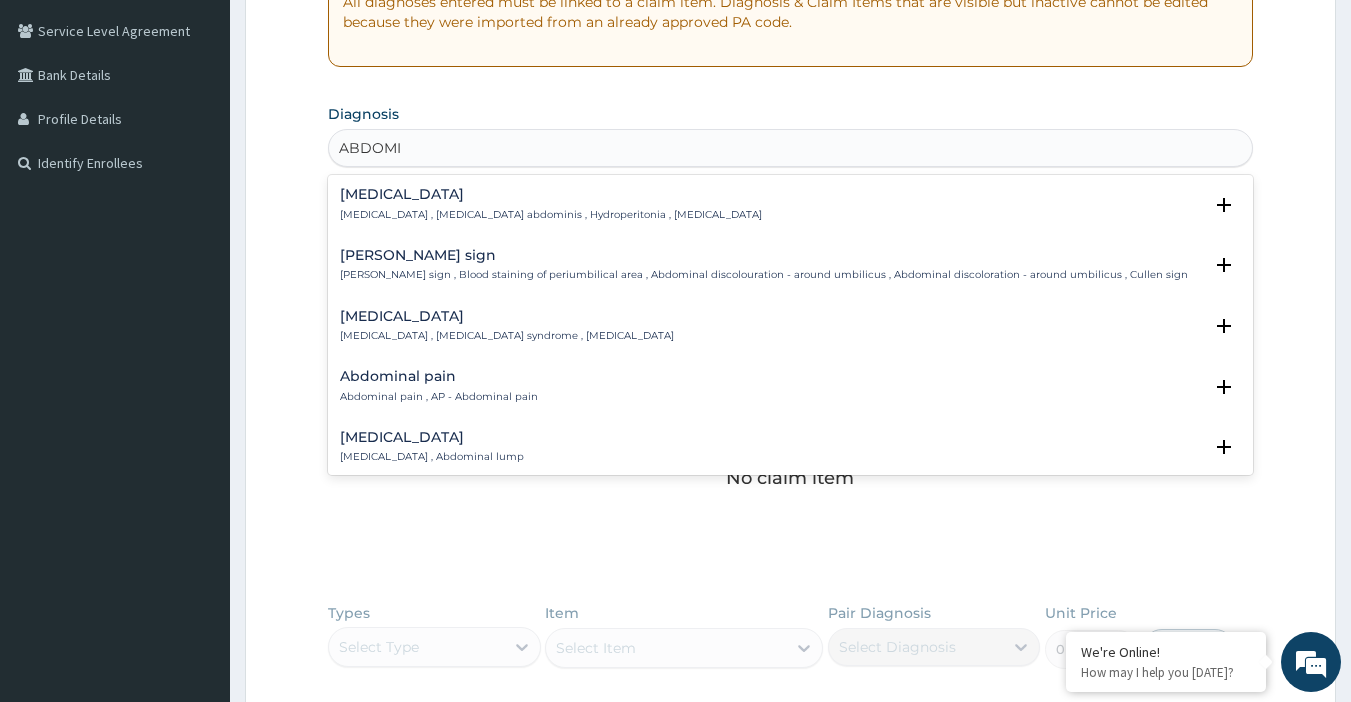 scroll, scrollTop: 372, scrollLeft: 0, axis: vertical 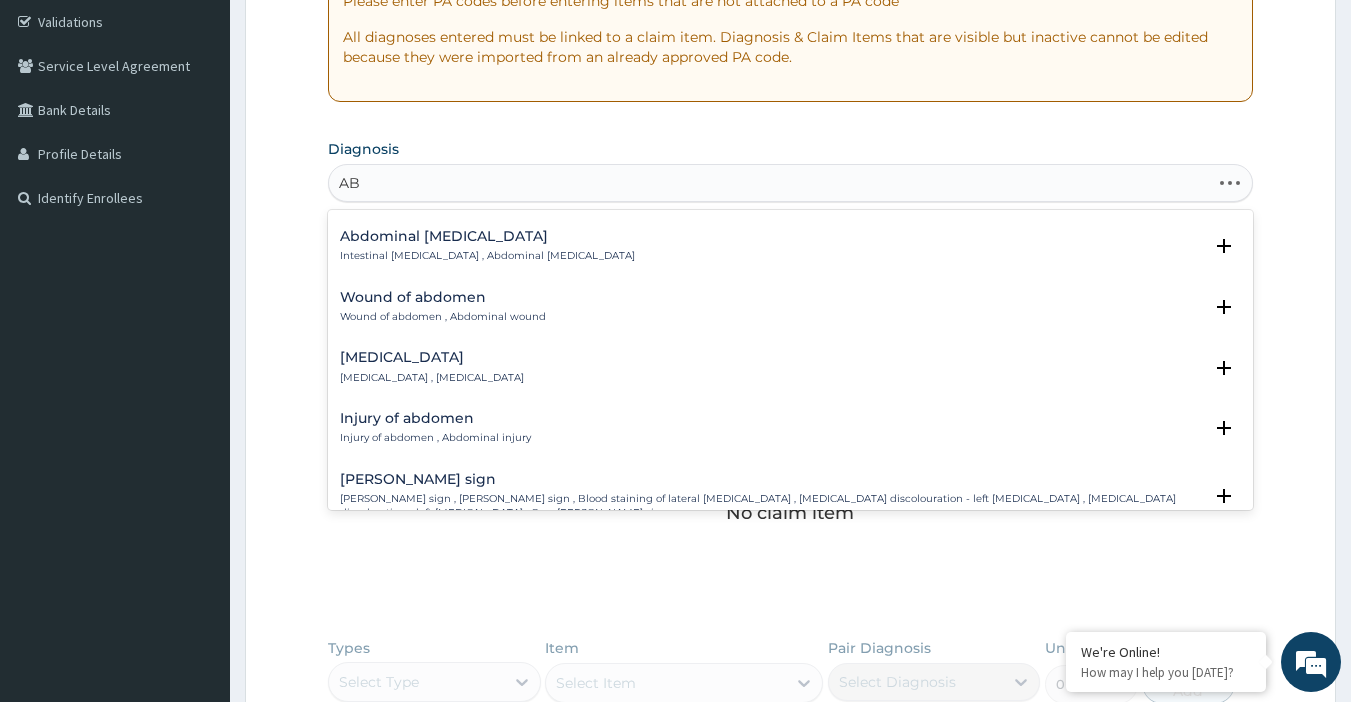 type on "A" 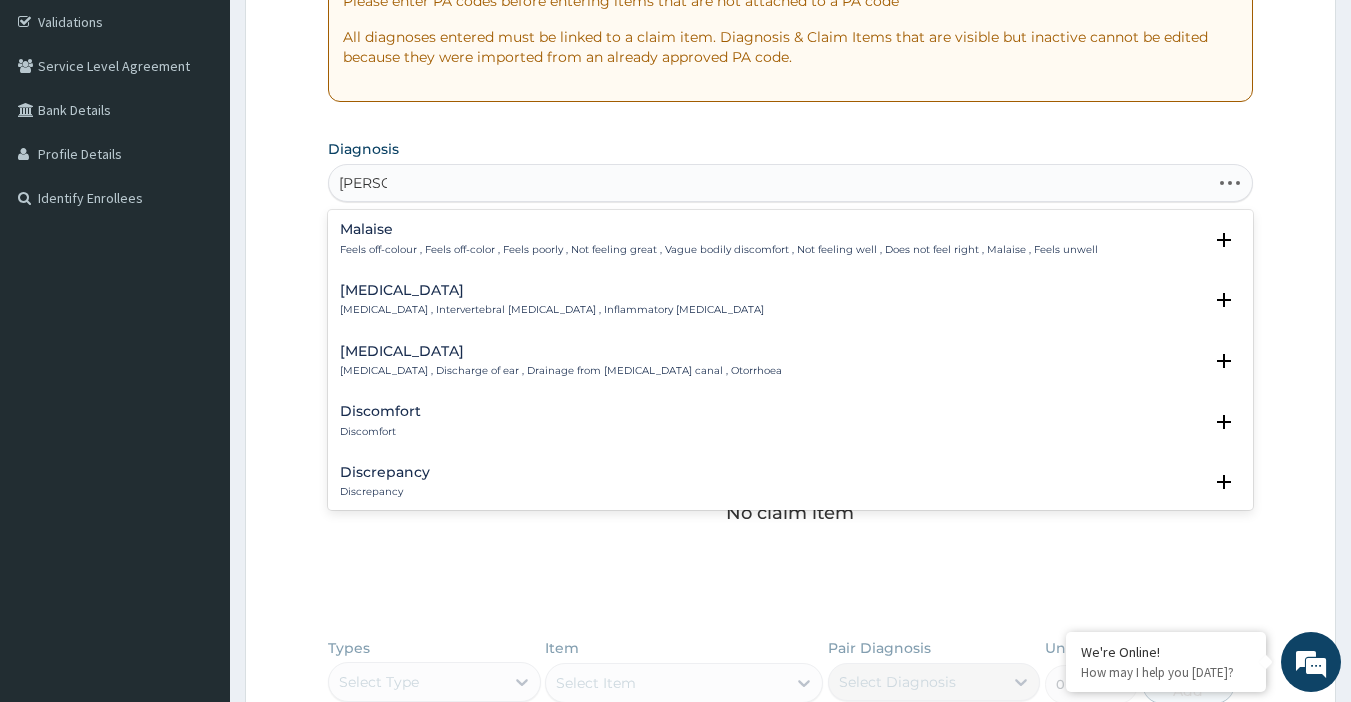type on "DISCHA" 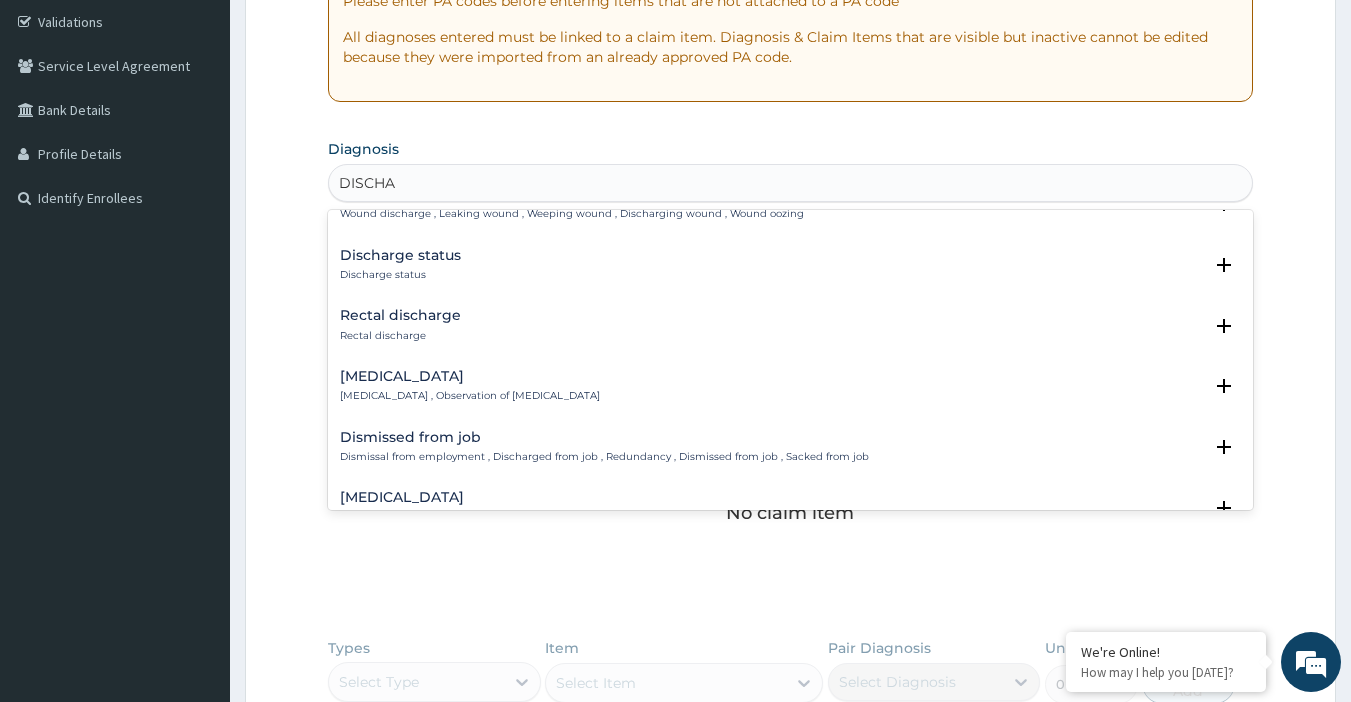 scroll, scrollTop: 300, scrollLeft: 0, axis: vertical 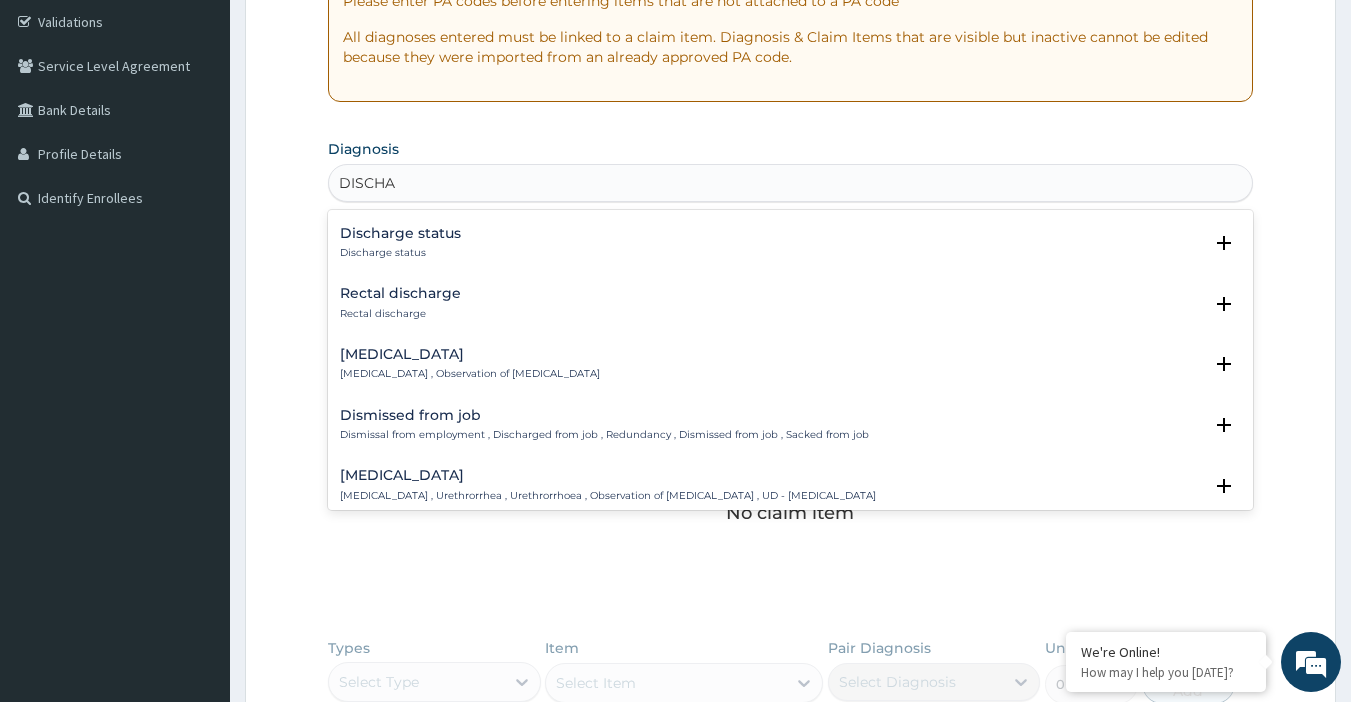 click on "Vaginal discharge , Observation of vaginal discharge" at bounding box center (470, 374) 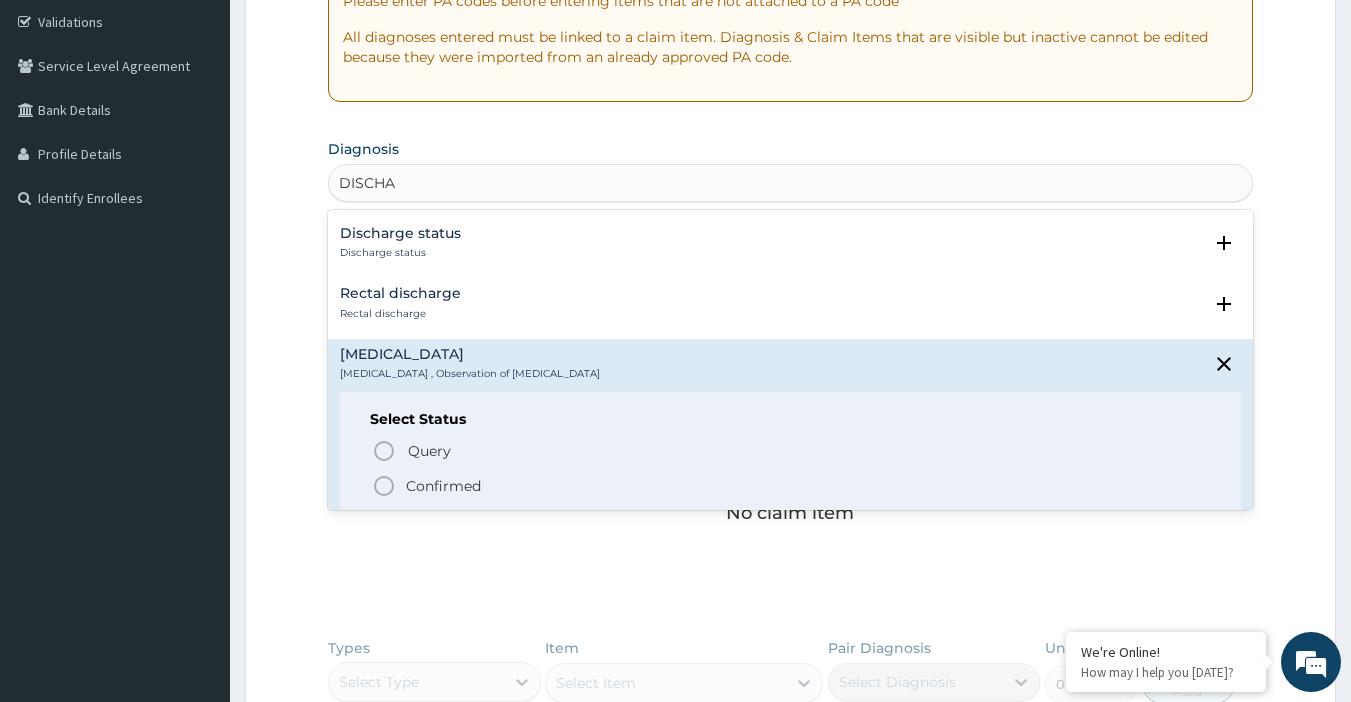 click on "Confirmed" at bounding box center (792, 486) 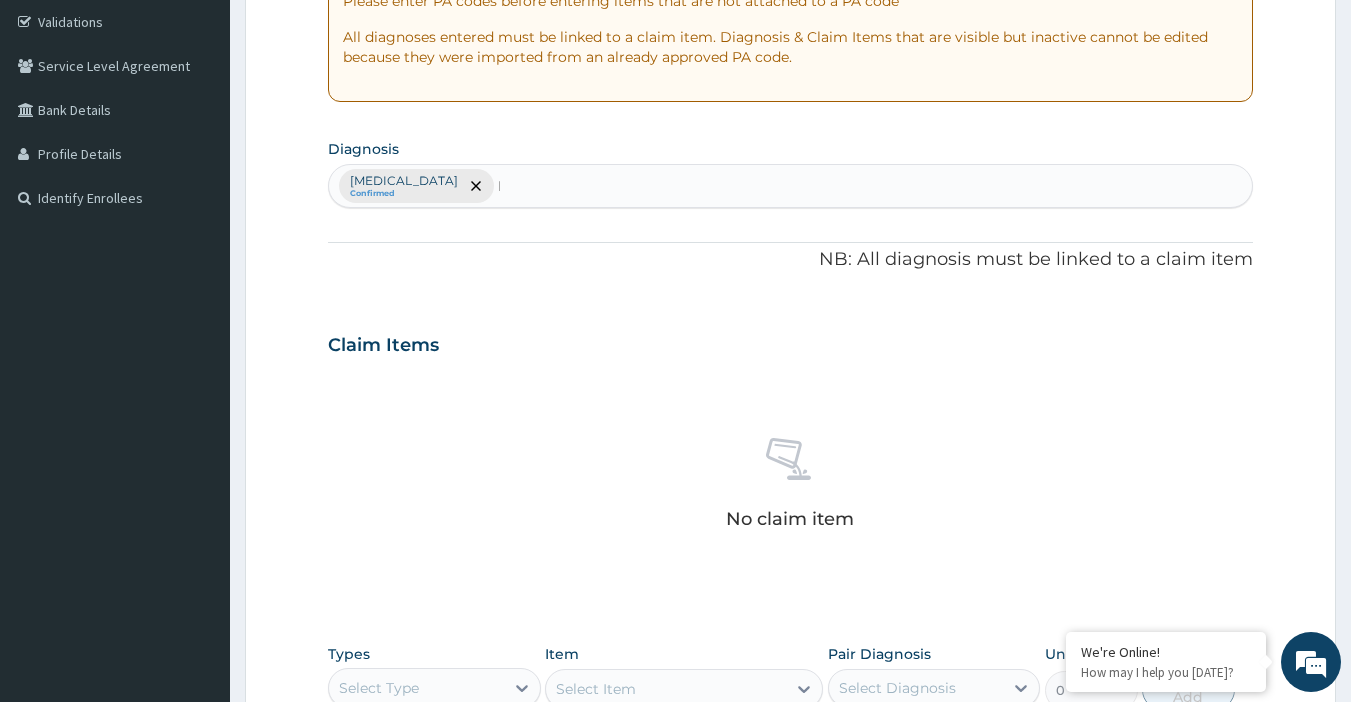 type 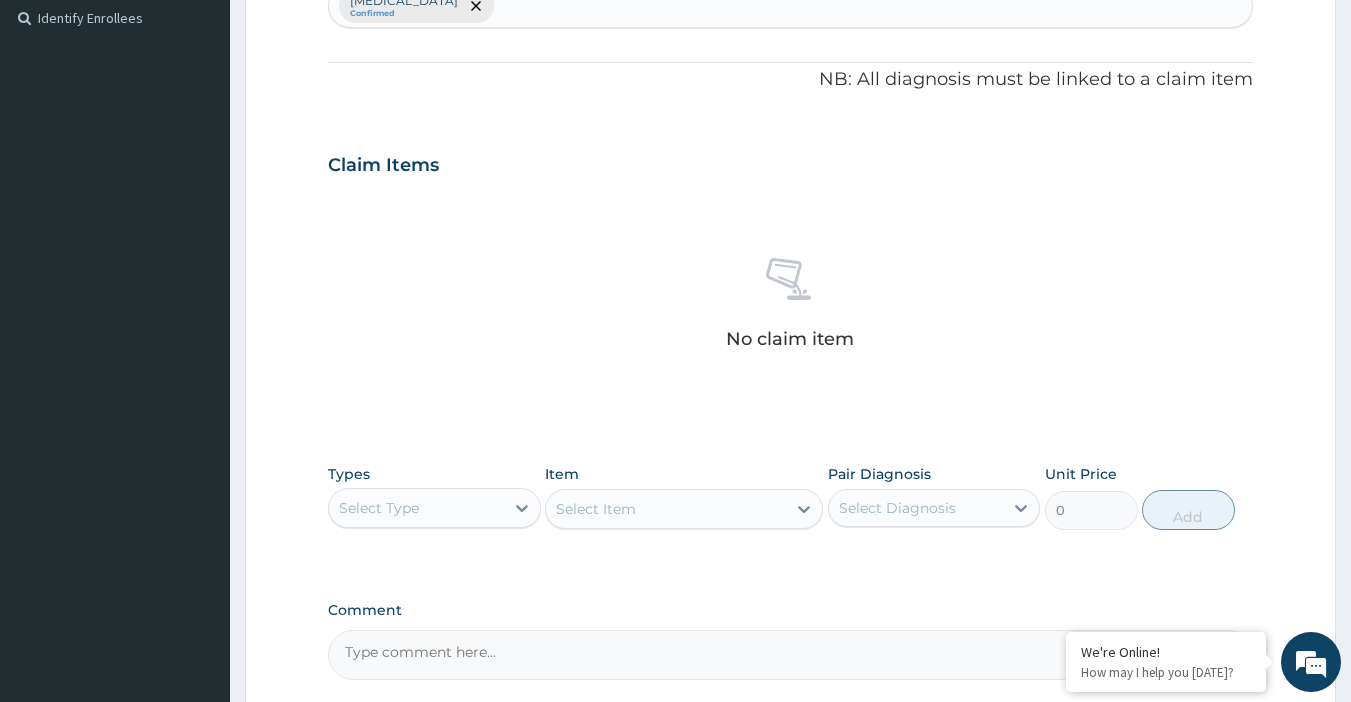 scroll, scrollTop: 572, scrollLeft: 0, axis: vertical 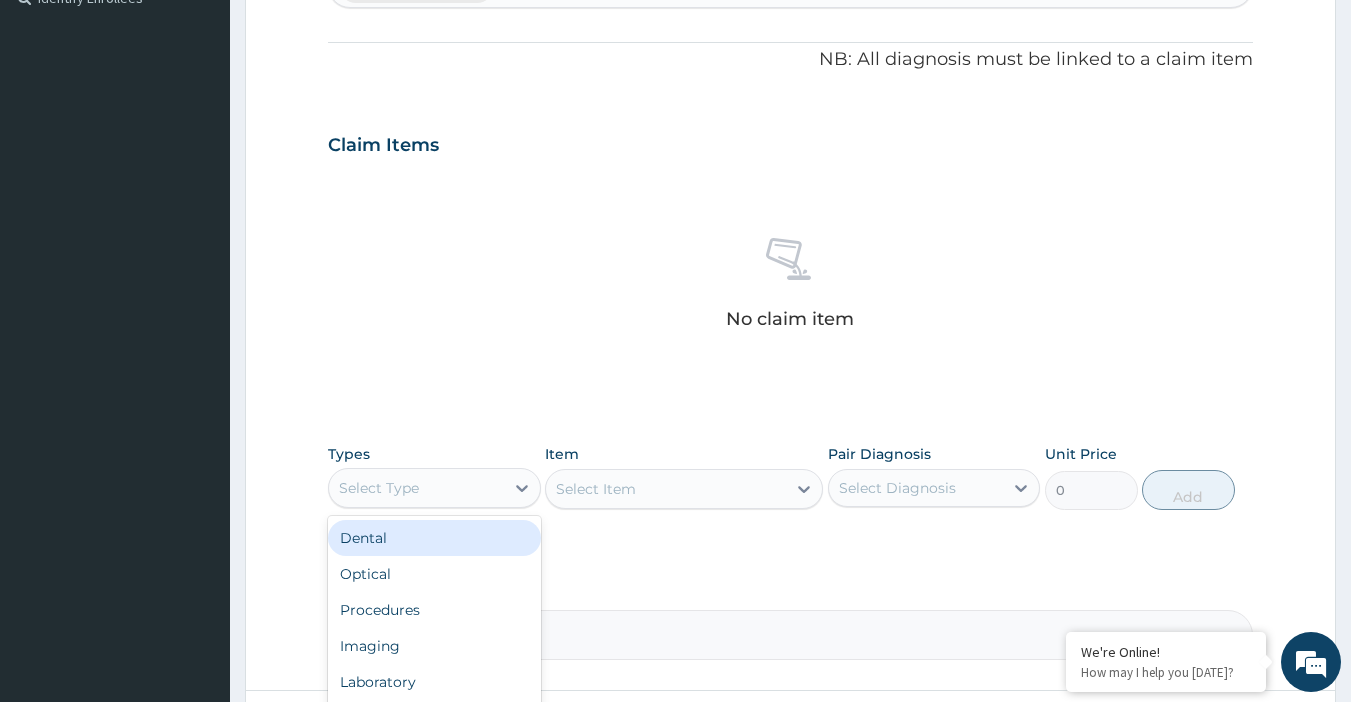 click on "Select Type" at bounding box center [416, 488] 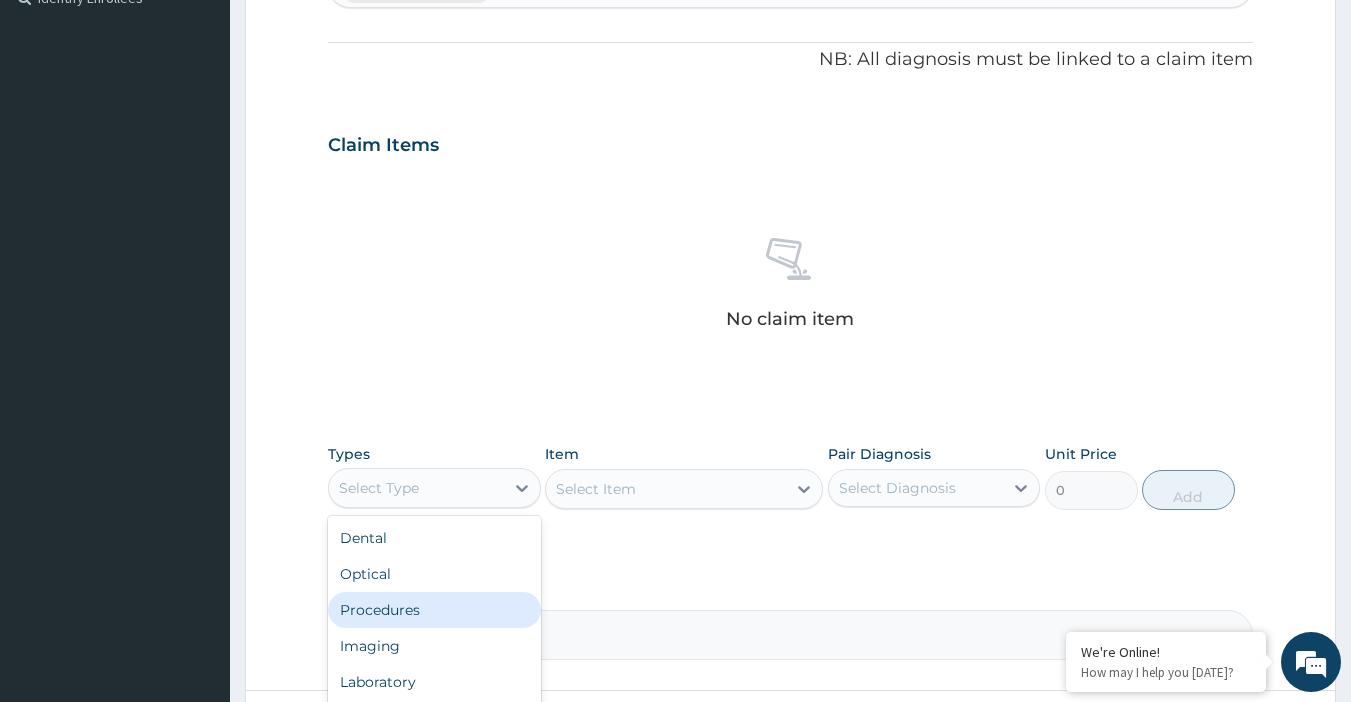 click on "Procedures" at bounding box center (434, 610) 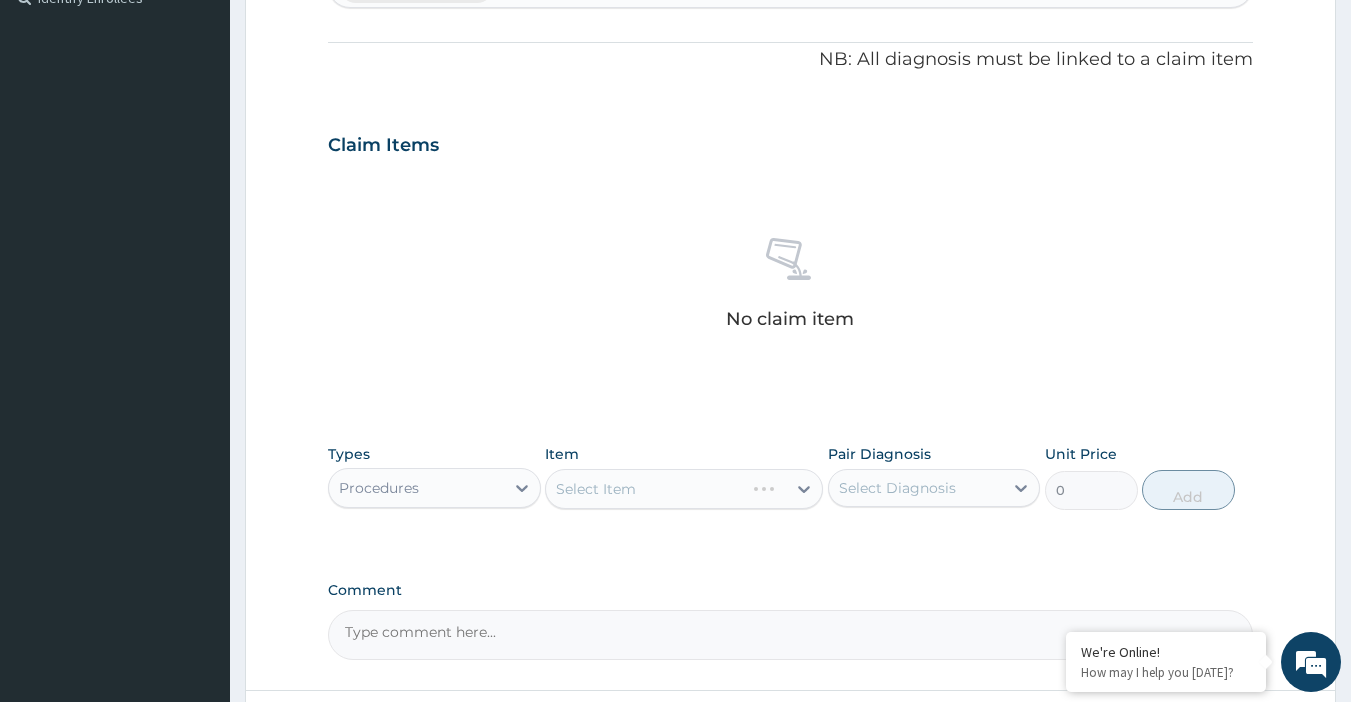 click on "Select Item" at bounding box center (684, 489) 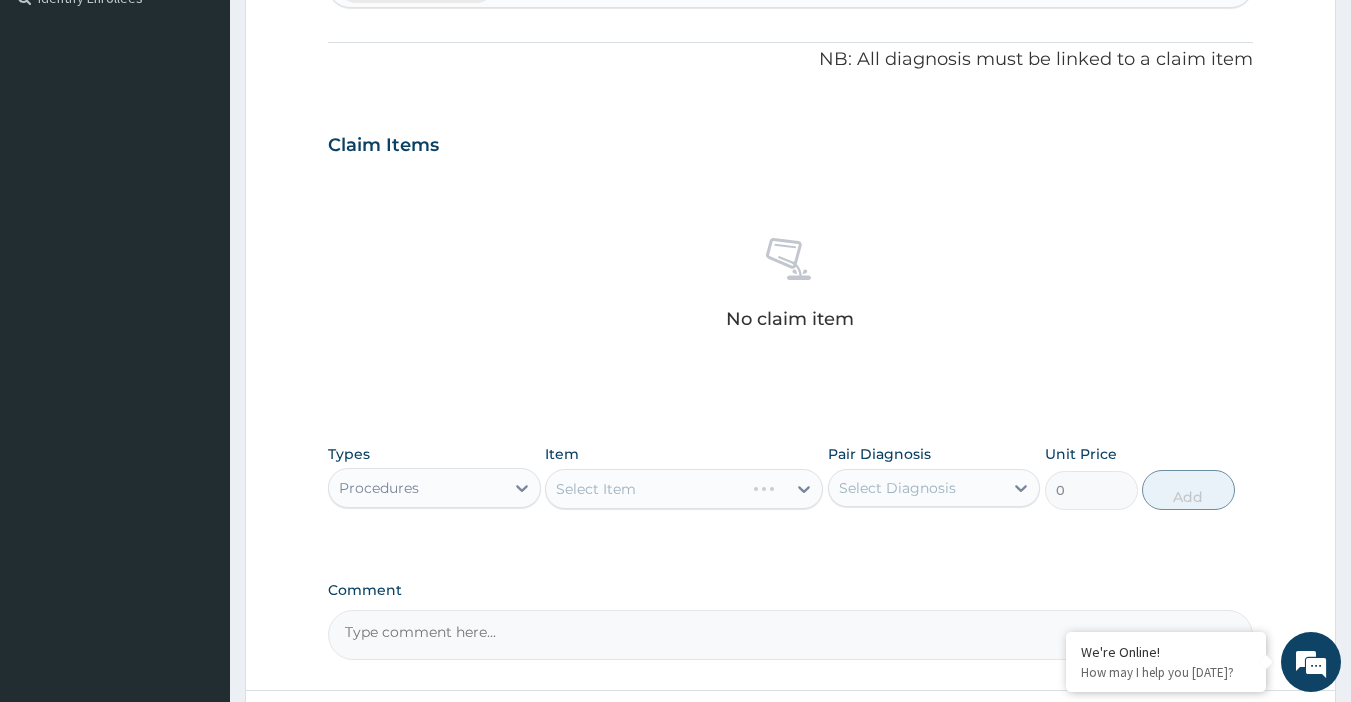 click on "Select Item" at bounding box center (684, 489) 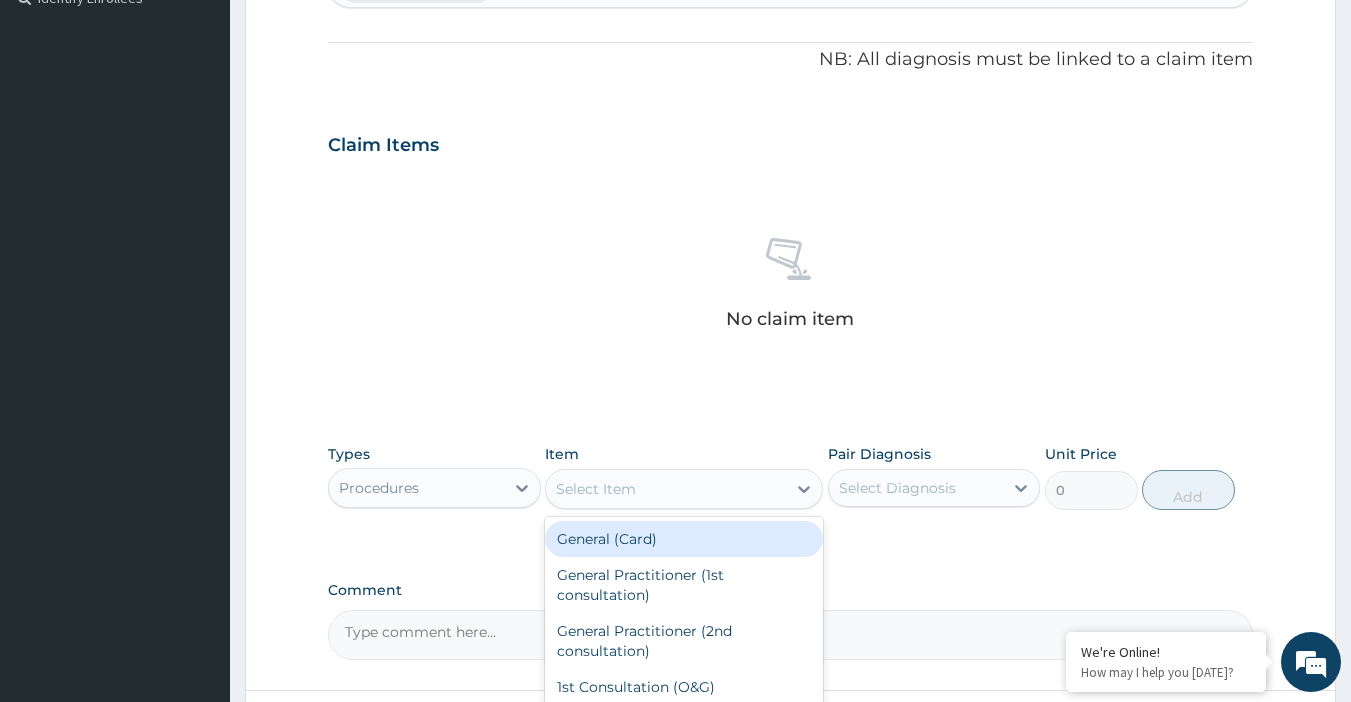 click on "Select Item" at bounding box center (666, 489) 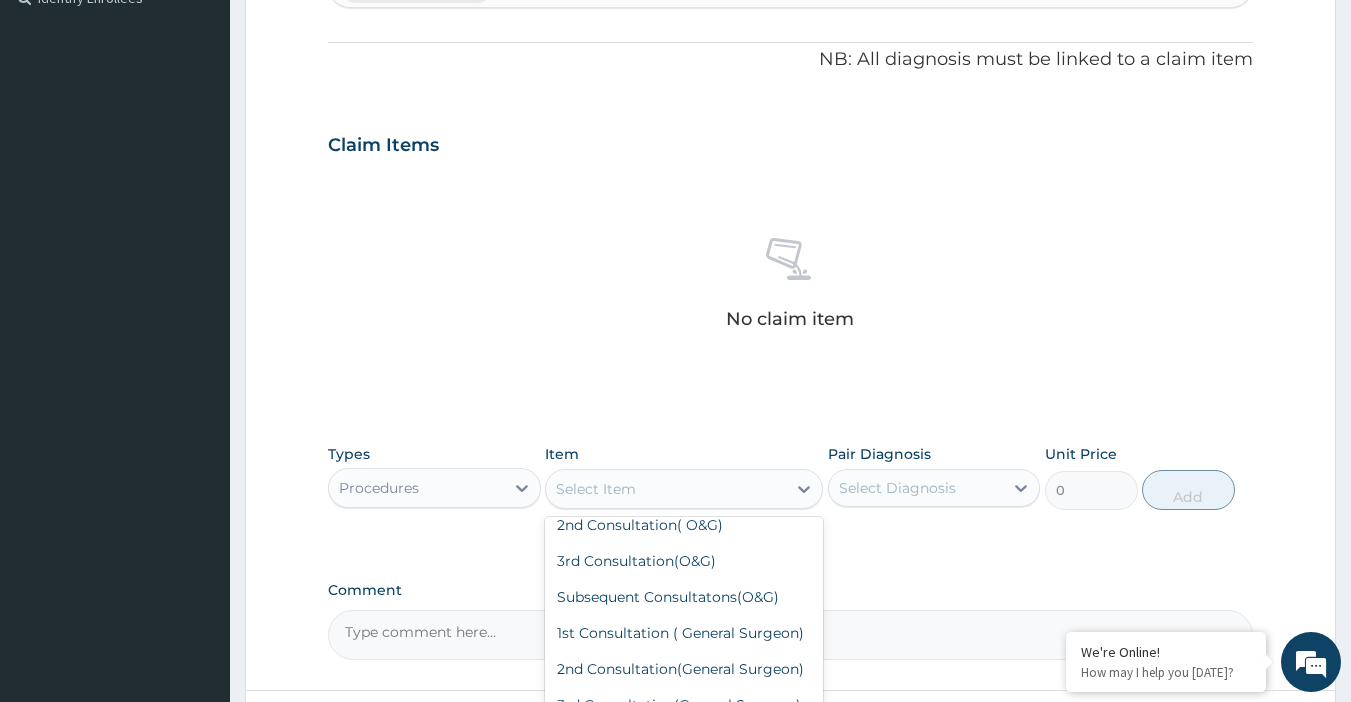 scroll, scrollTop: 200, scrollLeft: 0, axis: vertical 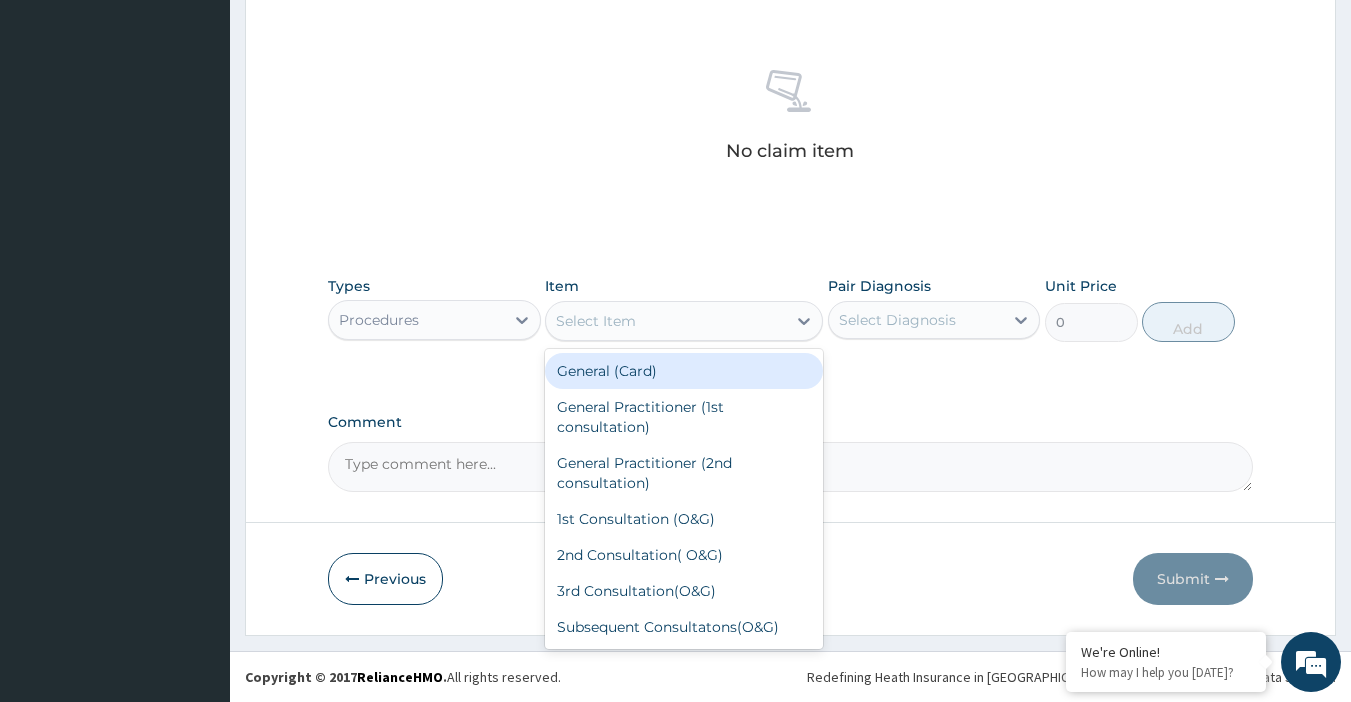 click on "General (Card)" at bounding box center (684, 371) 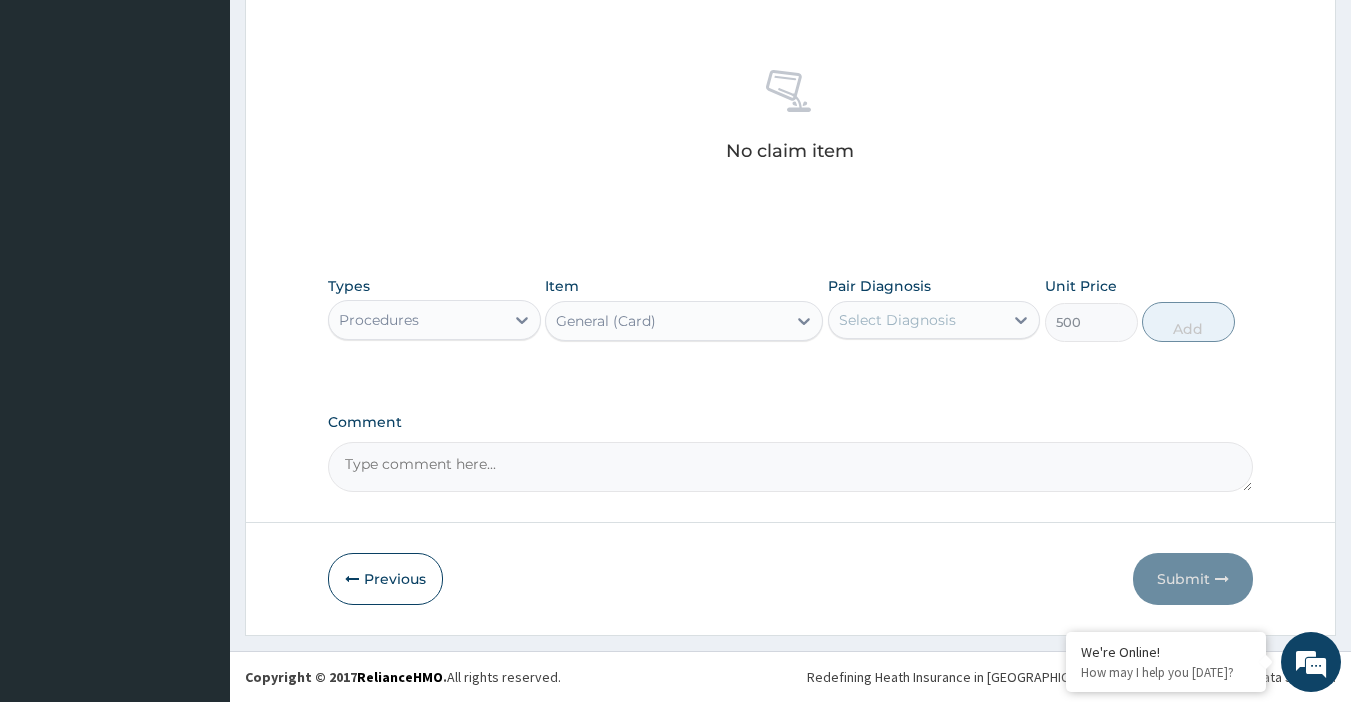 click on "Select Diagnosis" at bounding box center (916, 320) 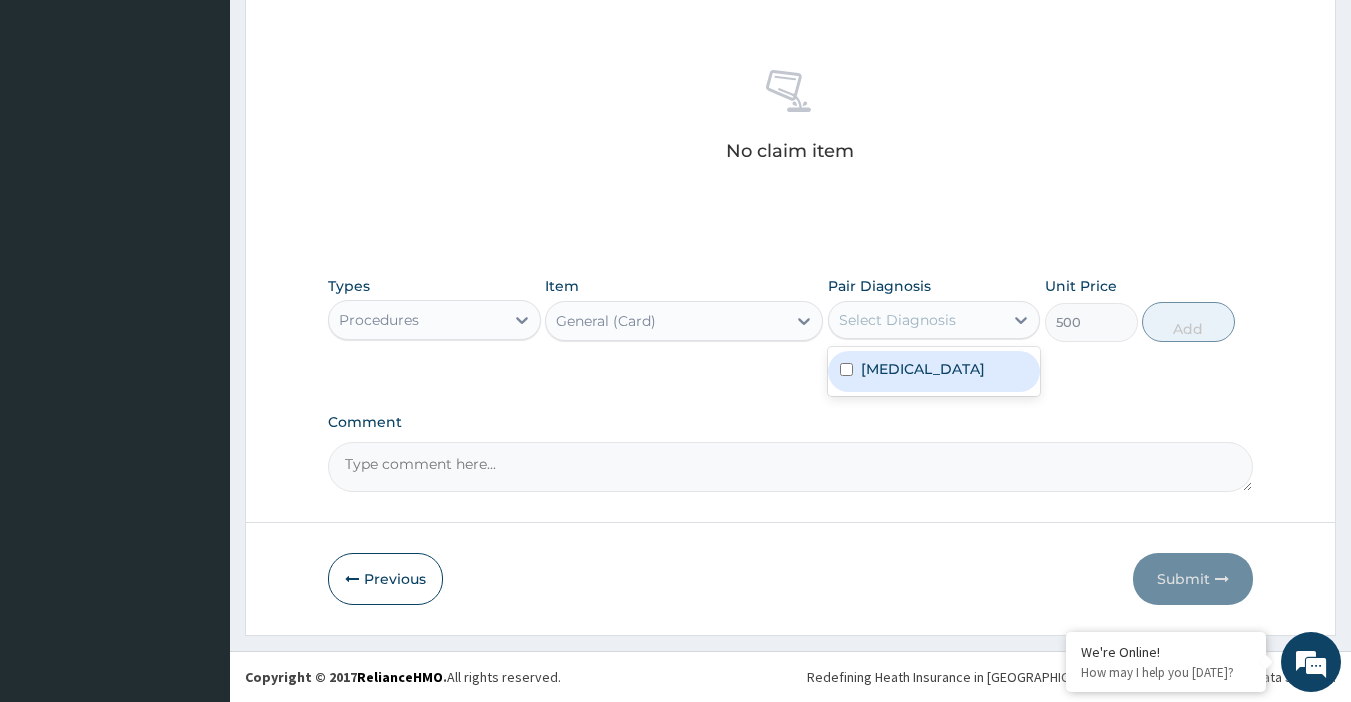 click on "Vaginal discharge" at bounding box center [934, 371] 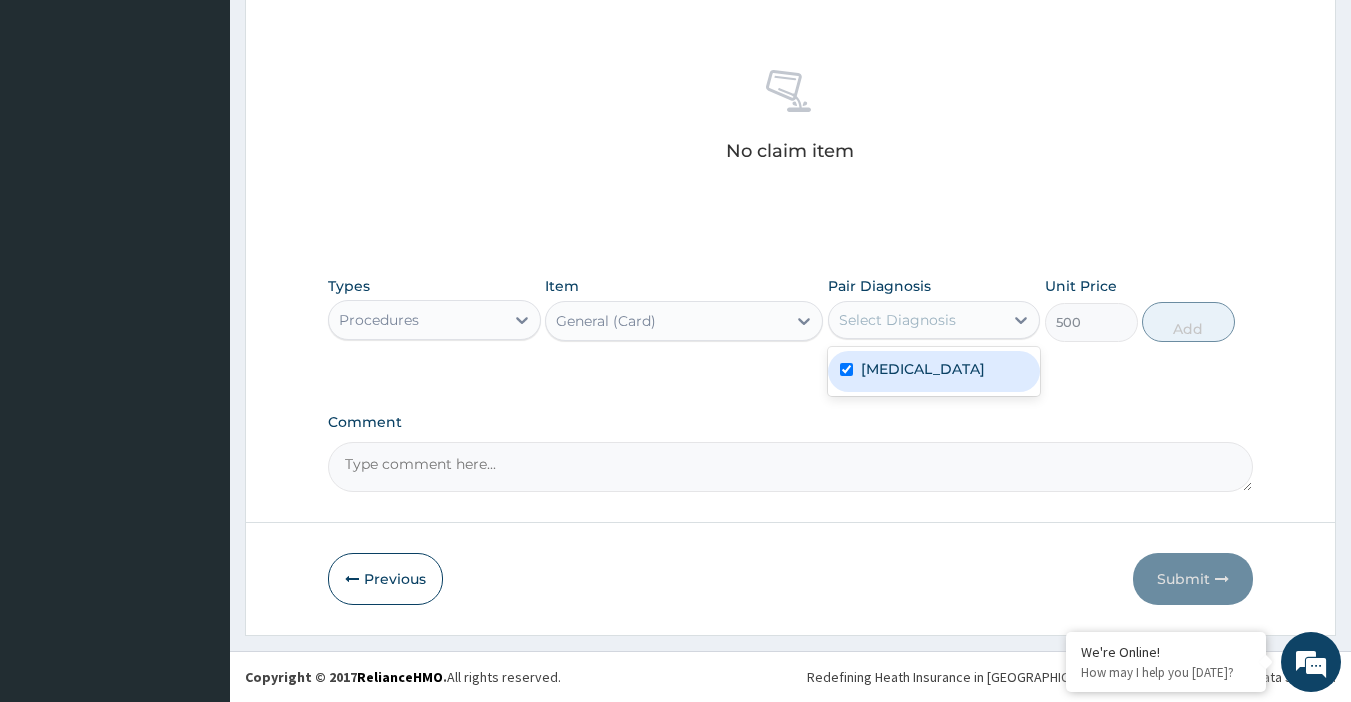 checkbox on "true" 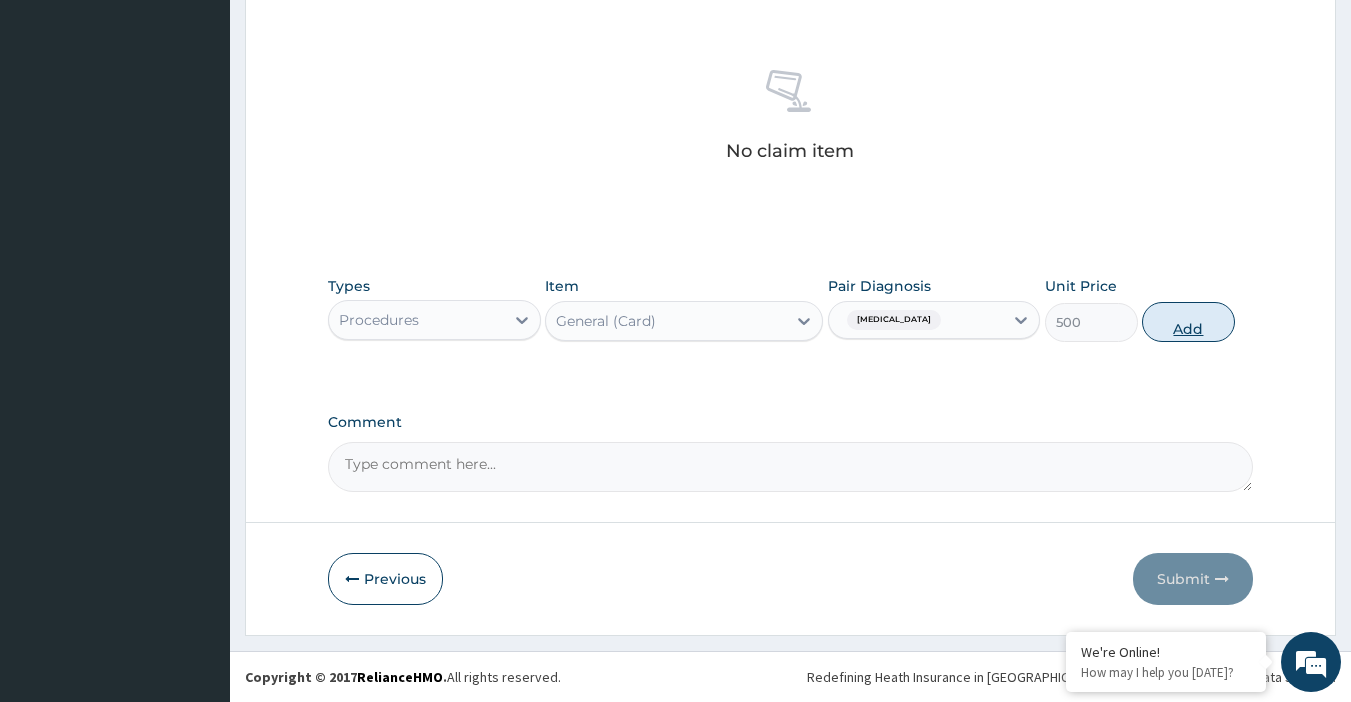 click on "Add" at bounding box center [1188, 322] 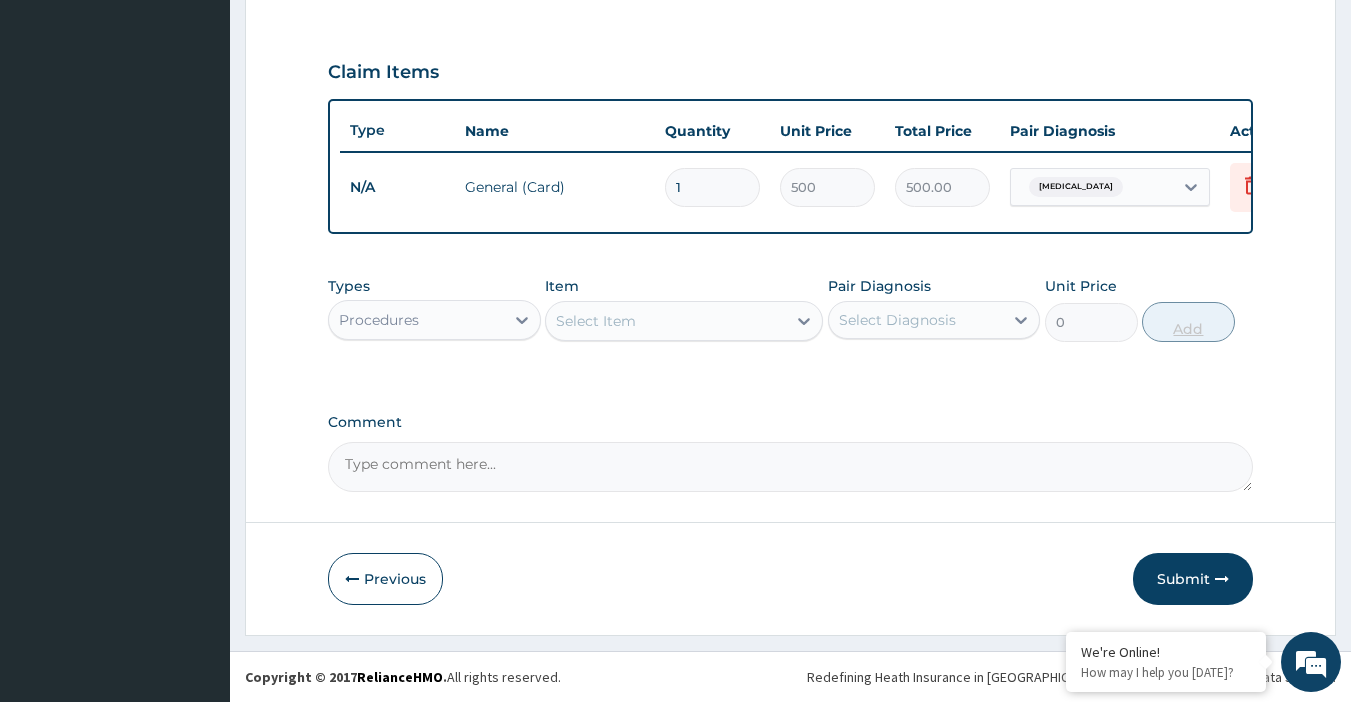 scroll, scrollTop: 660, scrollLeft: 0, axis: vertical 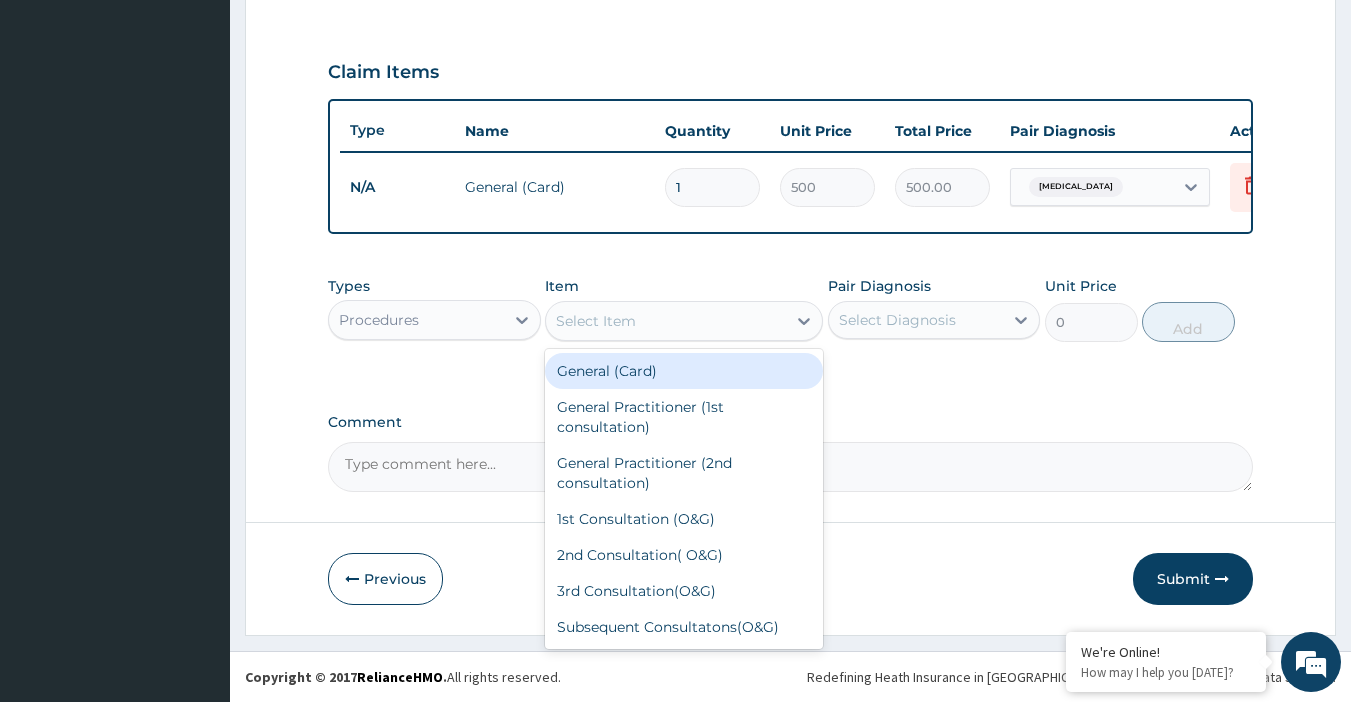 click on "Select Item" at bounding box center [666, 321] 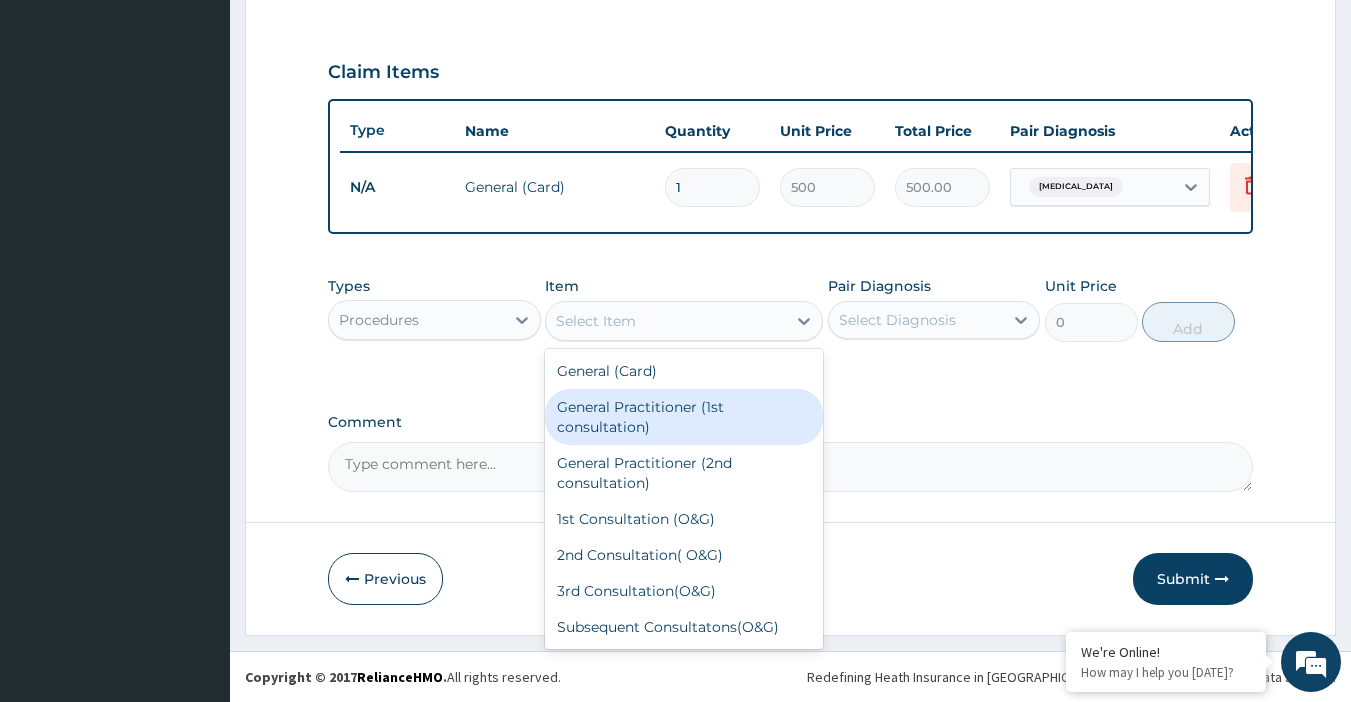 click on "General Practitioner (1st consultation)" at bounding box center [684, 417] 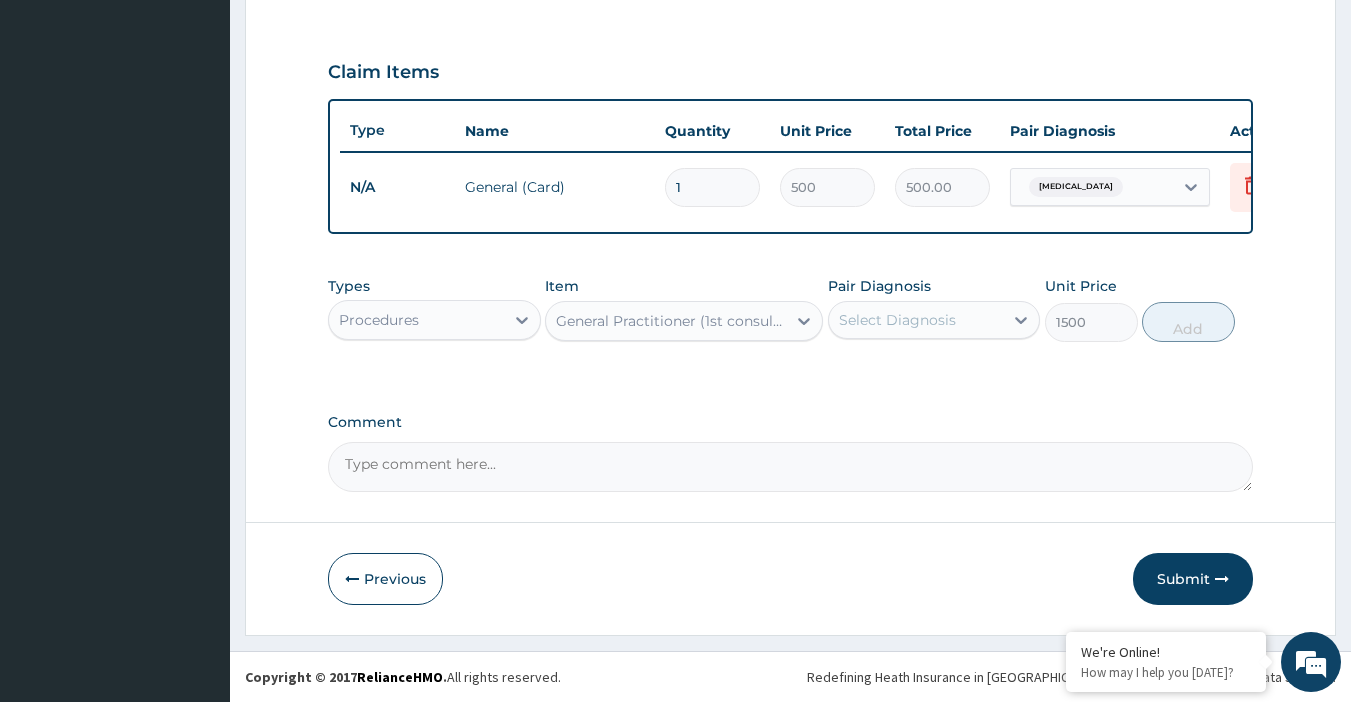click on "Pair Diagnosis" at bounding box center [879, 286] 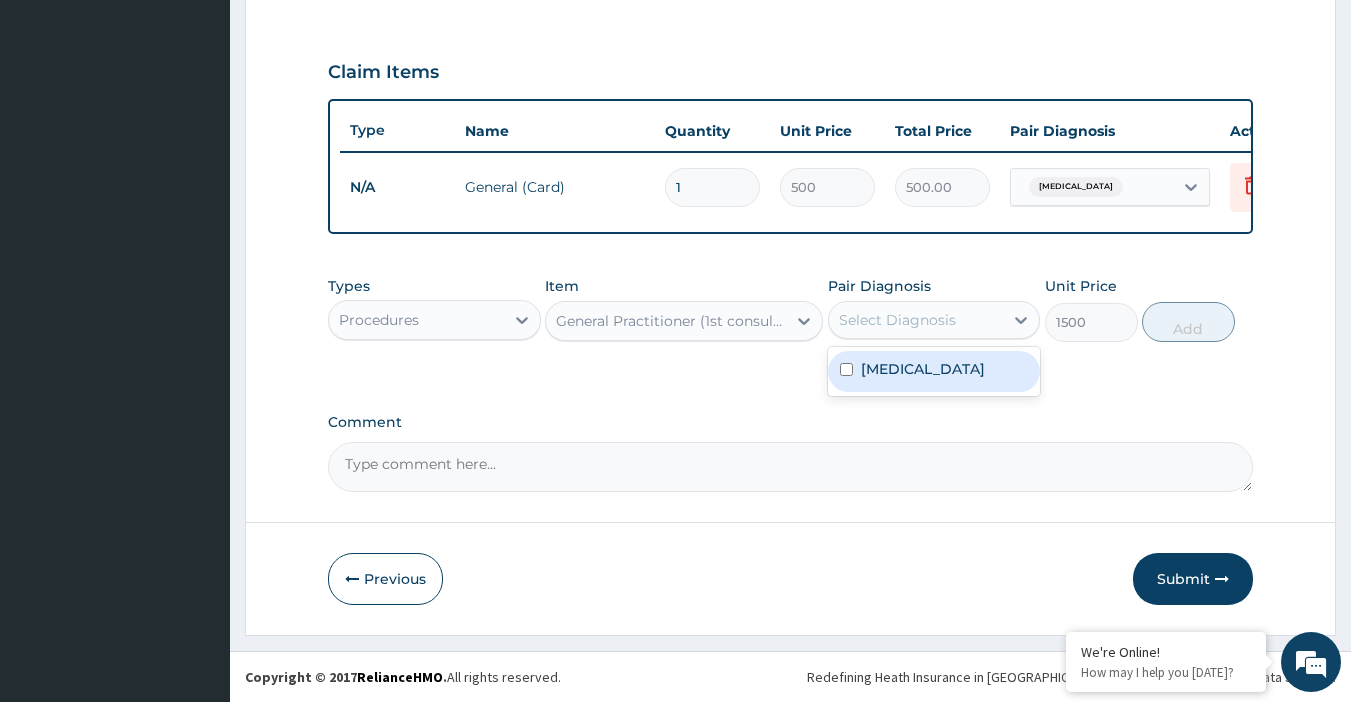 click on "Select Diagnosis" at bounding box center [897, 320] 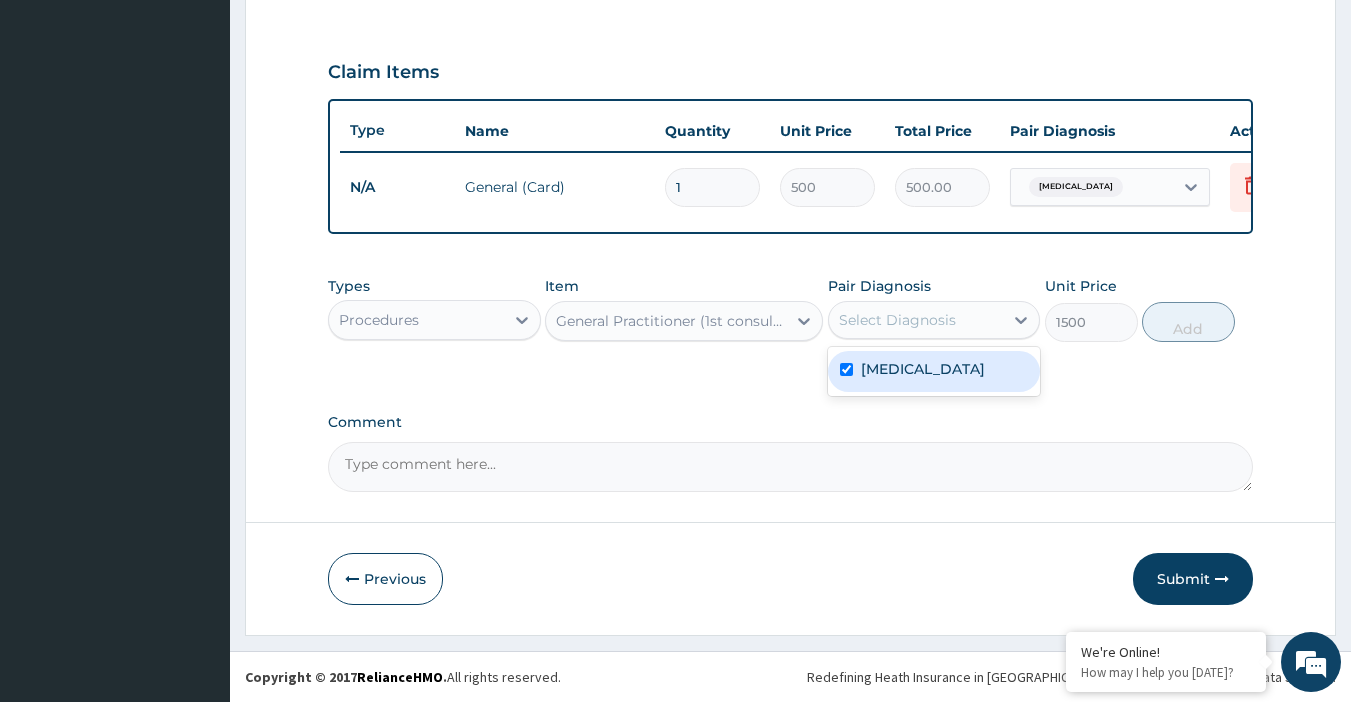 checkbox on "true" 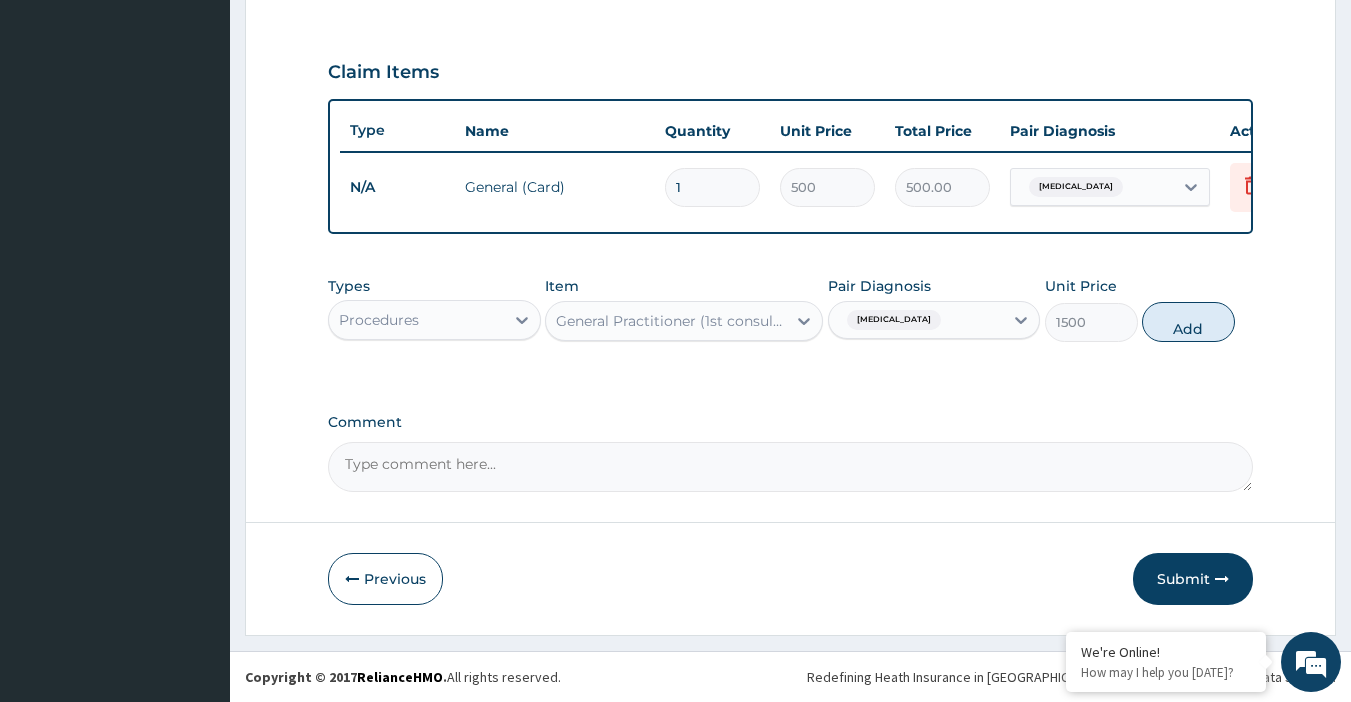 click on "Add" at bounding box center (1188, 322) 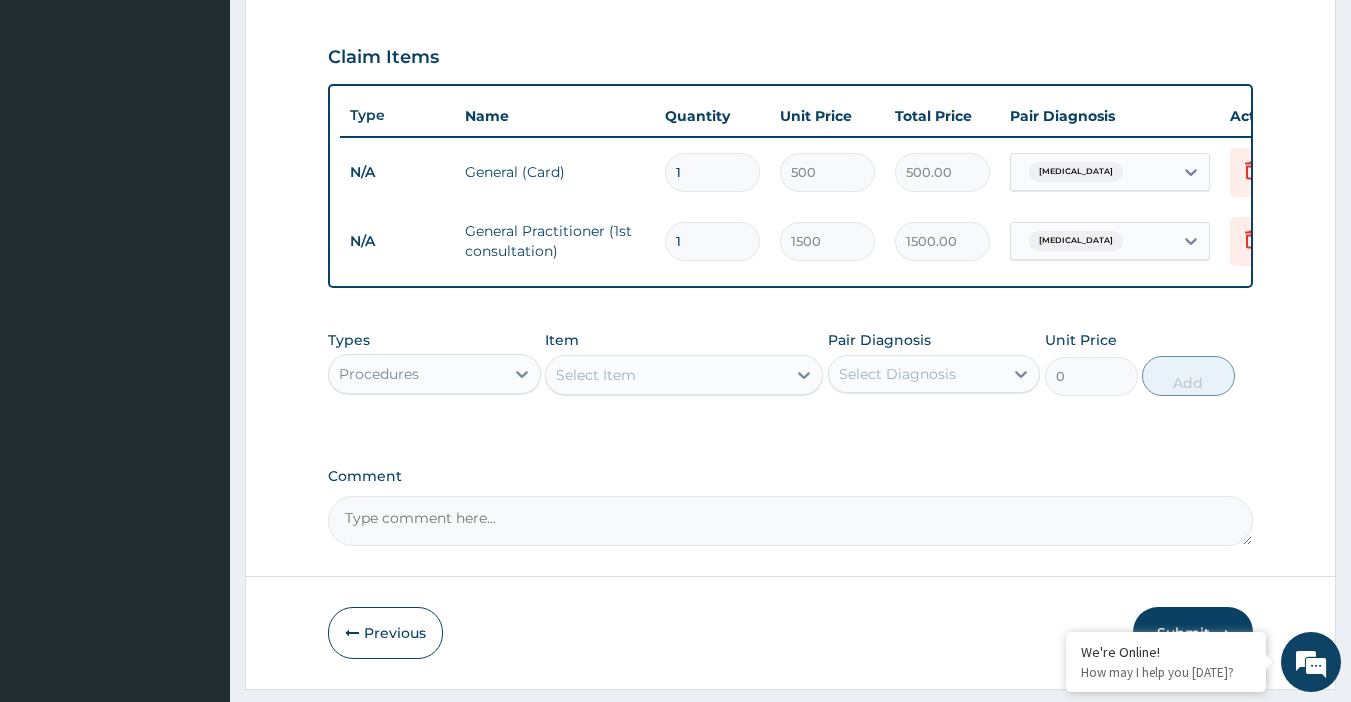 click on "Select Item" at bounding box center (666, 375) 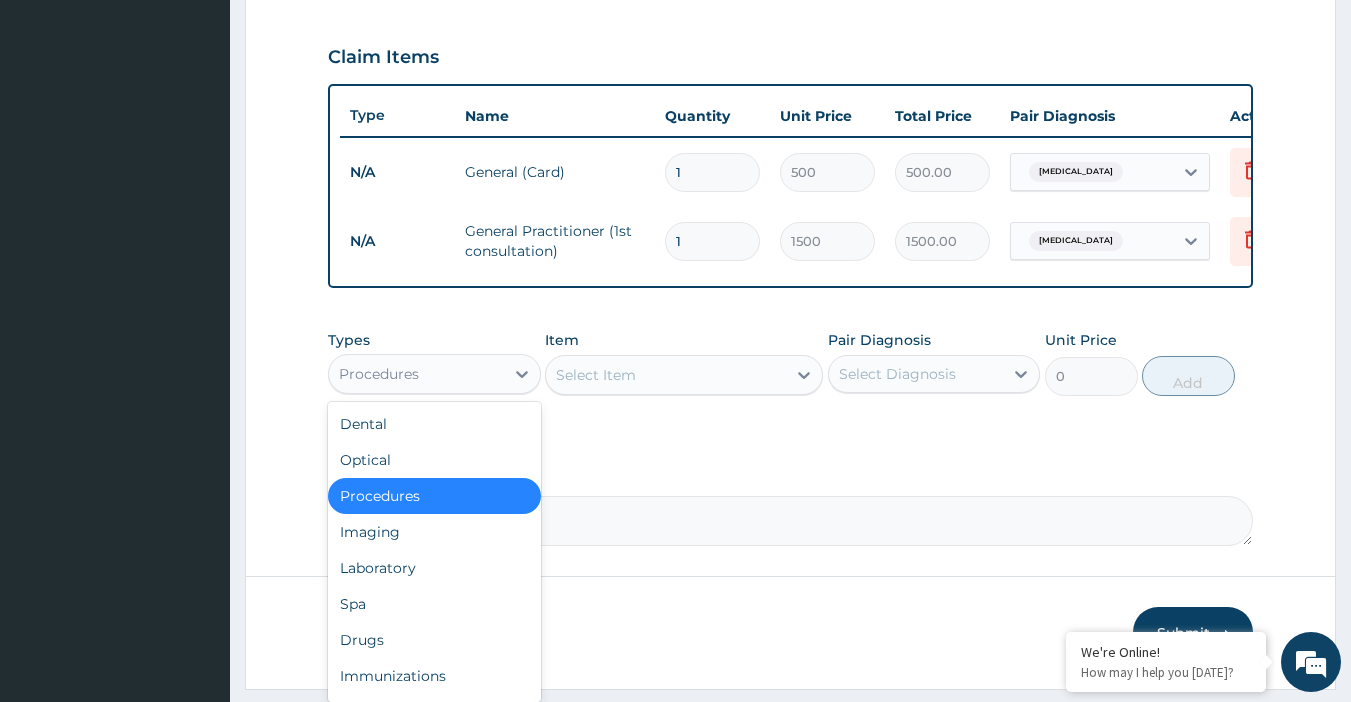click on "Procedures" at bounding box center [416, 374] 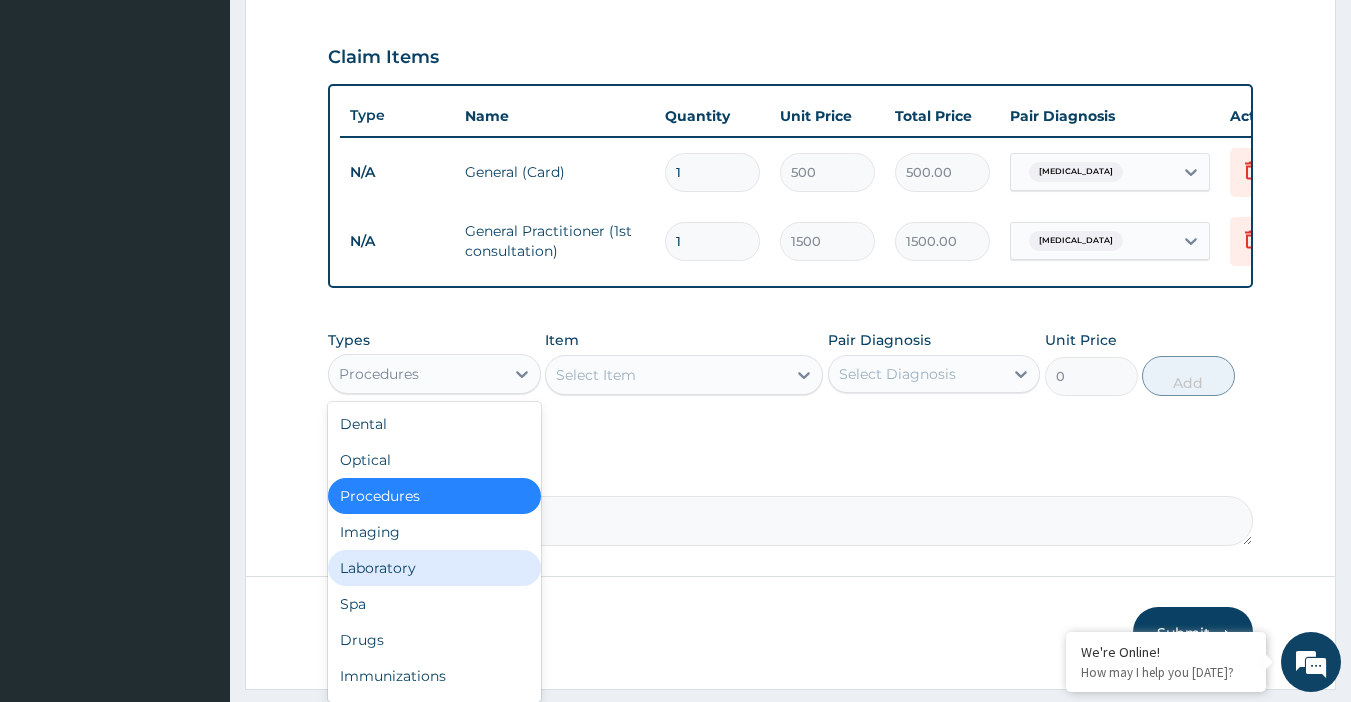click on "Laboratory" at bounding box center [434, 568] 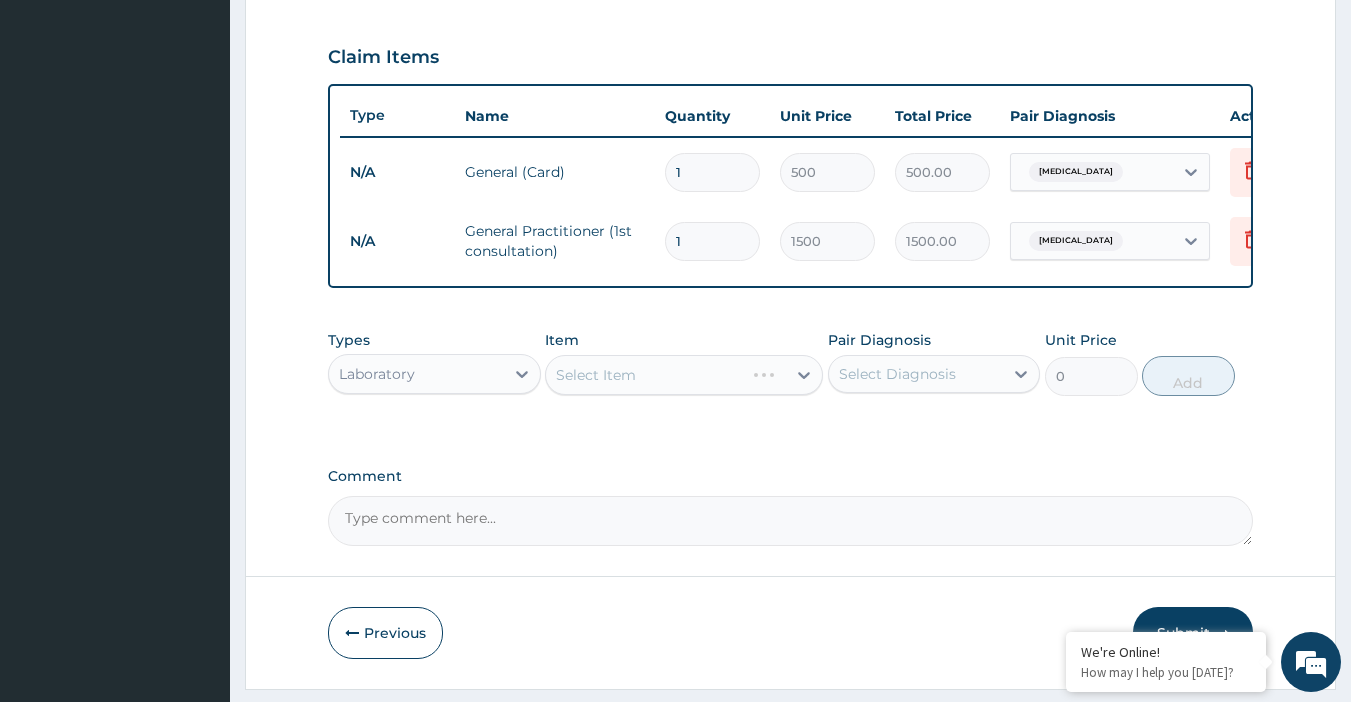 click on "Select Item" at bounding box center [684, 375] 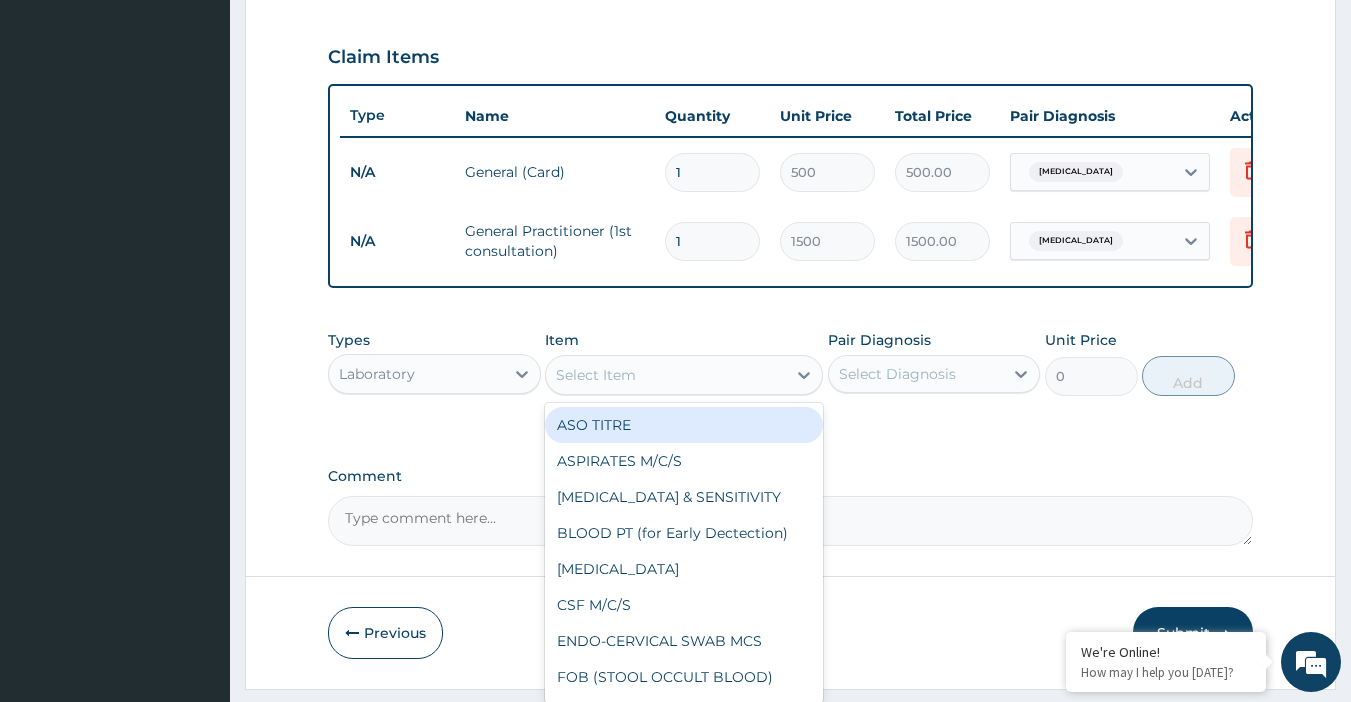 click on "Select Item" at bounding box center [666, 375] 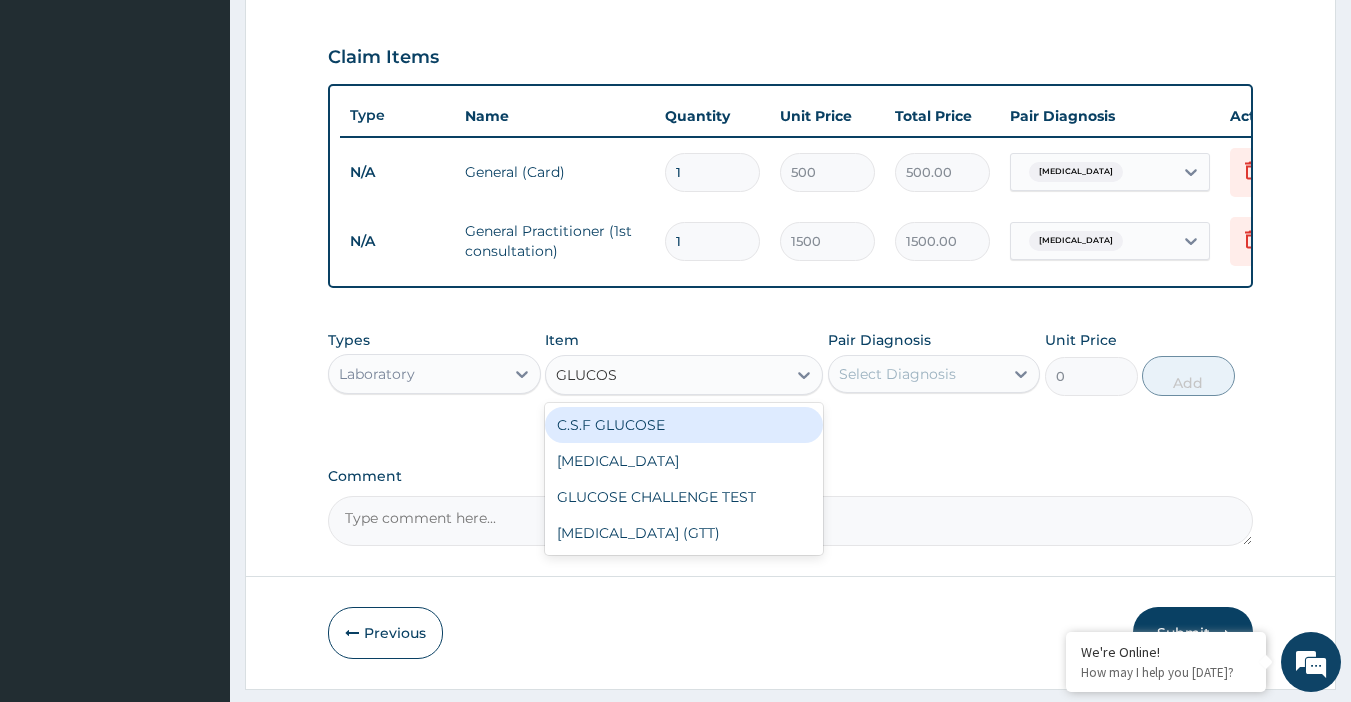 type on "GLUCOSE" 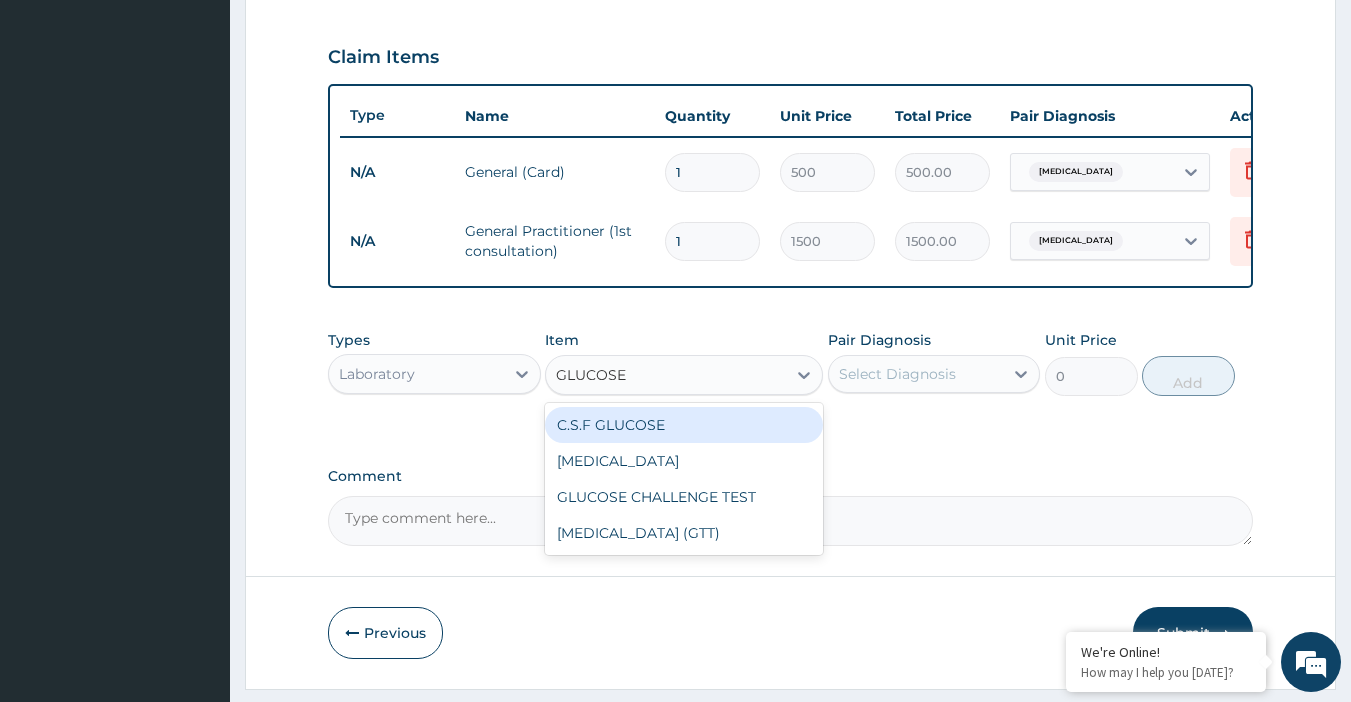 scroll, scrollTop: 729, scrollLeft: 0, axis: vertical 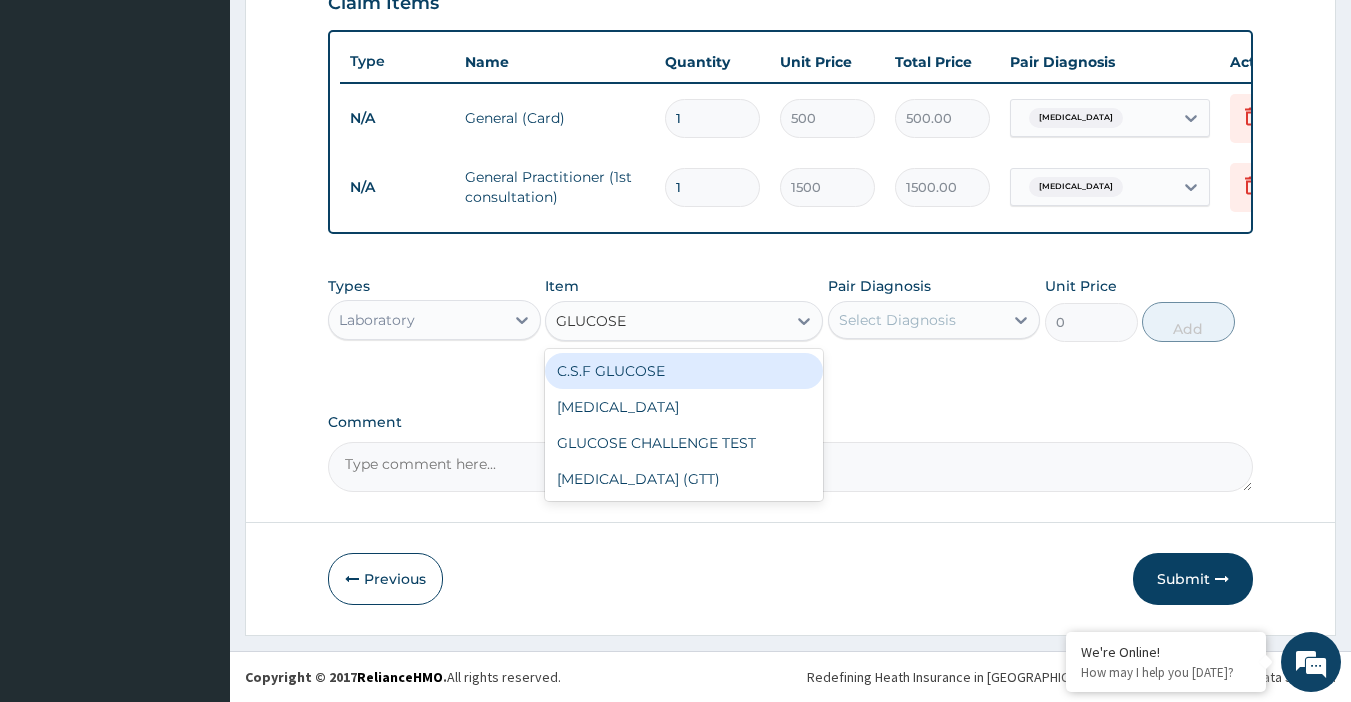 click on "C.S.F GLUCOSE" at bounding box center (684, 371) 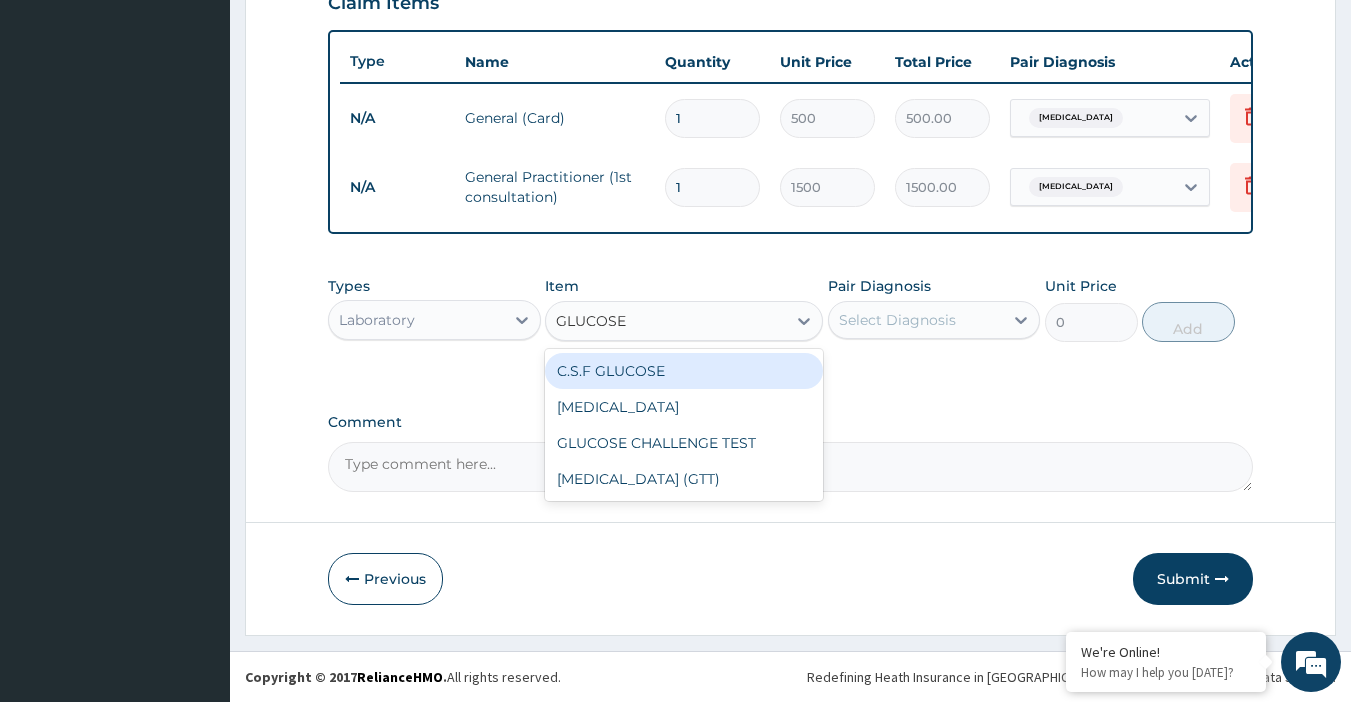type 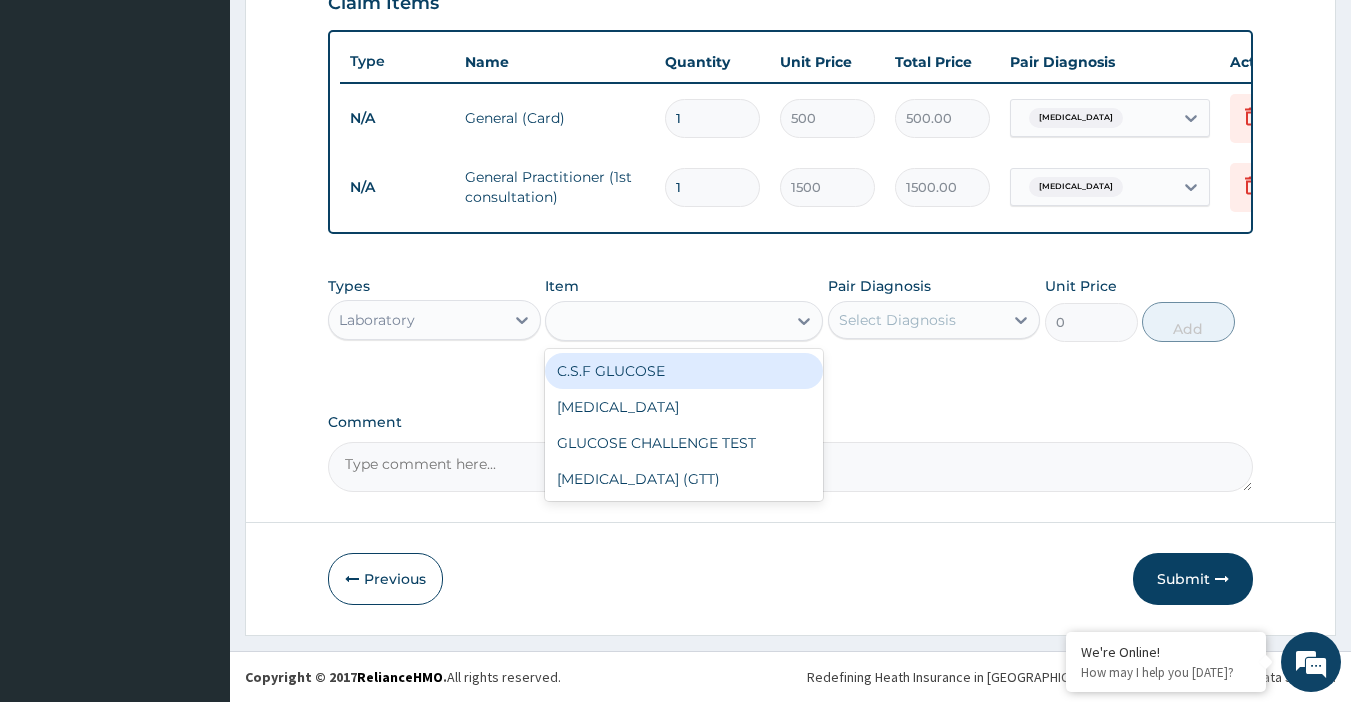 type on "800" 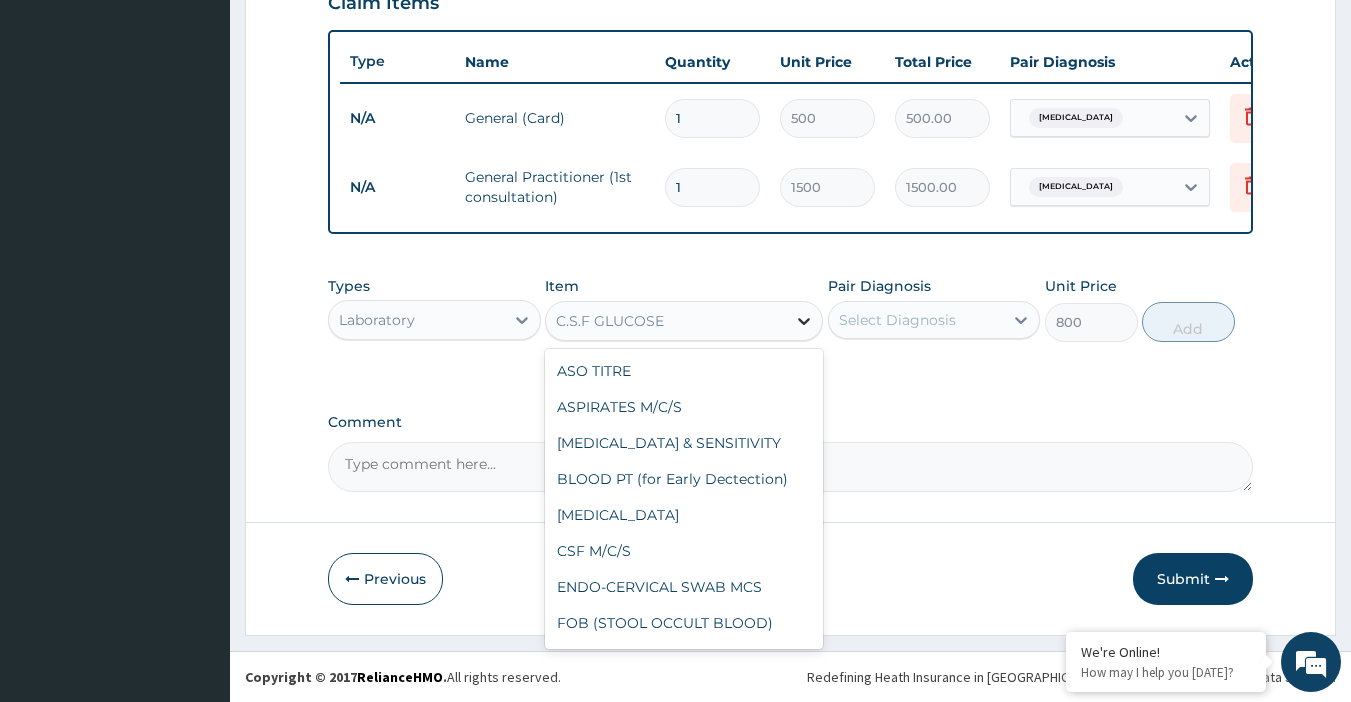 scroll, scrollTop: 3236, scrollLeft: 0, axis: vertical 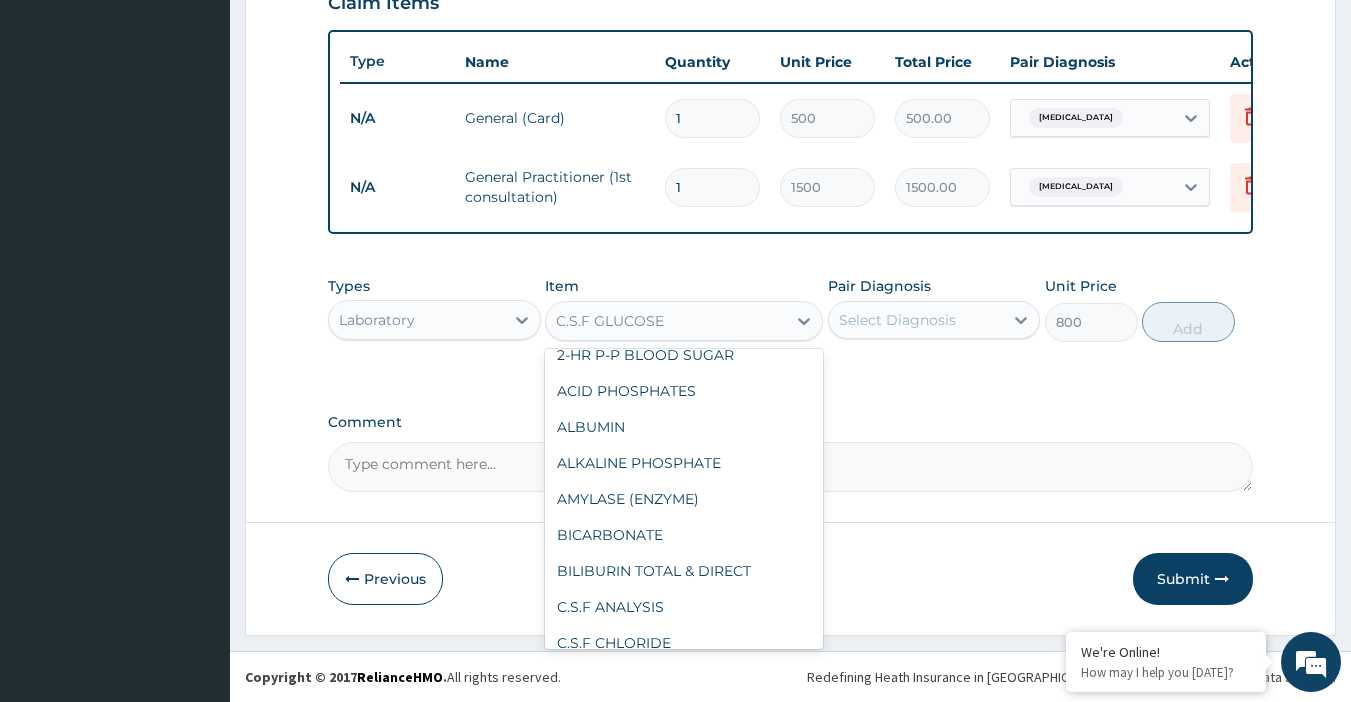 drag, startPoint x: 817, startPoint y: 328, endPoint x: 835, endPoint y: 328, distance: 18 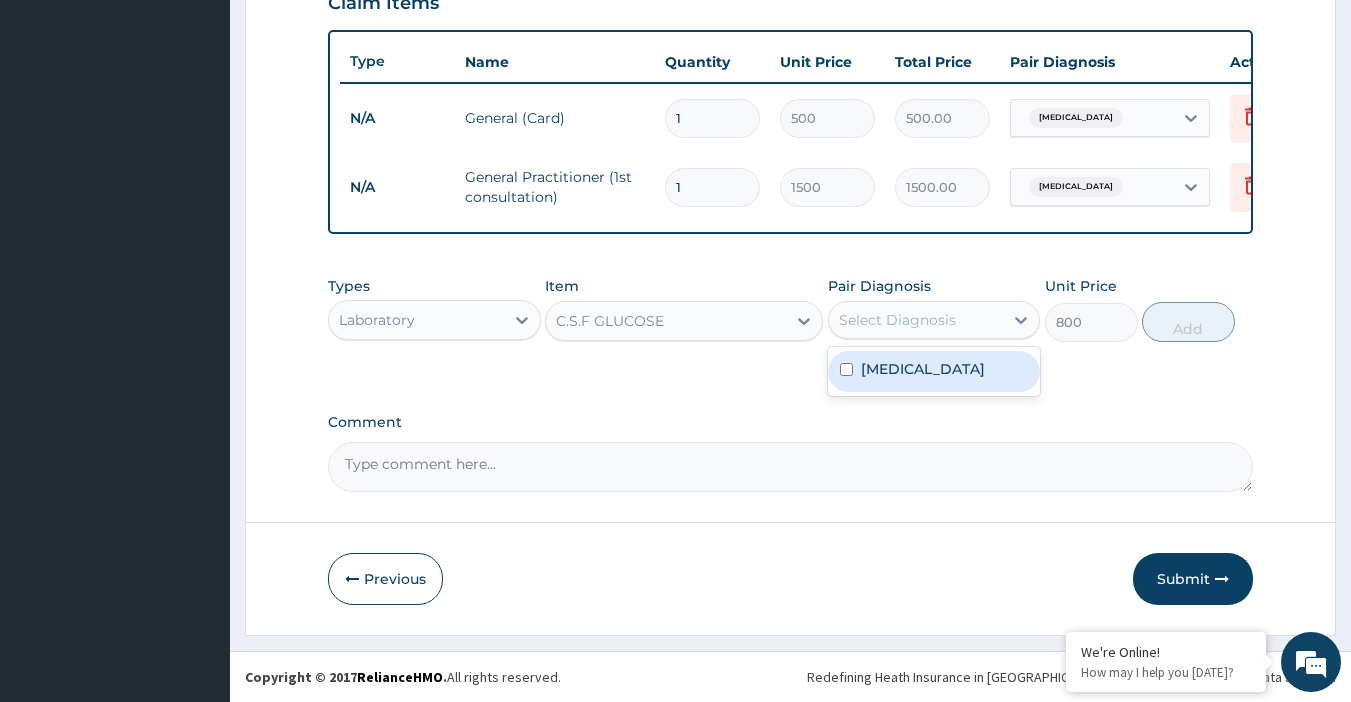 click on "Vaginal discharge" at bounding box center [923, 369] 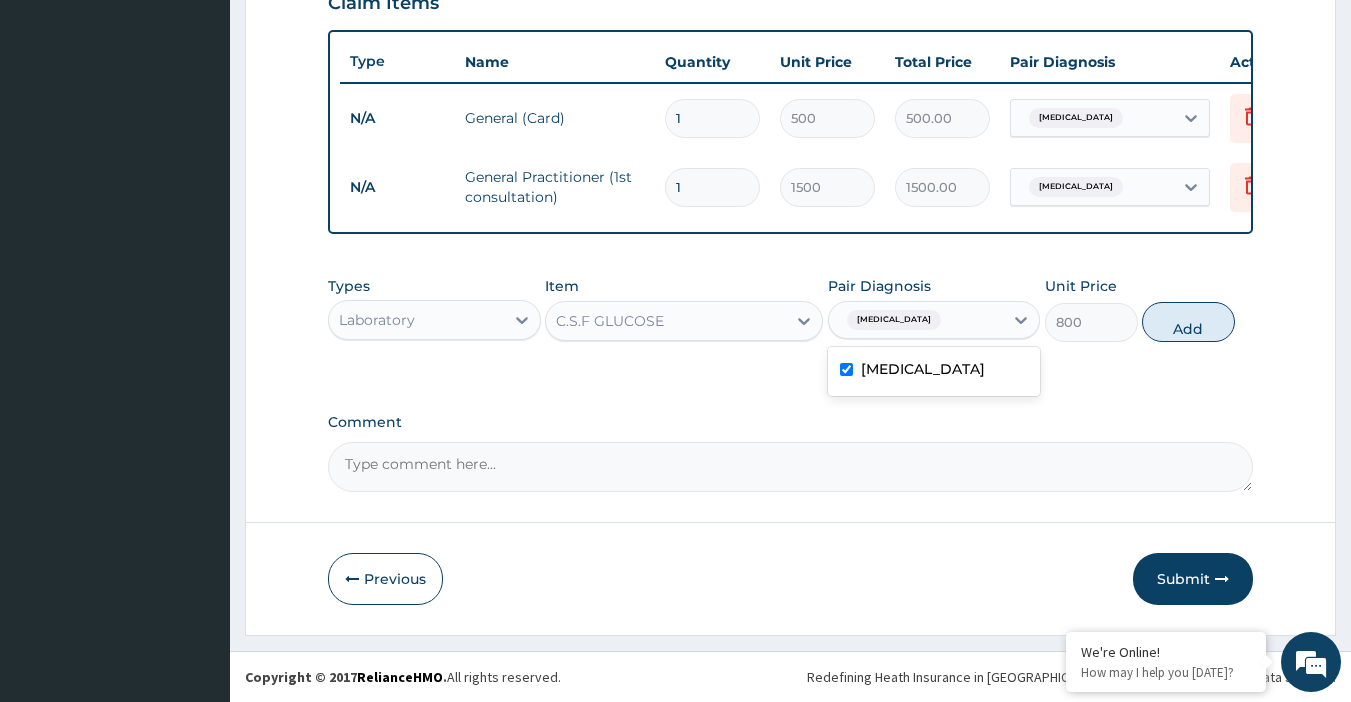 checkbox on "true" 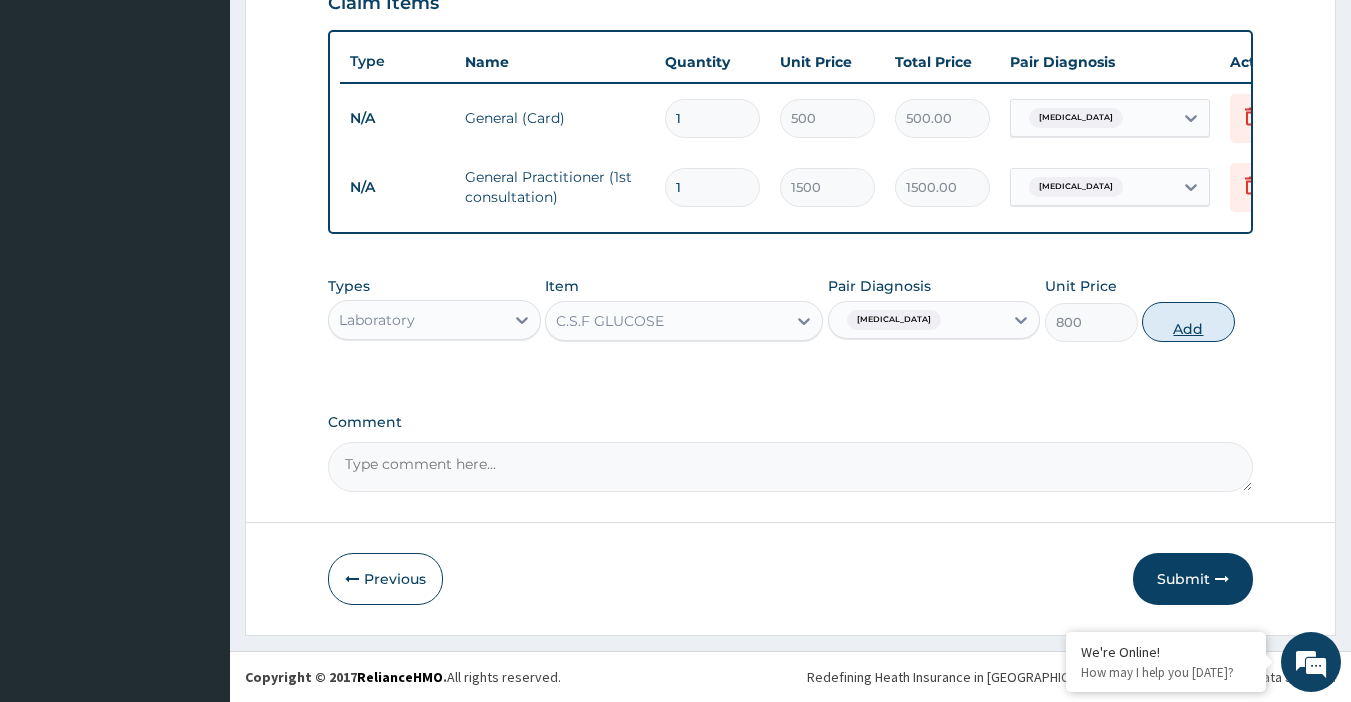 click on "Add" at bounding box center [1188, 322] 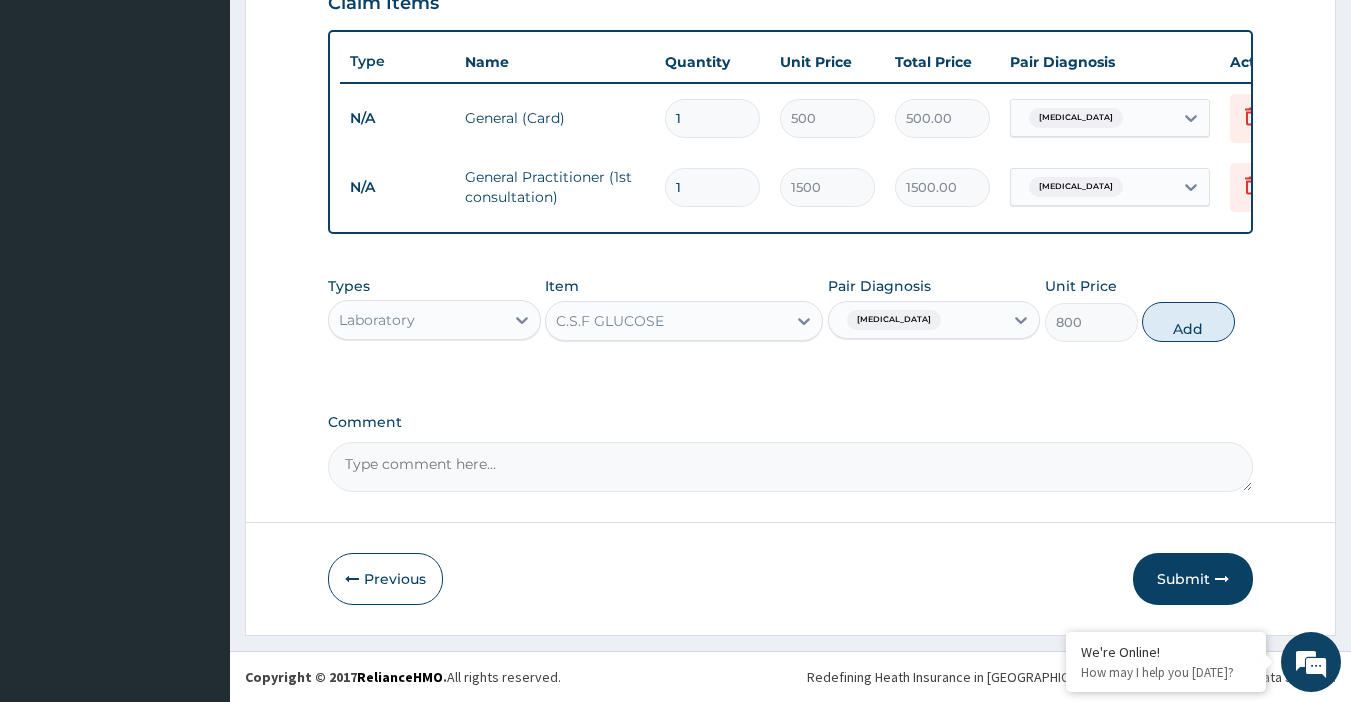 type on "0" 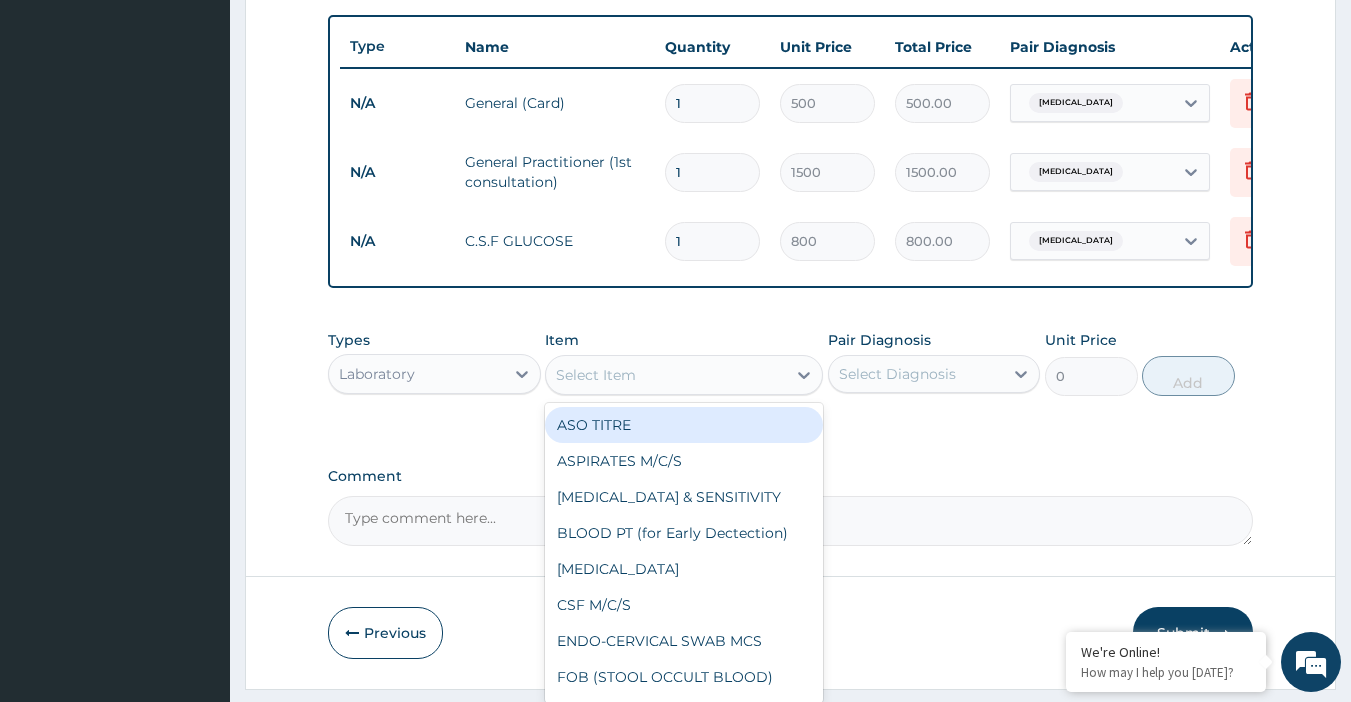 drag, startPoint x: 738, startPoint y: 385, endPoint x: 737, endPoint y: 375, distance: 10.049875 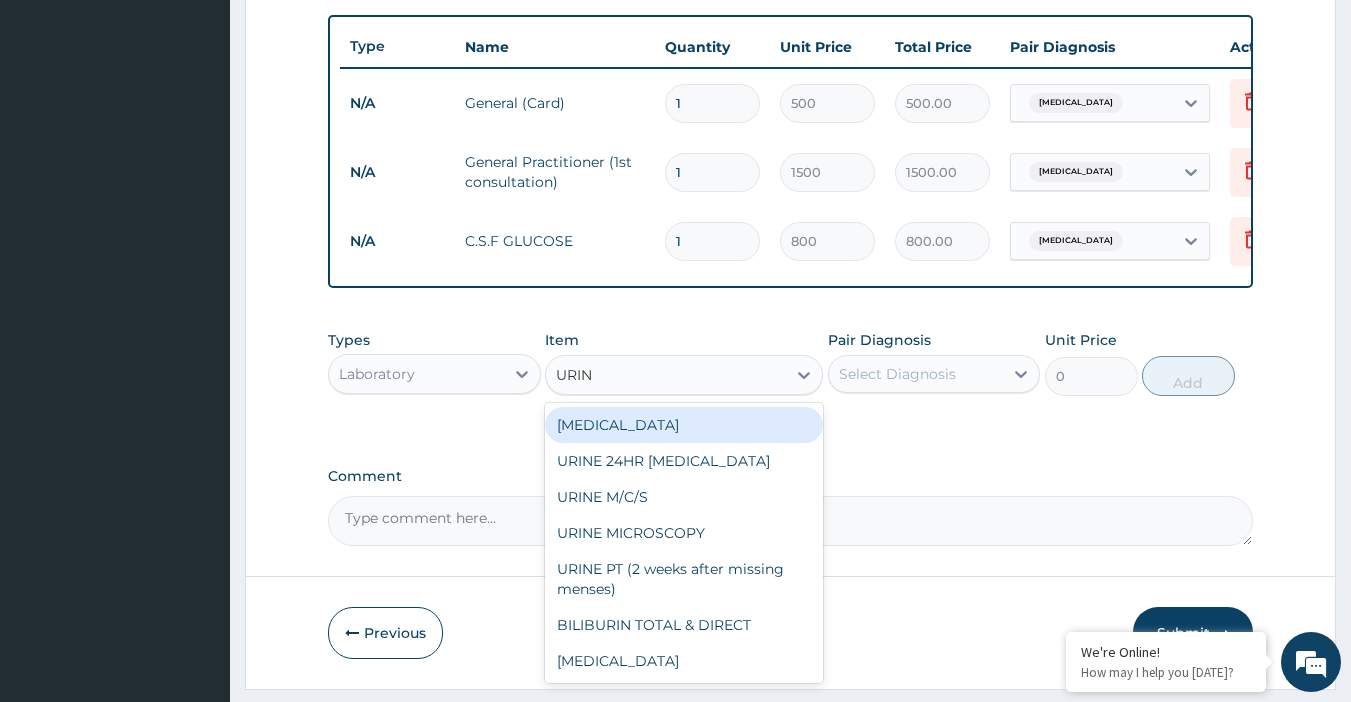 type on "URINA" 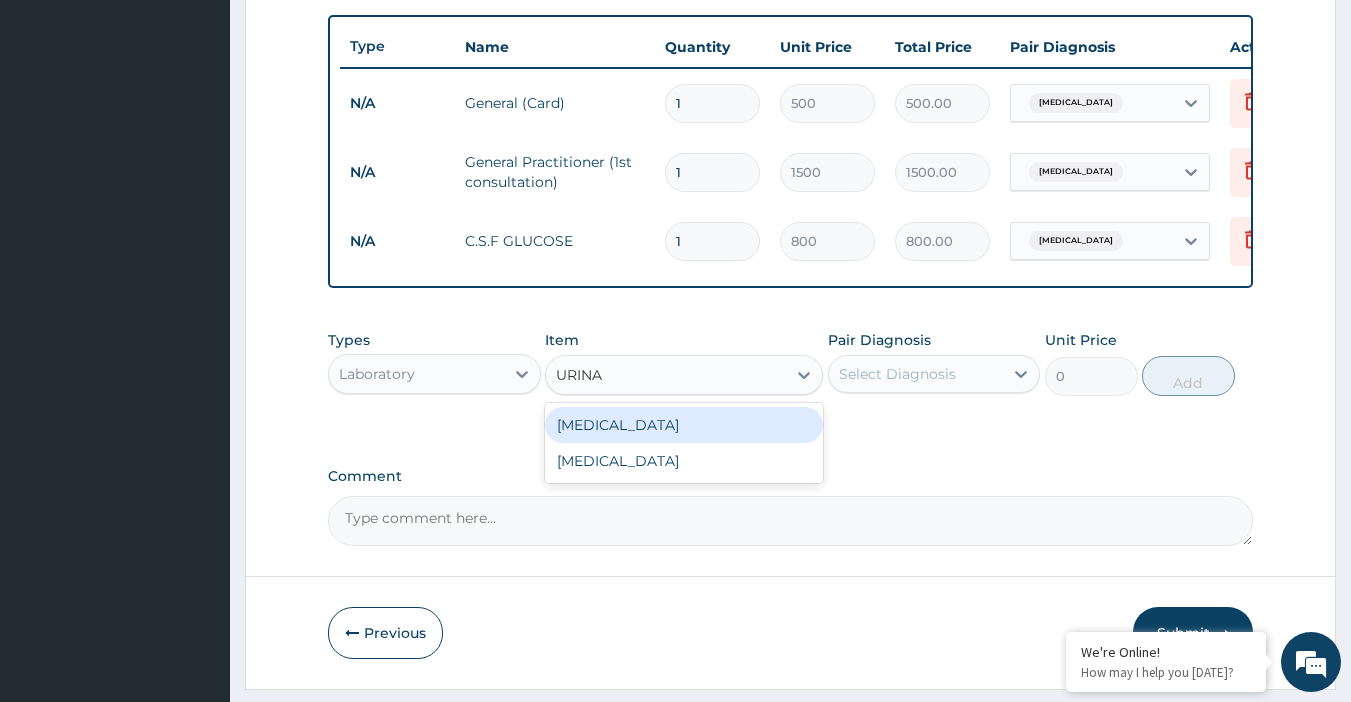 click on "URINALYSIS" at bounding box center (684, 425) 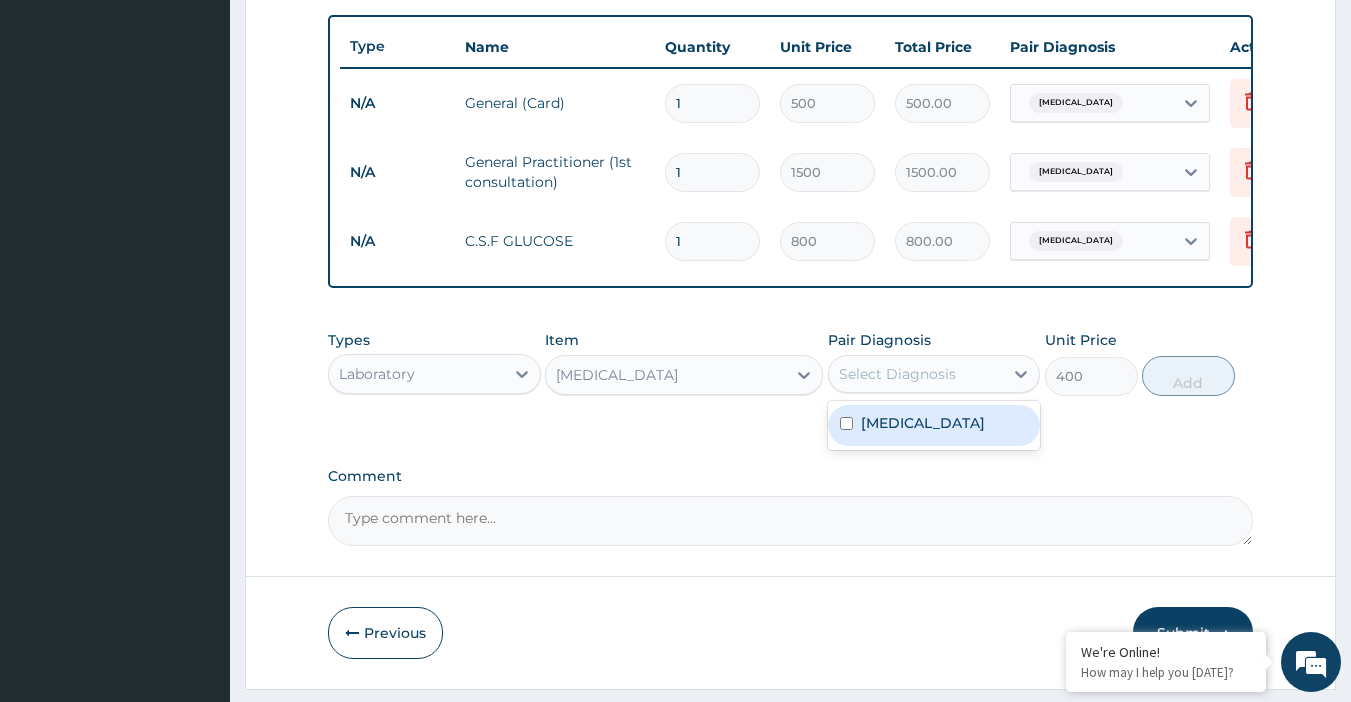 click on "Select Diagnosis" at bounding box center [897, 374] 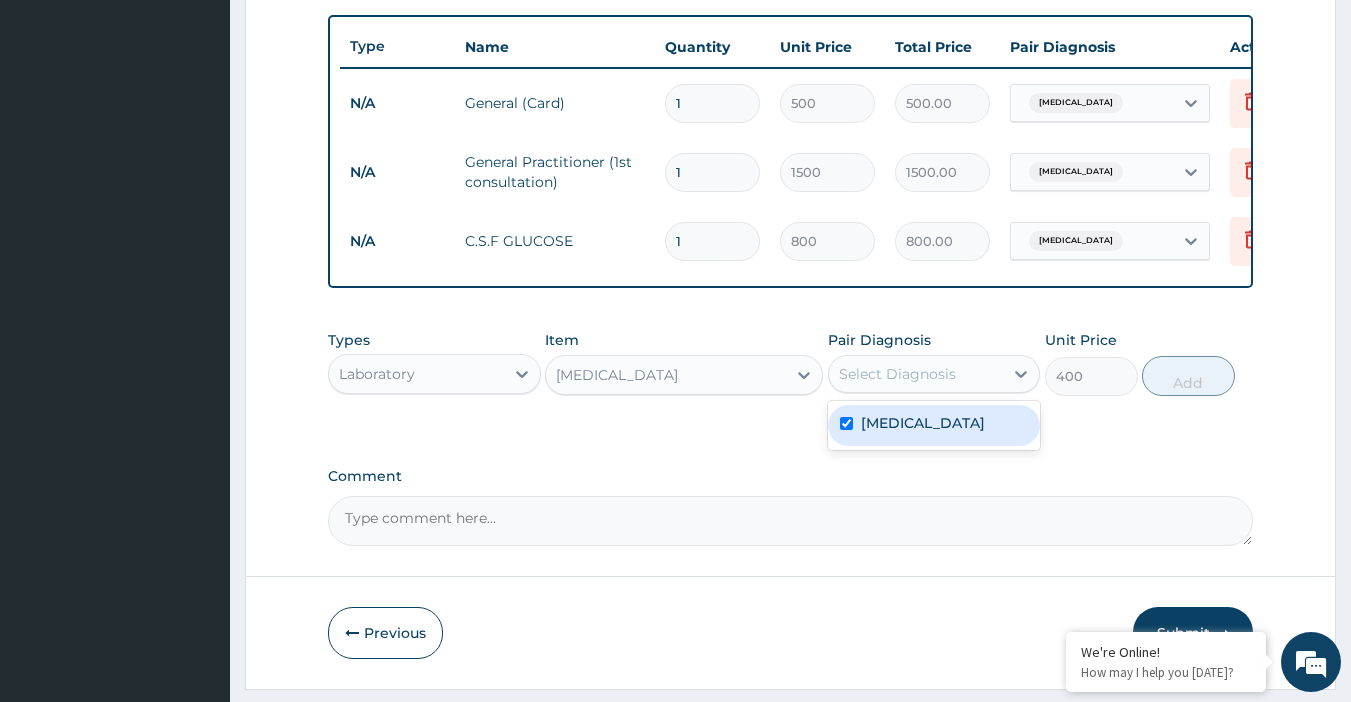 checkbox on "true" 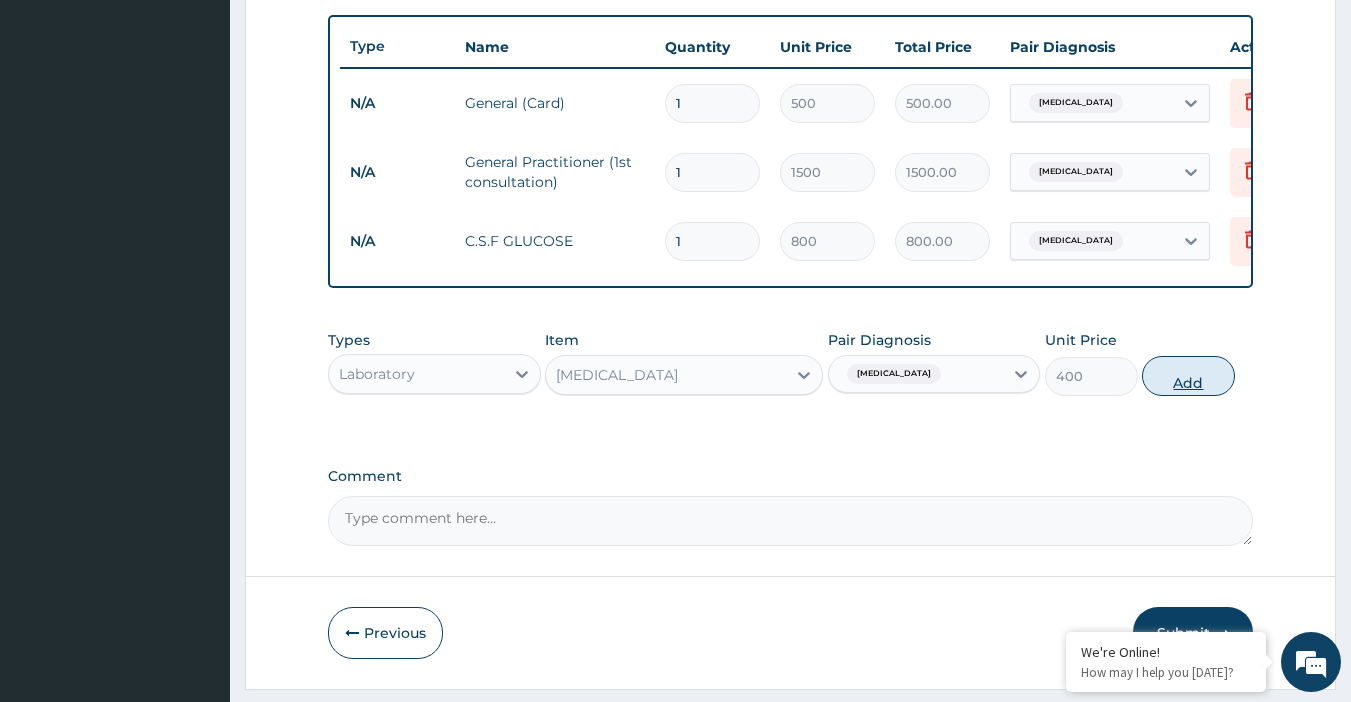 click on "Add" at bounding box center (1188, 376) 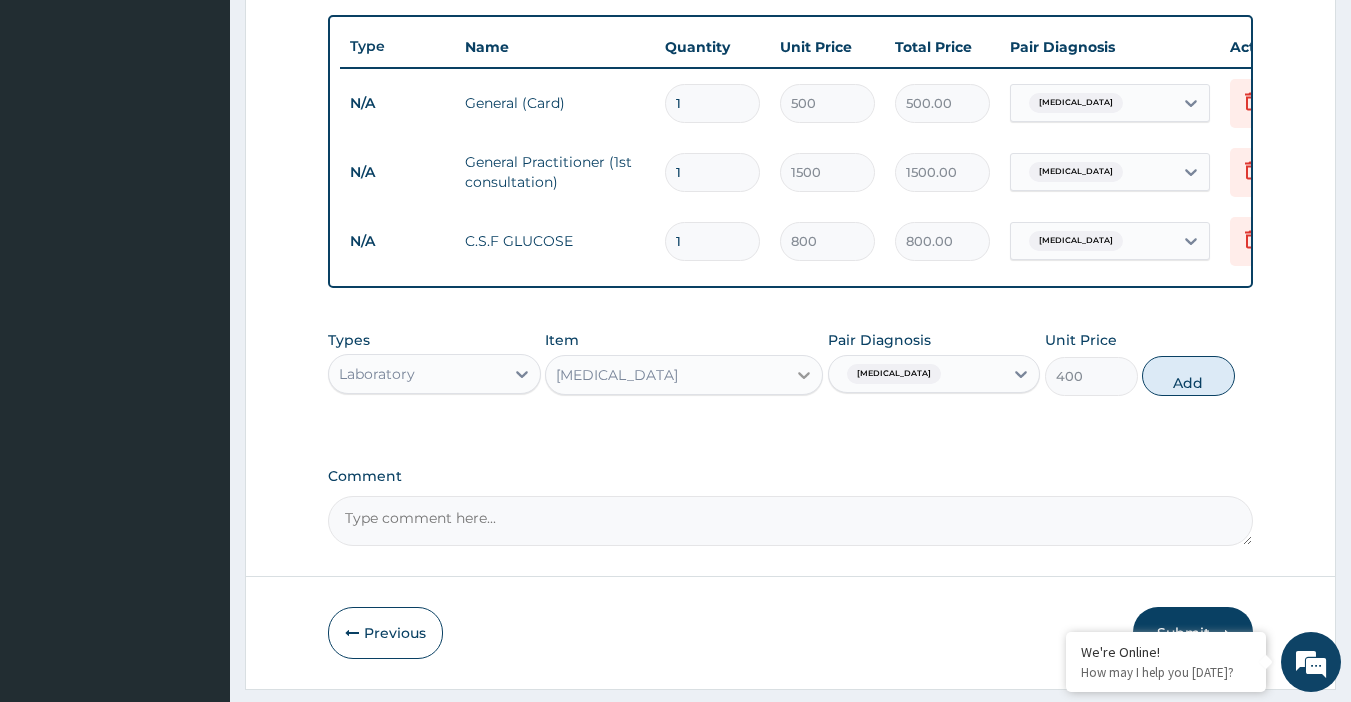 type on "0" 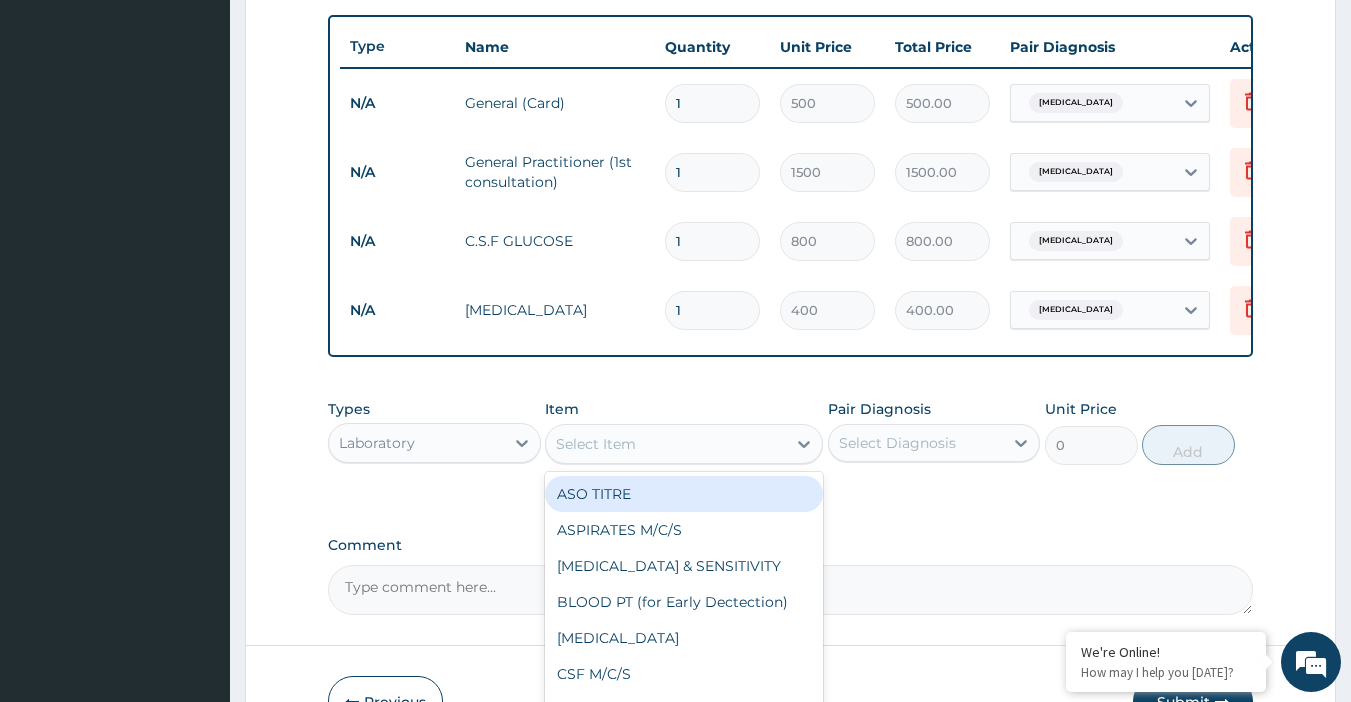 click on "Select Item" at bounding box center (666, 444) 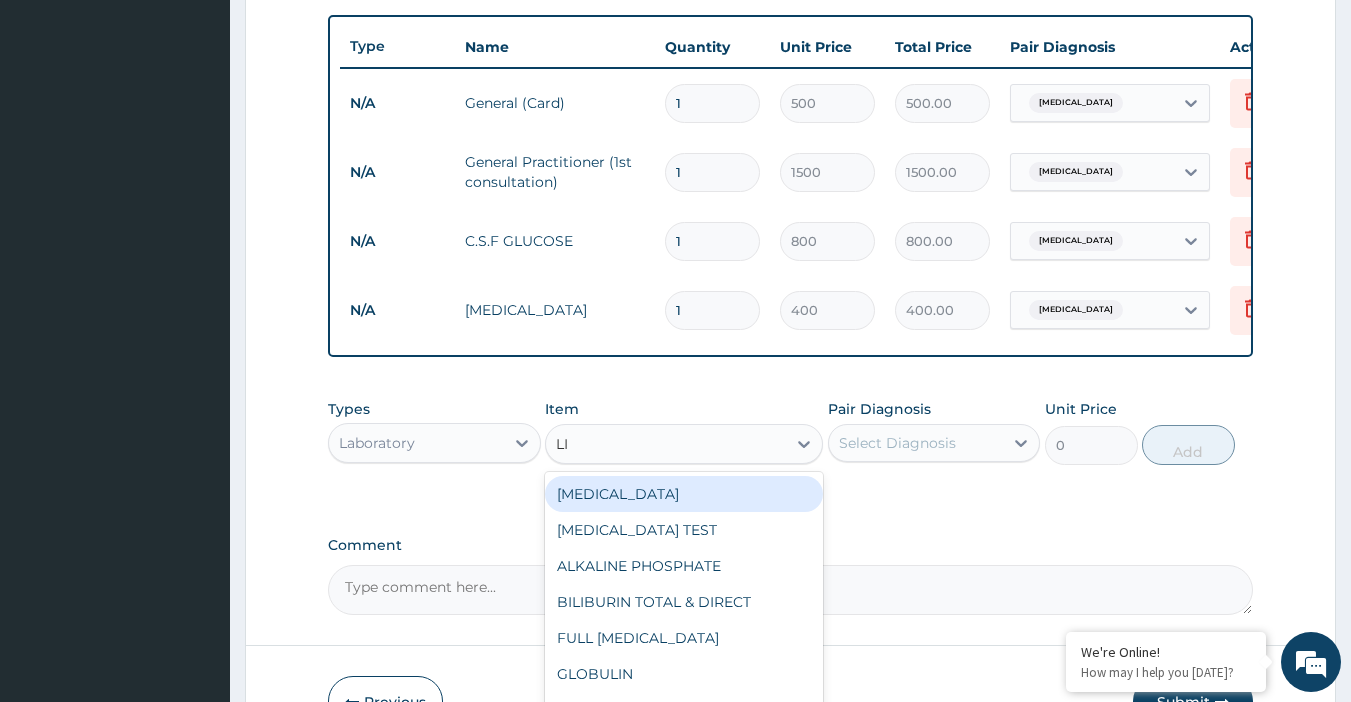 type on "LIP" 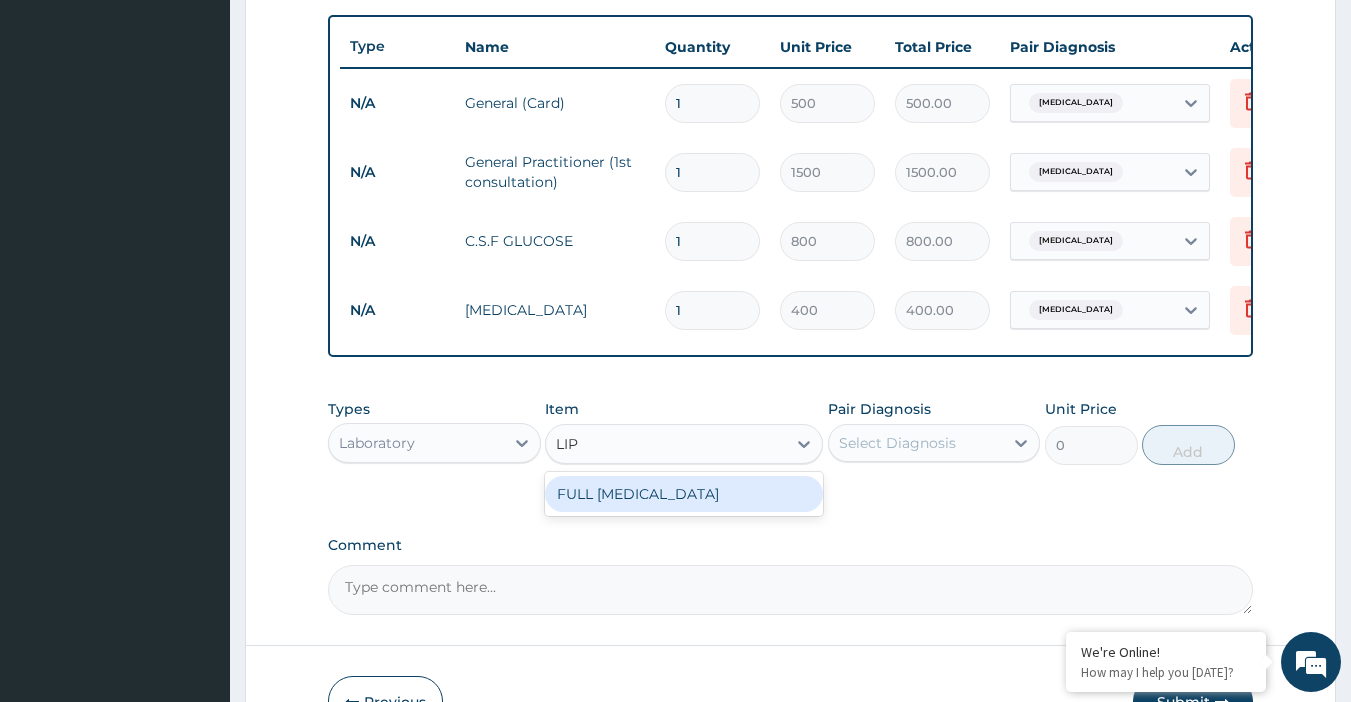 click on "FULL LIPID PROFILE" at bounding box center (684, 494) 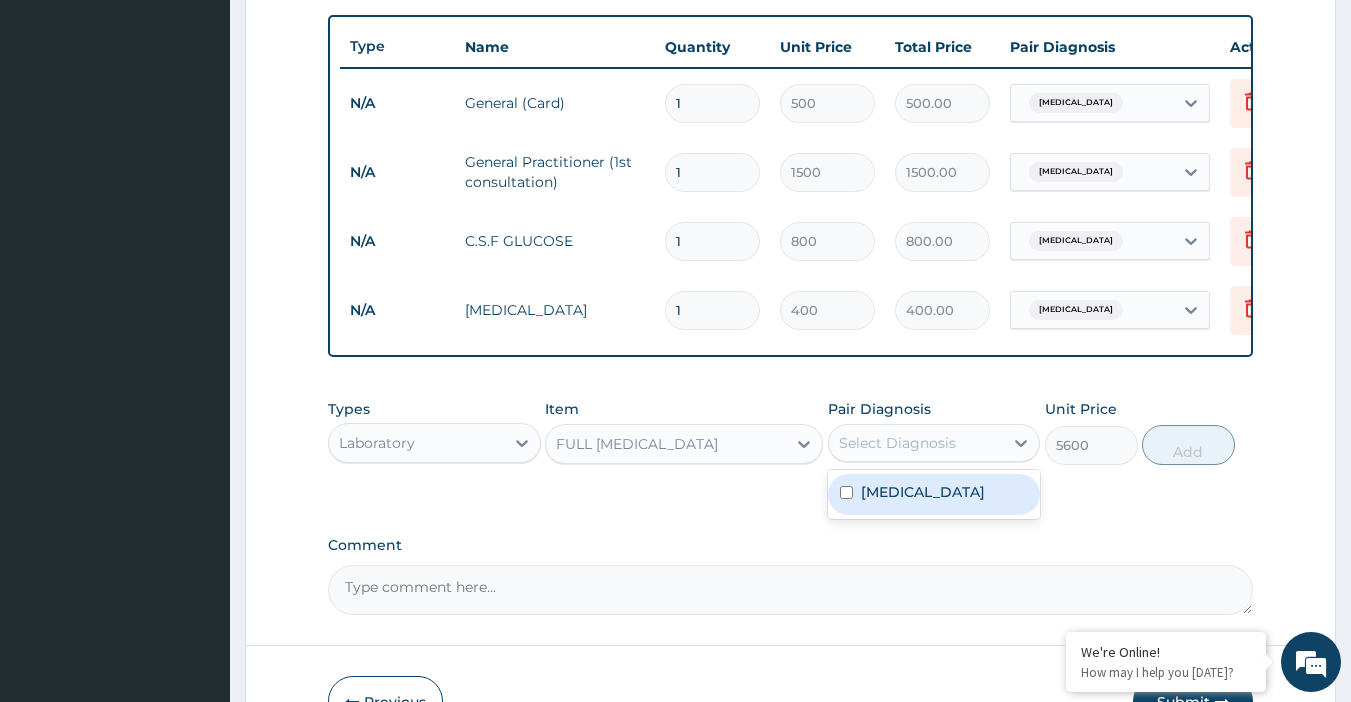click on "Select Diagnosis" at bounding box center [897, 443] 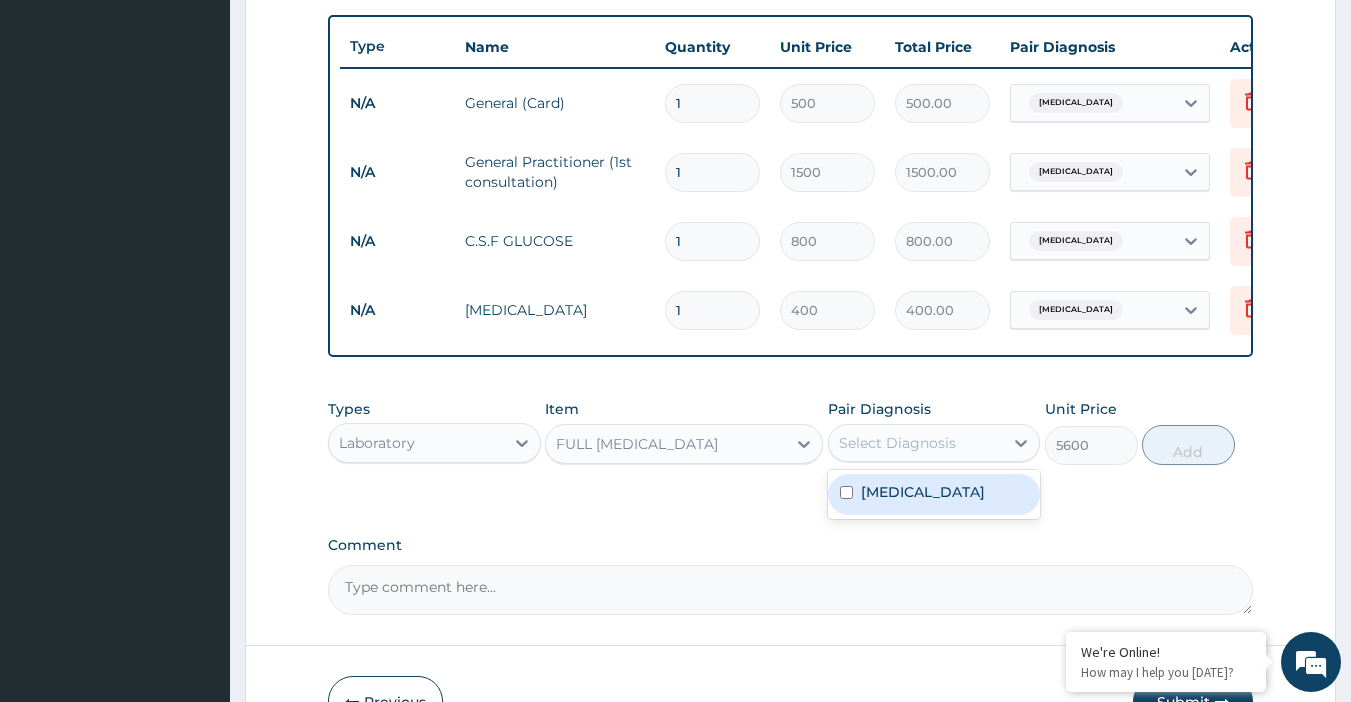 click on "Vaginal discharge" at bounding box center [923, 492] 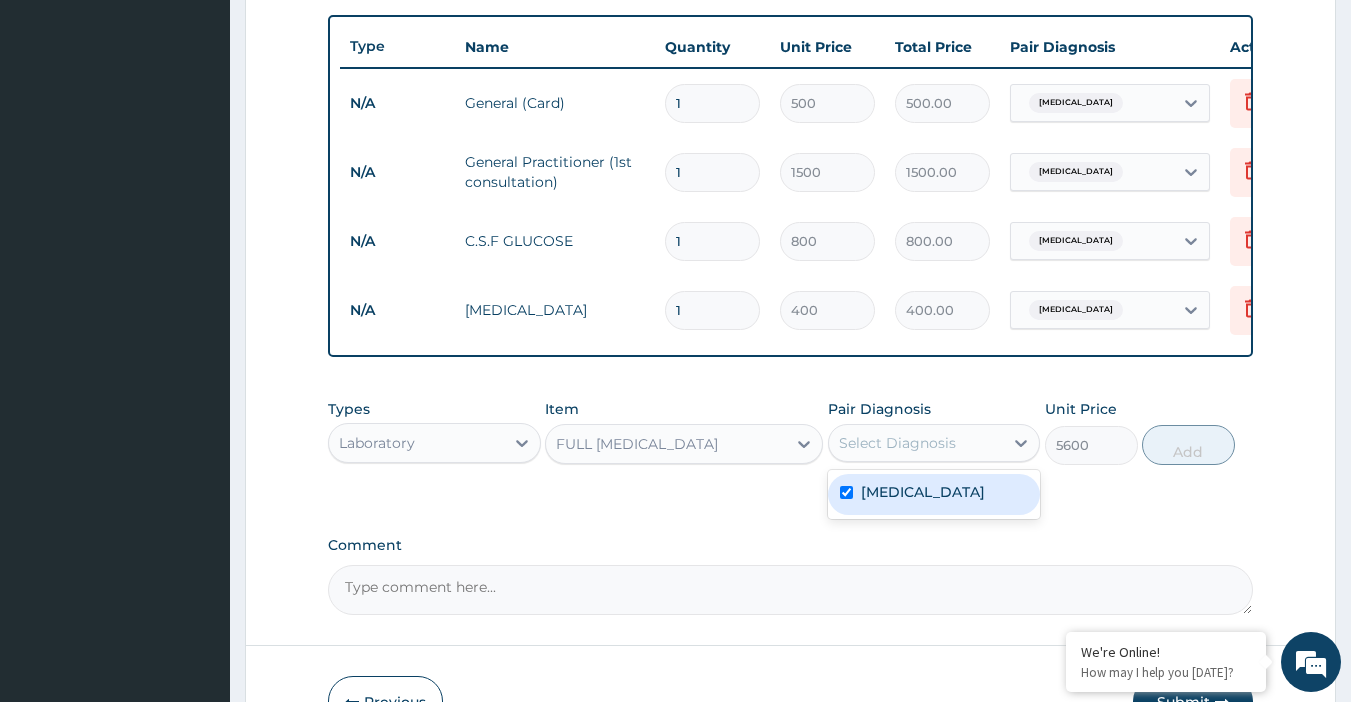 checkbox on "true" 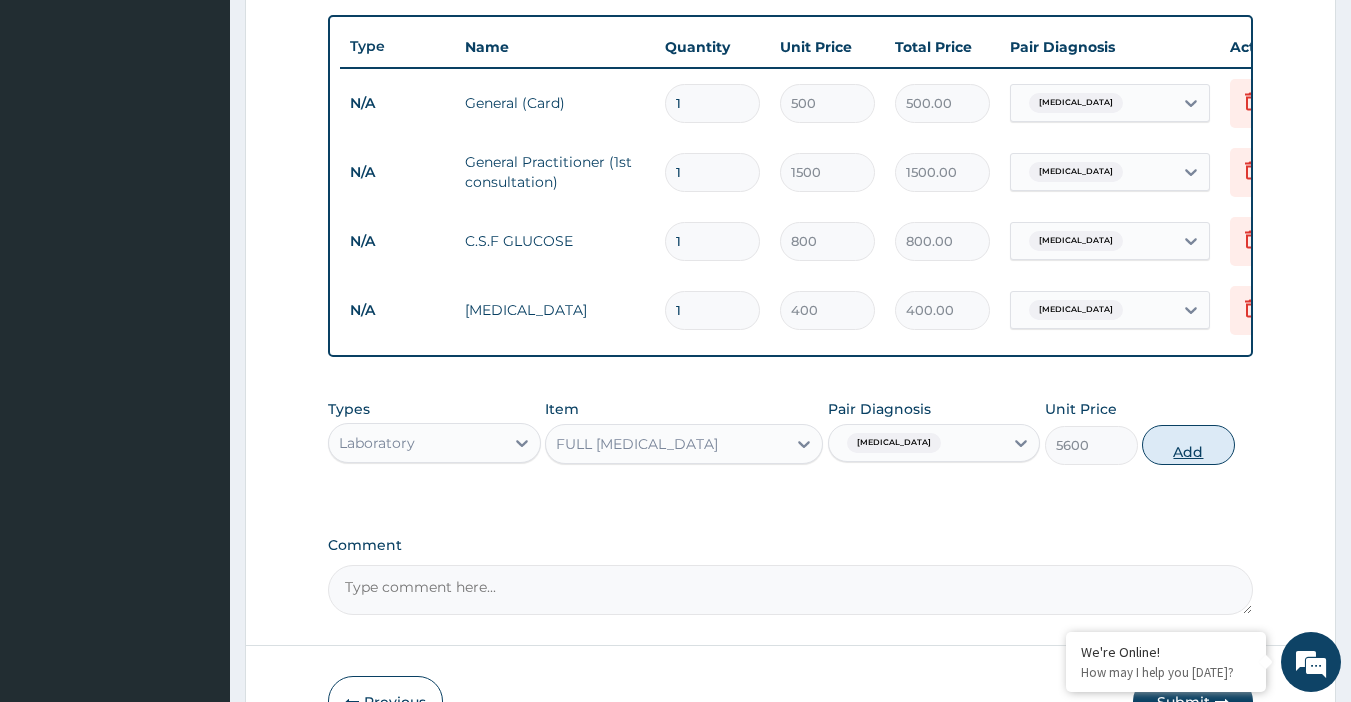 click on "Add" at bounding box center [1188, 445] 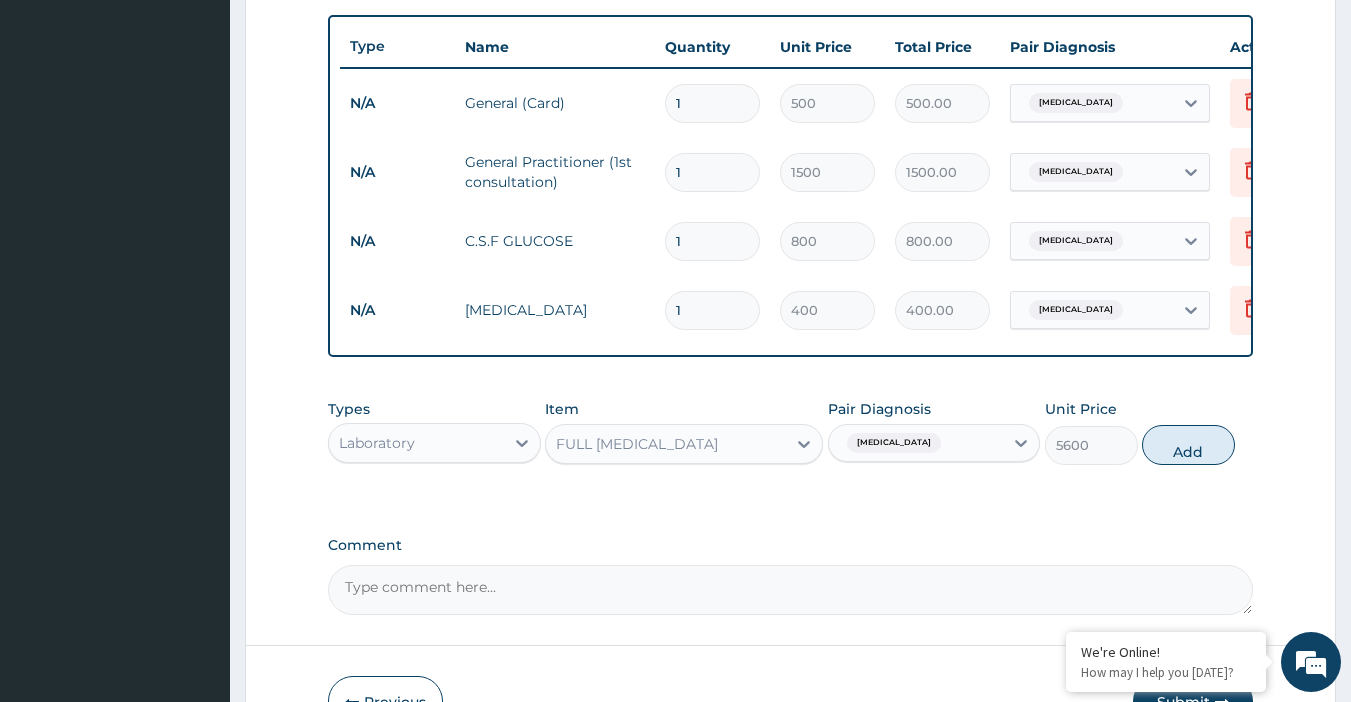 type on "0" 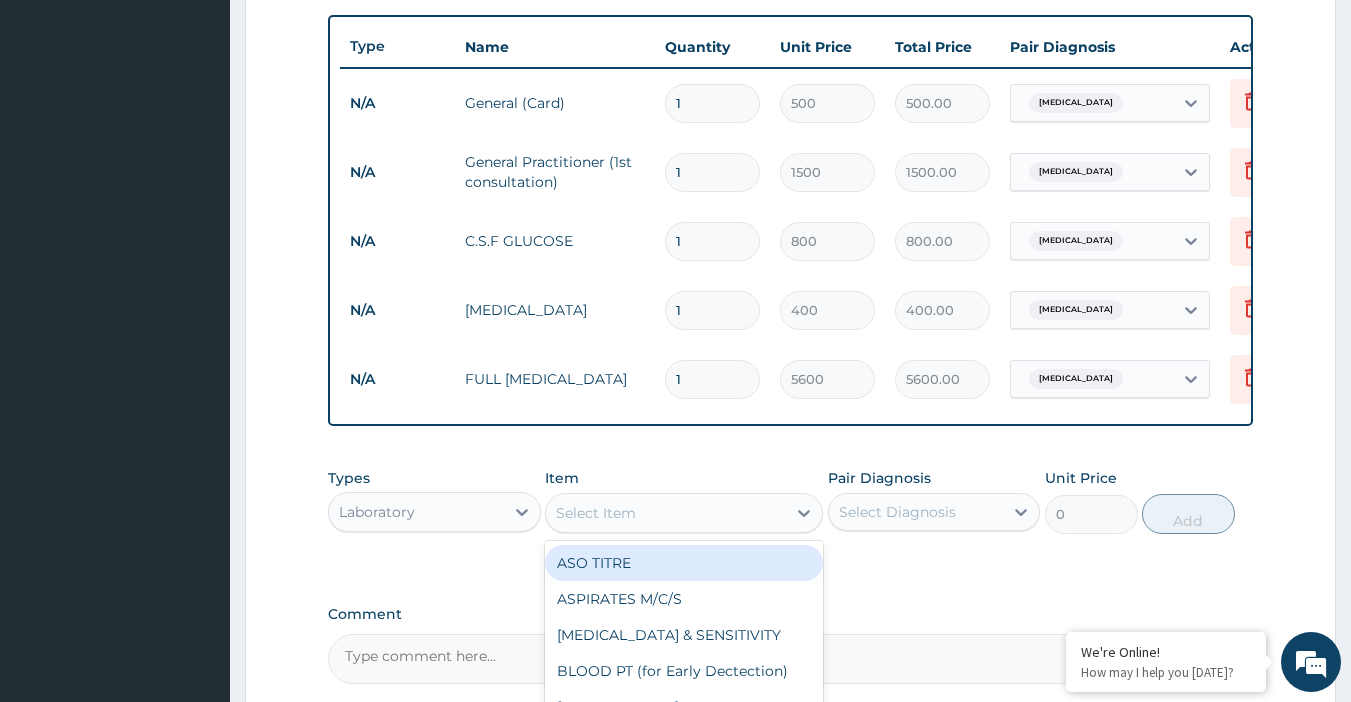 click on "Select Item" at bounding box center [666, 513] 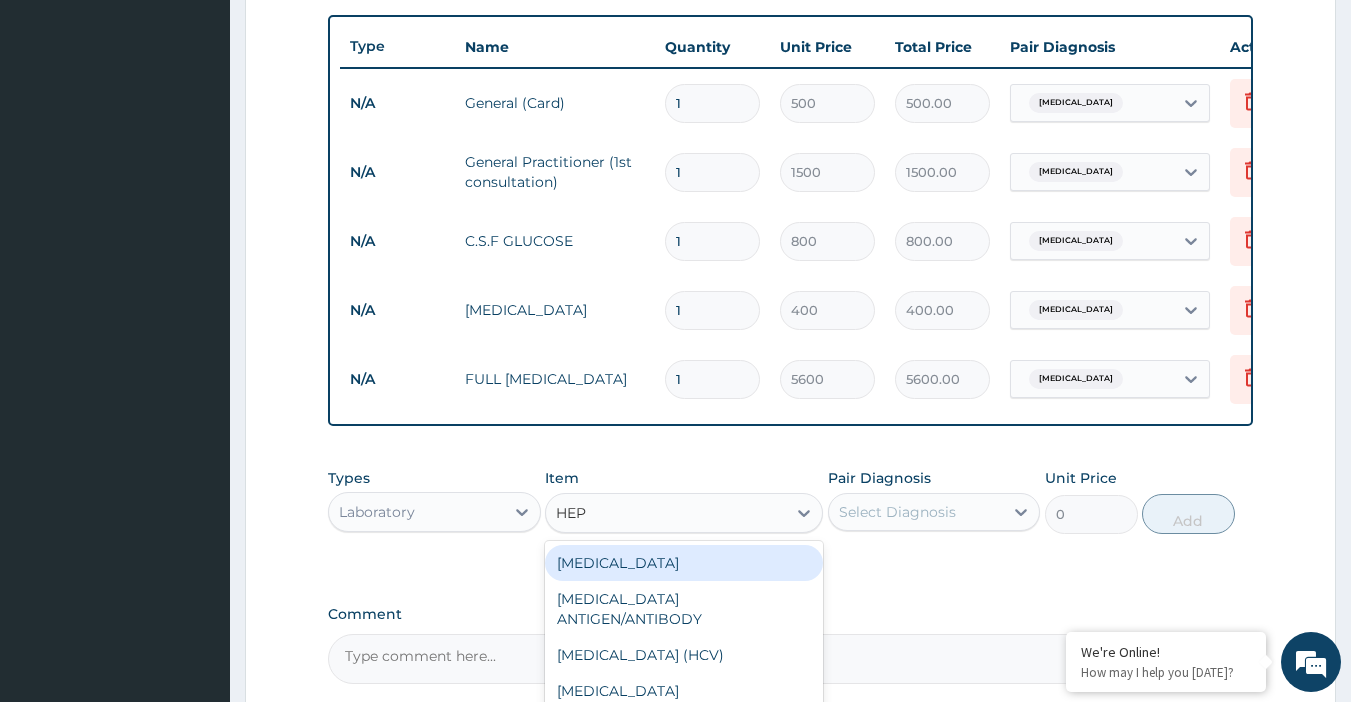 type on "HEPA" 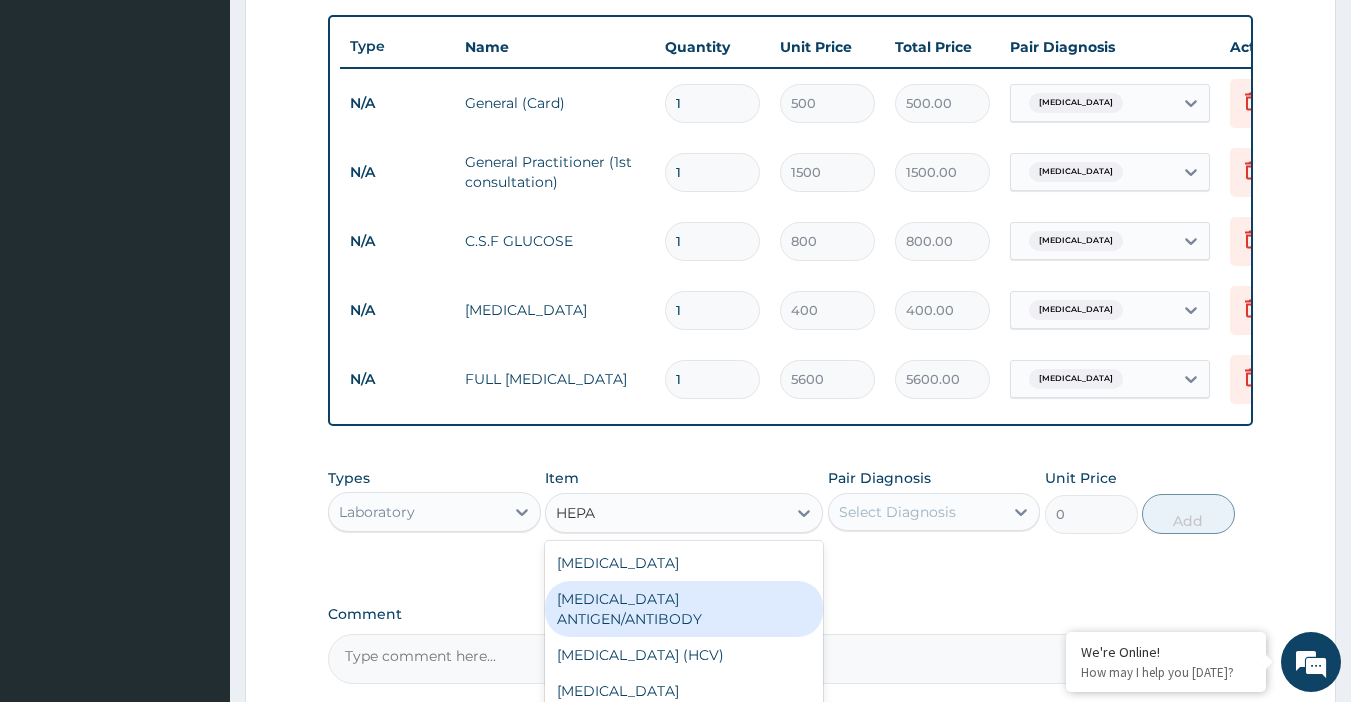 click on "HEPATITIS B ANTIGEN/ANTIBODY" at bounding box center (684, 609) 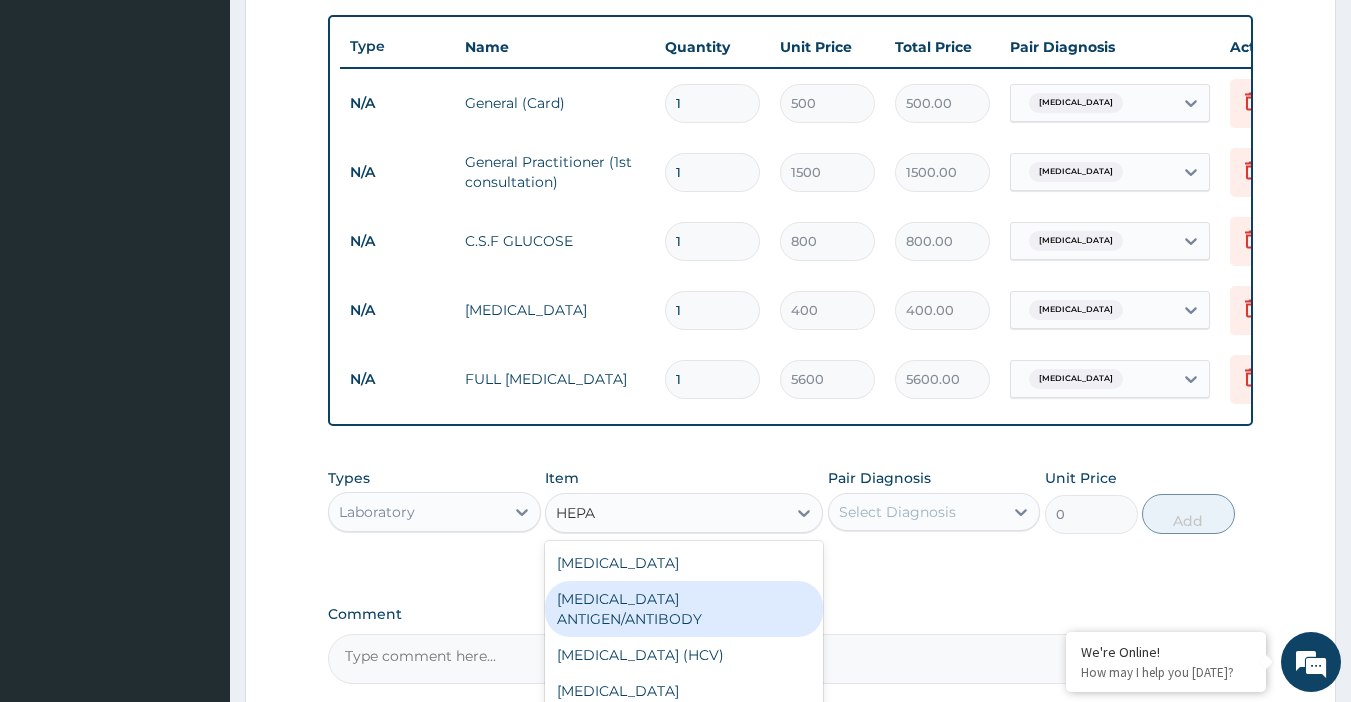 type 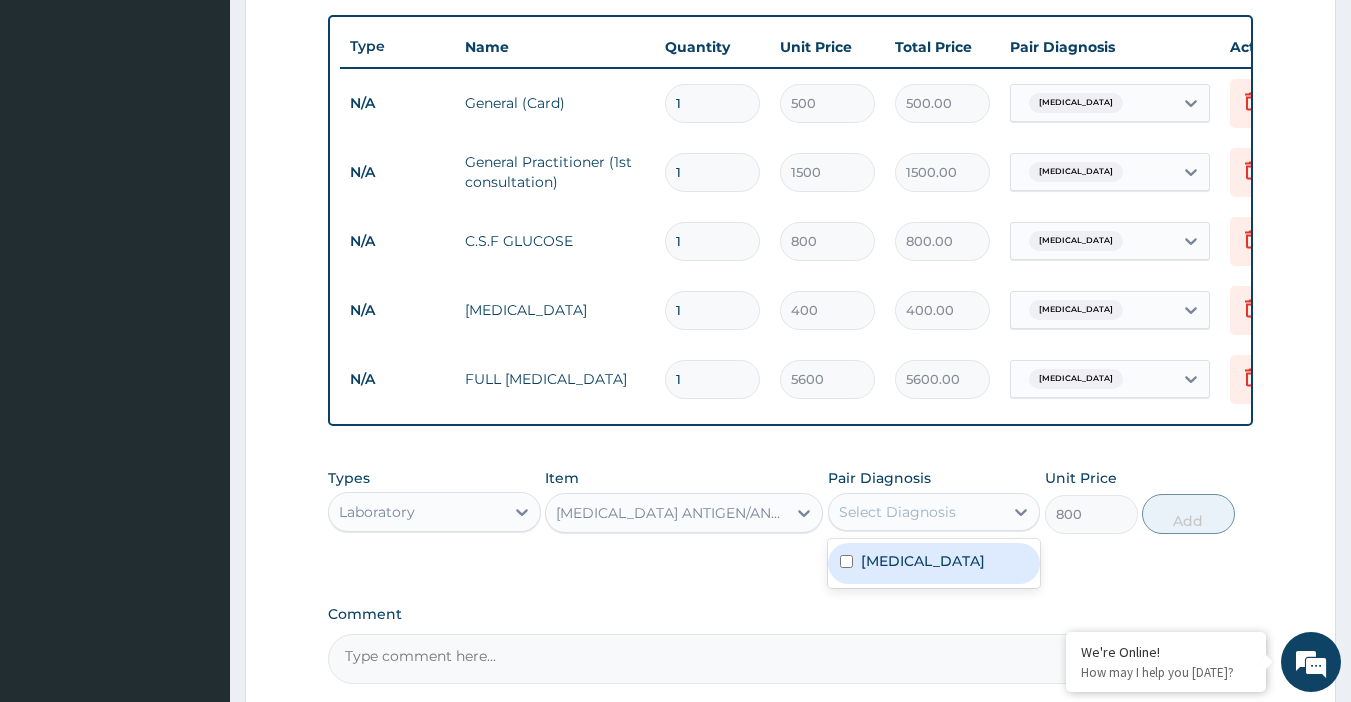click on "Select Diagnosis" at bounding box center (916, 512) 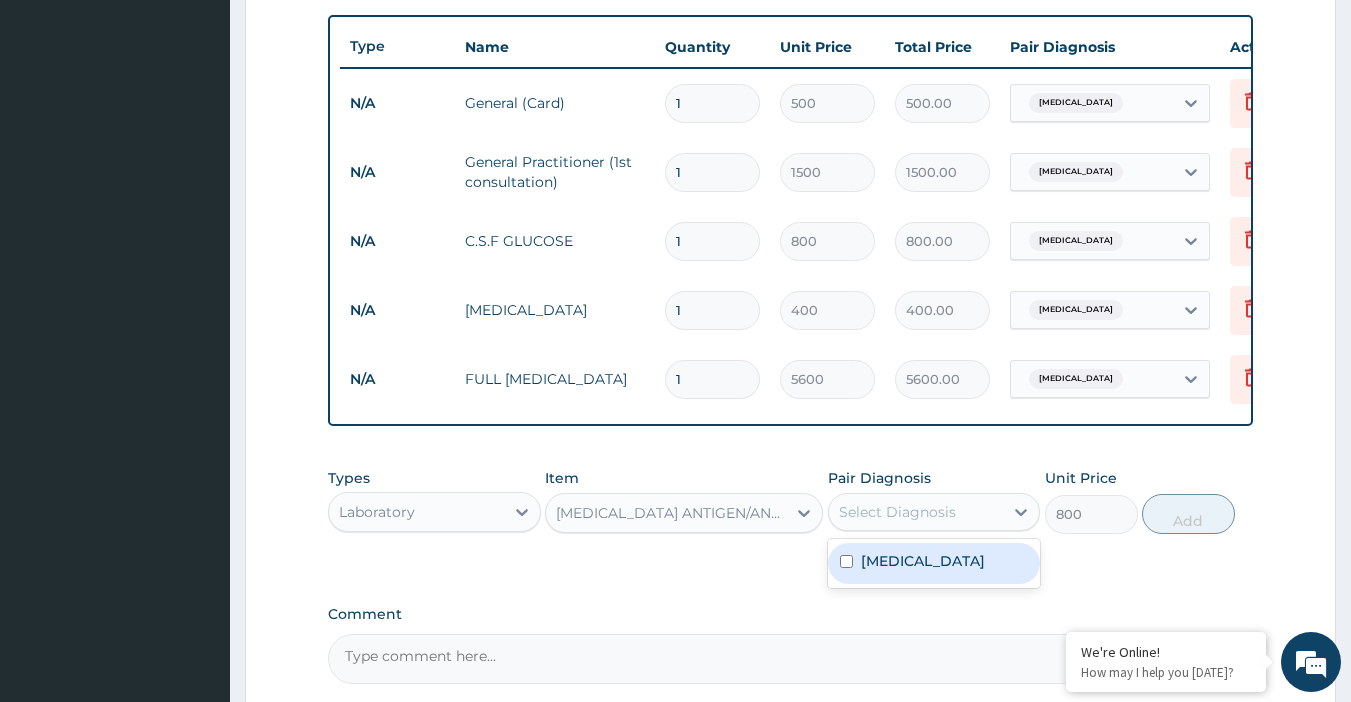 click on "Vaginal discharge" at bounding box center [934, 563] 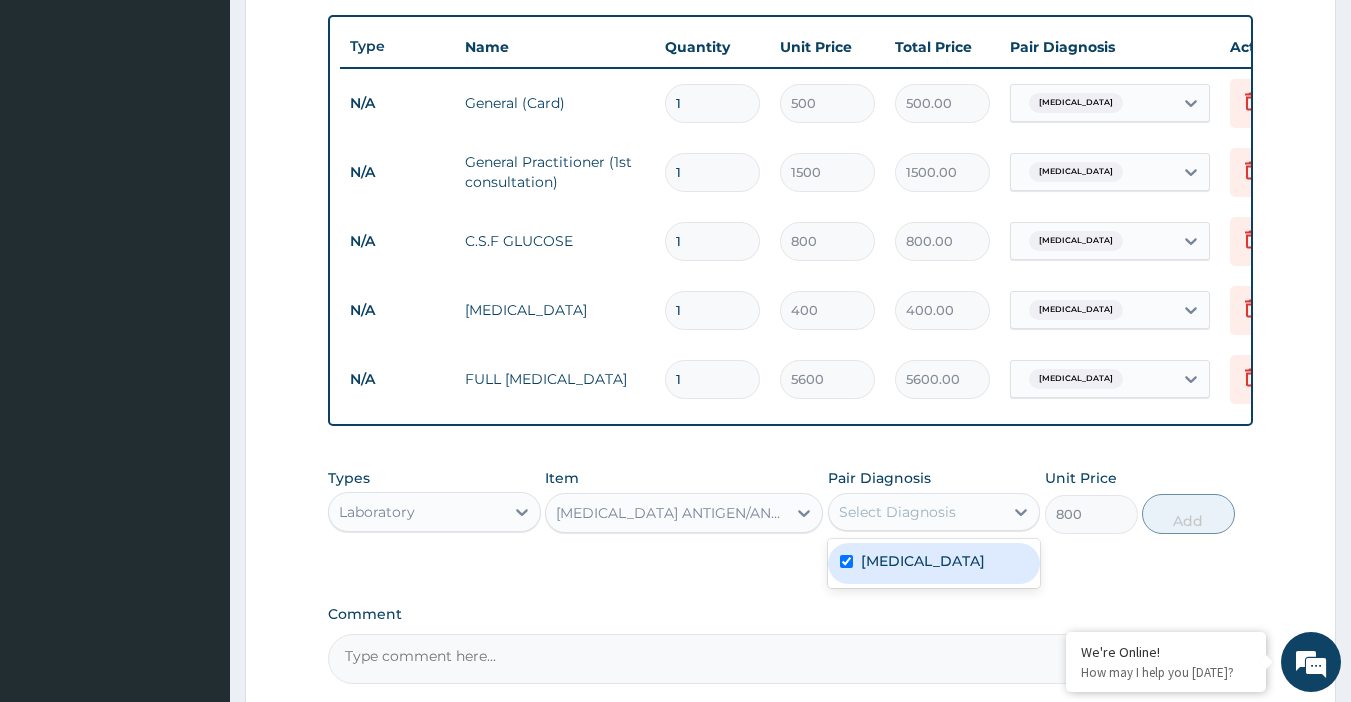 checkbox on "true" 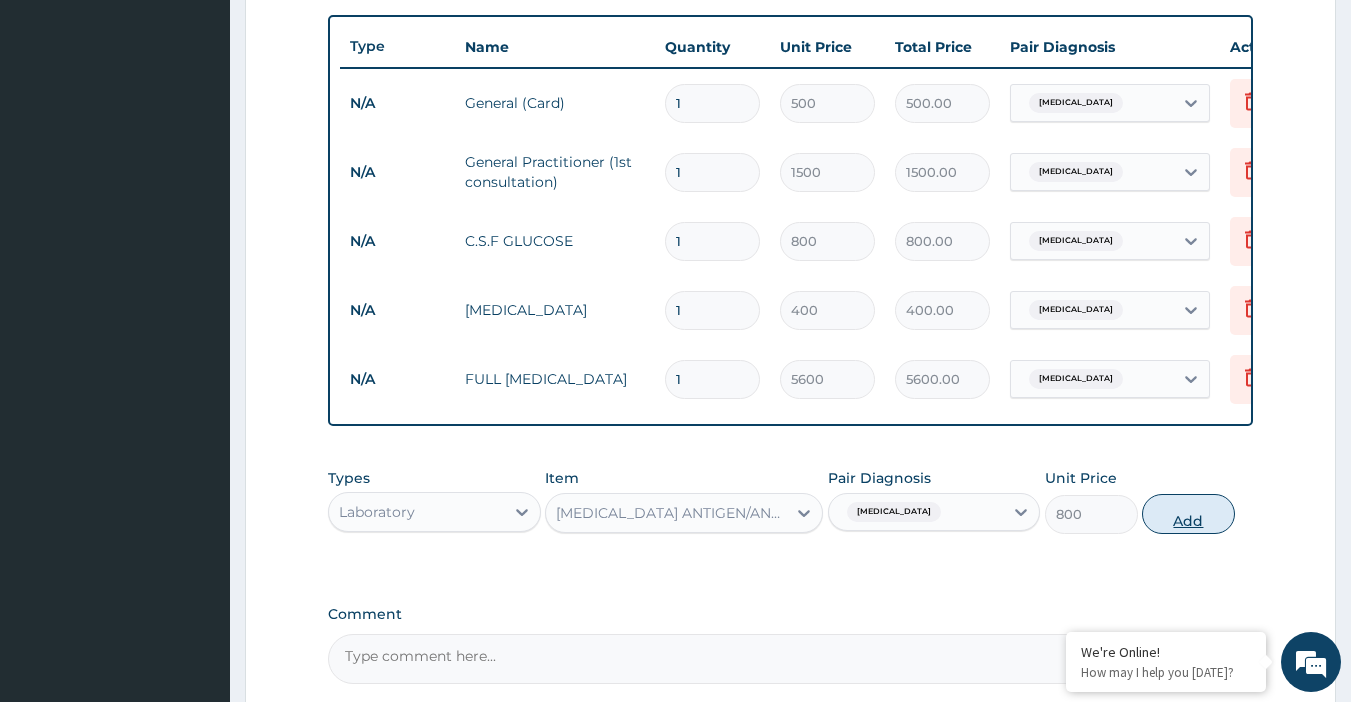 click on "Add" at bounding box center (1188, 514) 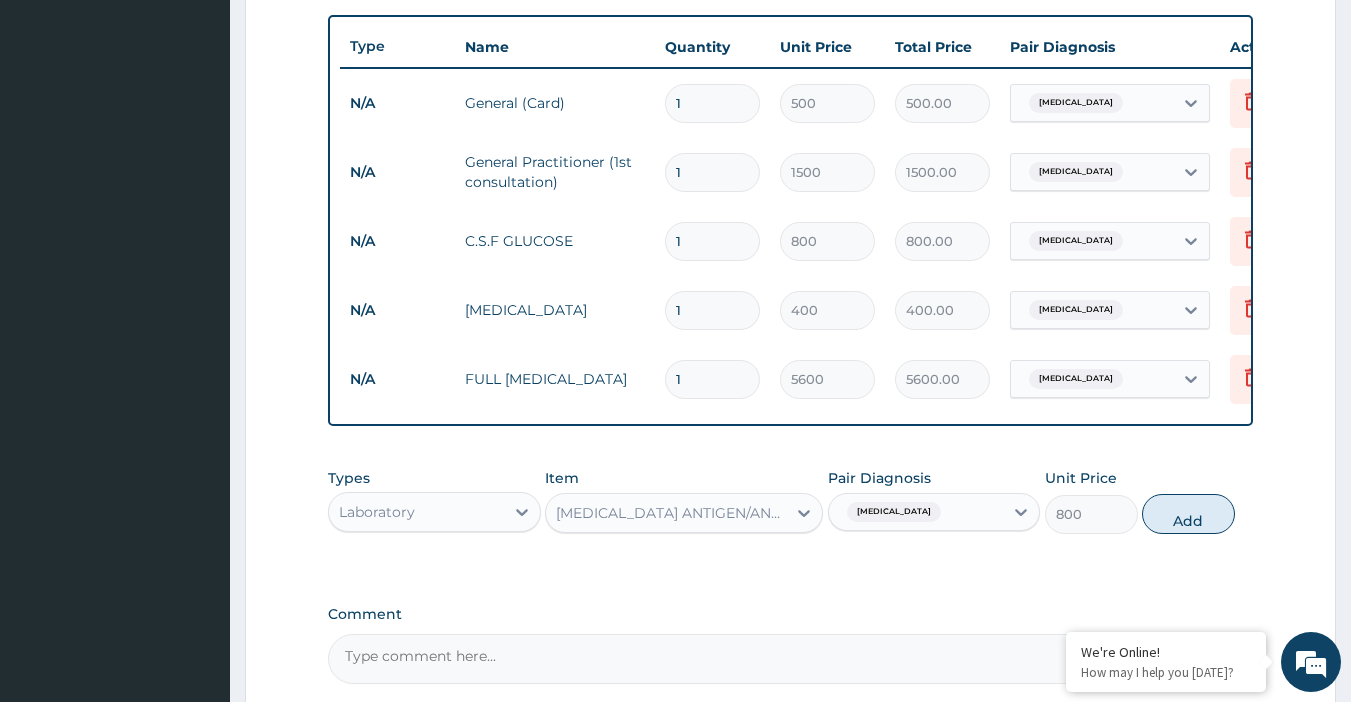 type on "0" 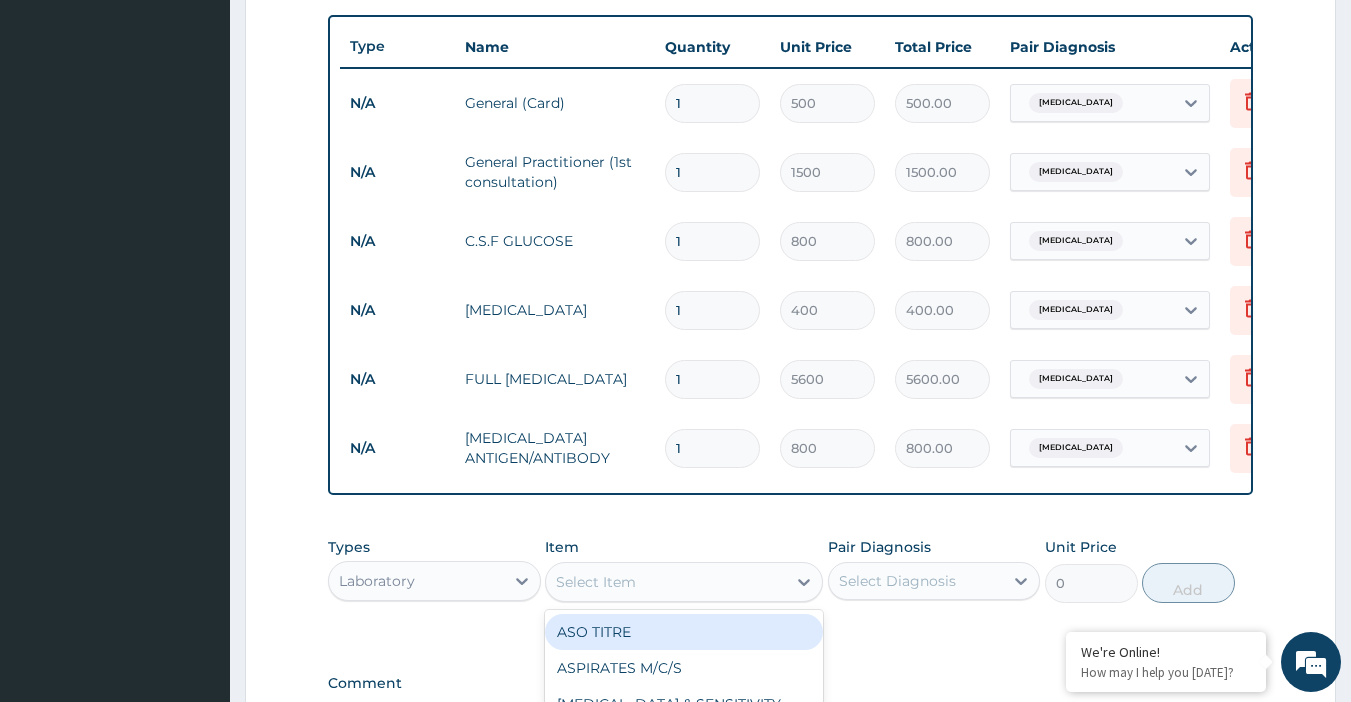 click on "Select Item" at bounding box center (666, 582) 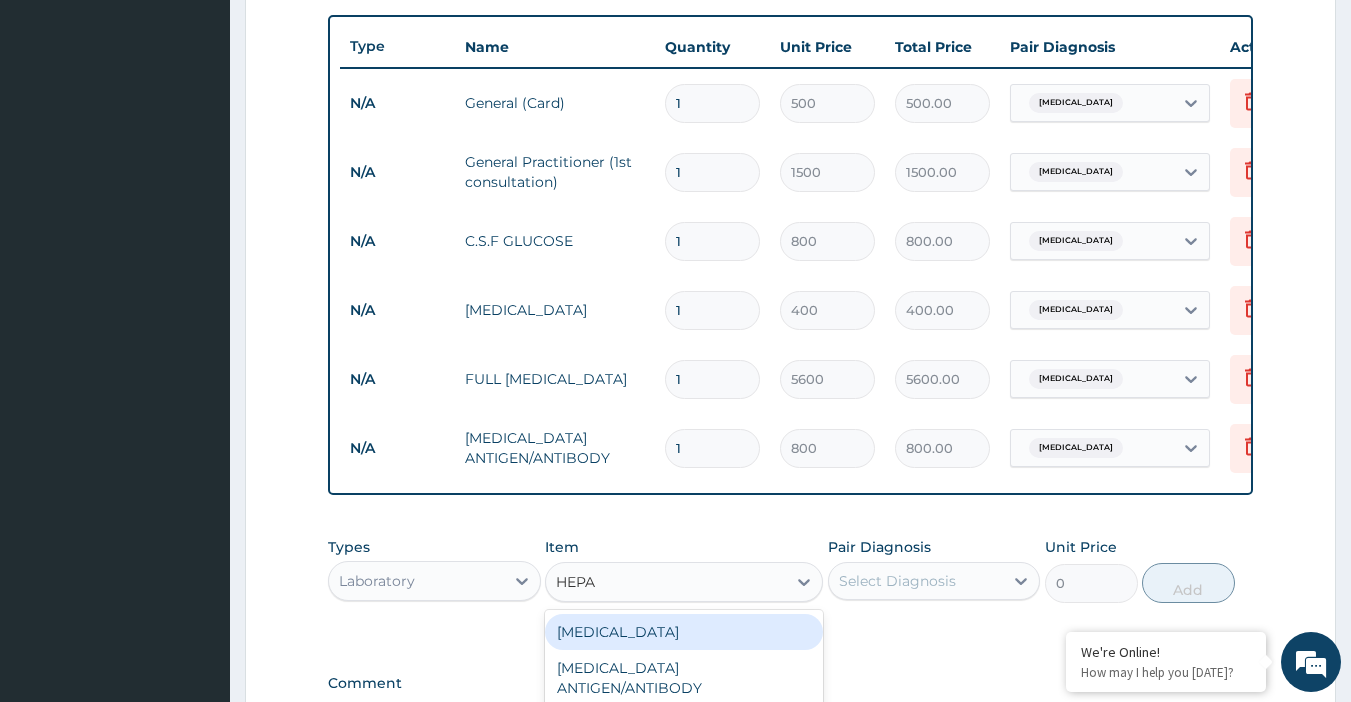 type on "HEPAT" 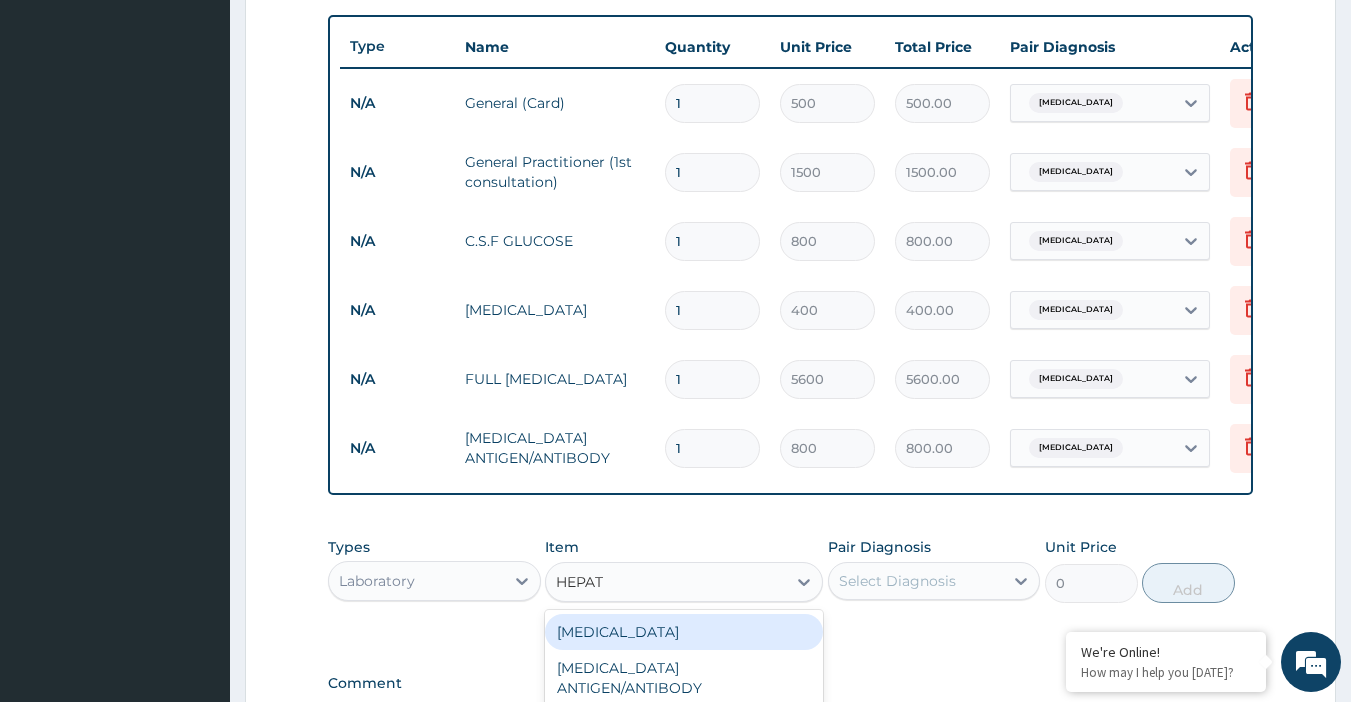 scroll, scrollTop: 829, scrollLeft: 0, axis: vertical 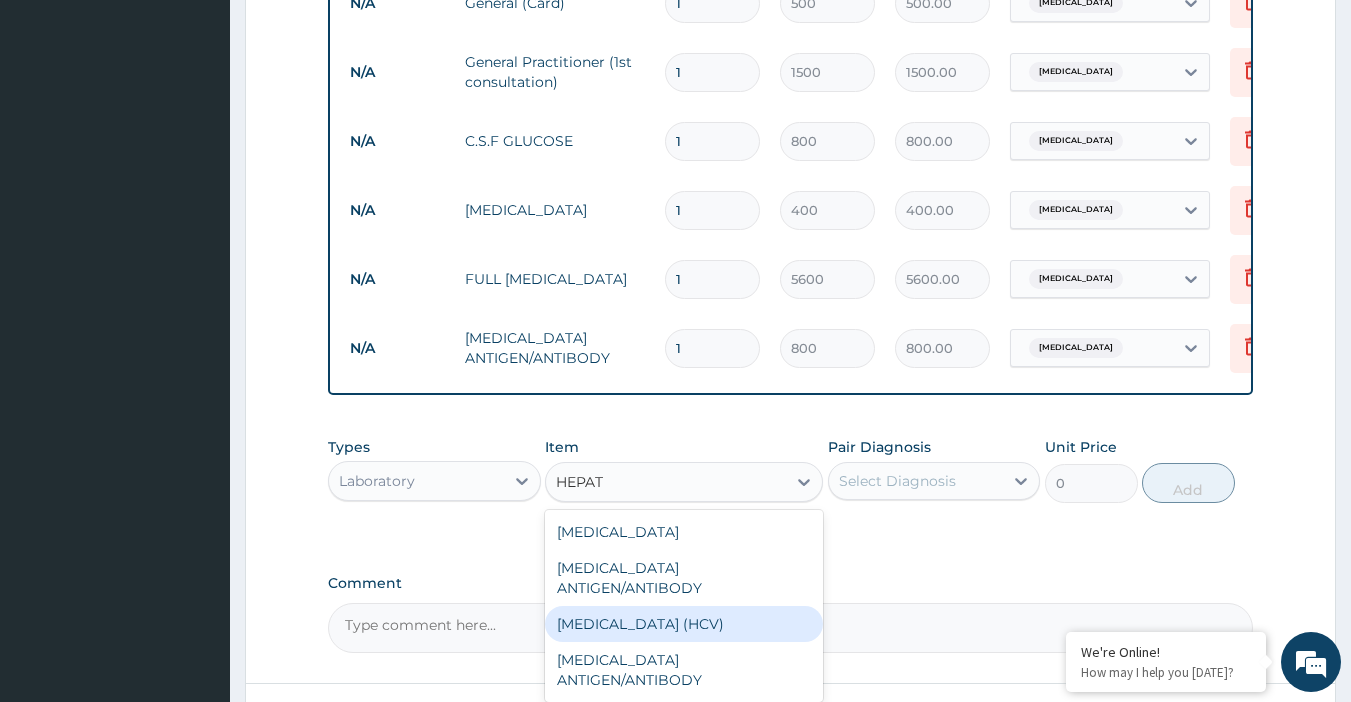 click on "Hepatitis C (HCV)" at bounding box center (684, 624) 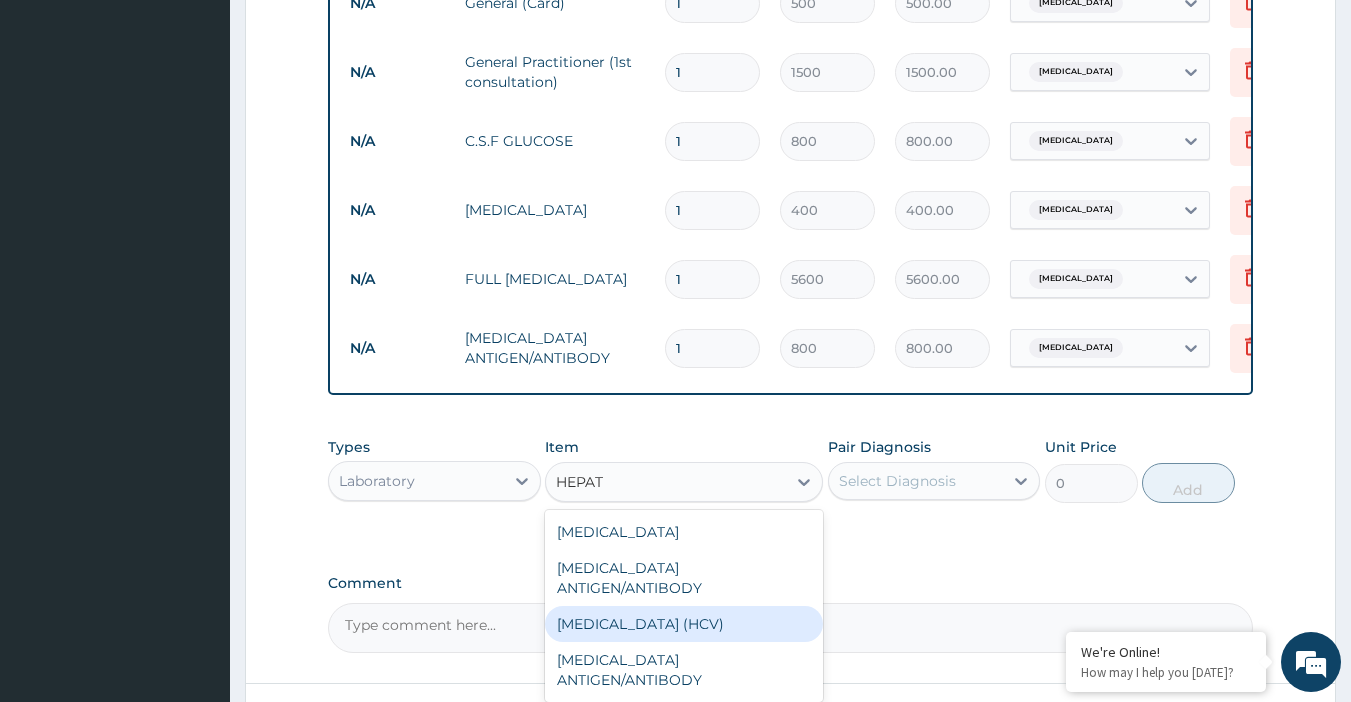 type 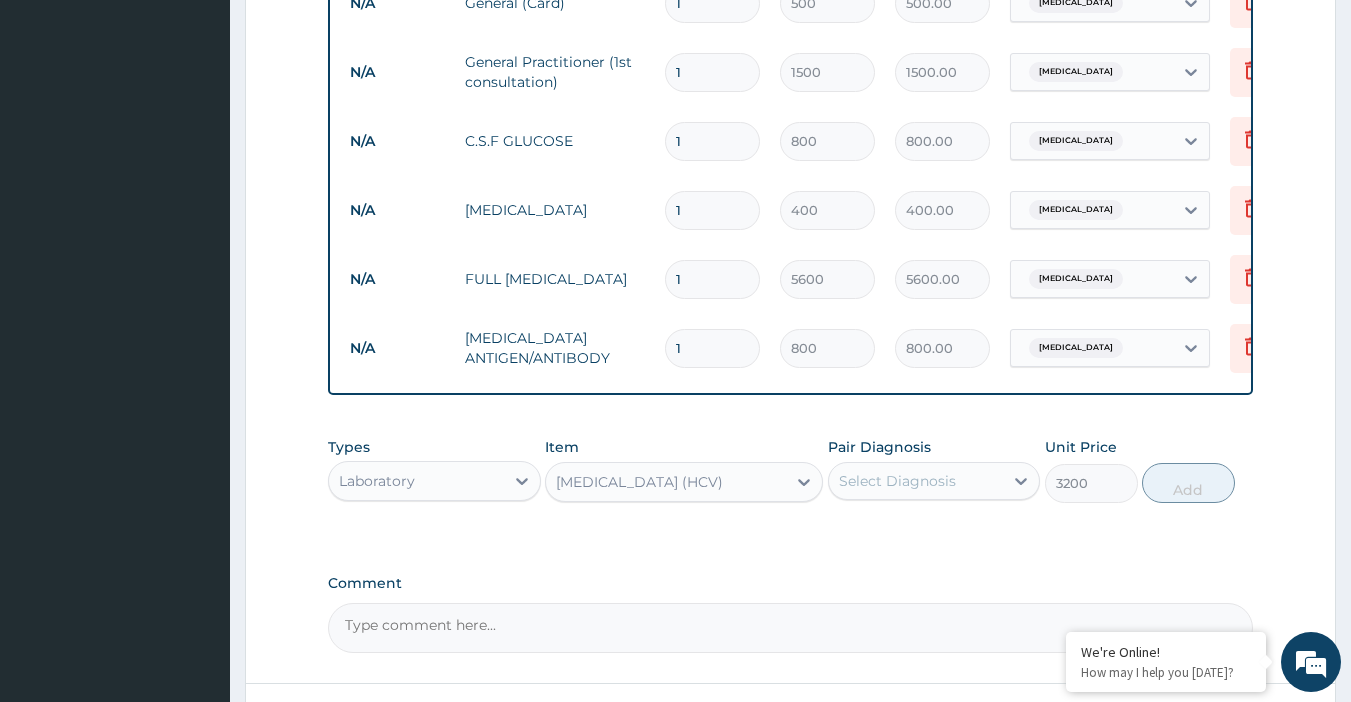 click on "Pair Diagnosis" at bounding box center [879, 447] 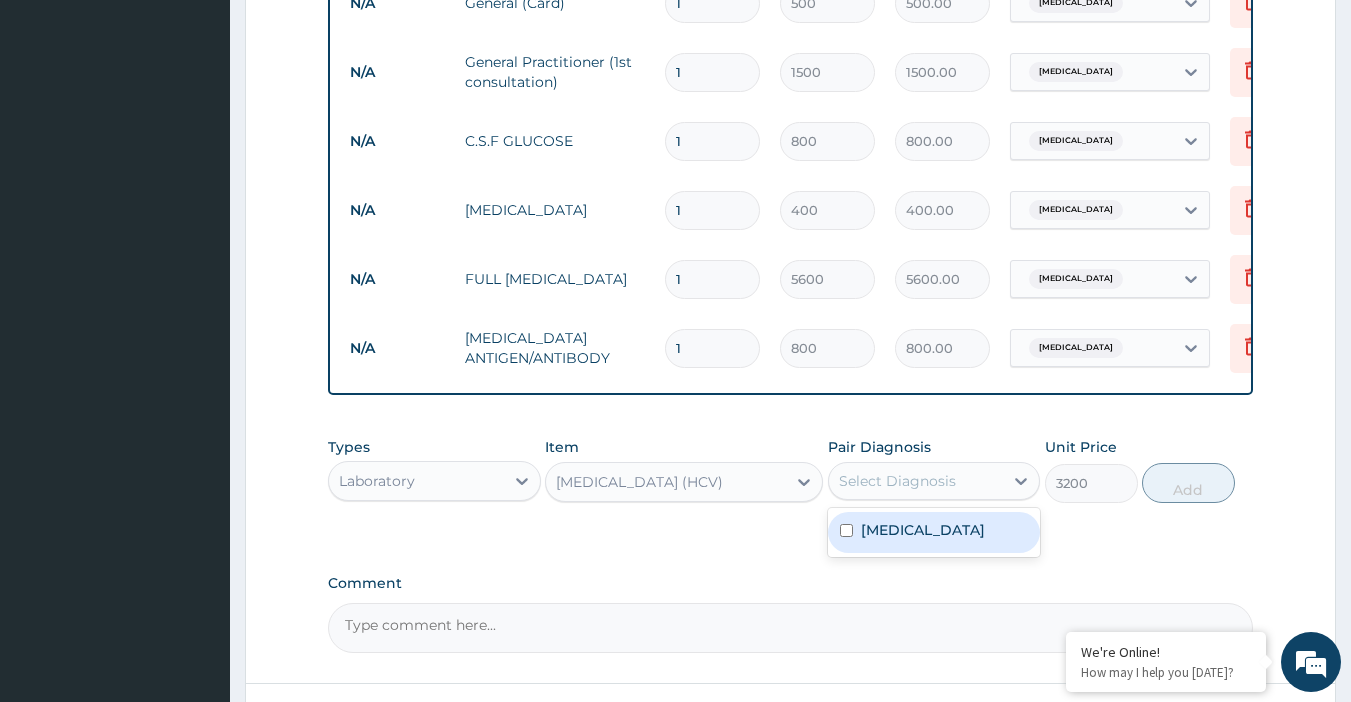 click on "Select Diagnosis" at bounding box center [897, 481] 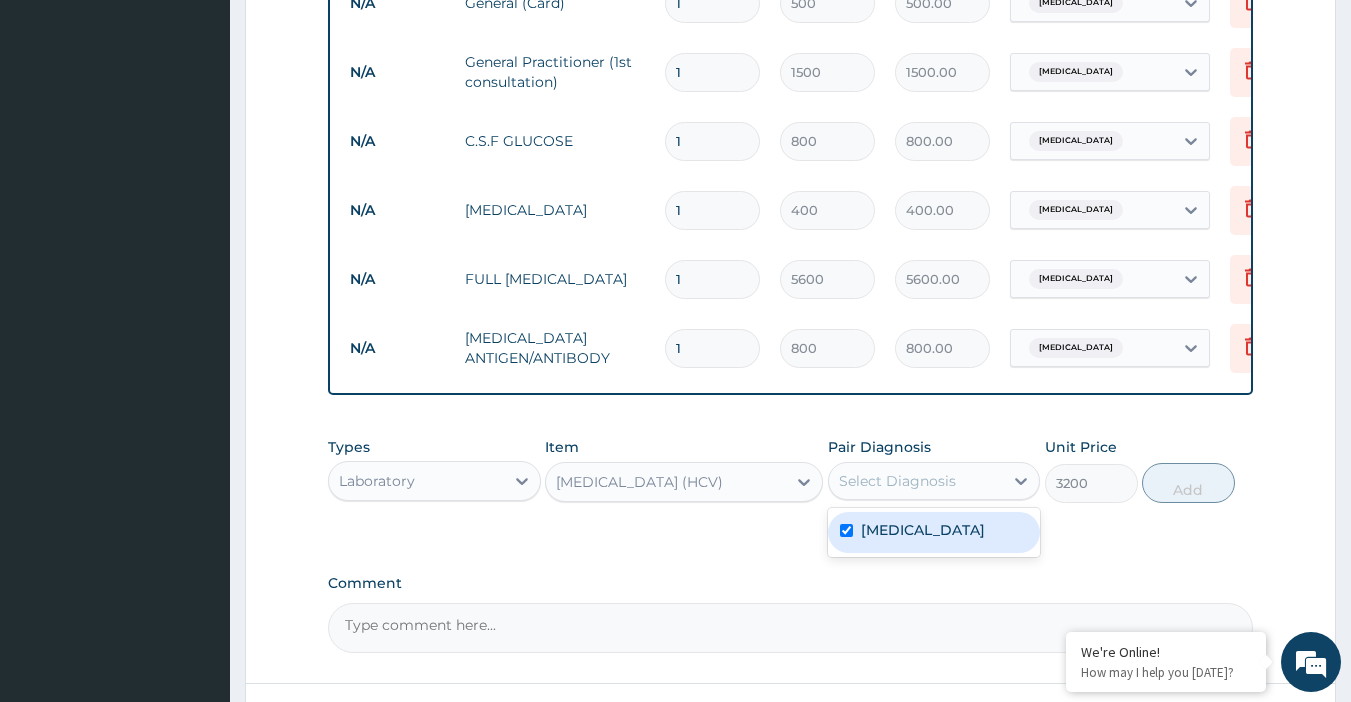 checkbox on "true" 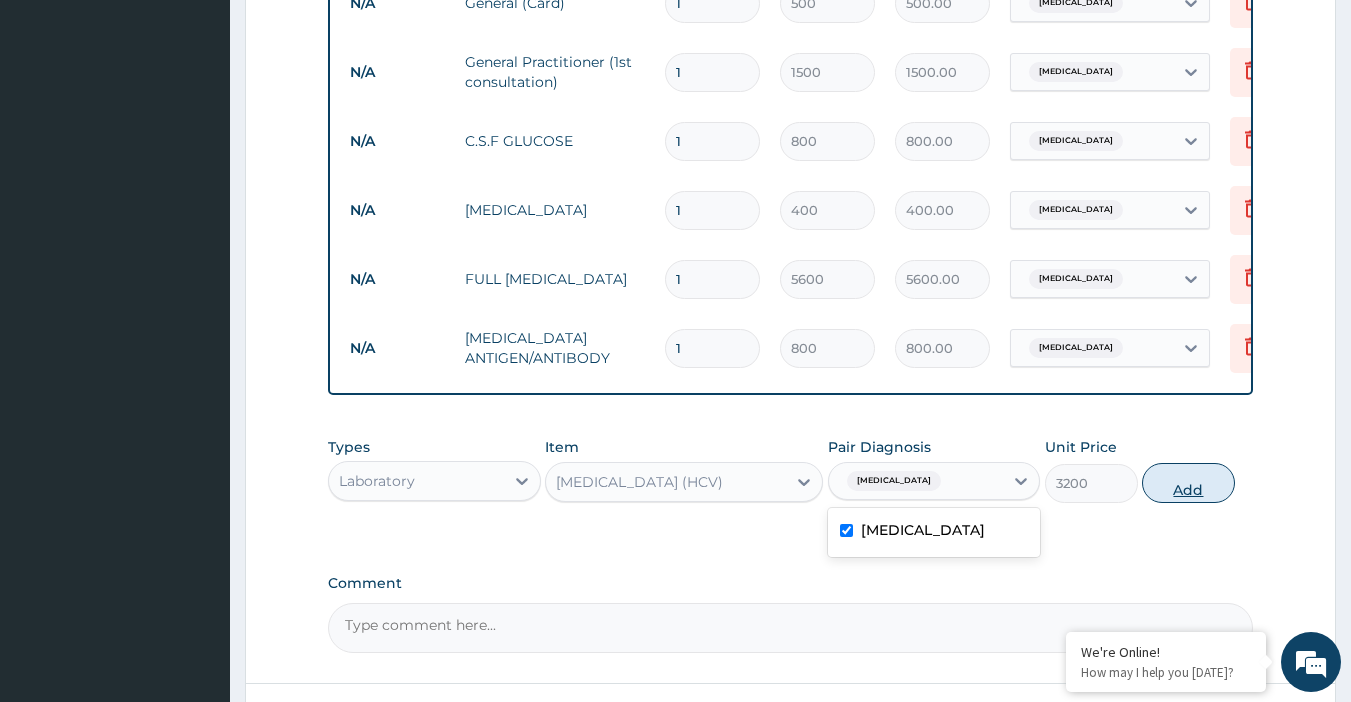 click on "Add" at bounding box center [1188, 483] 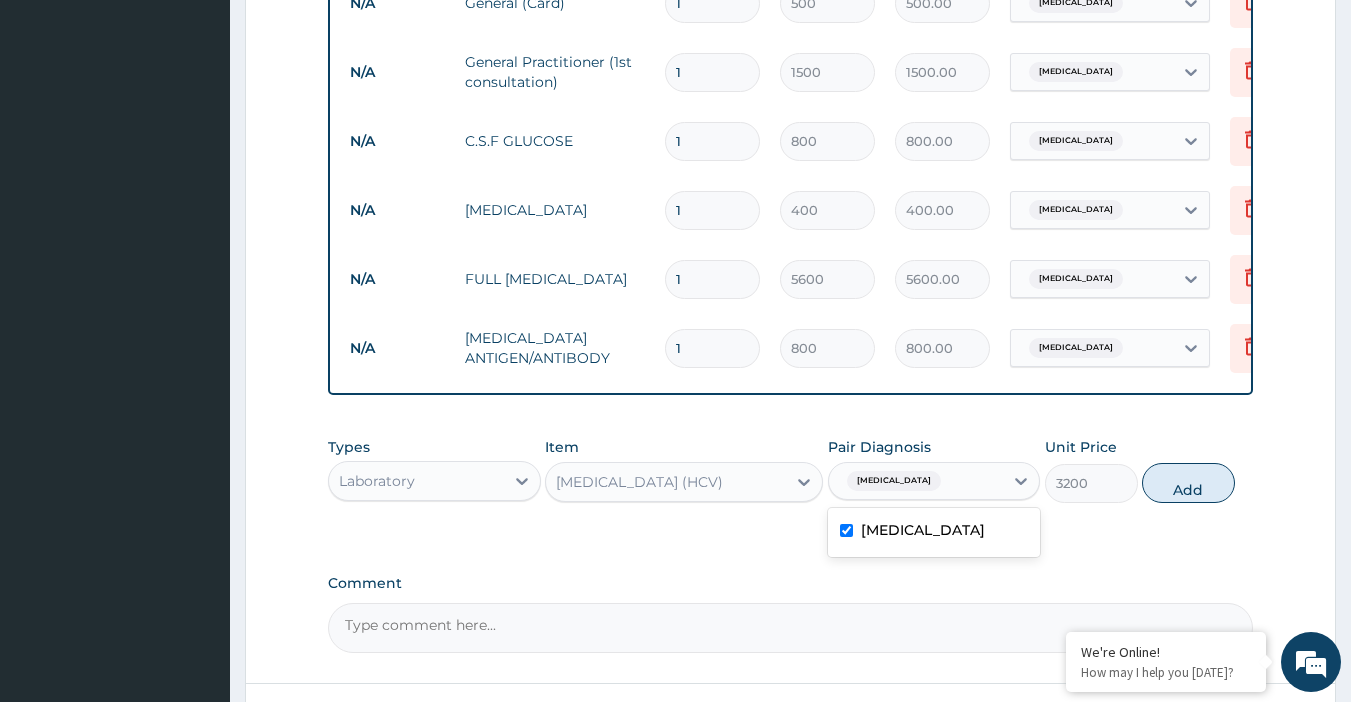 type on "0" 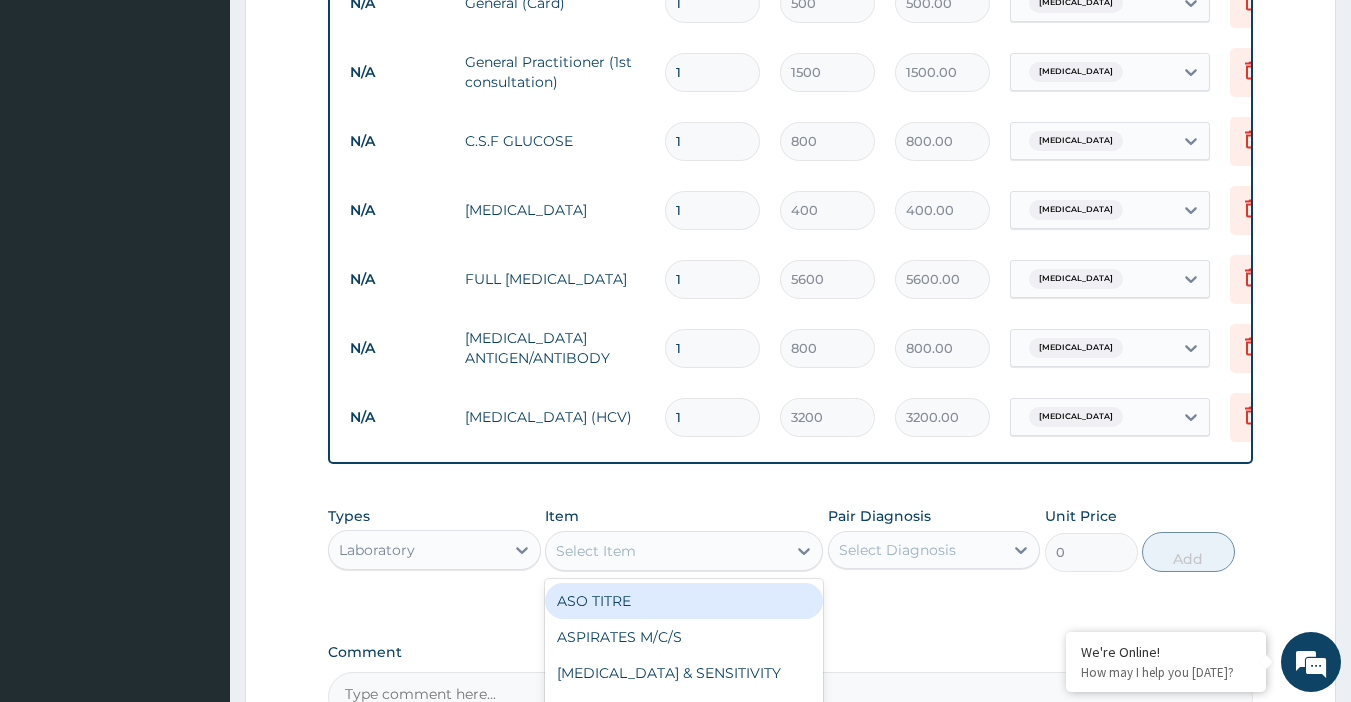 click on "Select Item" at bounding box center (666, 551) 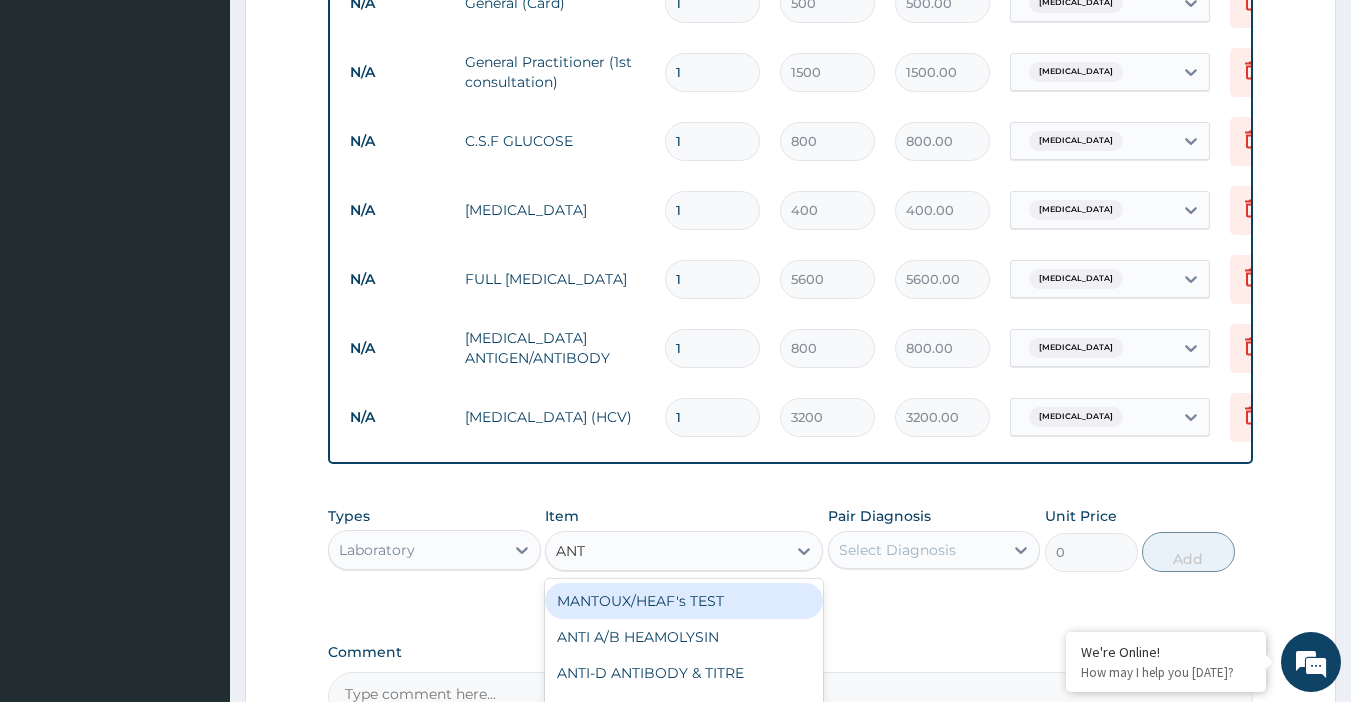 type on "ANTI" 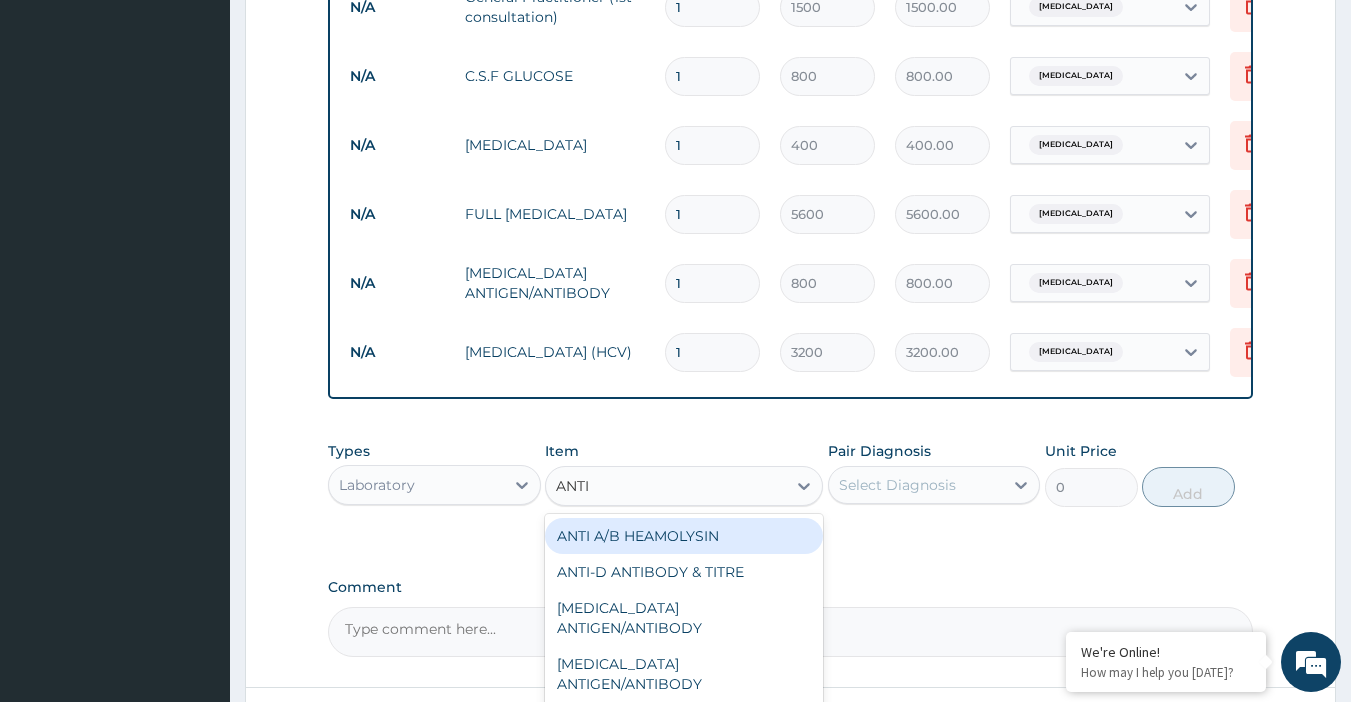 scroll, scrollTop: 929, scrollLeft: 0, axis: vertical 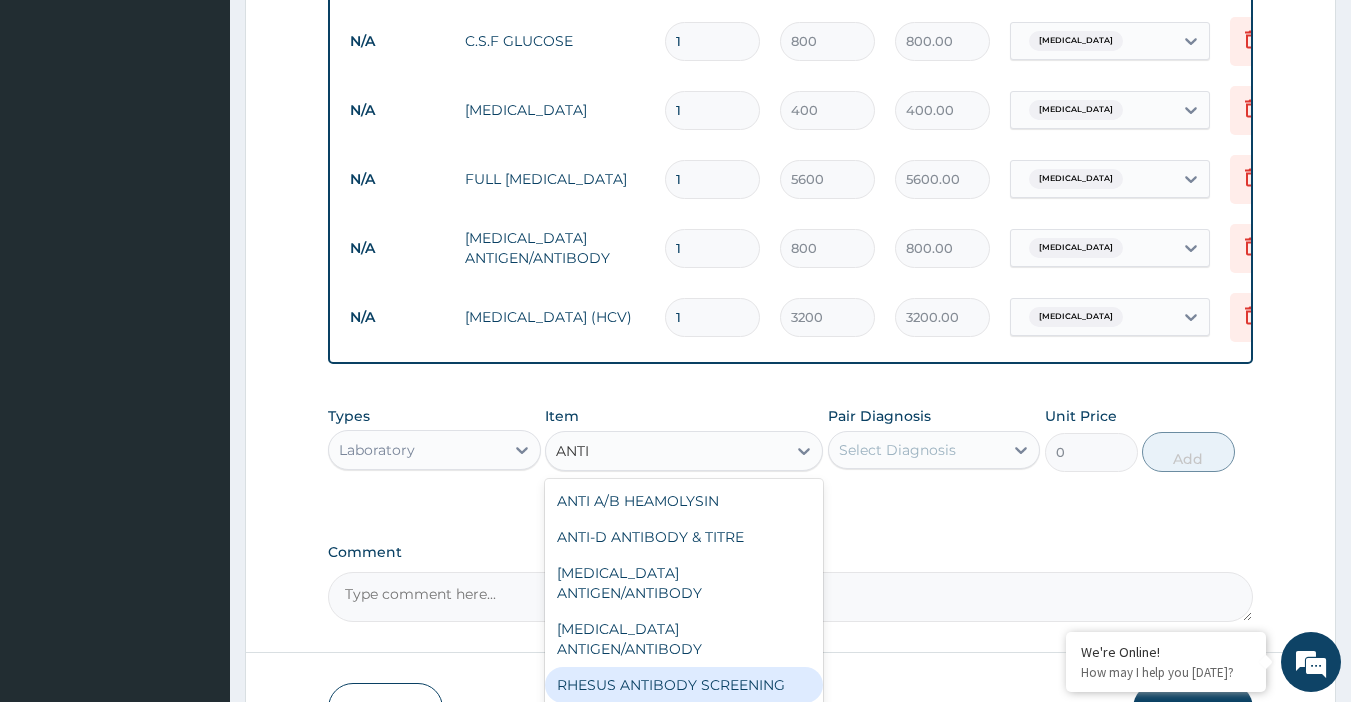 click on "RHESUS ANTIBODY SCREENING" at bounding box center [684, 685] 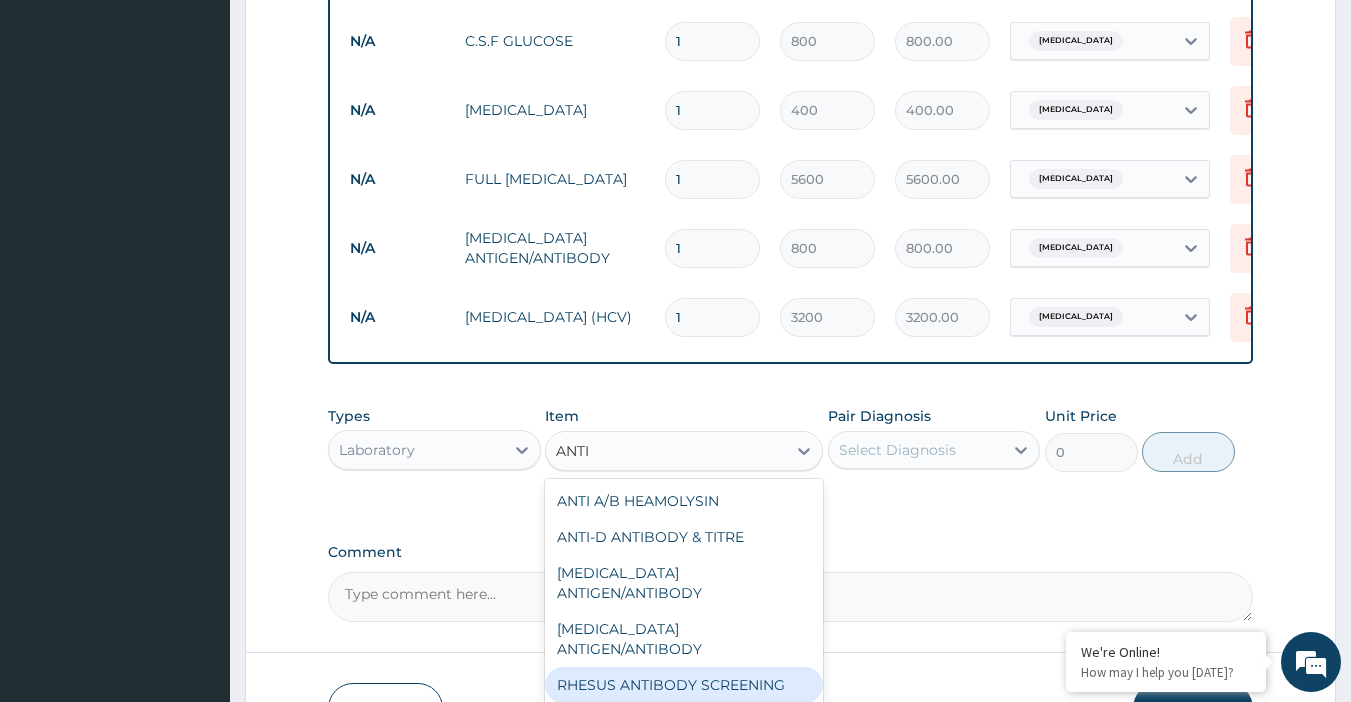 type 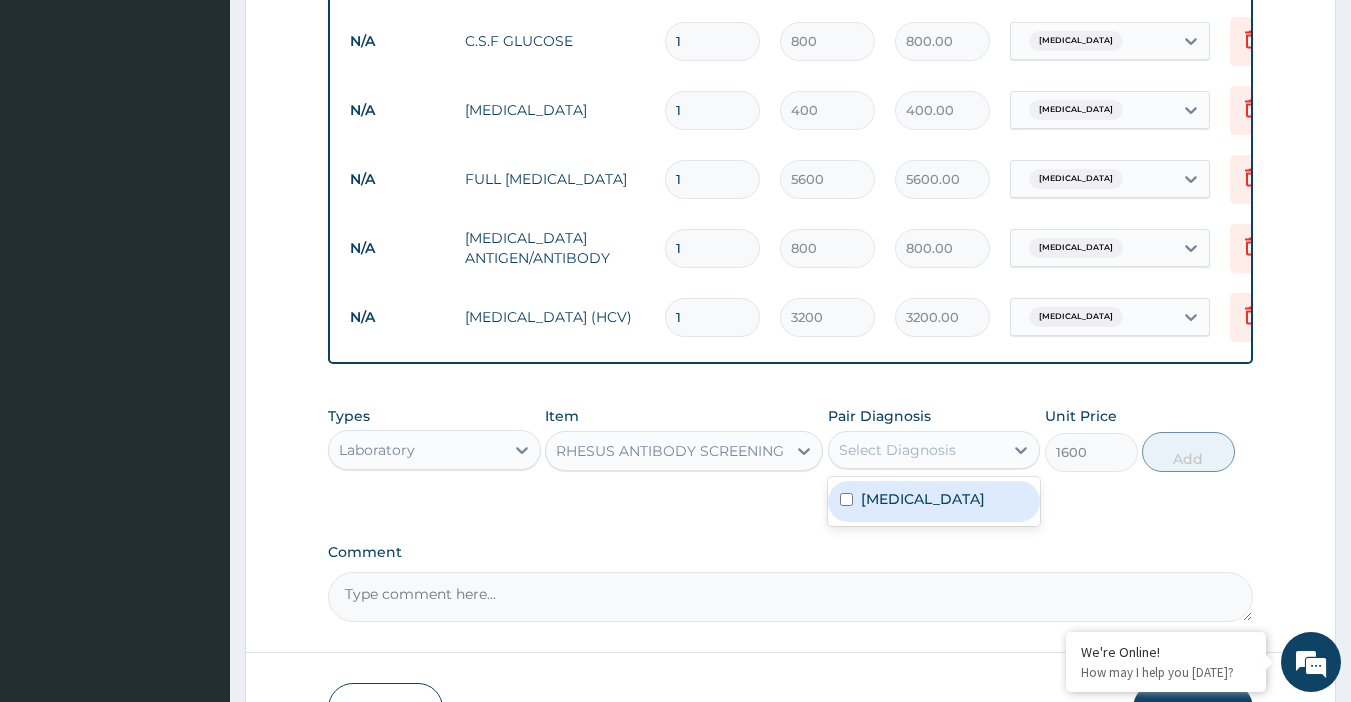 click on "Select Diagnosis" at bounding box center (916, 450) 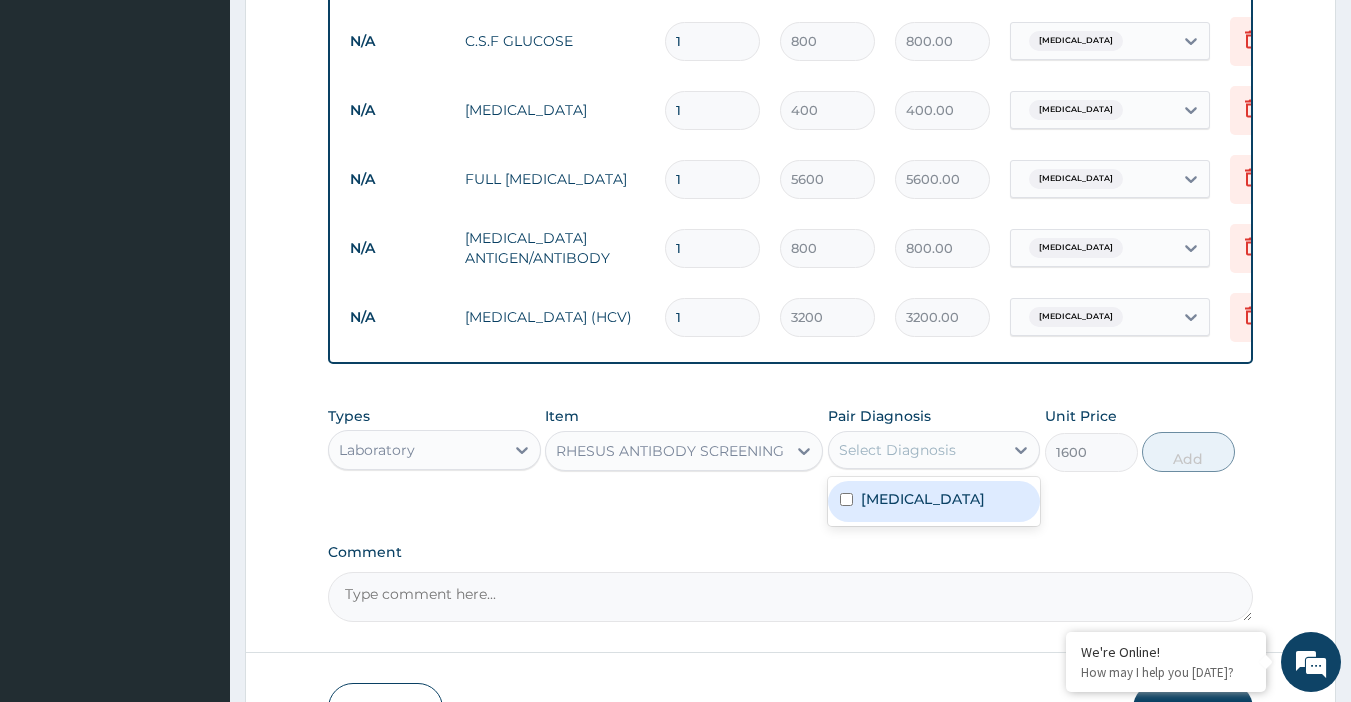 click on "Vaginal discharge" at bounding box center [923, 499] 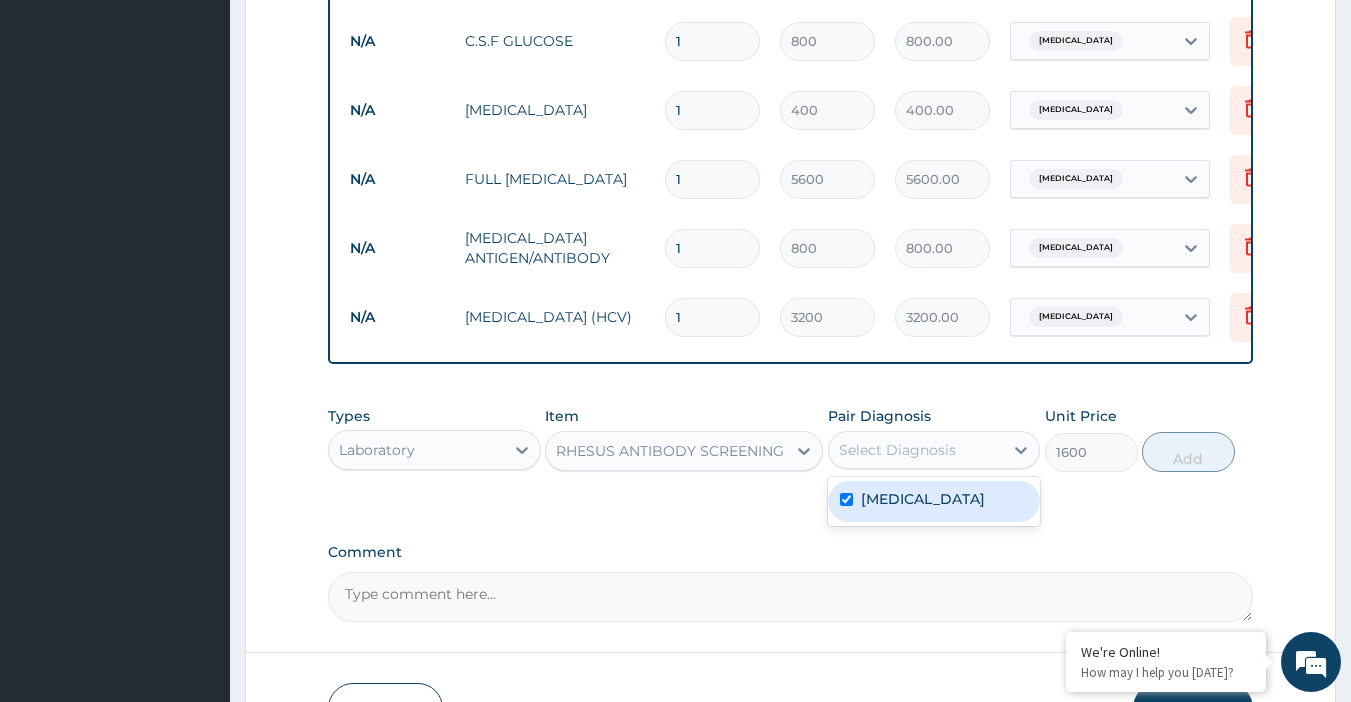 checkbox on "true" 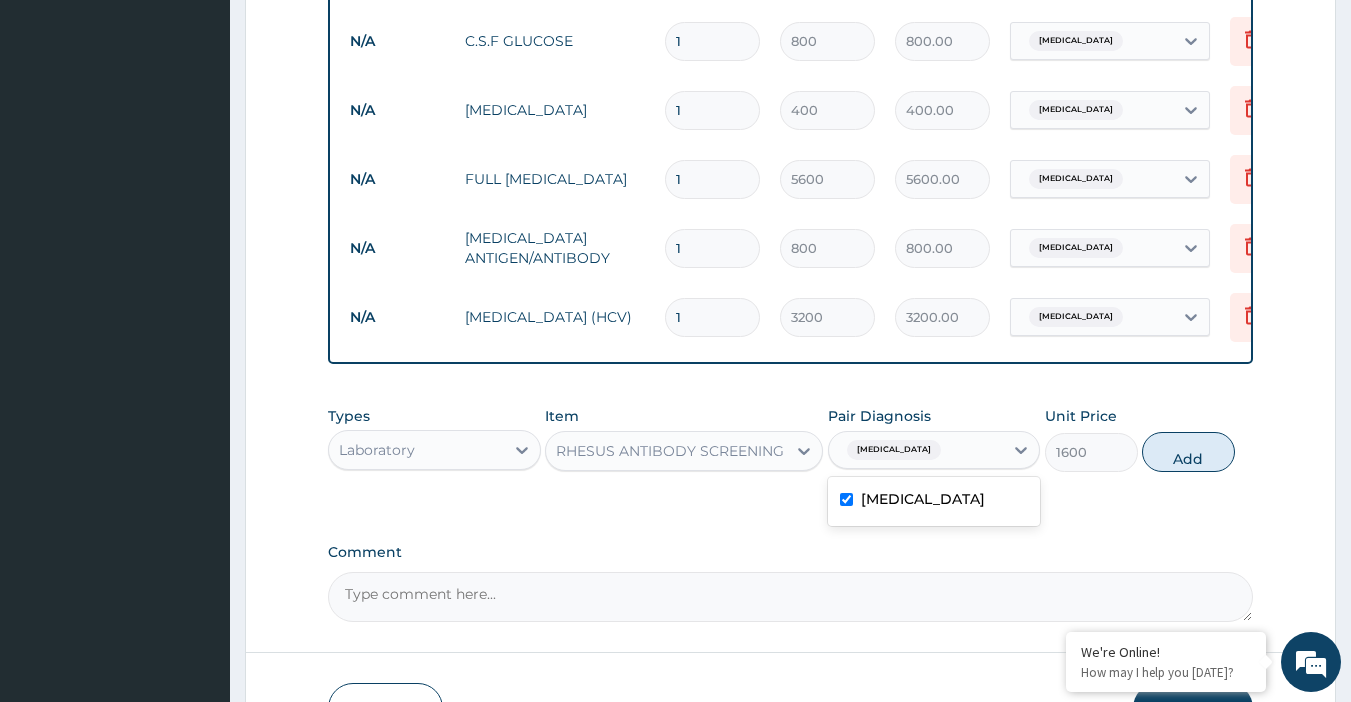 click on "Types Laboratory Item RHESUS ANTIBODY SCREENING Pair Diagnosis option Vaginal discharge, selected. option Vaginal discharge selected, 1 of 1. 1 result available. Use Up and Down to choose options, press Enter to select the currently focused option, press Escape to exit the menu, press Tab to select the option and exit the menu. Vaginal discharge Vaginal discharge Unit Price 1600 Add" at bounding box center (791, 439) 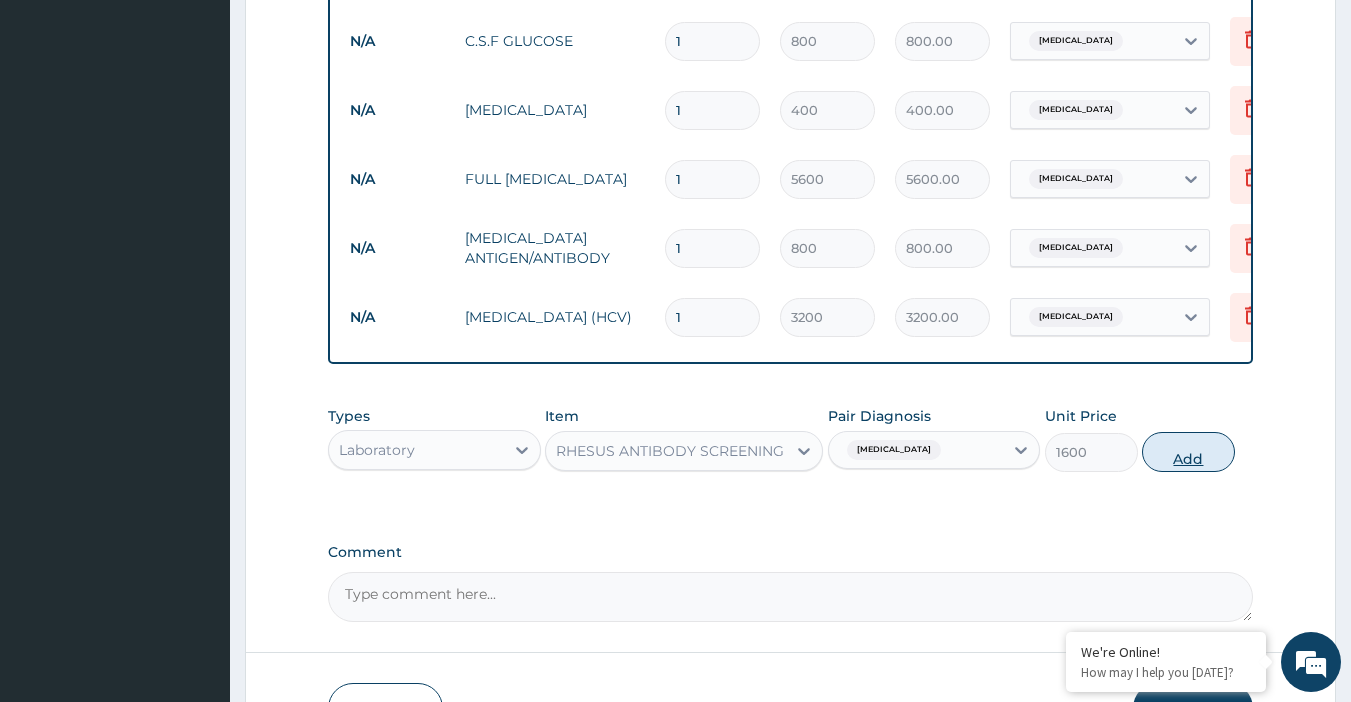 click on "Add" at bounding box center (1188, 452) 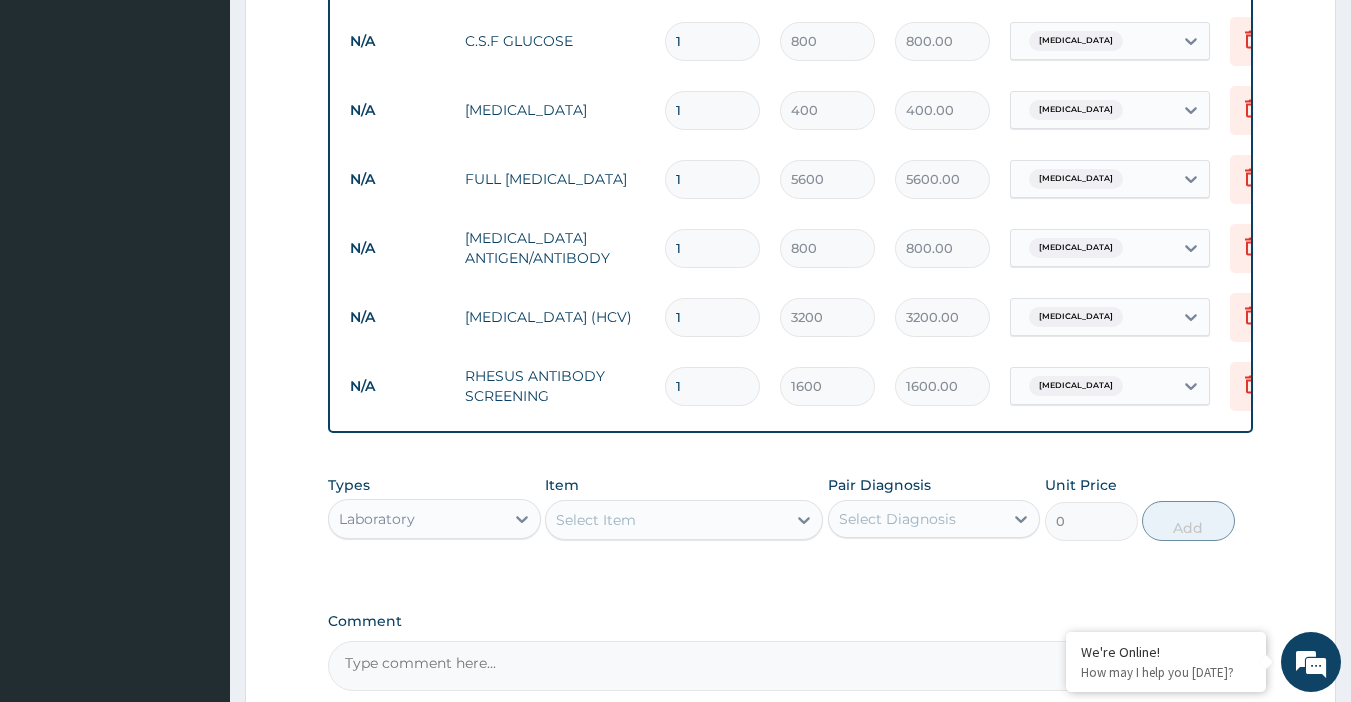 click on "Laboratory" at bounding box center [377, 519] 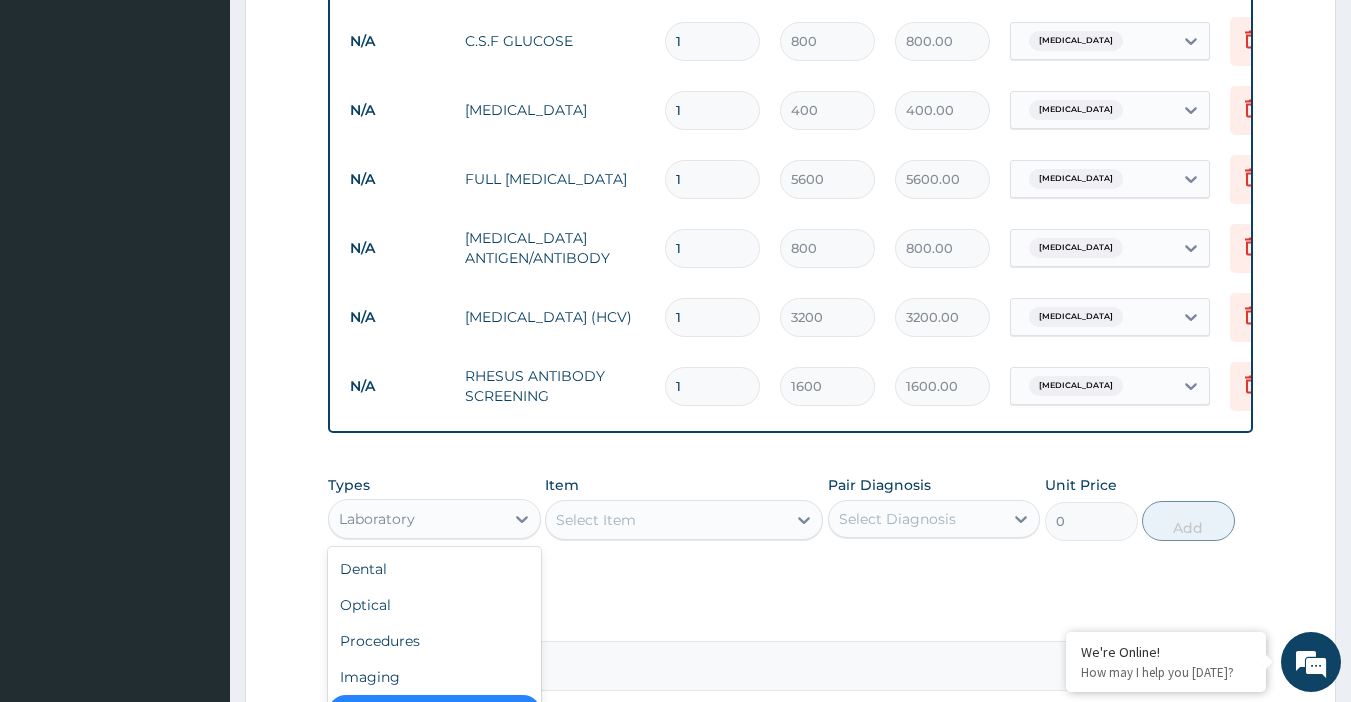 scroll, scrollTop: 68, scrollLeft: 0, axis: vertical 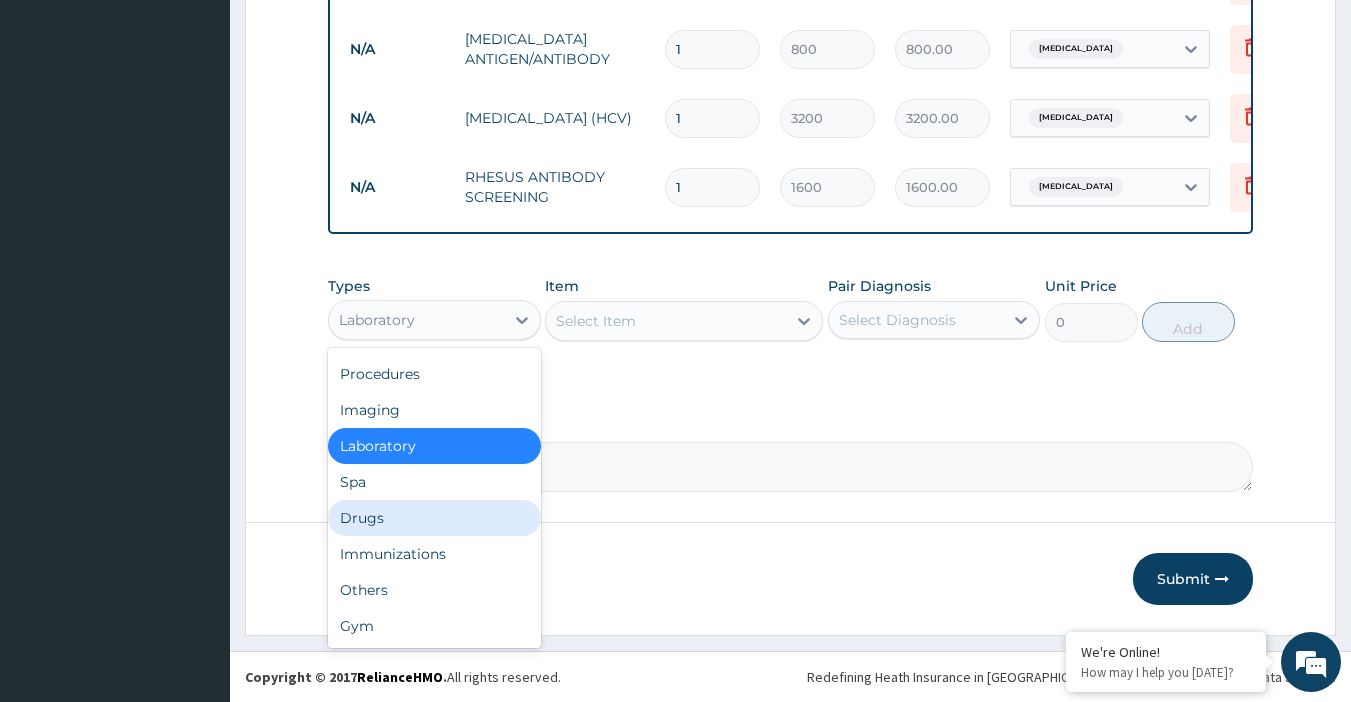 click on "Drugs" at bounding box center [434, 518] 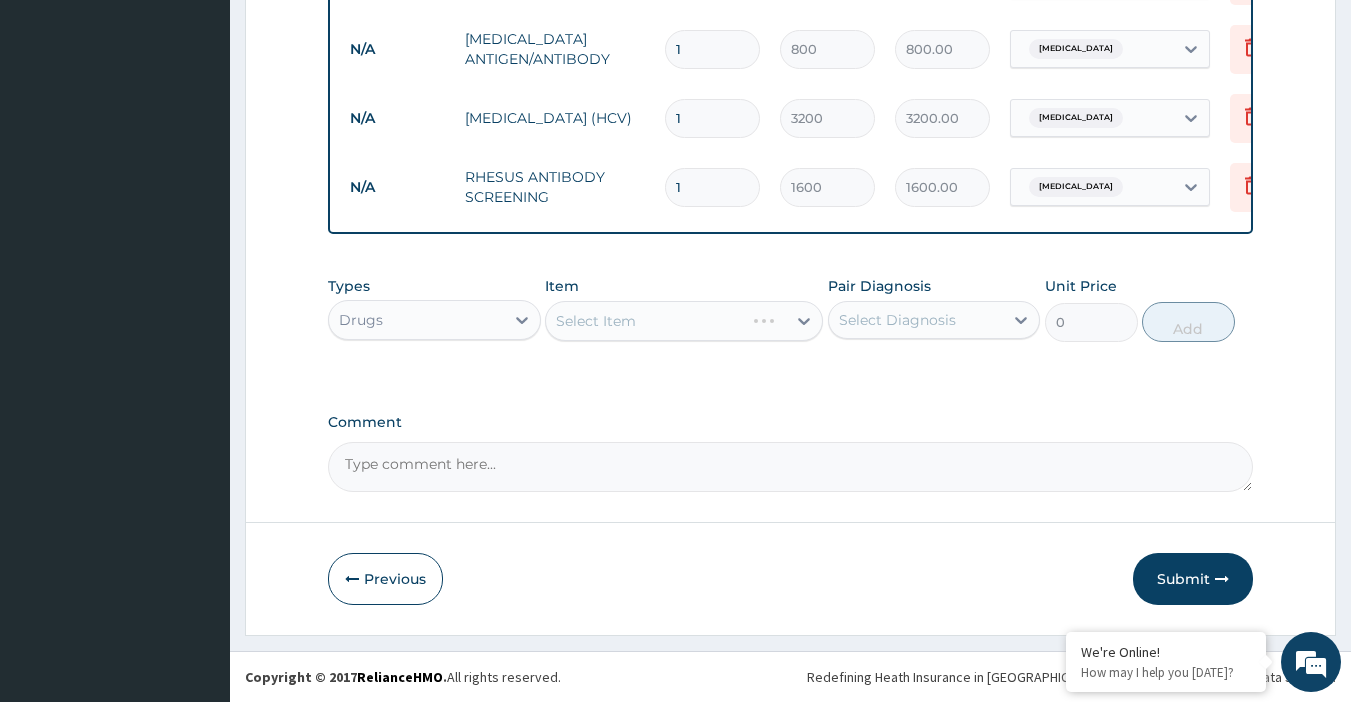 click on "Select Item" at bounding box center (684, 321) 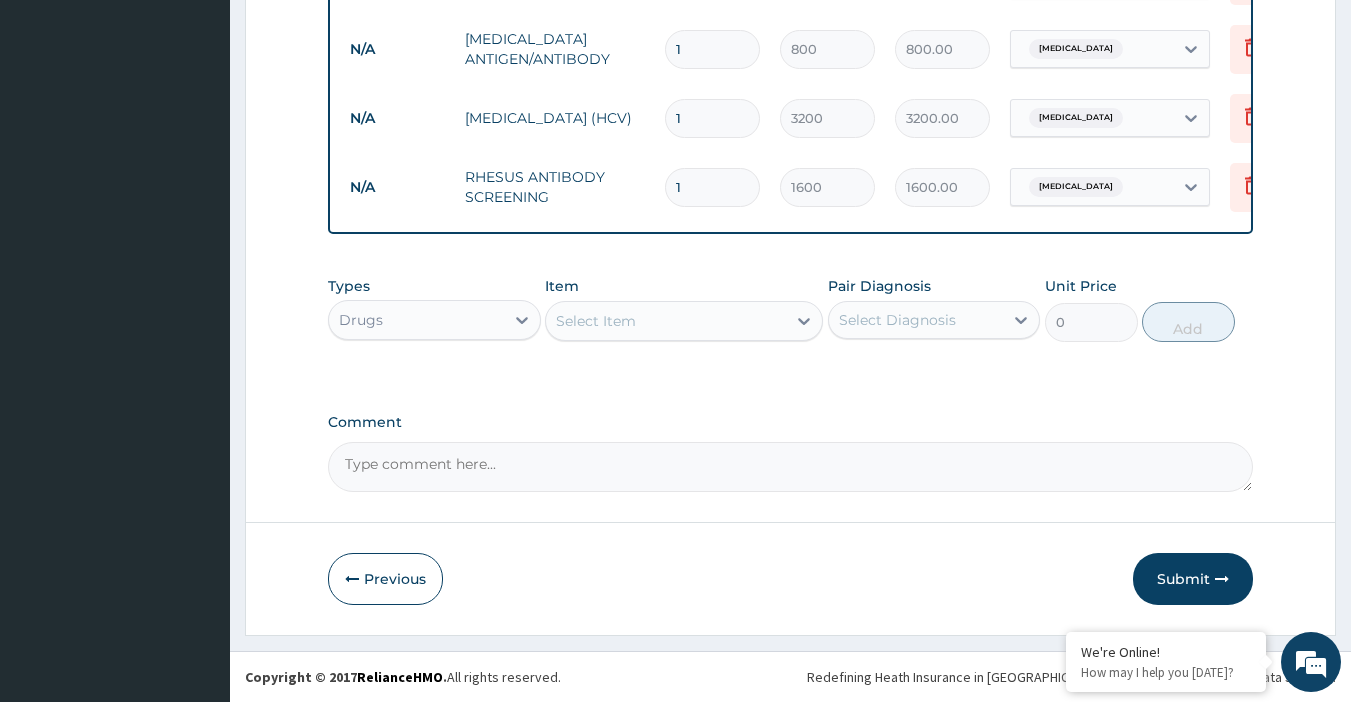 click on "Select Item" at bounding box center (666, 321) 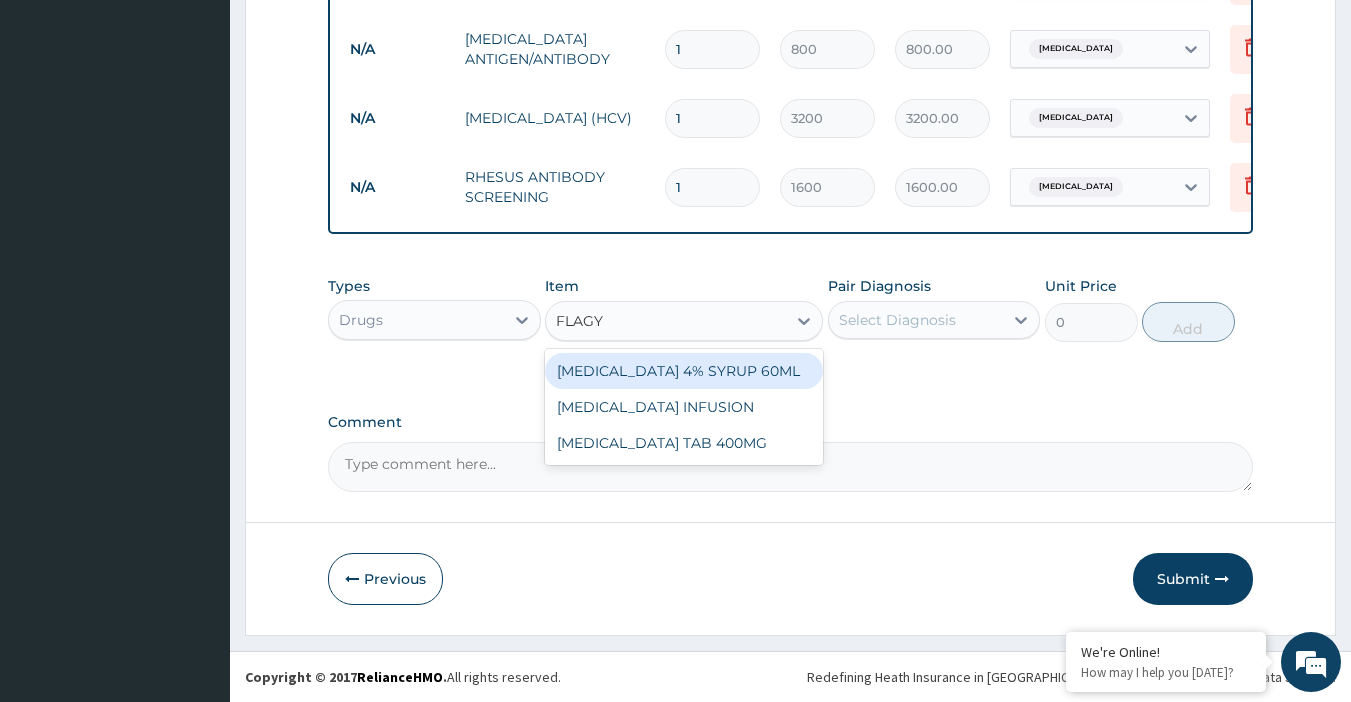 type on "FLAGYL" 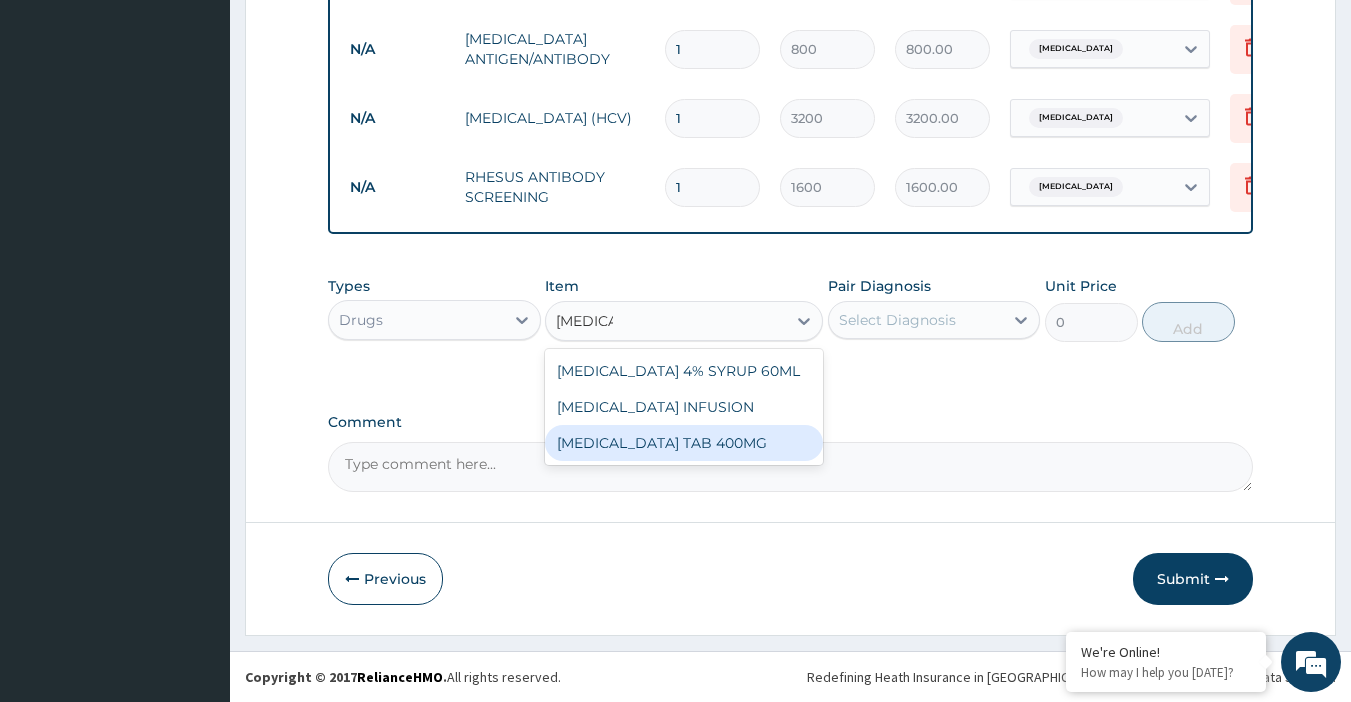 click on "FLAGYL TAB 400MG" at bounding box center (684, 443) 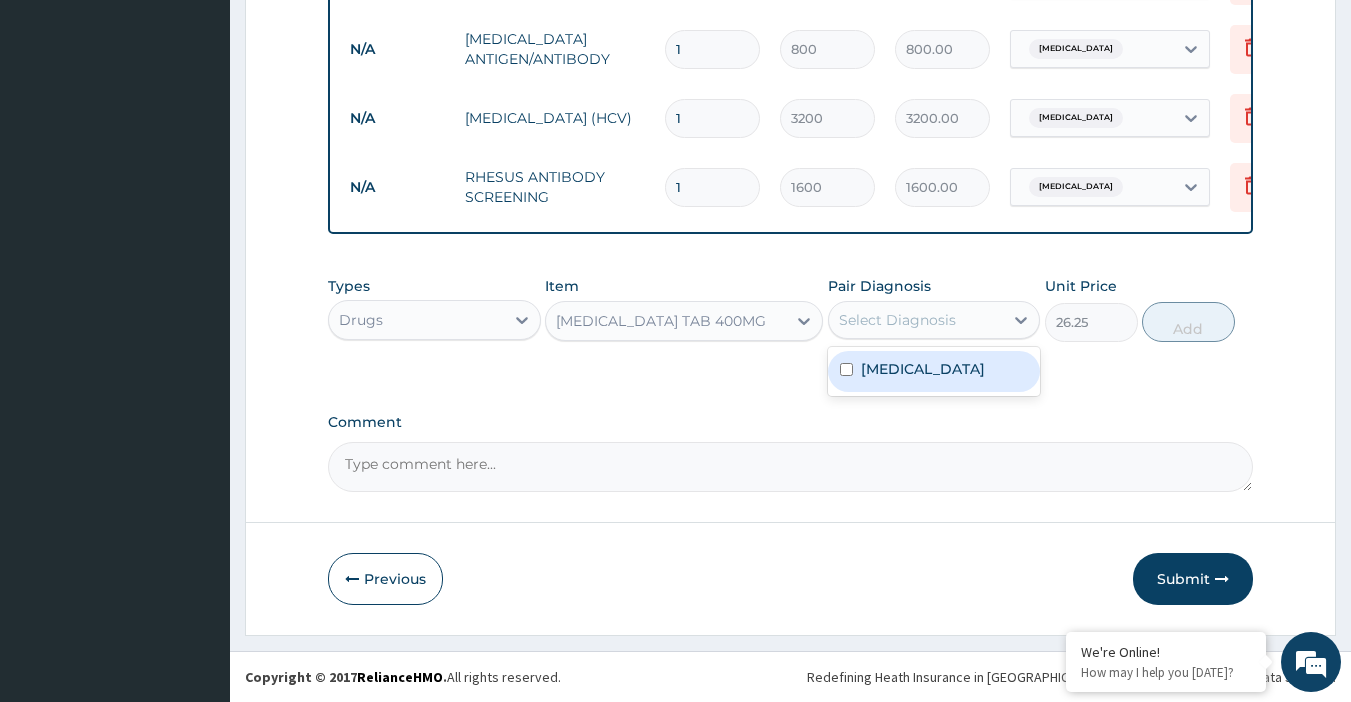 drag, startPoint x: 954, startPoint y: 301, endPoint x: 991, endPoint y: 475, distance: 177.89041 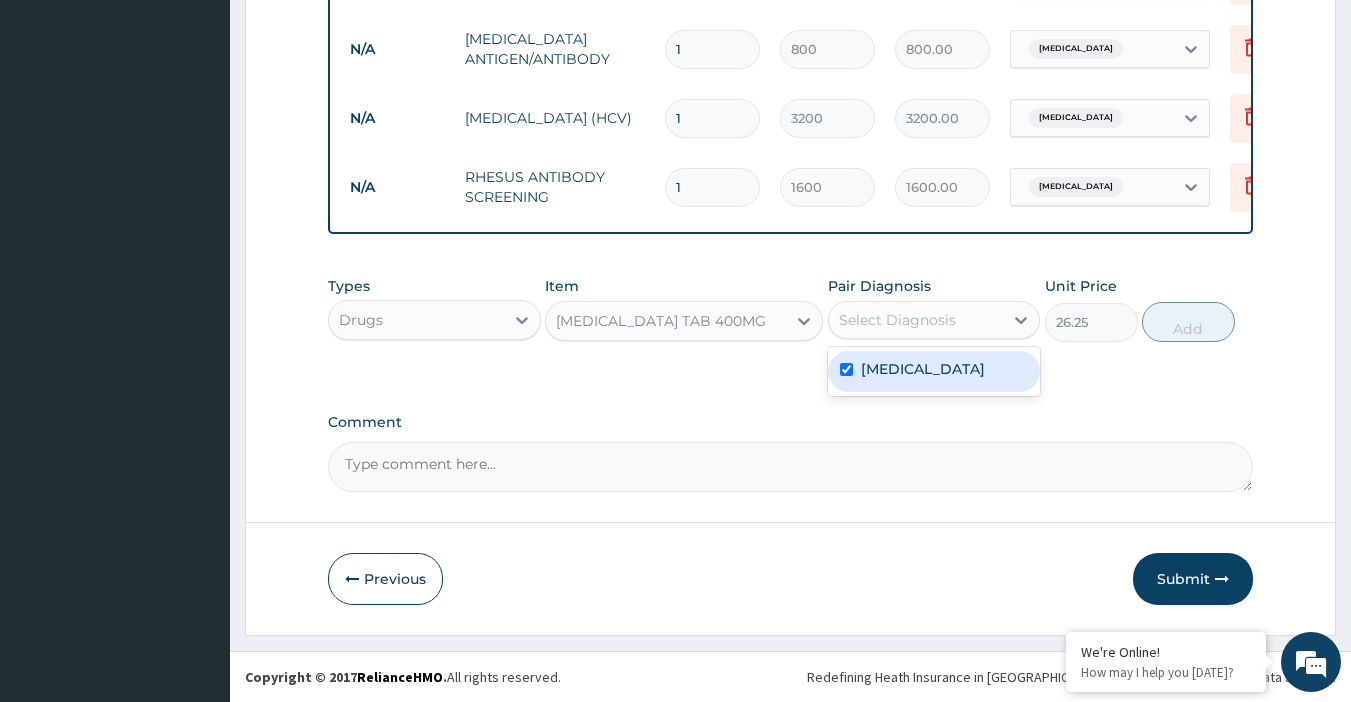 checkbox on "true" 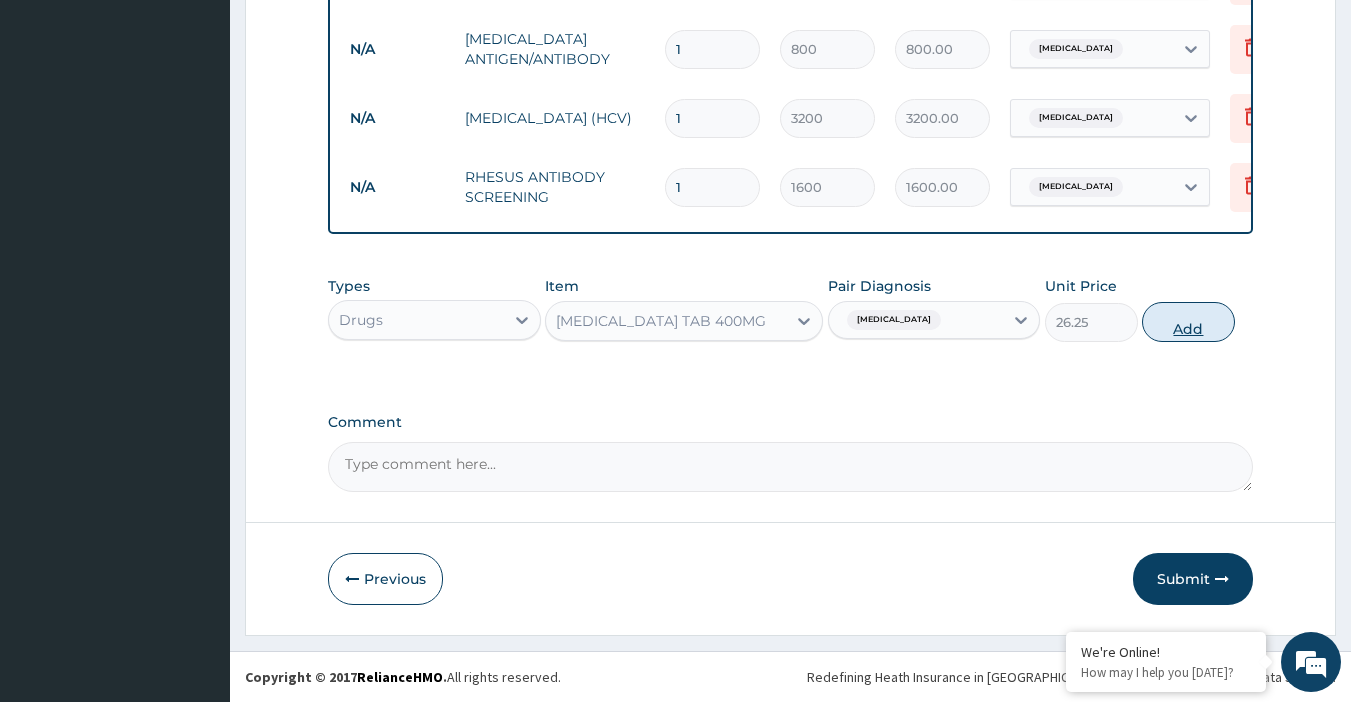 click on "Add" at bounding box center [1188, 322] 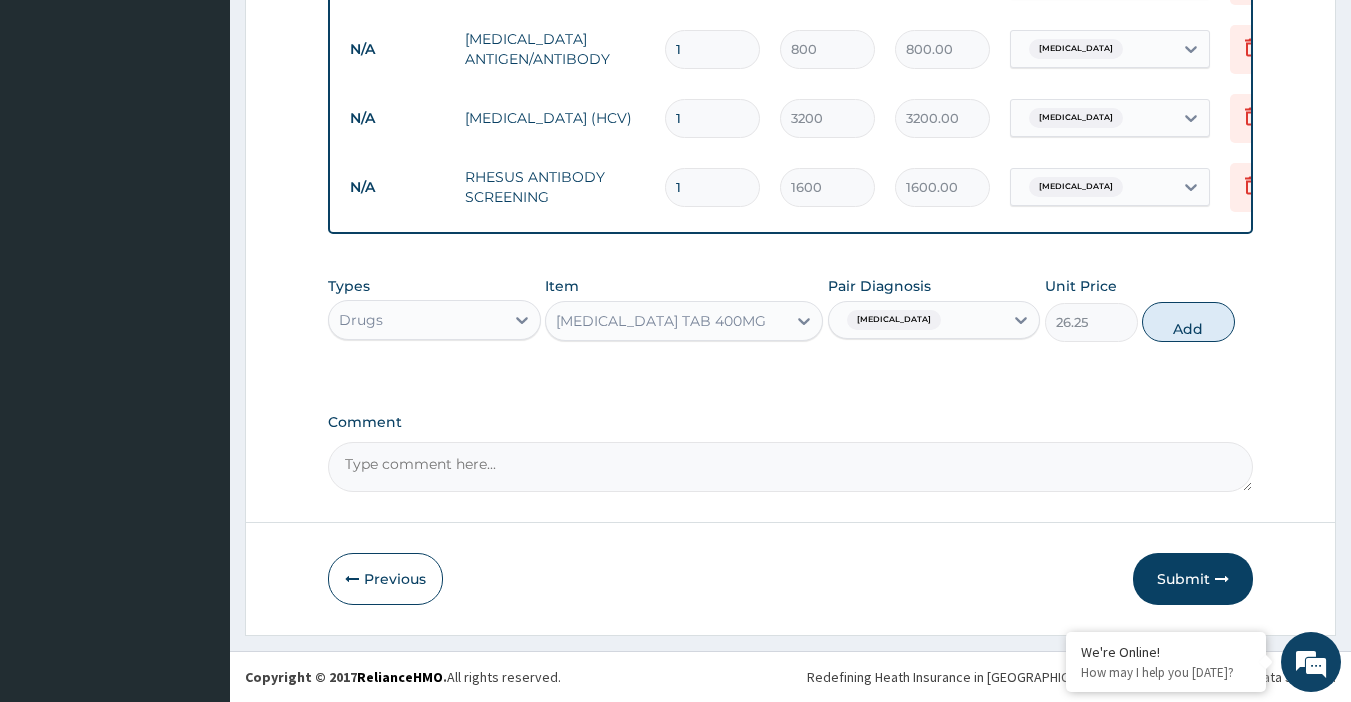 type on "0" 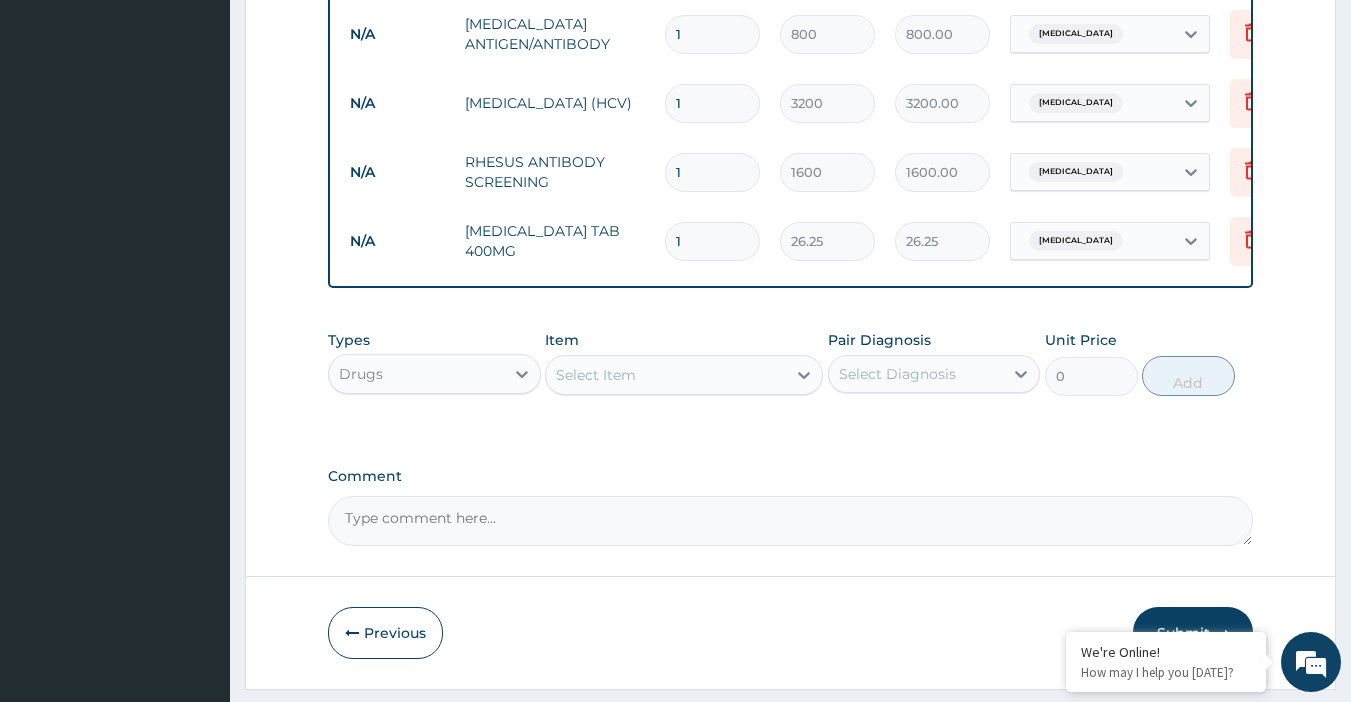 click on "1" at bounding box center [712, 241] 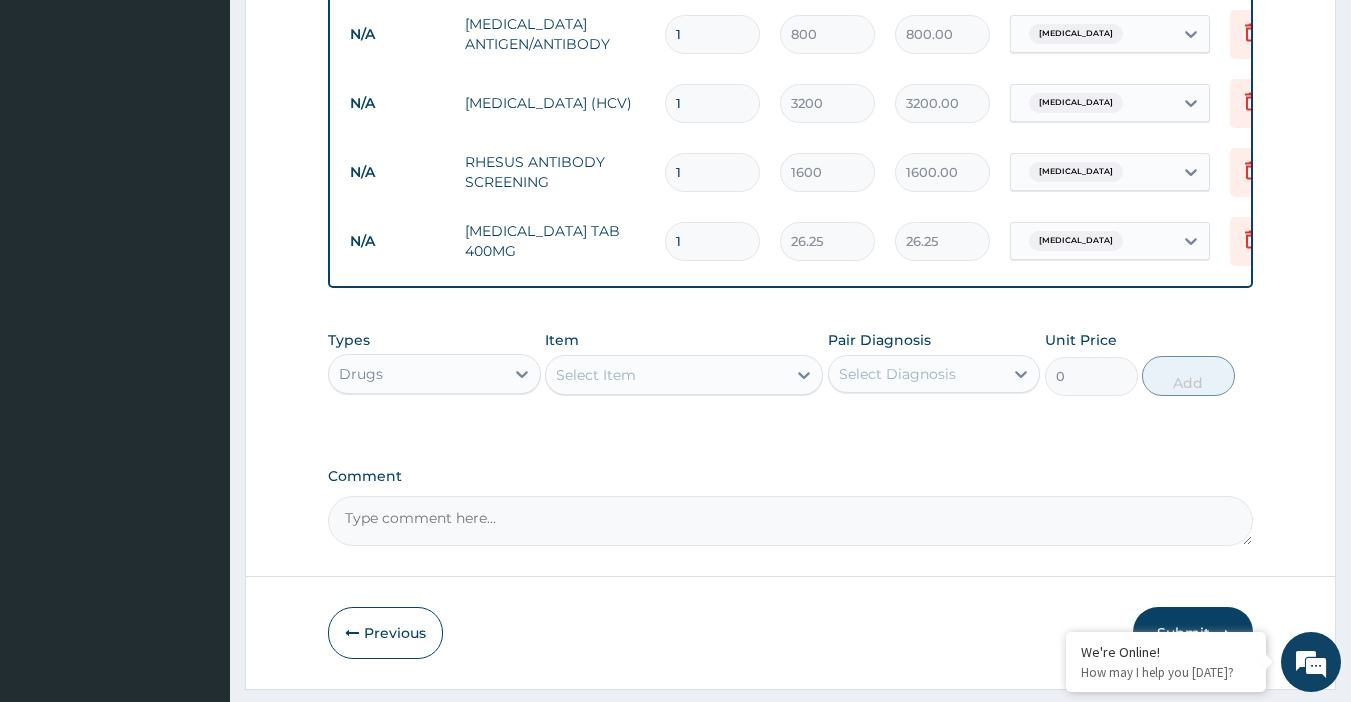 type 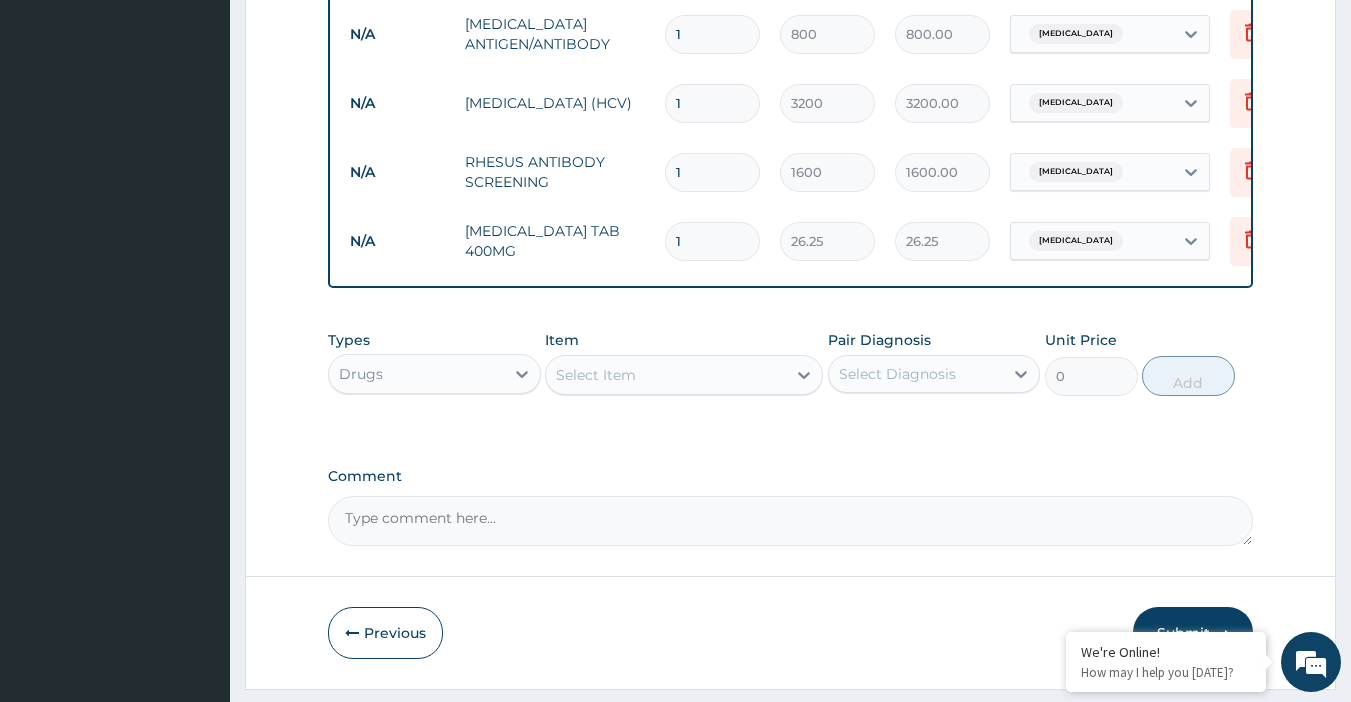 type on "0.00" 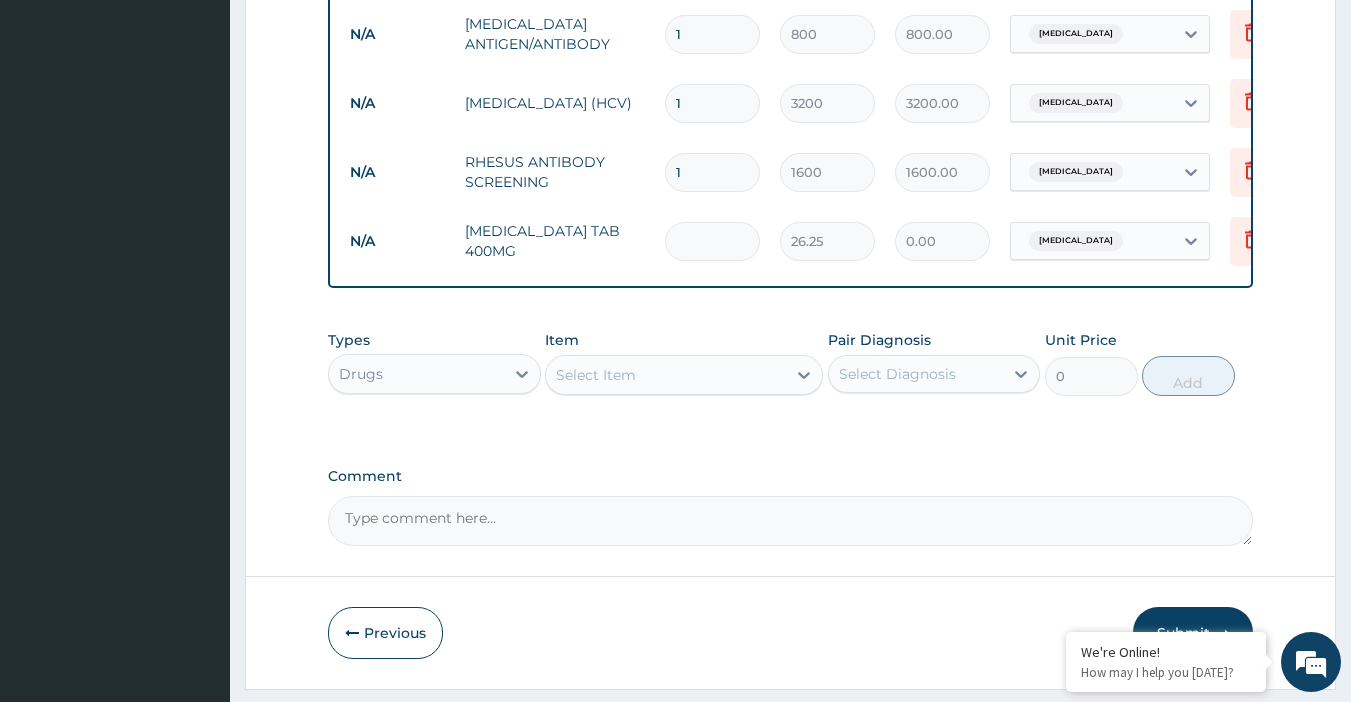 type on "3" 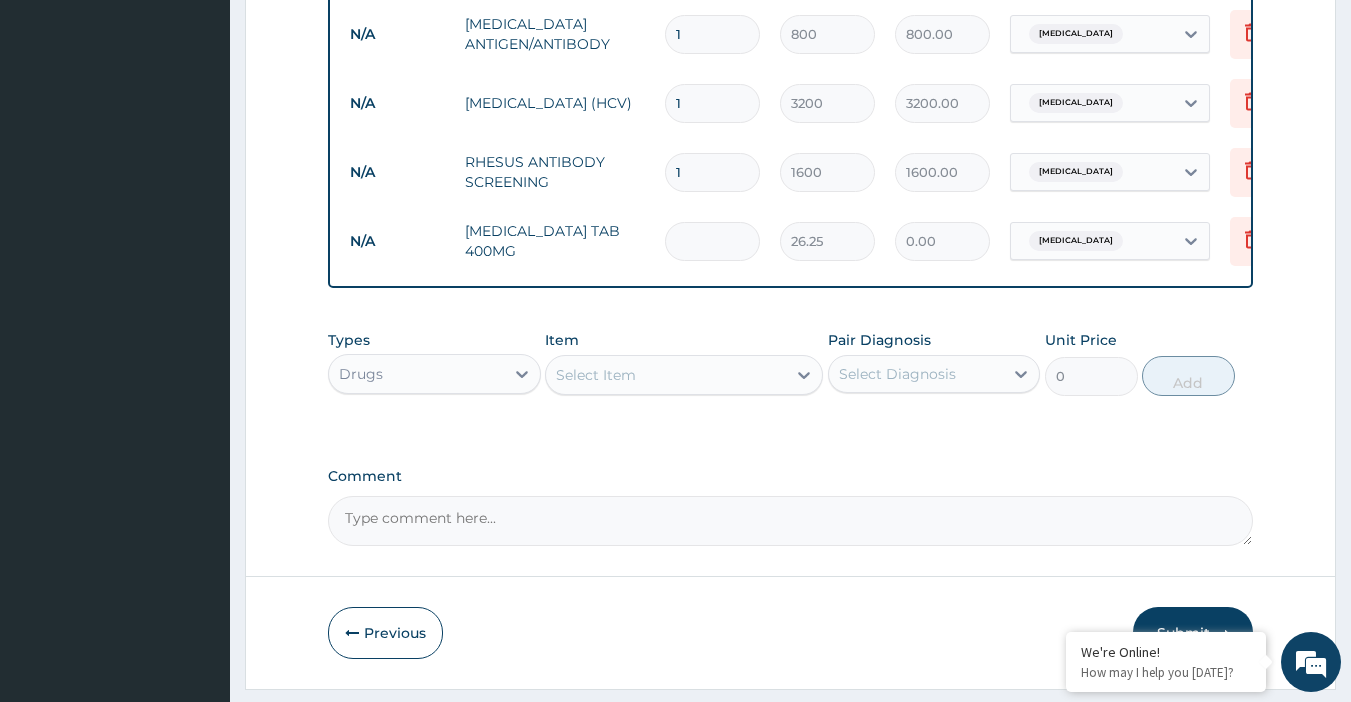 type on "78.75" 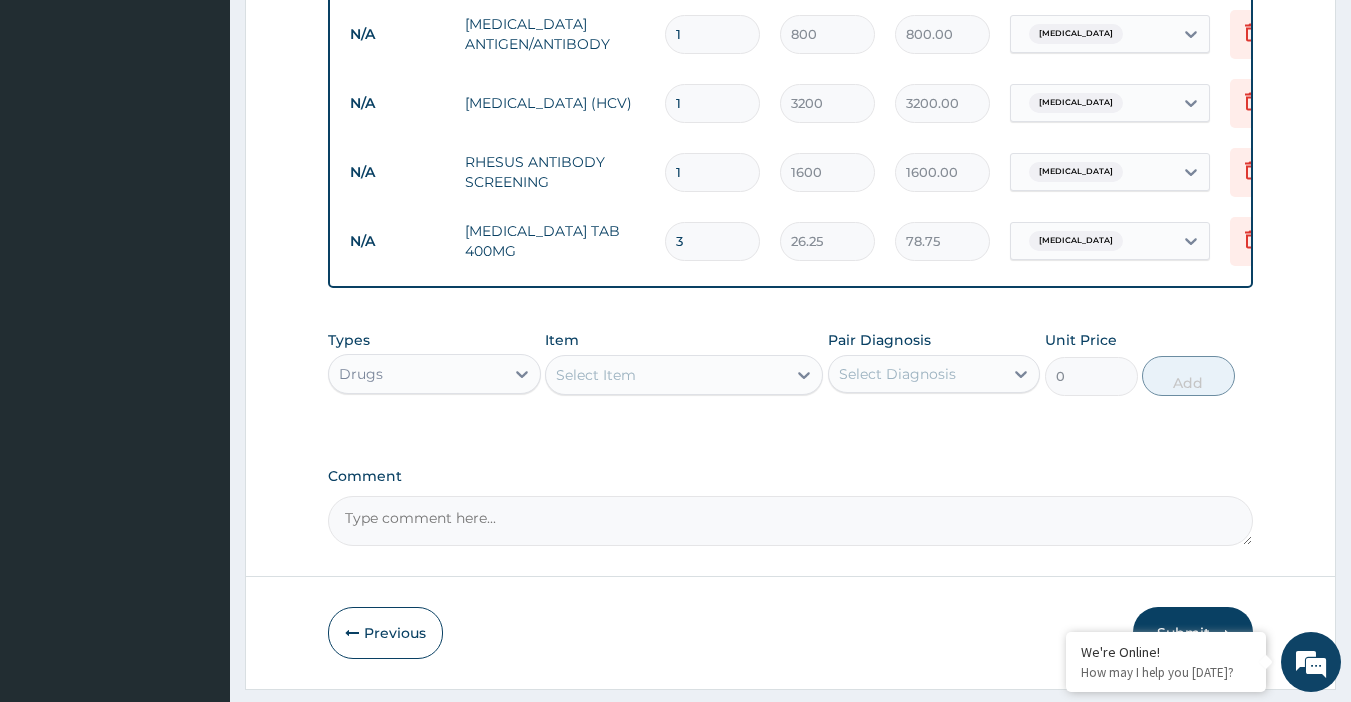 type on "30" 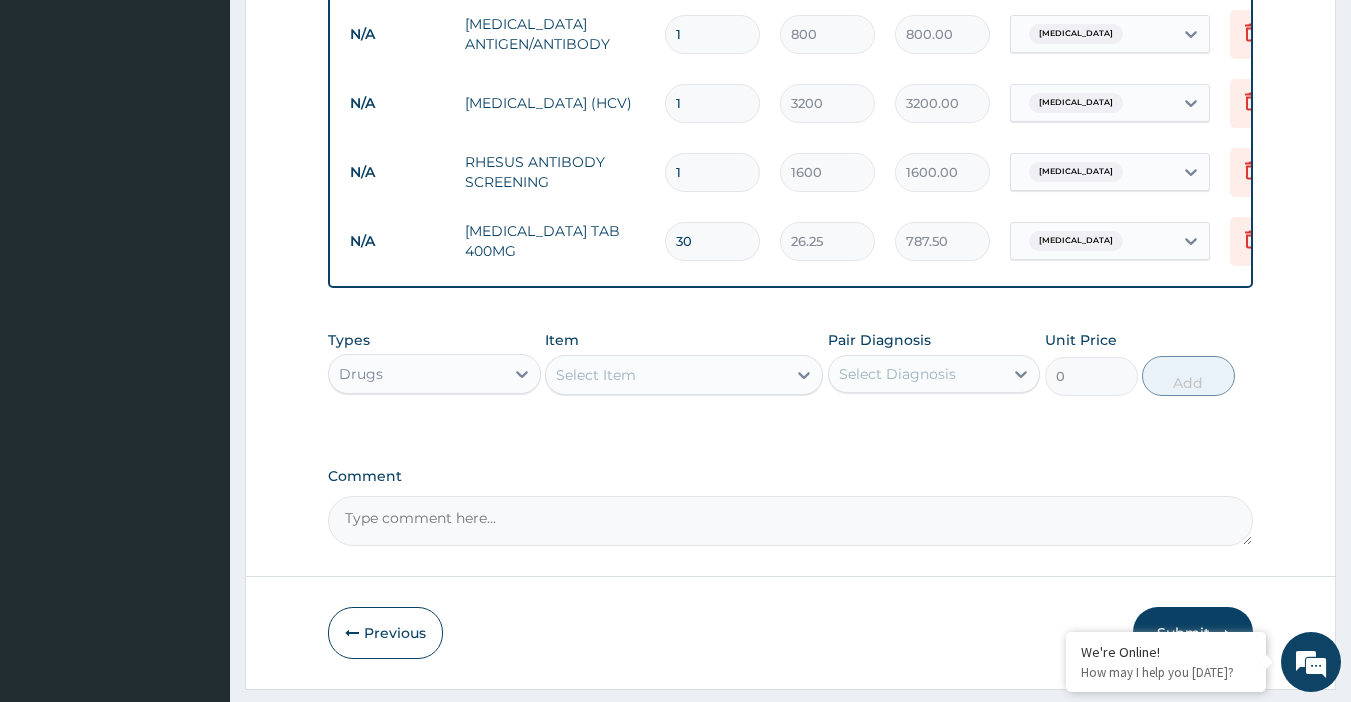 type on "30" 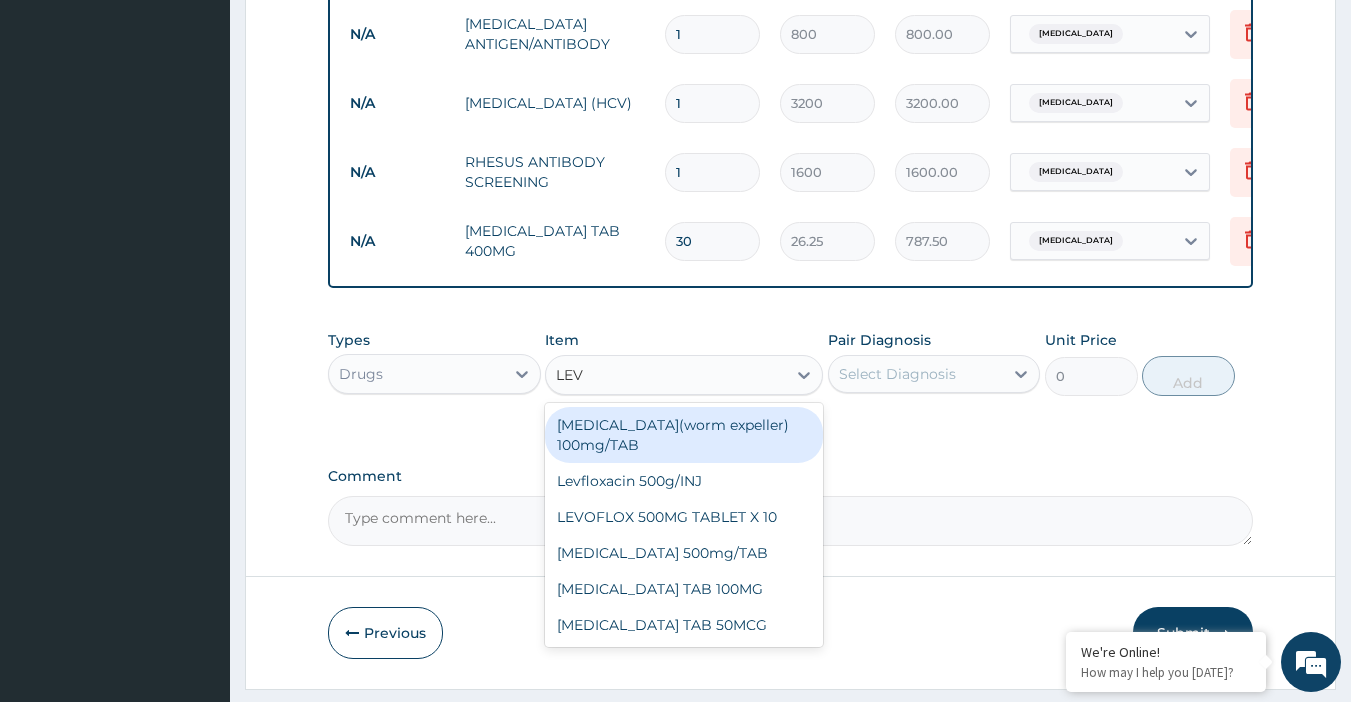 type on "LEVO" 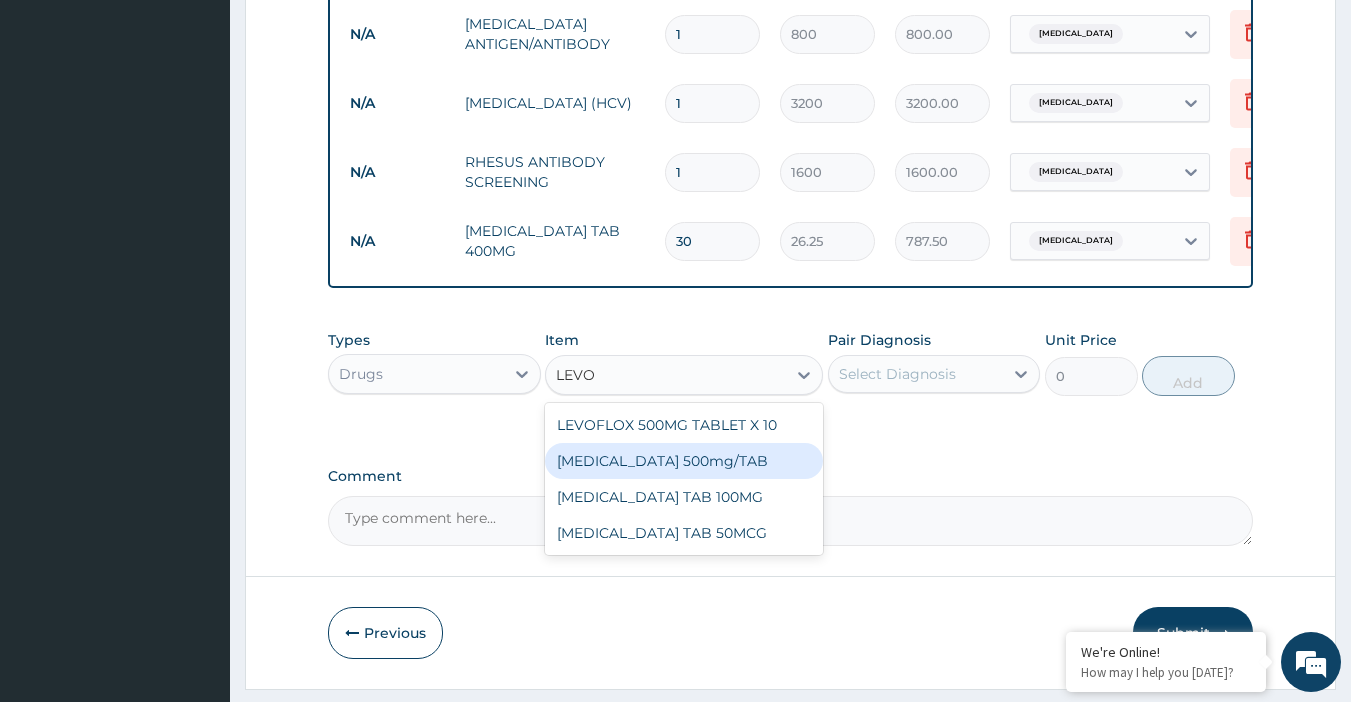 drag, startPoint x: 736, startPoint y: 480, endPoint x: 752, endPoint y: 437, distance: 45.88028 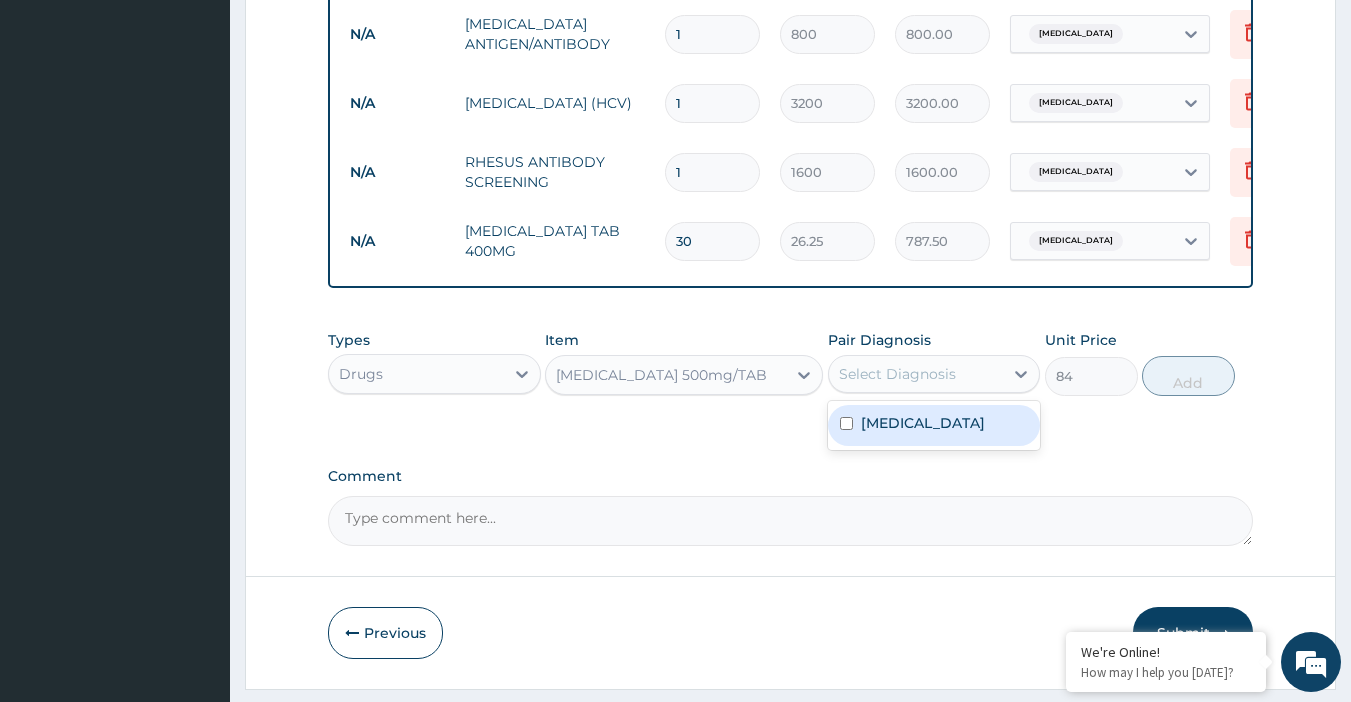 click on "Select Diagnosis" at bounding box center [897, 374] 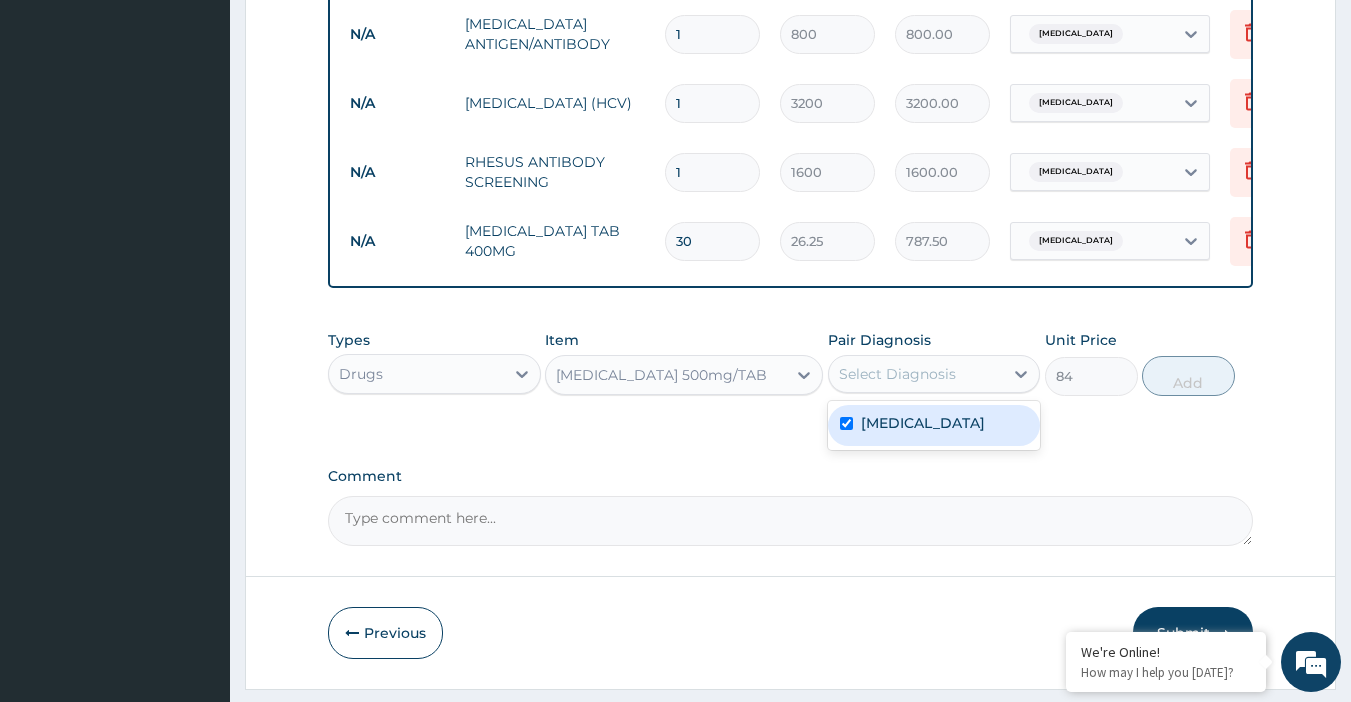 checkbox on "true" 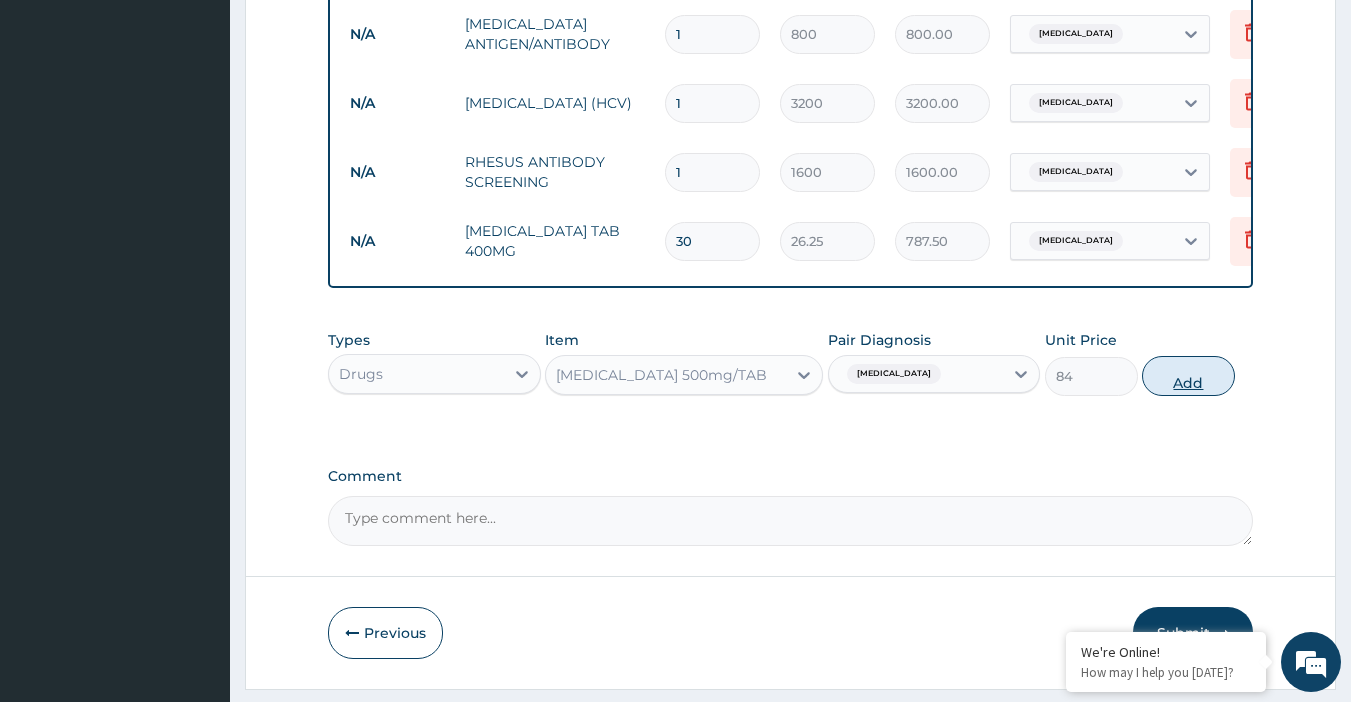 click on "Add" at bounding box center [1188, 376] 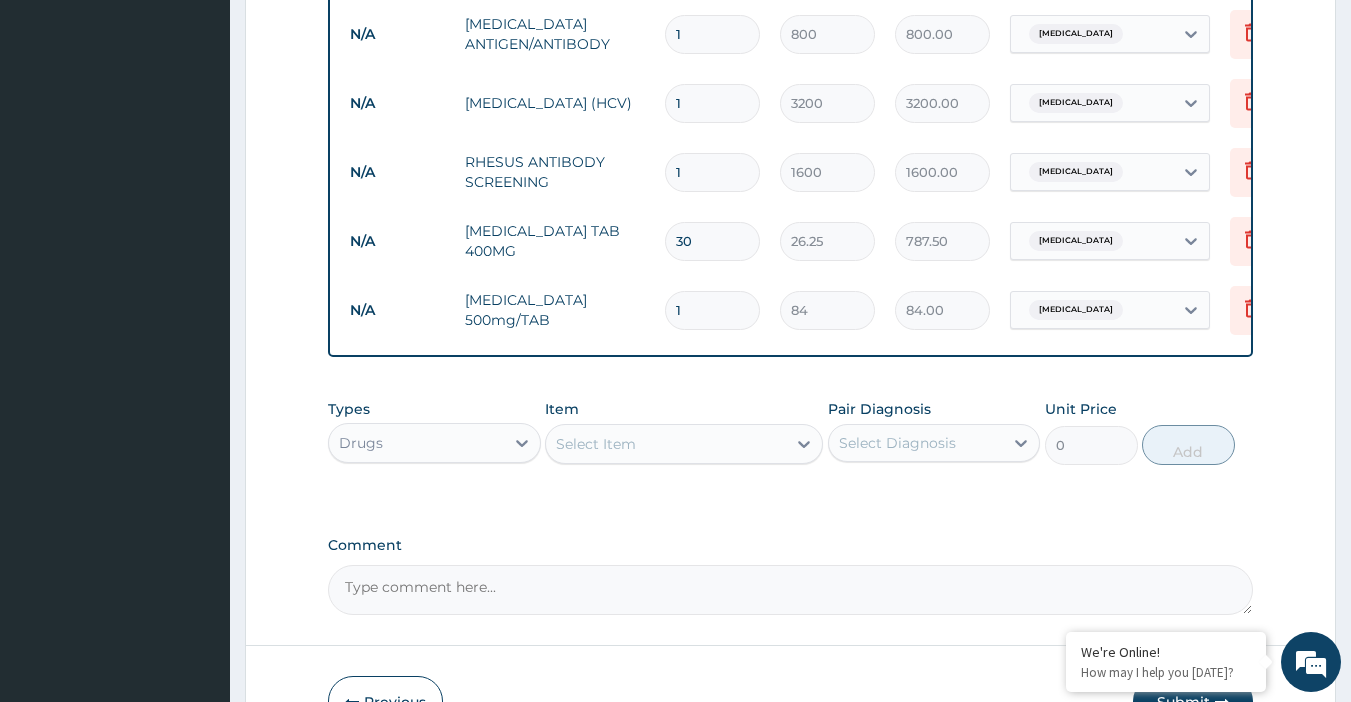 click on "1" at bounding box center (712, 310) 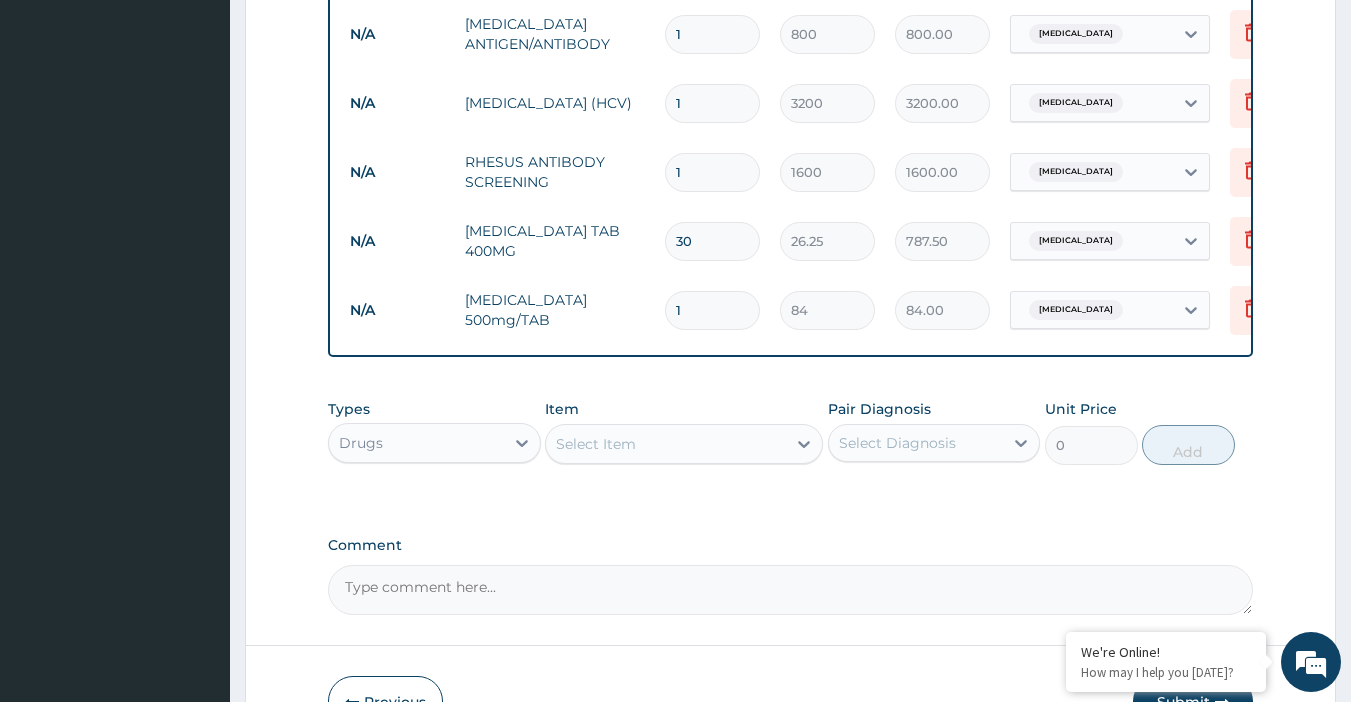type 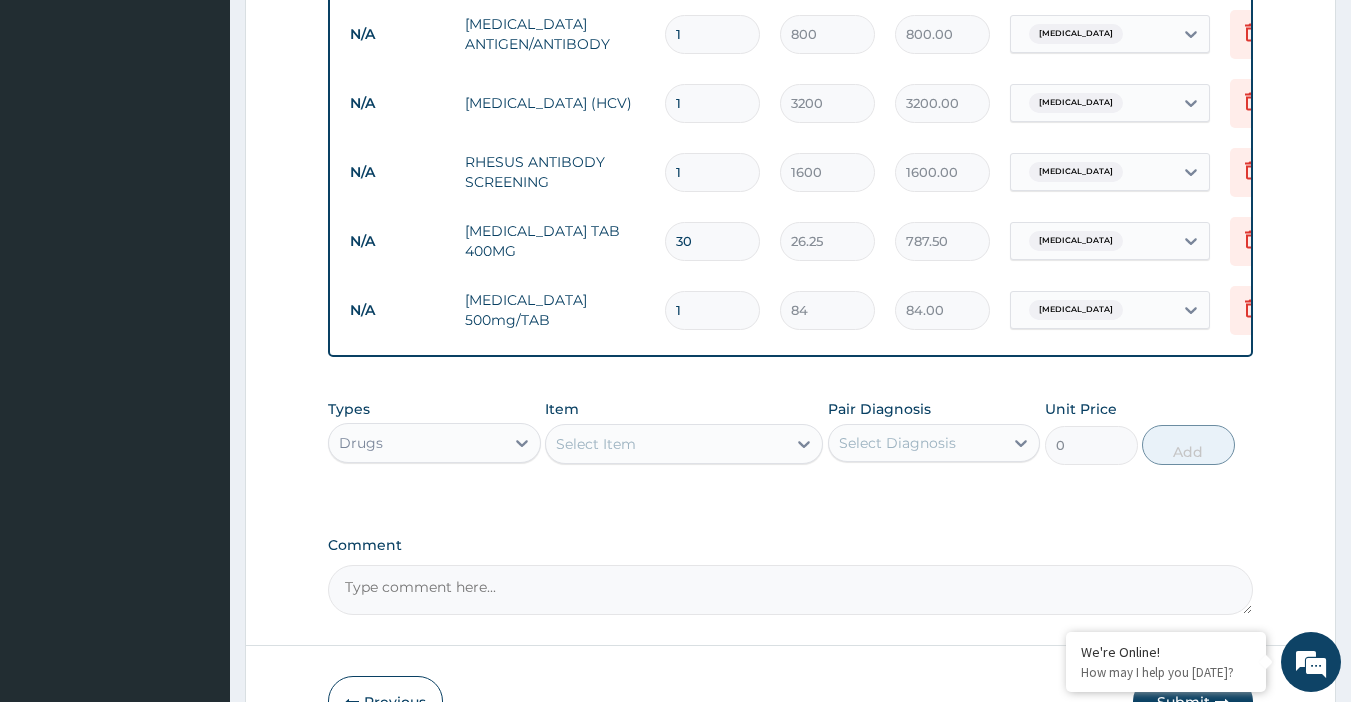 type on "0.00" 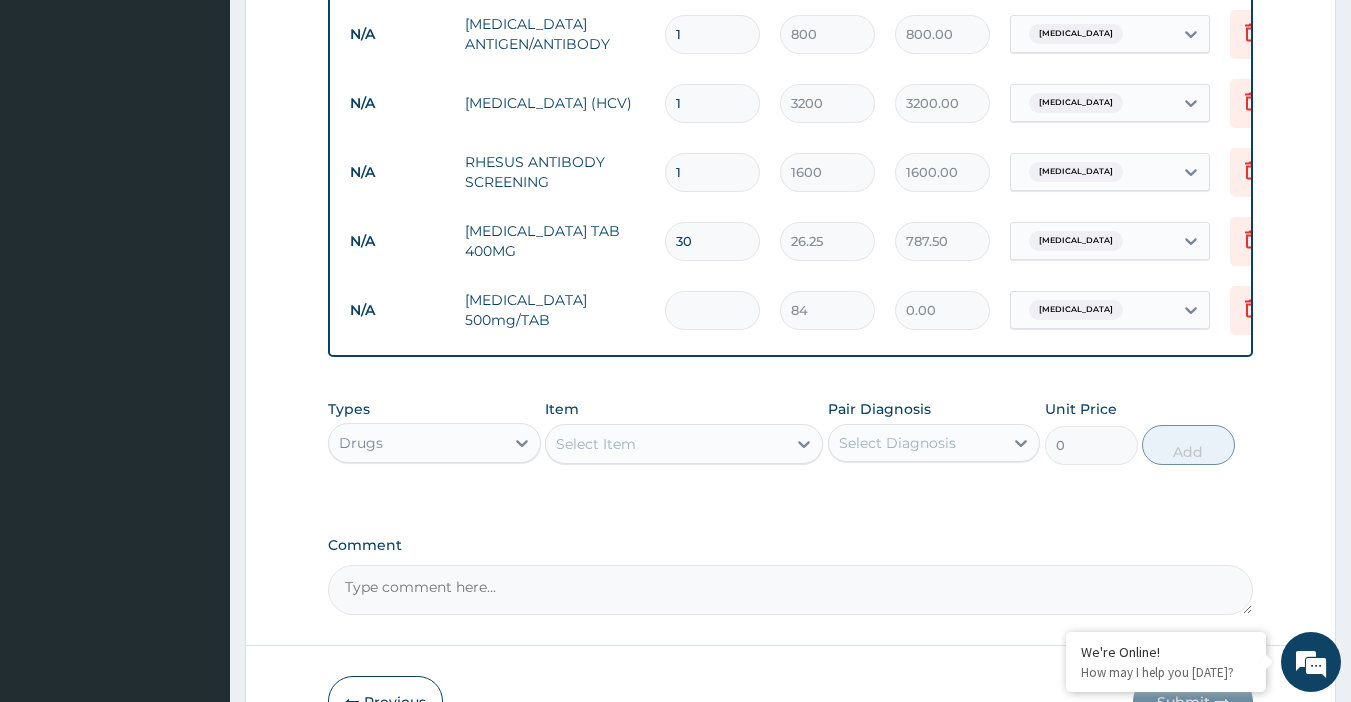 type on "2" 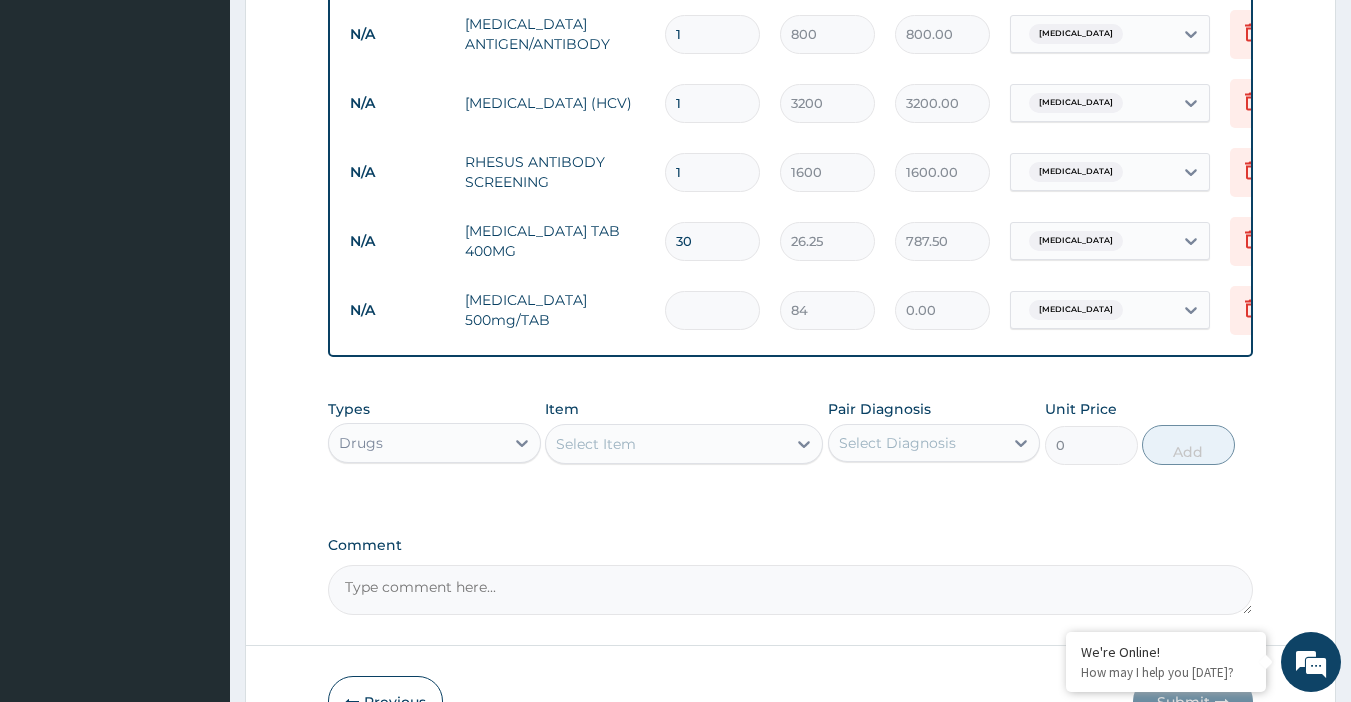 type on "168.00" 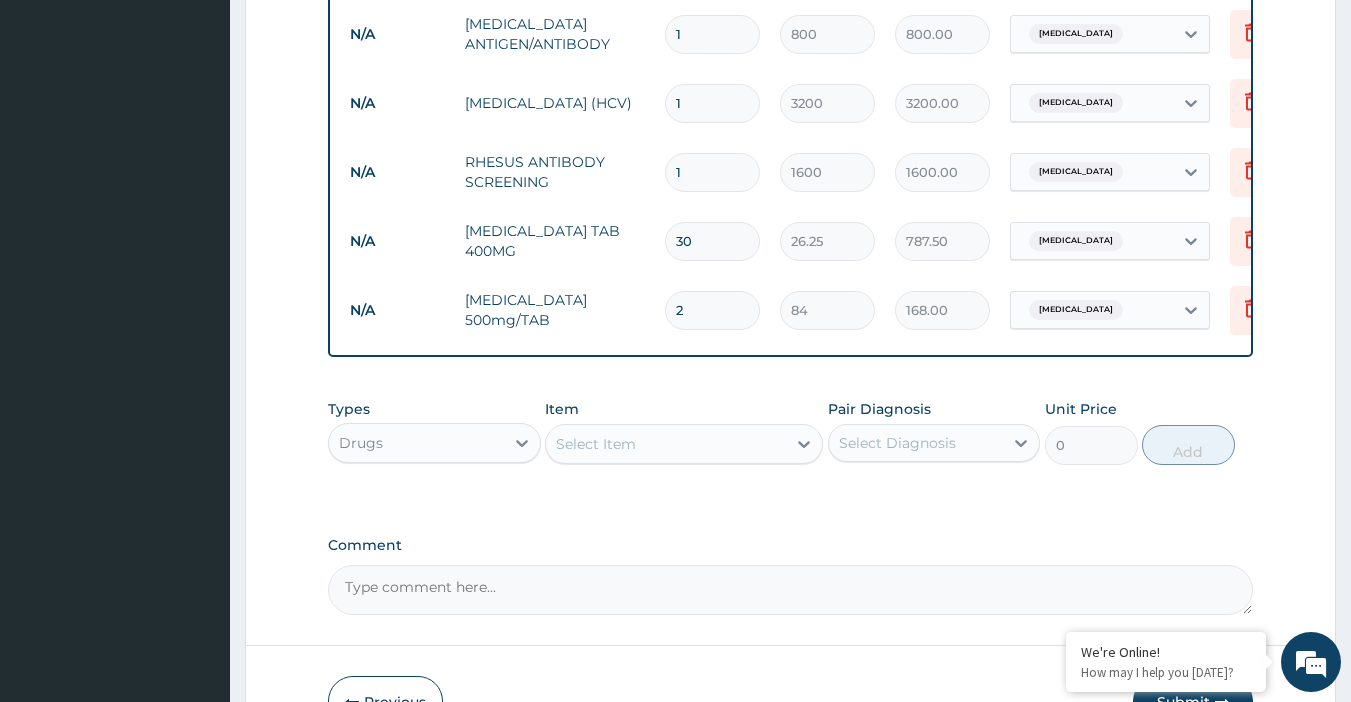 type on "25" 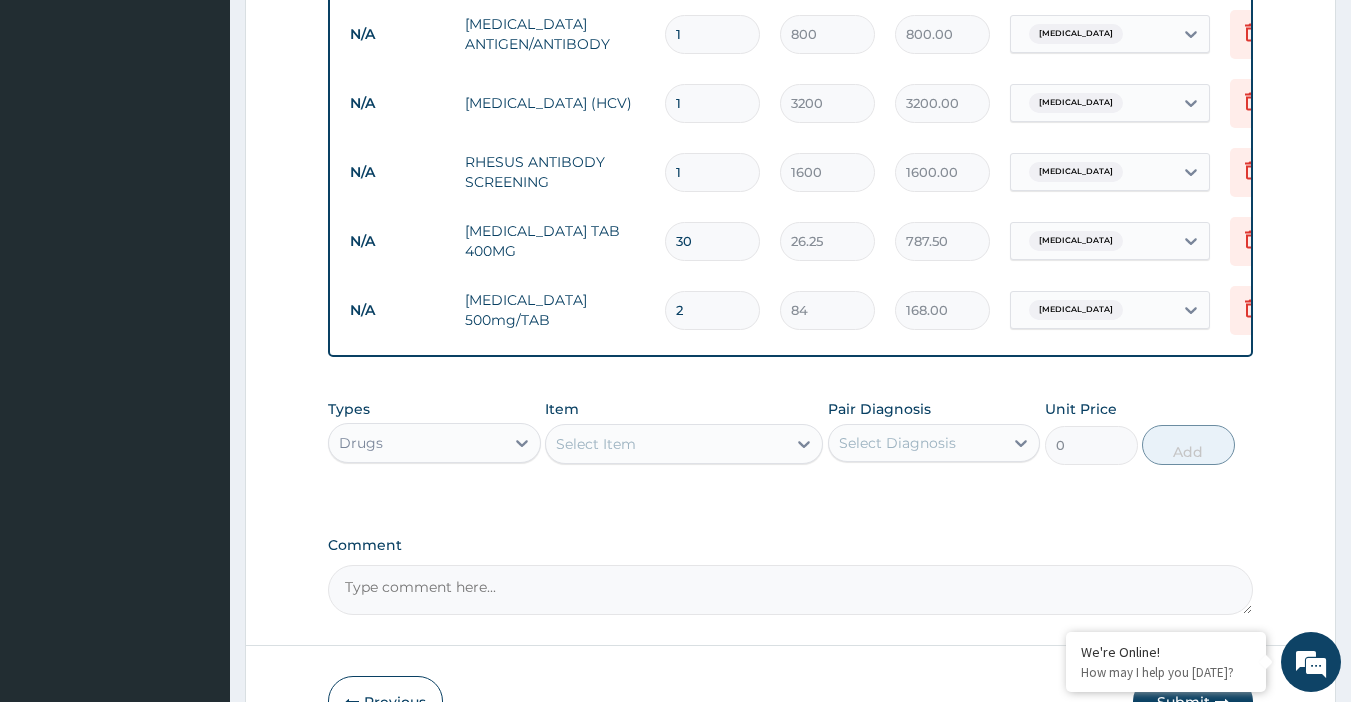 type on "2100.00" 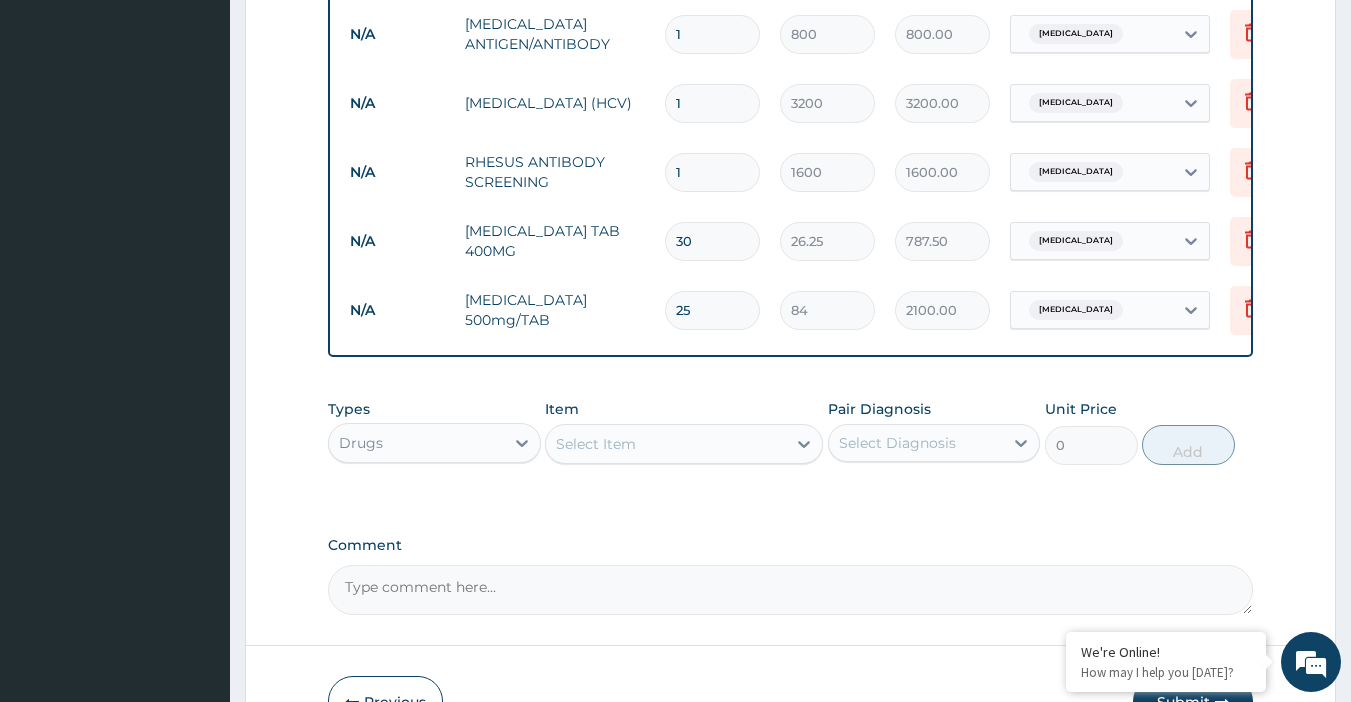 type on "25" 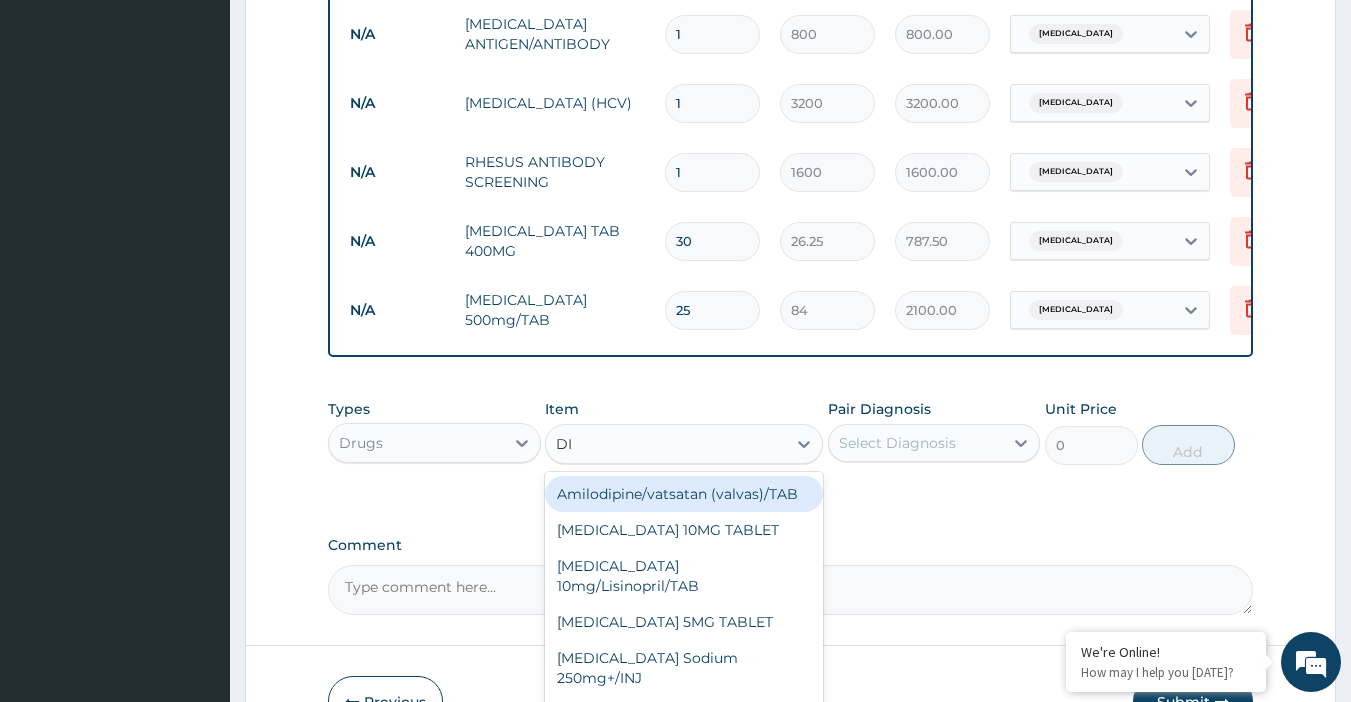 type on "DIA" 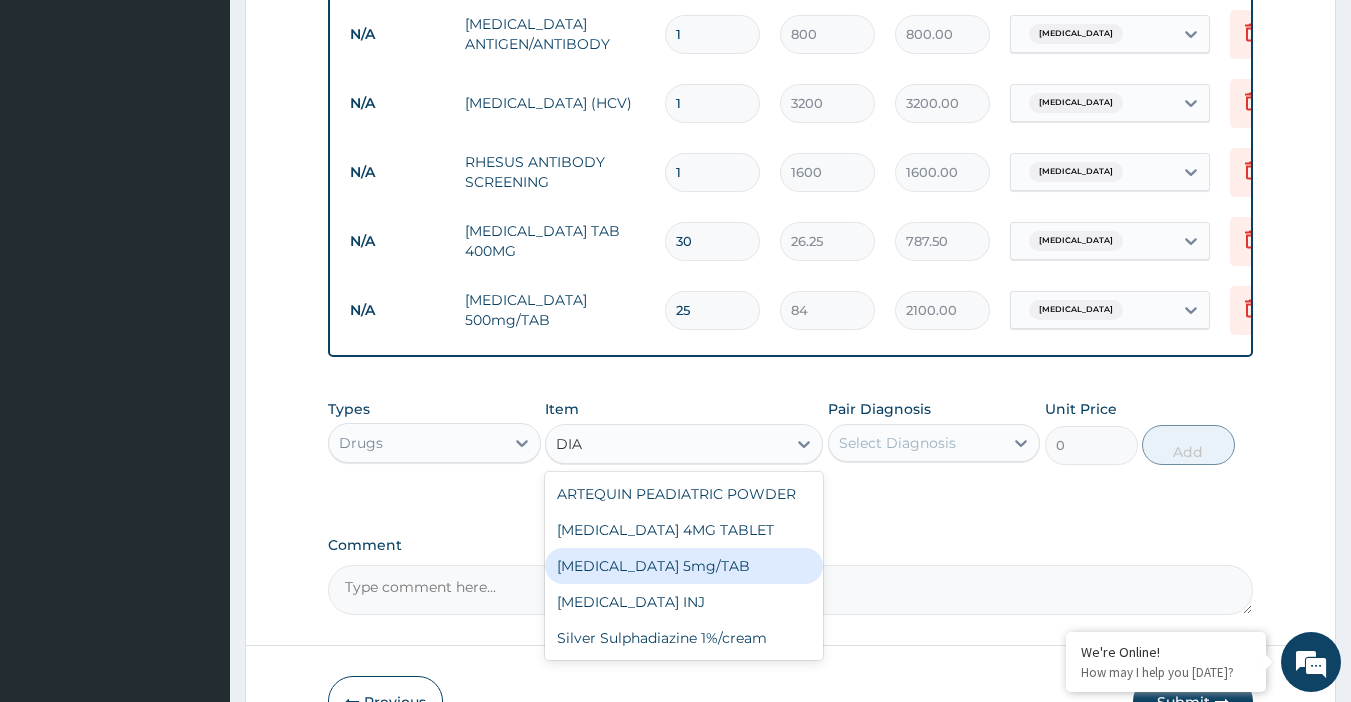 click on "Diazepam 5mg/TAB" at bounding box center (684, 566) 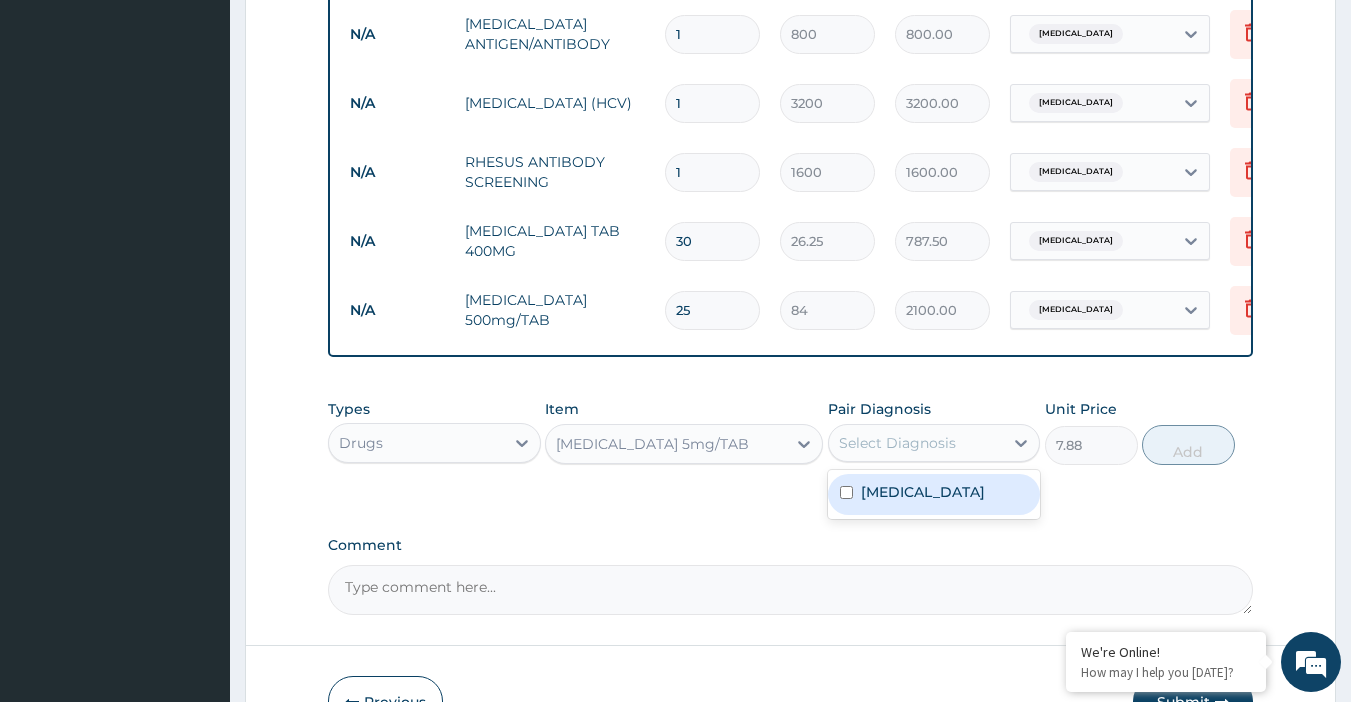 click on "Select Diagnosis" at bounding box center [916, 443] 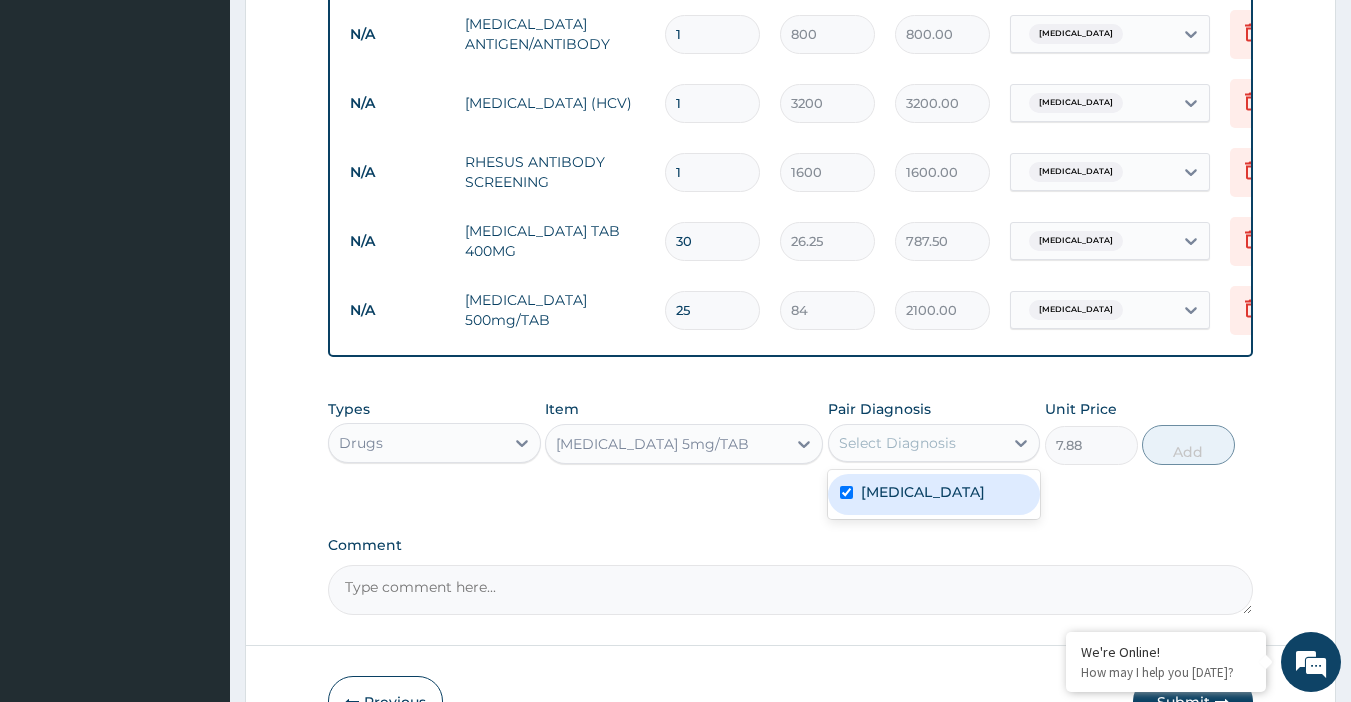 checkbox on "true" 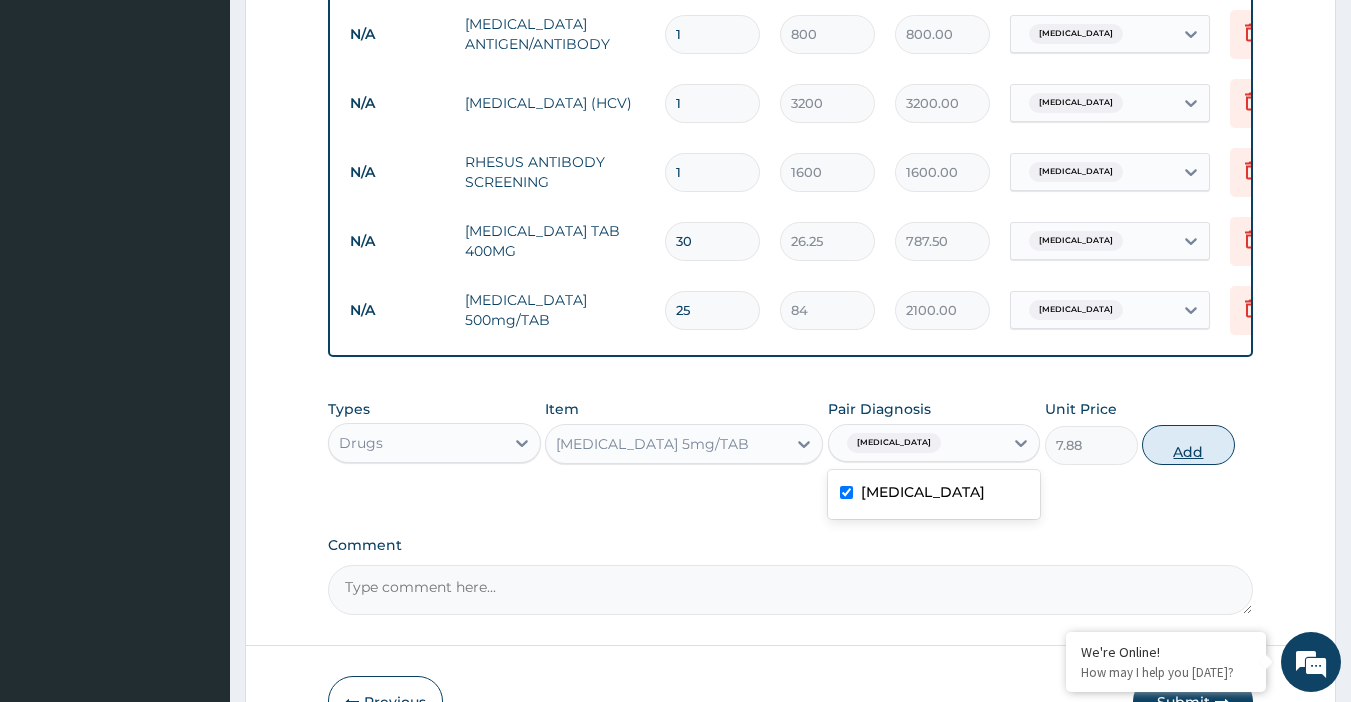 click on "Add" at bounding box center (1188, 445) 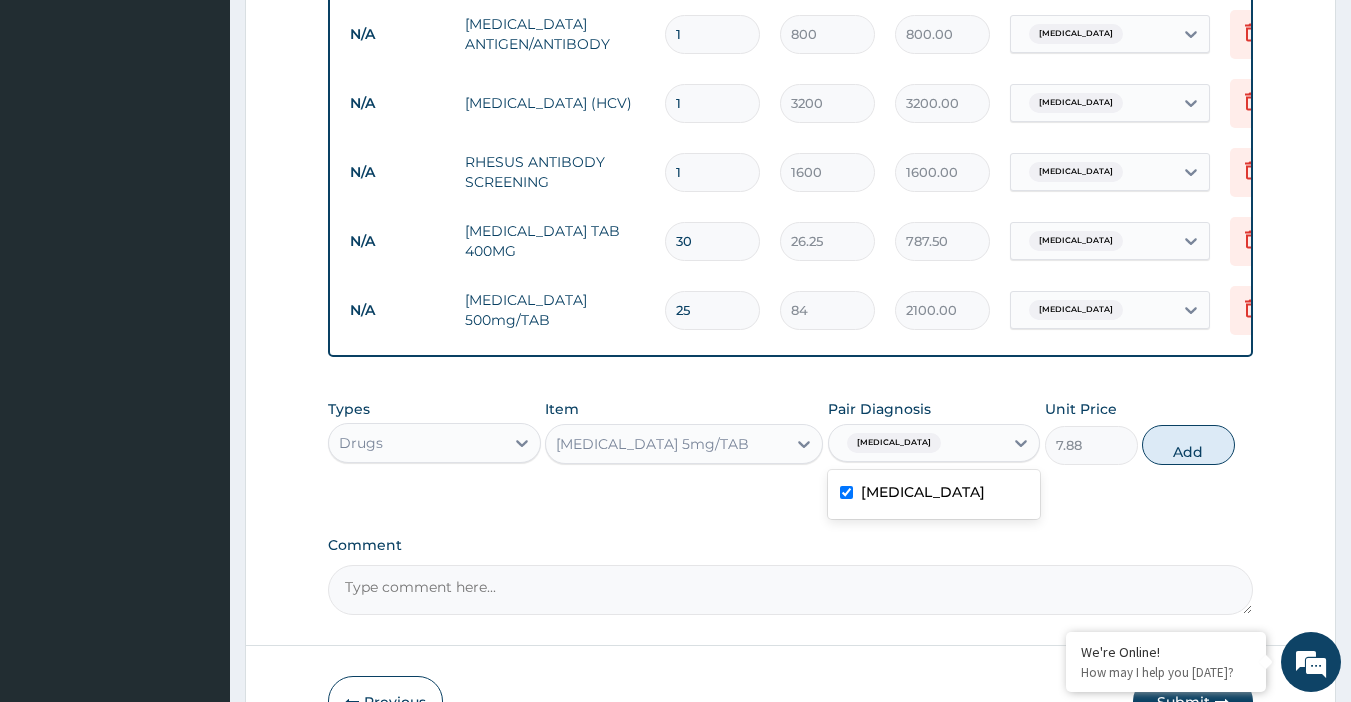 type on "0" 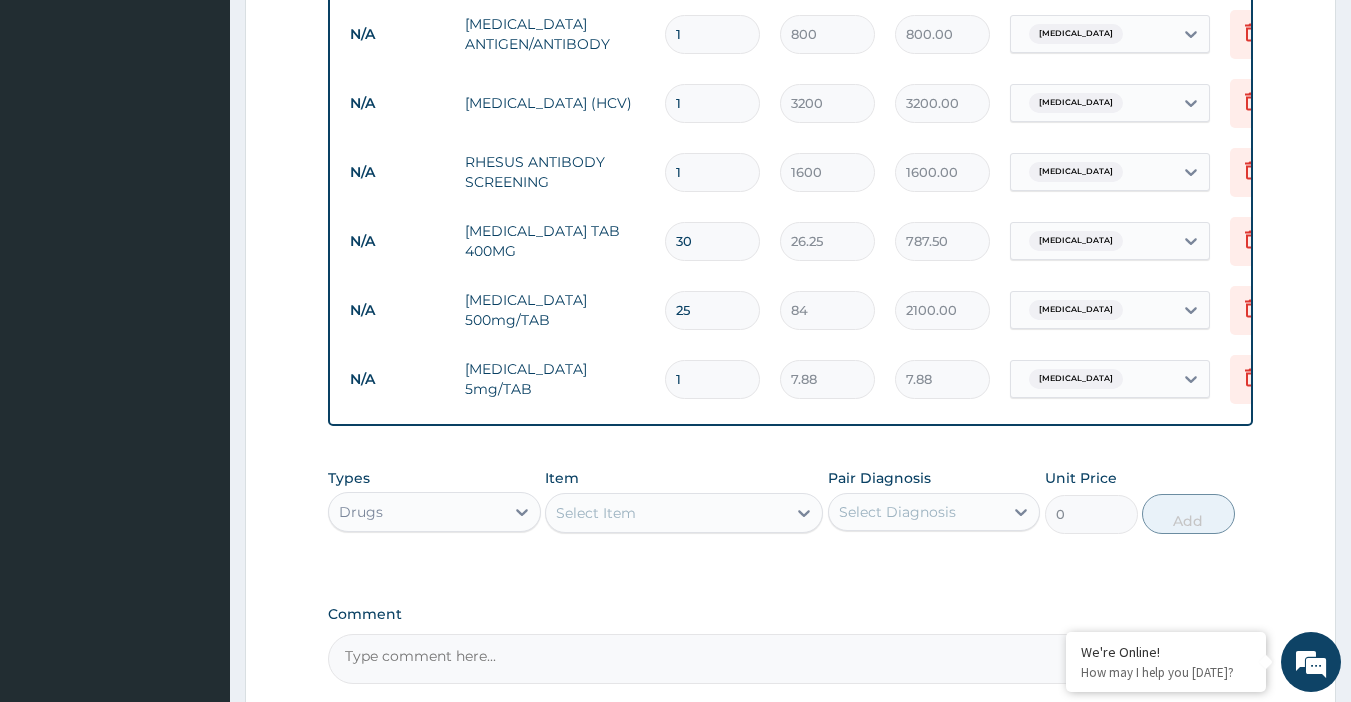 click on "1" at bounding box center (712, 379) 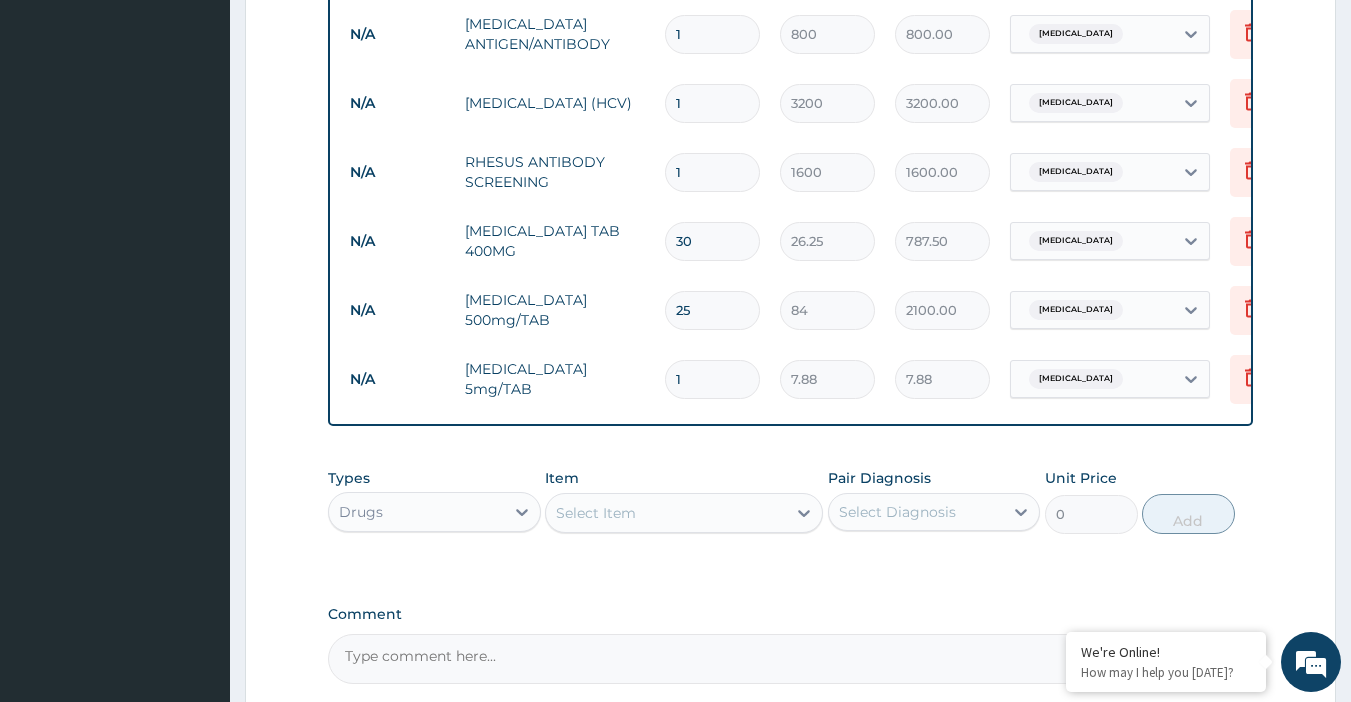 type 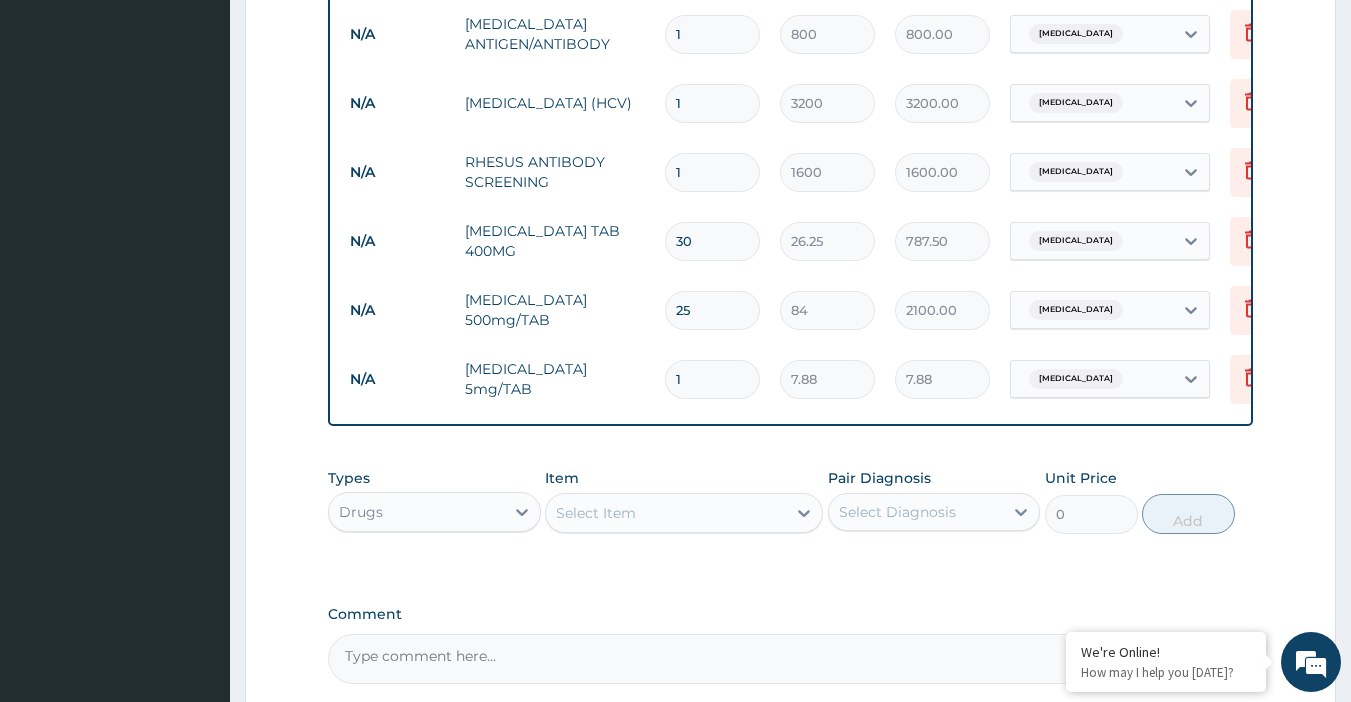 type on "0.00" 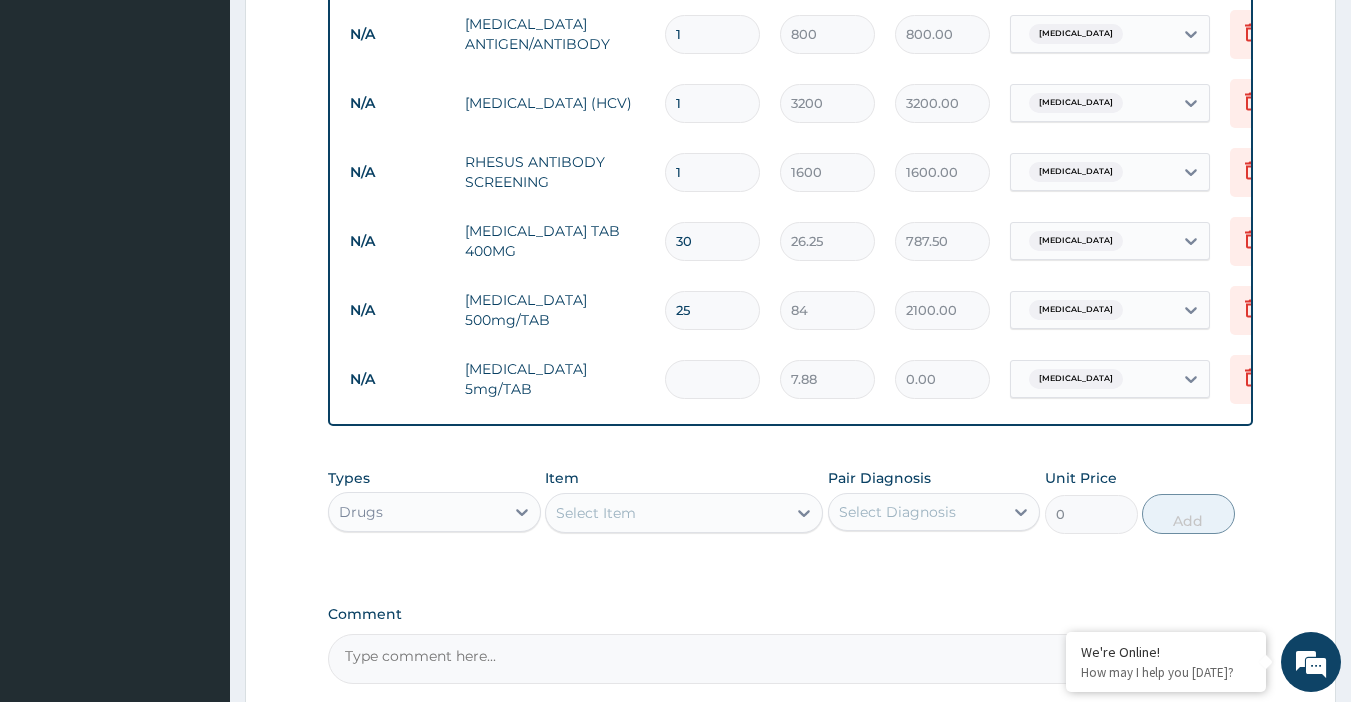 type on "1" 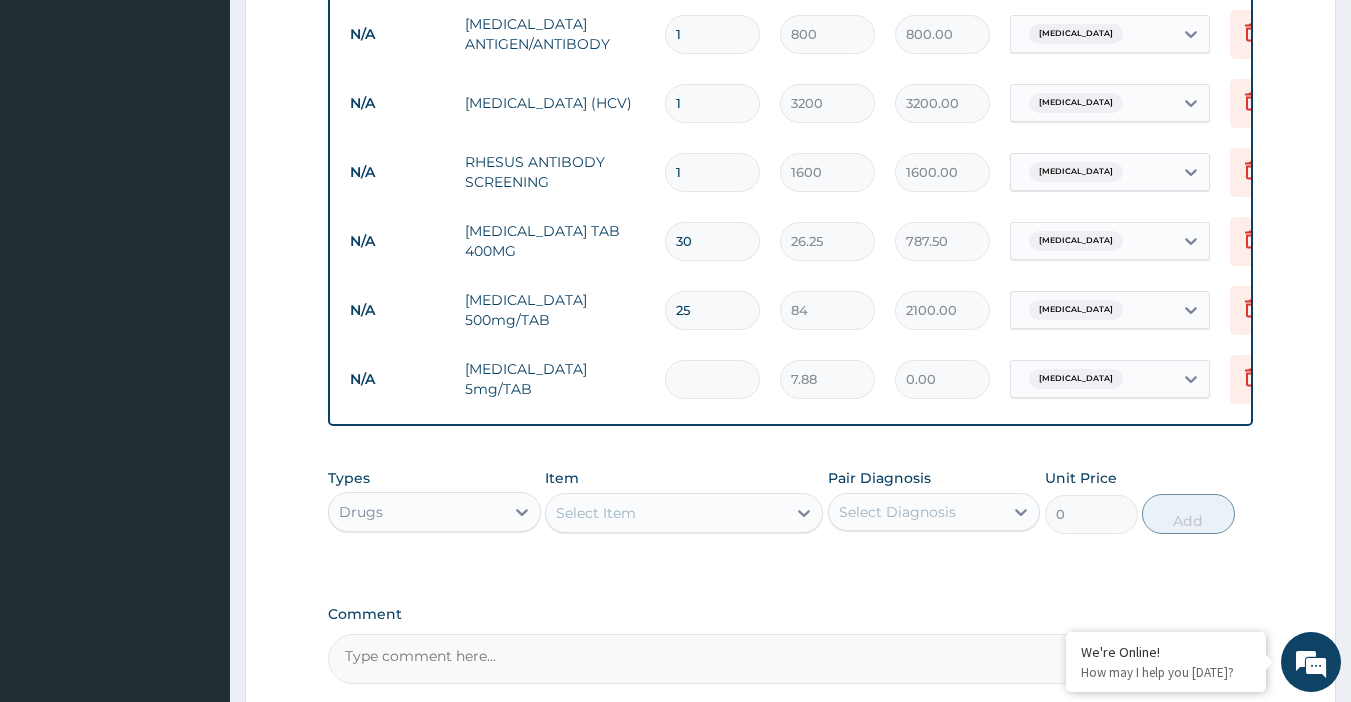 type on "7.88" 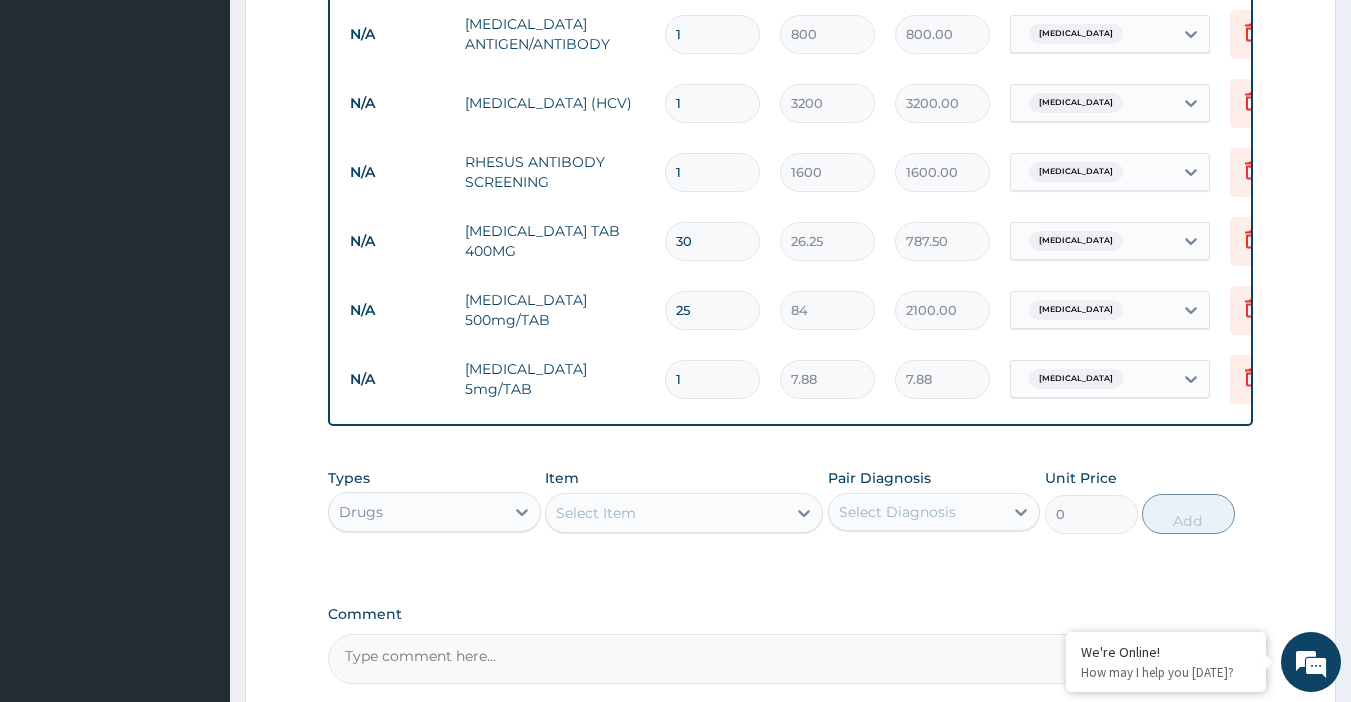 type on "10" 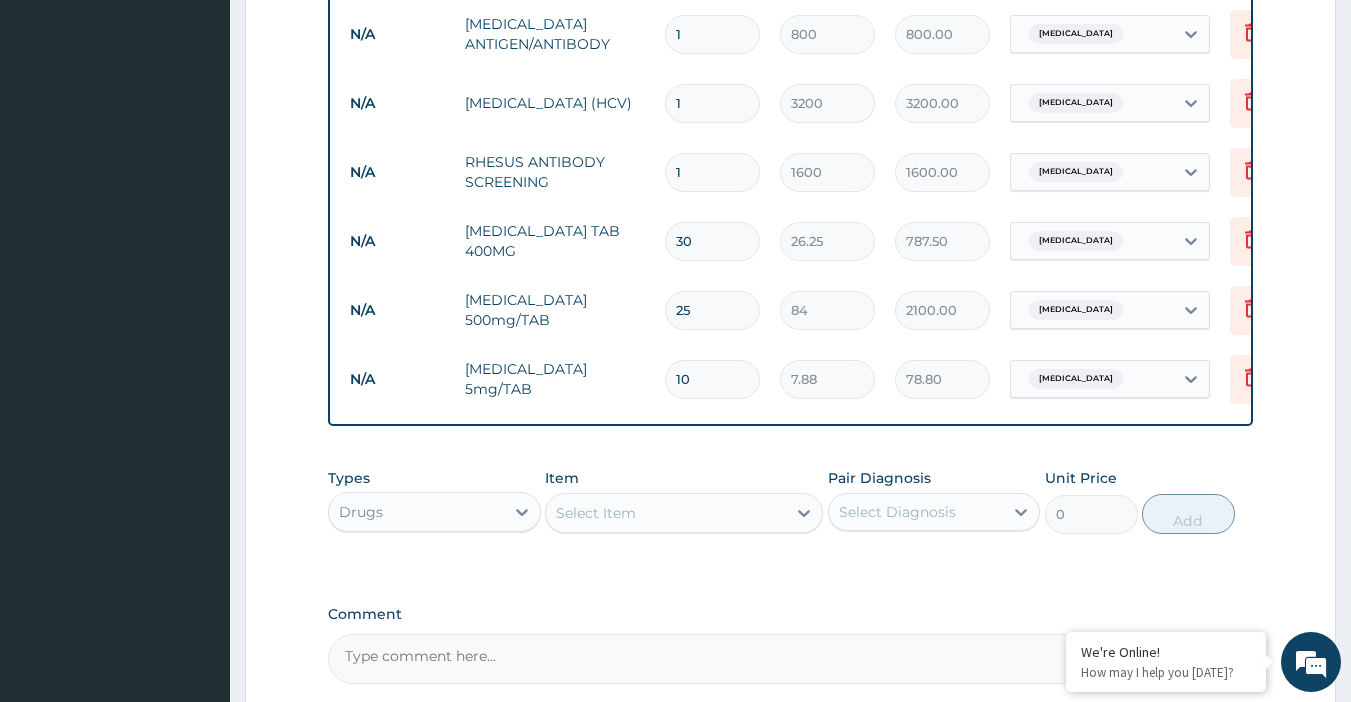 type on "10" 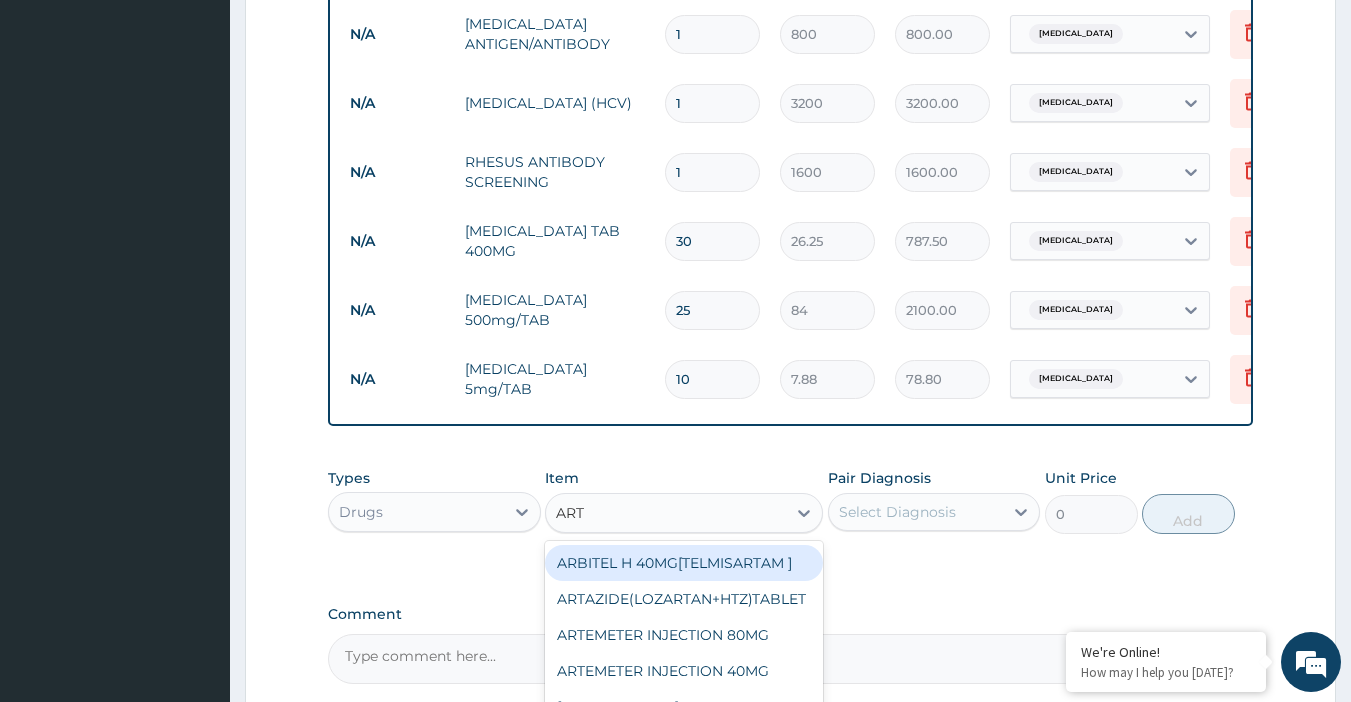 type on "ARTH" 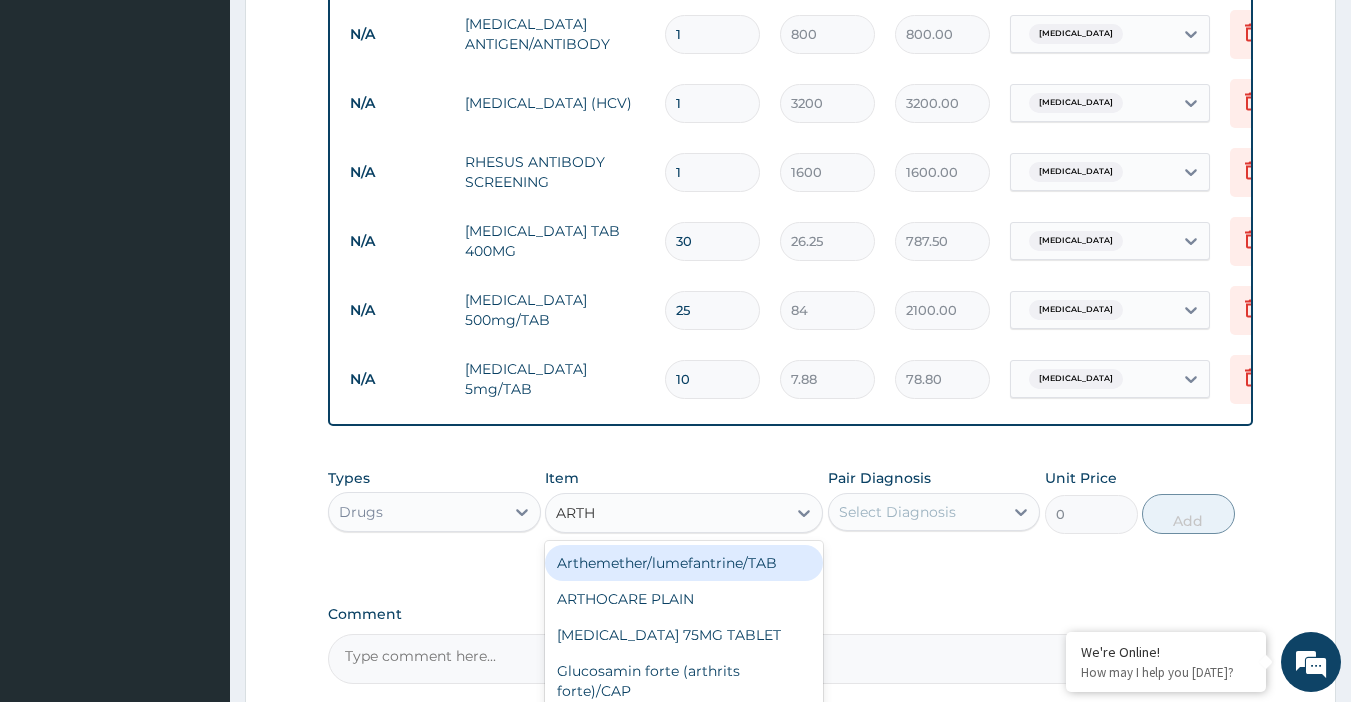 click on "Arthemether/lumefantrine/TAB" at bounding box center [684, 563] 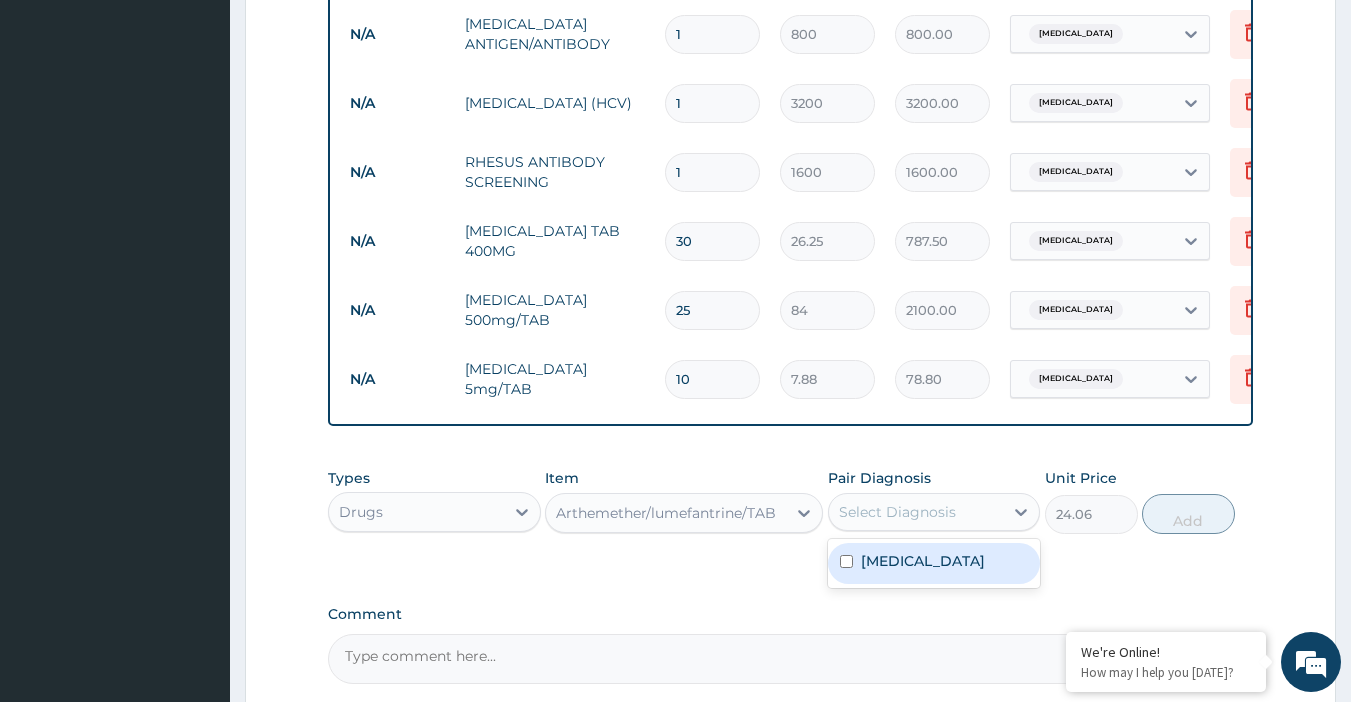 click on "Select Diagnosis" at bounding box center (916, 512) 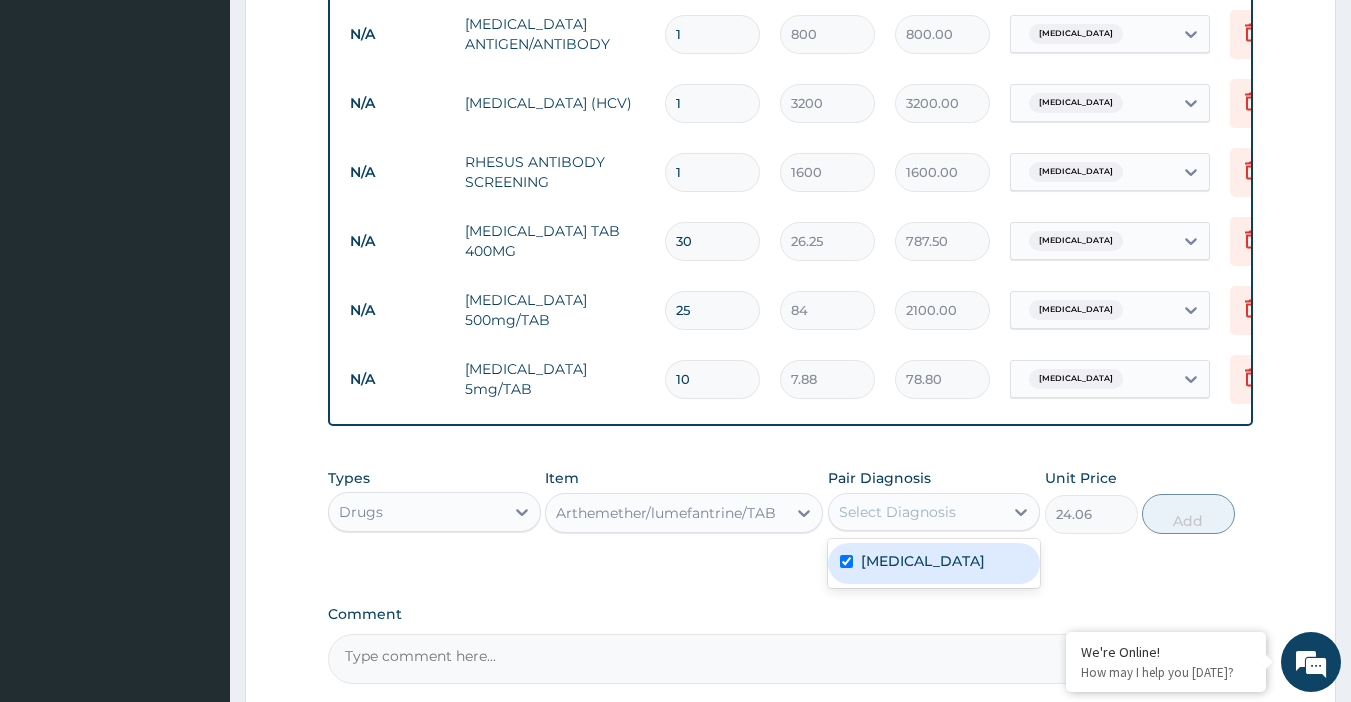 checkbox on "true" 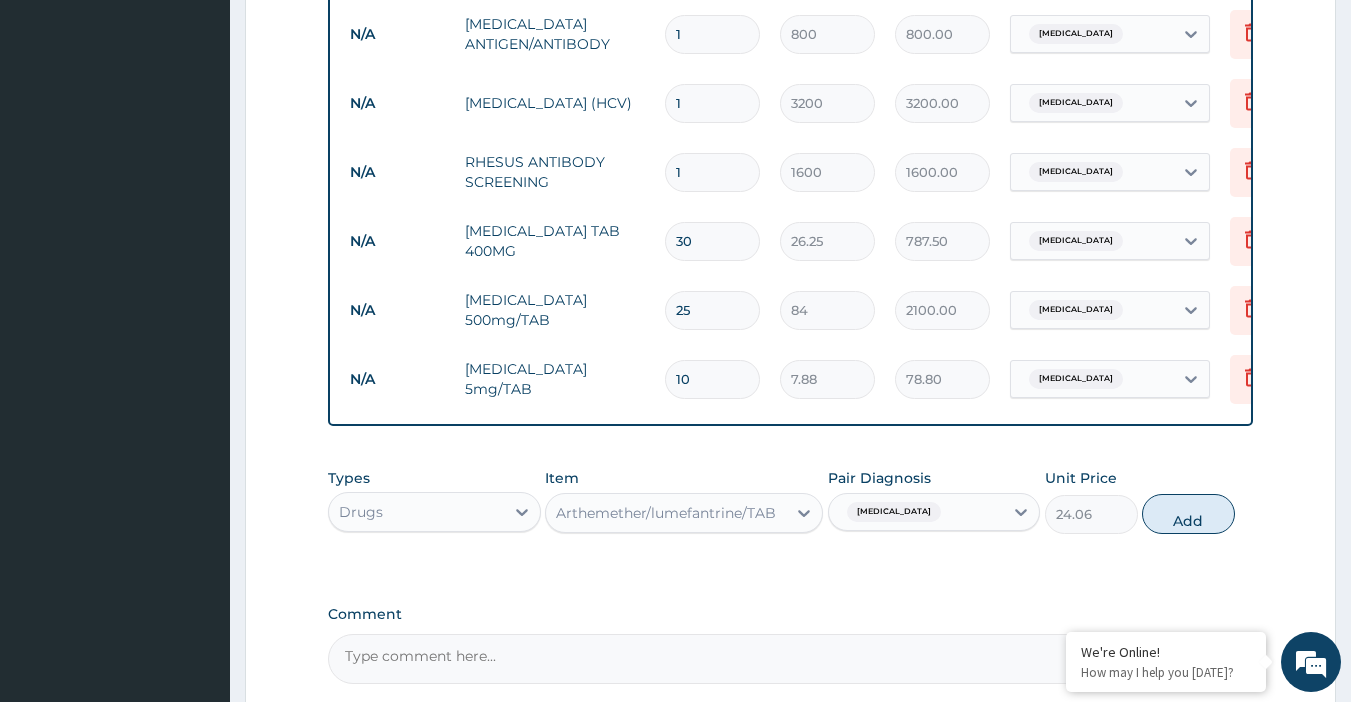 drag, startPoint x: 1173, startPoint y: 534, endPoint x: 1165, endPoint y: 516, distance: 19.697716 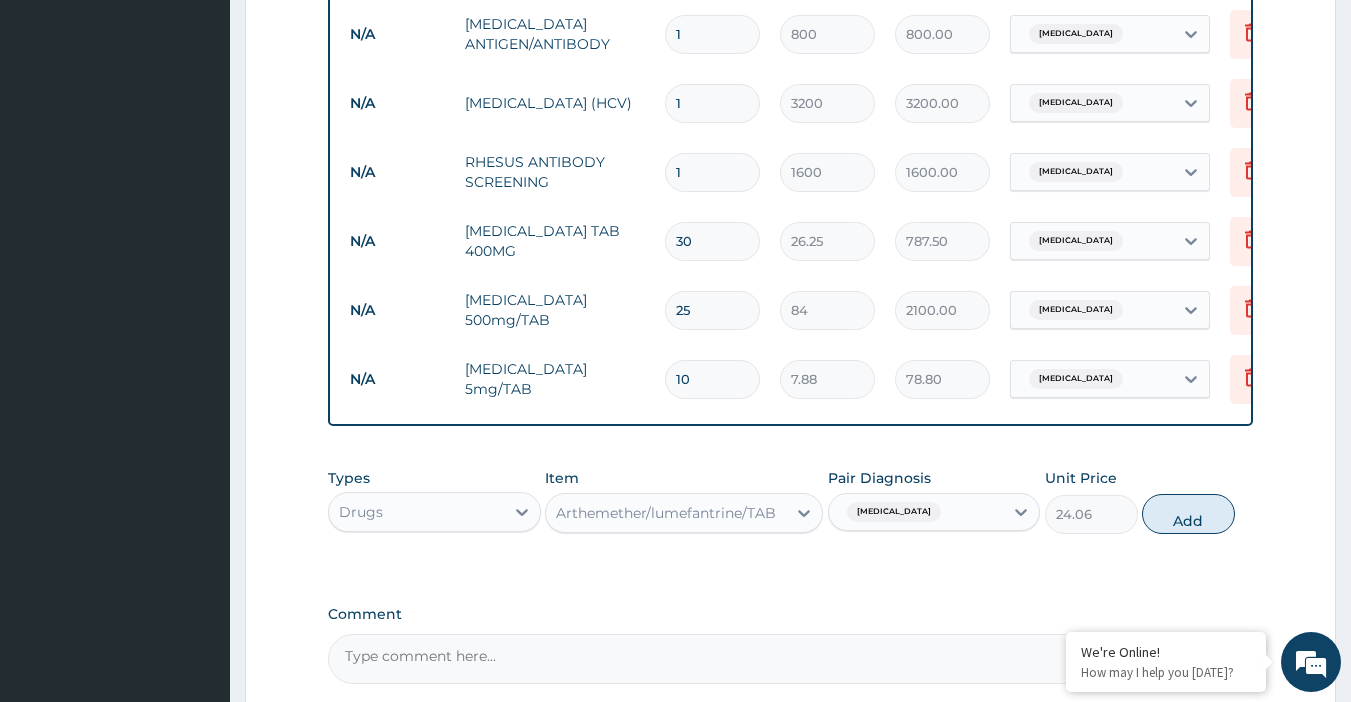 click on "Add" at bounding box center (1188, 514) 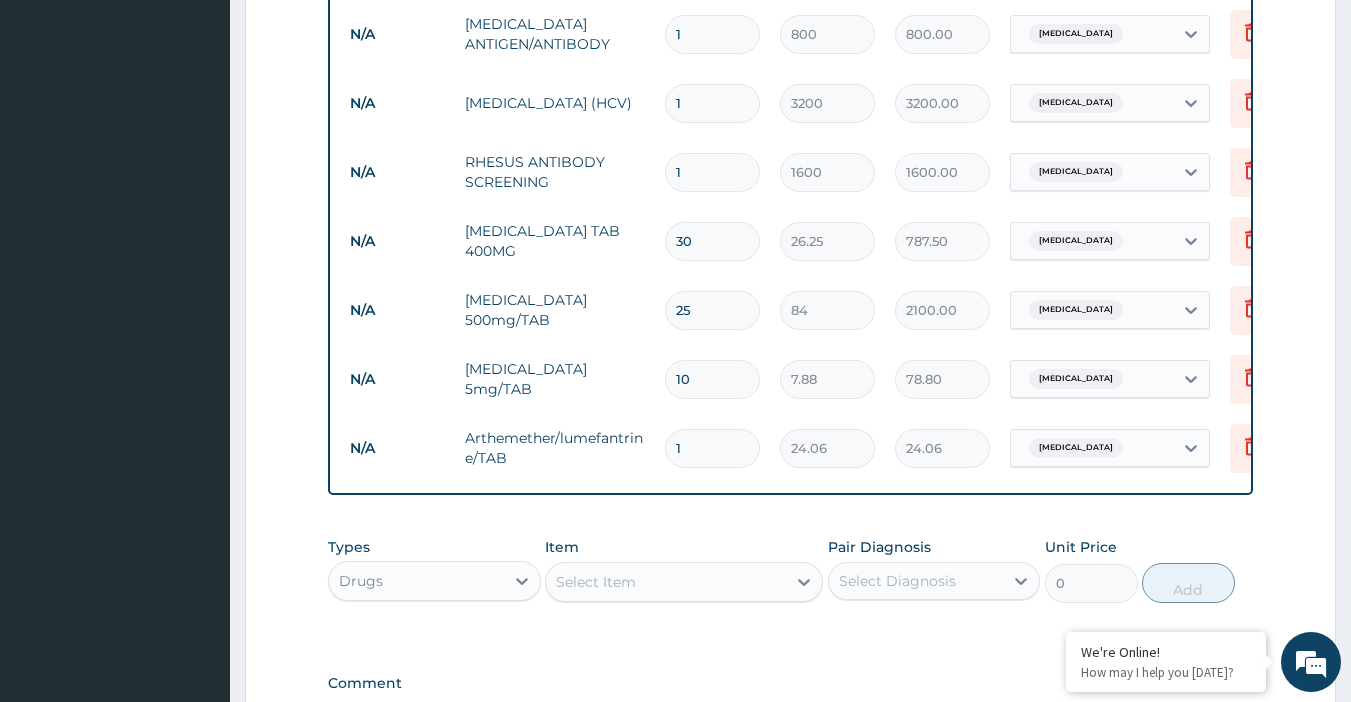 type 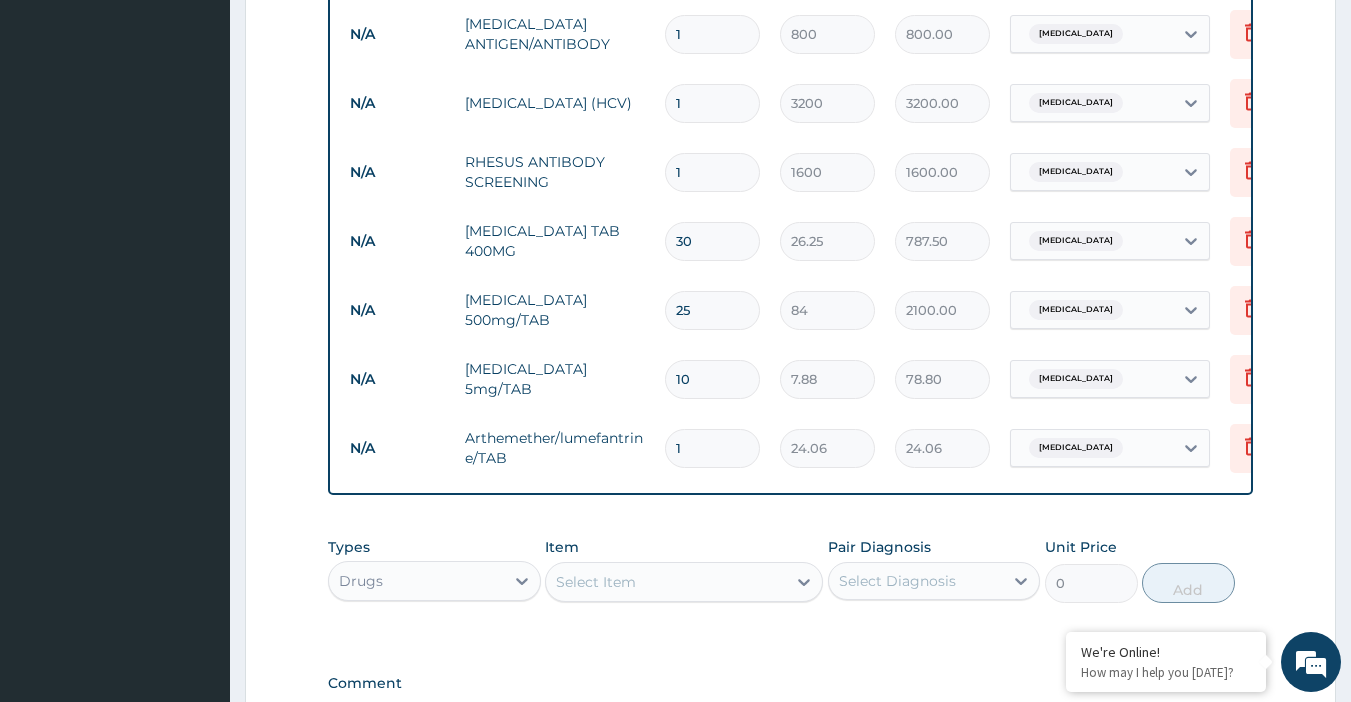 type on "0.00" 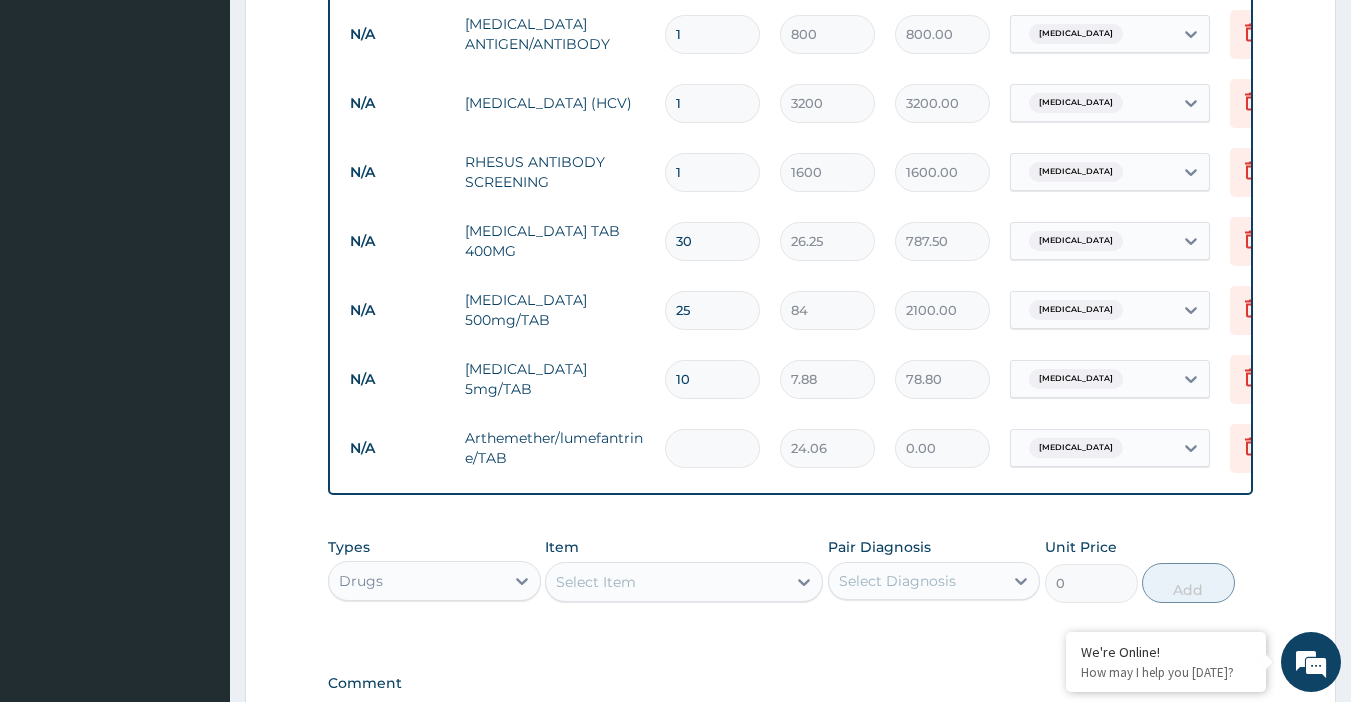 type on "2" 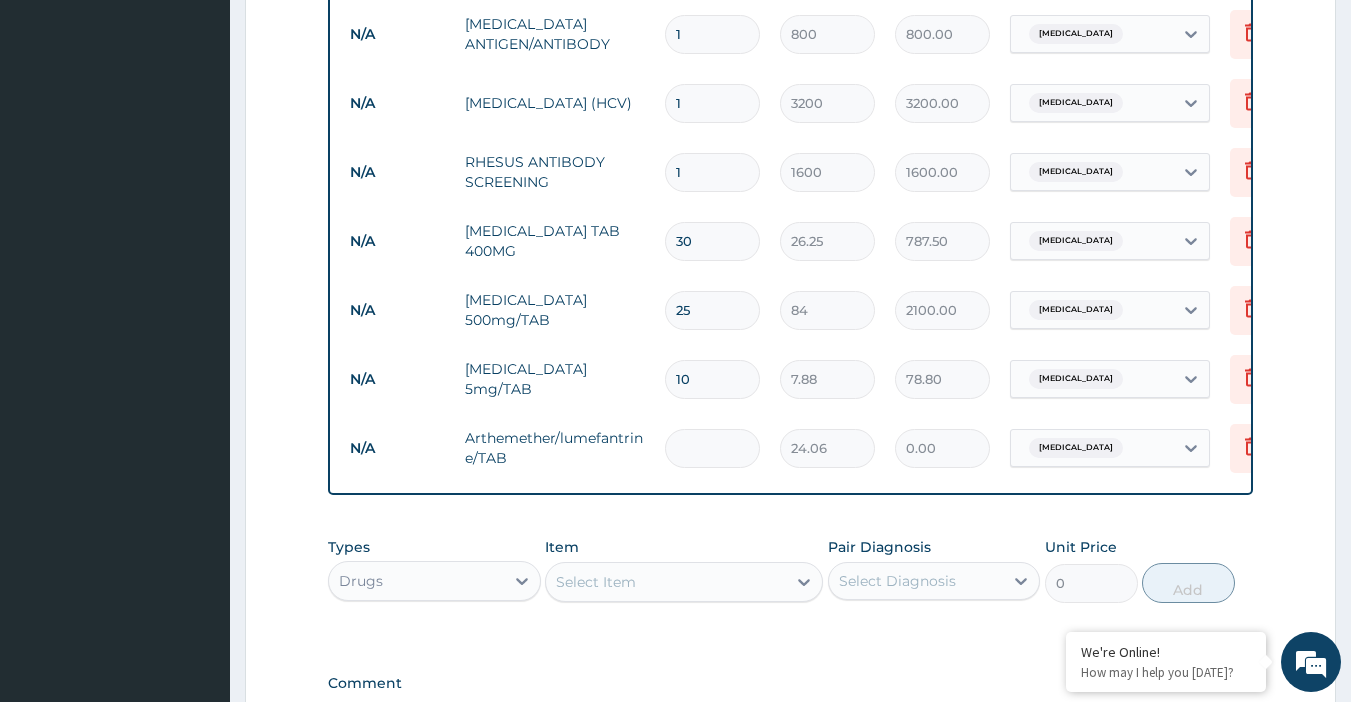 type on "48.12" 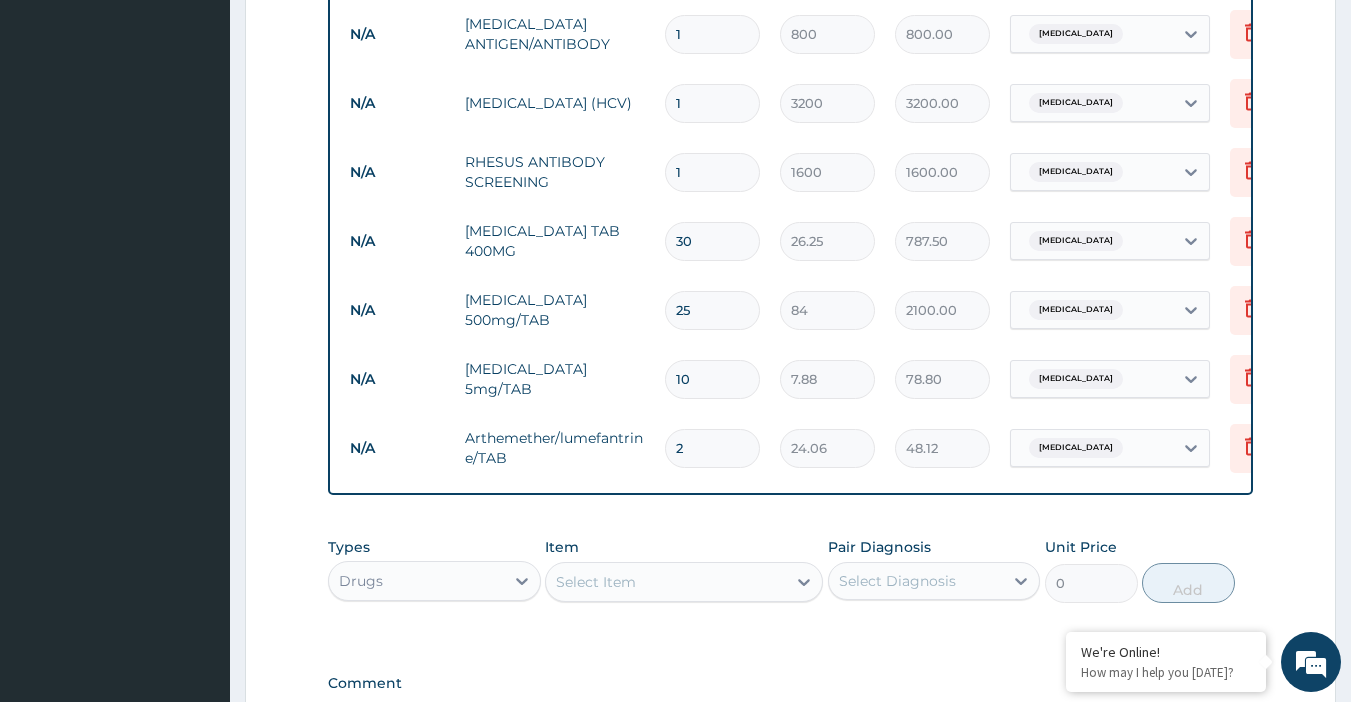 type on "20" 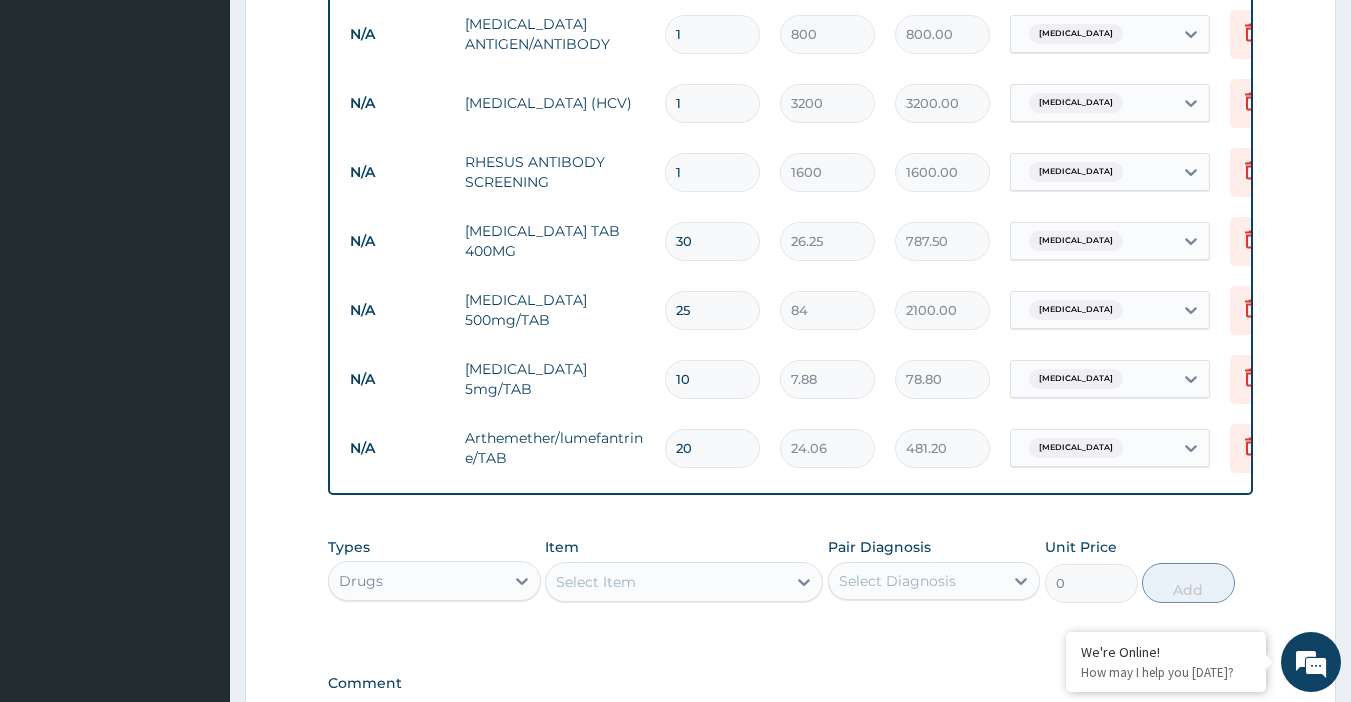 type on "20" 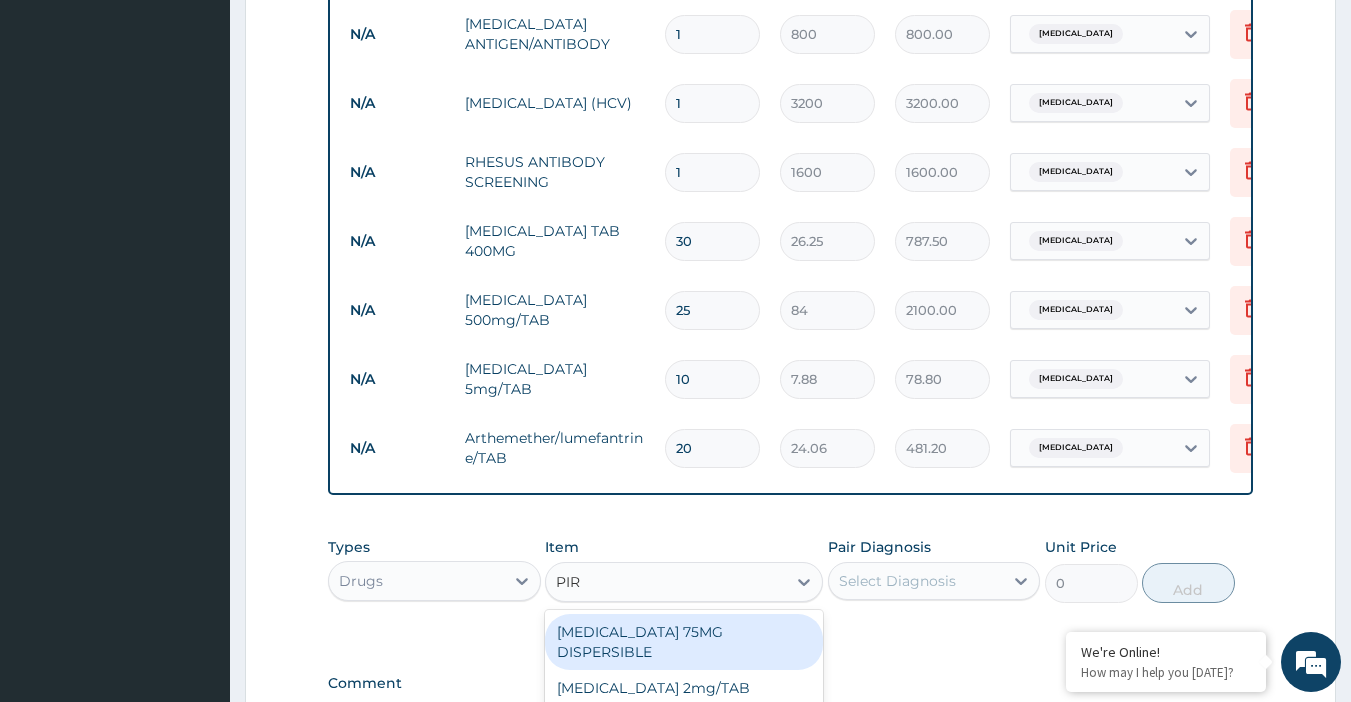 type on "PIRO" 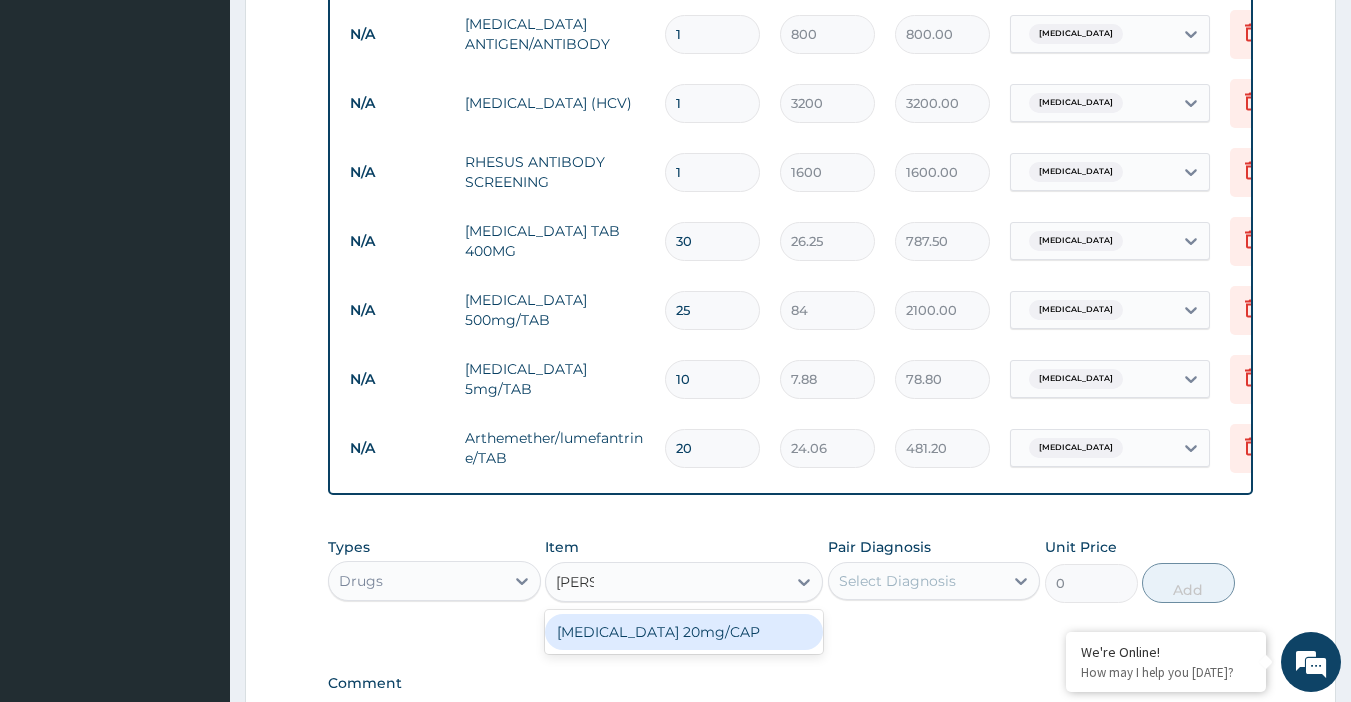 click on "Piroxicam 20mg/CAP" at bounding box center [684, 632] 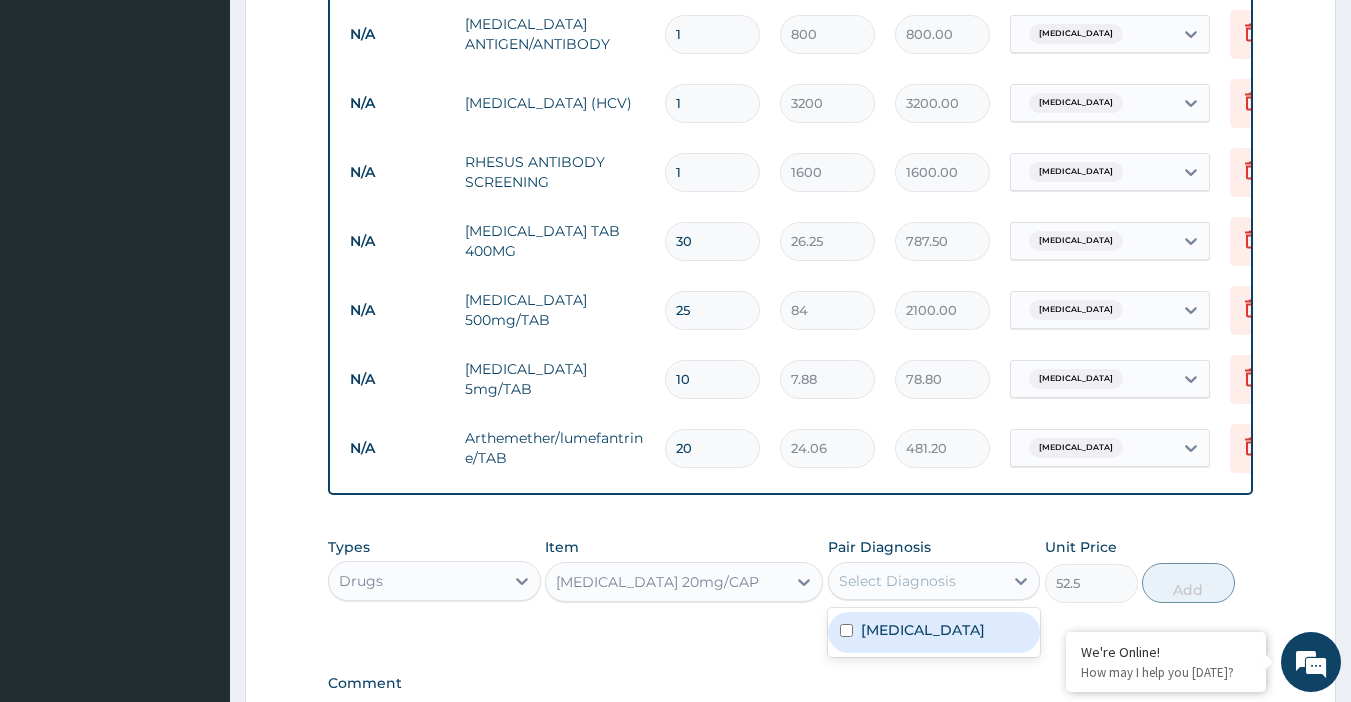 click on "Select Diagnosis" at bounding box center (897, 581) 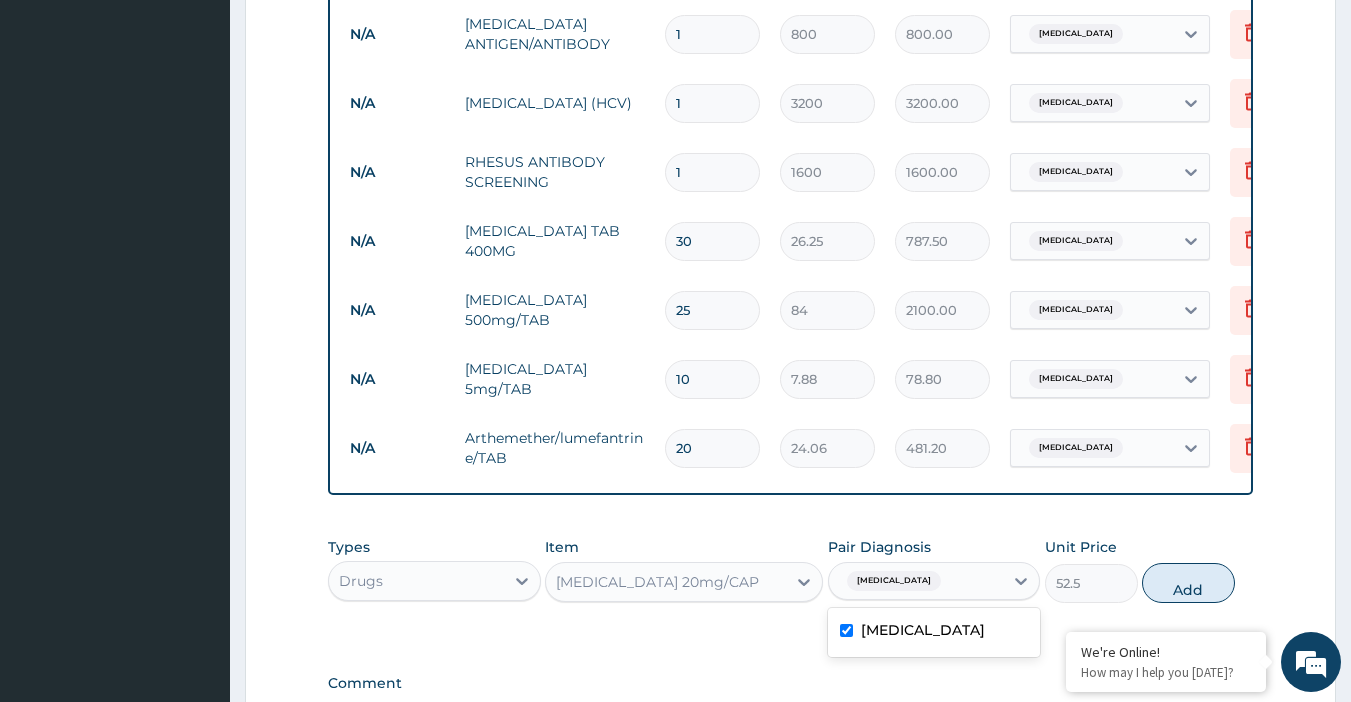 checkbox on "true" 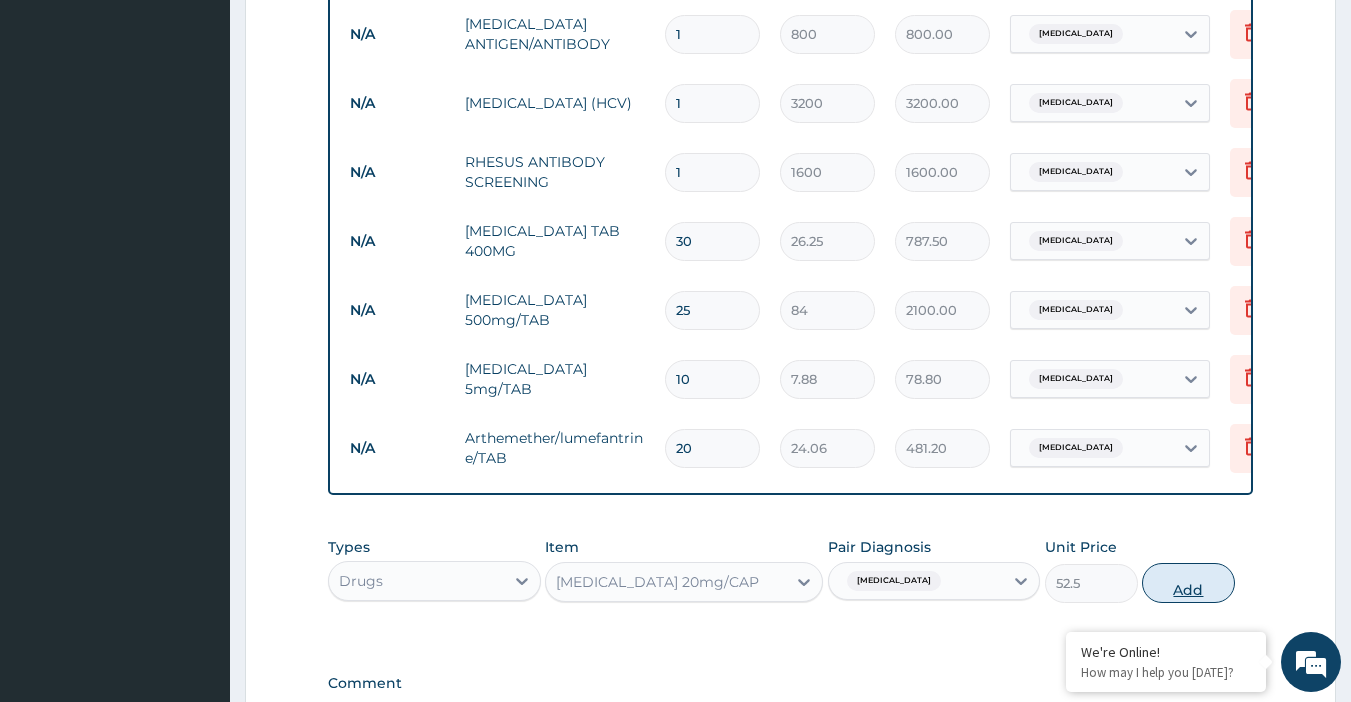 click on "Add" at bounding box center [1188, 583] 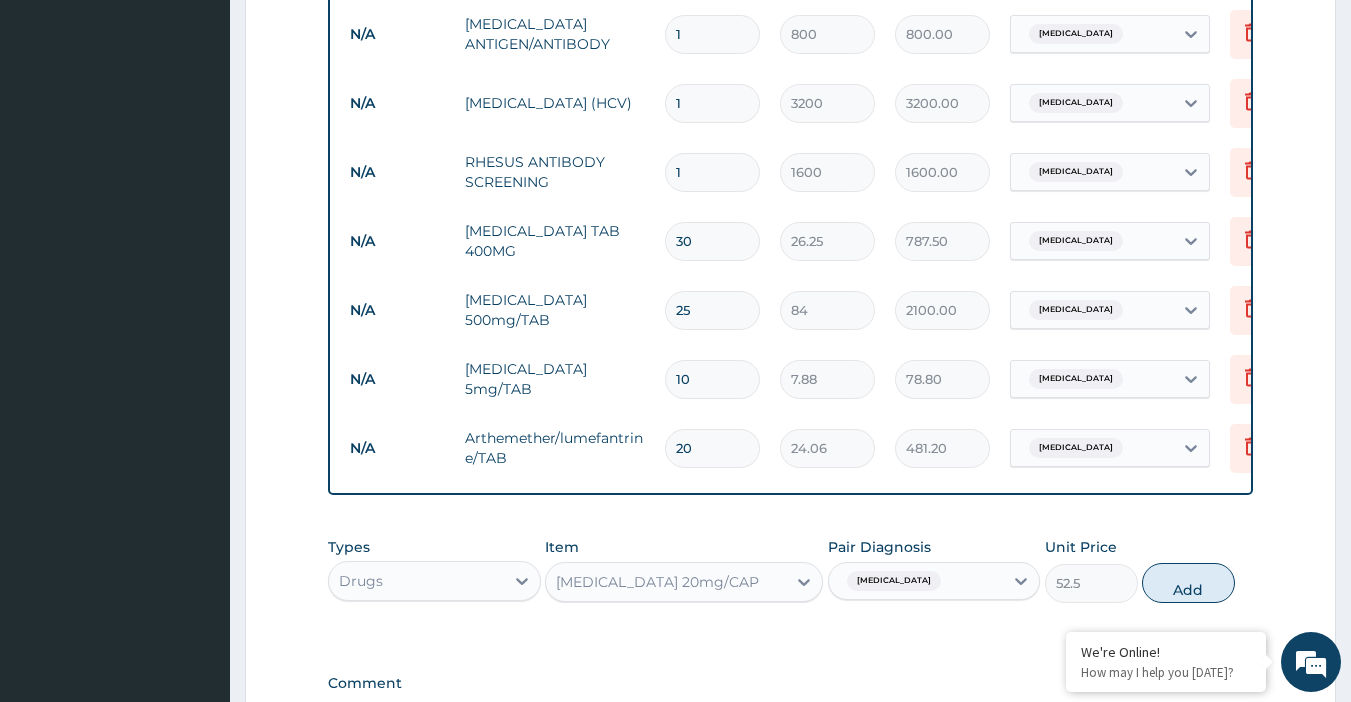 type on "0" 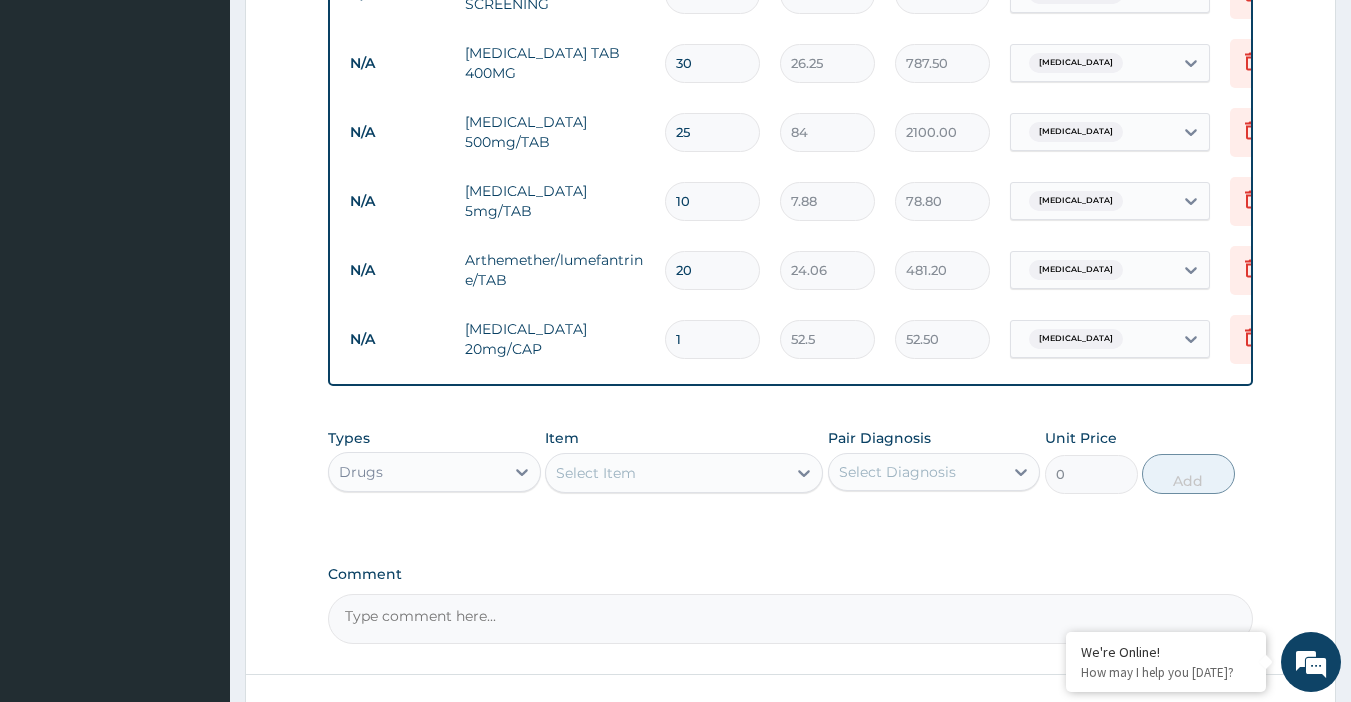 scroll, scrollTop: 1488, scrollLeft: 0, axis: vertical 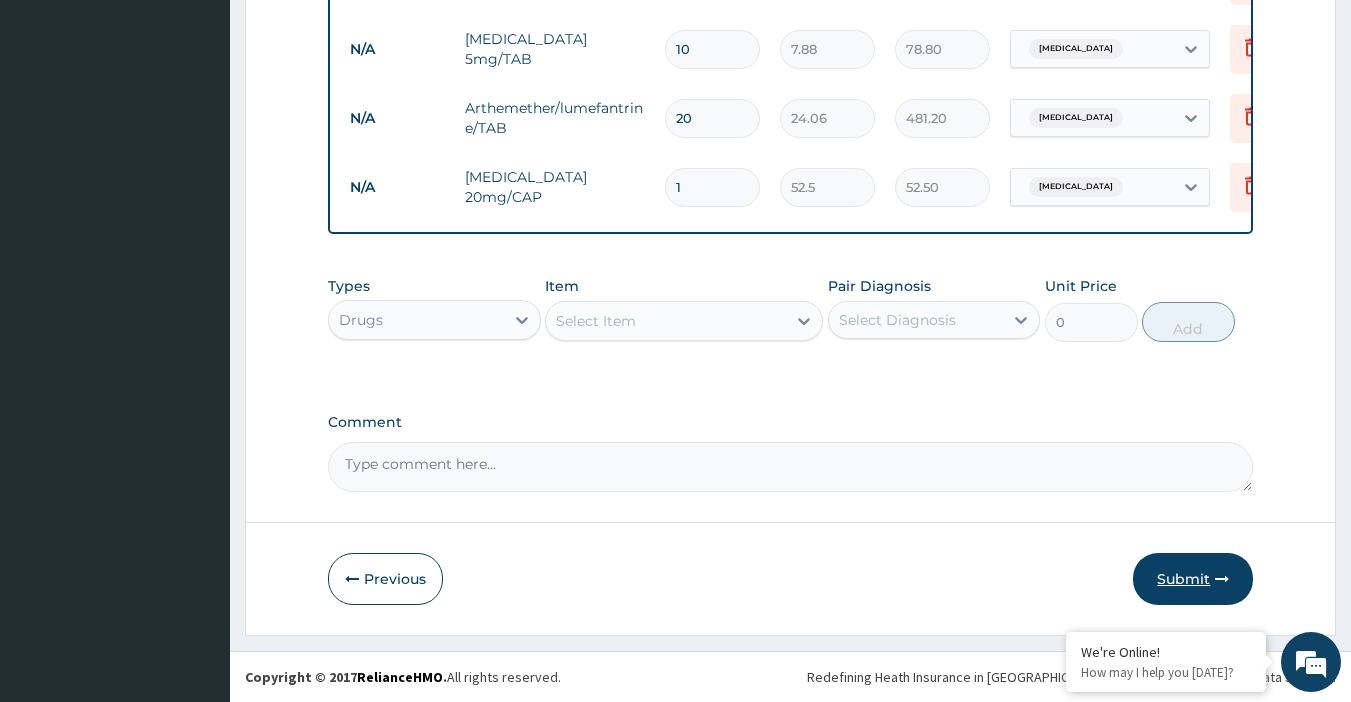 click on "Submit" at bounding box center (1193, 579) 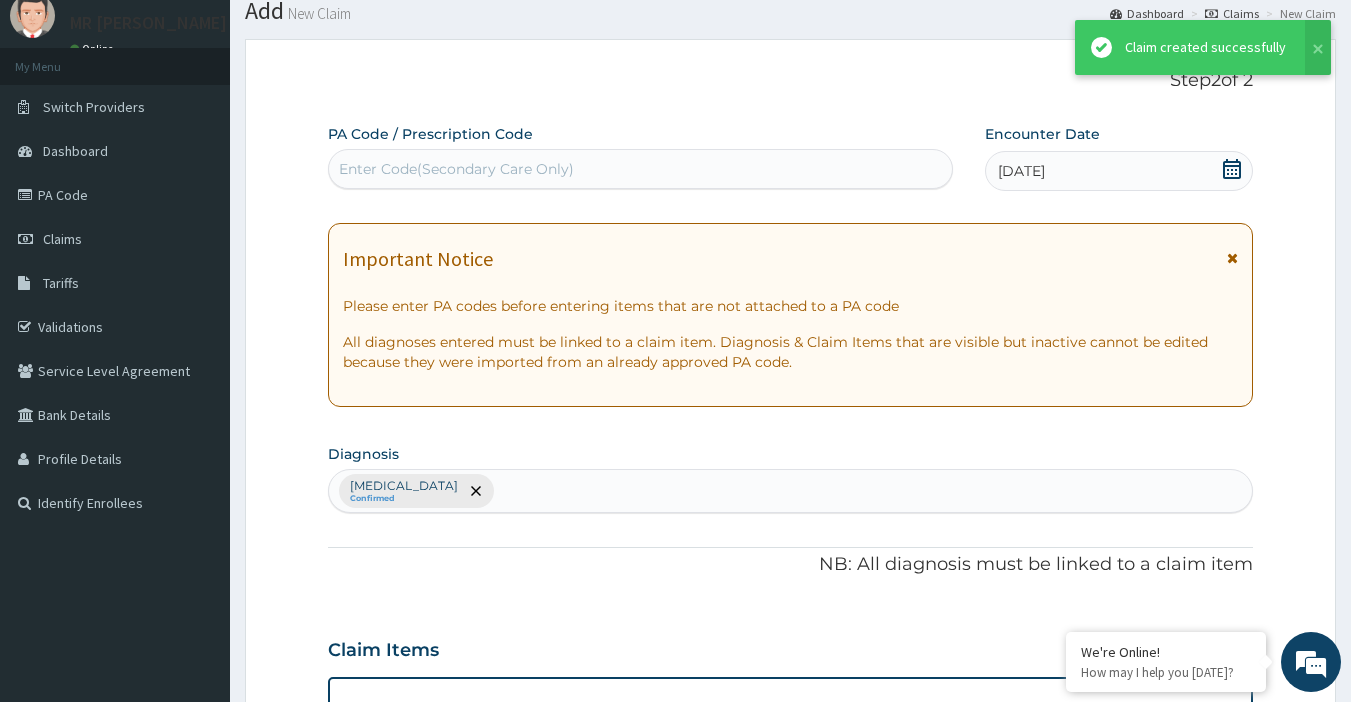scroll, scrollTop: 1488, scrollLeft: 0, axis: vertical 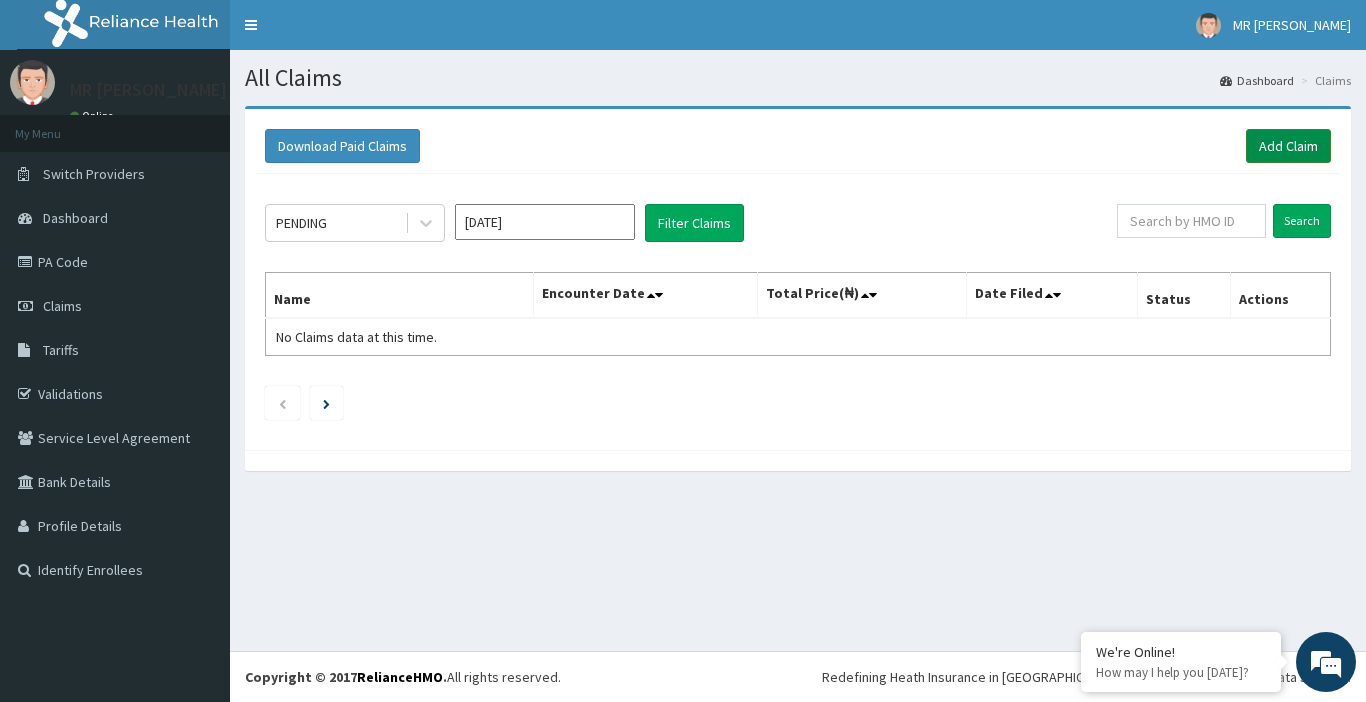 click on "Add Claim" at bounding box center (1288, 146) 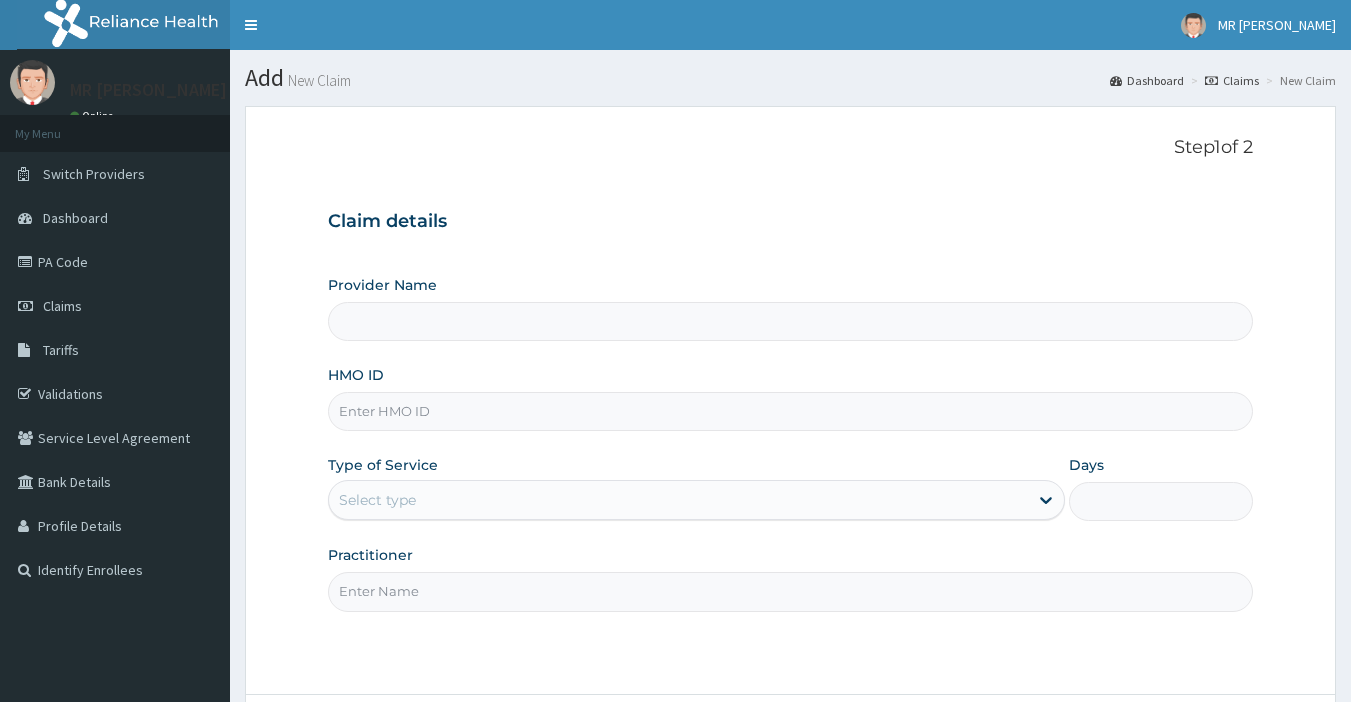 scroll, scrollTop: 0, scrollLeft: 0, axis: both 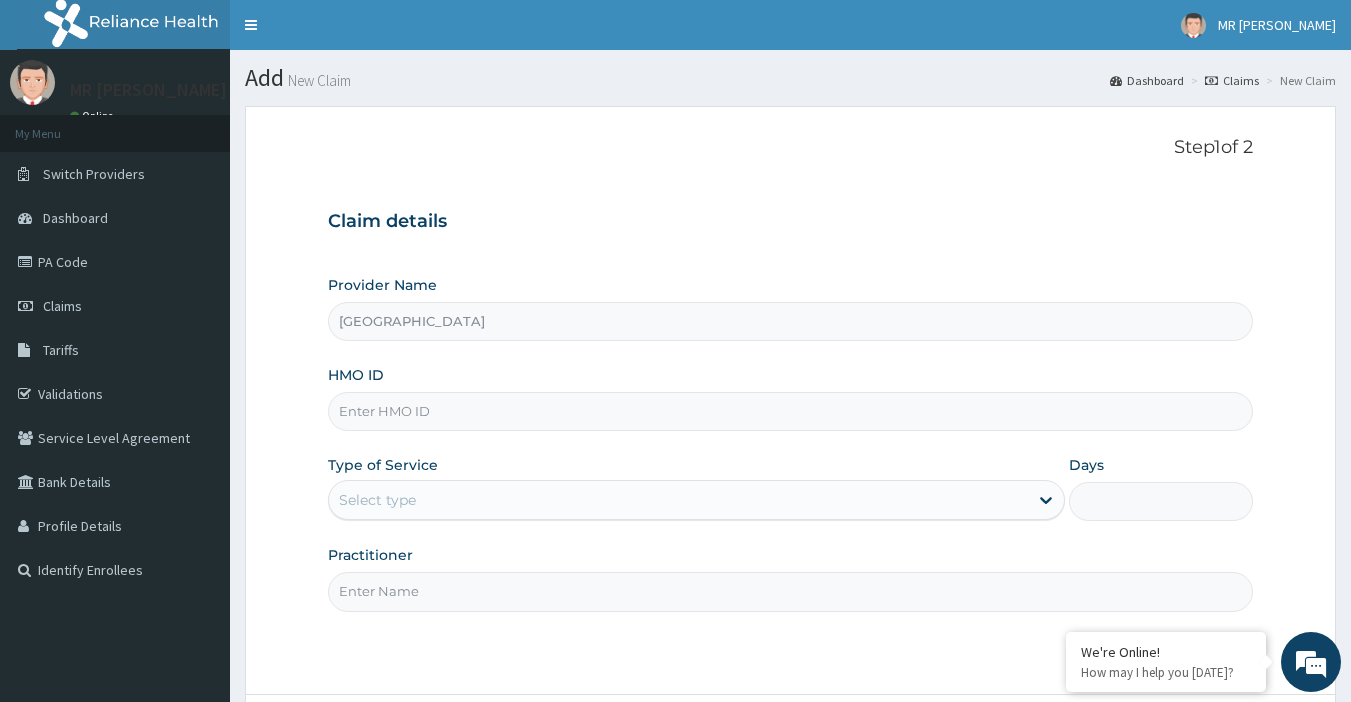 type on "[GEOGRAPHIC_DATA]" 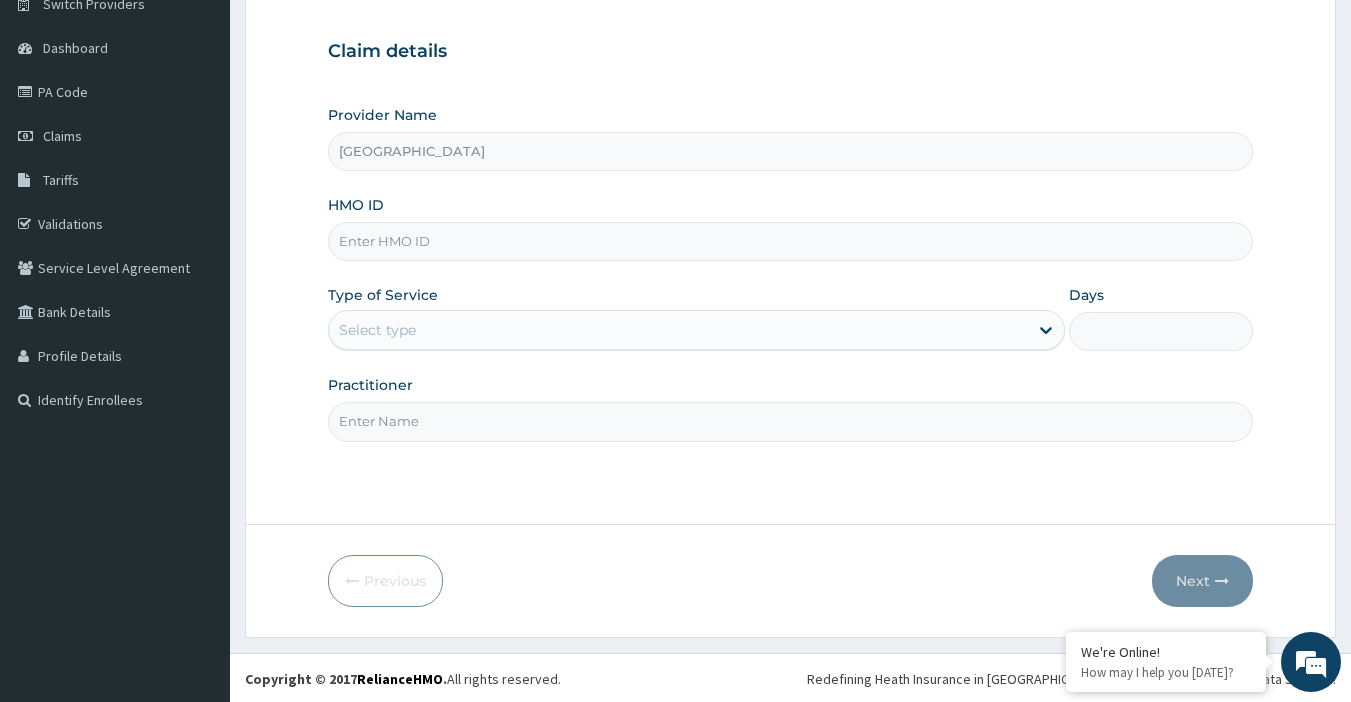 scroll, scrollTop: 172, scrollLeft: 0, axis: vertical 